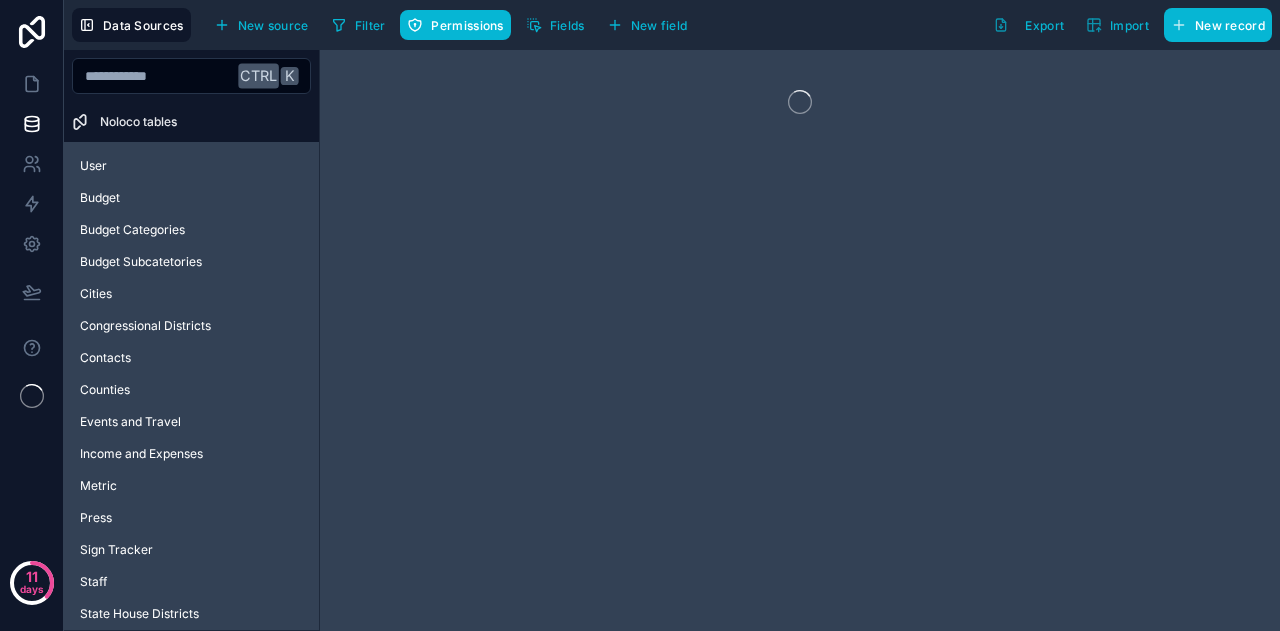 scroll, scrollTop: 0, scrollLeft: 0, axis: both 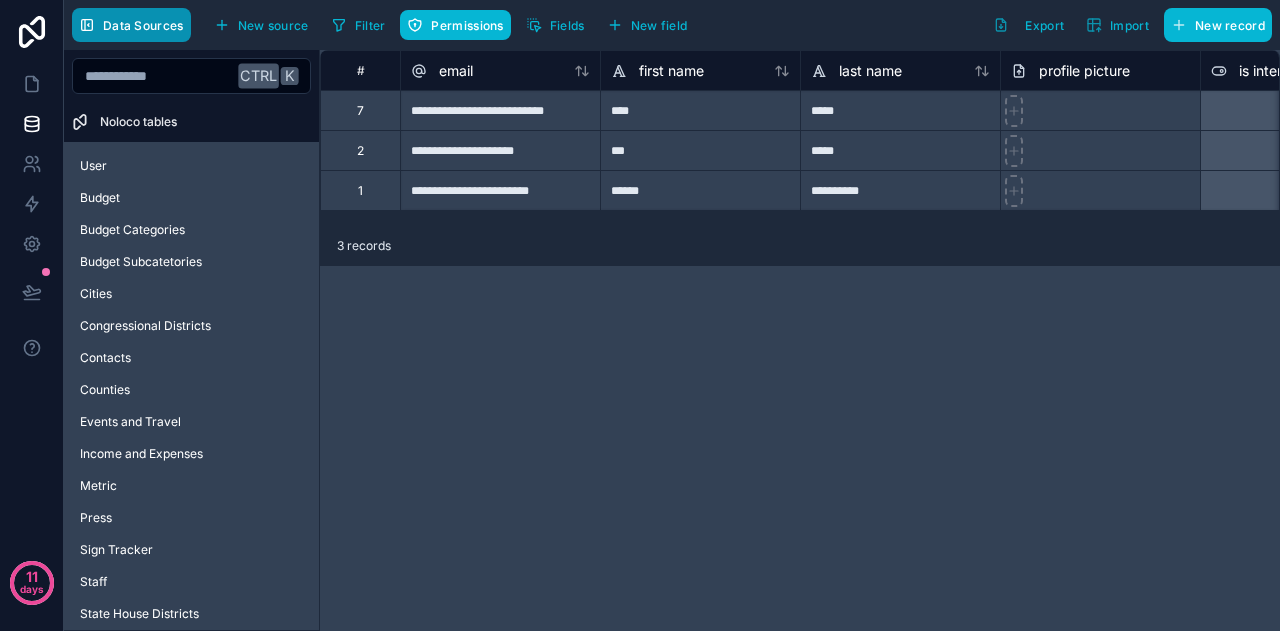 click on "Data Sources" at bounding box center (143, 25) 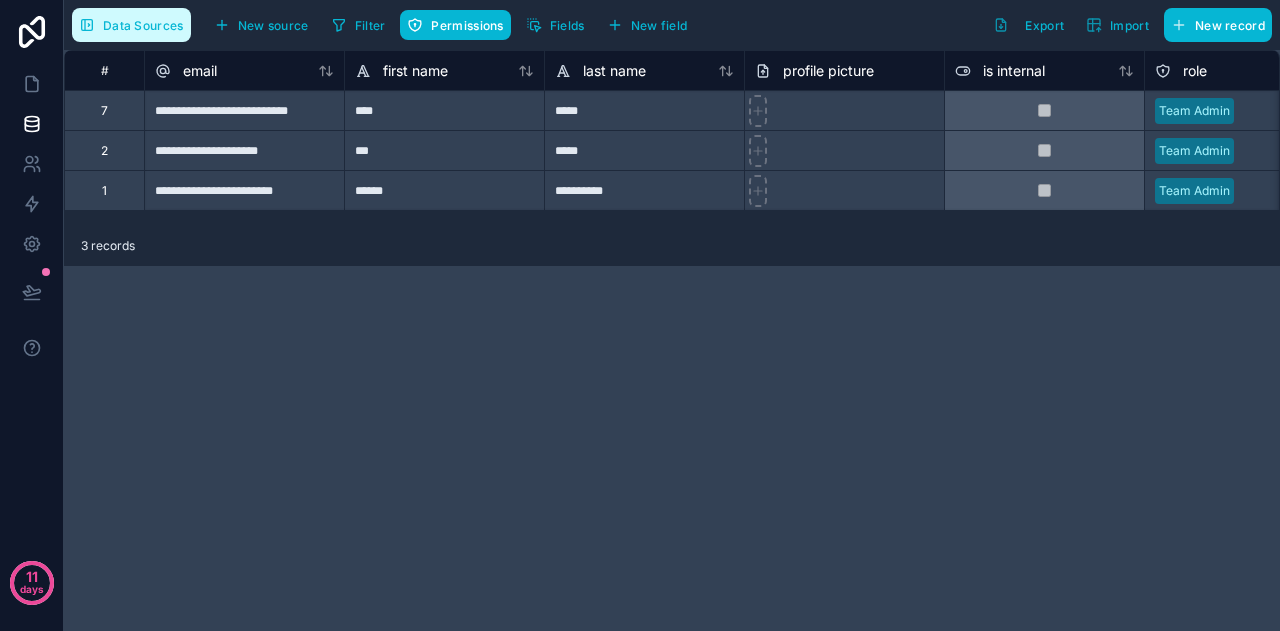 click on "Data Sources" at bounding box center [143, 25] 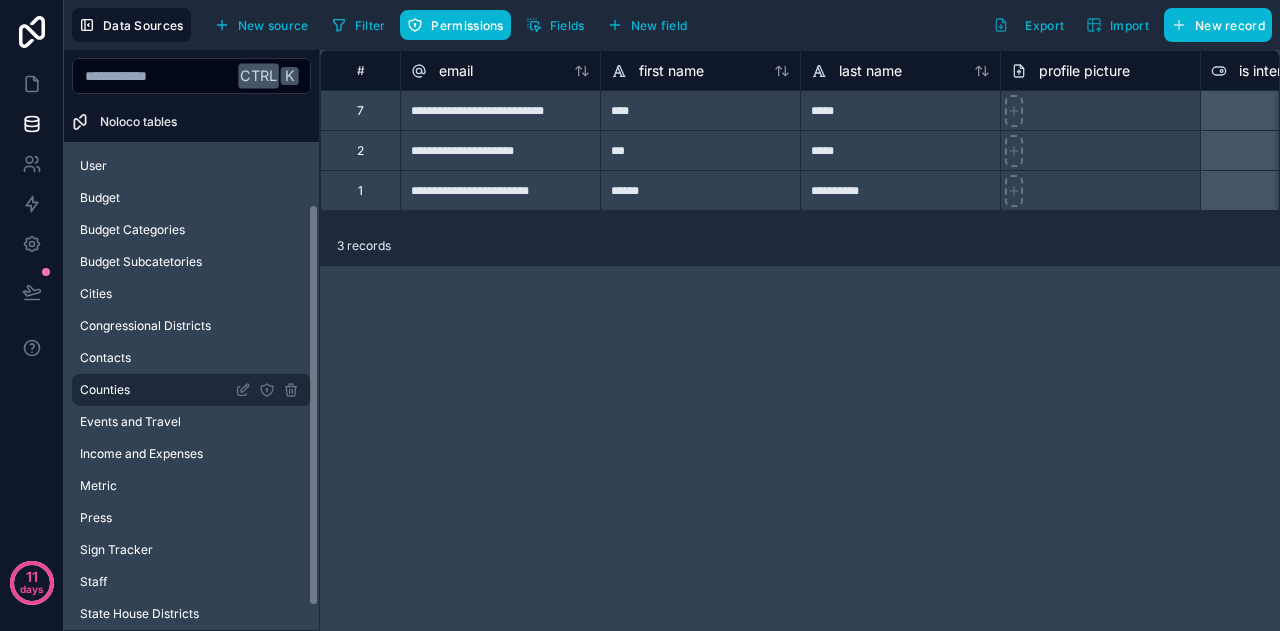 scroll, scrollTop: 140, scrollLeft: 0, axis: vertical 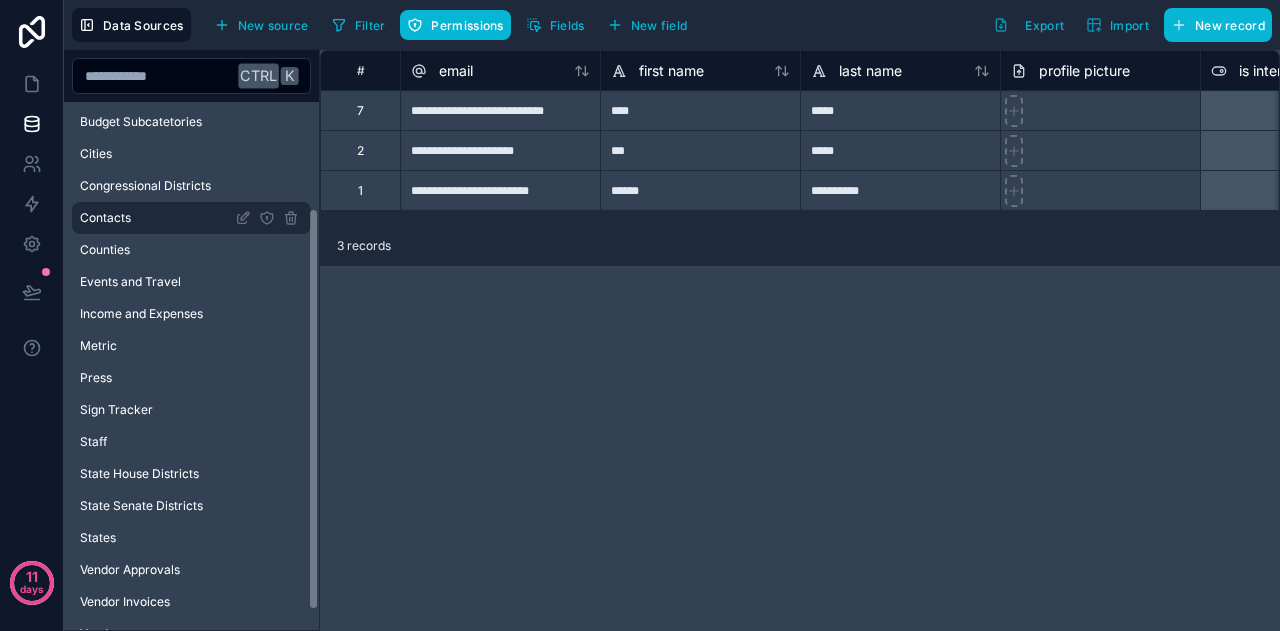 click on "Contacts" at bounding box center [191, 218] 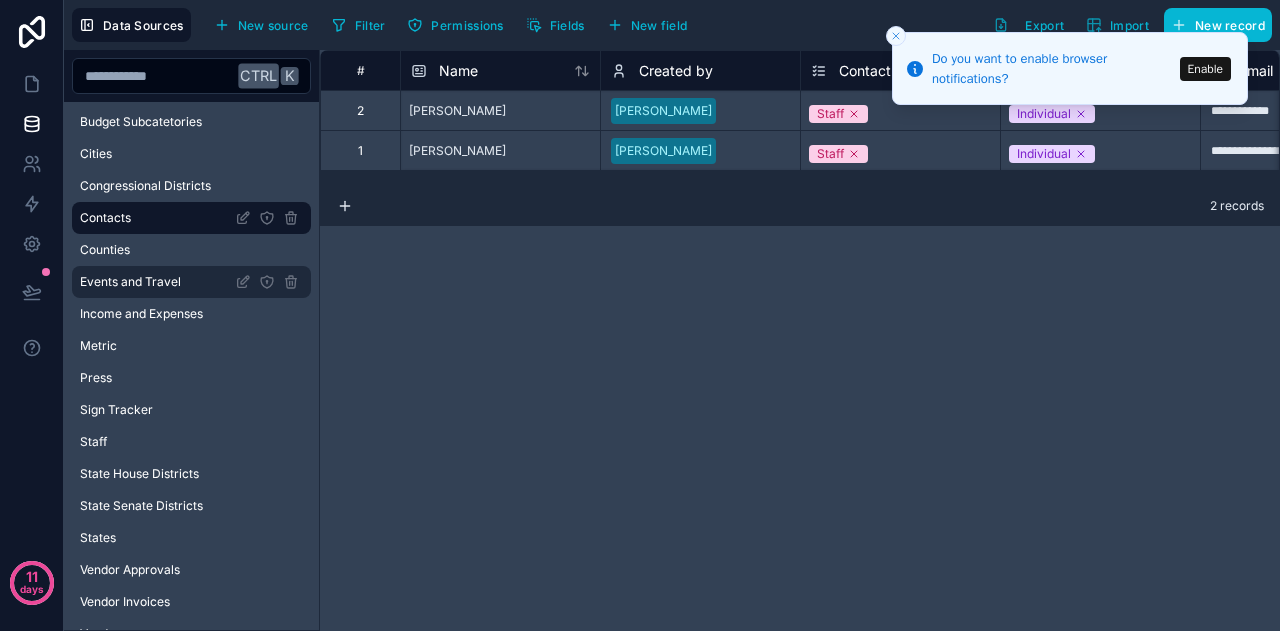 click on "Events and Travel" at bounding box center [130, 282] 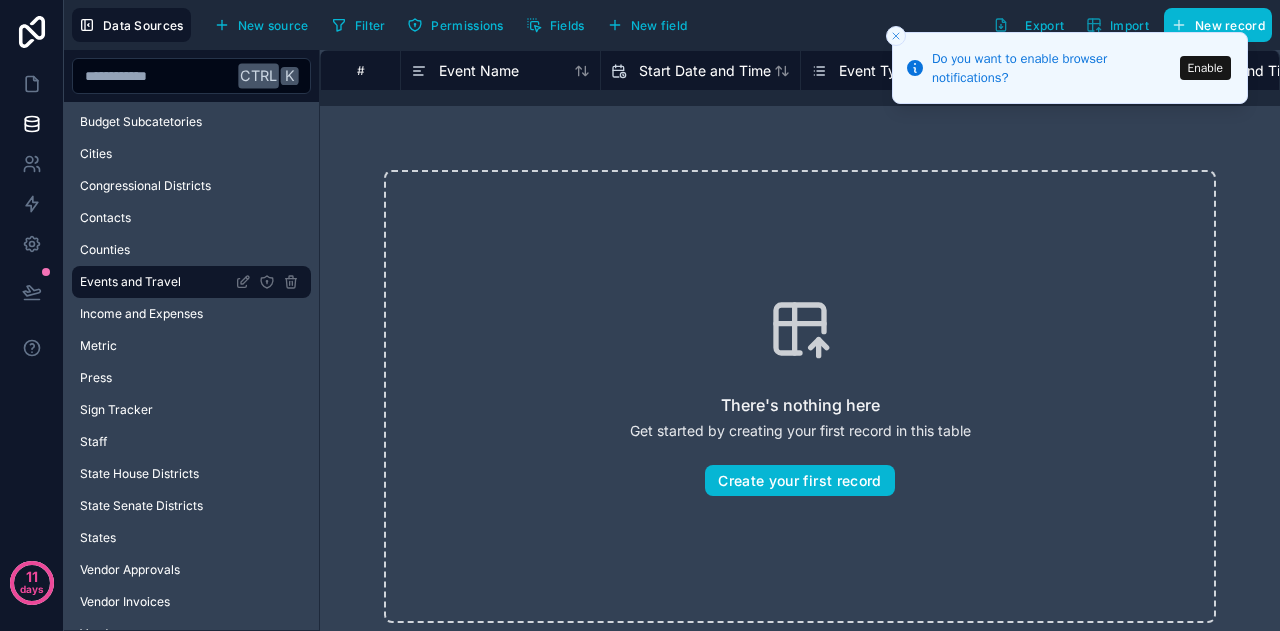 click 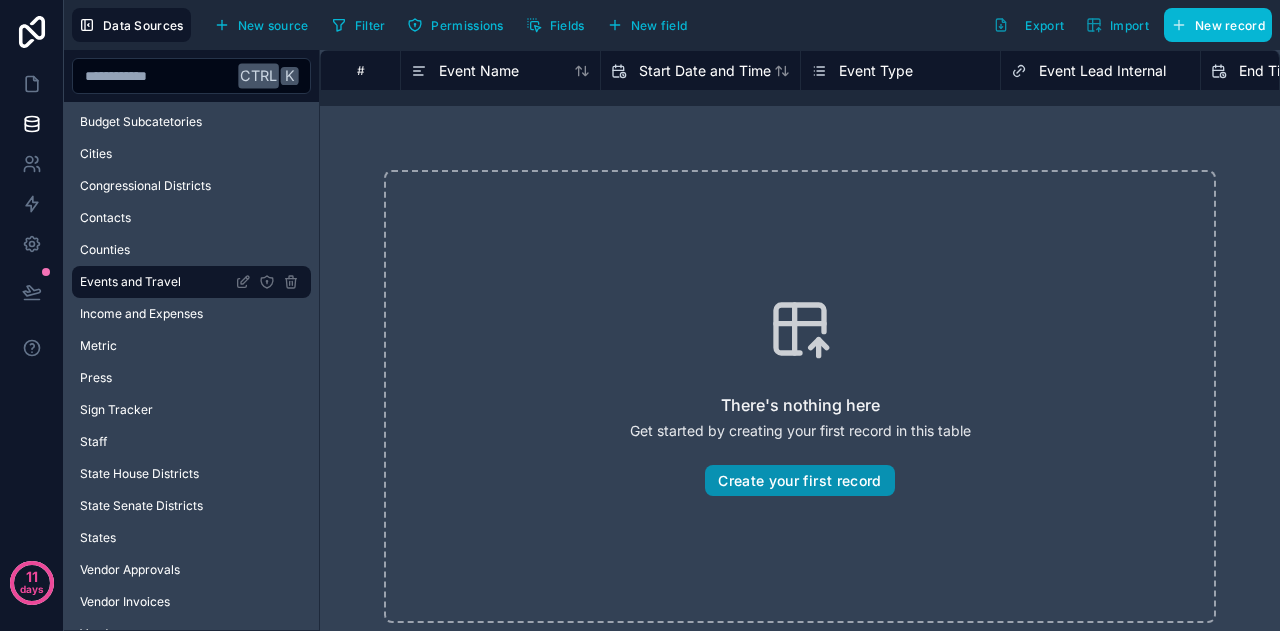 click on "Create your first record" at bounding box center [799, 481] 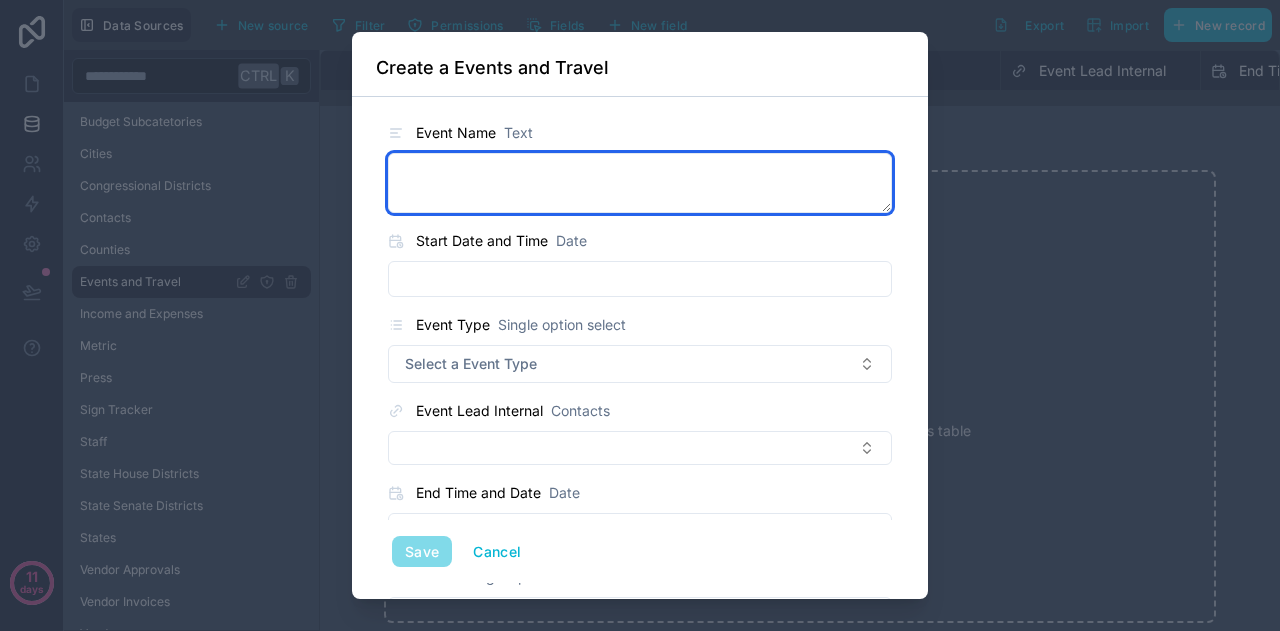 click at bounding box center (640, 183) 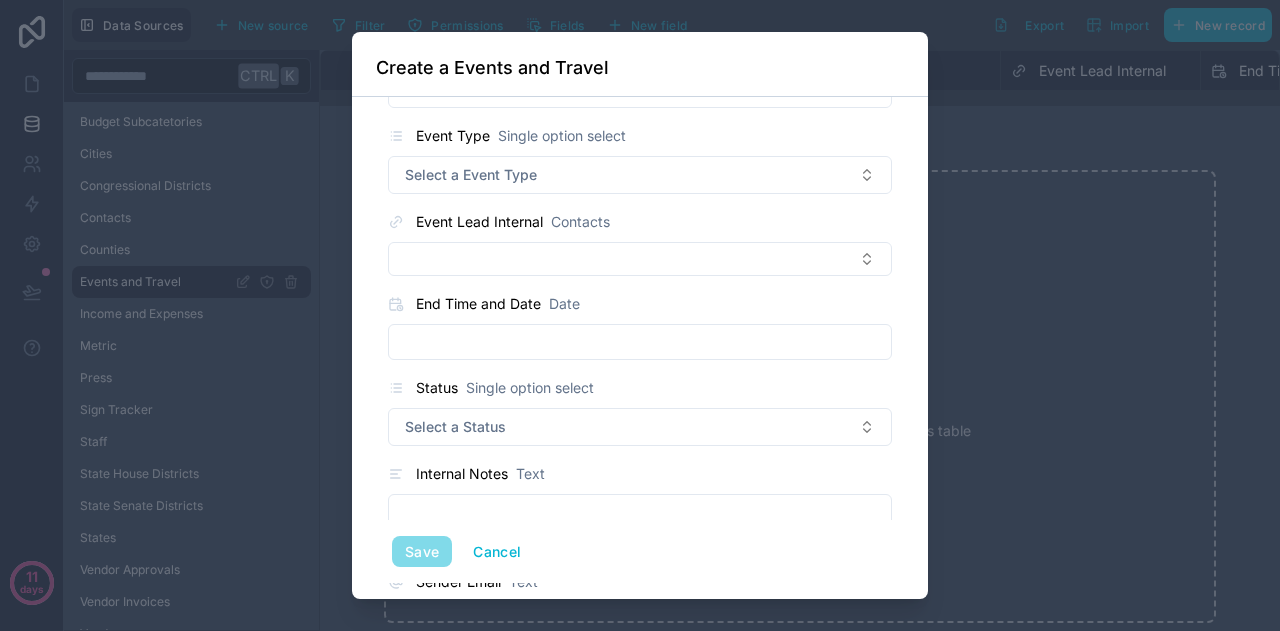 scroll, scrollTop: 0, scrollLeft: 0, axis: both 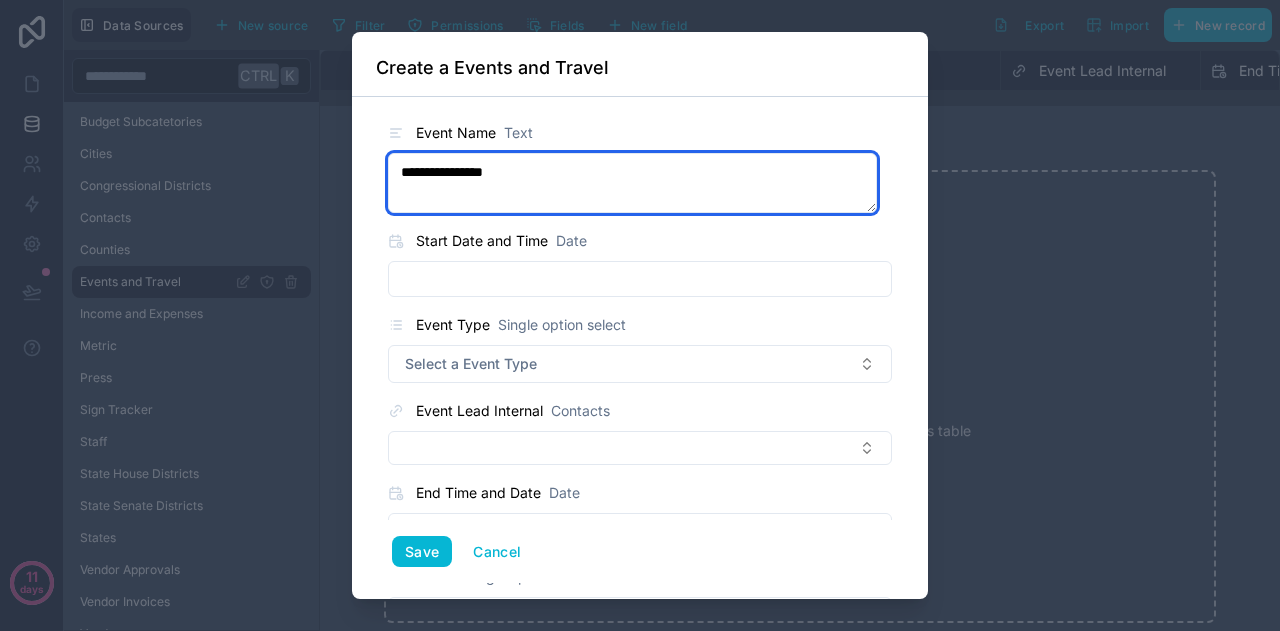 type on "**********" 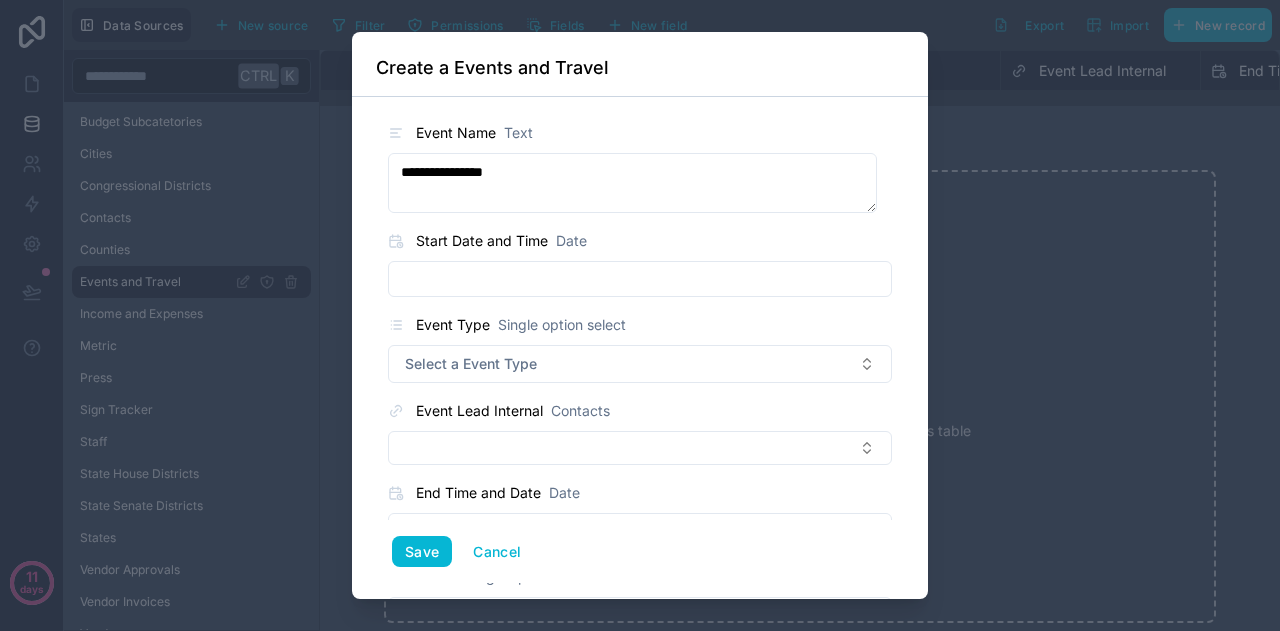 click at bounding box center [640, 279] 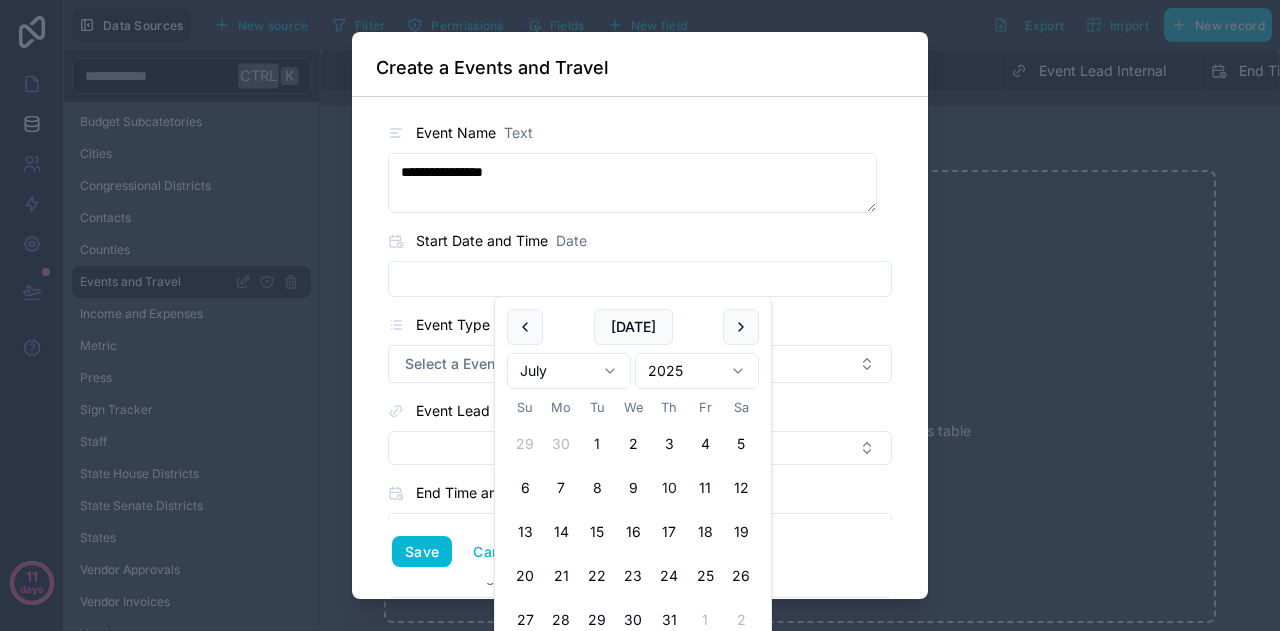 click on "1" at bounding box center [597, 444] 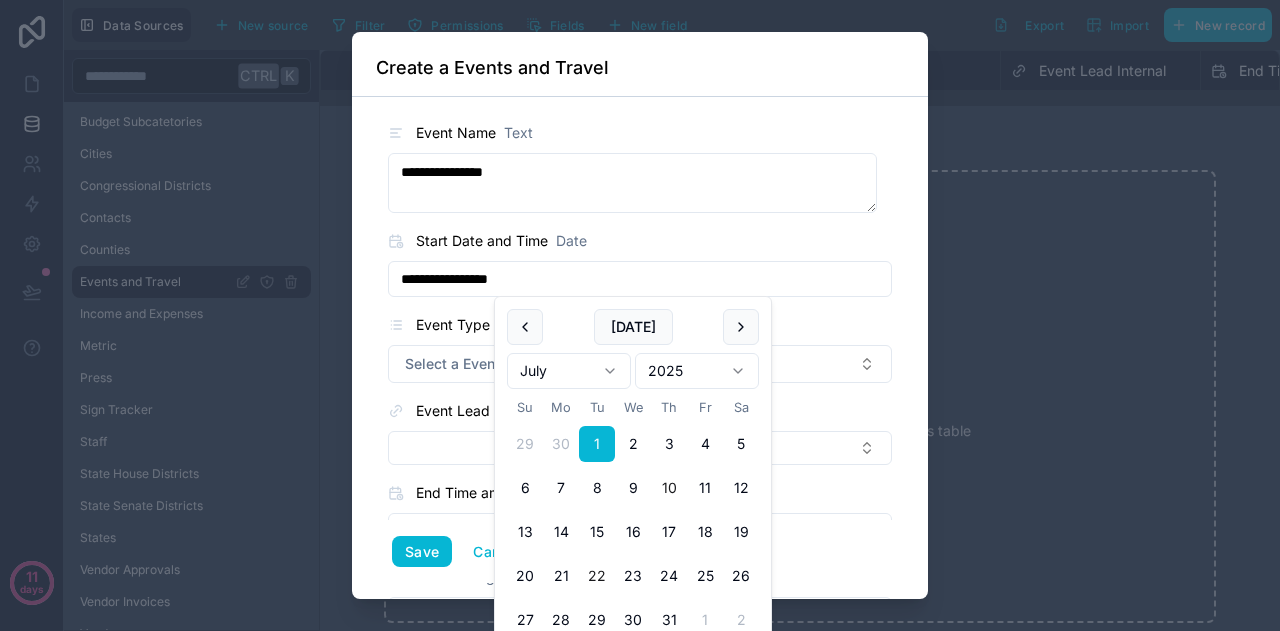 click on "22" at bounding box center [597, 576] 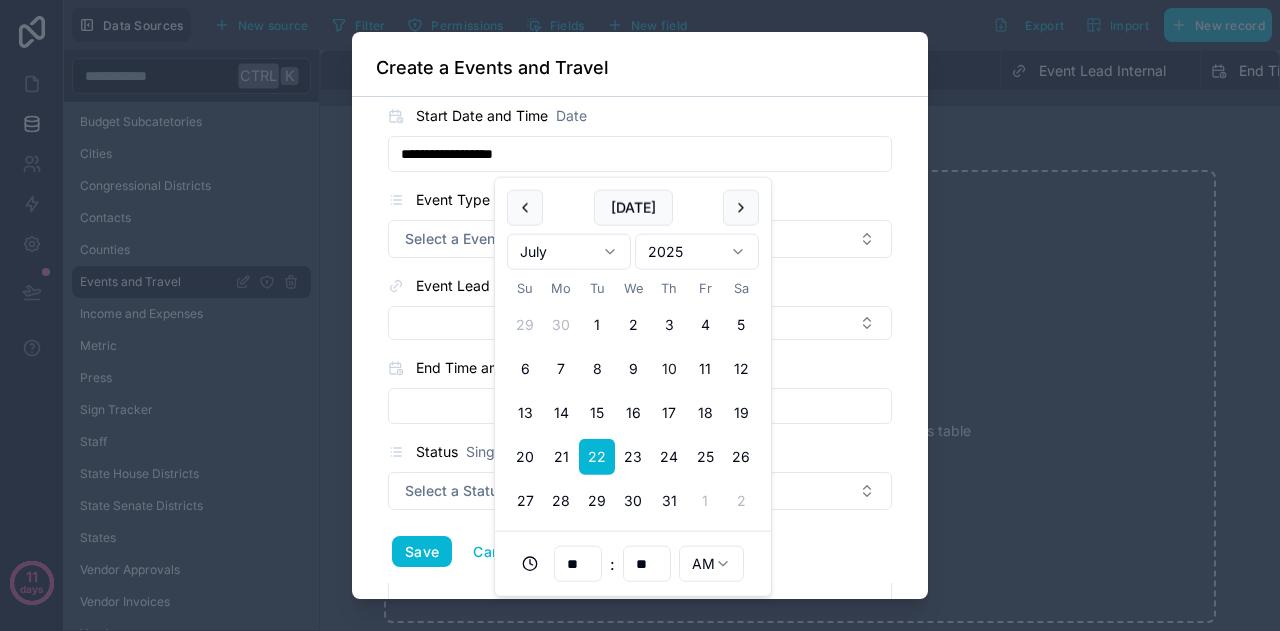scroll, scrollTop: 127, scrollLeft: 0, axis: vertical 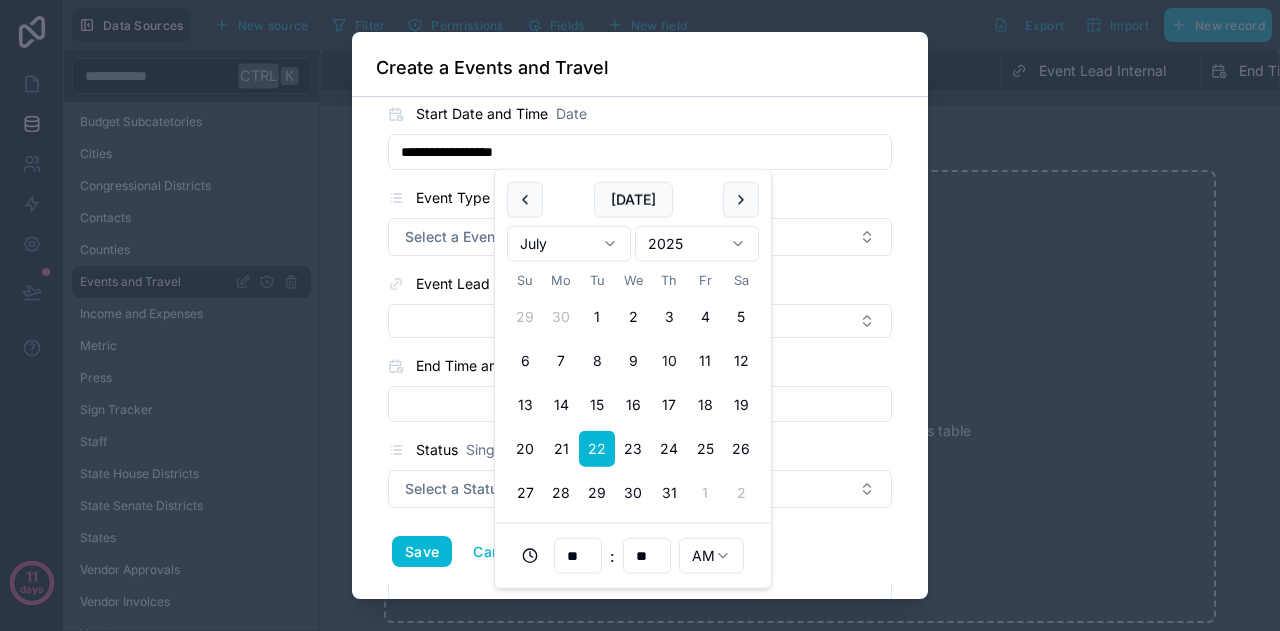 click on "**********" at bounding box center [640, 1792] 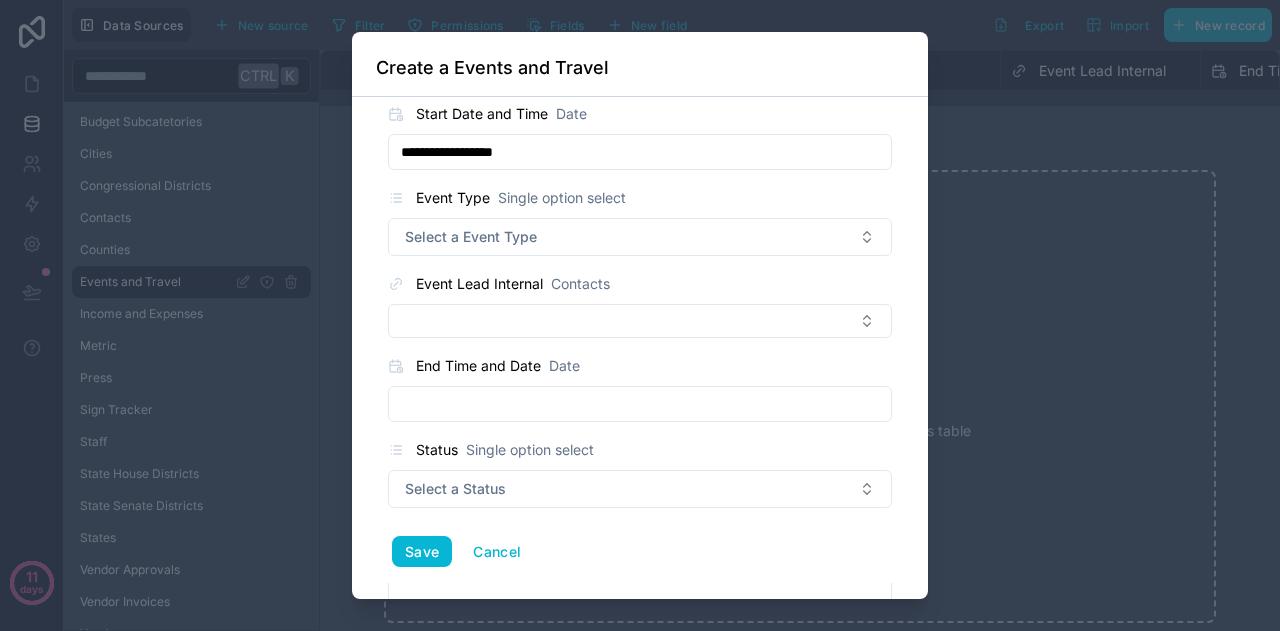 click on "**********" at bounding box center [640, 152] 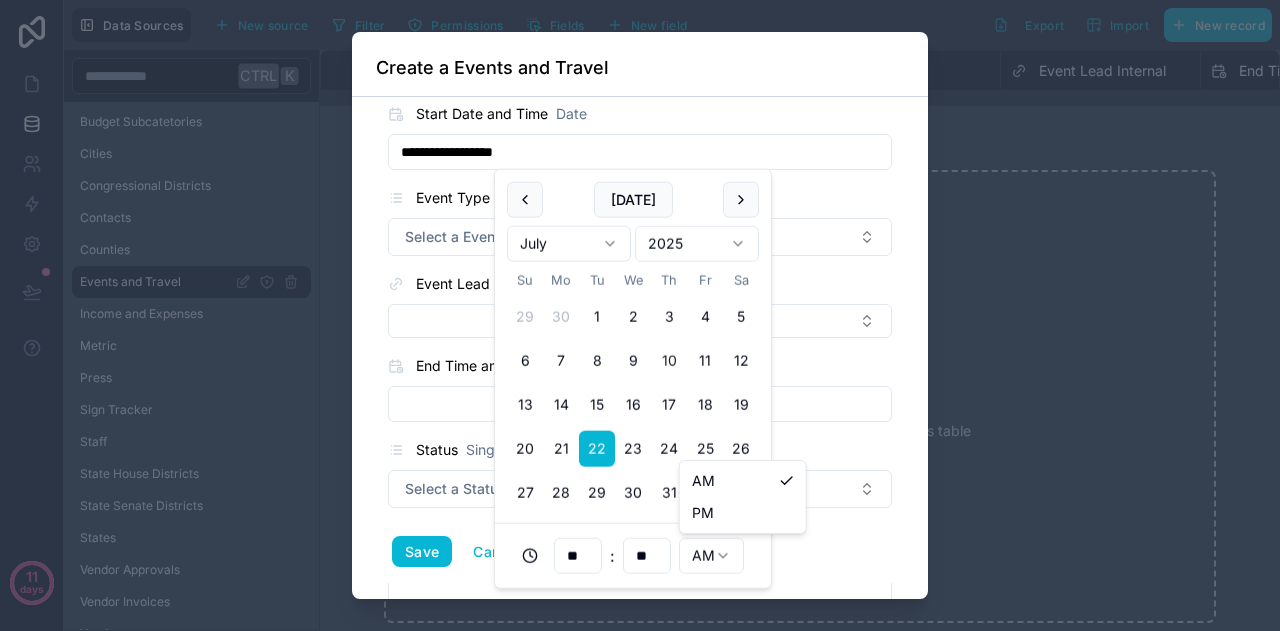 click on "**********" at bounding box center [640, 315] 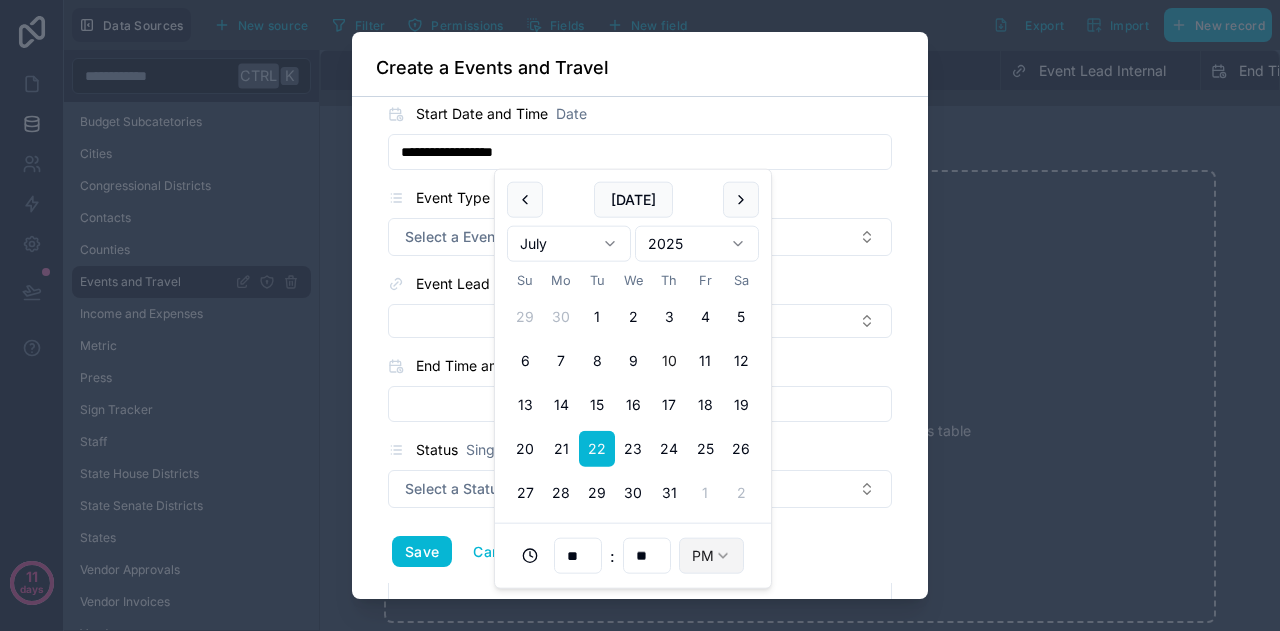 type on "**********" 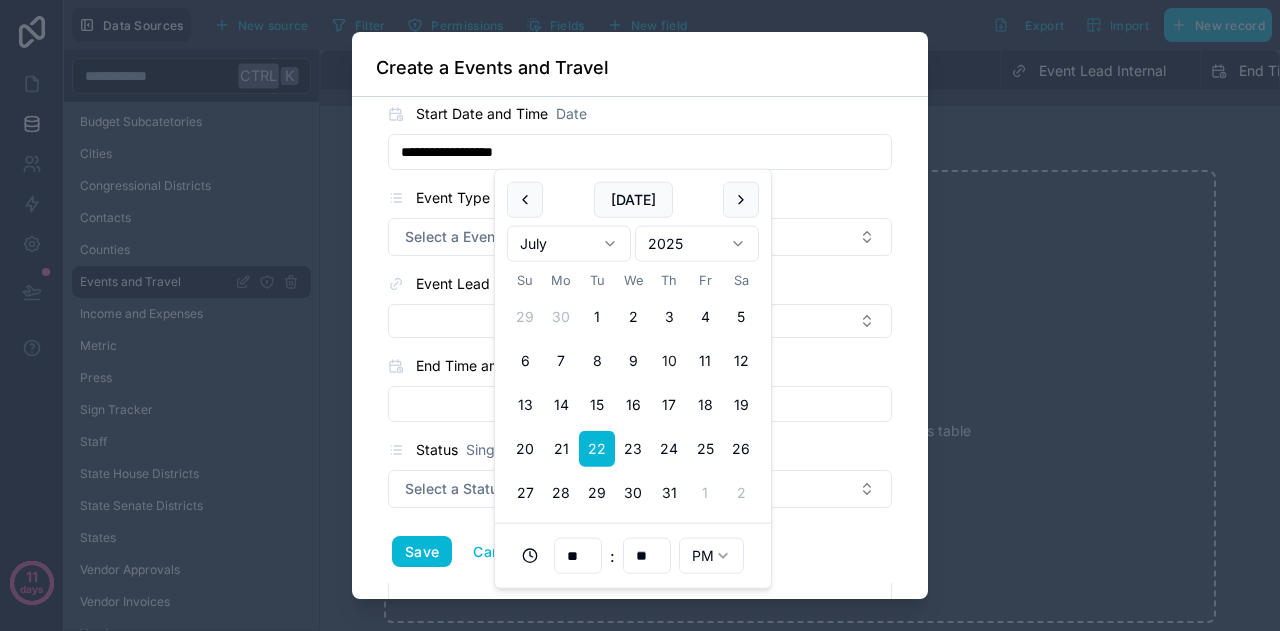 click on "**********" at bounding box center [640, 348] 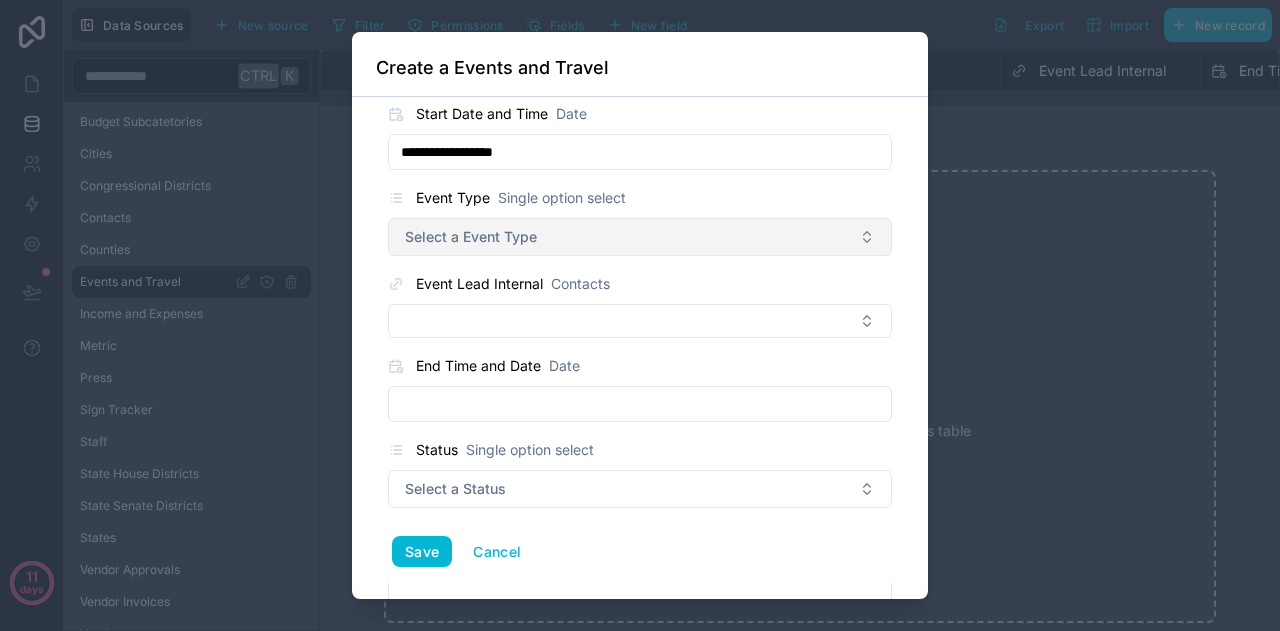 click on "Select a Event Type" at bounding box center (471, 237) 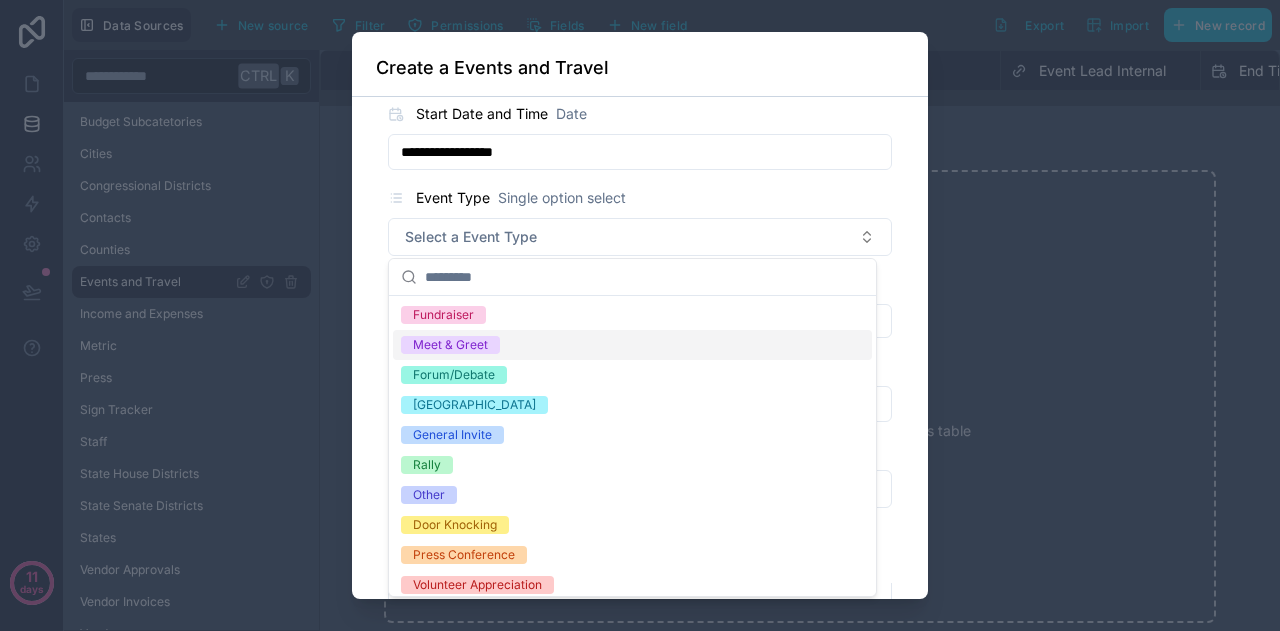 click on "Meet & Greet" at bounding box center (450, 345) 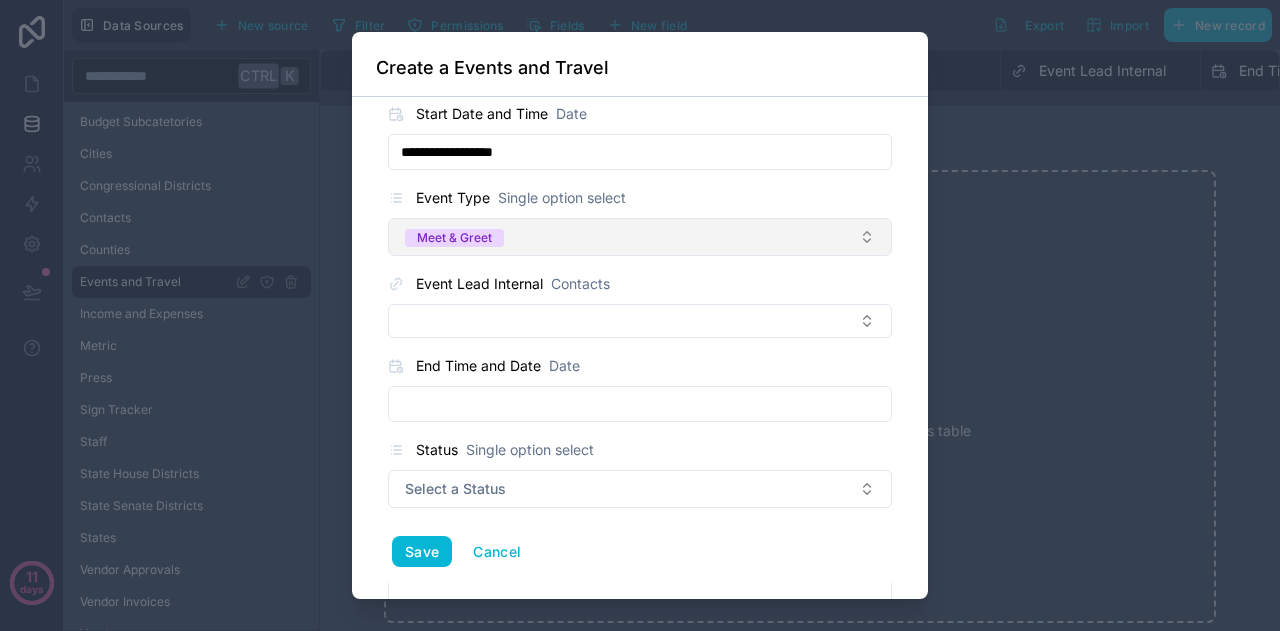 click on "Meet & Greet" at bounding box center [640, 237] 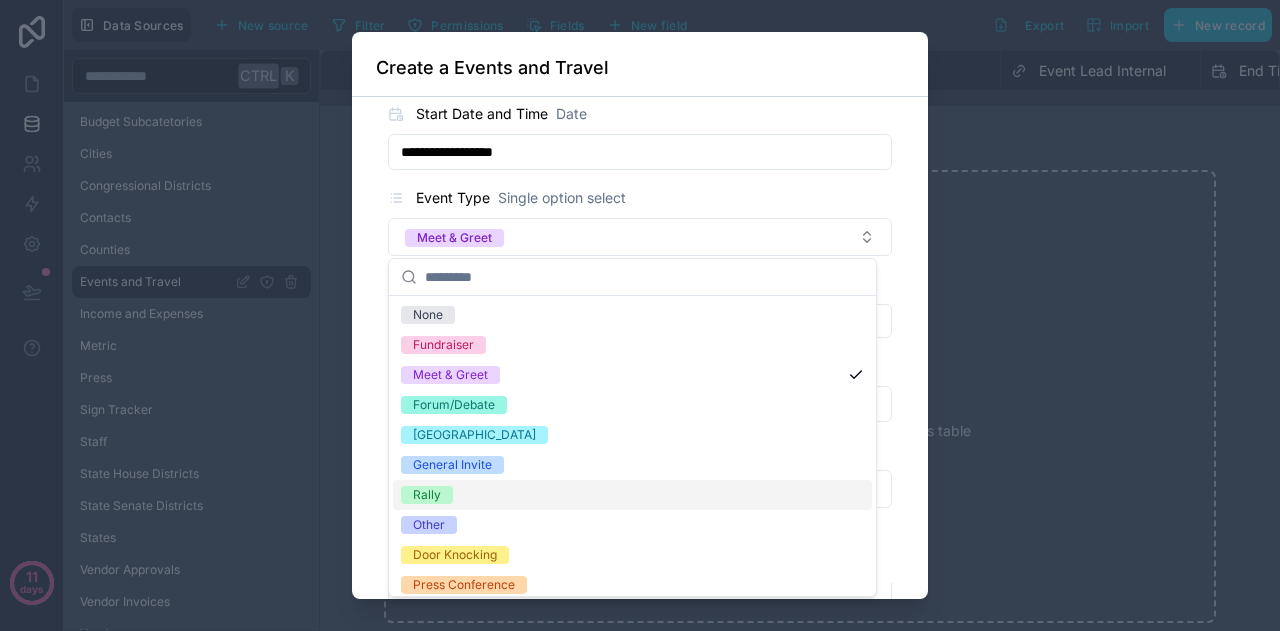 click on "Rally" at bounding box center (632, 495) 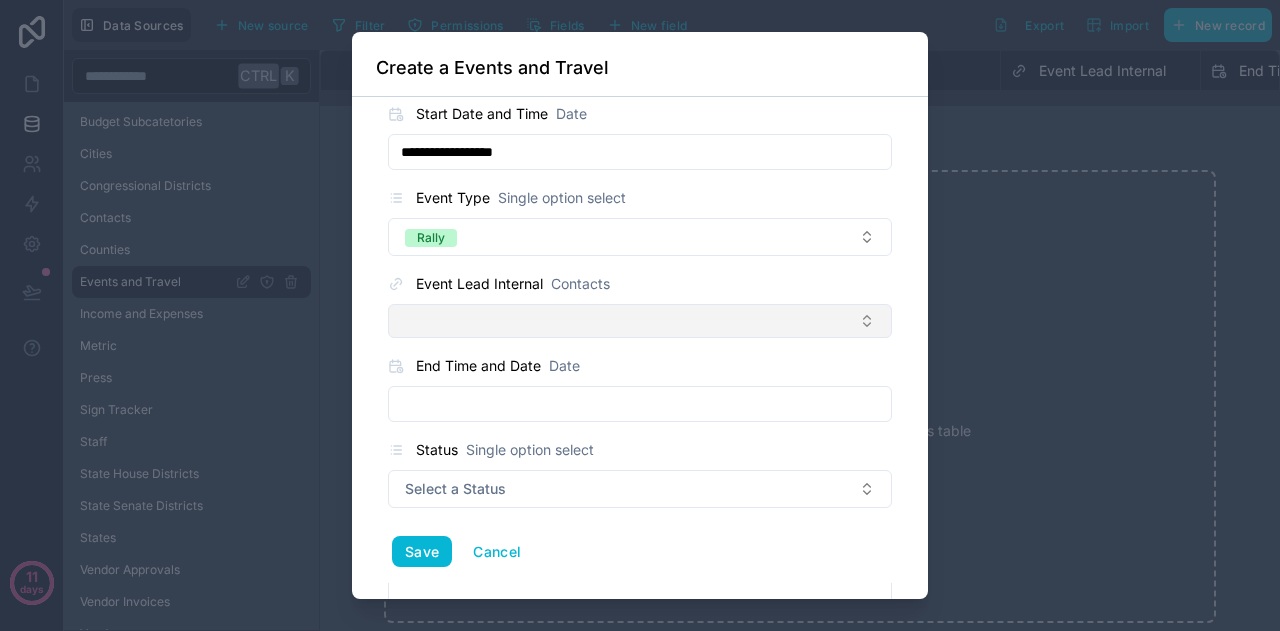 click at bounding box center [640, 321] 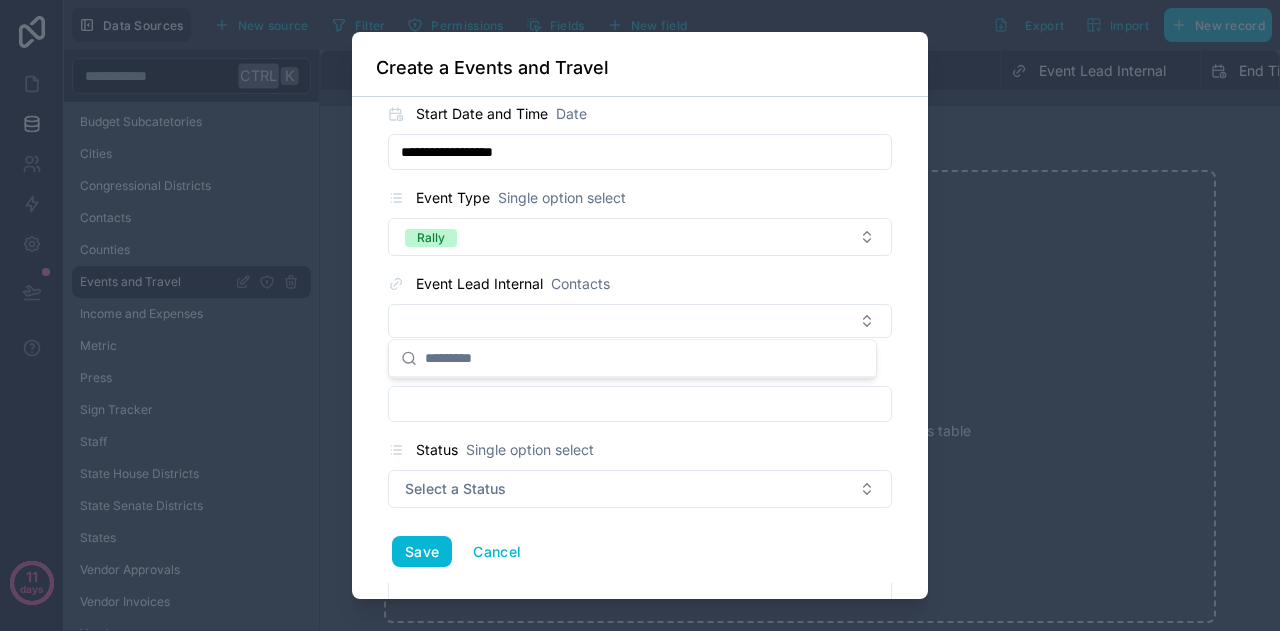 click on "**********" at bounding box center [640, 348] 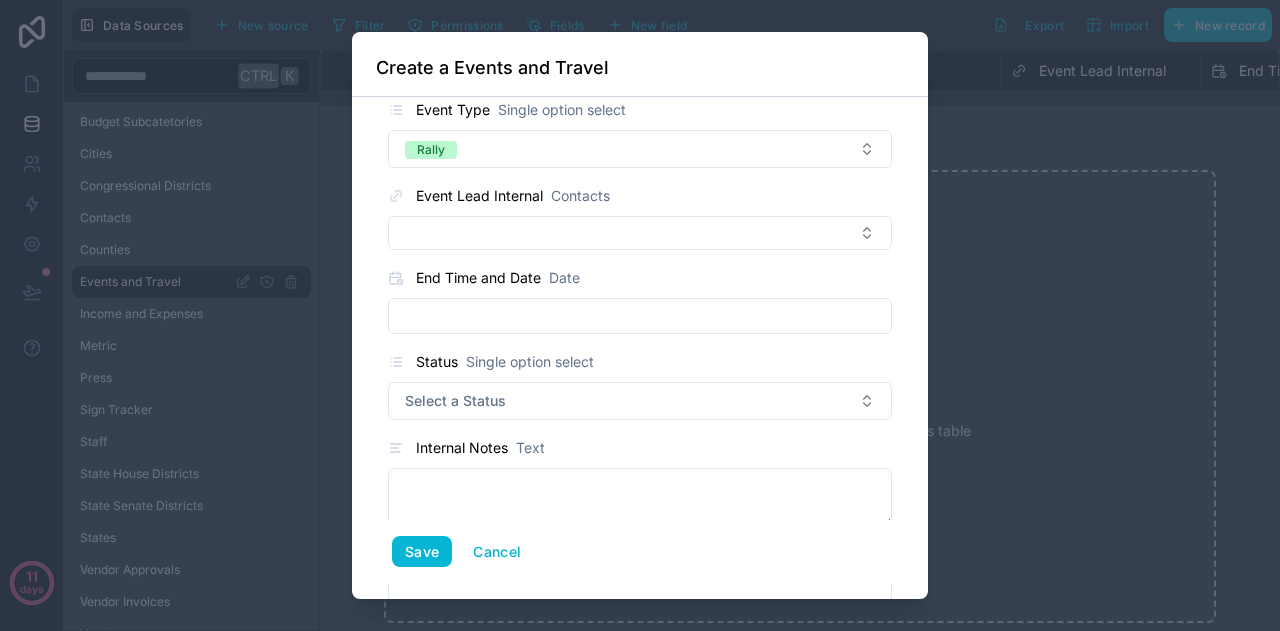 scroll, scrollTop: 216, scrollLeft: 0, axis: vertical 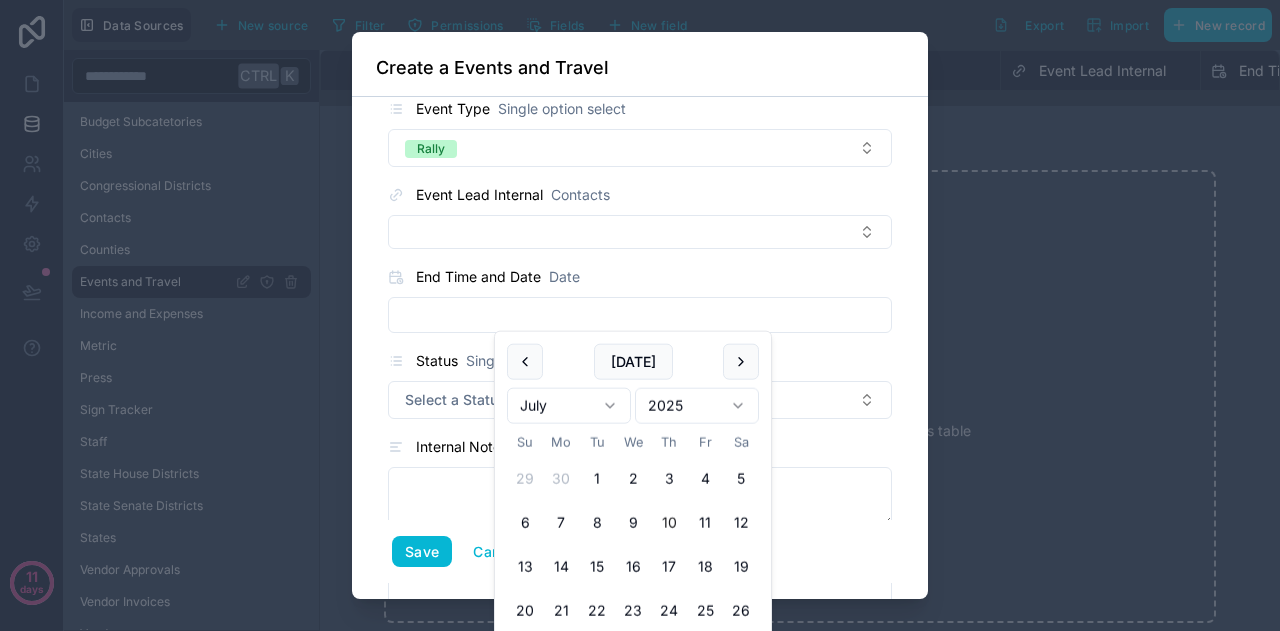 click at bounding box center [640, 315] 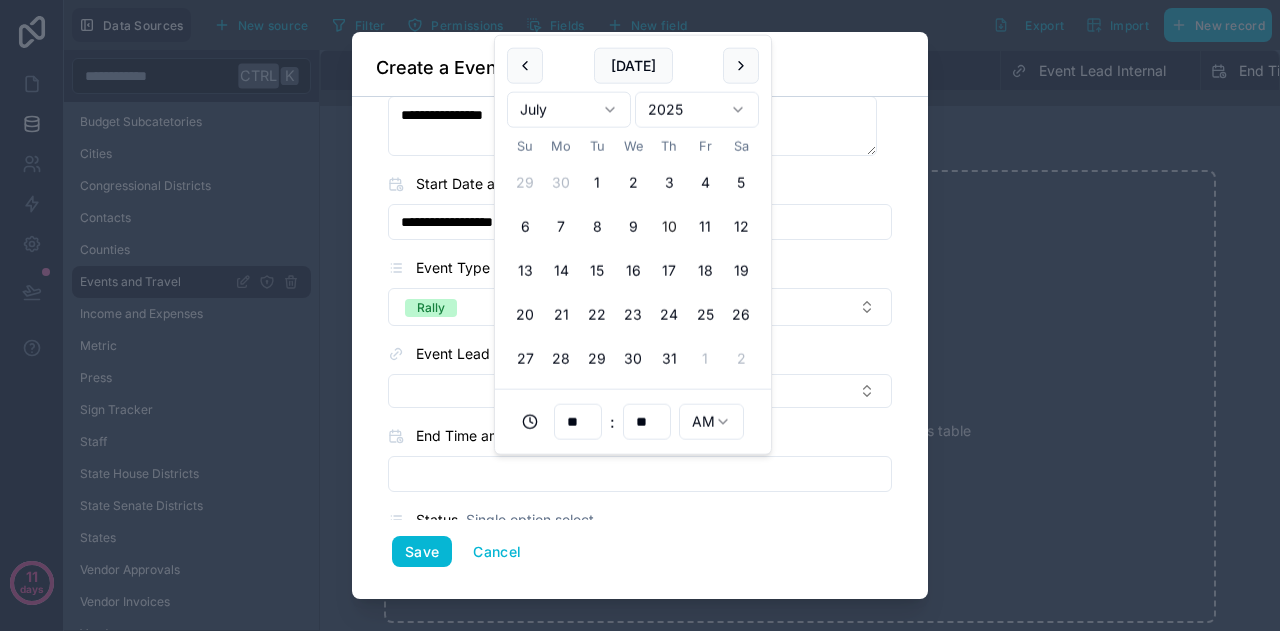 scroll, scrollTop: 55, scrollLeft: 0, axis: vertical 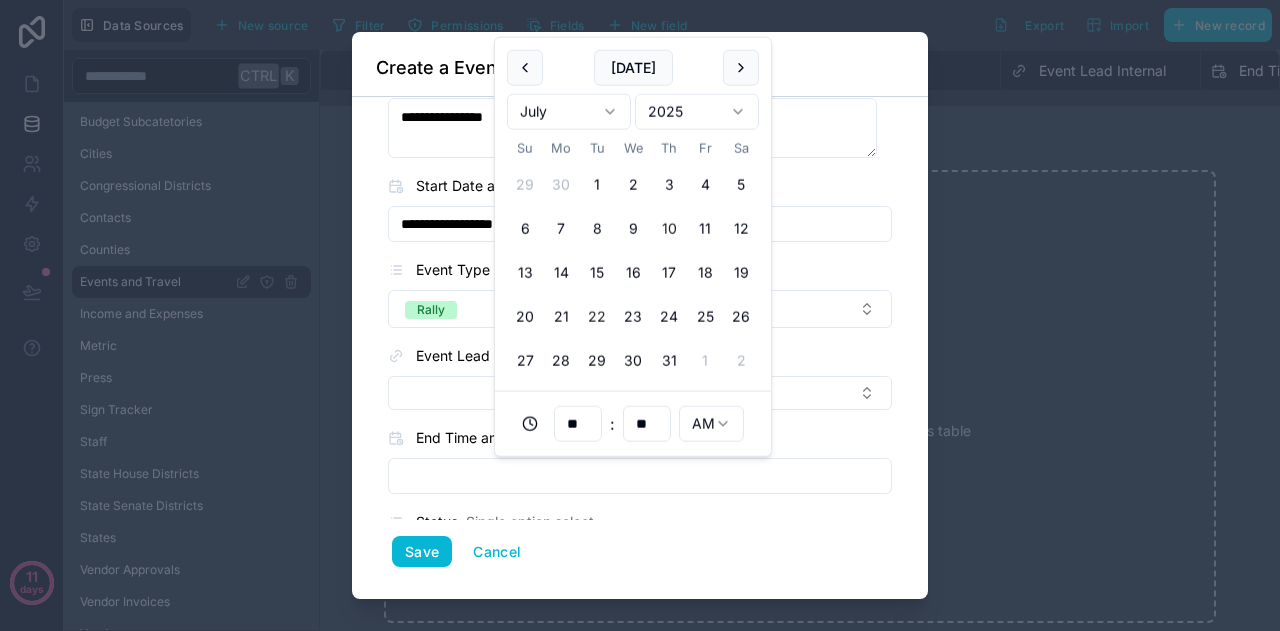 click on "22" at bounding box center (597, 317) 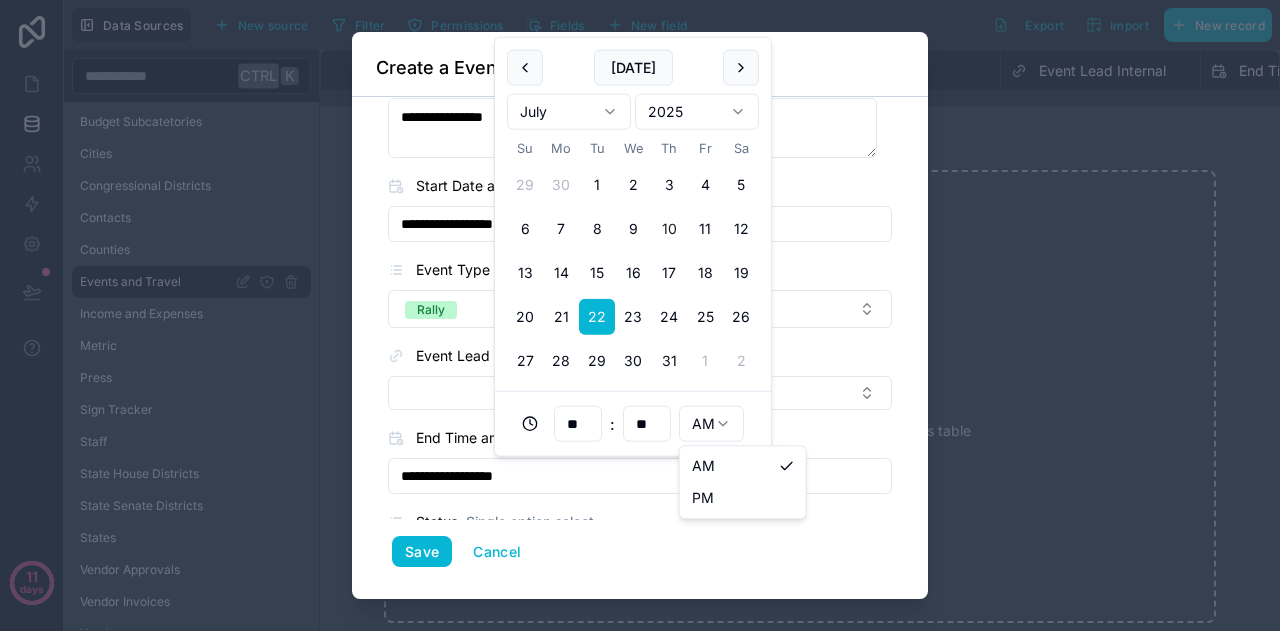 click on "**********" at bounding box center [640, 315] 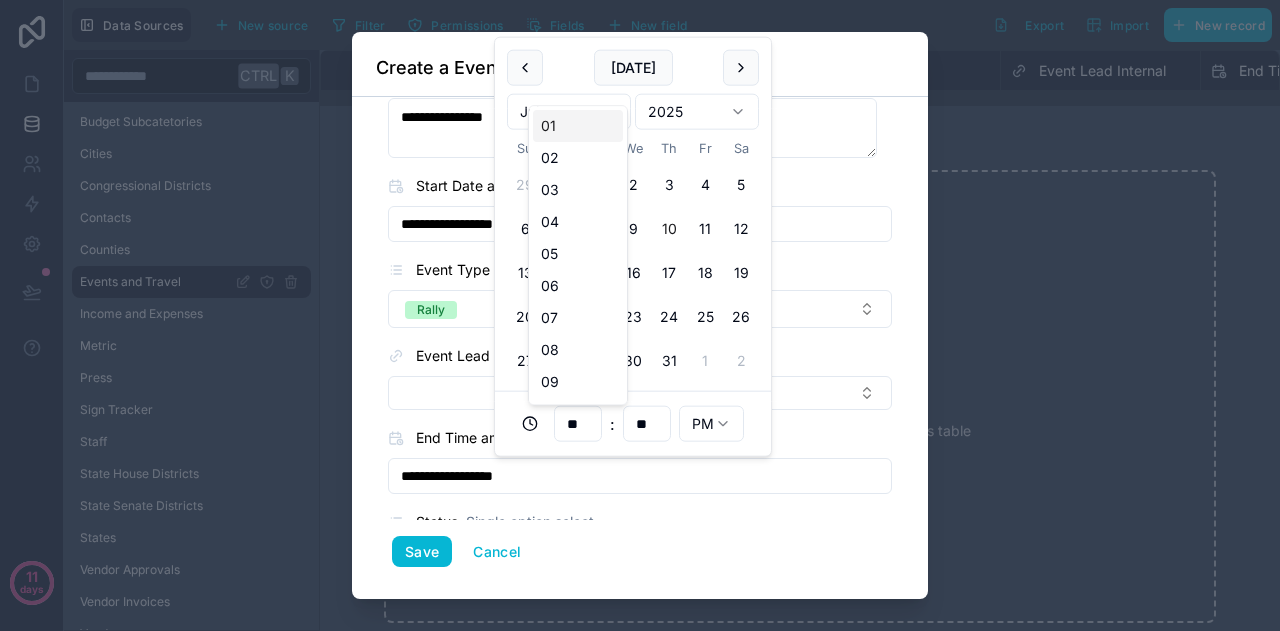 click on "**" at bounding box center [578, 424] 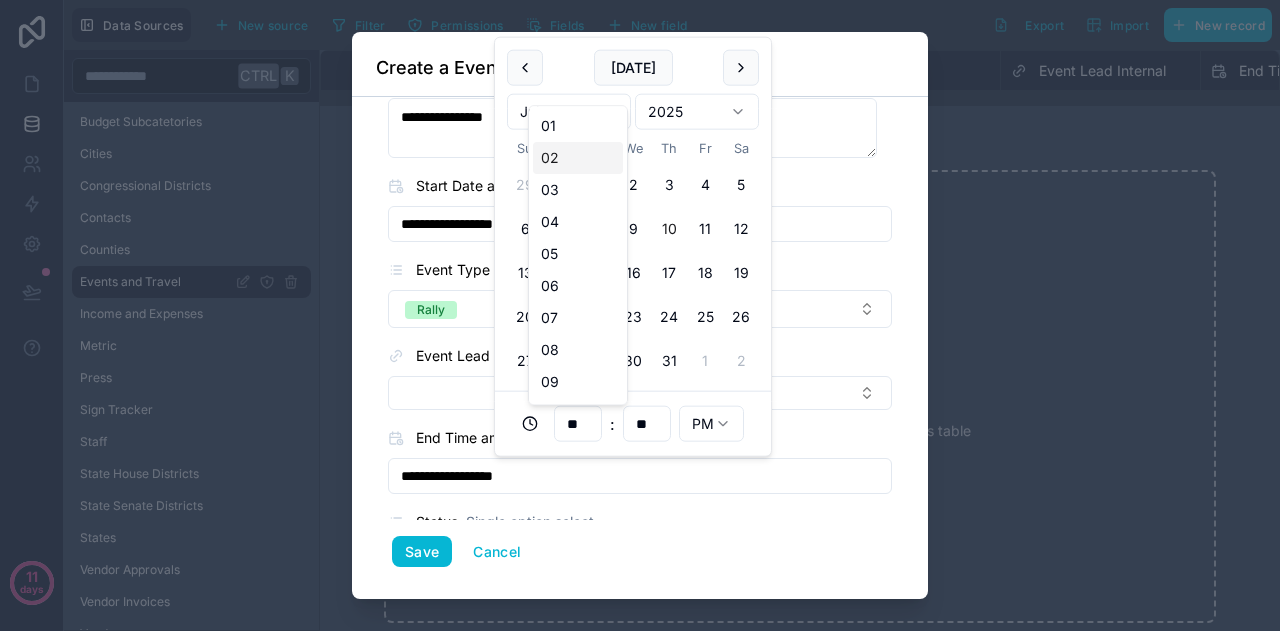 click on "02" at bounding box center [578, 158] 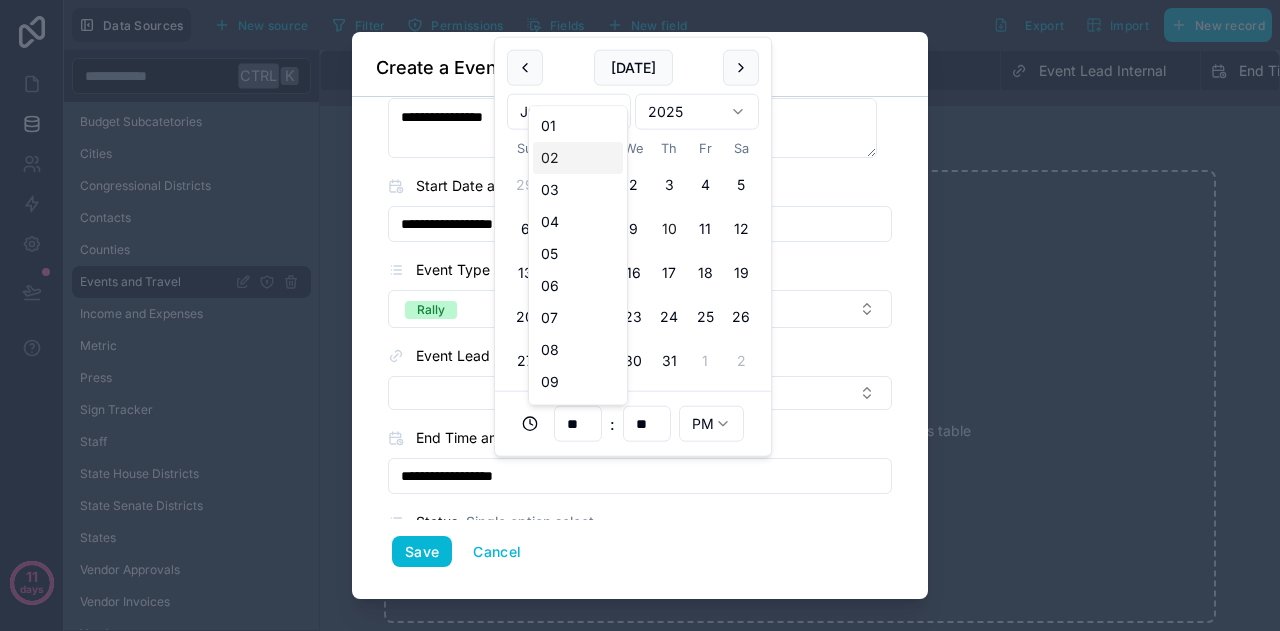 type on "**********" 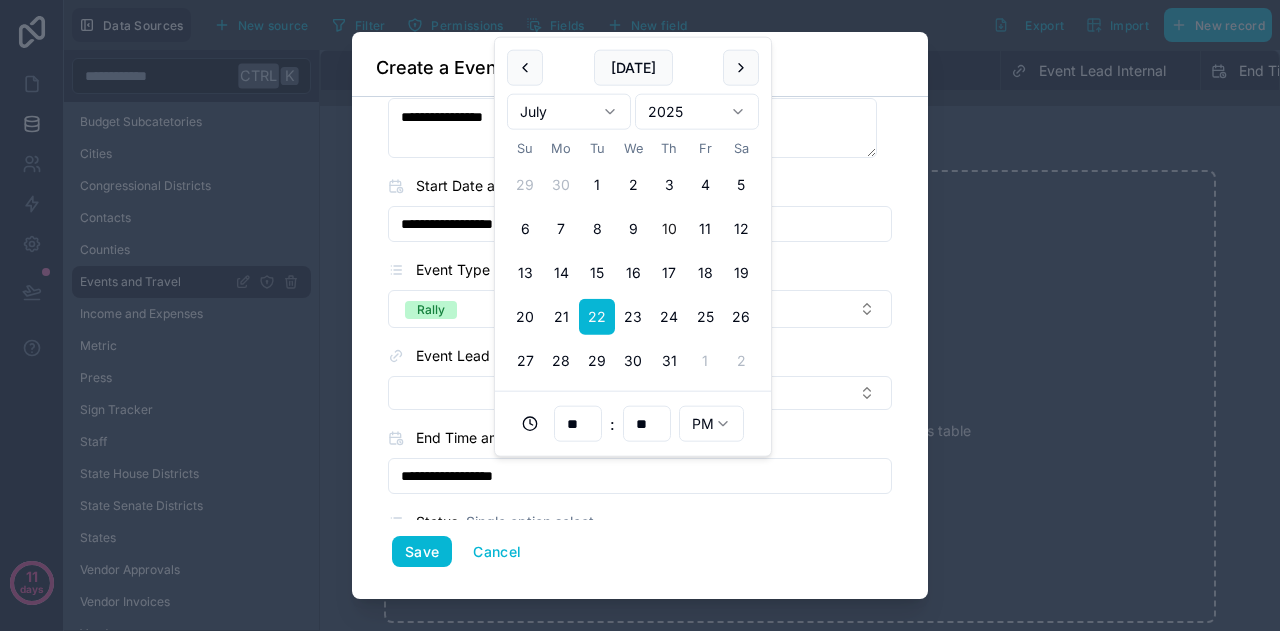 click on "**********" at bounding box center [640, 348] 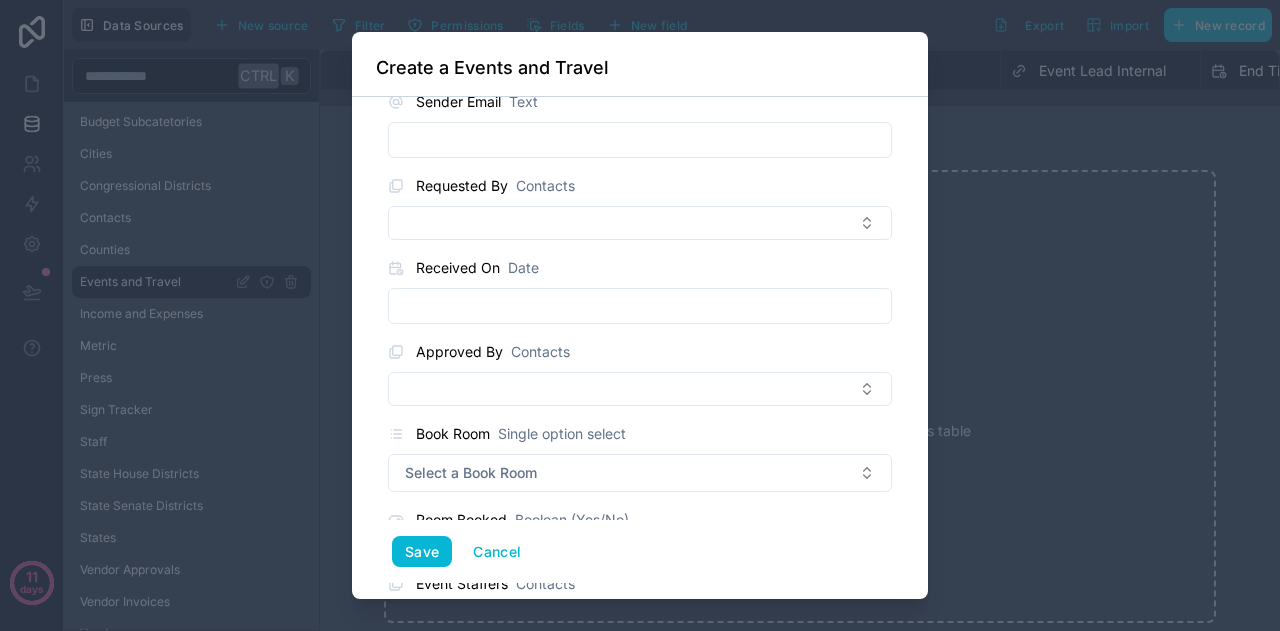 scroll, scrollTop: 670, scrollLeft: 0, axis: vertical 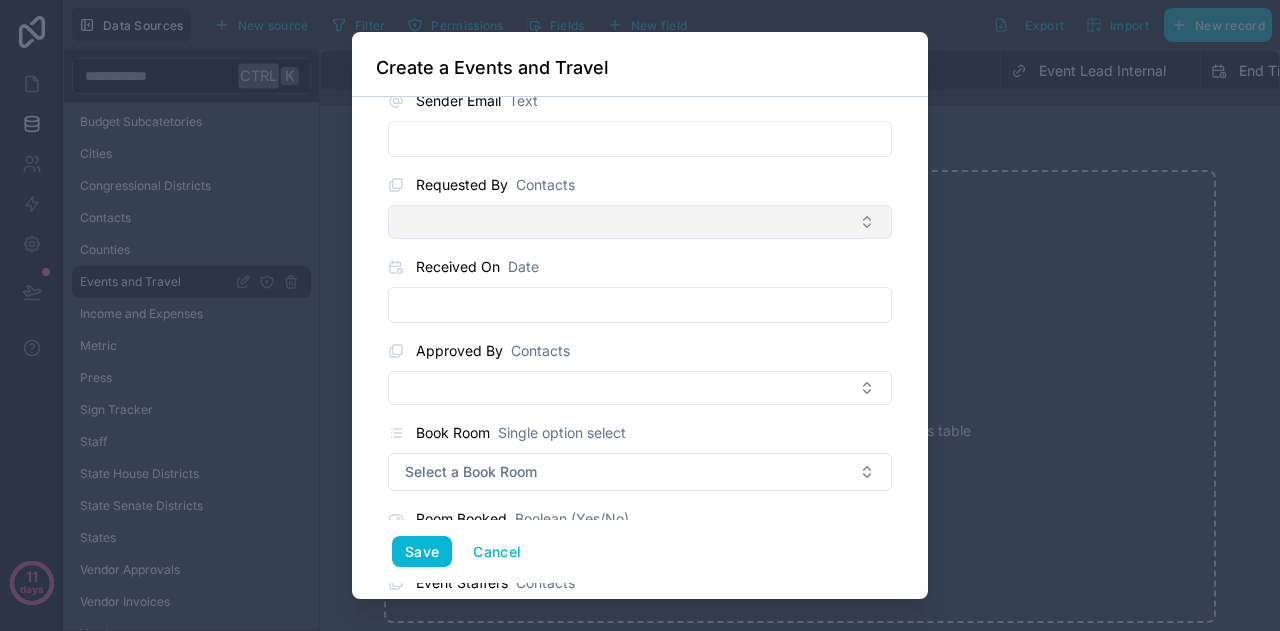 click at bounding box center (640, 222) 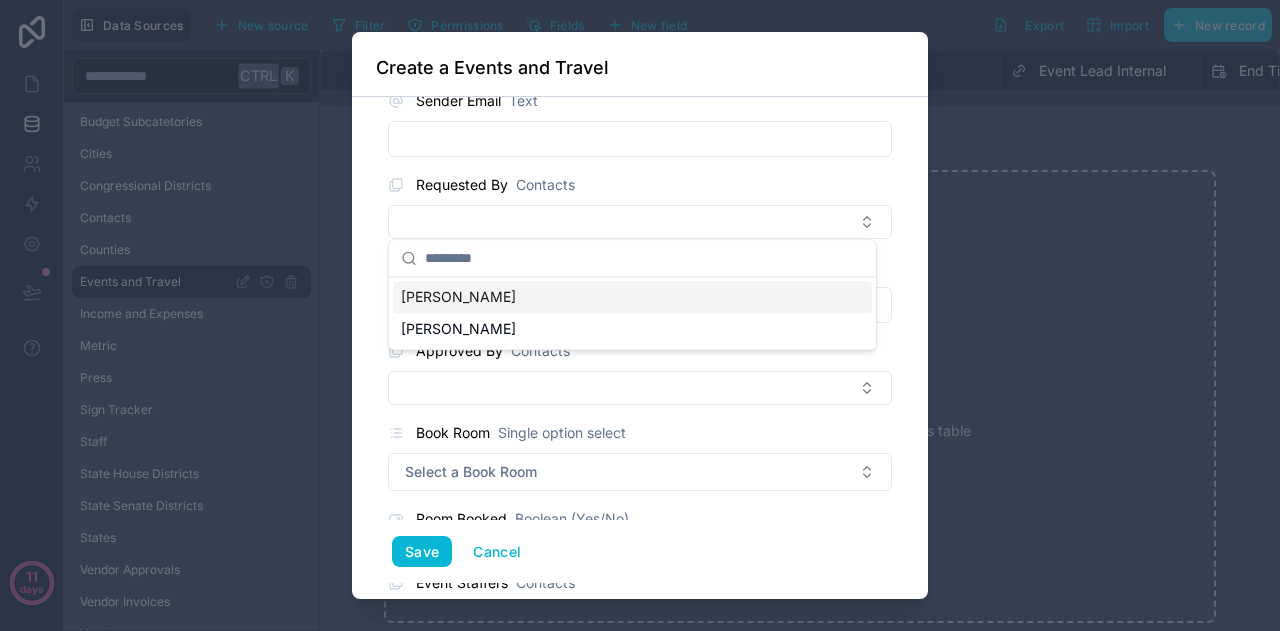 click on "[PERSON_NAME]" at bounding box center [632, 297] 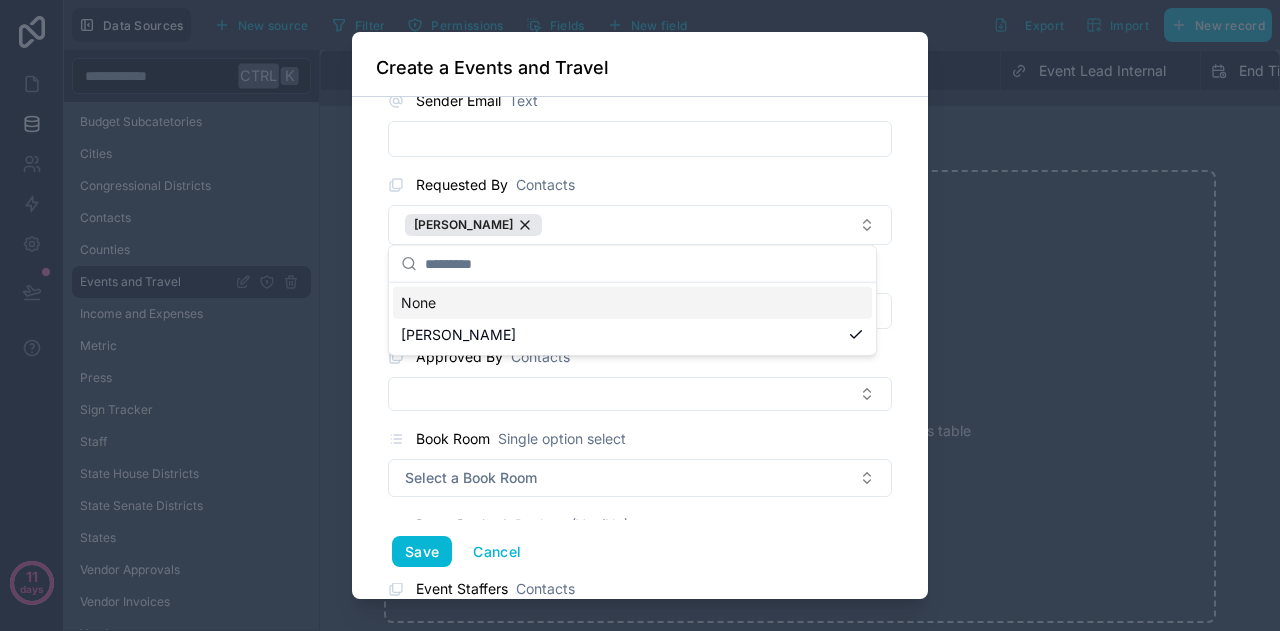 click on "**********" at bounding box center [640, 348] 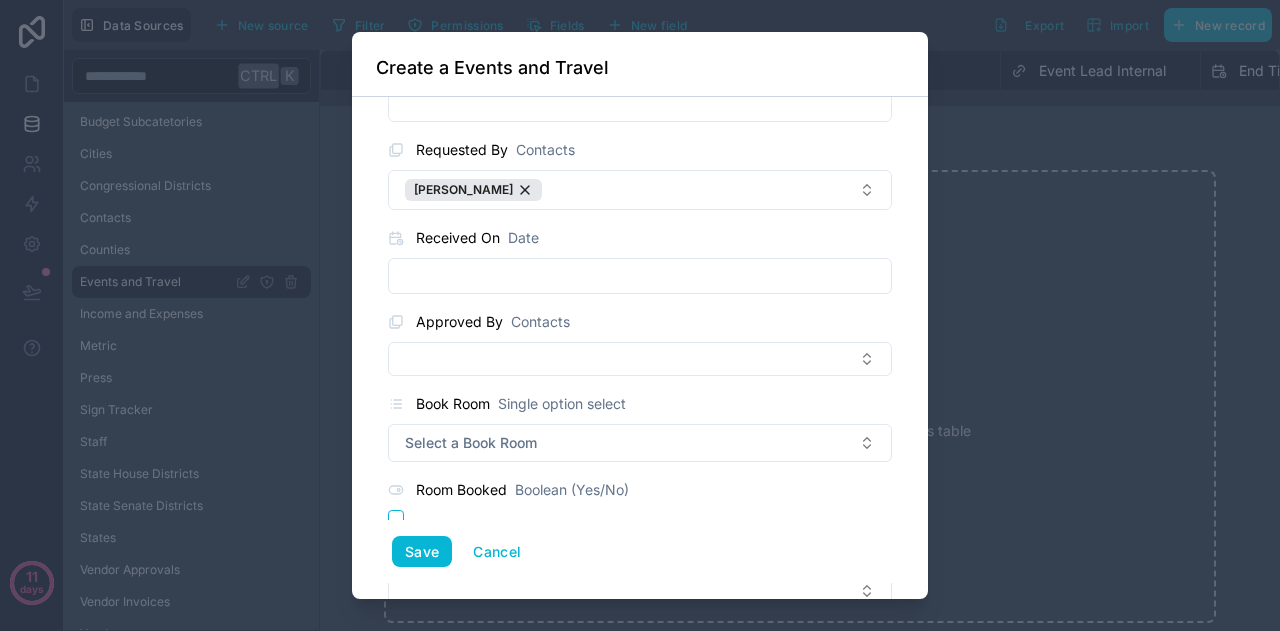 scroll, scrollTop: 820, scrollLeft: 0, axis: vertical 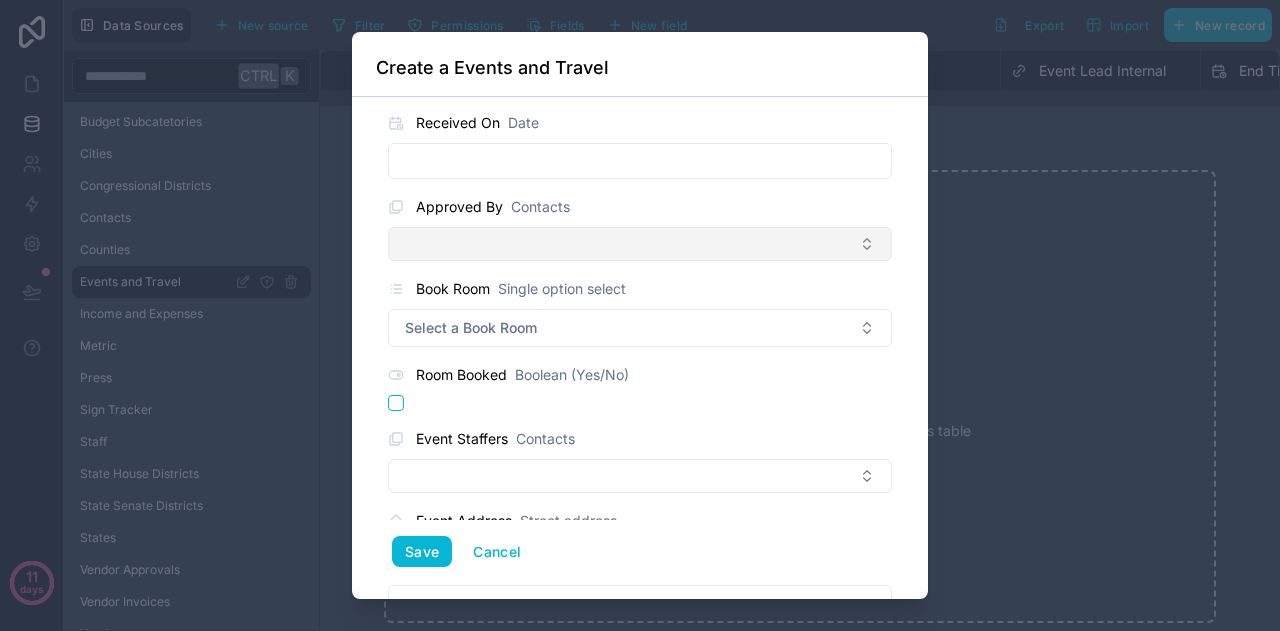 click at bounding box center (640, 244) 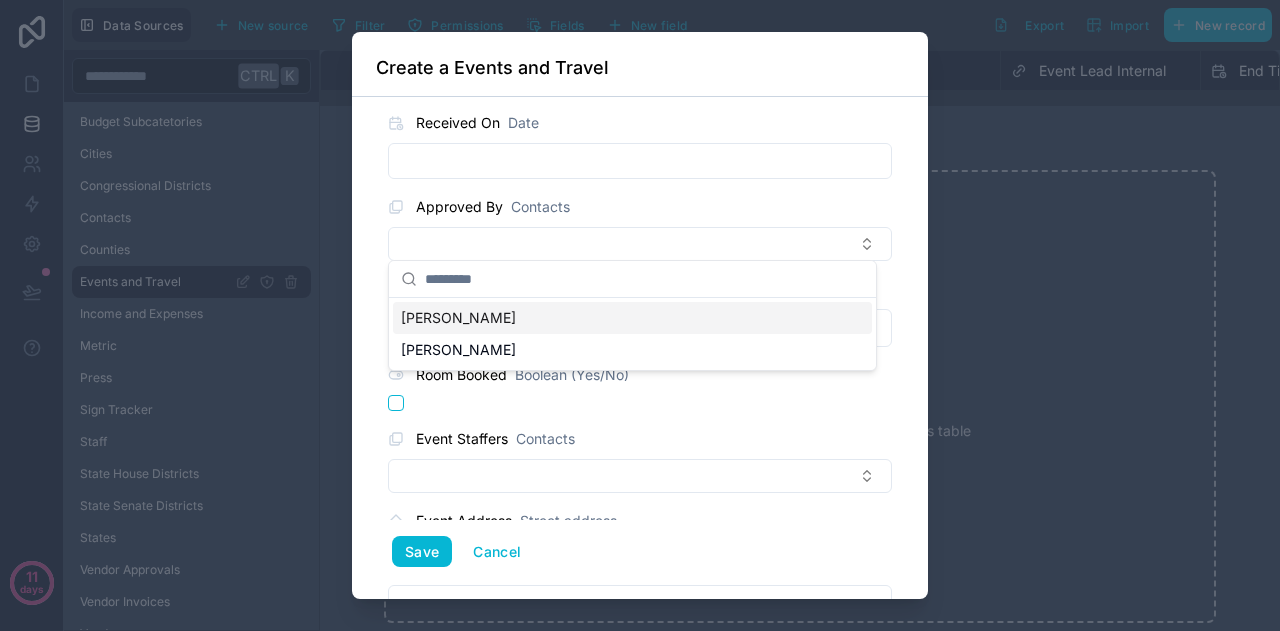 click on "[PERSON_NAME]" at bounding box center (458, 318) 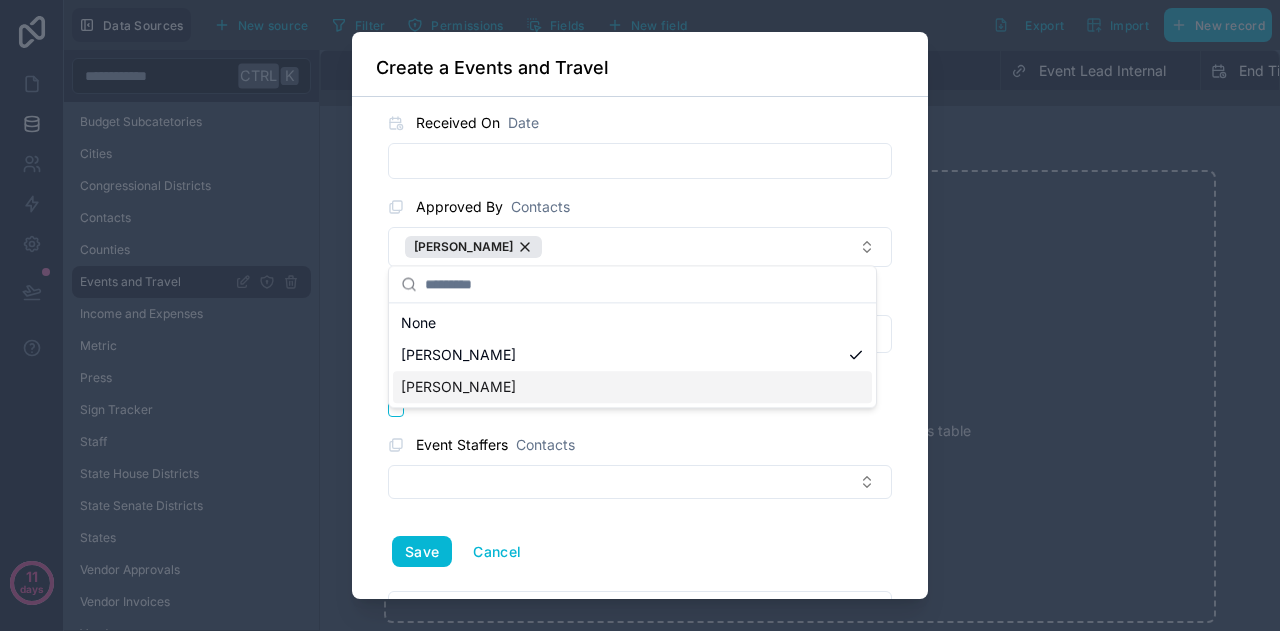 click on "[PERSON_NAME]" at bounding box center [458, 387] 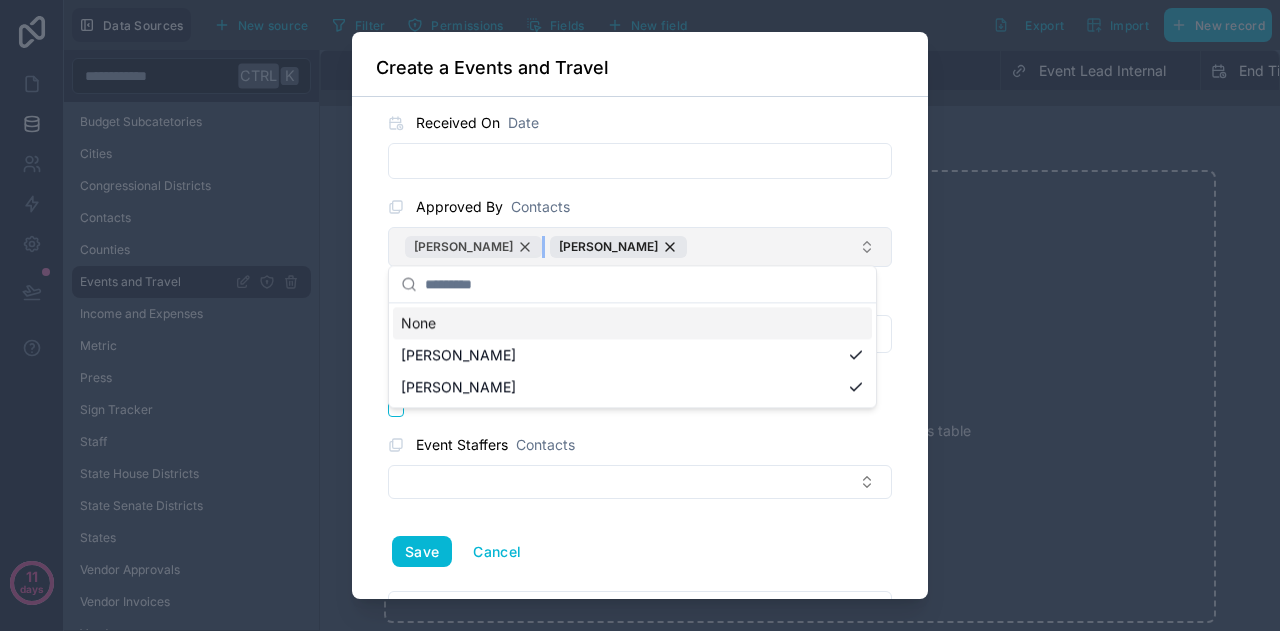 click on "[PERSON_NAME]" at bounding box center [473, 247] 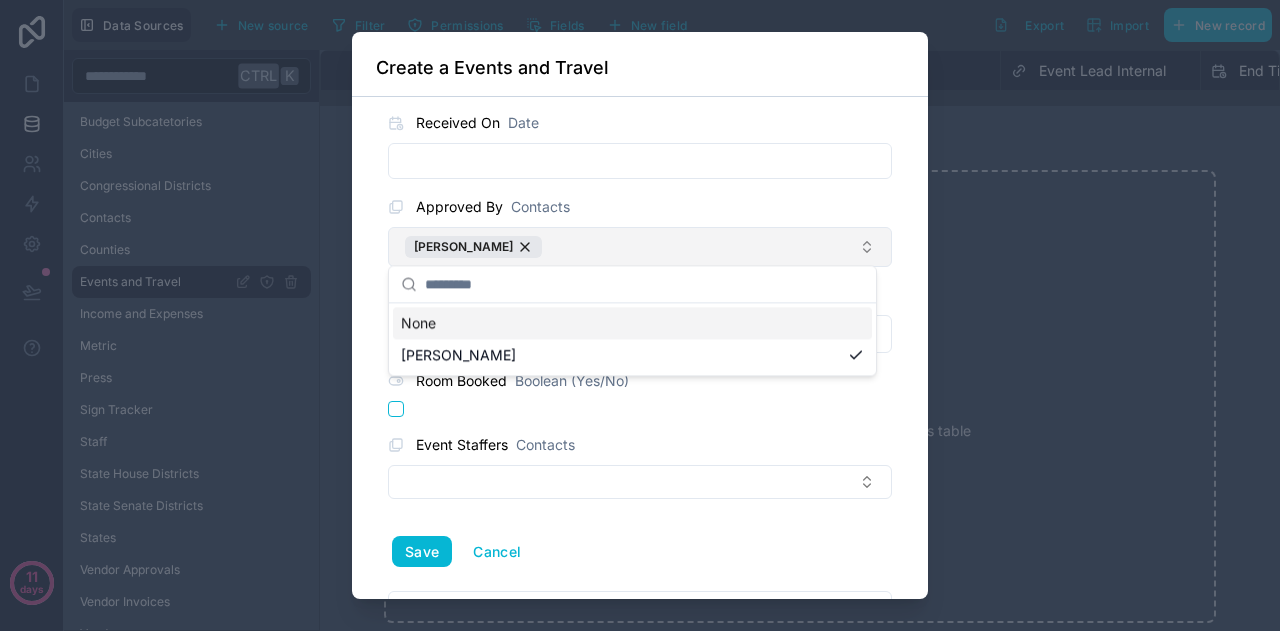 click on "**********" at bounding box center (640, 348) 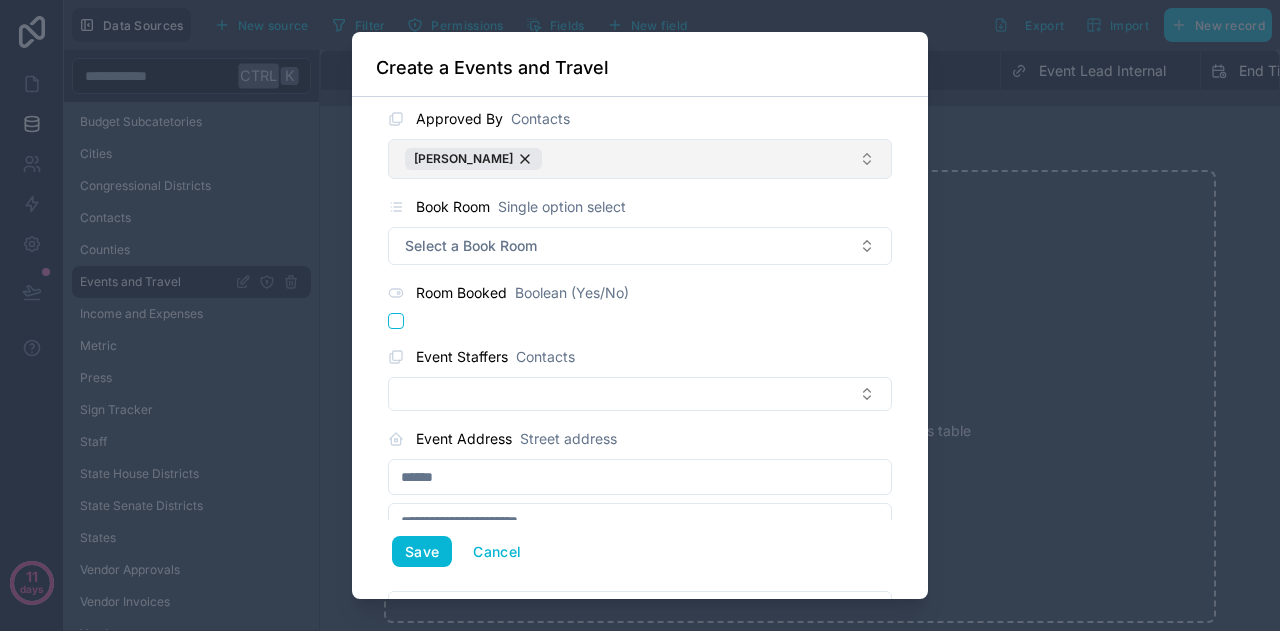 scroll, scrollTop: 907, scrollLeft: 0, axis: vertical 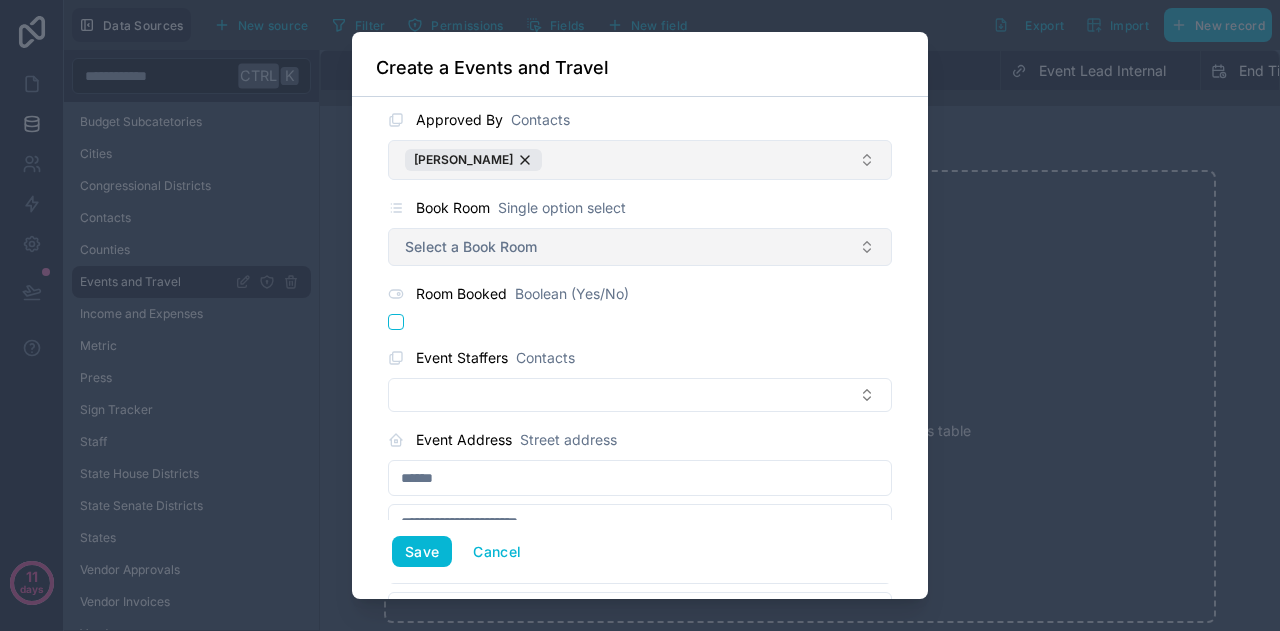 click on "Select a Book Room" at bounding box center [471, 247] 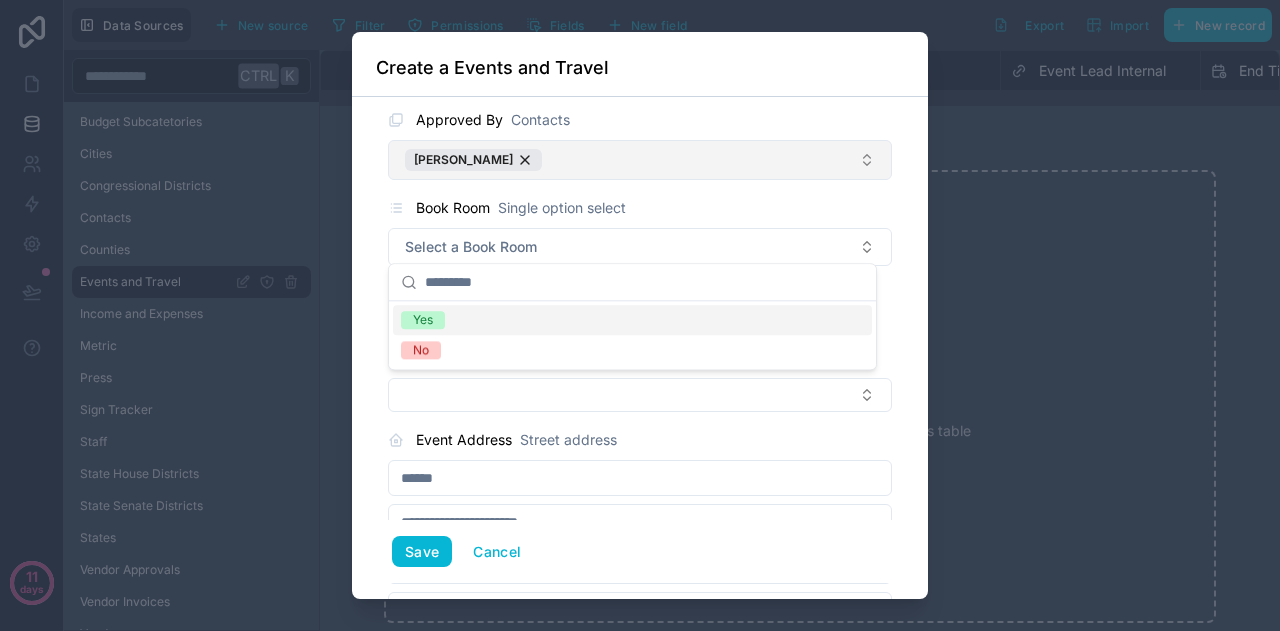 click on "Yes" at bounding box center (632, 320) 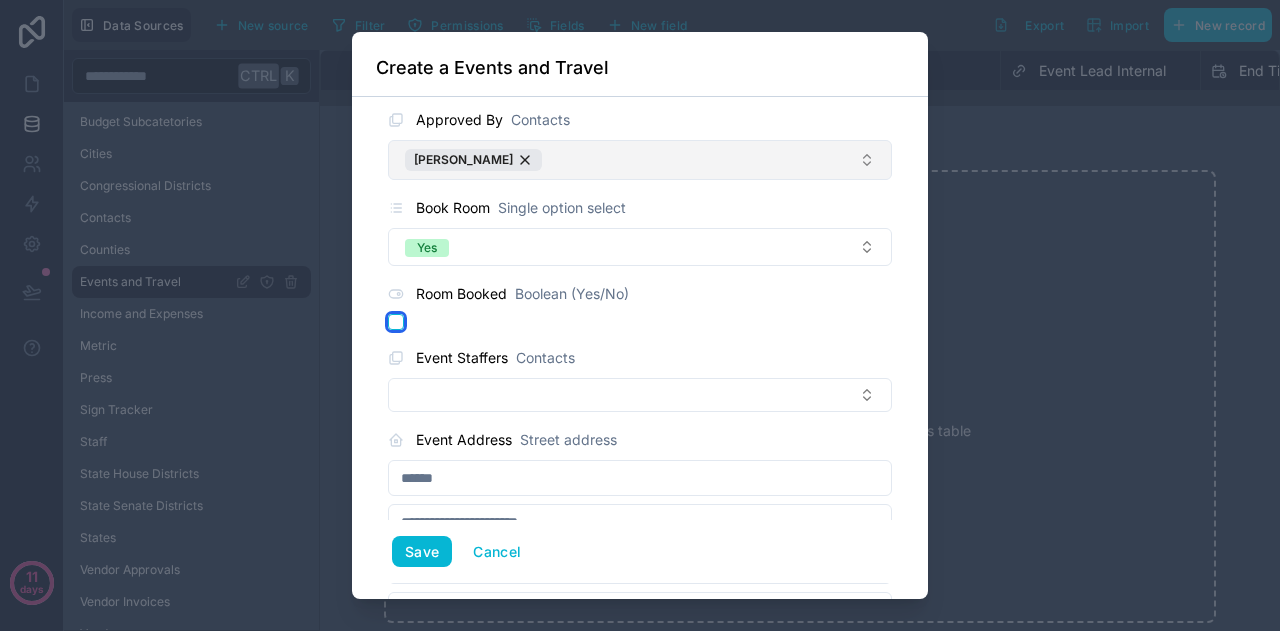 click at bounding box center (396, 322) 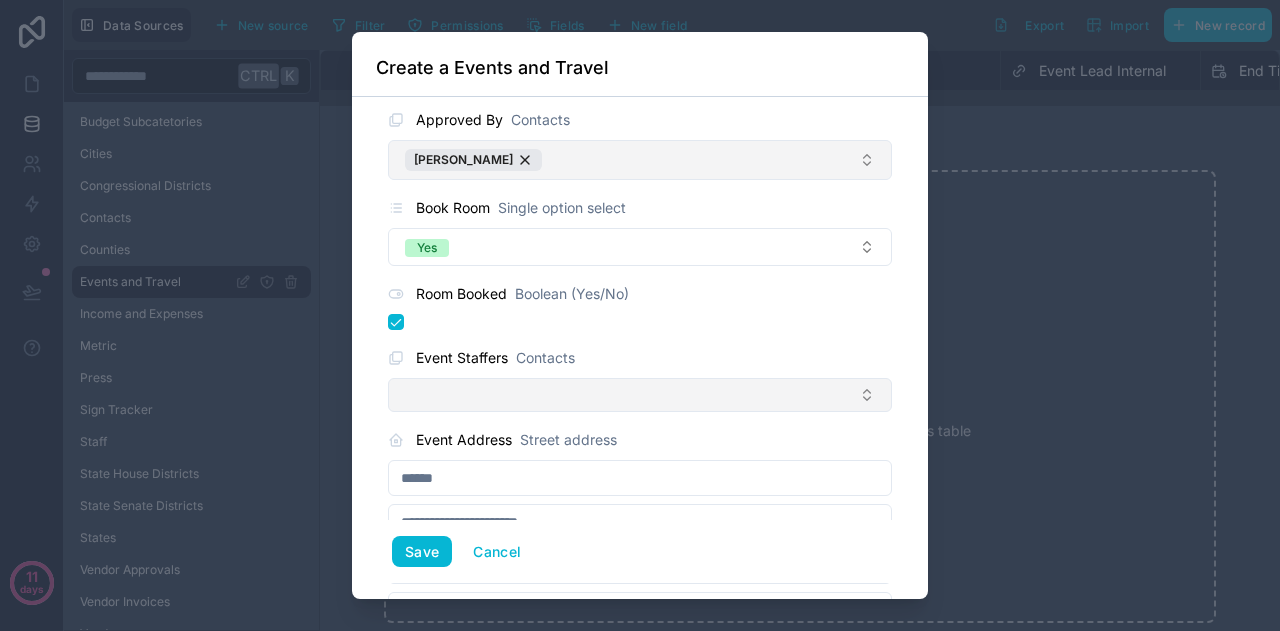 click at bounding box center [640, 395] 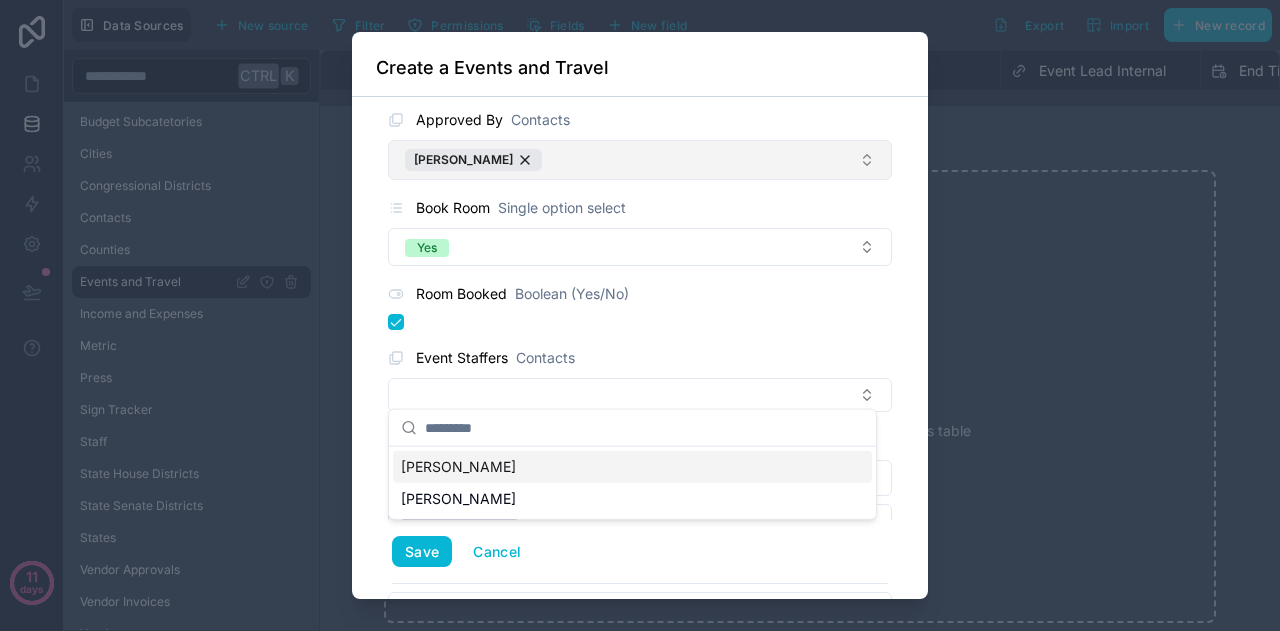 click on "[PERSON_NAME]" at bounding box center (458, 467) 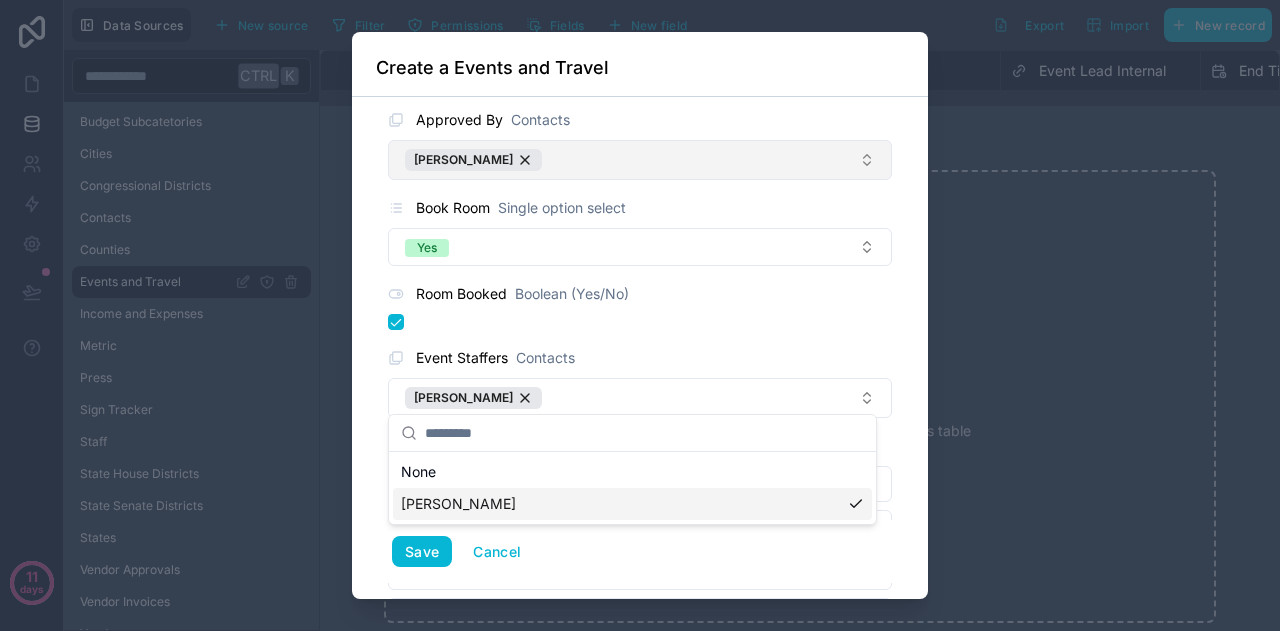 click on "**********" at bounding box center (640, 348) 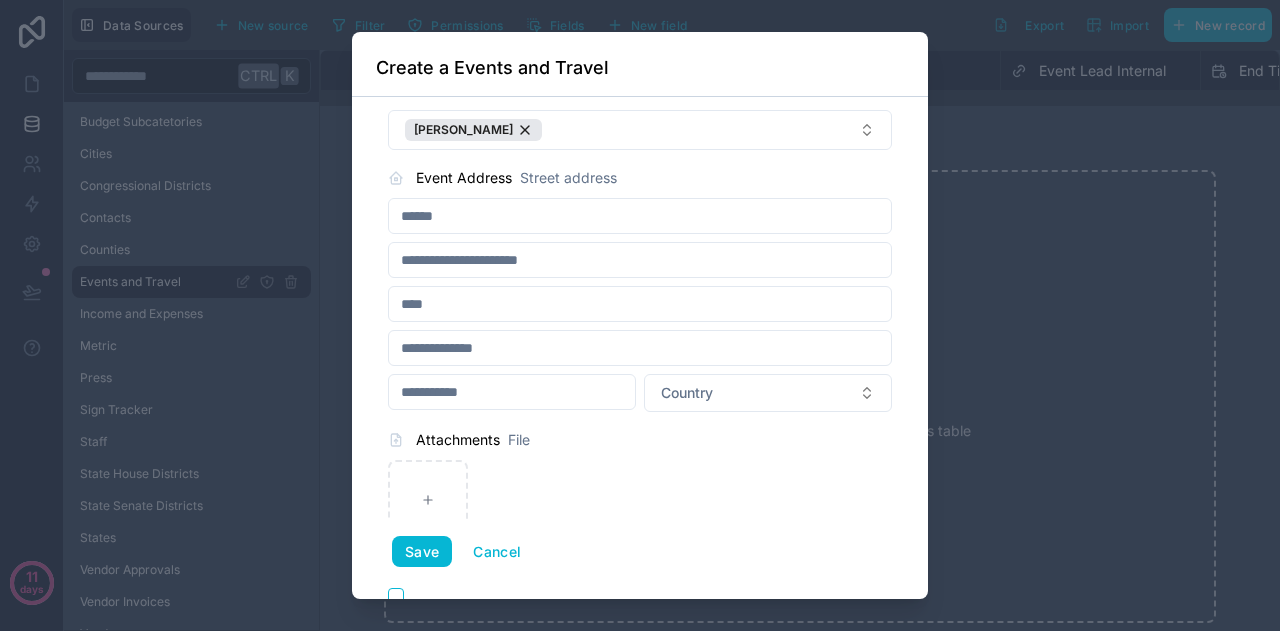 scroll, scrollTop: 1176, scrollLeft: 0, axis: vertical 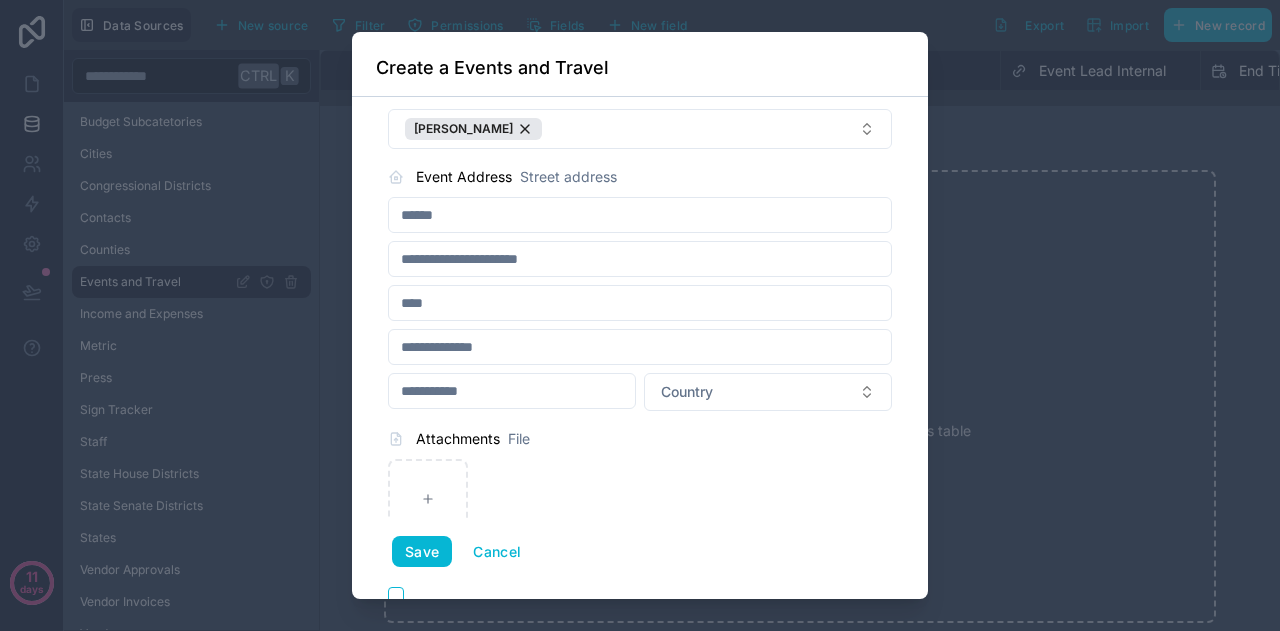 click at bounding box center [640, 215] 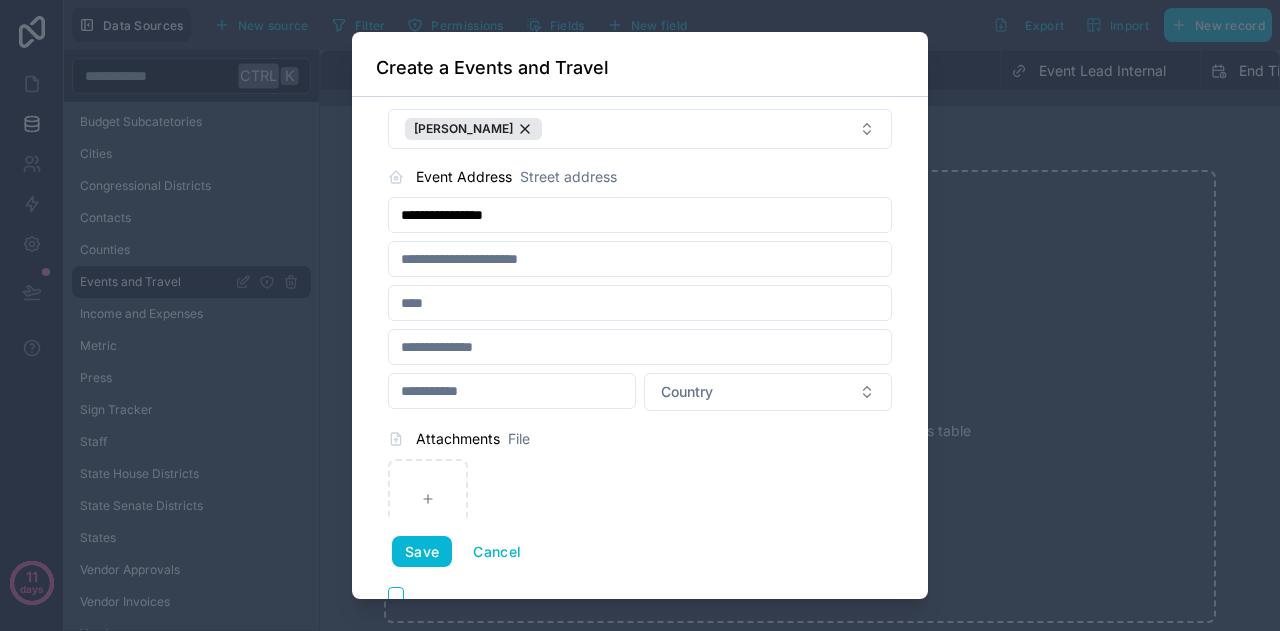 type on "**********" 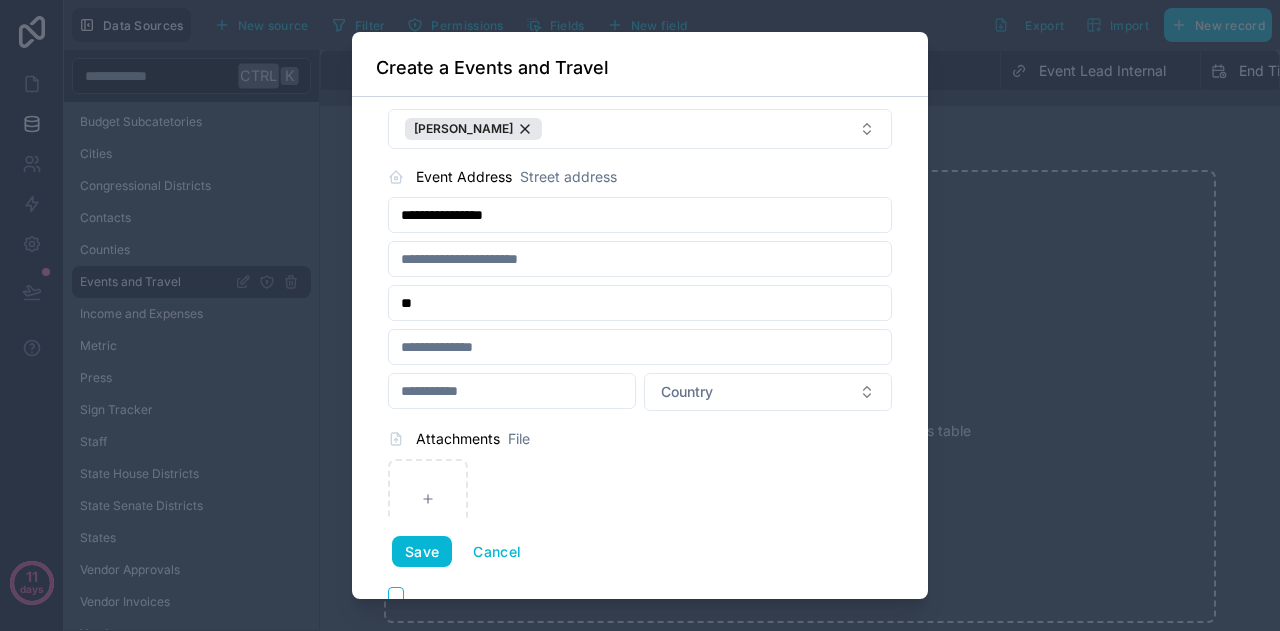 type on "*" 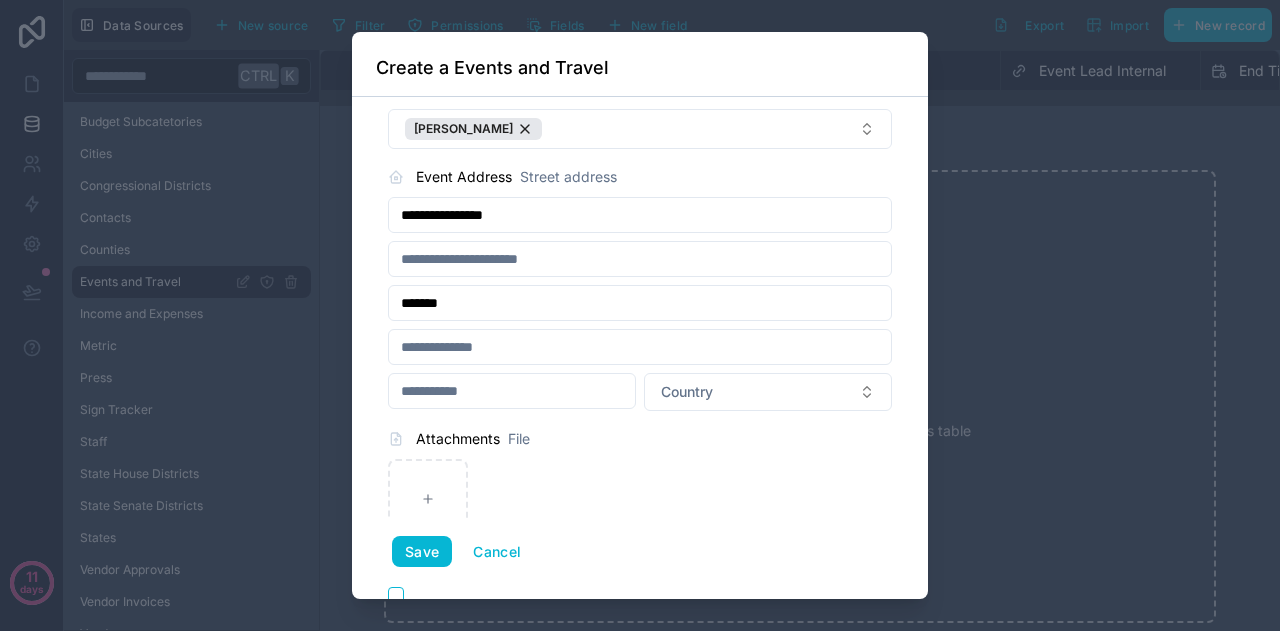 type on "*******" 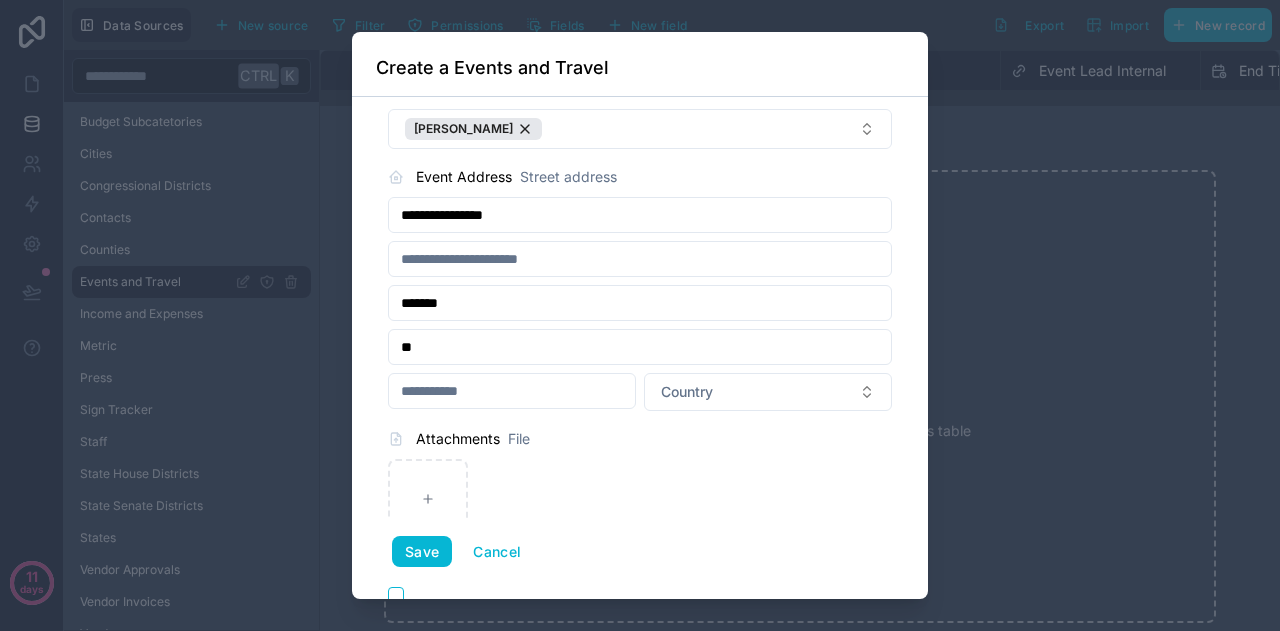 type on "**" 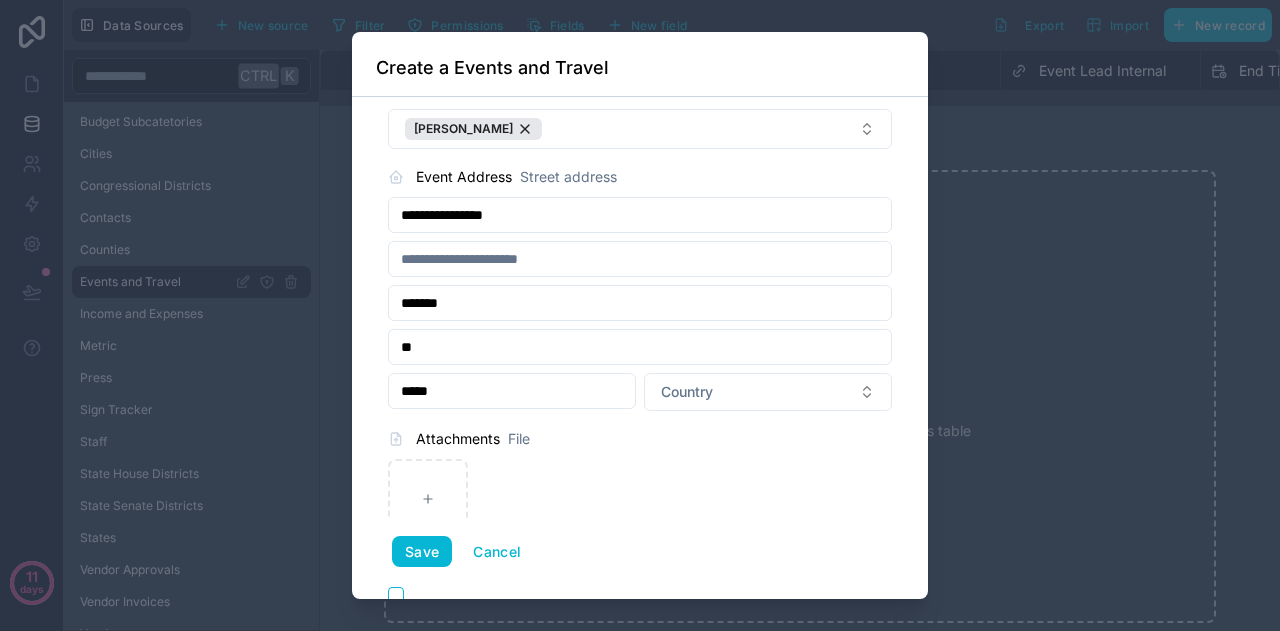 type on "*****" 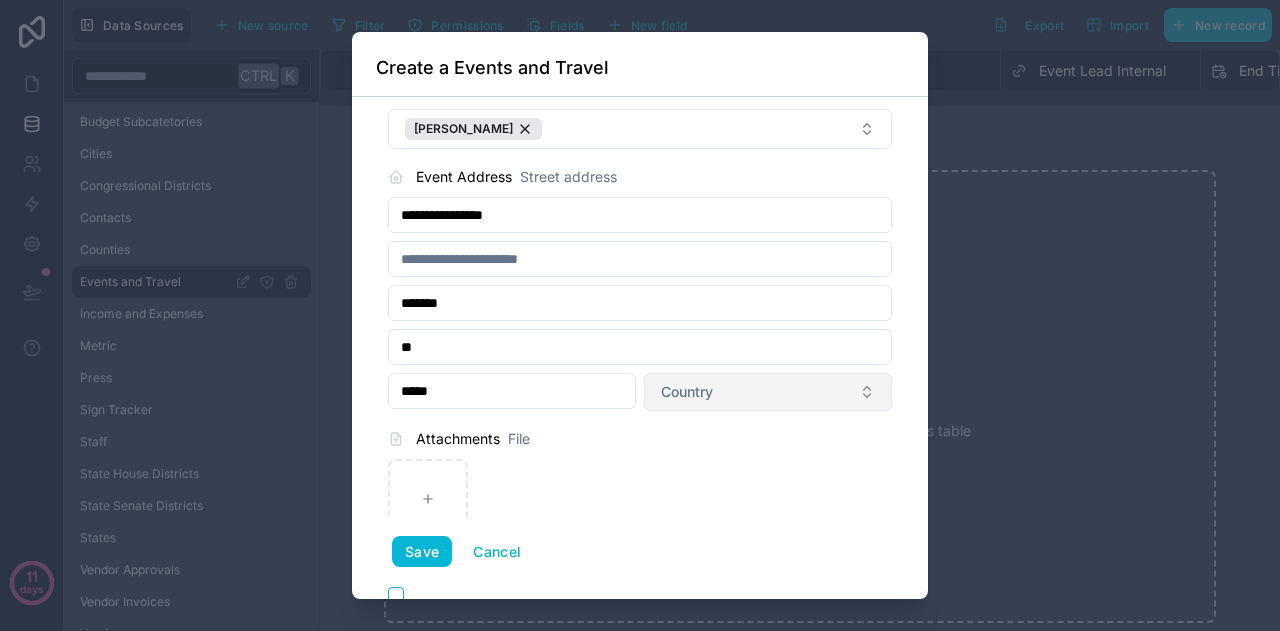 click on "Country" at bounding box center (768, 392) 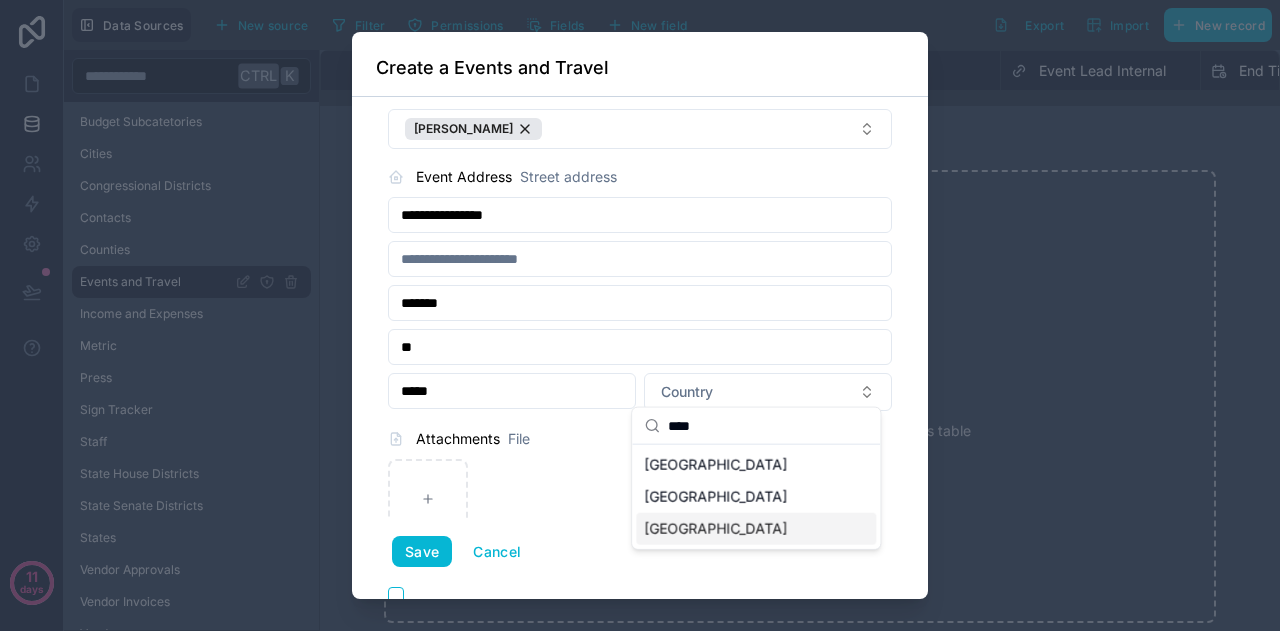 type on "****" 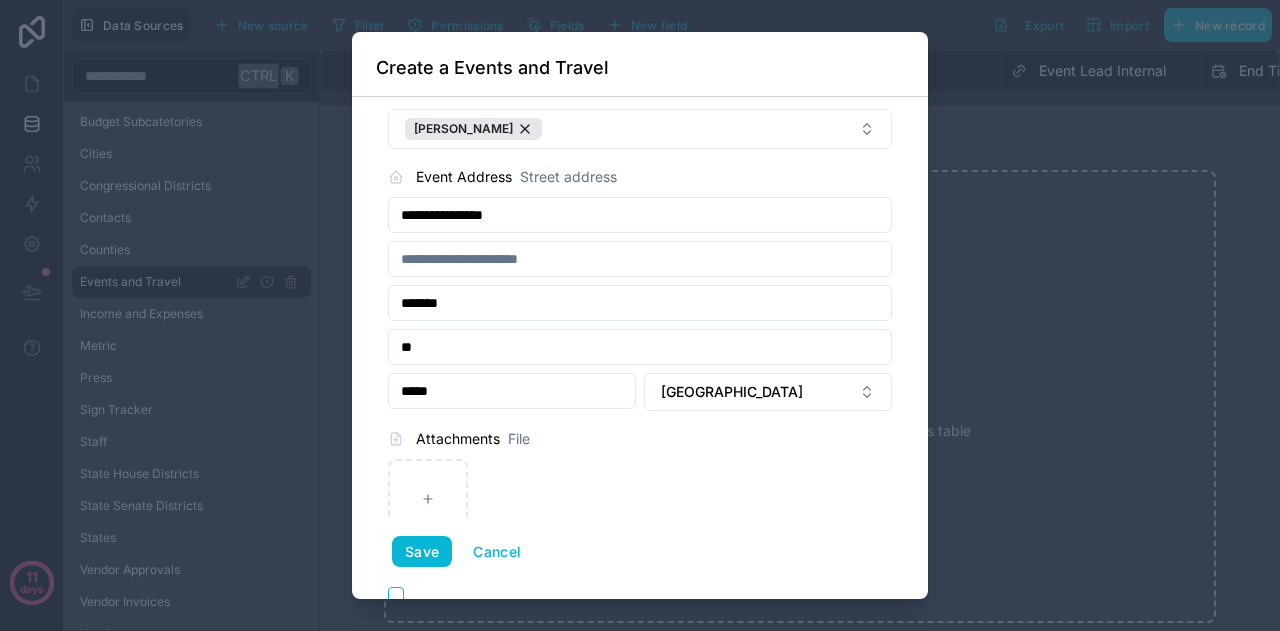 click on "**********" at bounding box center (640, 348) 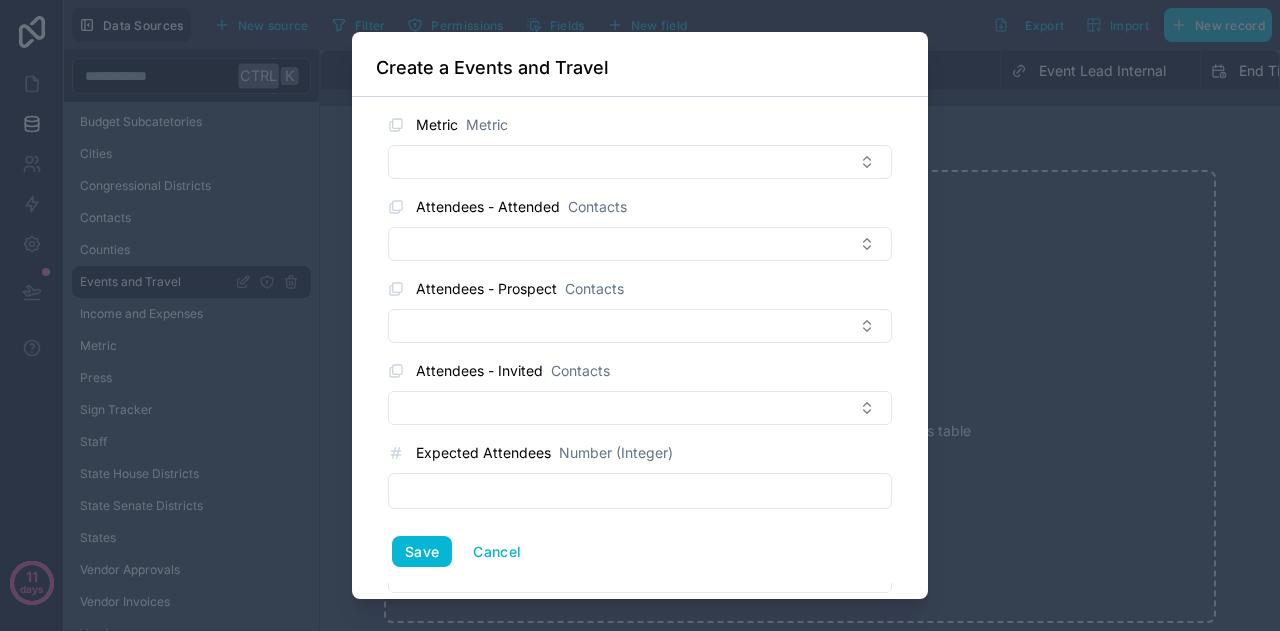 scroll, scrollTop: 1921, scrollLeft: 0, axis: vertical 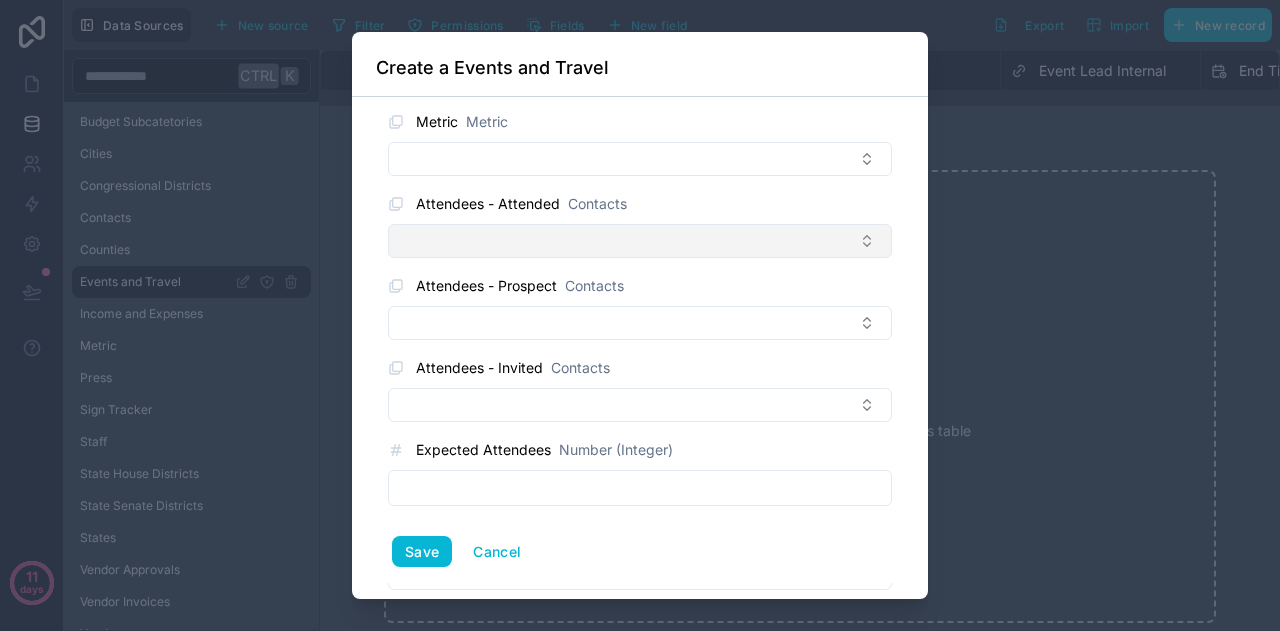 click at bounding box center [640, 241] 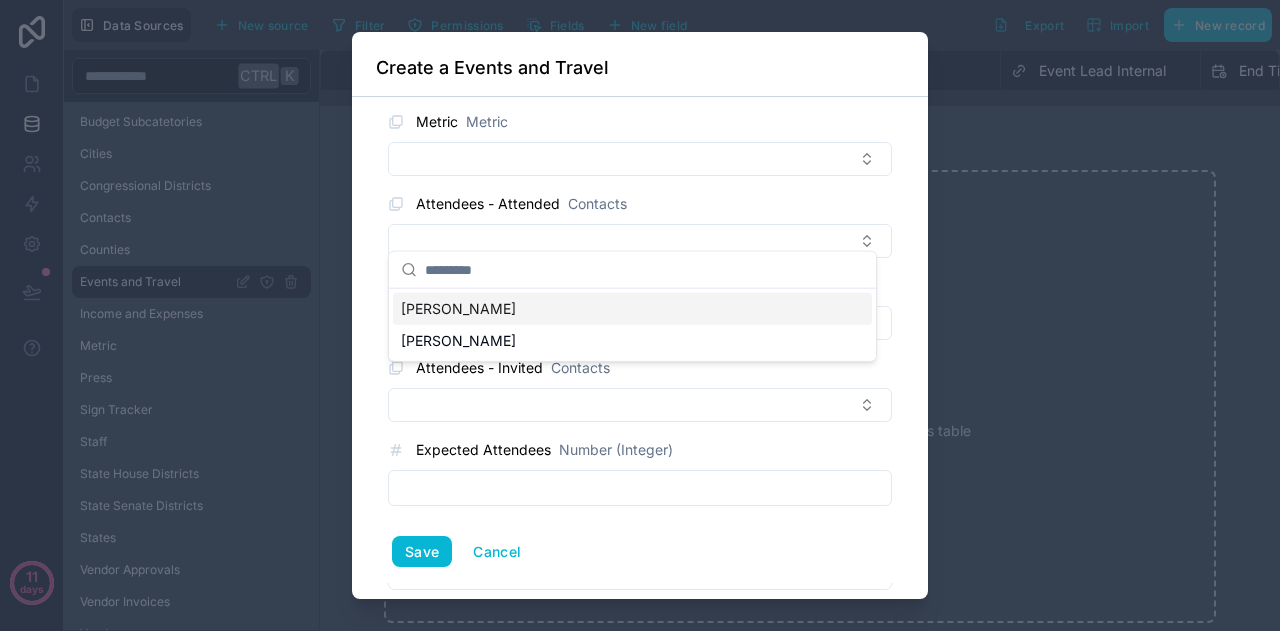 click on "[PERSON_NAME]" at bounding box center (632, 309) 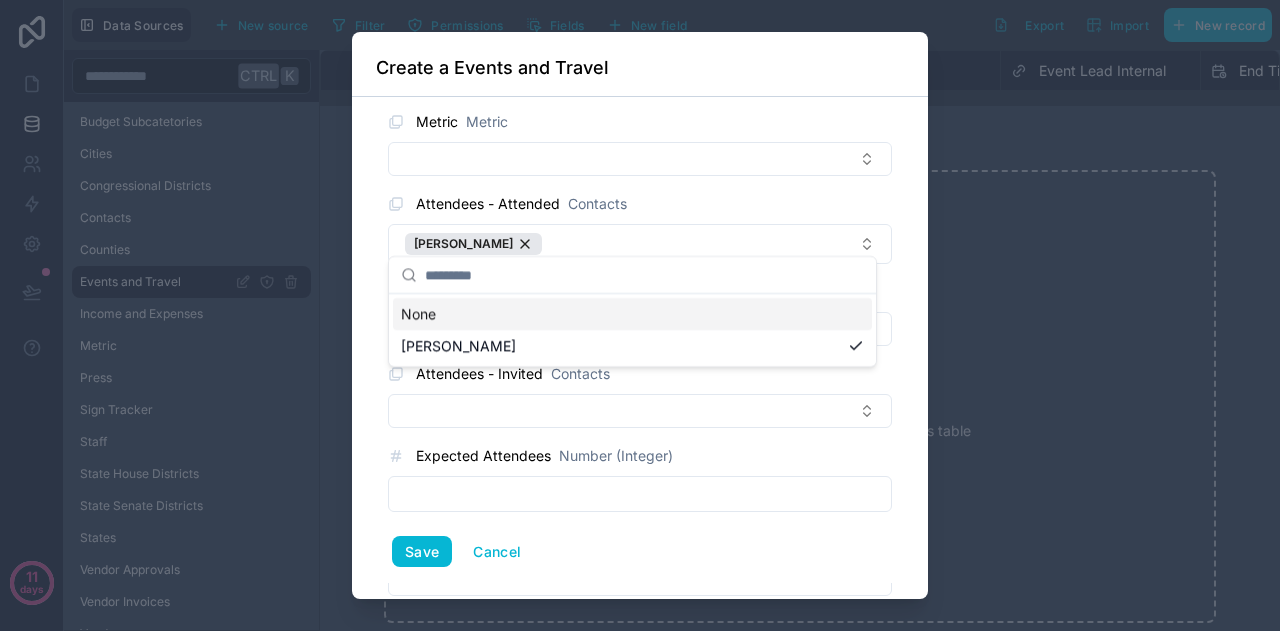 click on "**********" at bounding box center [640, 348] 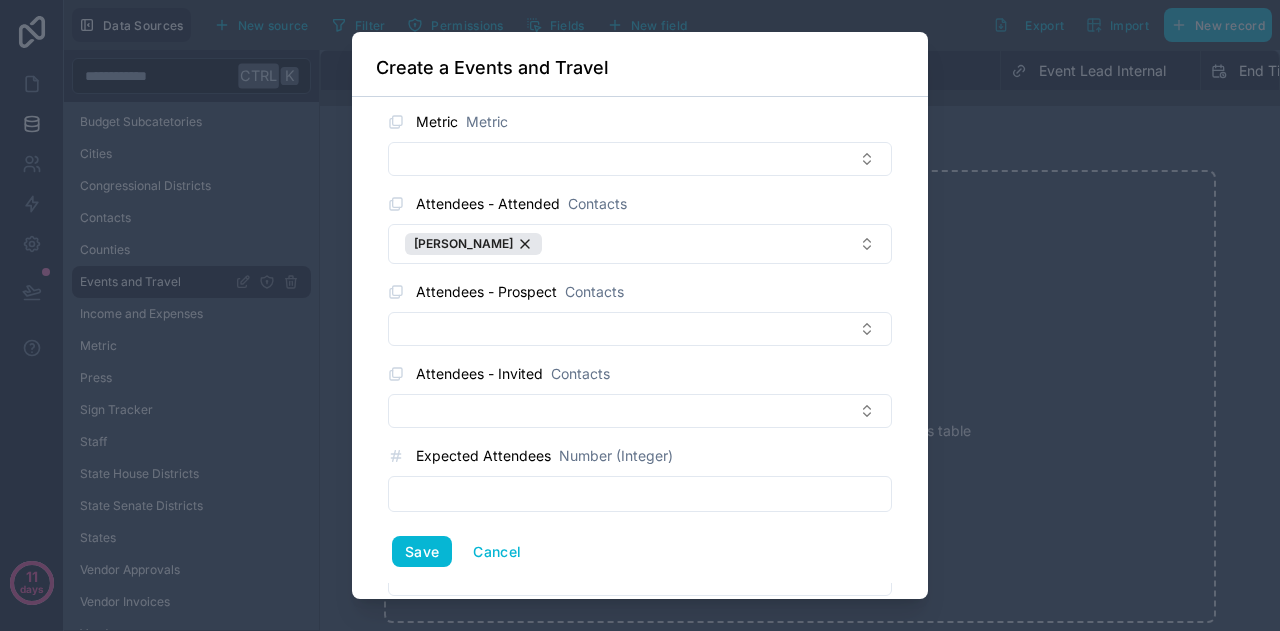 scroll, scrollTop: 2042, scrollLeft: 0, axis: vertical 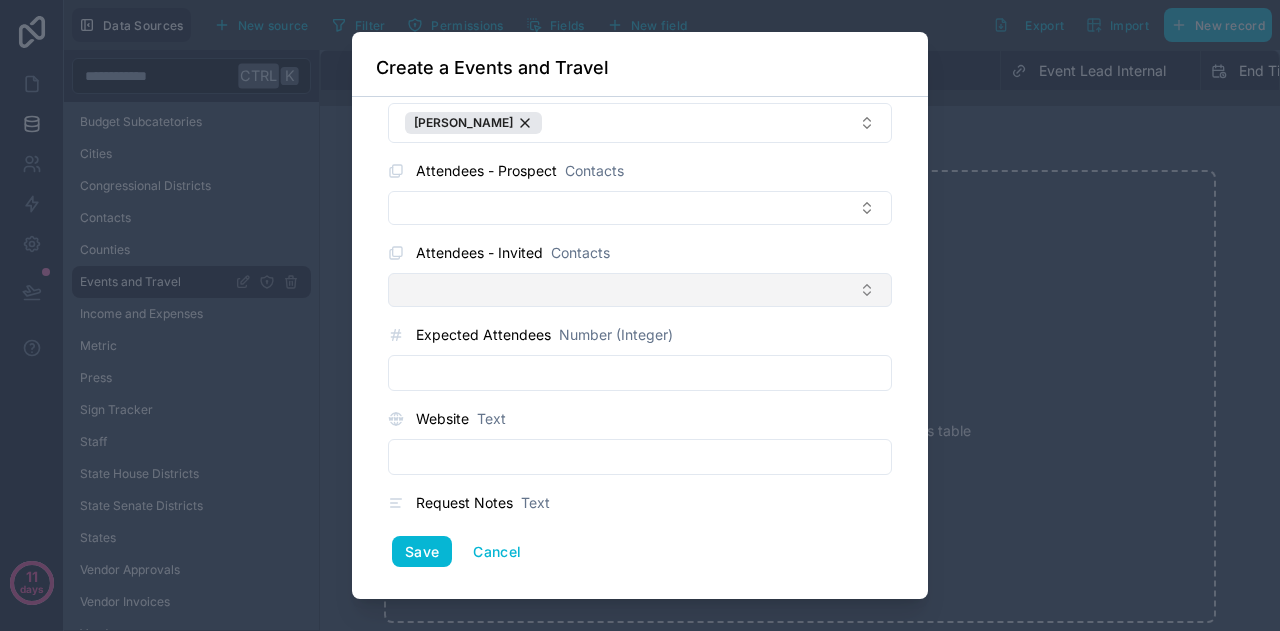 click at bounding box center (640, 290) 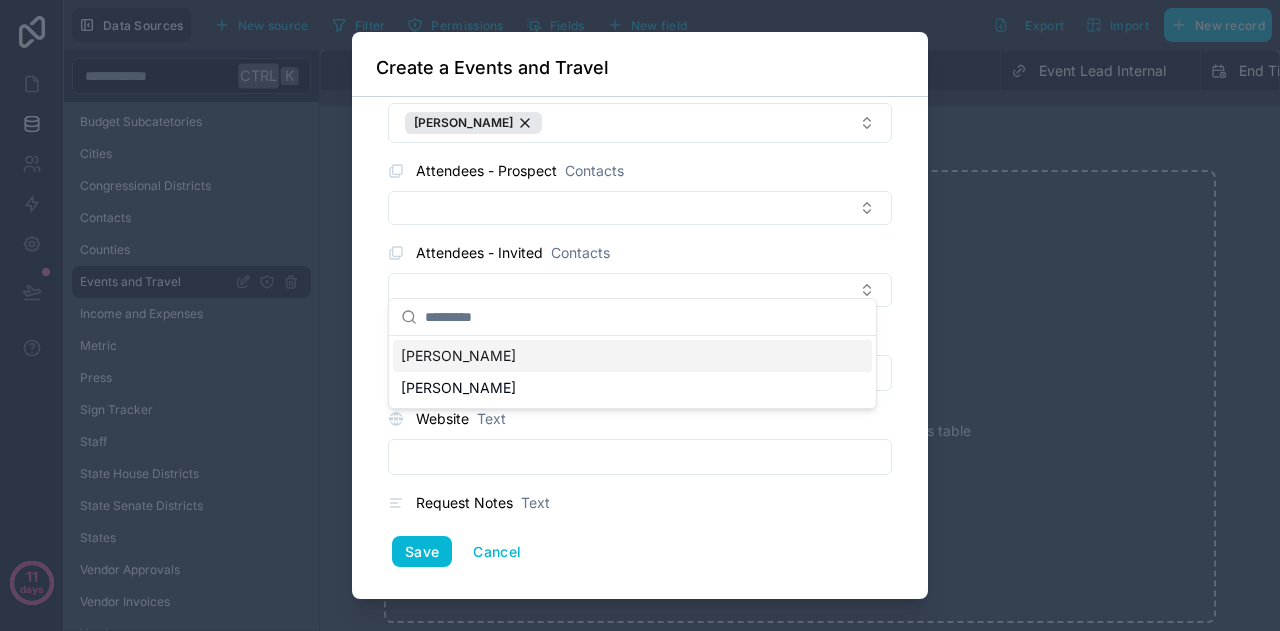 click on "[PERSON_NAME]" at bounding box center [632, 356] 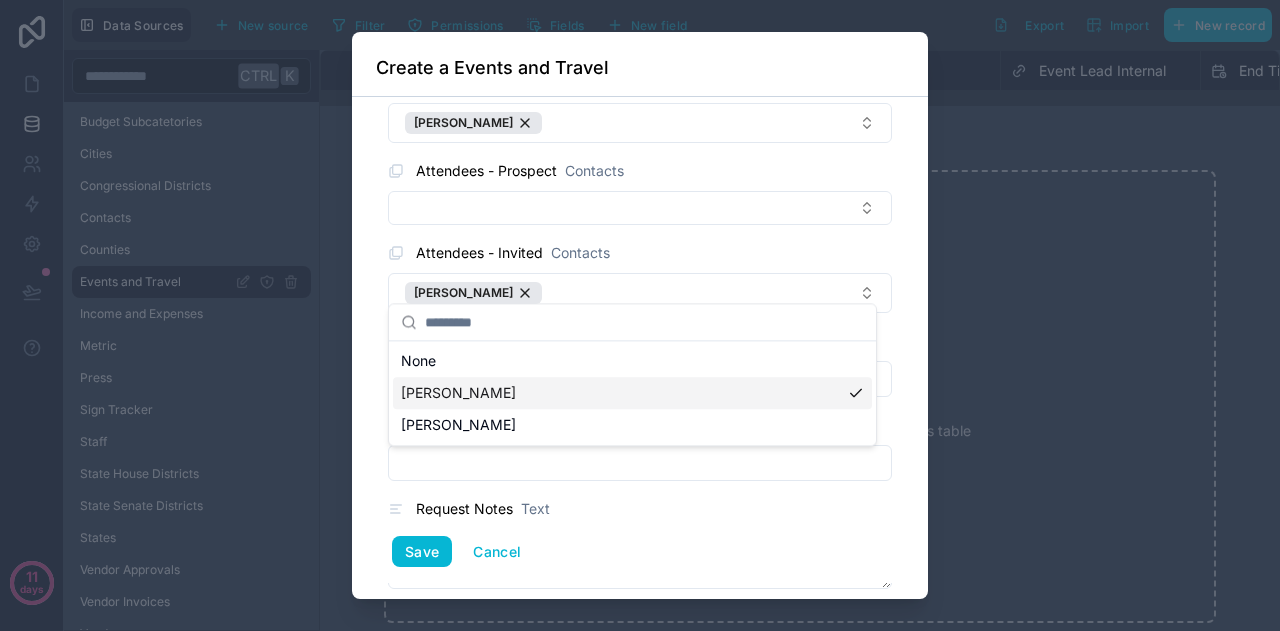 click on "**********" at bounding box center [640, 348] 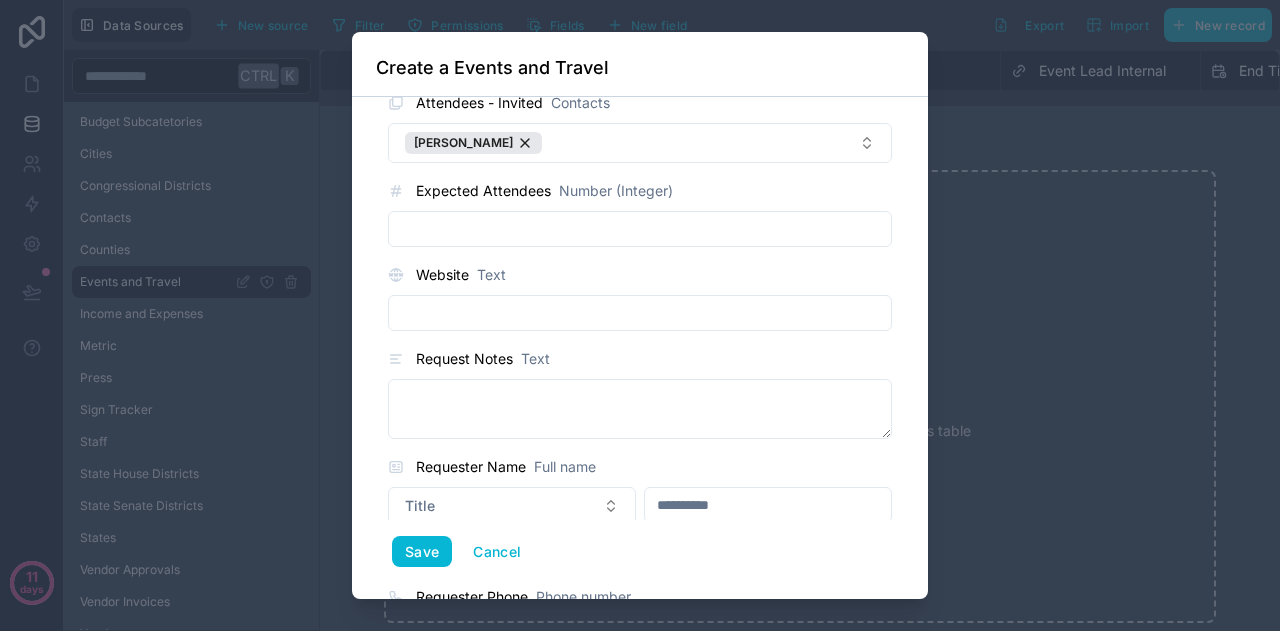 scroll, scrollTop: 2191, scrollLeft: 0, axis: vertical 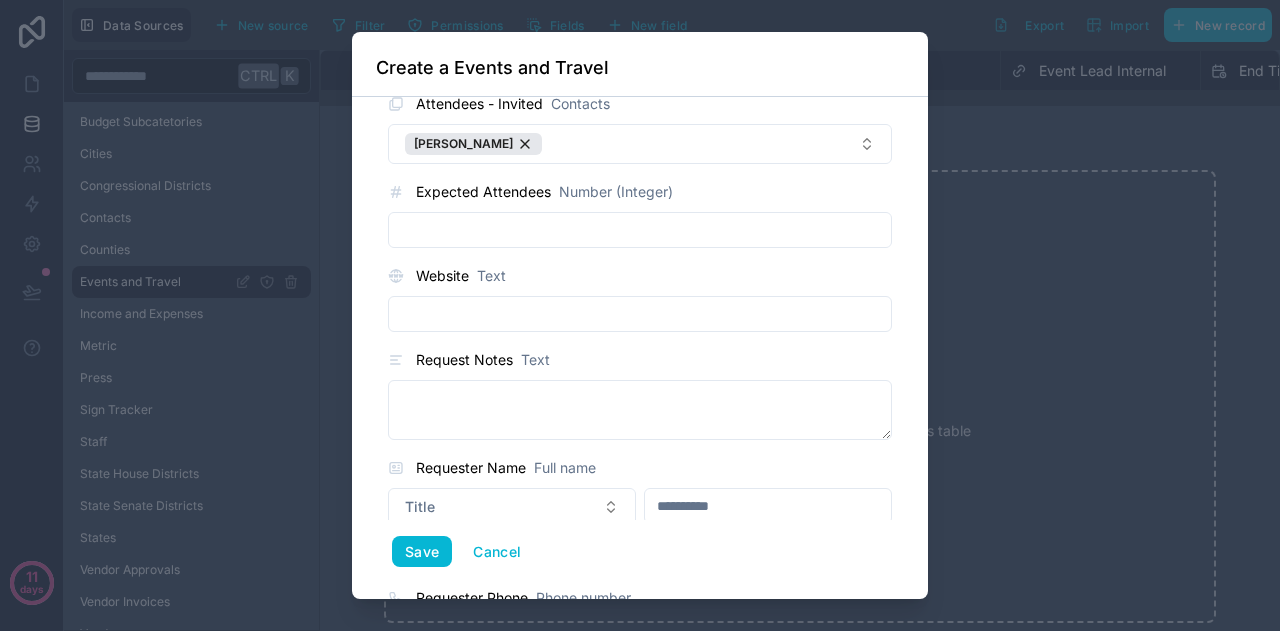 click at bounding box center (640, 230) 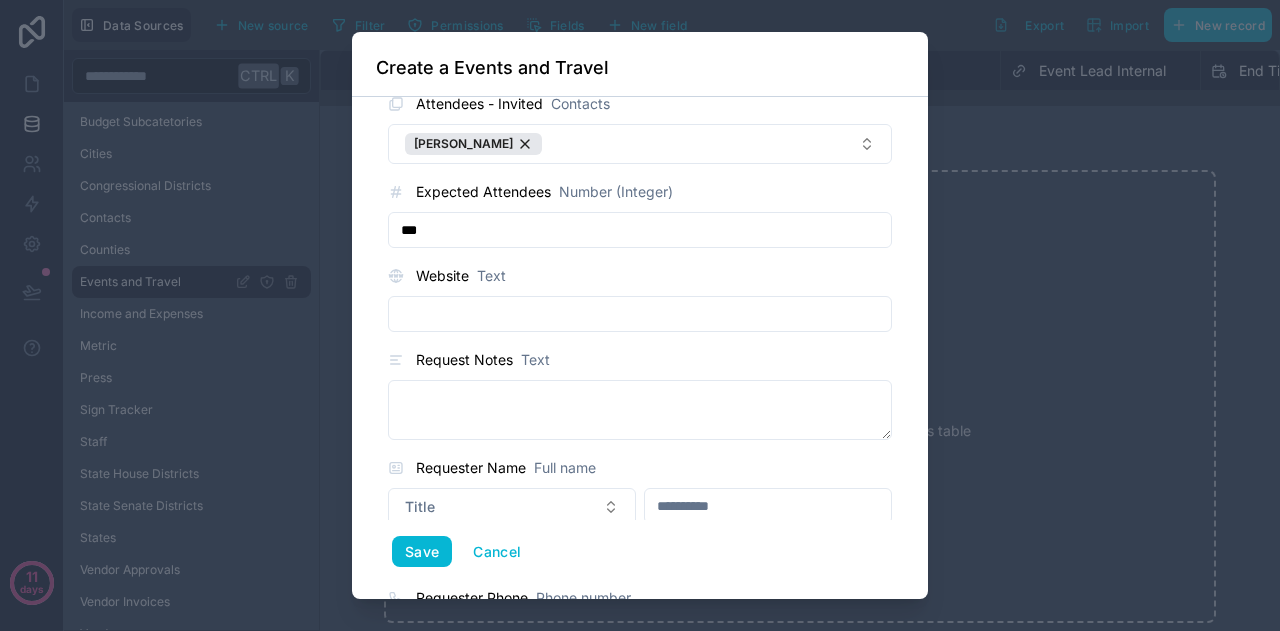 type on "***" 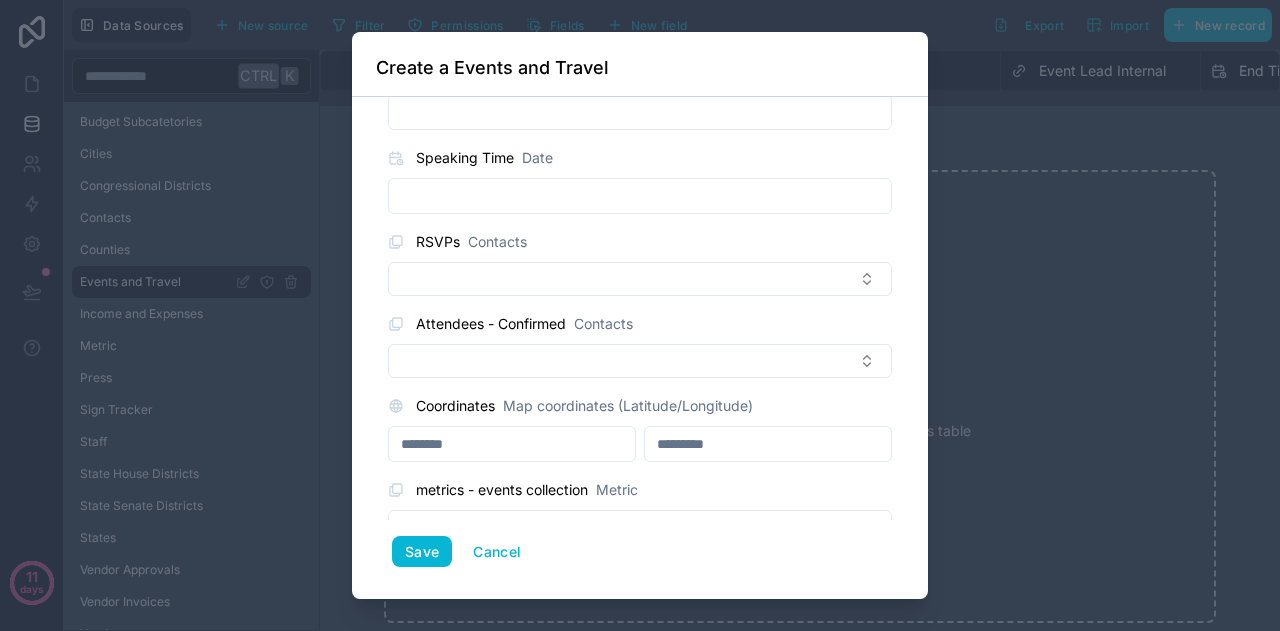scroll, scrollTop: 3160, scrollLeft: 0, axis: vertical 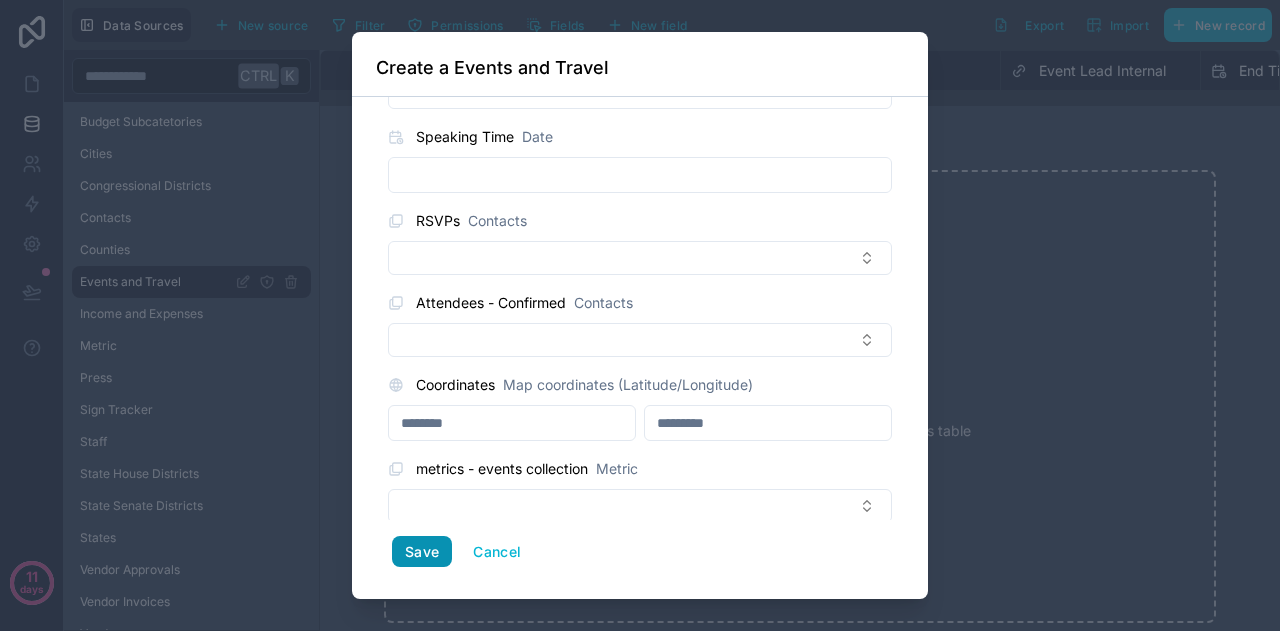 click on "Save" at bounding box center (422, 552) 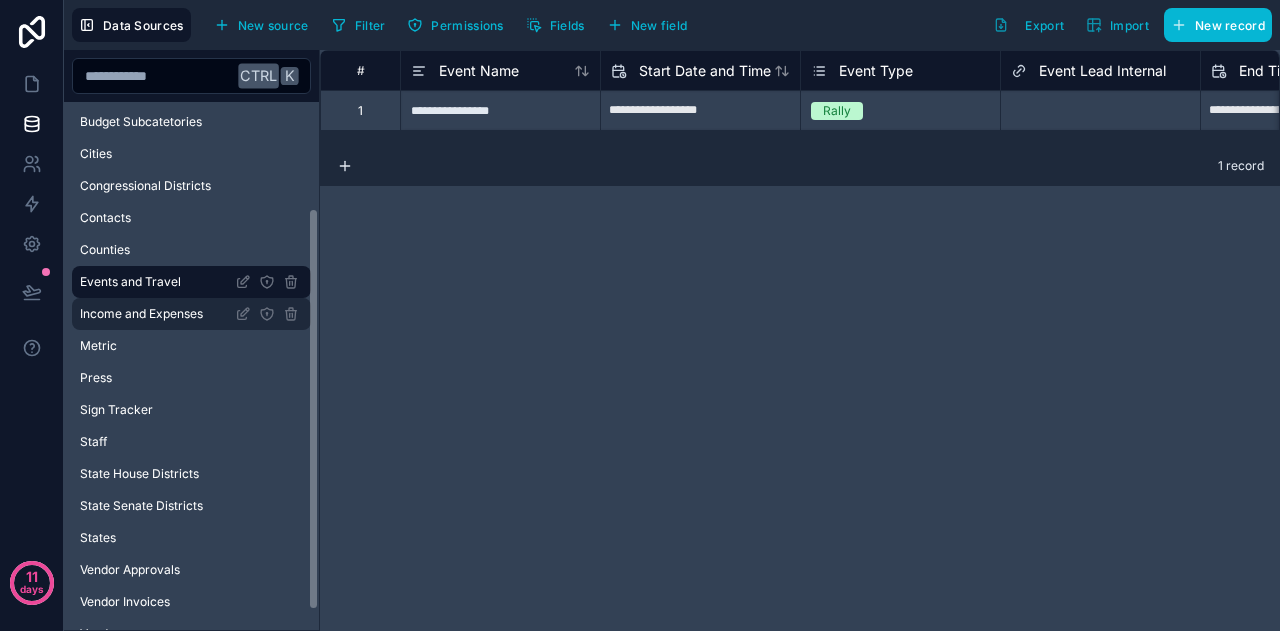 click on "Income and Expenses" at bounding box center (141, 314) 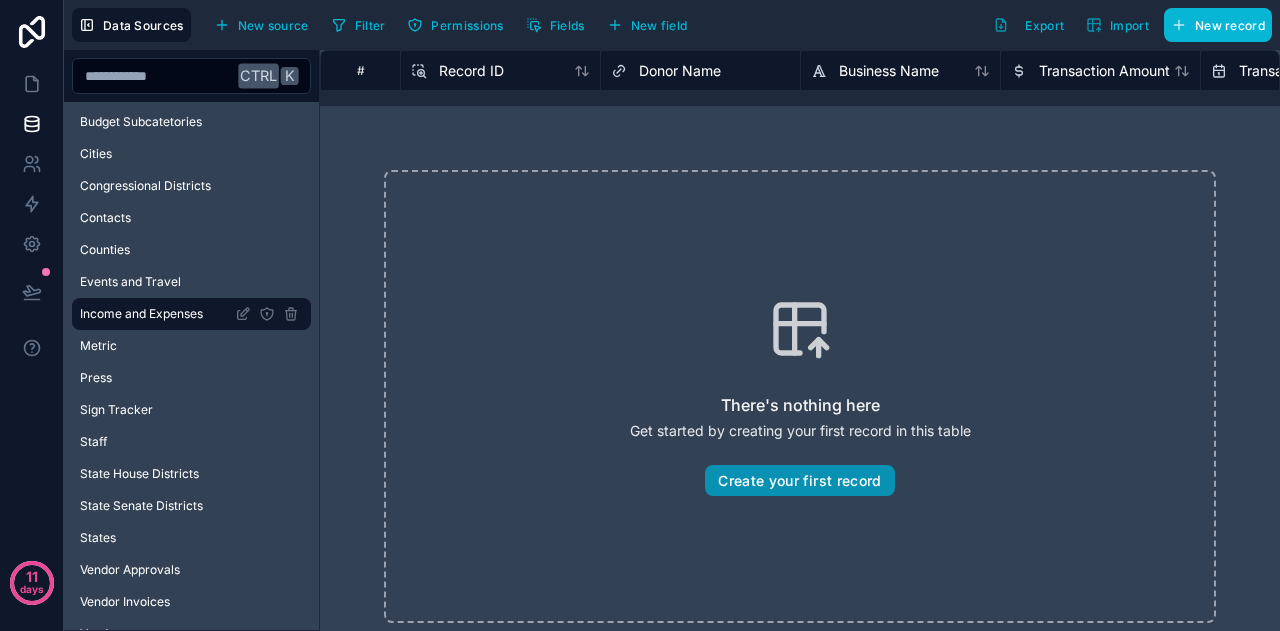 click on "Create your first record" at bounding box center (799, 481) 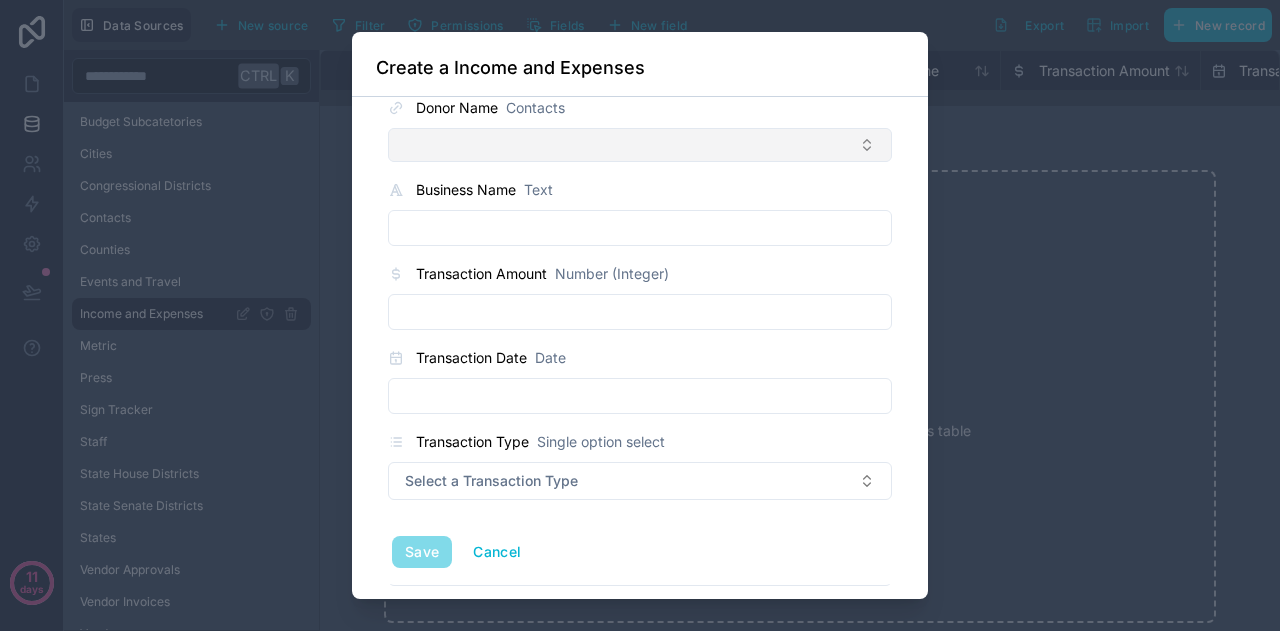scroll, scrollTop: 0, scrollLeft: 0, axis: both 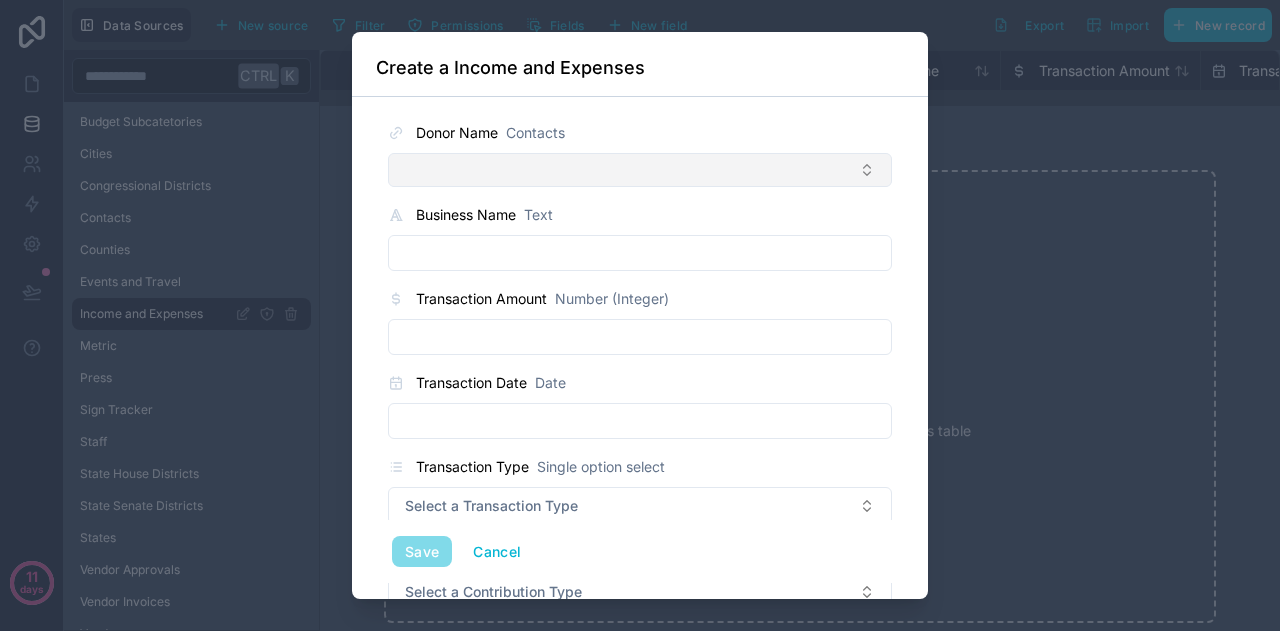 click at bounding box center (640, 170) 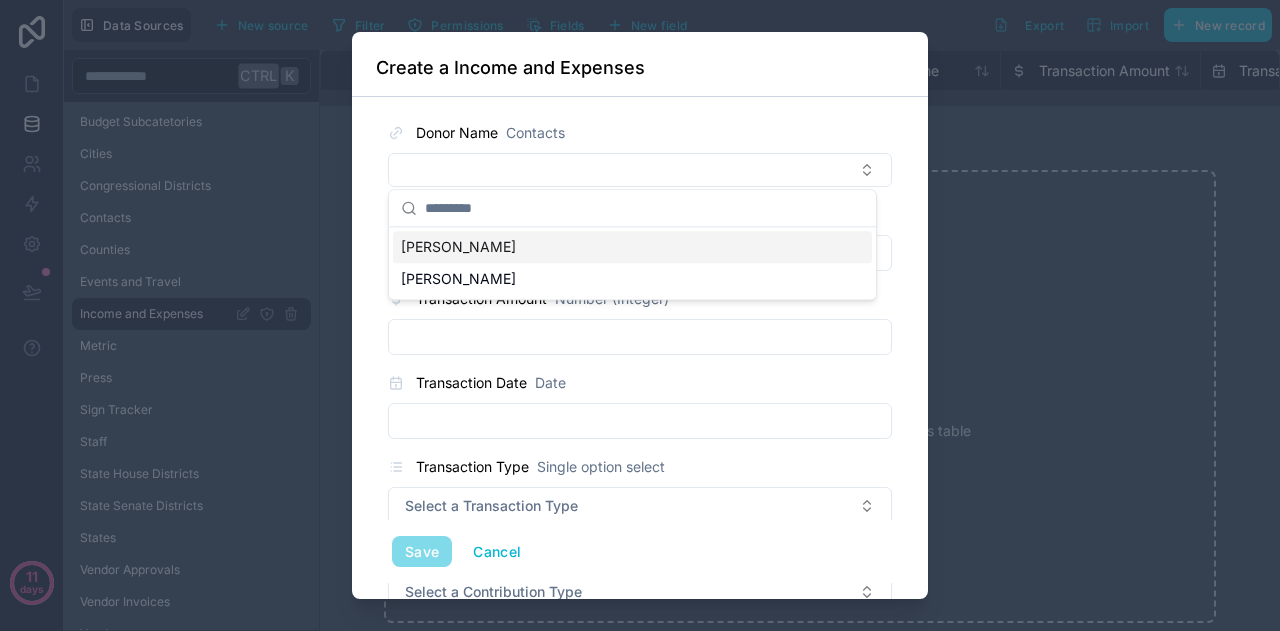 click on "[PERSON_NAME]" at bounding box center [458, 247] 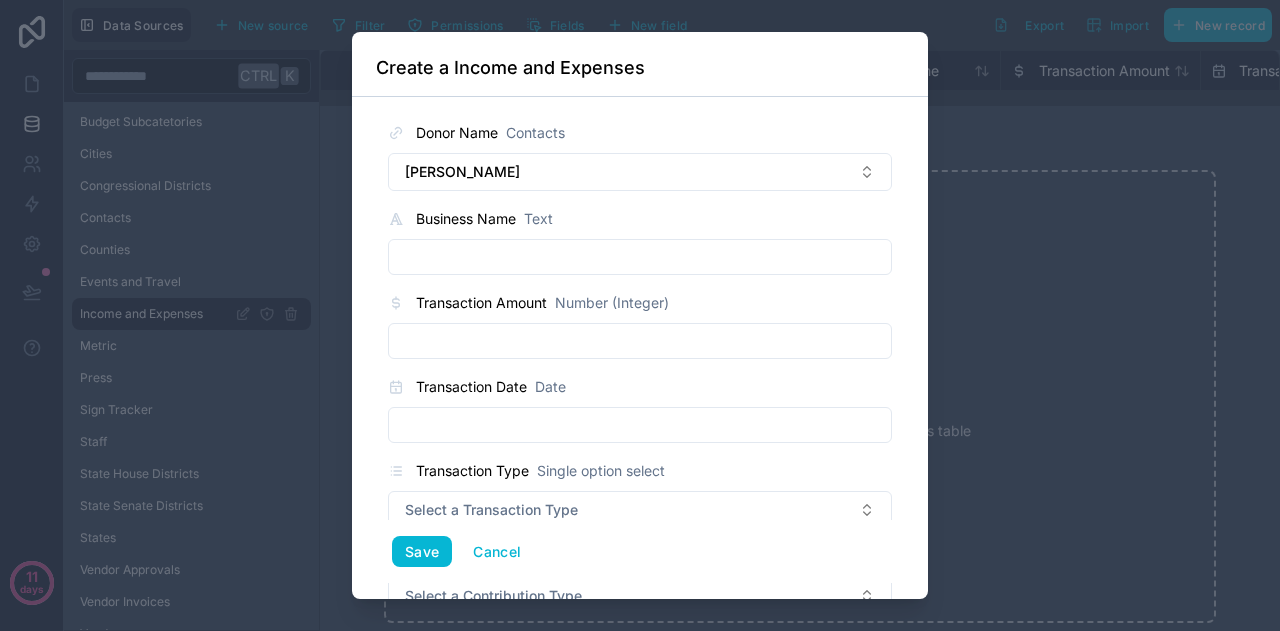 click at bounding box center [640, 257] 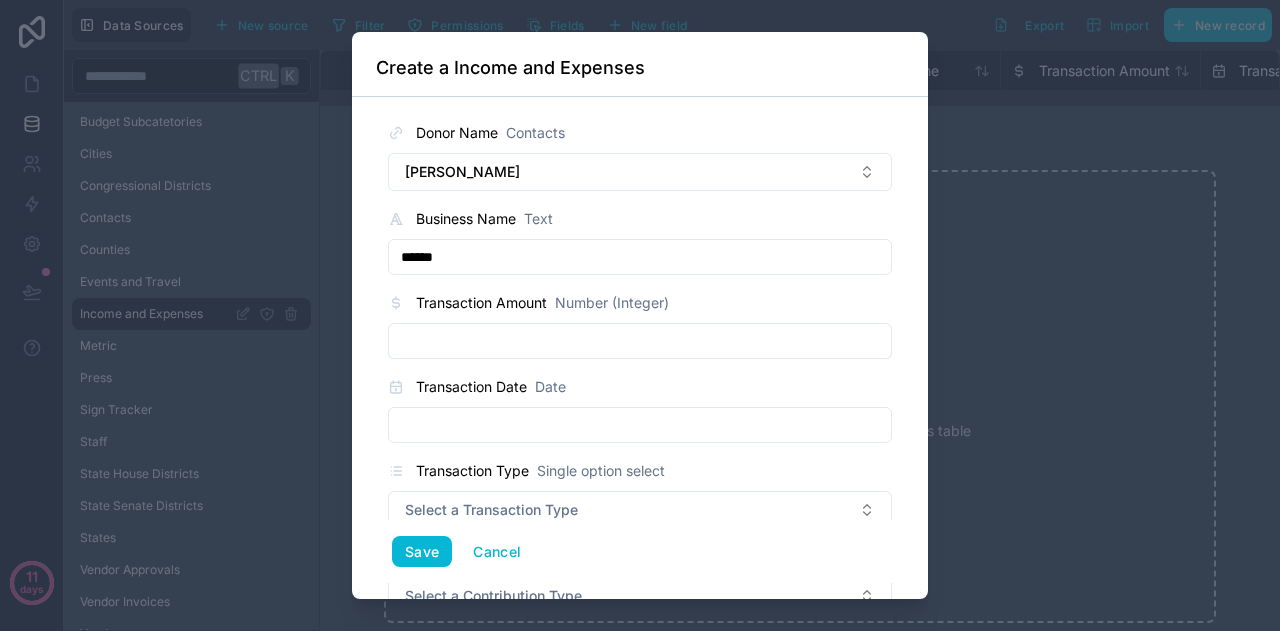 type on "******" 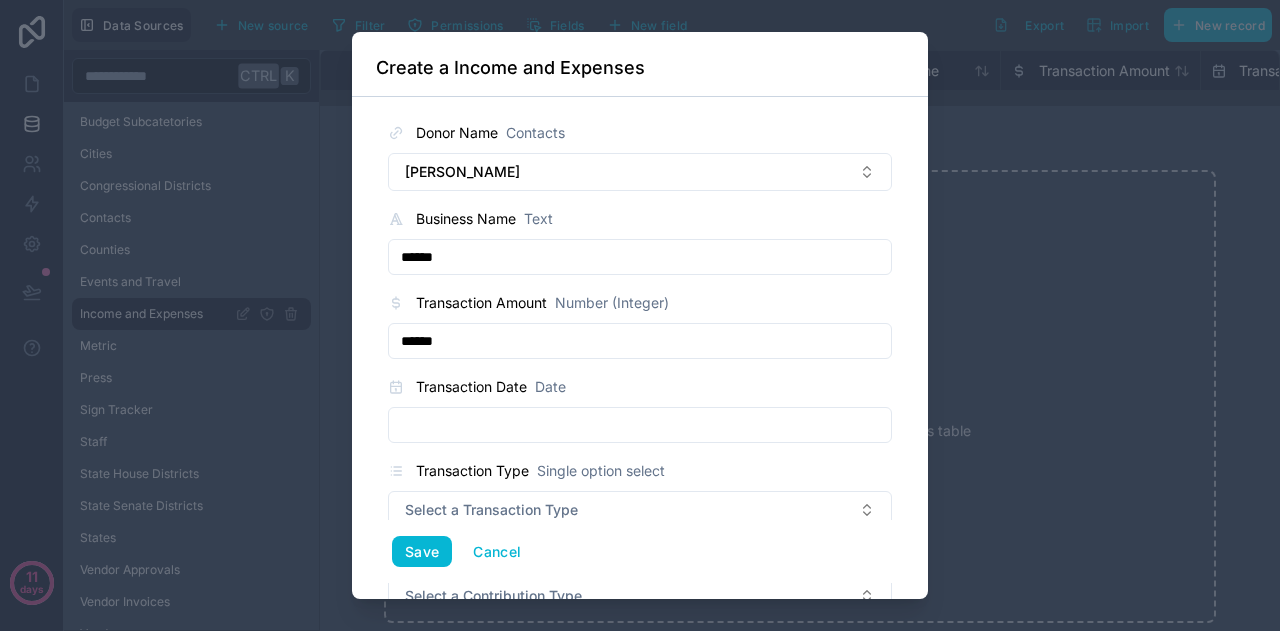 type on "******" 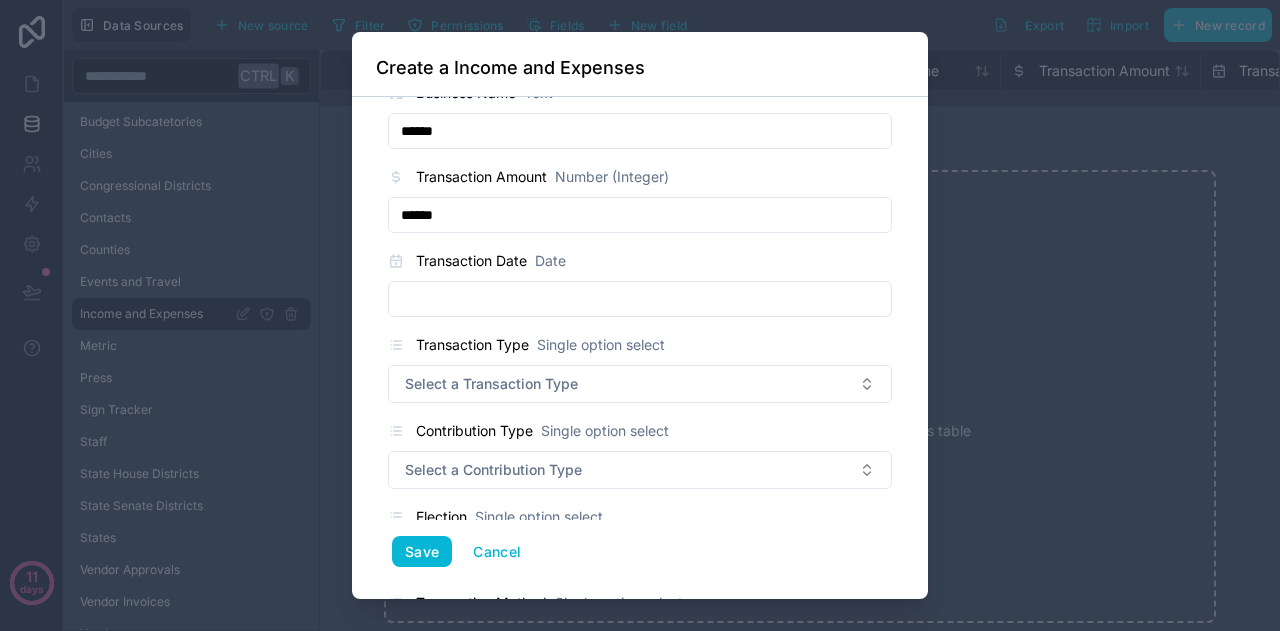 click at bounding box center (640, 299) 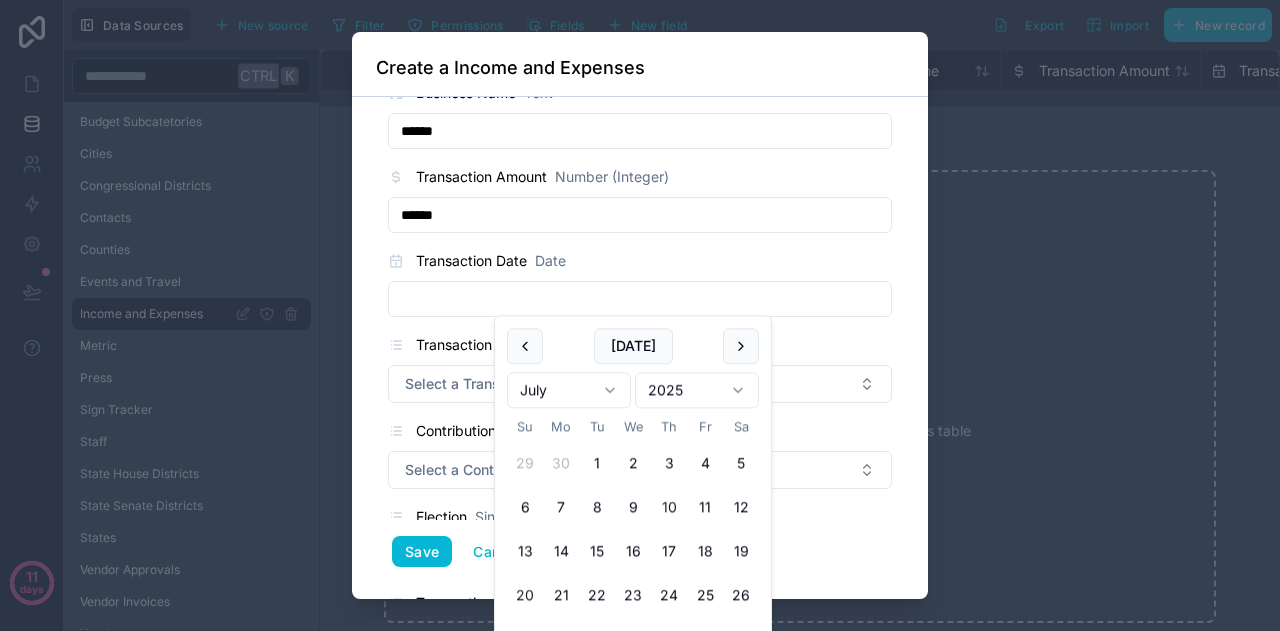 click on "20" at bounding box center (525, 596) 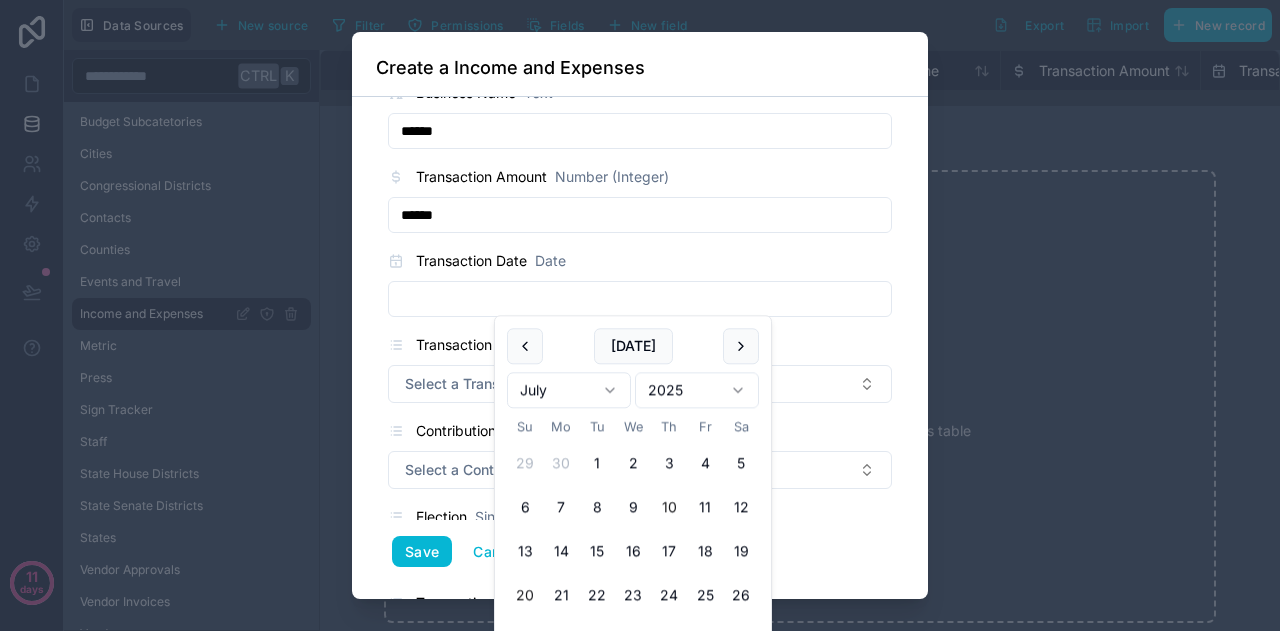 type on "*********" 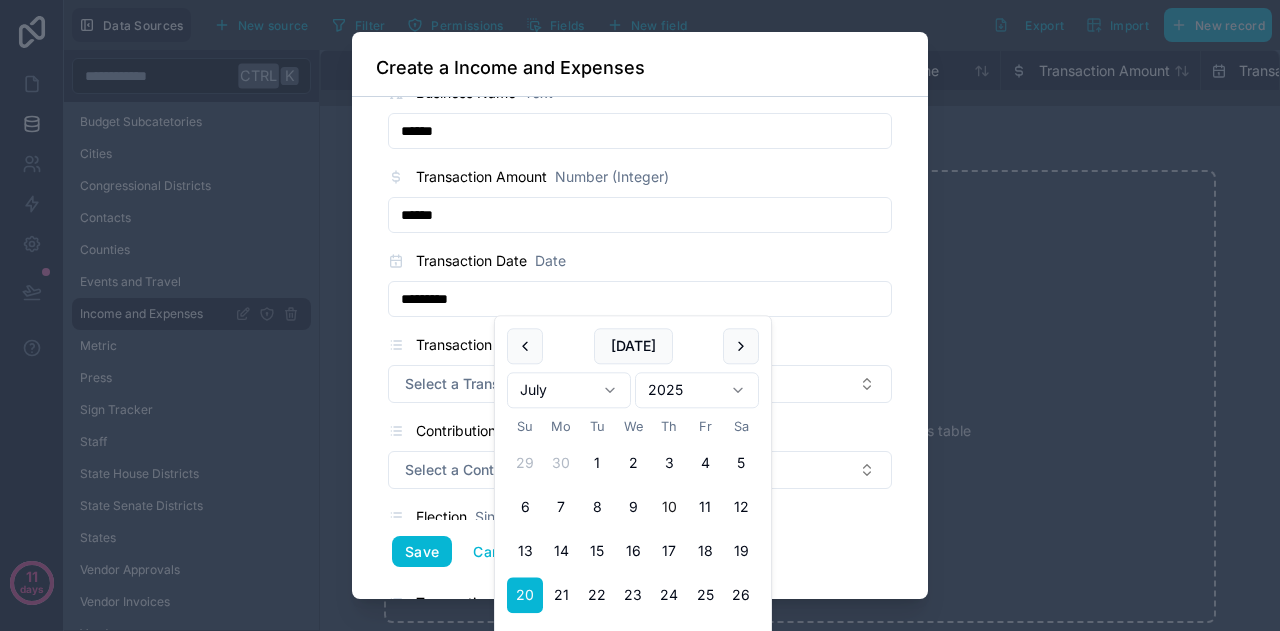 click on "Donor Name Contacts [PERSON_NAME] Business Name Text ****** Transaction Amount Number (Integer) ****** Transaction Date Date ********* Transaction Type Single option select Select a Transaction Type Contribution Type Single option select Select a Contribution Type Election Single option select Select a Election Transaction Method Single option select Select a Transaction Method Payee Name Contacts Expense Subcategory Budget Subcatetories Income Subcategory Budget Subcatetories Budget Budget Payment Status Single option select Select a Payment Status Notes Text Receipt File Request Date Date Invoice Boolean (Yes/No) Income Source Single option select Select a Income Source Reimbursement Request Boolean (Yes/No) Refund Amount Number (Integer) Filer ID Text Vendor Vendors vendors collection Vendors vendor invoices collection Vendor Invoices Save Cancel" at bounding box center [640, 348] 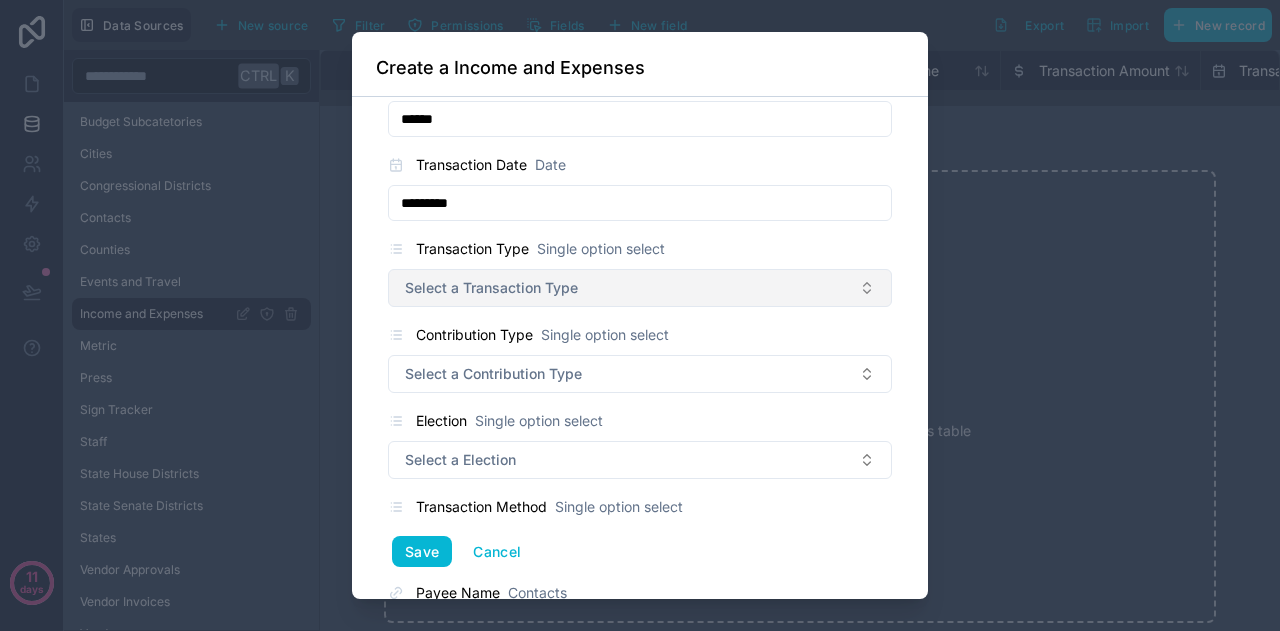 scroll, scrollTop: 223, scrollLeft: 0, axis: vertical 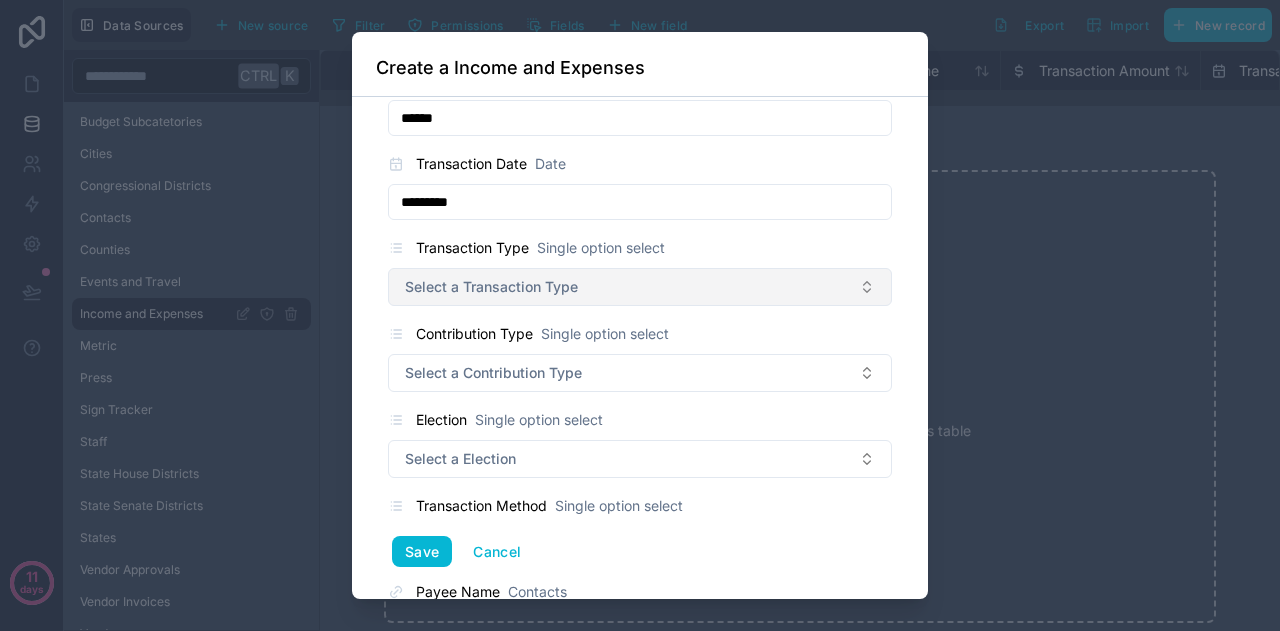 click on "Select a Transaction Type" at bounding box center [491, 287] 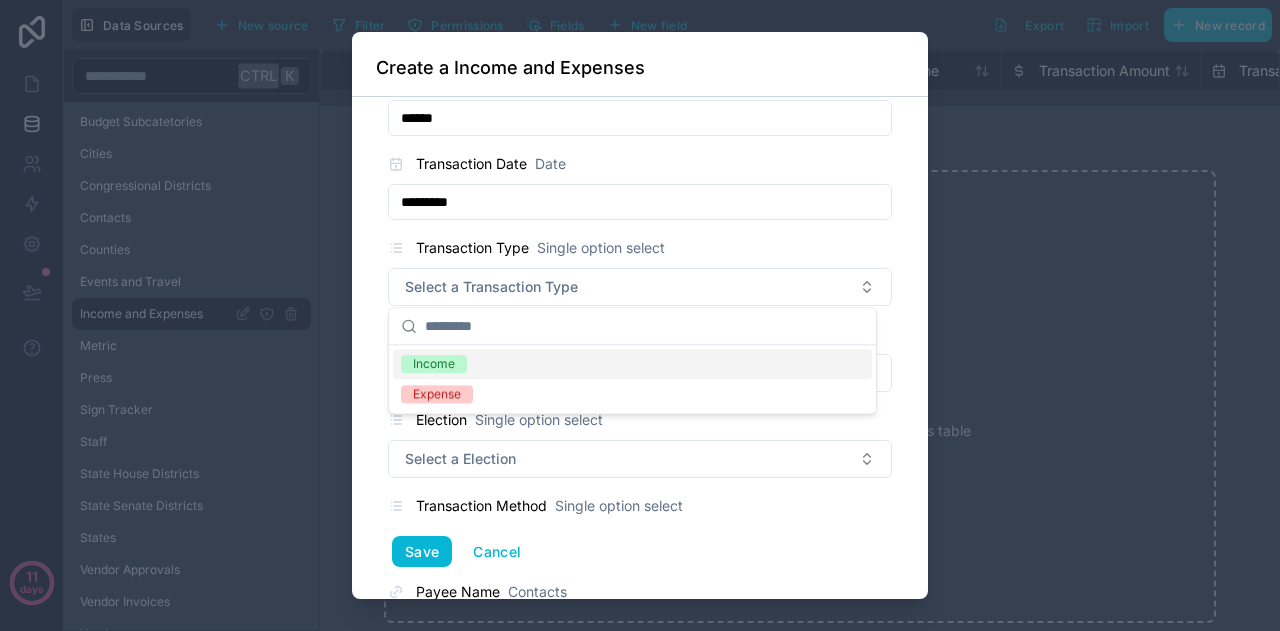 click at bounding box center [640, 315] 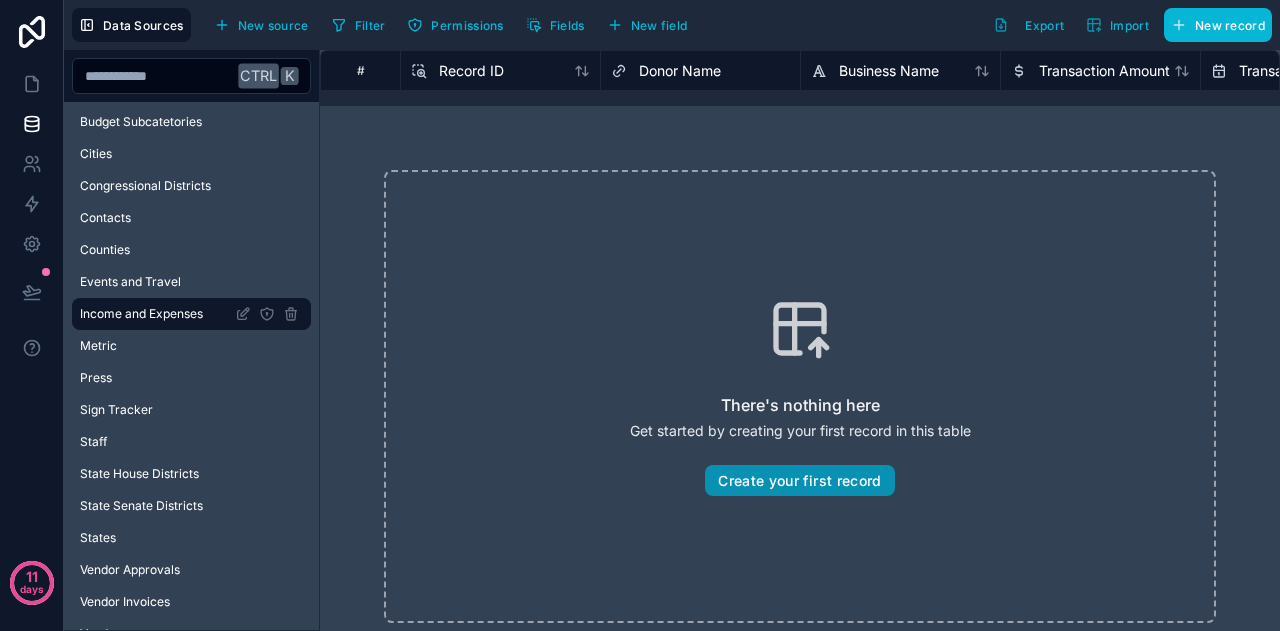 click on "Create your first record" at bounding box center (799, 481) 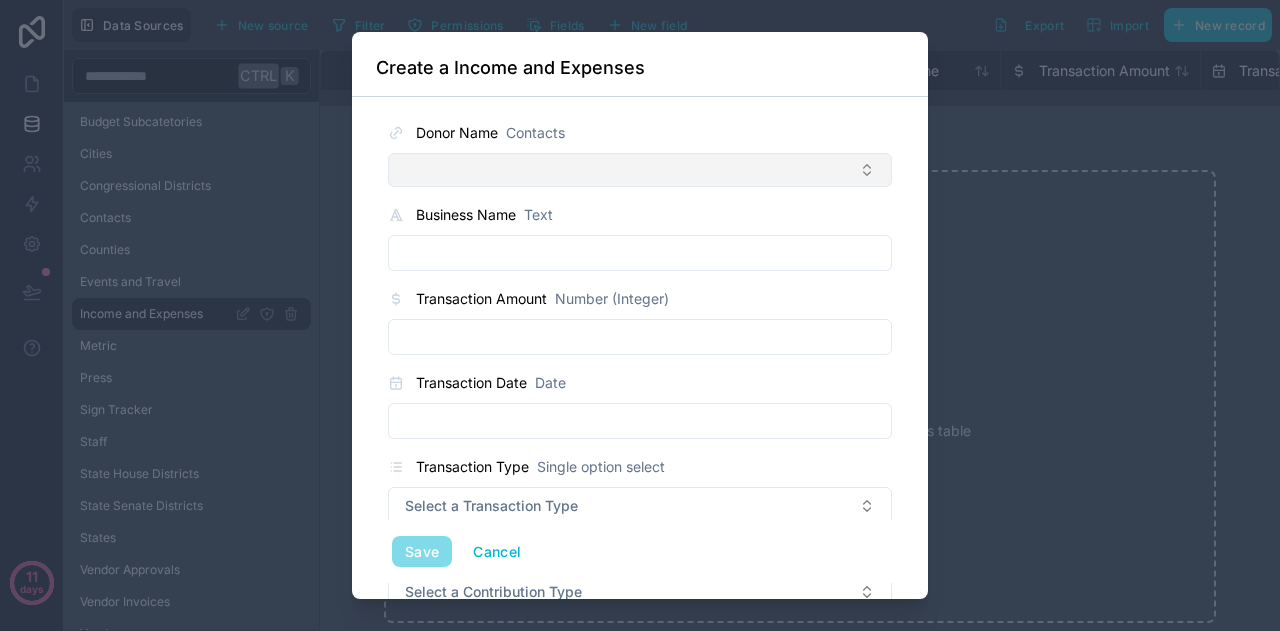 click at bounding box center (640, 170) 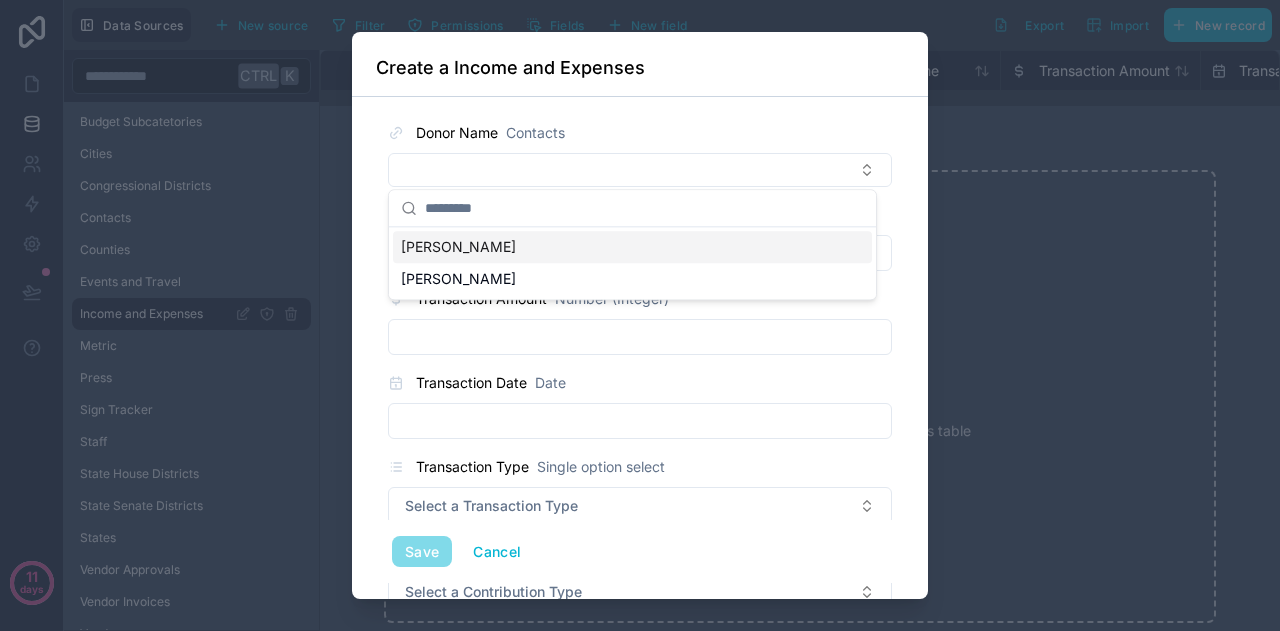 click on "[PERSON_NAME]" at bounding box center (458, 247) 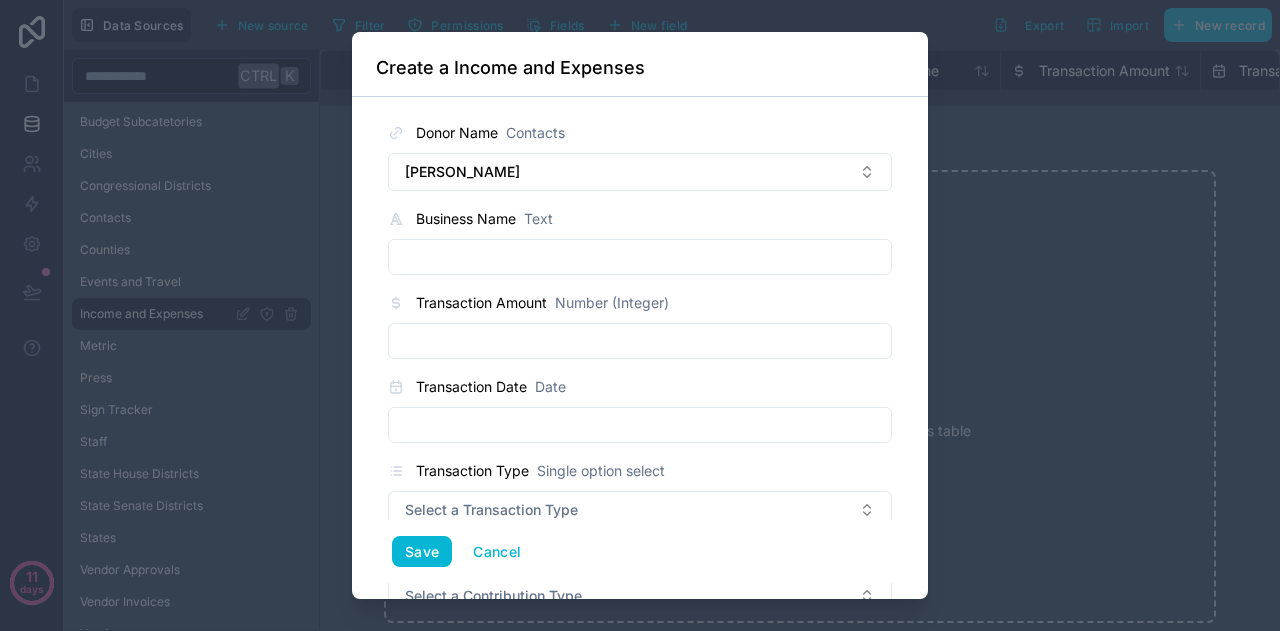 click at bounding box center (640, 257) 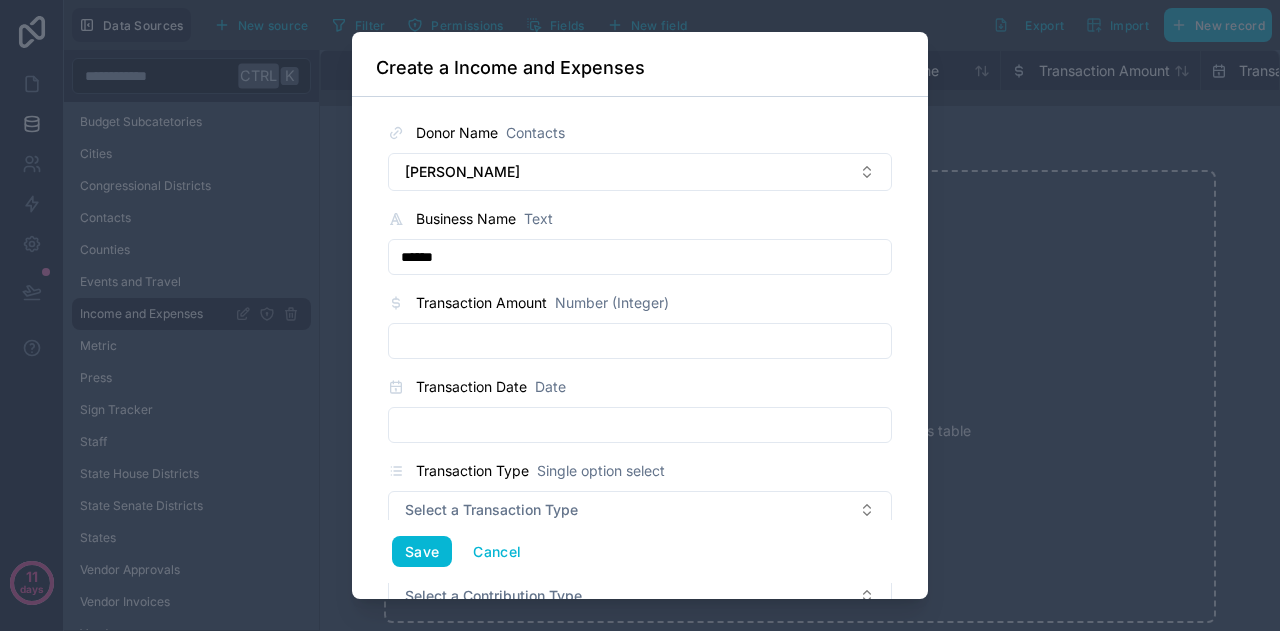 click at bounding box center [640, 341] 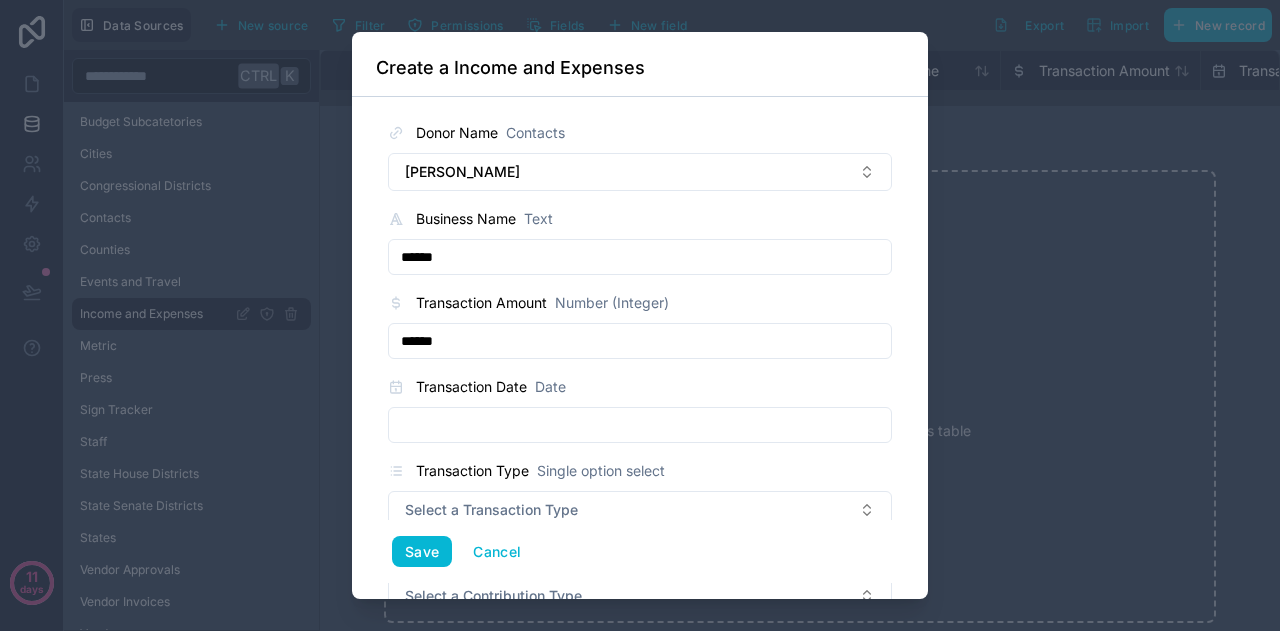 click at bounding box center [640, 425] 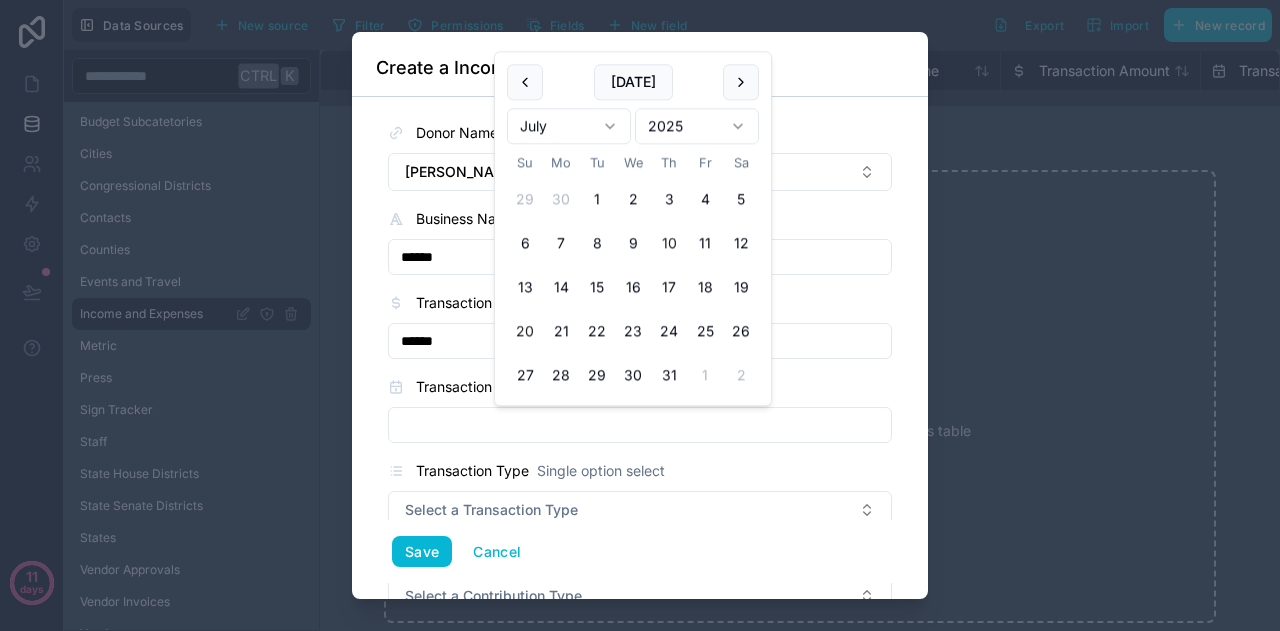 click on "20" at bounding box center [525, 332] 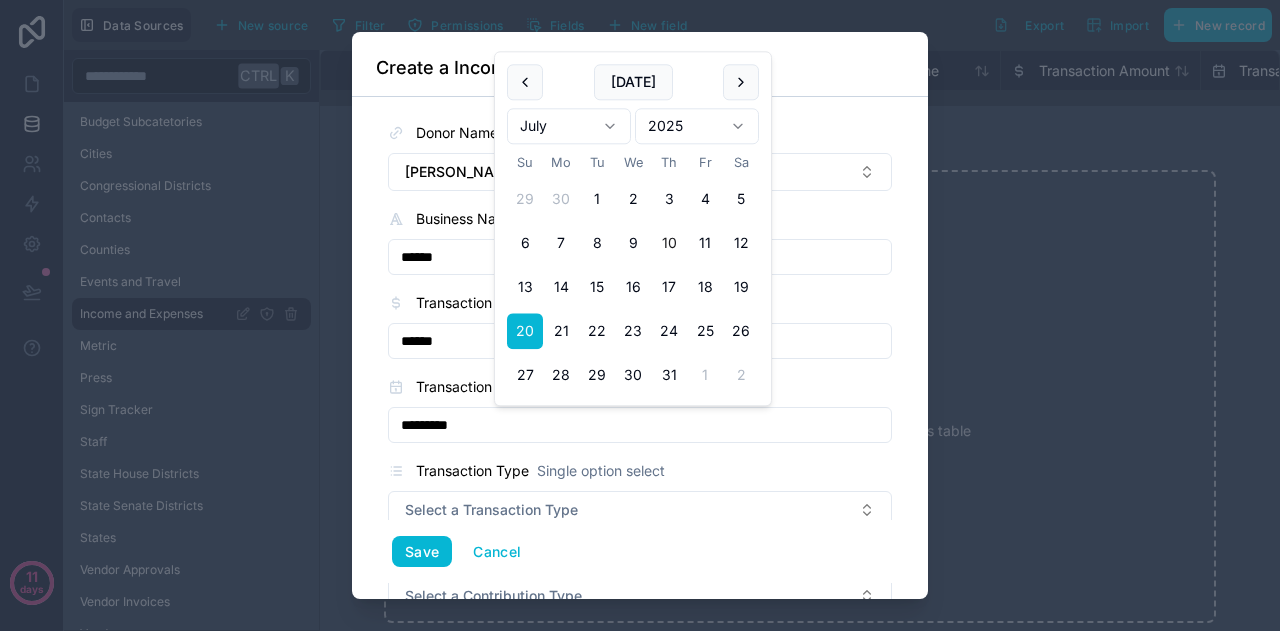 type on "*********" 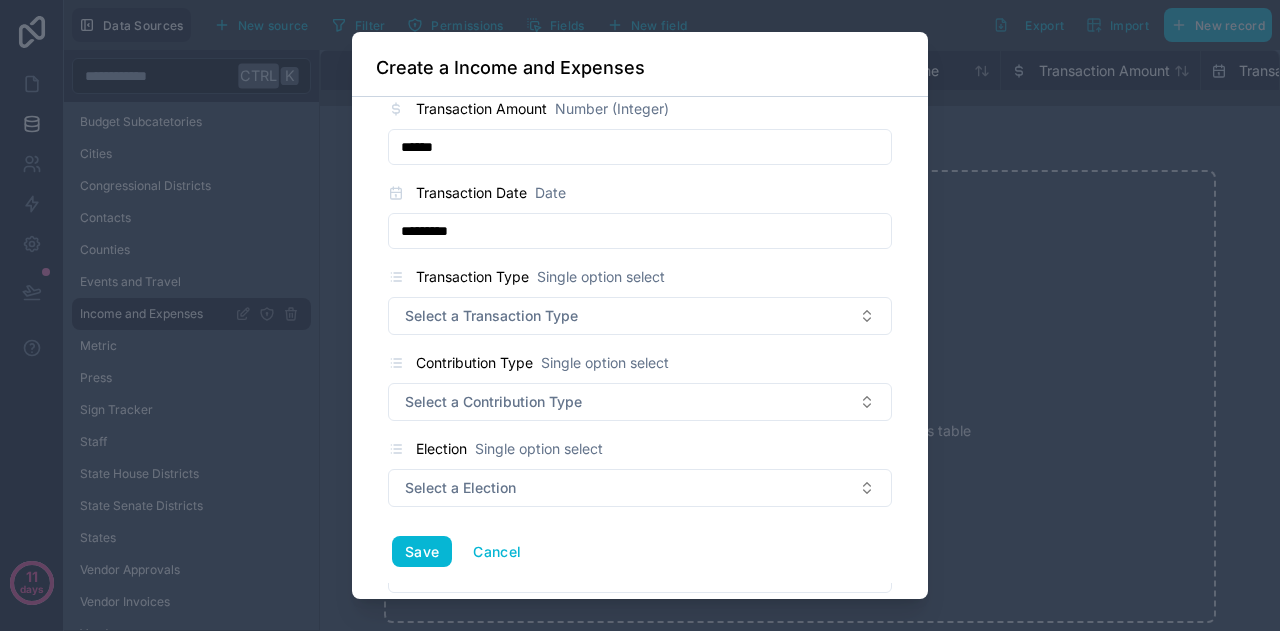 scroll, scrollTop: 196, scrollLeft: 0, axis: vertical 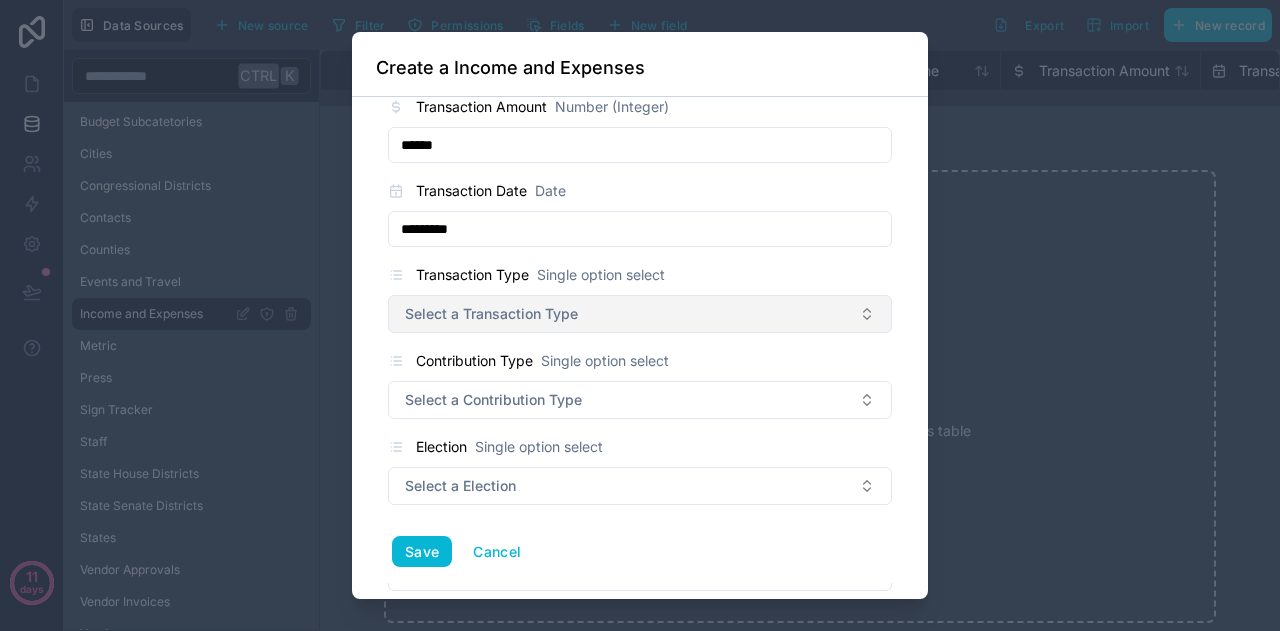click on "Select a Transaction Type" at bounding box center [491, 314] 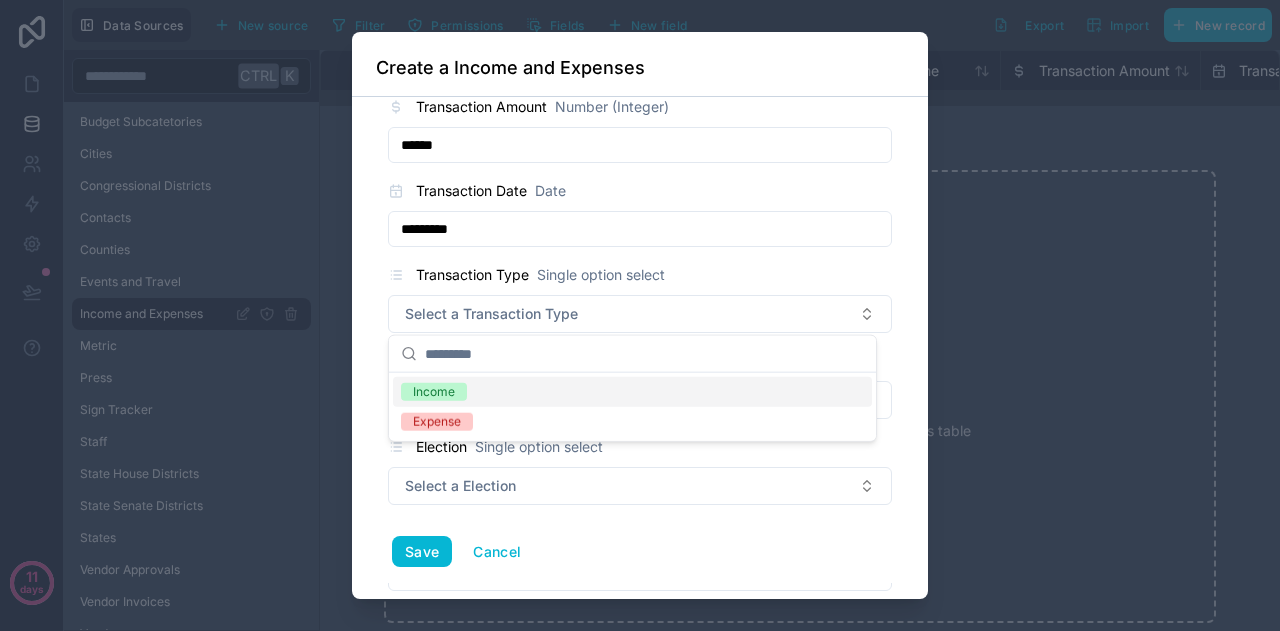 click on "Income" at bounding box center [434, 392] 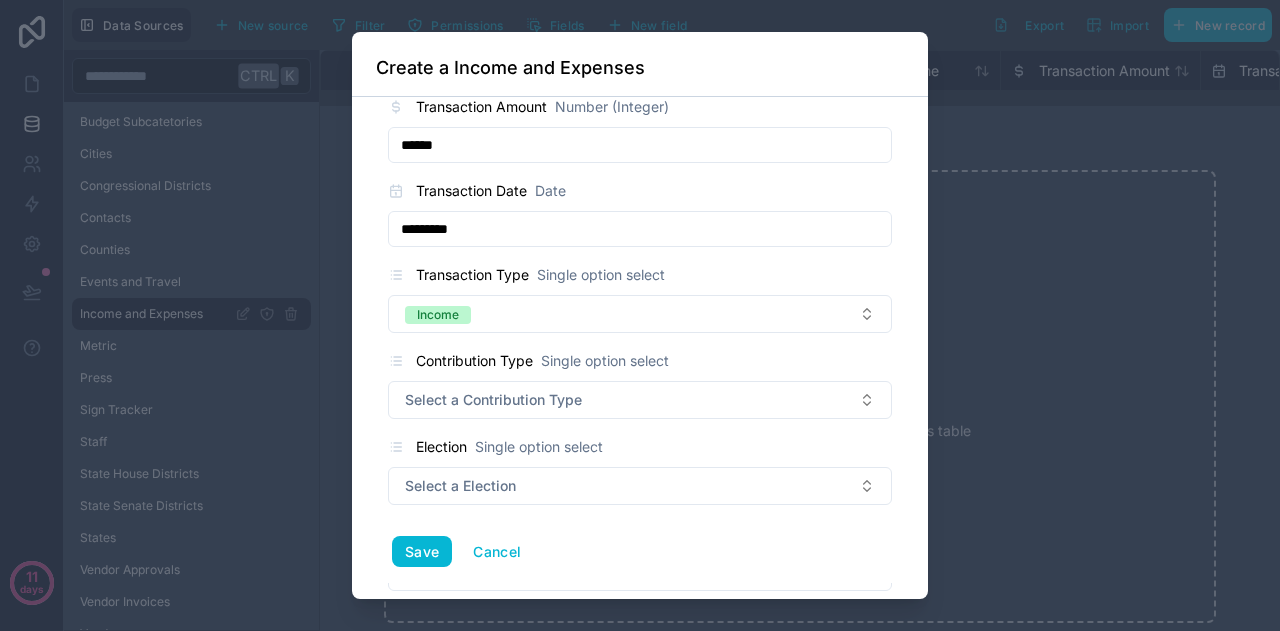 scroll, scrollTop: 279, scrollLeft: 0, axis: vertical 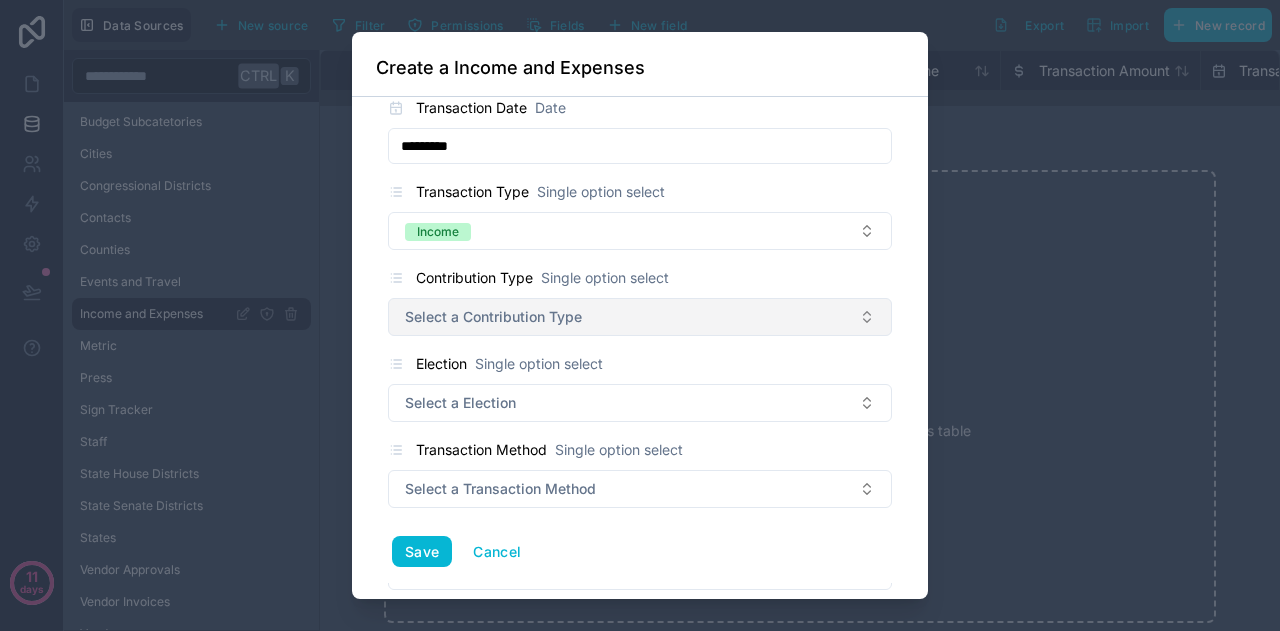 click on "Select a Contribution Type" at bounding box center (640, 317) 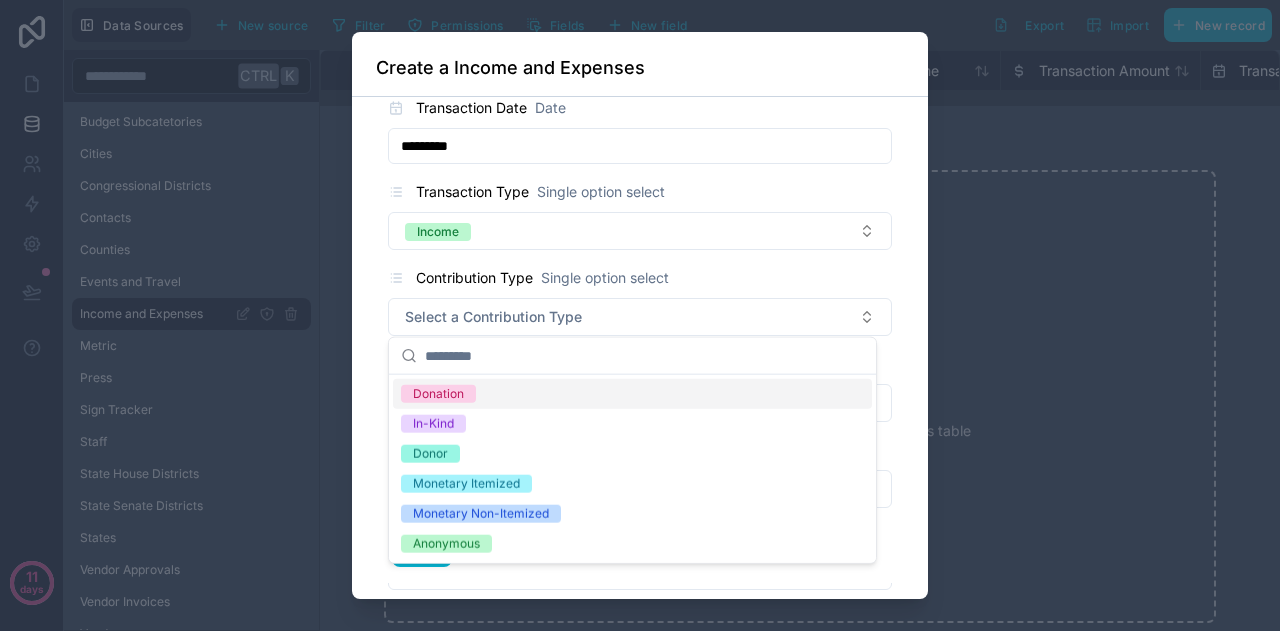 click on "Donation" at bounding box center (438, 394) 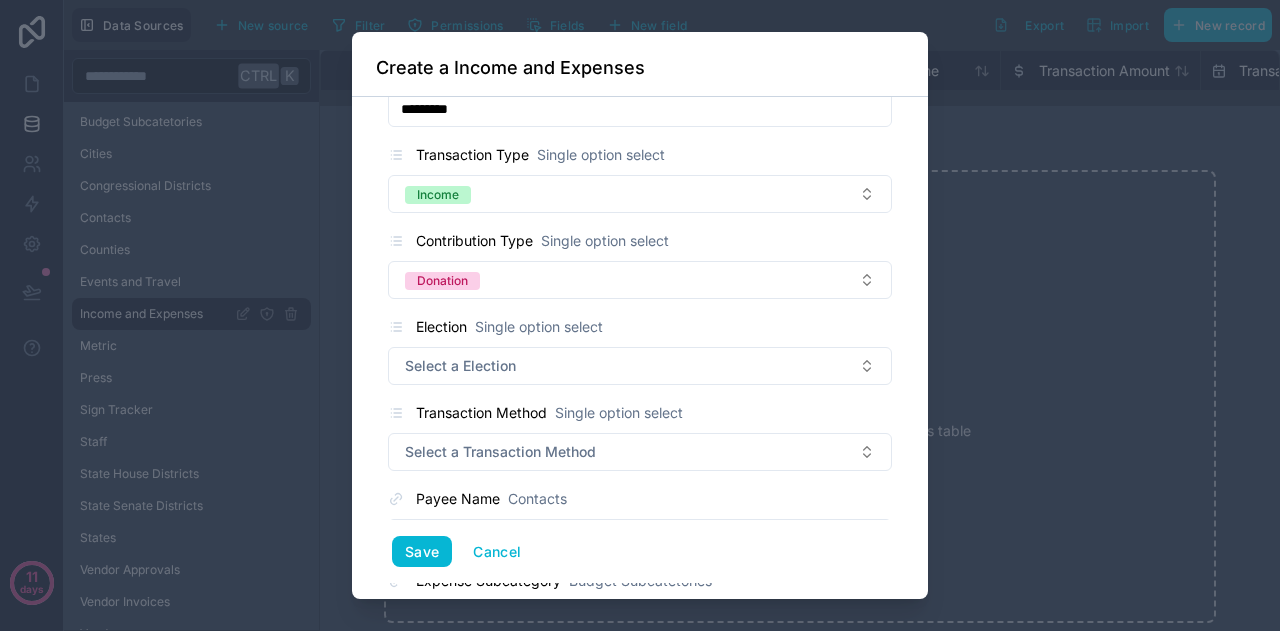 scroll, scrollTop: 382, scrollLeft: 0, axis: vertical 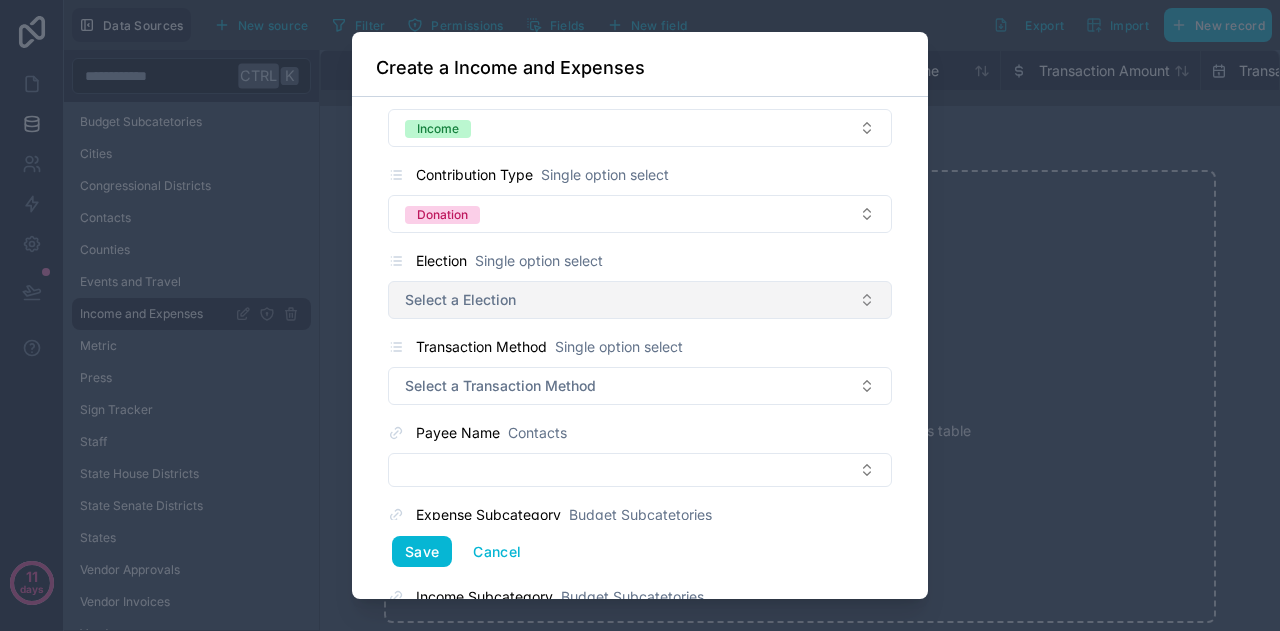 click on "Select a Election" at bounding box center [460, 300] 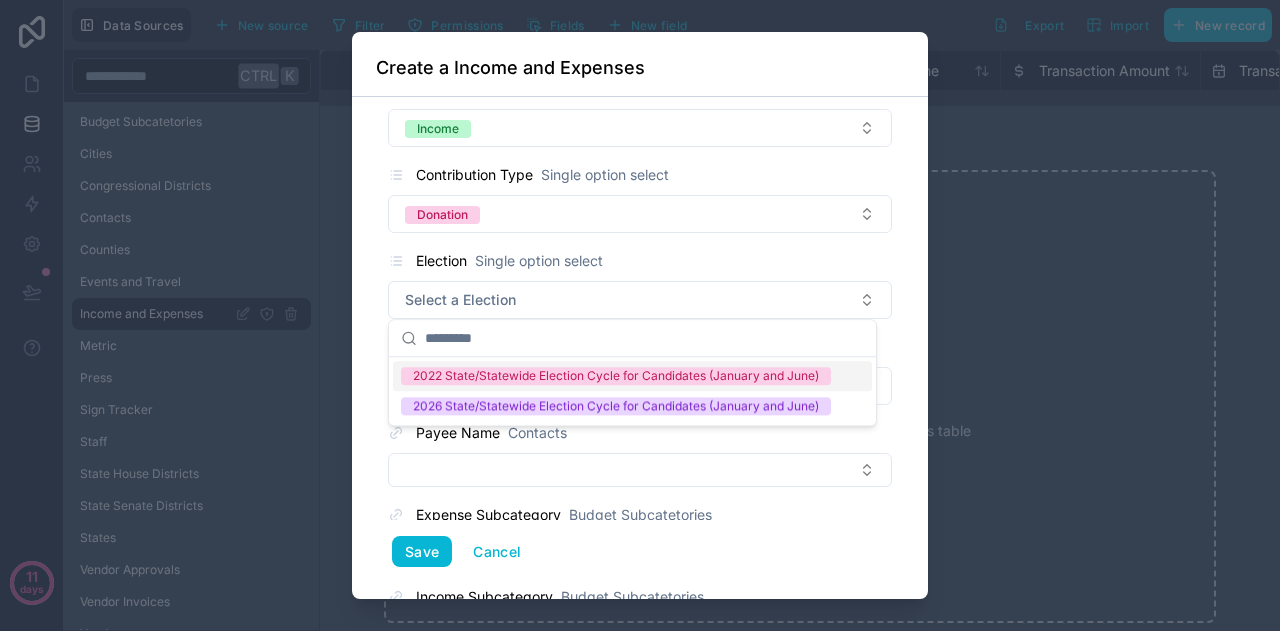 click on "Donor Name Contacts [PERSON_NAME] Business Name Text ****** Transaction Amount Number (Integer) ****** Transaction Date Date ********* Transaction Type Single option select Income Contribution Type Single option select Donation Election Single option select Select a Election Transaction Method Single option select Select a Transaction Method Payee Name Contacts Expense Subcategory Budget Subcatetories Income Subcategory Budget Subcatetories Budget Budget Payment Status Single option select Select a Payment Status Notes Text Receipt File Request Date Date Invoice Boolean (Yes/No) Income Source Single option select Select a Income Source Reimbursement Request Boolean (Yes/No) Refund Amount Number (Integer) Filer ID Text Vendor Vendors vendors collection Vendors vendor invoices collection Vendor Invoices Save Cancel" at bounding box center (640, 348) 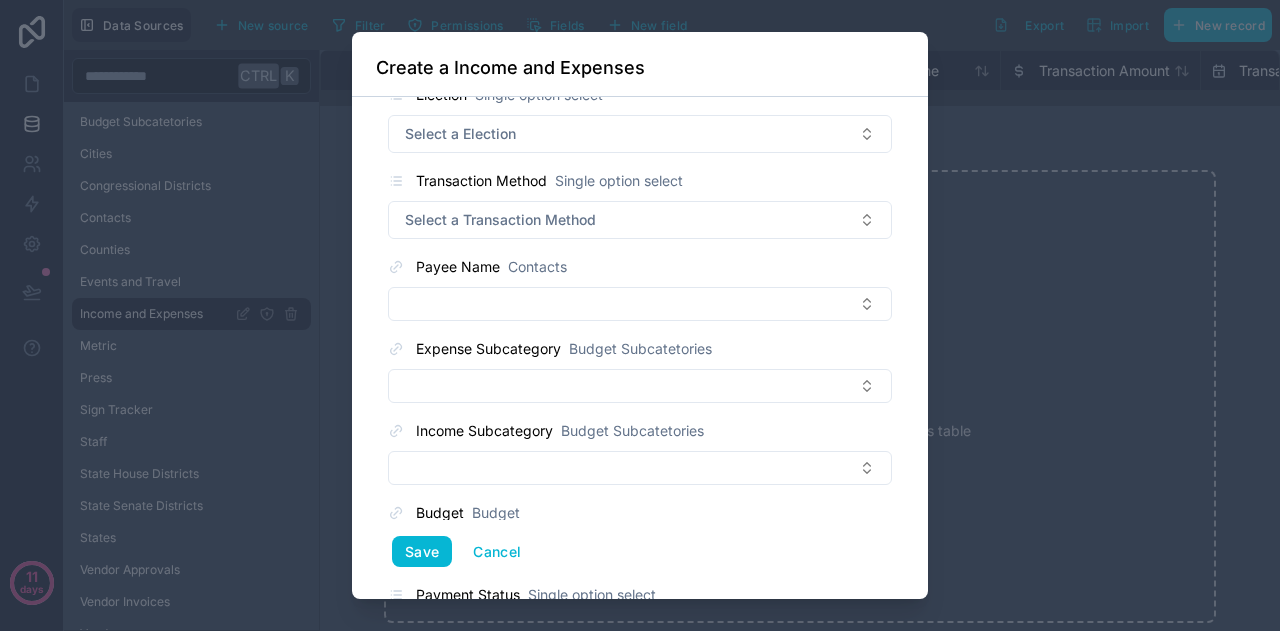 scroll, scrollTop: 547, scrollLeft: 0, axis: vertical 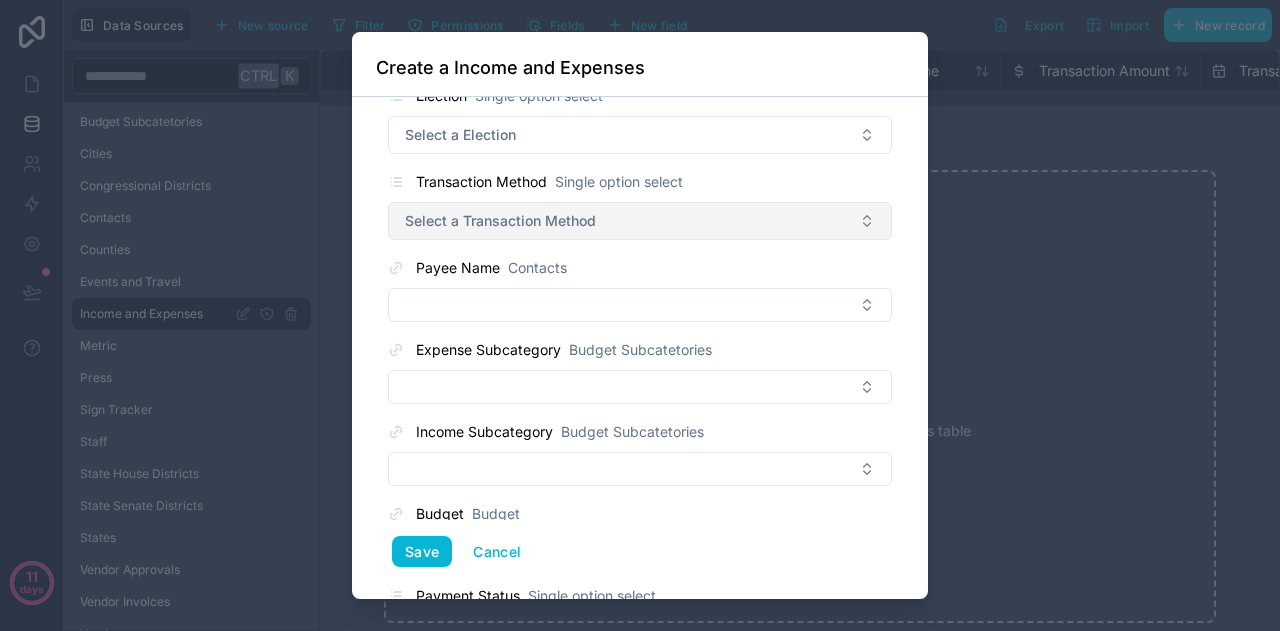 click on "Select a Transaction Method" at bounding box center [500, 221] 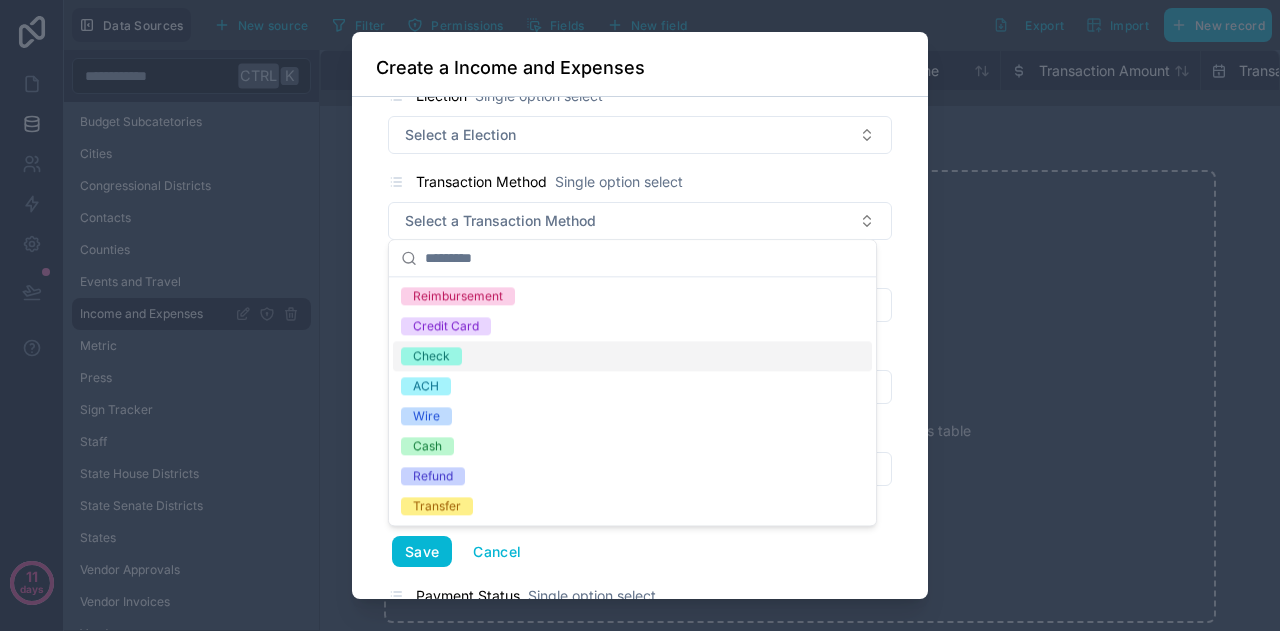 click on "Check" at bounding box center (431, 356) 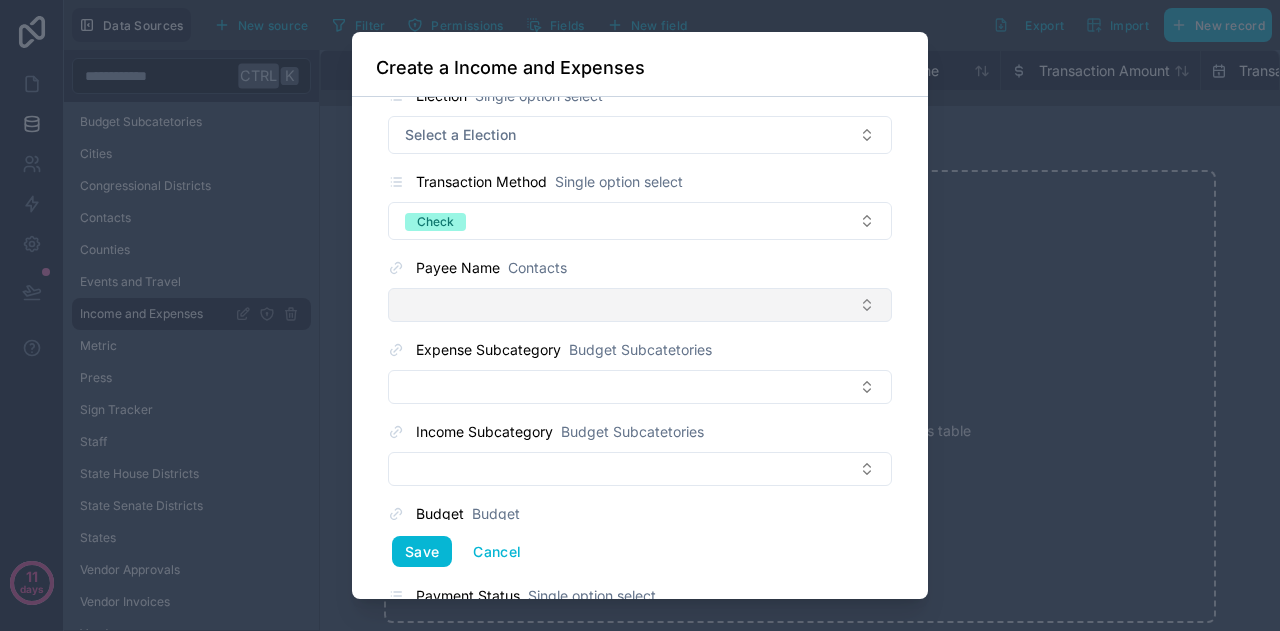 click at bounding box center (640, 305) 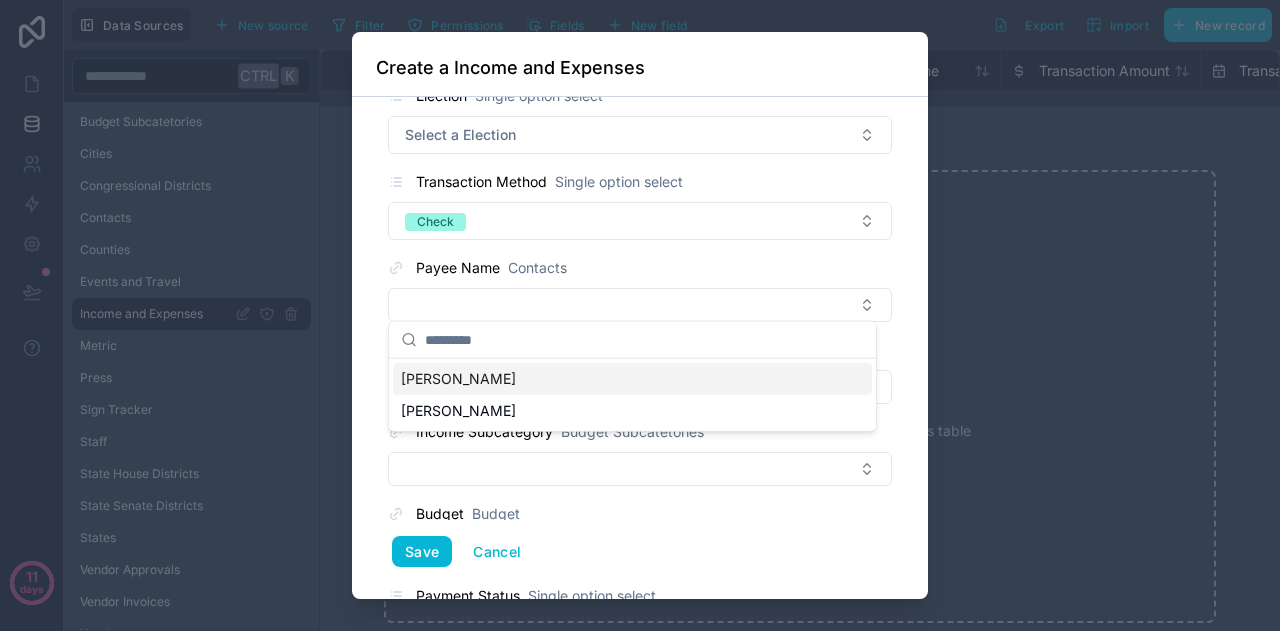 click on "Payee Name Contacts" at bounding box center (640, 289) 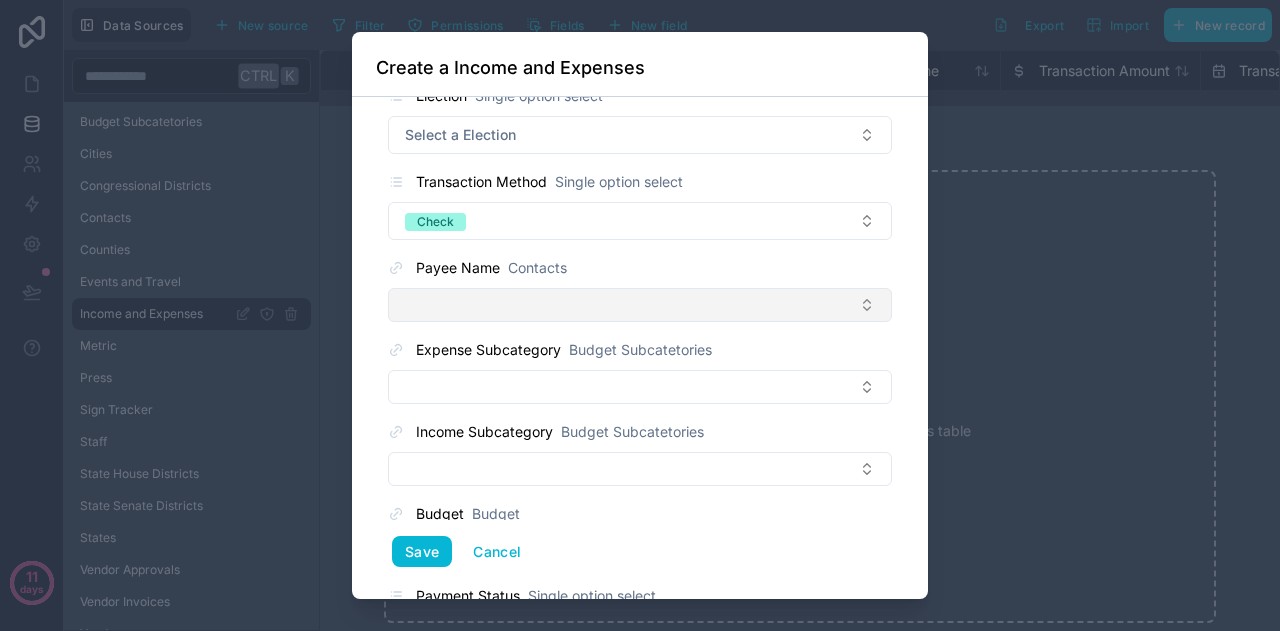 click at bounding box center [640, 305] 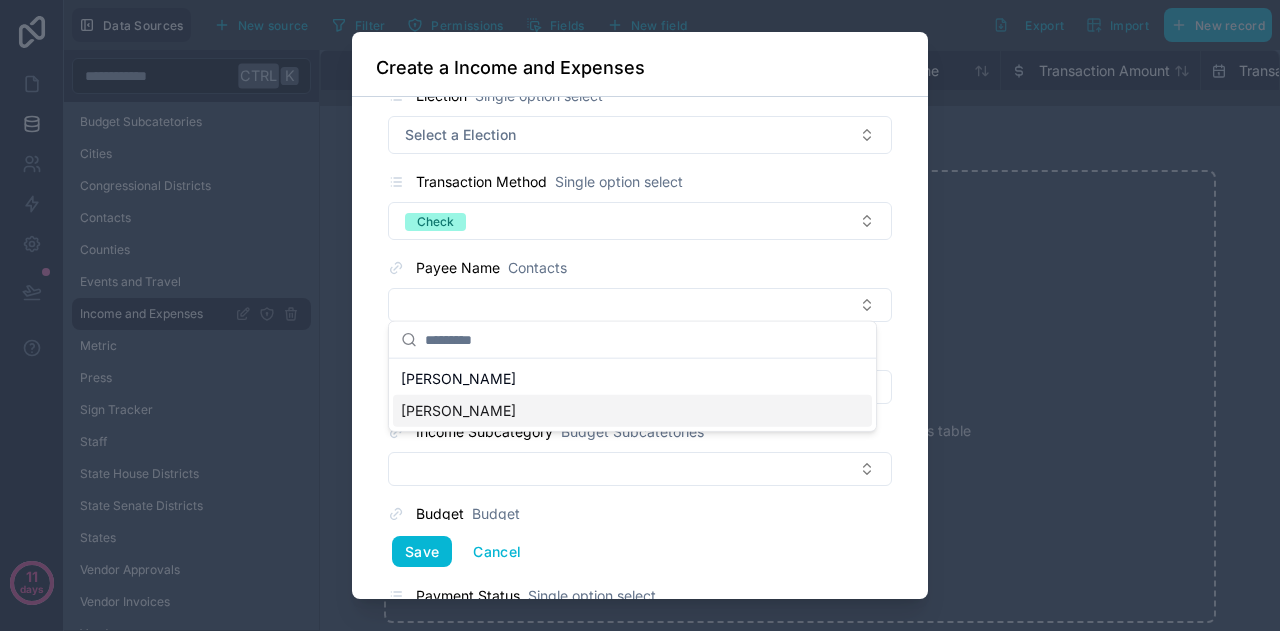 click on "[PERSON_NAME]" at bounding box center [458, 411] 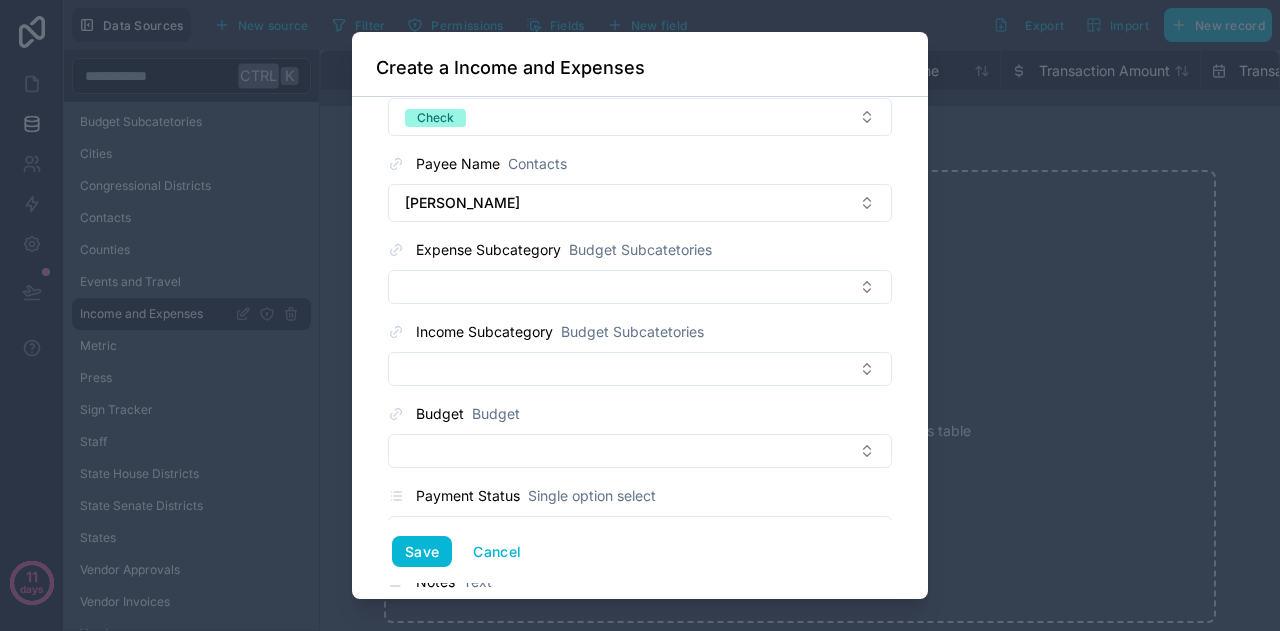 scroll, scrollTop: 656, scrollLeft: 0, axis: vertical 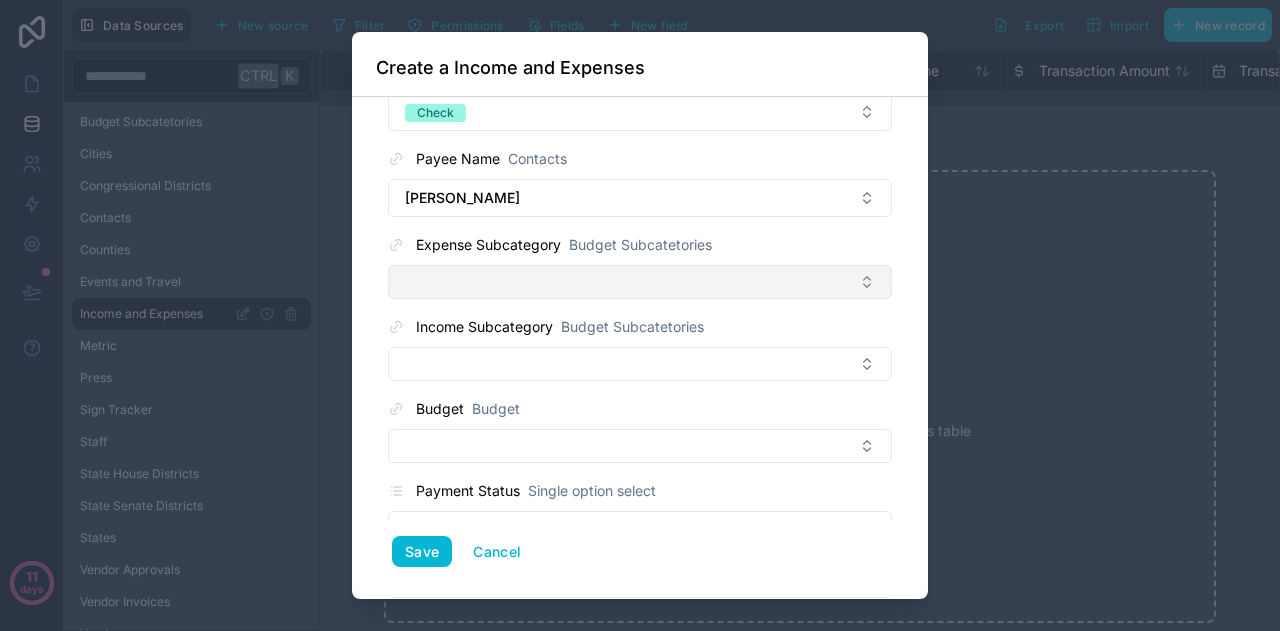 click at bounding box center (640, 282) 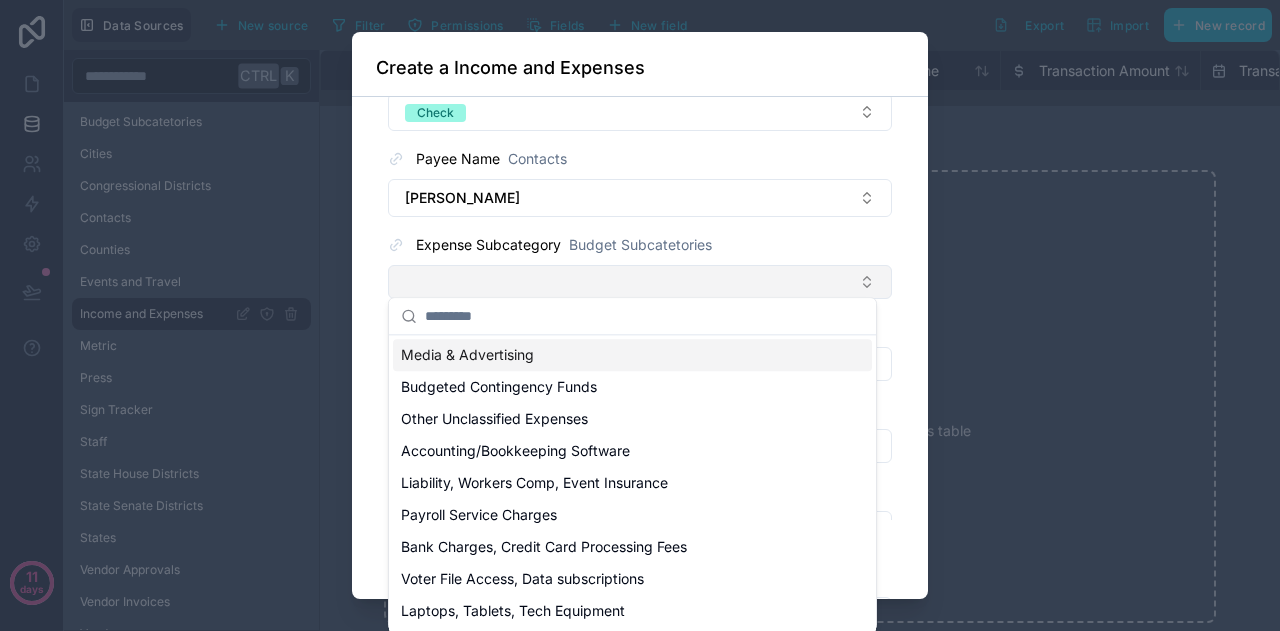 type on "*" 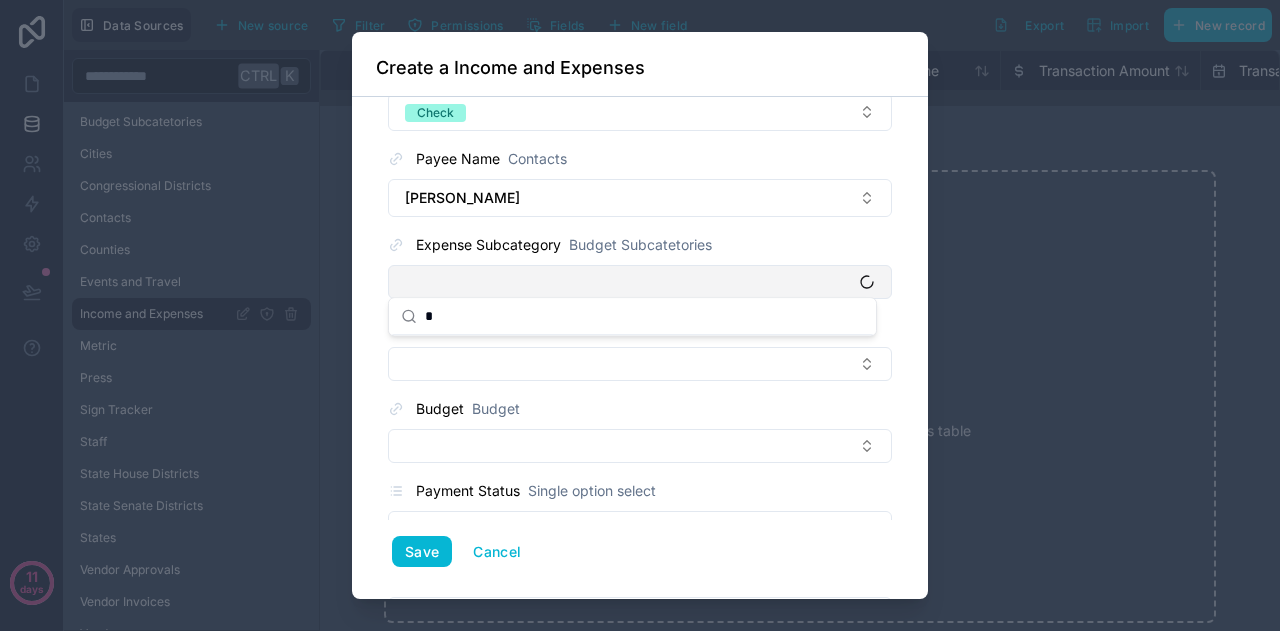 type 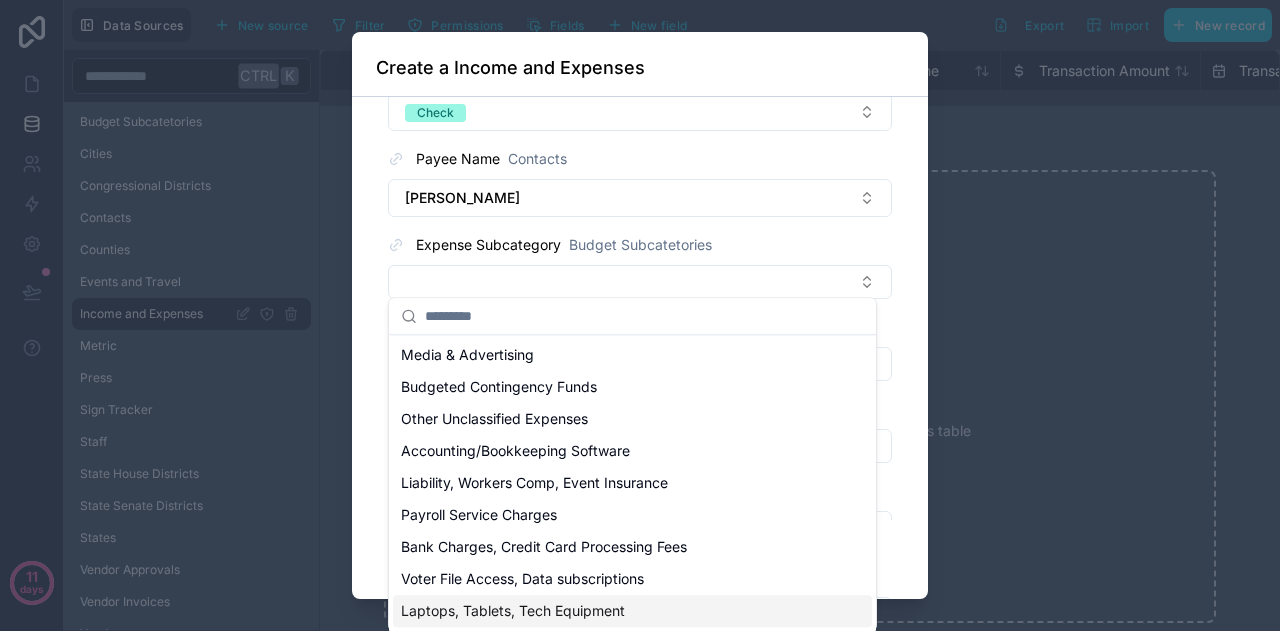 click on "Laptops, Tablets, Tech Equipment" at bounding box center (513, 611) 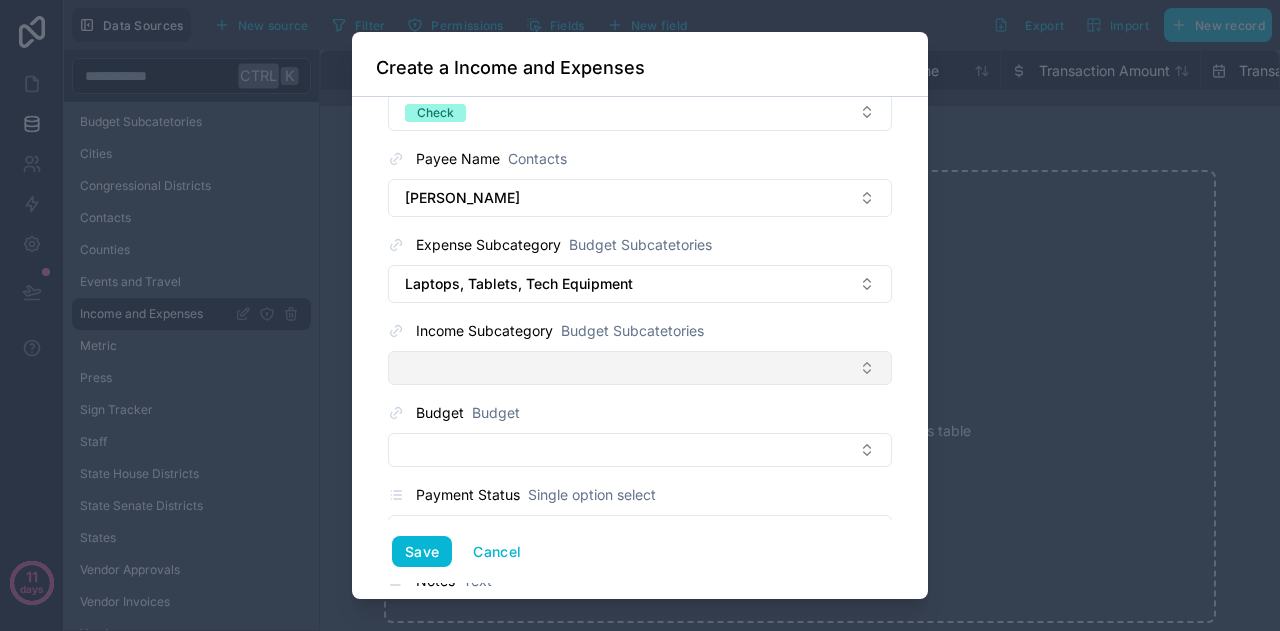 click at bounding box center (640, 368) 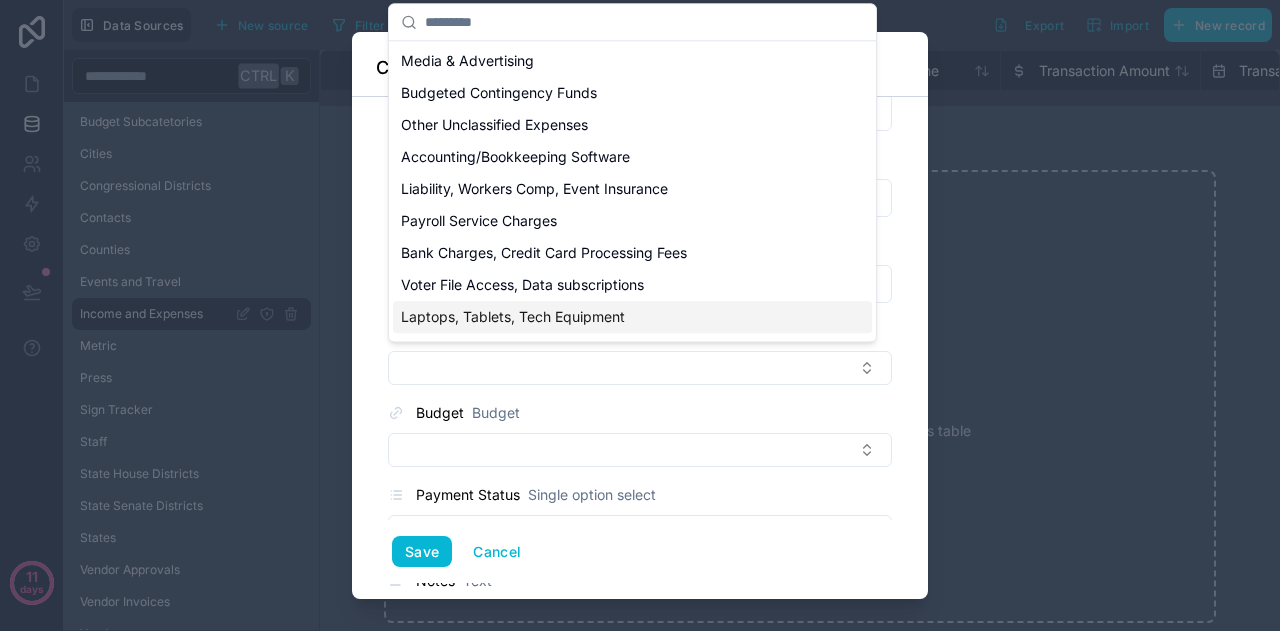 click on "Donor Name Contacts [PERSON_NAME] Business Name Text ****** Transaction Amount Number (Integer) ****** Transaction Date Date ********* Transaction Type Single option select Income Contribution Type Single option select Donation Election Single option select Select a Election Transaction Method Single option select Check Payee Name Contacts [PERSON_NAME] Coats Expense Subcategory Budget Subcatetories Laptops, Tablets, Tech Equipment Income Subcategory Budget Subcatetories Budget Budget Payment Status Single option select Select a Payment Status Notes Text Receipt File Request Date Date Invoice Boolean (Yes/No) Income Source Single option select Select a Income Source Reimbursement Request Boolean (Yes/No) Refund Amount Number (Integer) Filer ID Text Vendor Vendors vendors collection Vendors vendor invoices collection Vendor Invoices Save Cancel" at bounding box center [640, 348] 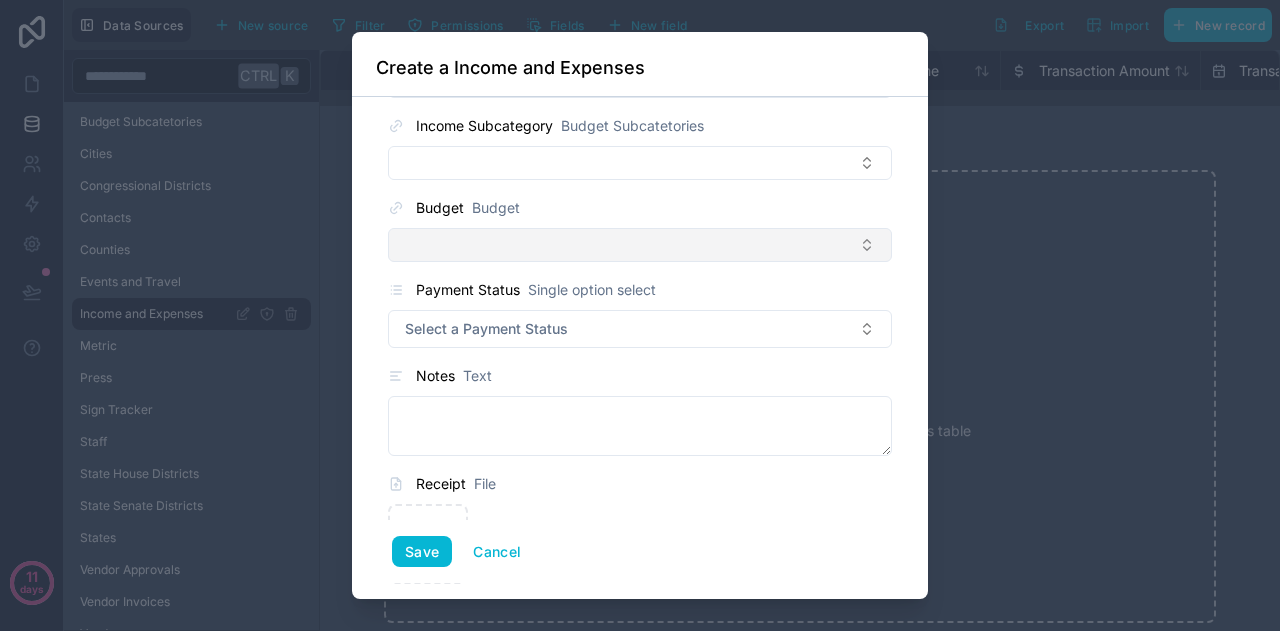 scroll, scrollTop: 860, scrollLeft: 0, axis: vertical 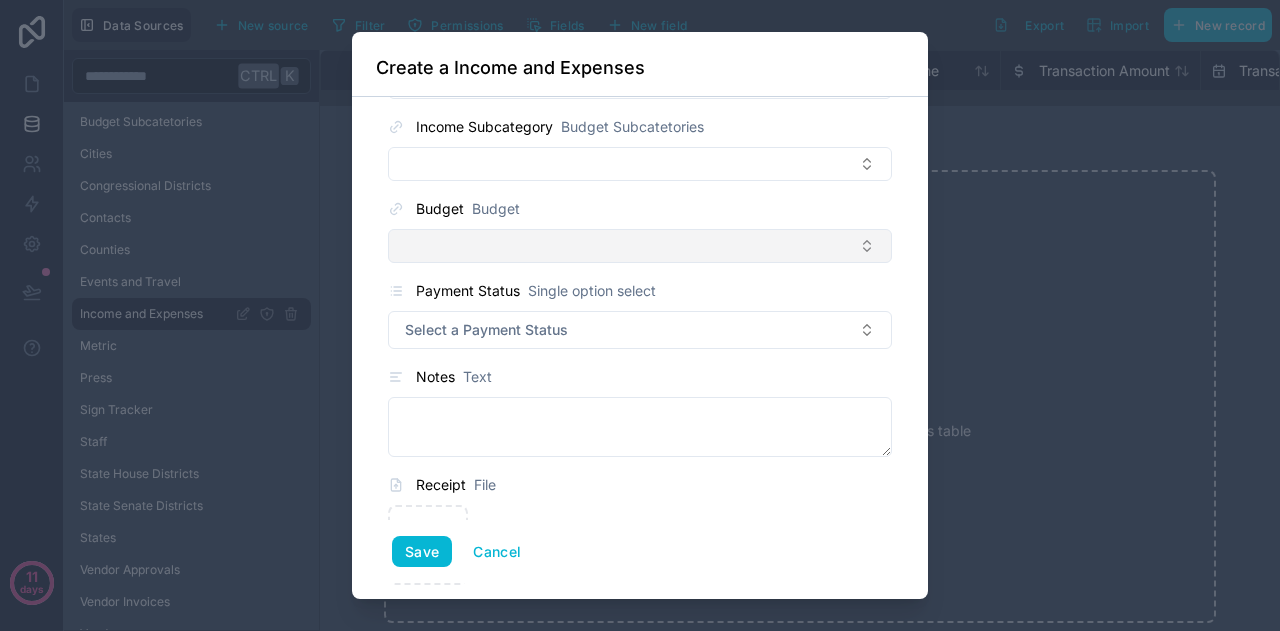 click at bounding box center [640, 246] 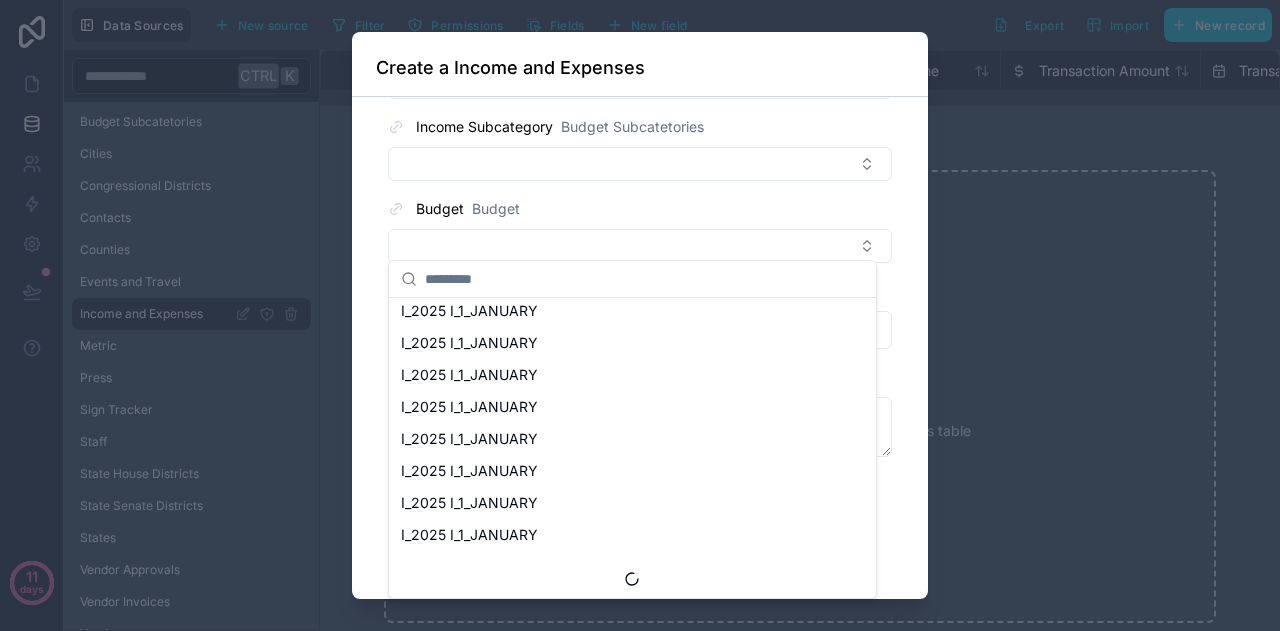 scroll, scrollTop: 1356, scrollLeft: 0, axis: vertical 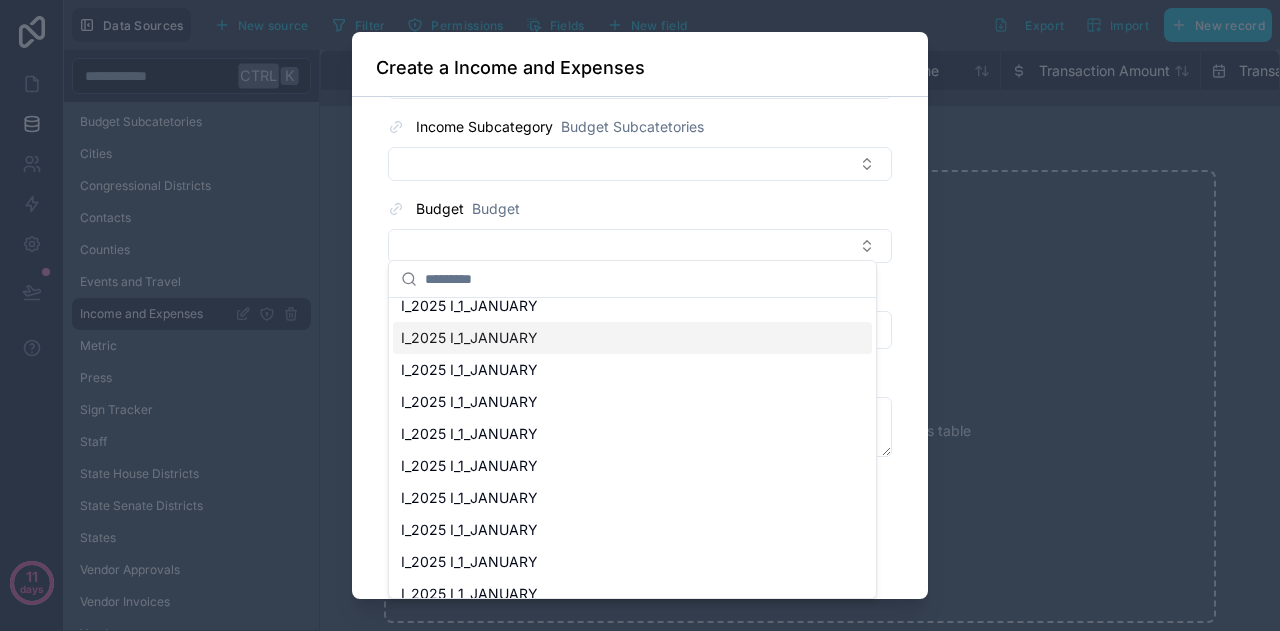 click on "Donor Name Contacts [PERSON_NAME] Business Name Text ****** Transaction Amount Number (Integer) ****** Transaction Date Date ********* Transaction Type Single option select Income Contribution Type Single option select Donation Election Single option select Select a Election Transaction Method Single option select Check Payee Name Contacts [PERSON_NAME] Coats Expense Subcategory Budget Subcatetories Laptops, Tablets, Tech Equipment Income Subcategory Budget Subcatetories Budget Budget Payment Status Single option select Select a Payment Status Notes Text Receipt File Request Date Date Invoice Boolean (Yes/No) Income Source Single option select Select a Income Source Reimbursement Request Boolean (Yes/No) Refund Amount Number (Integer) Filer ID Text Vendor Vendors vendors collection Vendors vendor invoices collection Vendor Invoices Save Cancel" at bounding box center [640, 348] 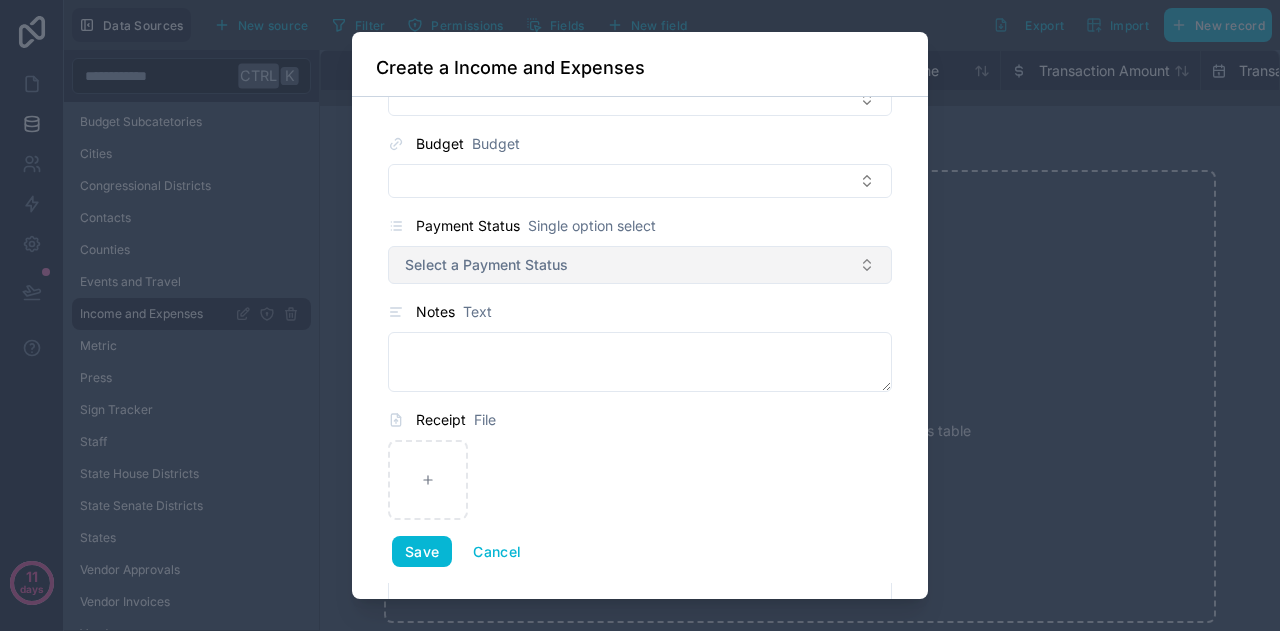 scroll, scrollTop: 926, scrollLeft: 0, axis: vertical 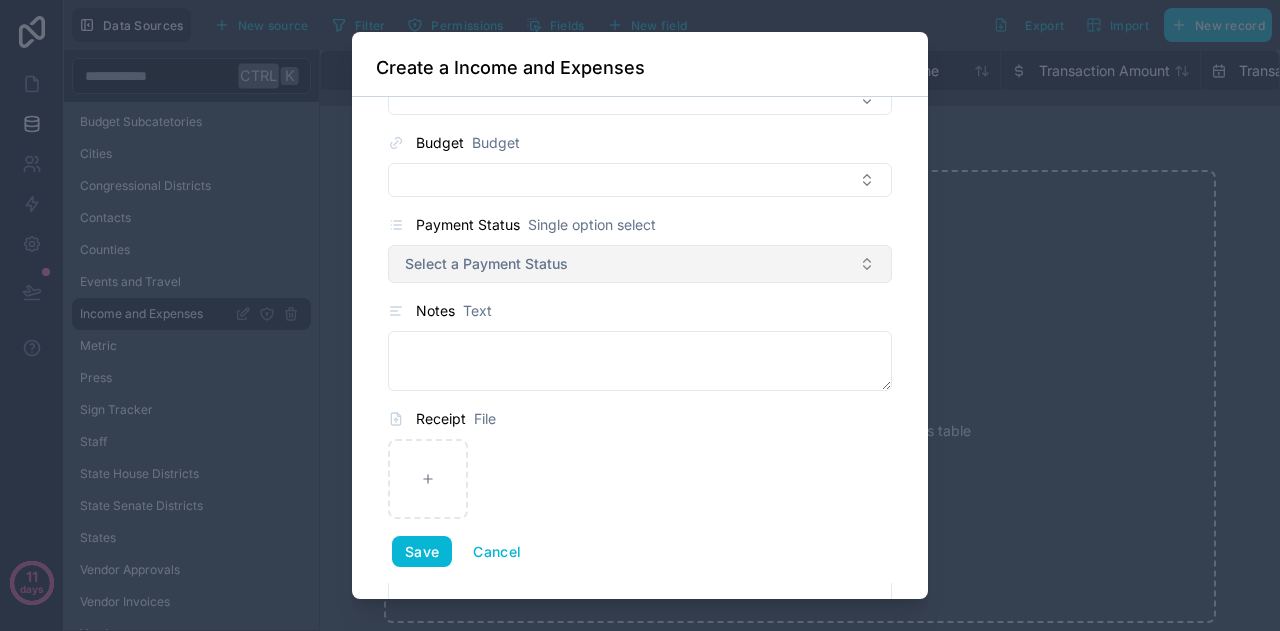 click on "Select a Payment Status" at bounding box center (486, 264) 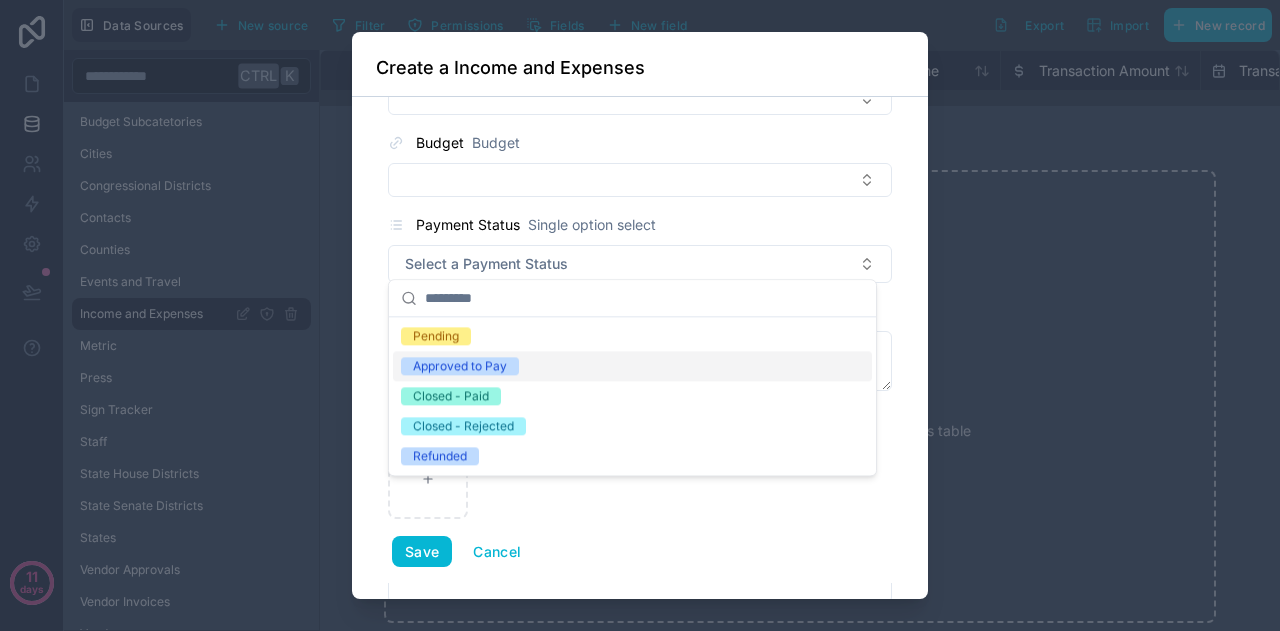 click at bounding box center (640, 315) 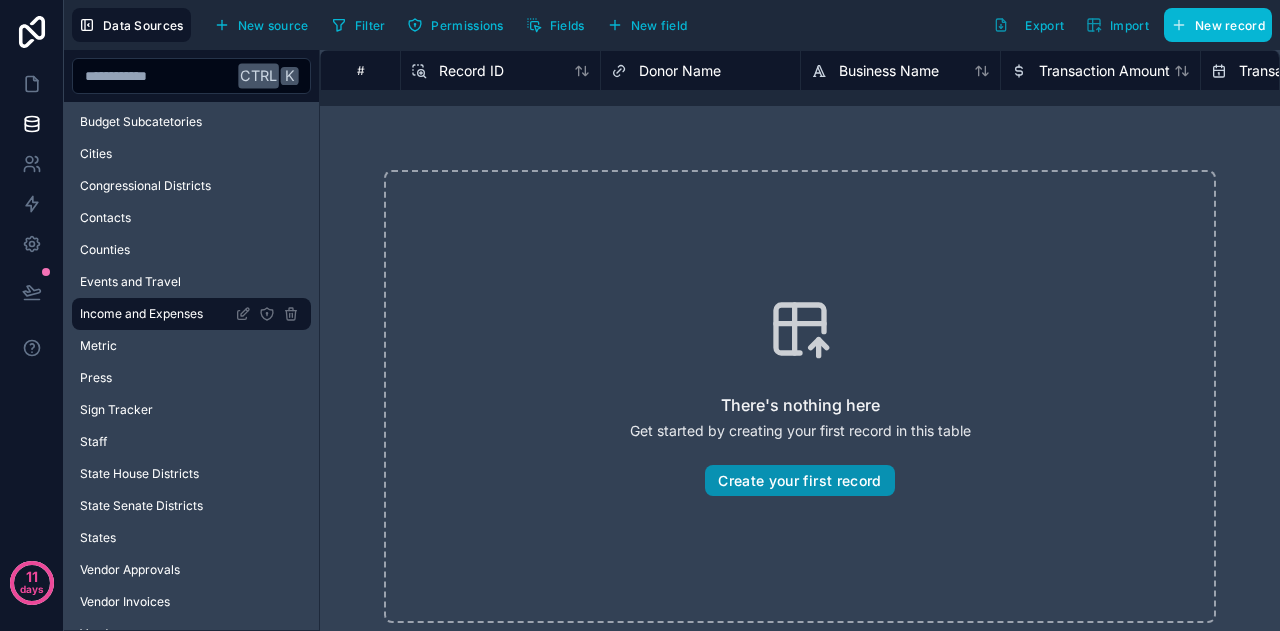 click on "Create your first record" at bounding box center (799, 481) 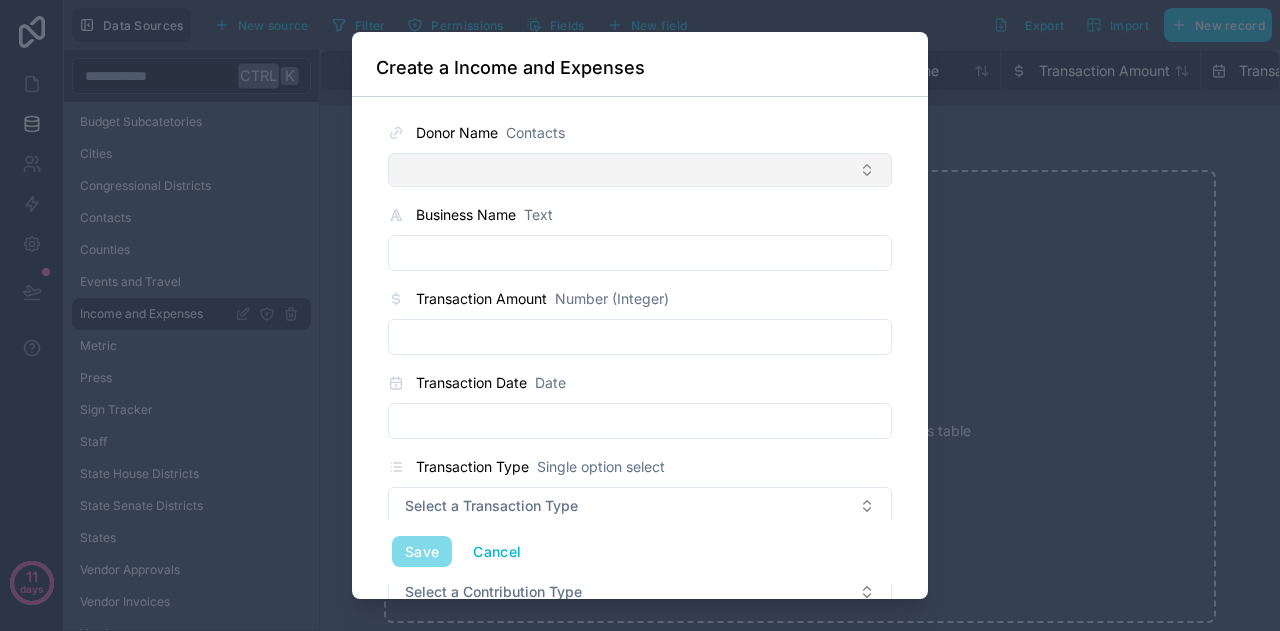 click at bounding box center [640, 170] 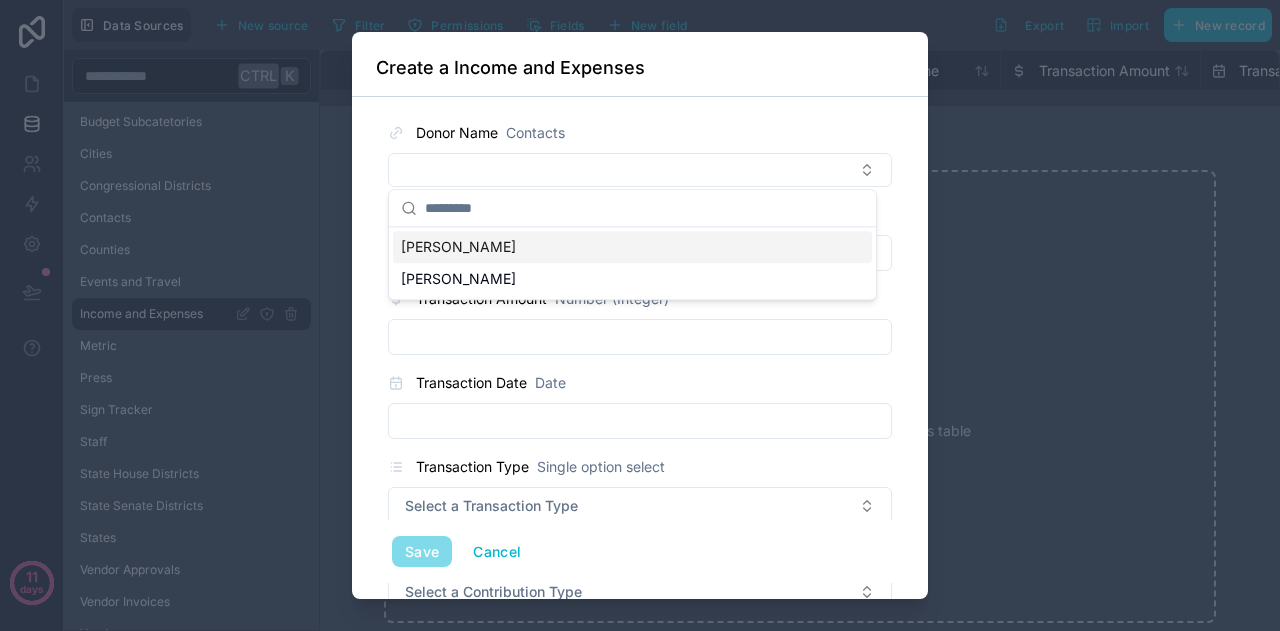 click on "[PERSON_NAME]" at bounding box center [458, 247] 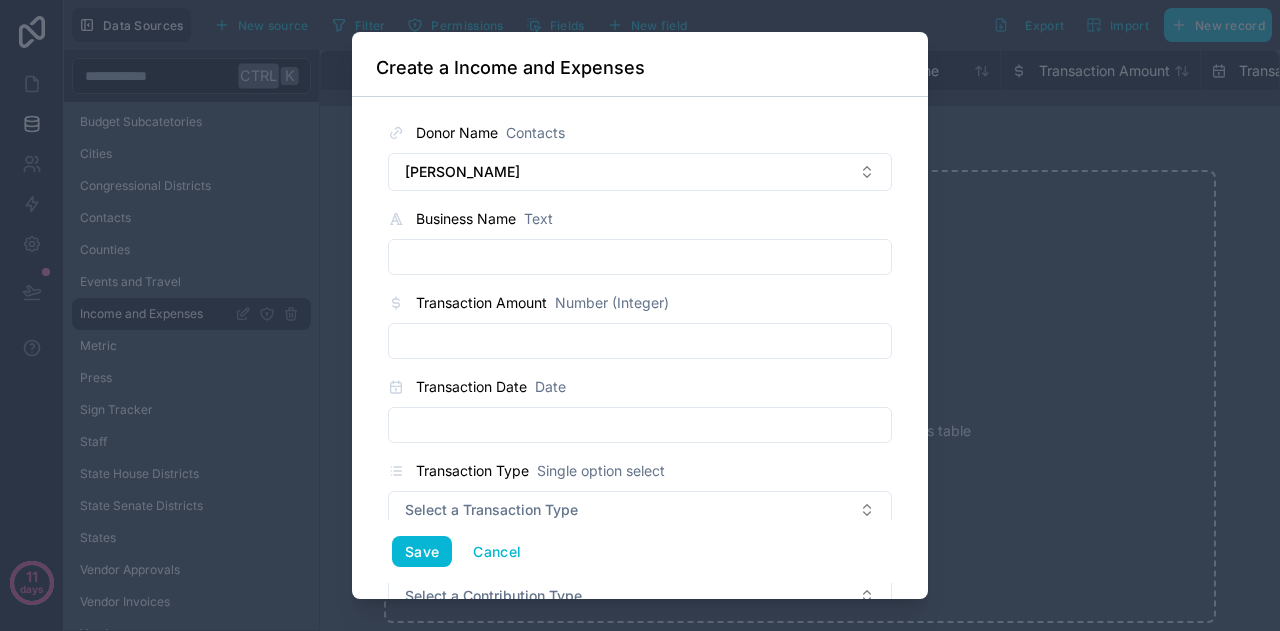 click at bounding box center (640, 257) 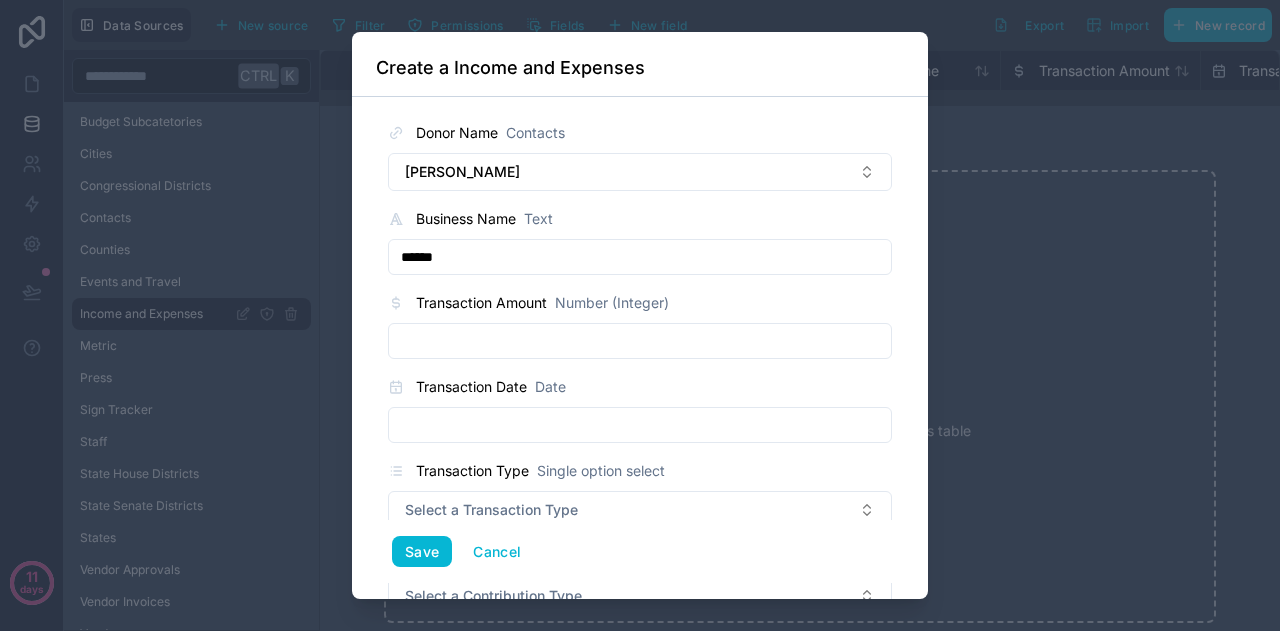 click at bounding box center (640, 341) 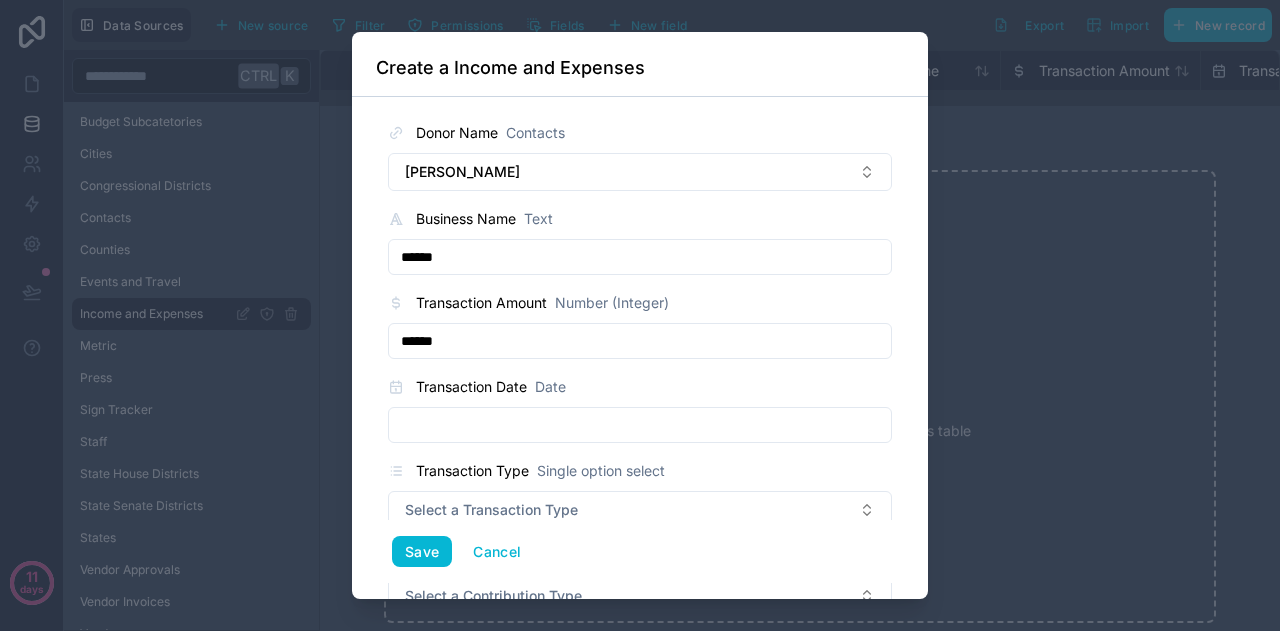 click at bounding box center (640, 425) 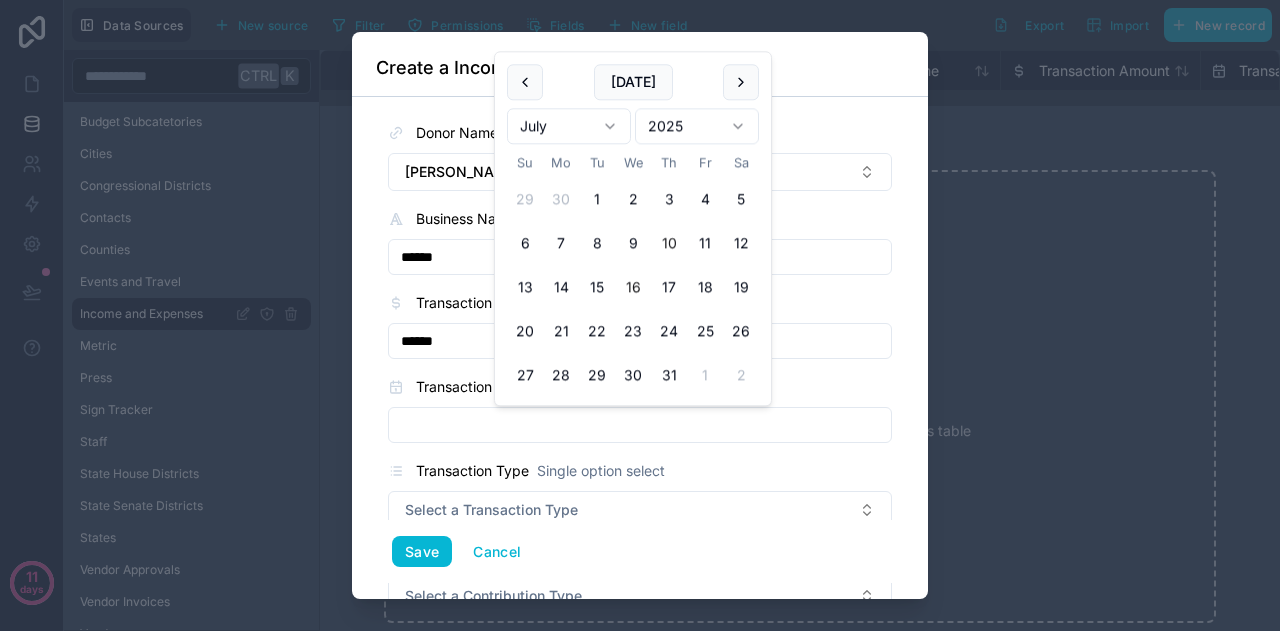 click on "16" at bounding box center (633, 288) 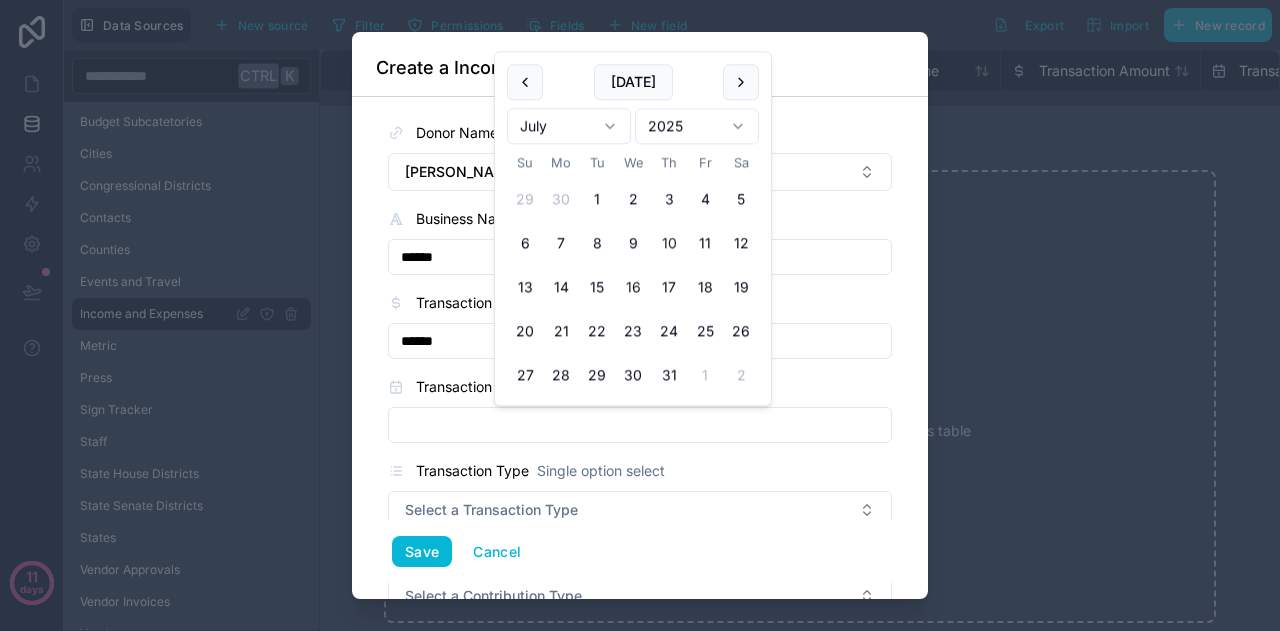 type on "*********" 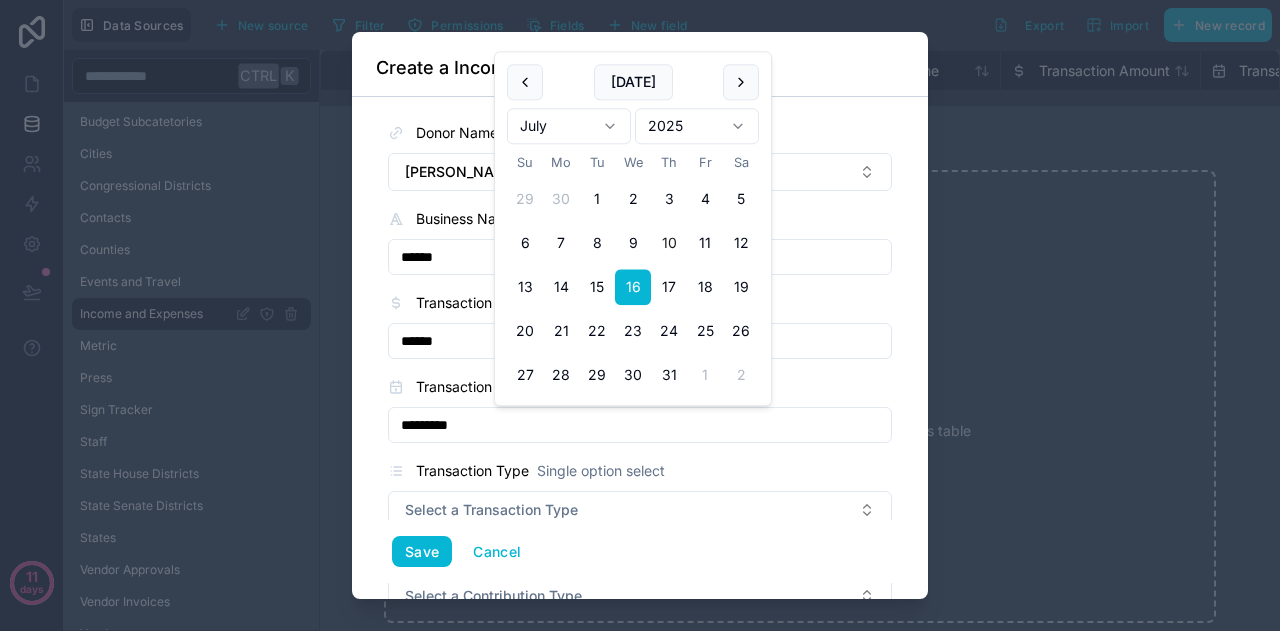 click on "Donor Name Contacts [PERSON_NAME] Business Name Text ****** Transaction Amount Number (Integer) ****** Transaction Date Date ********* Transaction Type Single option select Select a Transaction Type Contribution Type Single option select Select a Contribution Type Election Single option select Select a Election Transaction Method Single option select Select a Transaction Method Payee Name Contacts Expense Subcategory Budget Subcatetories Income Subcategory Budget Subcatetories Budget Budget Payment Status Single option select Select a Payment Status Notes Text Receipt File Request Date Date Invoice Boolean (Yes/No) Income Source Single option select Select a Income Source Reimbursement Request Boolean (Yes/No) Refund Amount Number (Integer) Filer ID Text Vendor Vendors vendors collection Vendors vendor invoices collection Vendor Invoices Save Cancel" at bounding box center (640, 348) 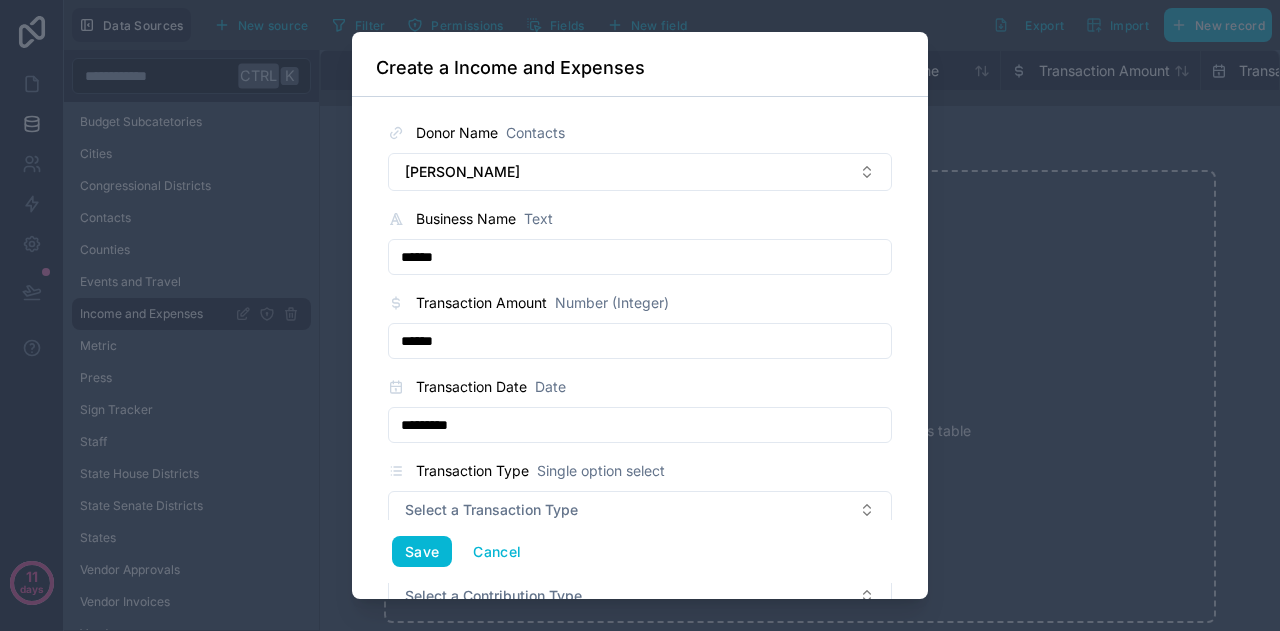 scroll, scrollTop: 225, scrollLeft: 0, axis: vertical 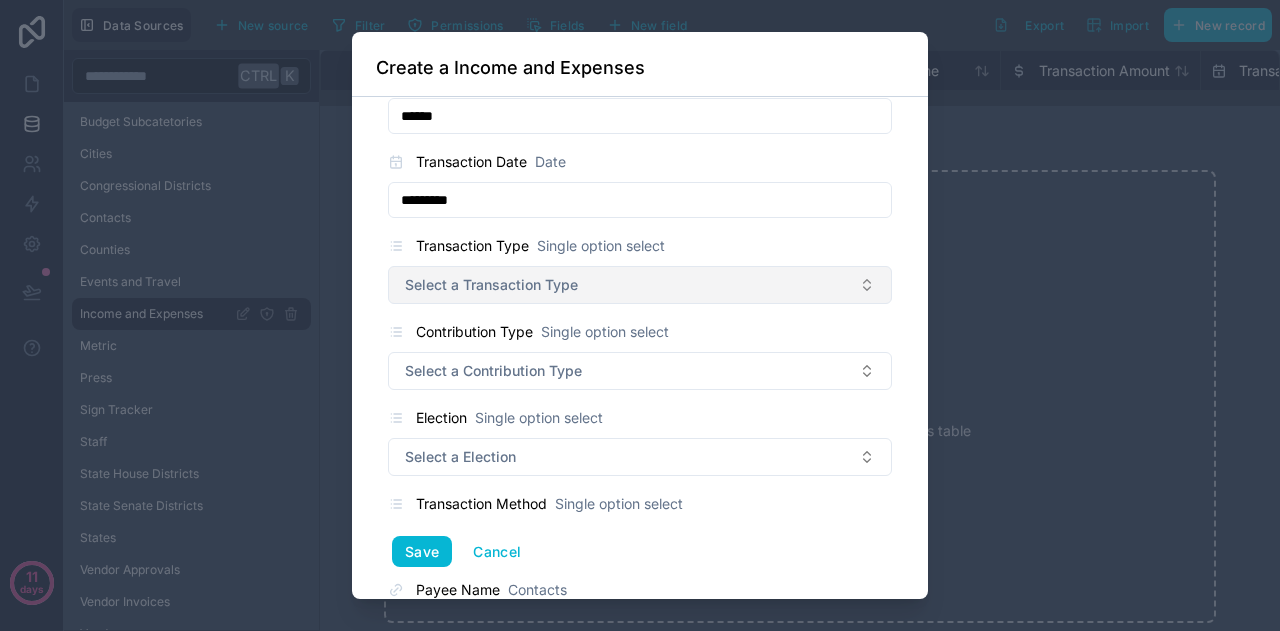 click on "Select a Transaction Type" at bounding box center (491, 285) 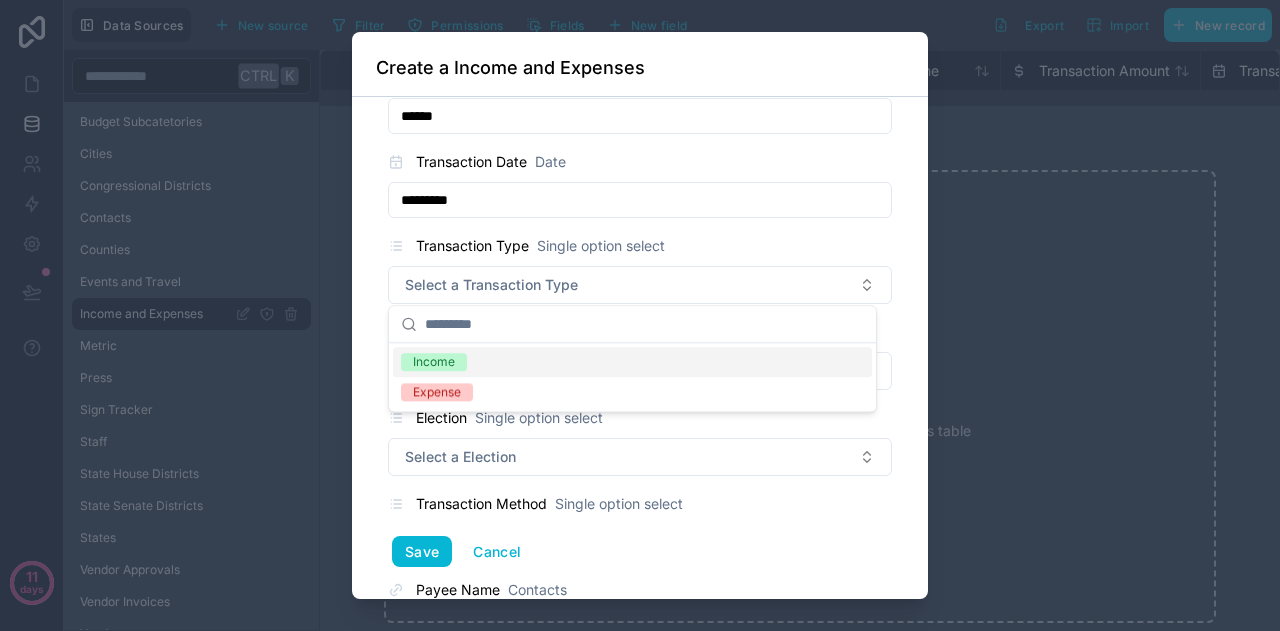 click on "Income" at bounding box center (434, 362) 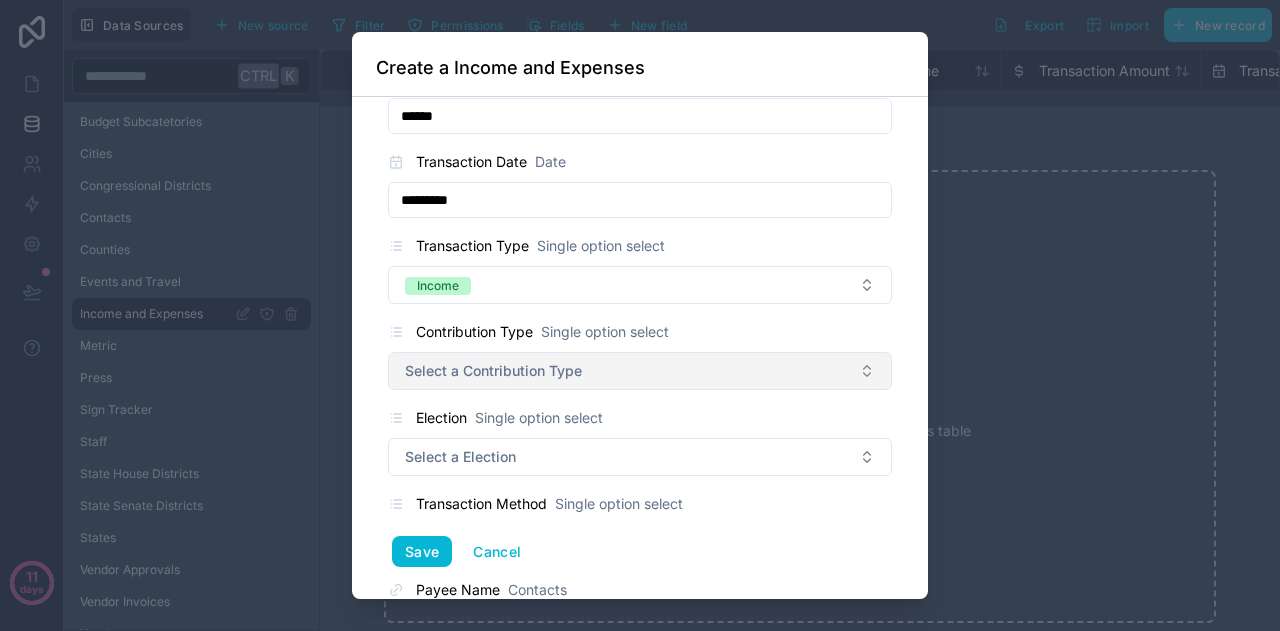 click on "Select a Contribution Type" at bounding box center [493, 371] 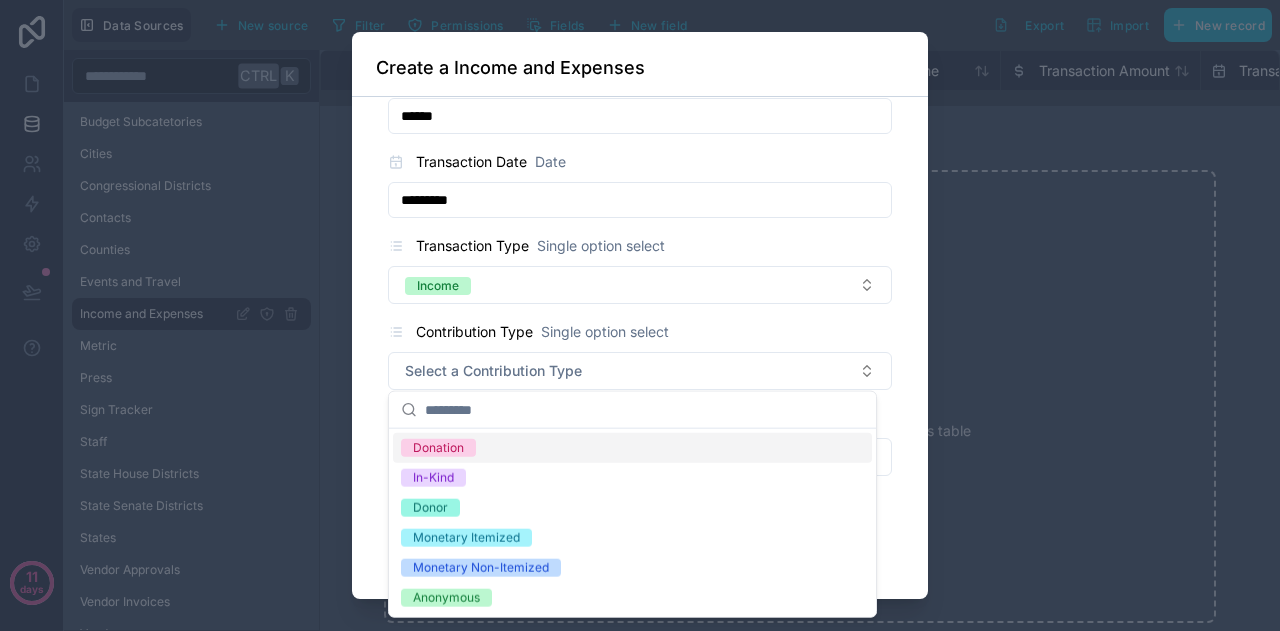 click on "Donation" at bounding box center [438, 448] 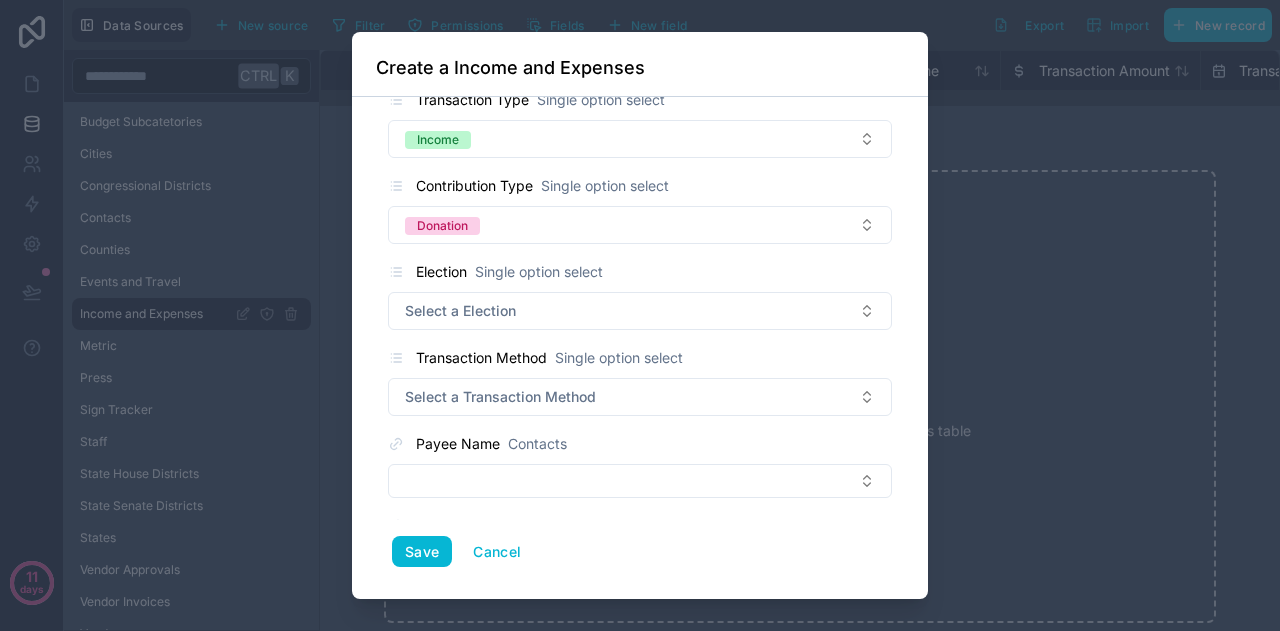 scroll, scrollTop: 371, scrollLeft: 0, axis: vertical 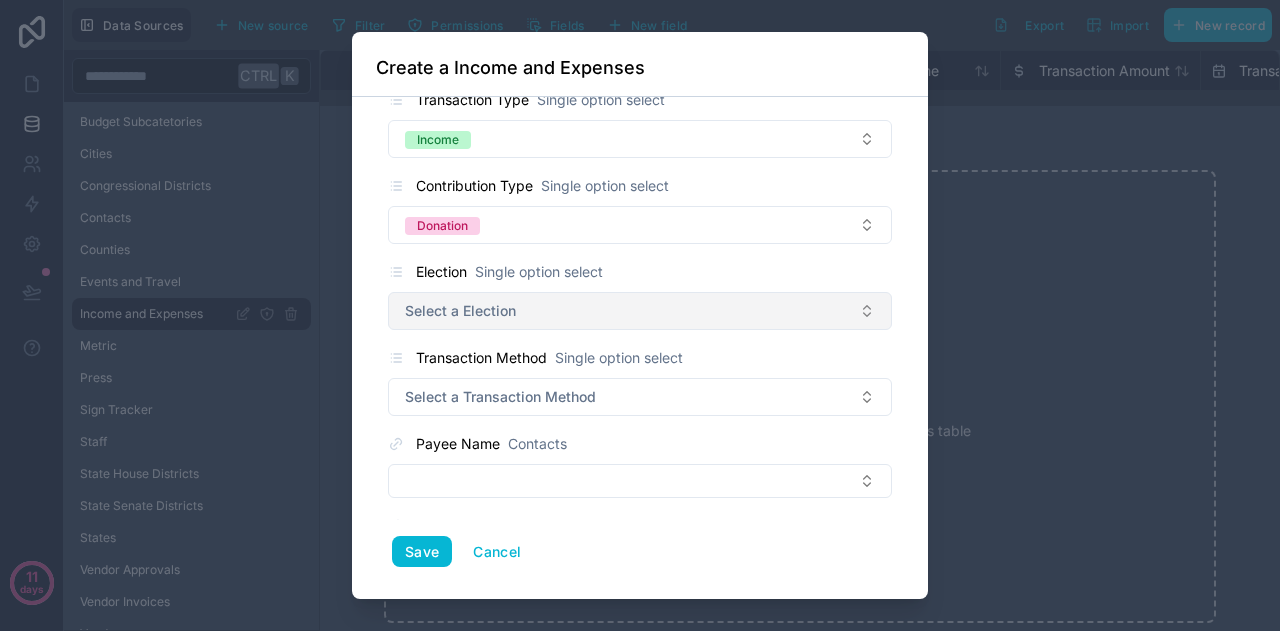 click on "Select a Election" at bounding box center (460, 311) 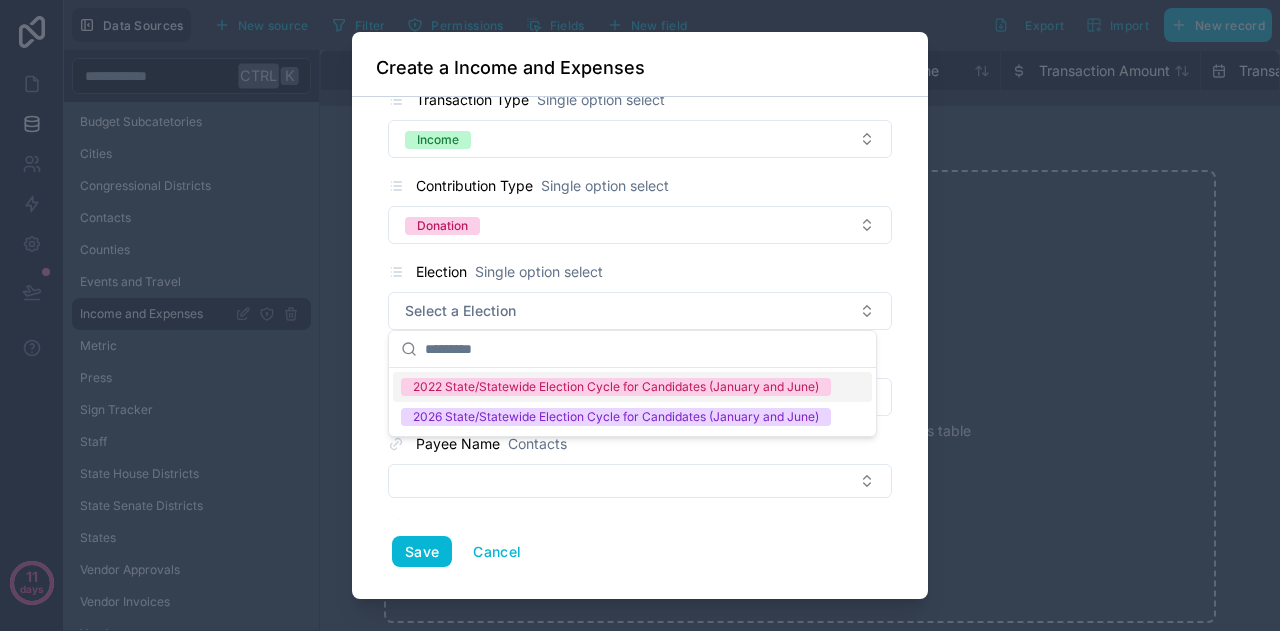 click on "Transaction Method Single option select Select a Transaction Method" at bounding box center [640, 381] 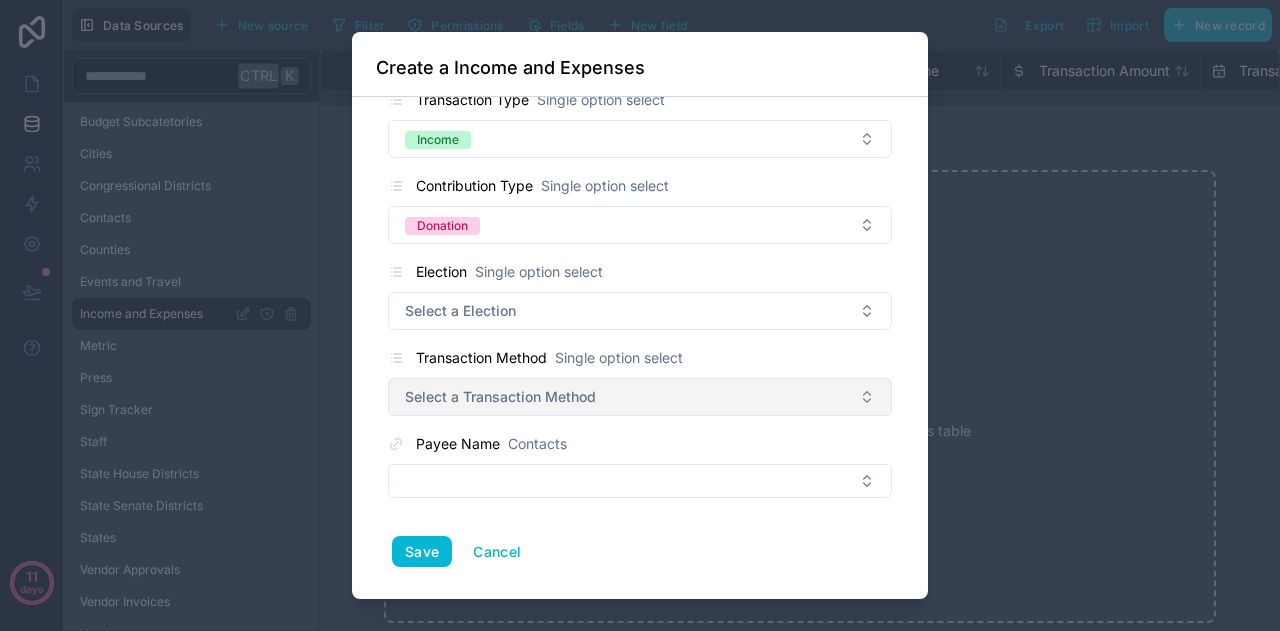 click on "Select a Transaction Method" at bounding box center (640, 397) 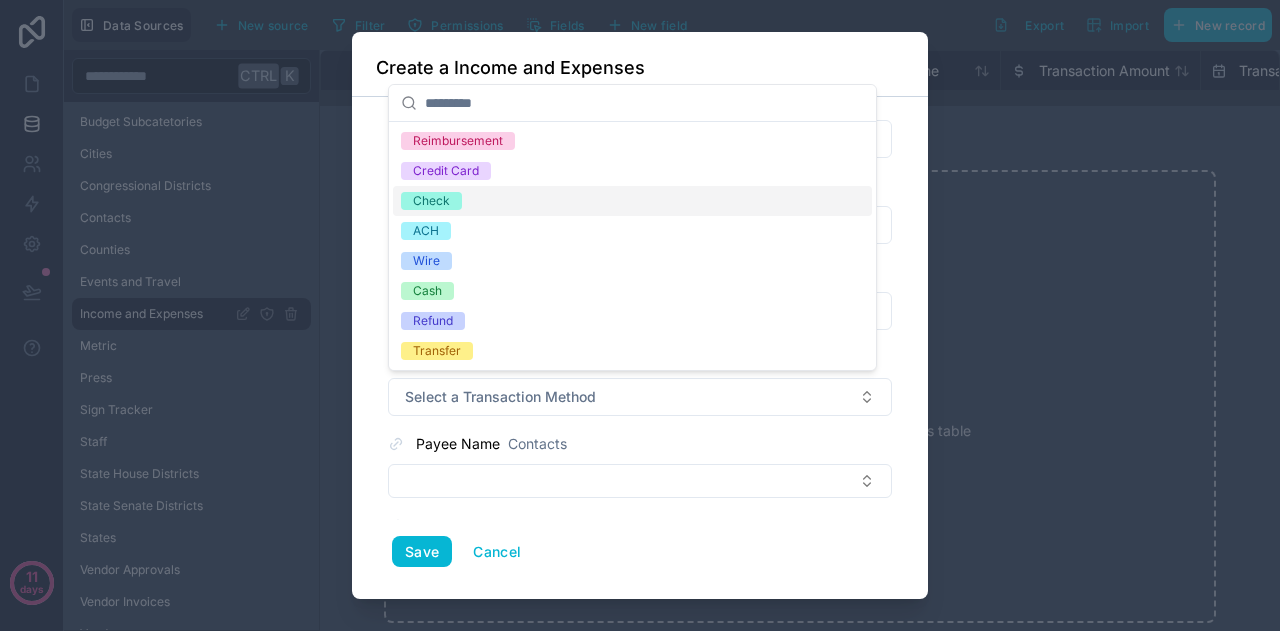 click on "Check" at bounding box center (632, 201) 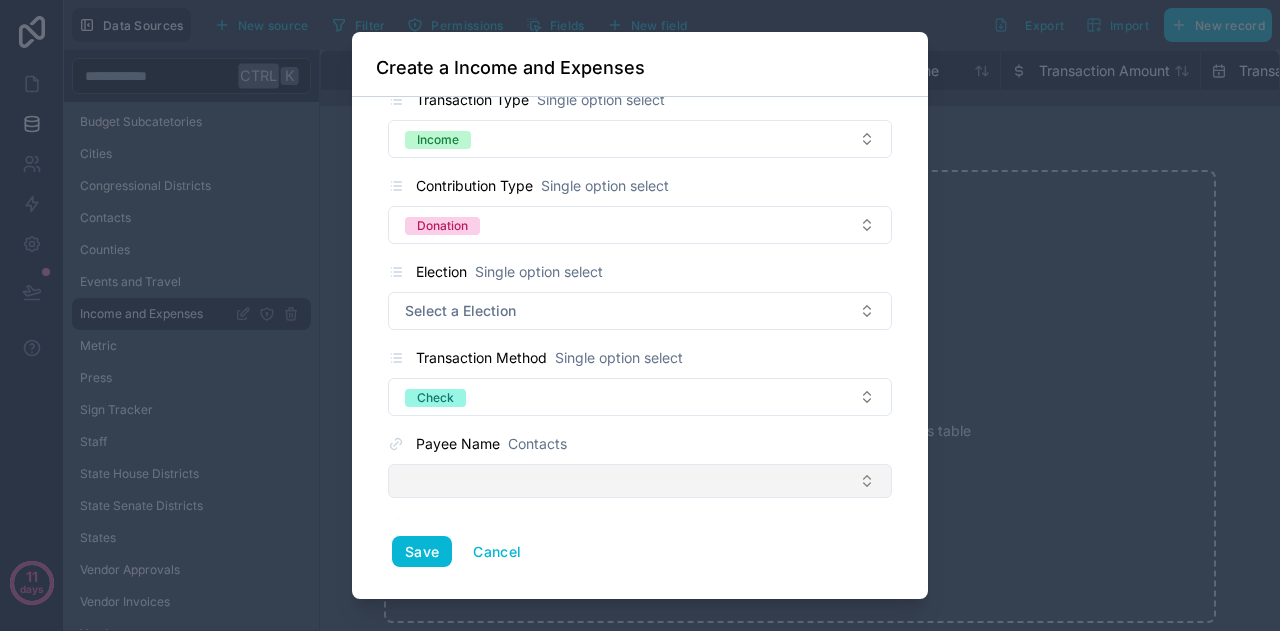 click at bounding box center (640, 481) 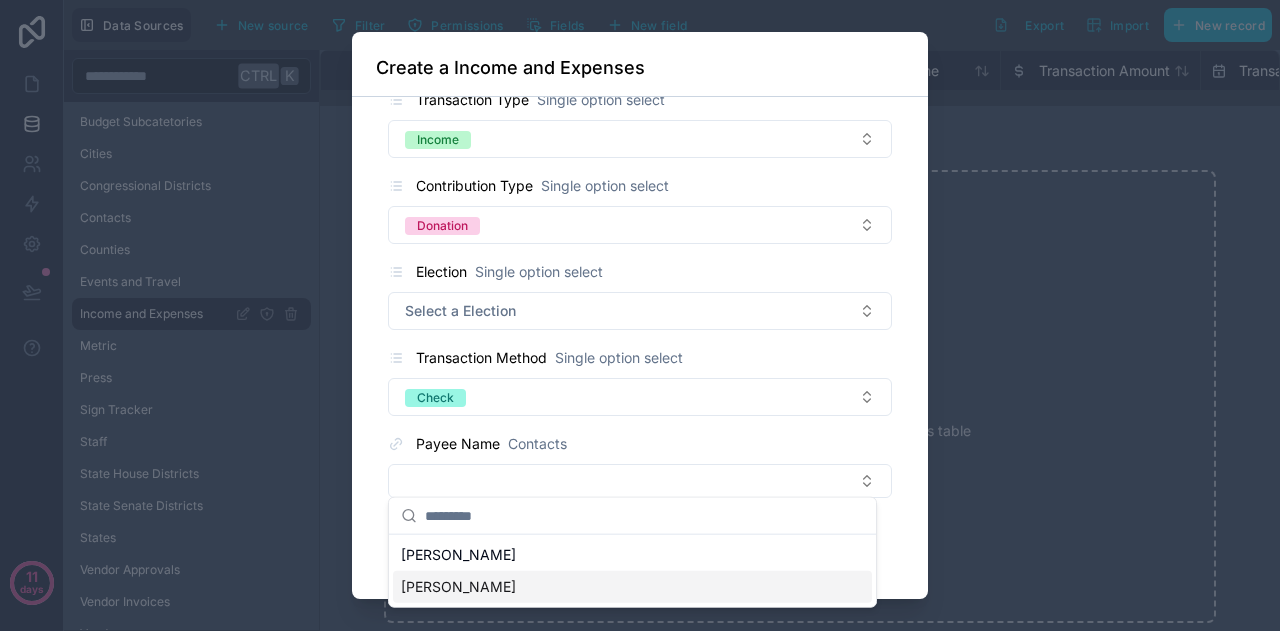 click on "[PERSON_NAME]" at bounding box center [458, 587] 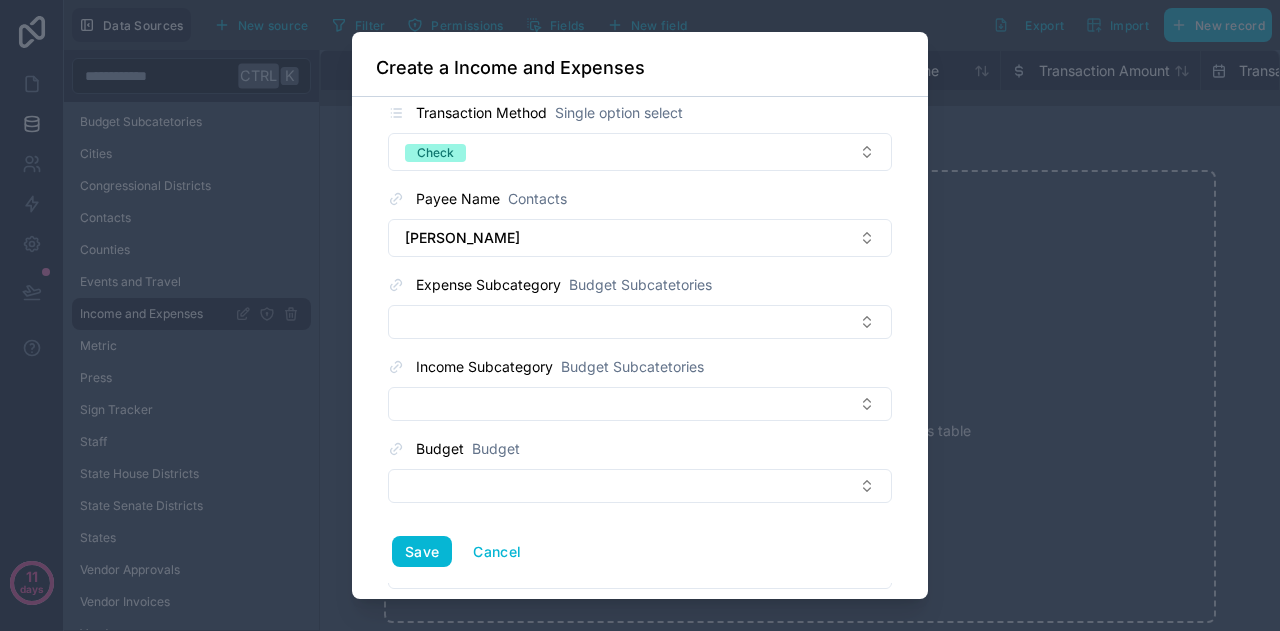 scroll, scrollTop: 617, scrollLeft: 0, axis: vertical 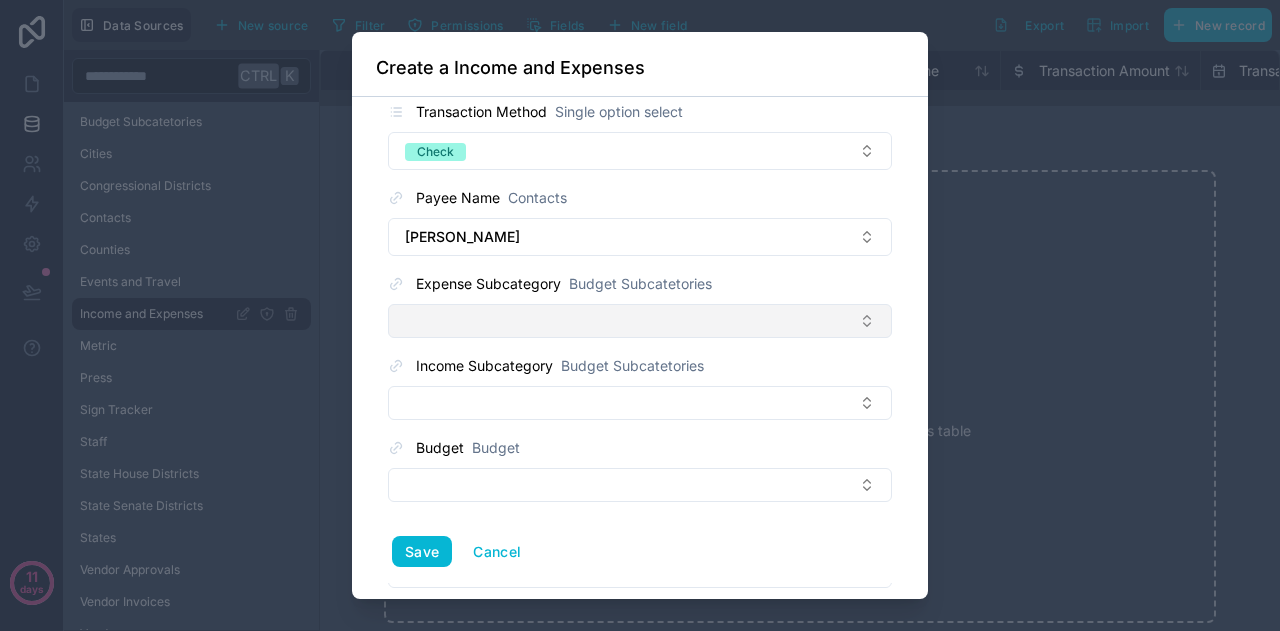 click at bounding box center [640, 321] 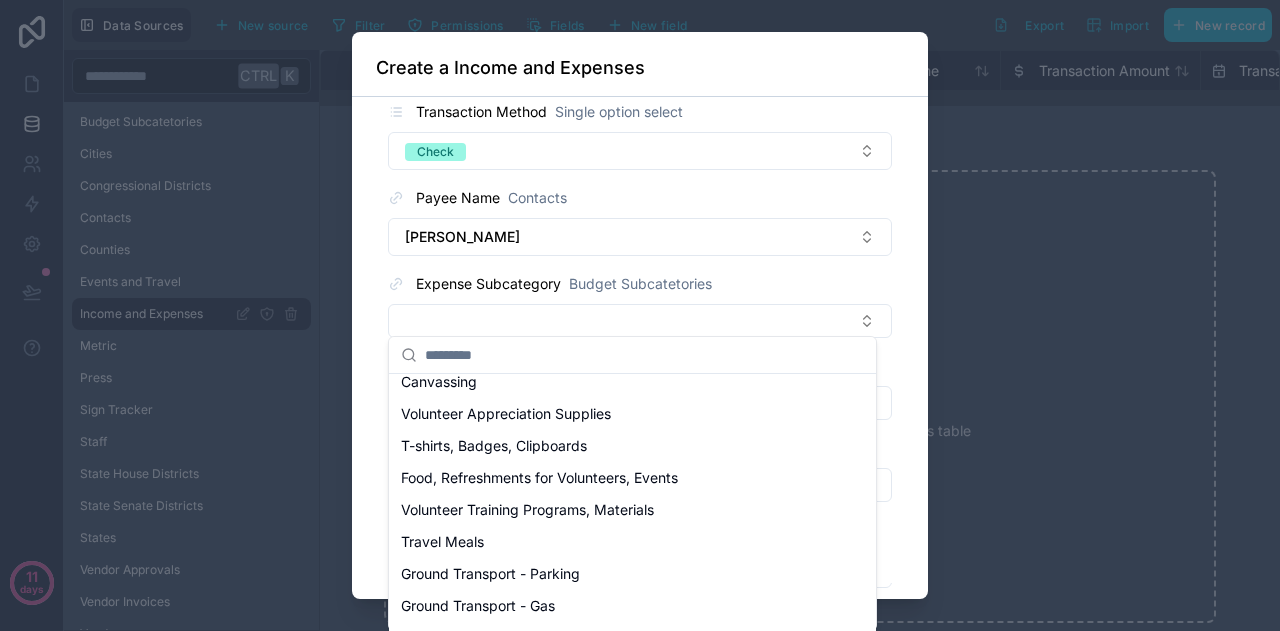 scroll, scrollTop: 557, scrollLeft: 0, axis: vertical 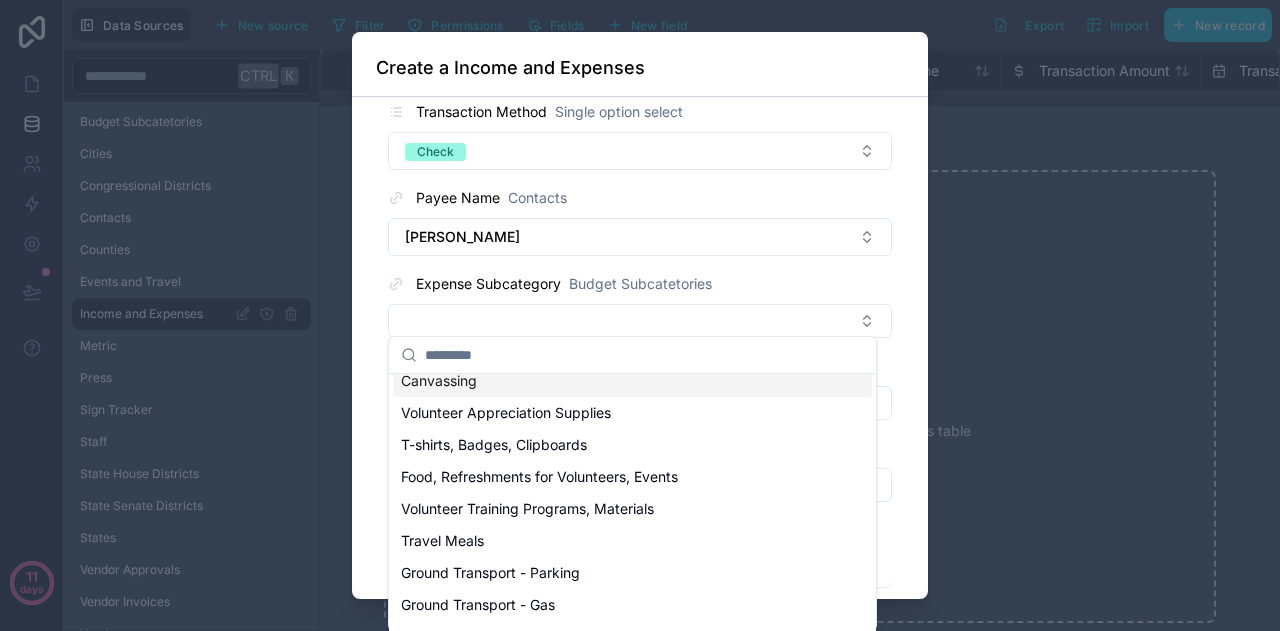 click on "Donor Name Contacts [PERSON_NAME] Business Name Text ****** Transaction Amount Number (Integer) ****** Transaction Date Date ********* Transaction Type Single option select Income Contribution Type Single option select Donation Election Single option select Select a Election Transaction Method Single option select Check Payee Name Contacts [PERSON_NAME] Coats Expense Subcategory Budget Subcatetories Income Subcategory Budget Subcatetories Budget Budget Payment Status Single option select Select a Payment Status Notes Text Receipt File Request Date Date Invoice Boolean (Yes/No) Income Source Single option select Select a Income Source Reimbursement Request Boolean (Yes/No) Refund Amount Number (Integer) Filer ID Text Vendor Vendors vendors collection Vendors vendor invoices collection Vendor Invoices Save Cancel" at bounding box center [640, 348] 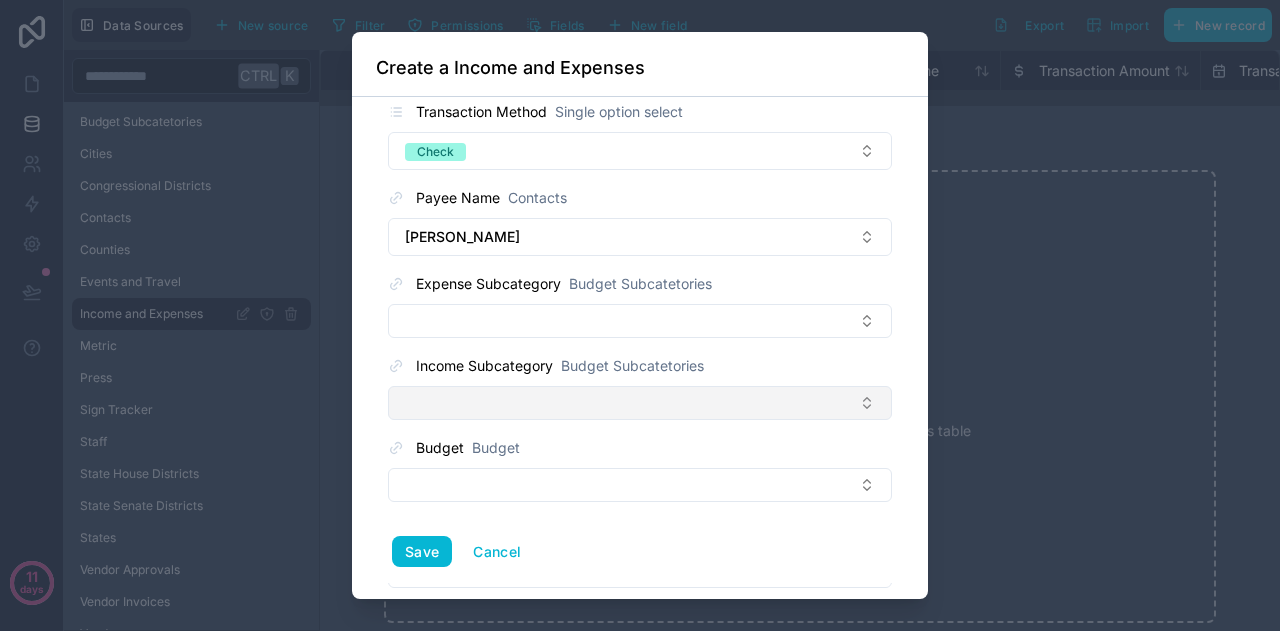 click at bounding box center (640, 403) 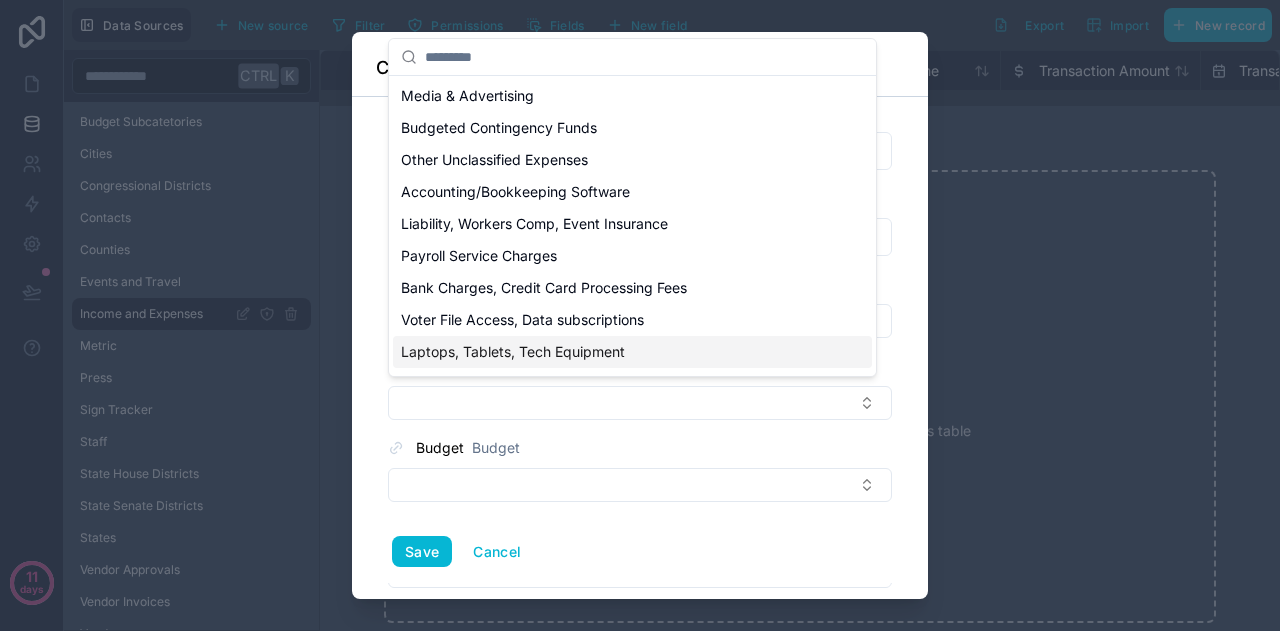 click on "Laptops, Tablets, Tech Equipment" at bounding box center [513, 352] 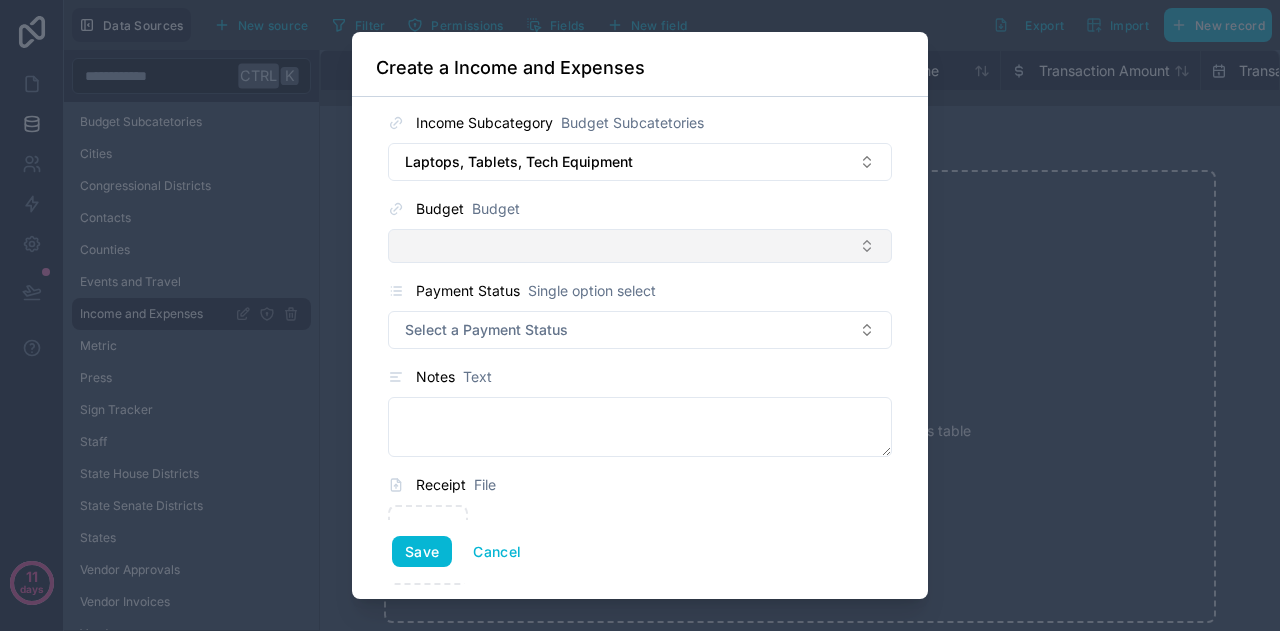 scroll, scrollTop: 861, scrollLeft: 0, axis: vertical 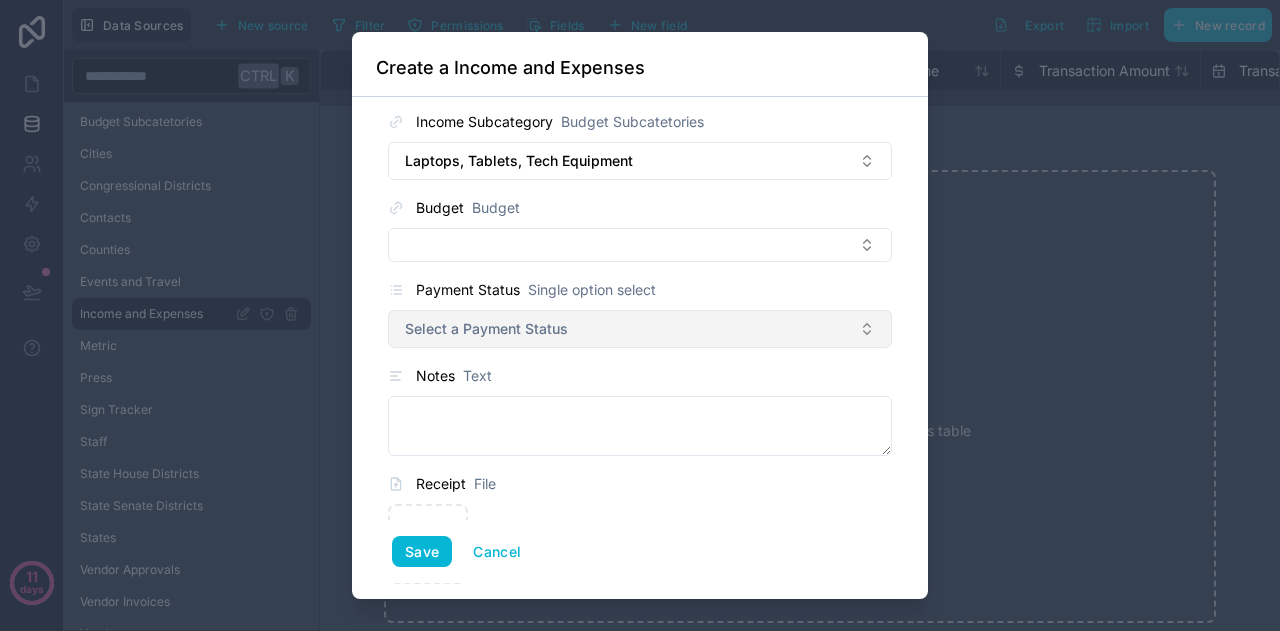 click on "Select a Payment Status" at bounding box center [486, 329] 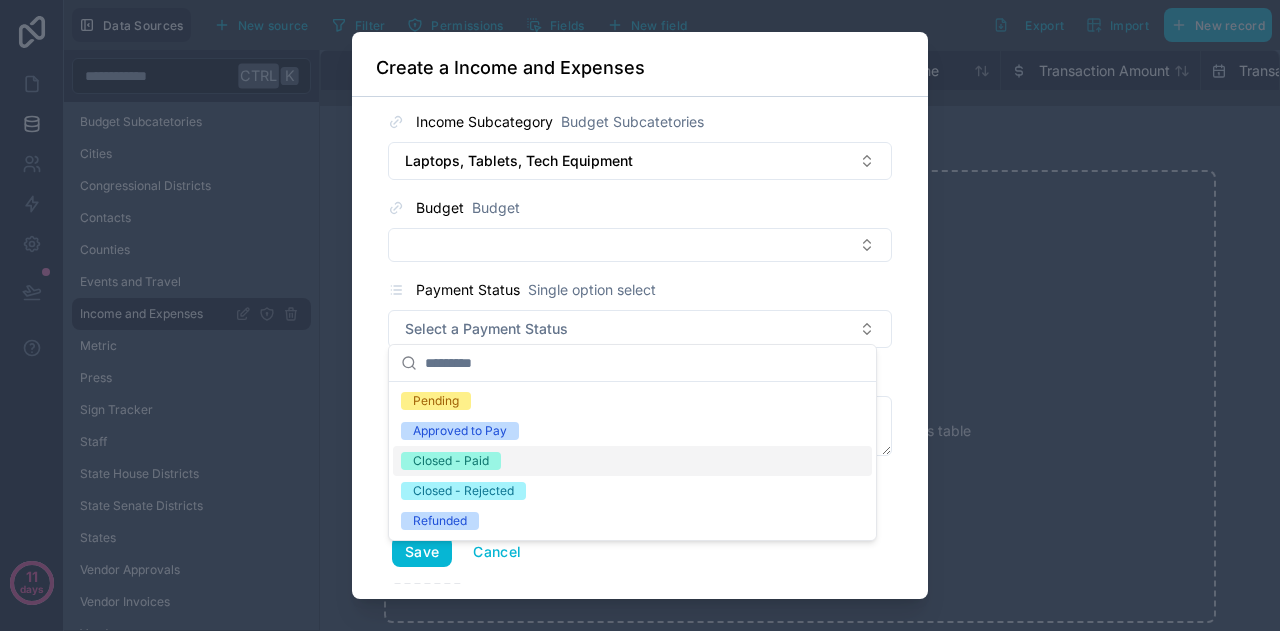 click on "Closed - Paid" at bounding box center (451, 461) 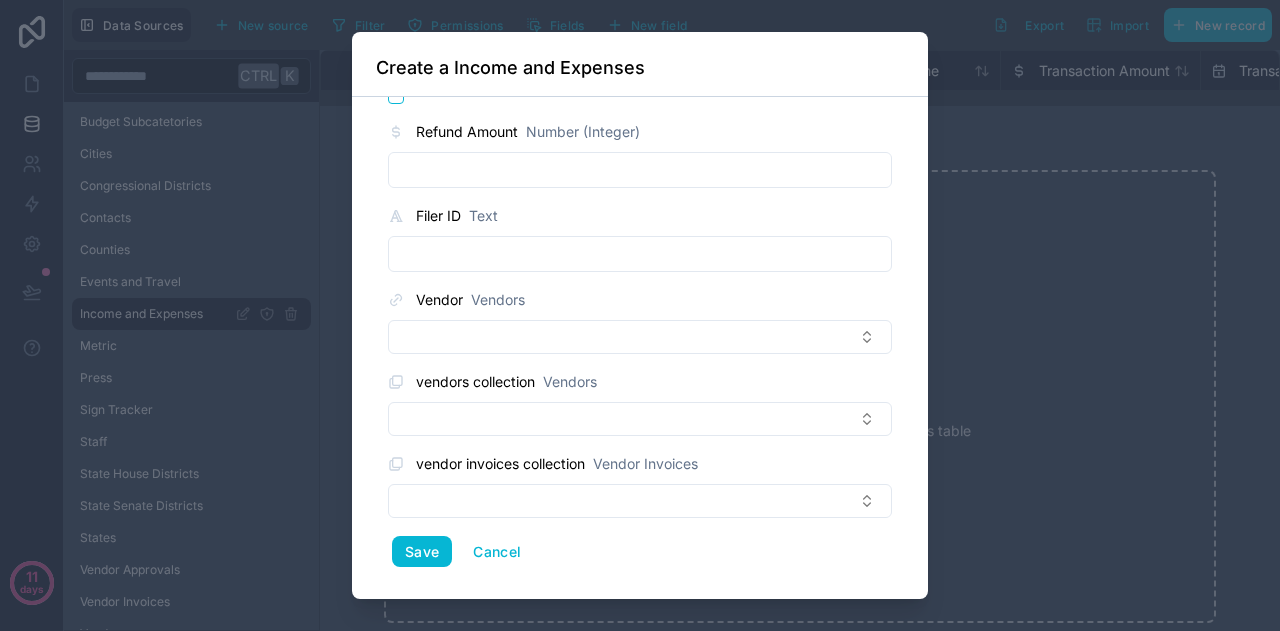 scroll, scrollTop: 1640, scrollLeft: 0, axis: vertical 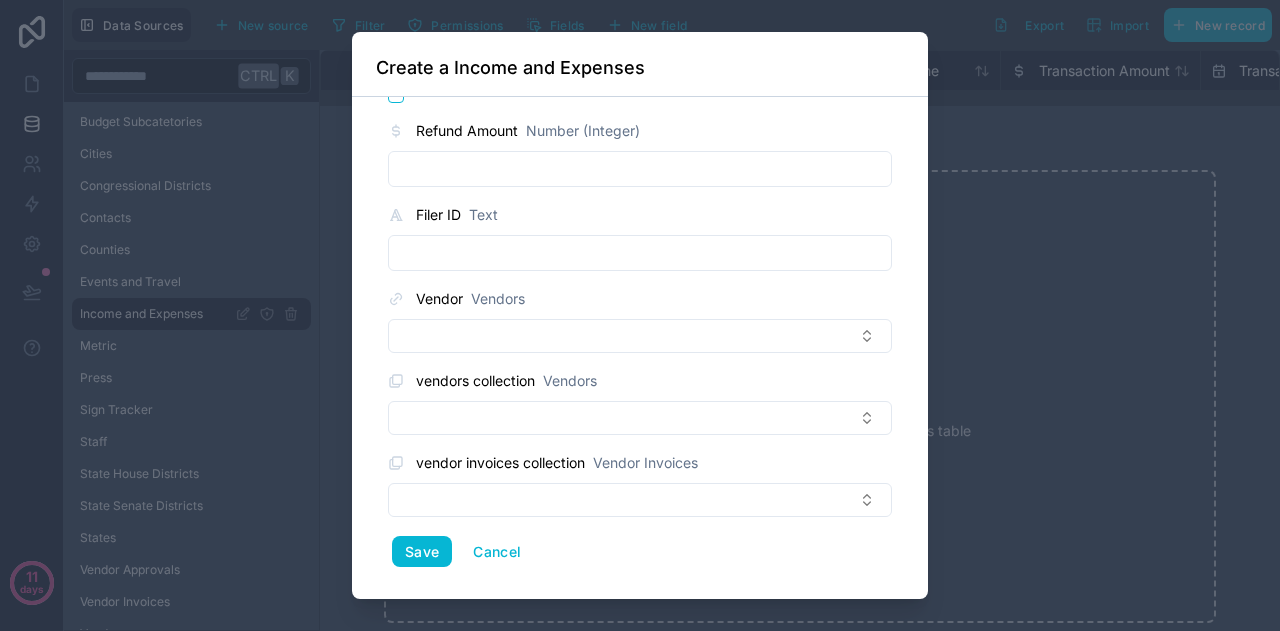 click at bounding box center (640, 253) 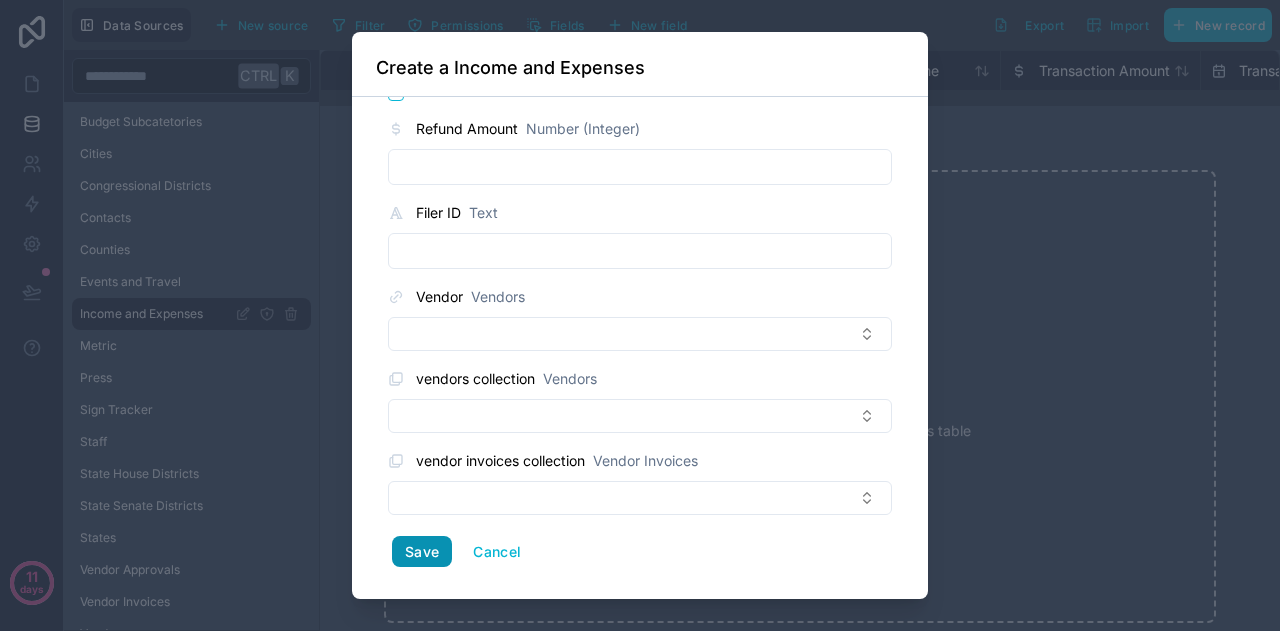 click on "Save" at bounding box center (422, 552) 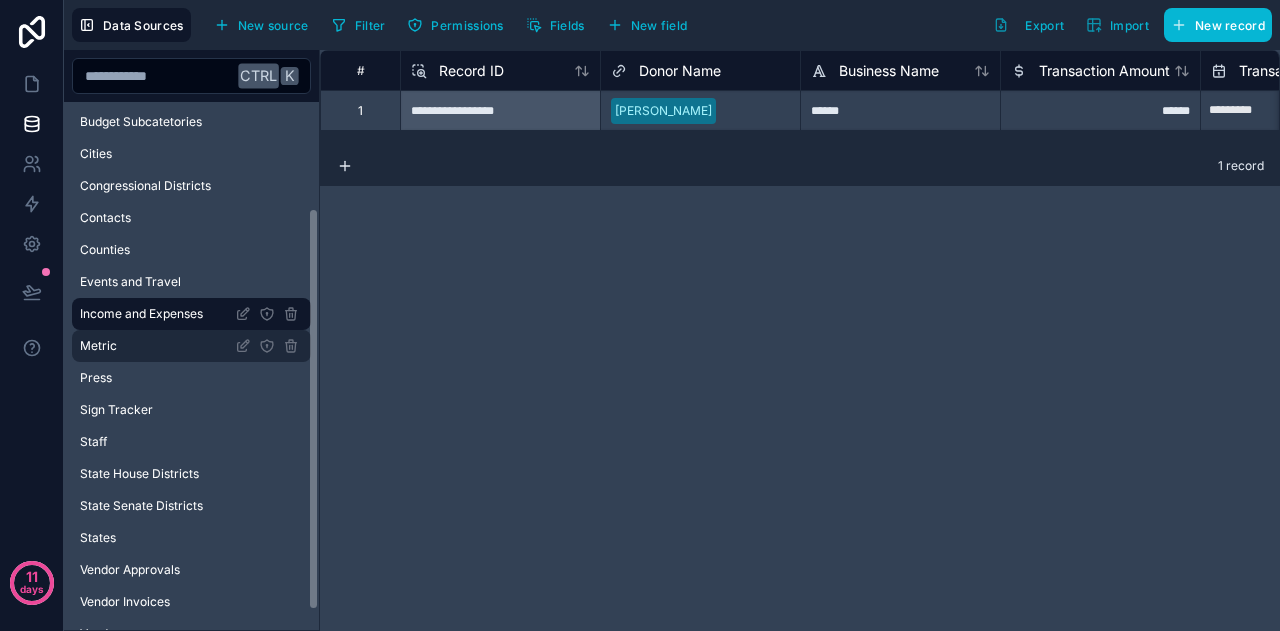 click on "Metric" at bounding box center (191, 346) 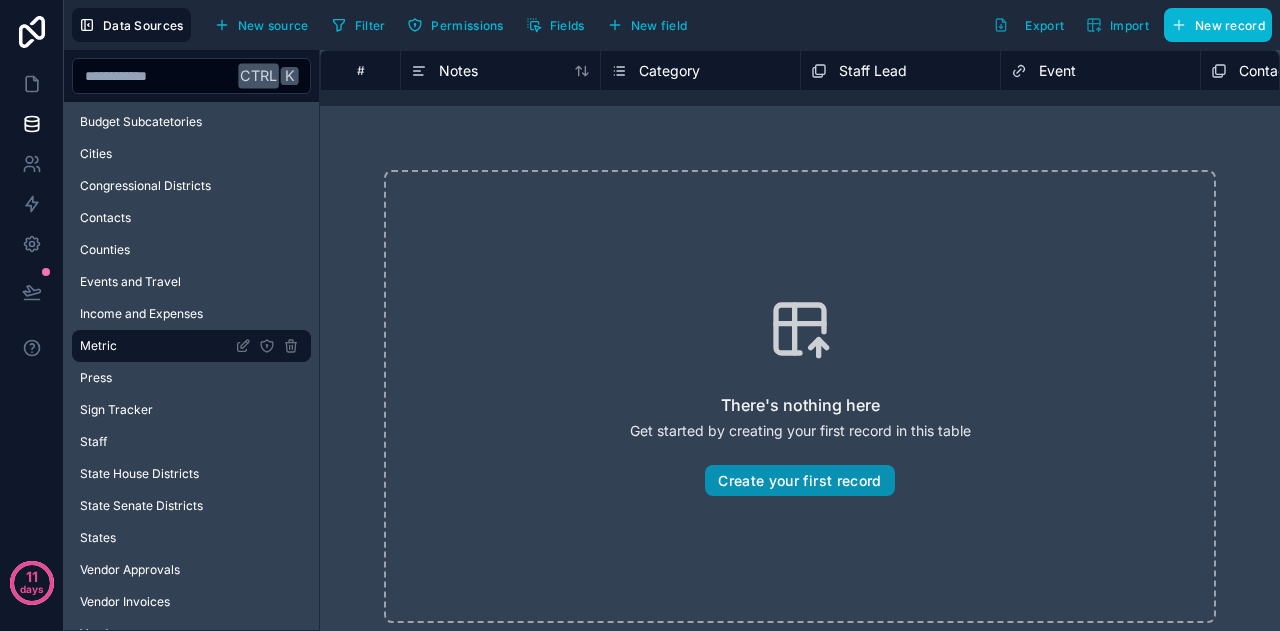 click on "Create your first record" at bounding box center [799, 481] 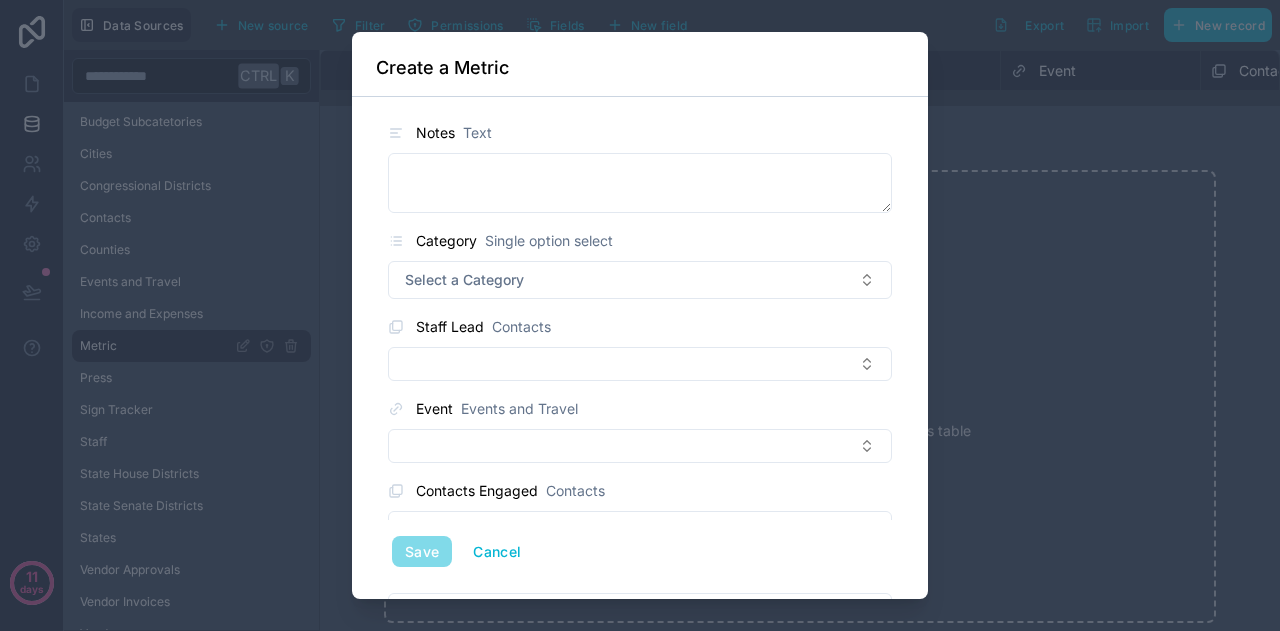 scroll, scrollTop: 26, scrollLeft: 0, axis: vertical 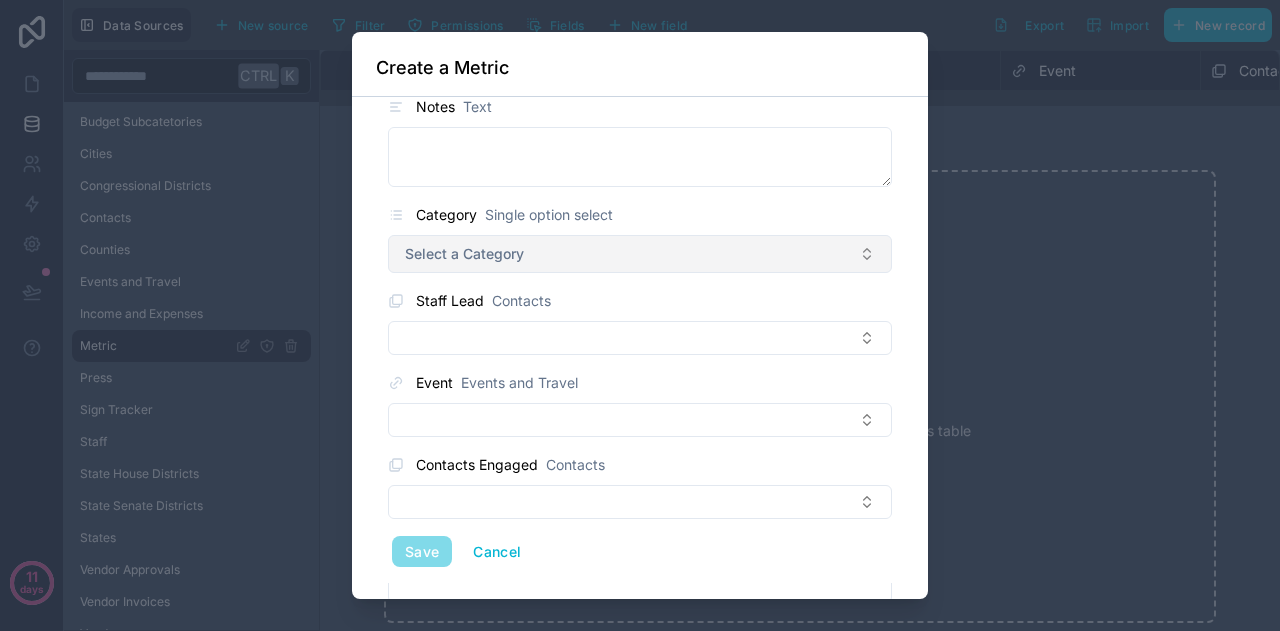 click on "Select a Category" at bounding box center (640, 254) 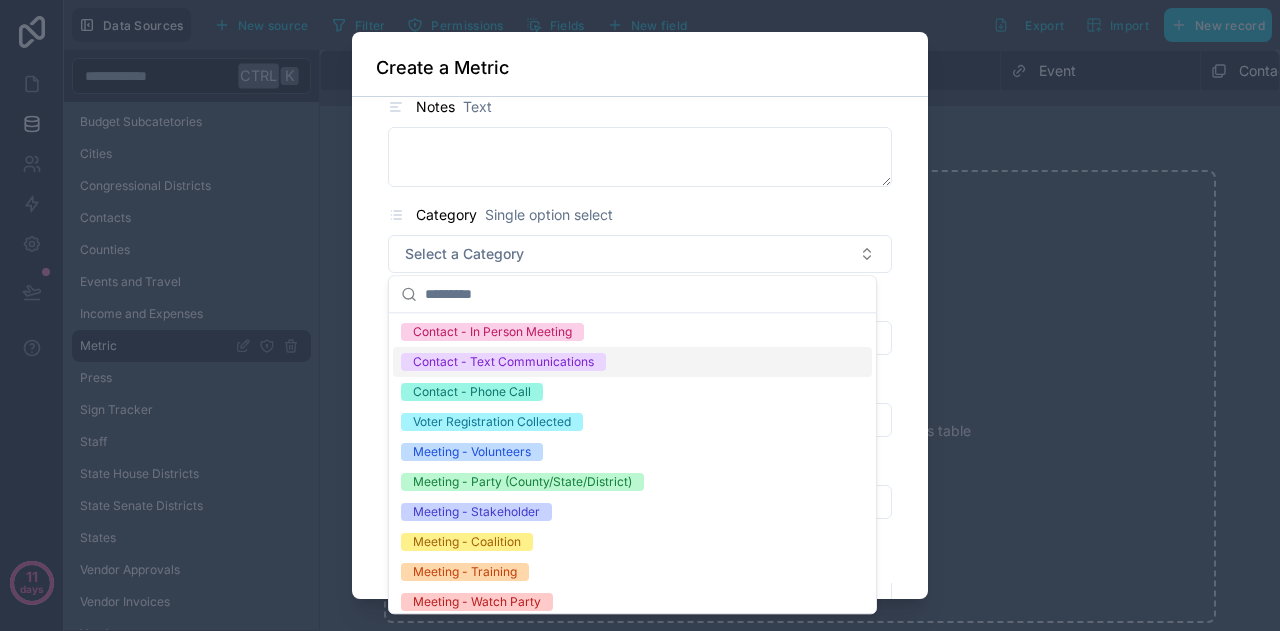 click on "Notes Text Category Single option select Select a Category Staff Lead Contacts Event Events and Travel Contacts Engaged Contacts Date Time of Metric Date events and travel collection Events and Travel Save Cancel" at bounding box center [640, 348] 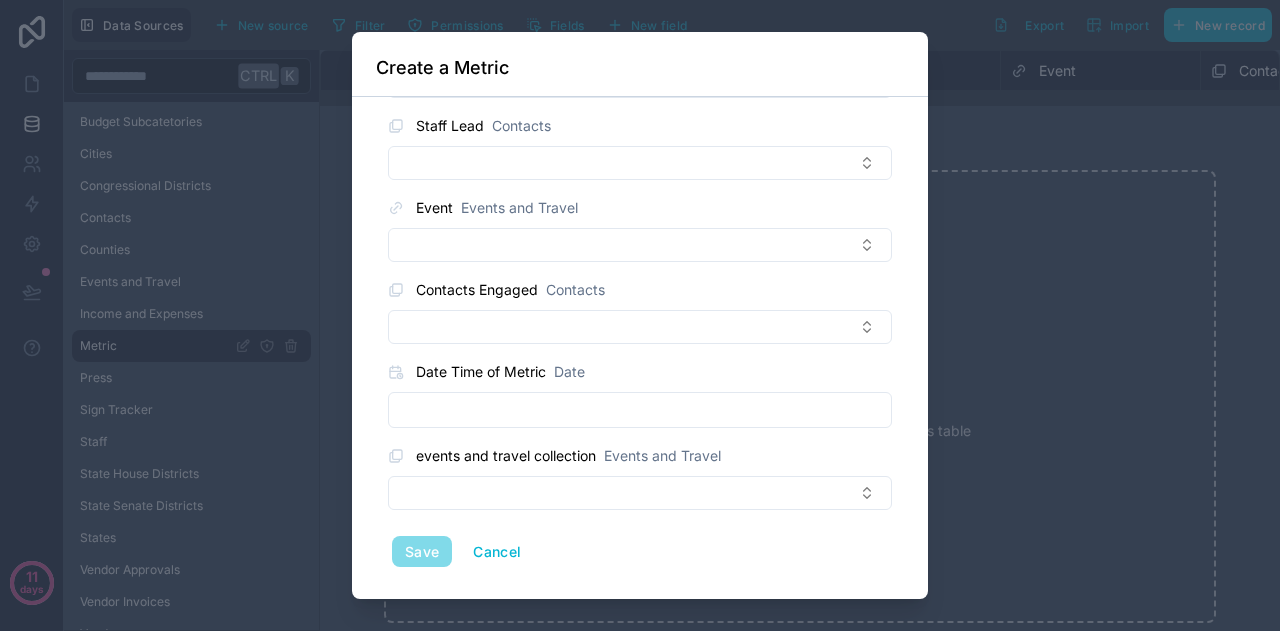 scroll, scrollTop: 0, scrollLeft: 0, axis: both 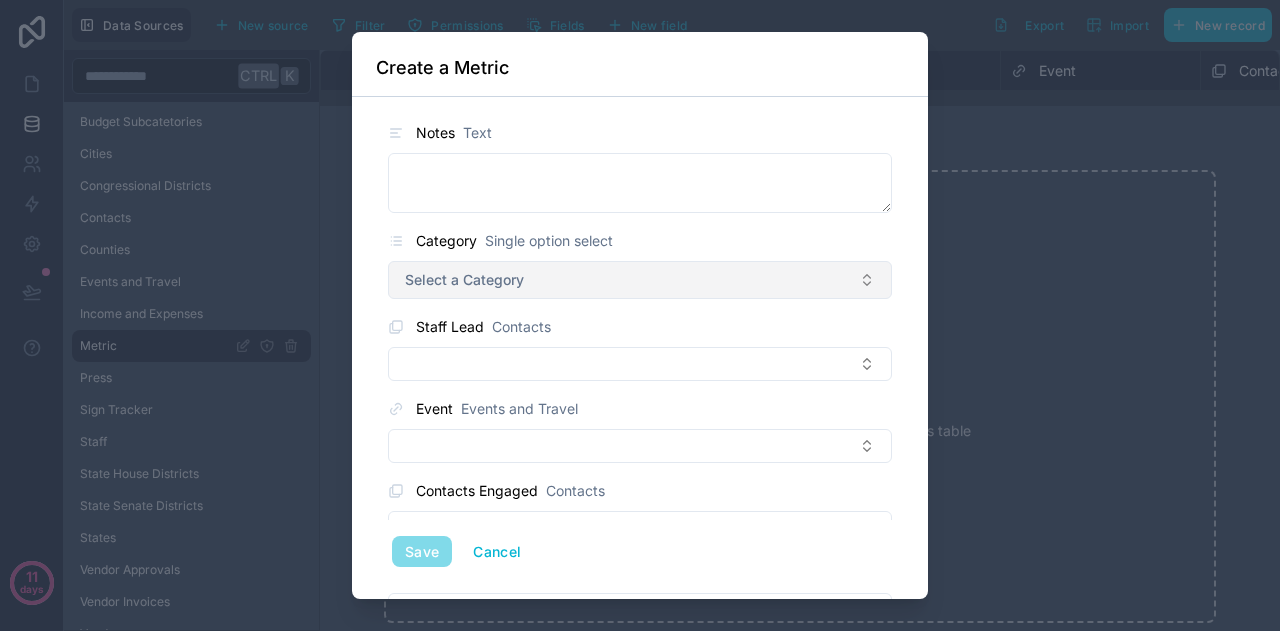 click on "Select a Category" at bounding box center [464, 280] 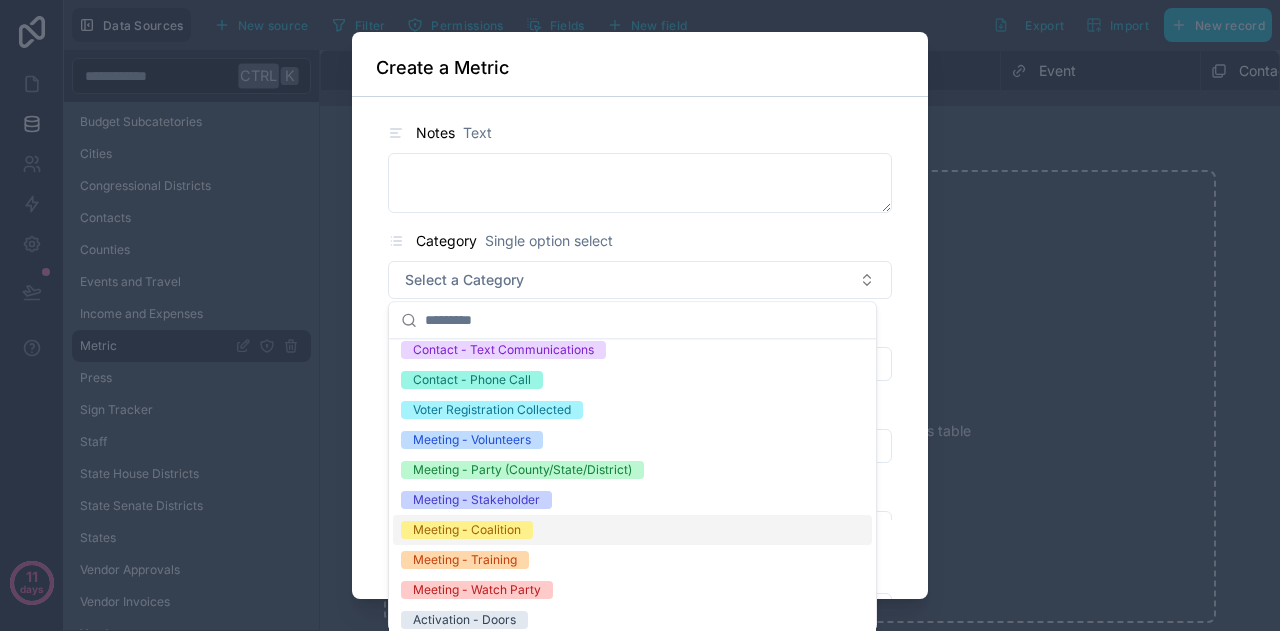 scroll, scrollTop: 0, scrollLeft: 0, axis: both 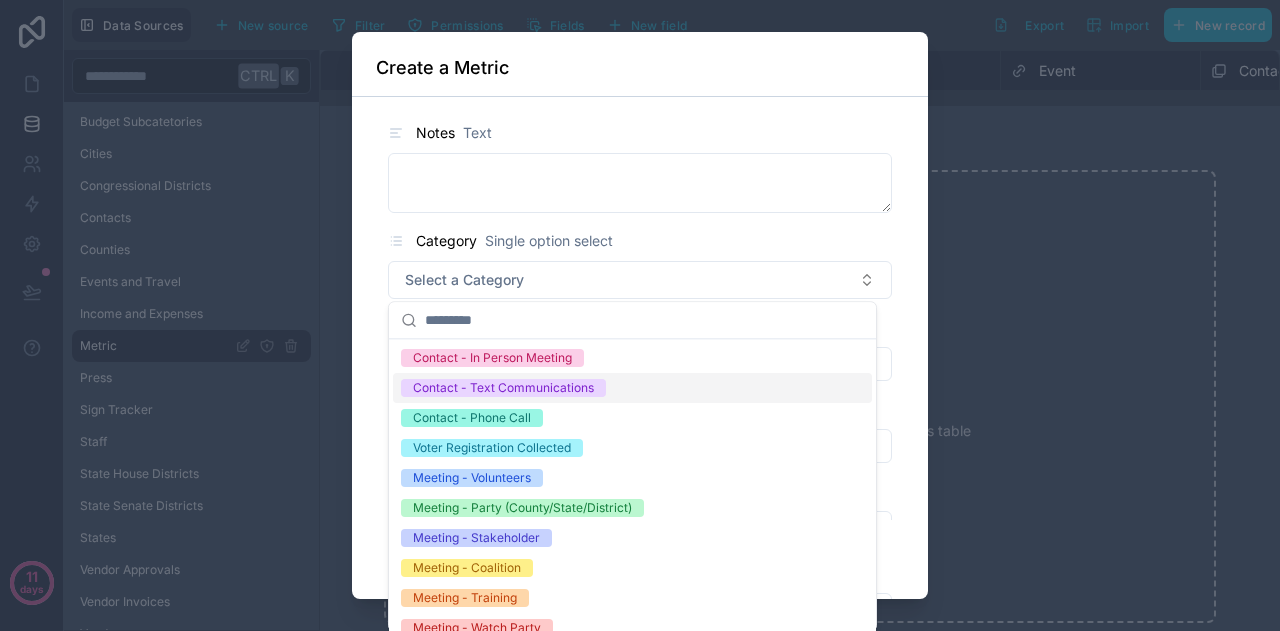 click on "Contact - Text Communications" at bounding box center [503, 388] 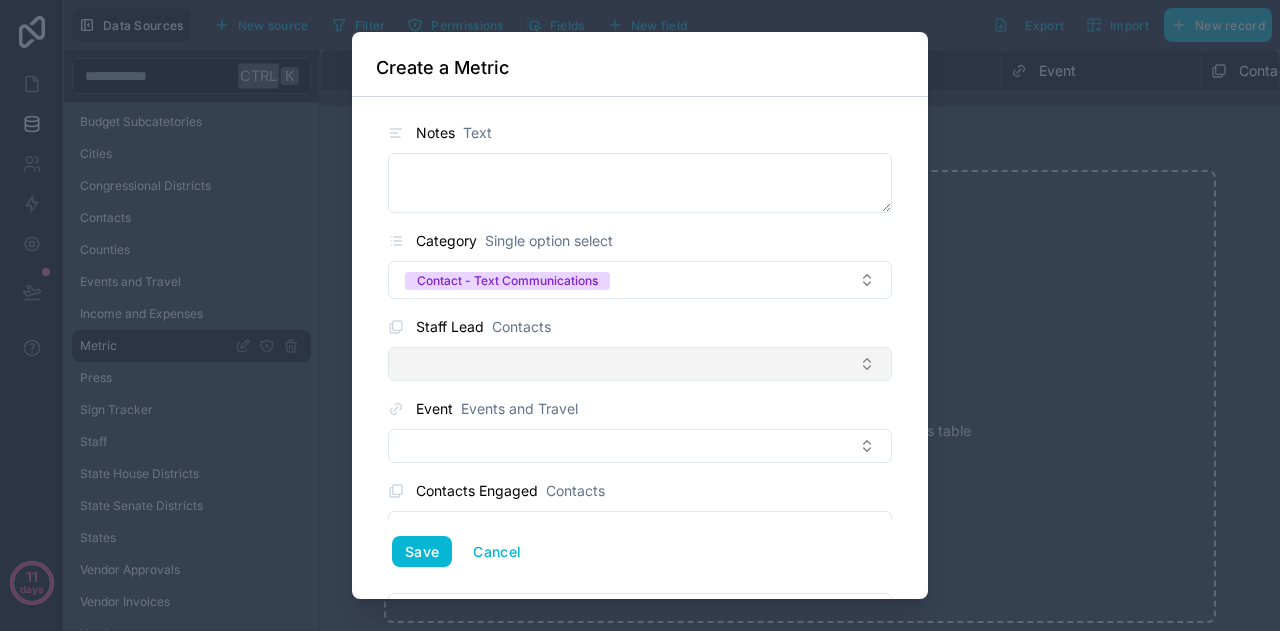 click at bounding box center (640, 364) 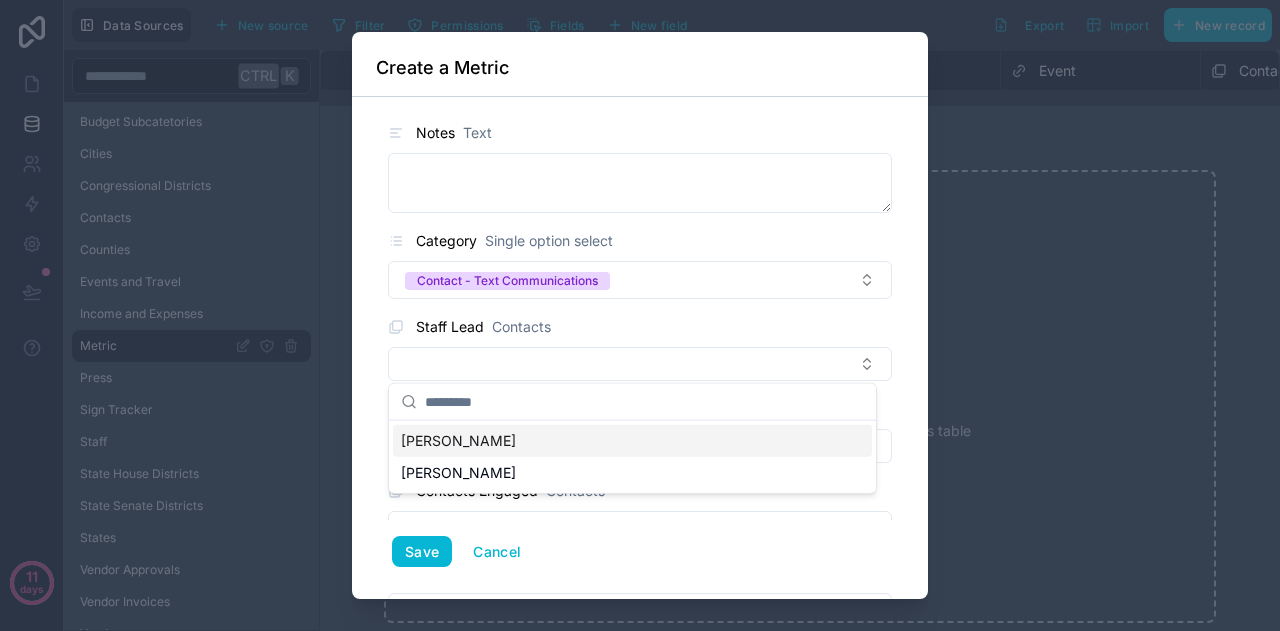 click on "[PERSON_NAME]" at bounding box center [458, 441] 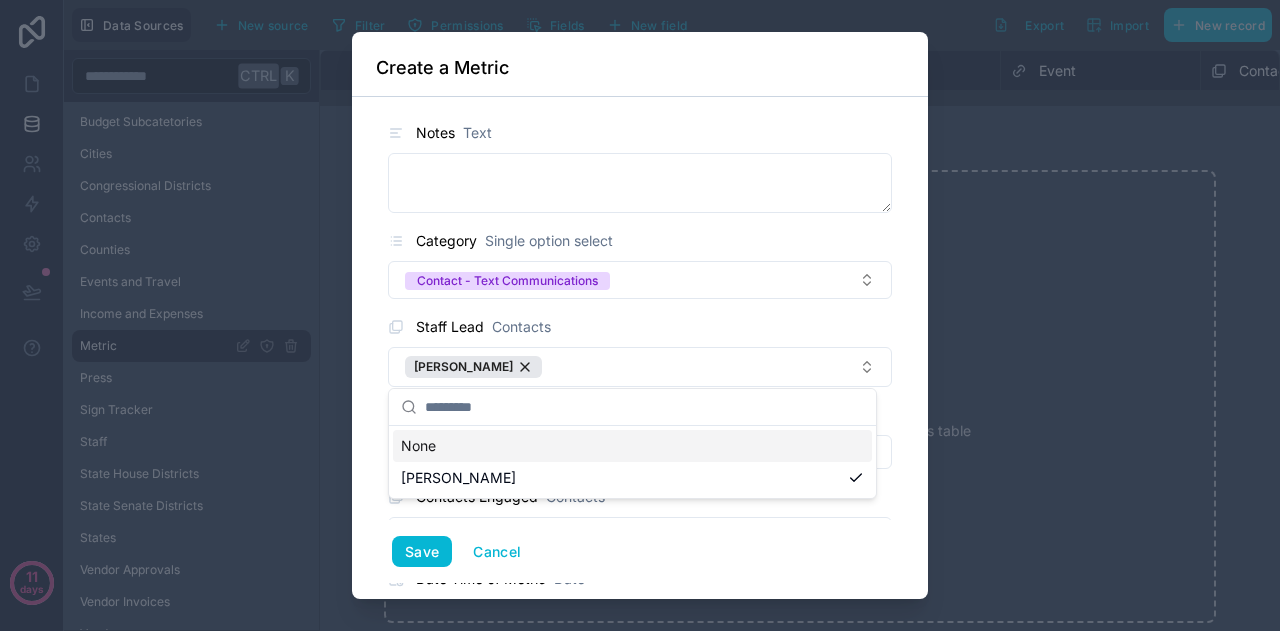 click on "Notes Text Category Single option select Contact - Text Communications Staff Lead Contacts [PERSON_NAME] Event Events and Travel Contacts Engaged Contacts Date Time of Metric Date events and travel collection Events and Travel Save Cancel" at bounding box center (640, 348) 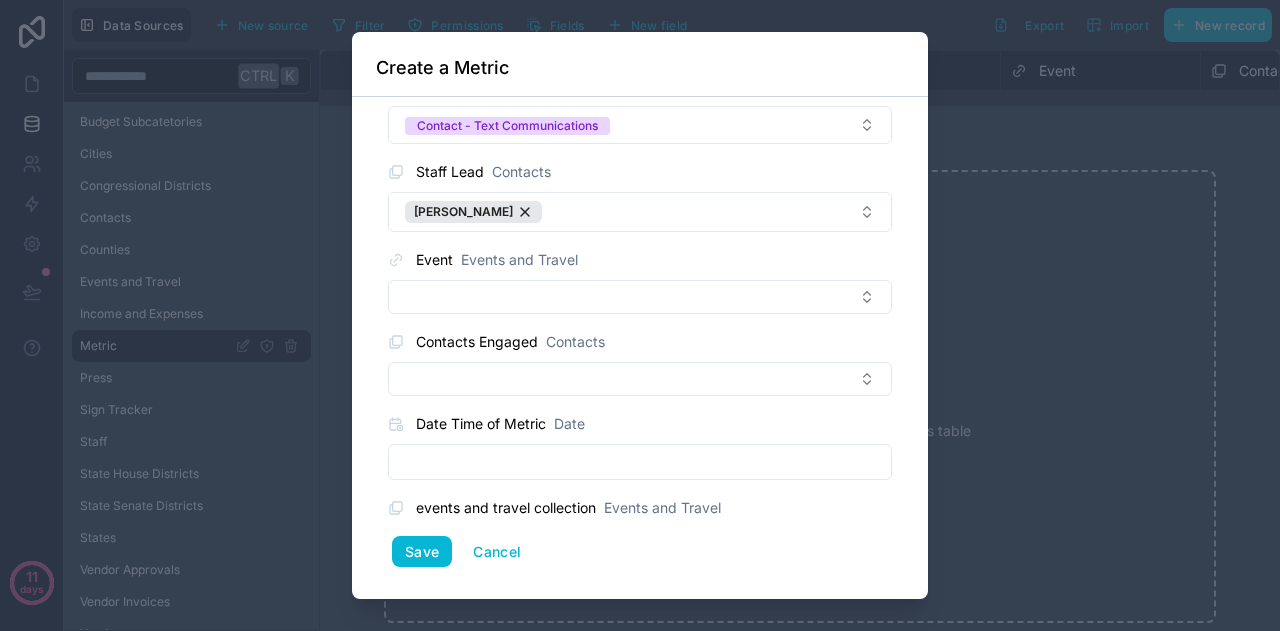scroll, scrollTop: 156, scrollLeft: 0, axis: vertical 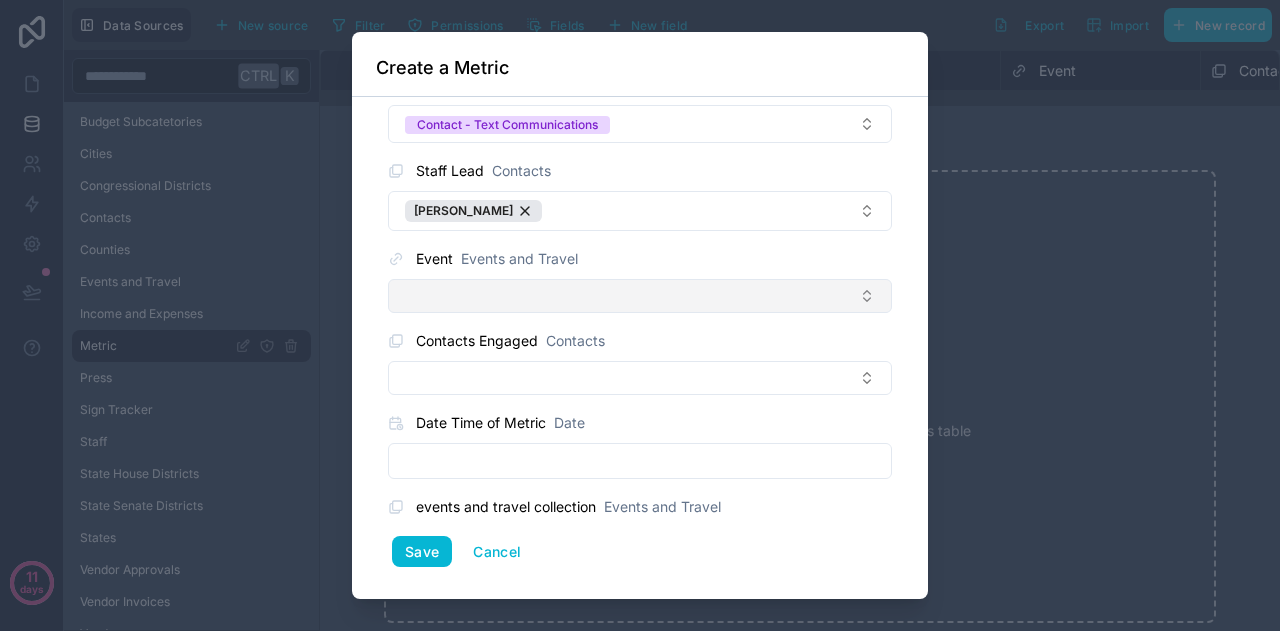 click at bounding box center [640, 296] 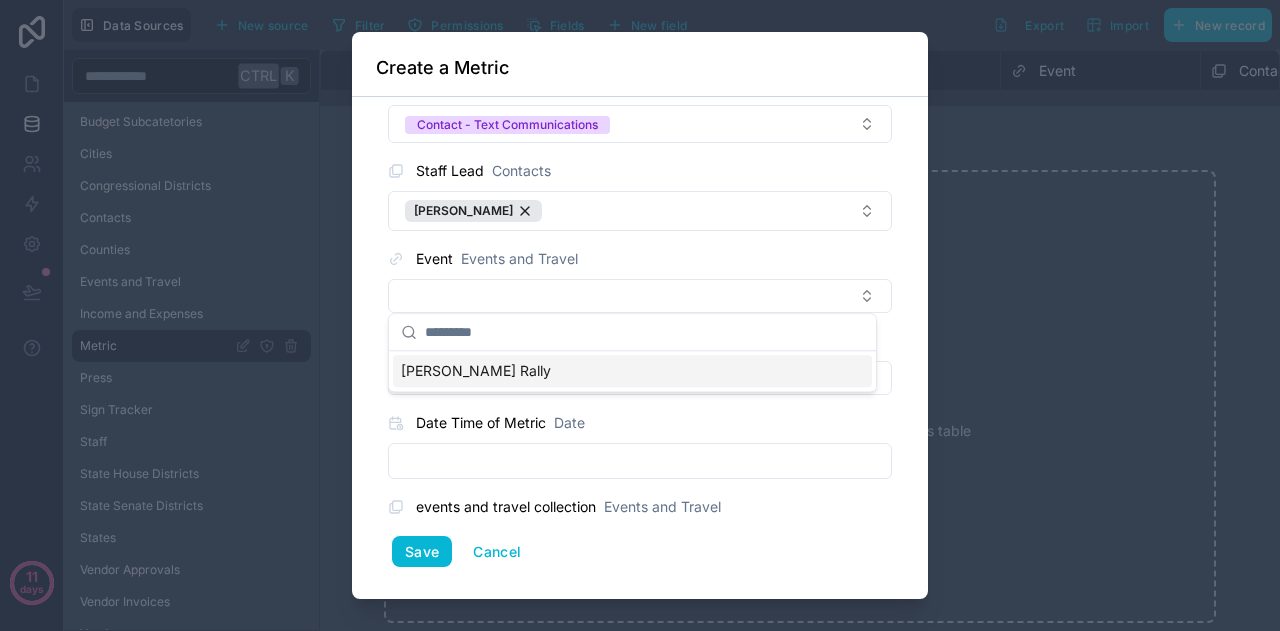click on "[PERSON_NAME] Rally" at bounding box center (476, 371) 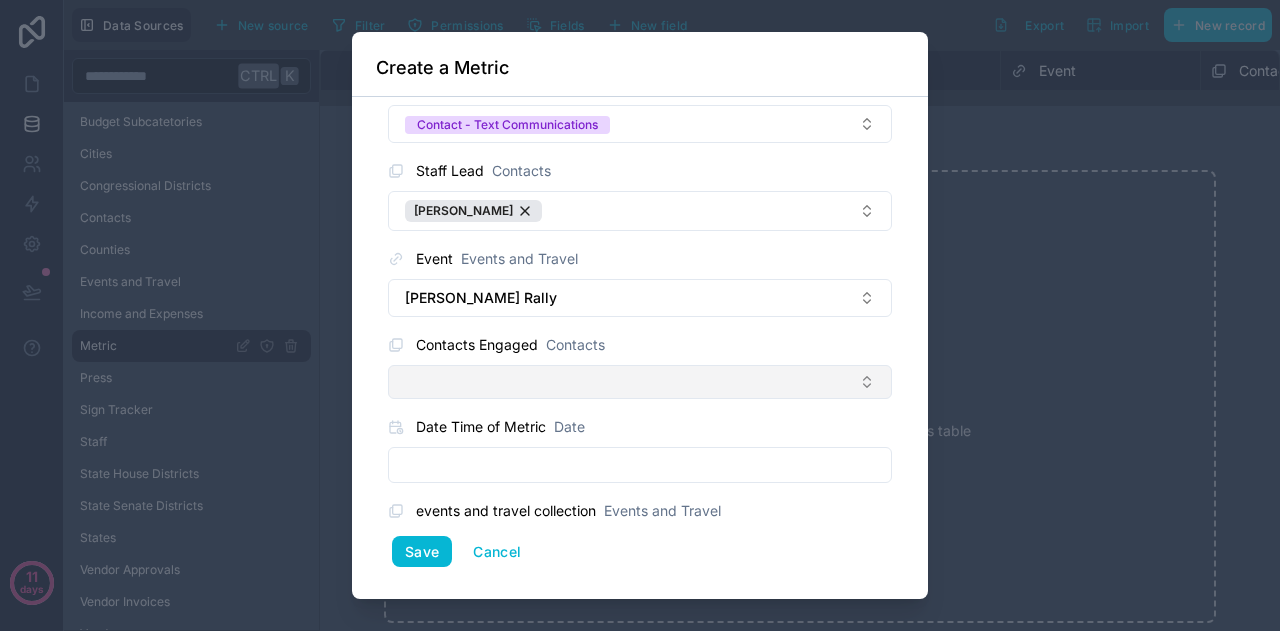 click at bounding box center [640, 382] 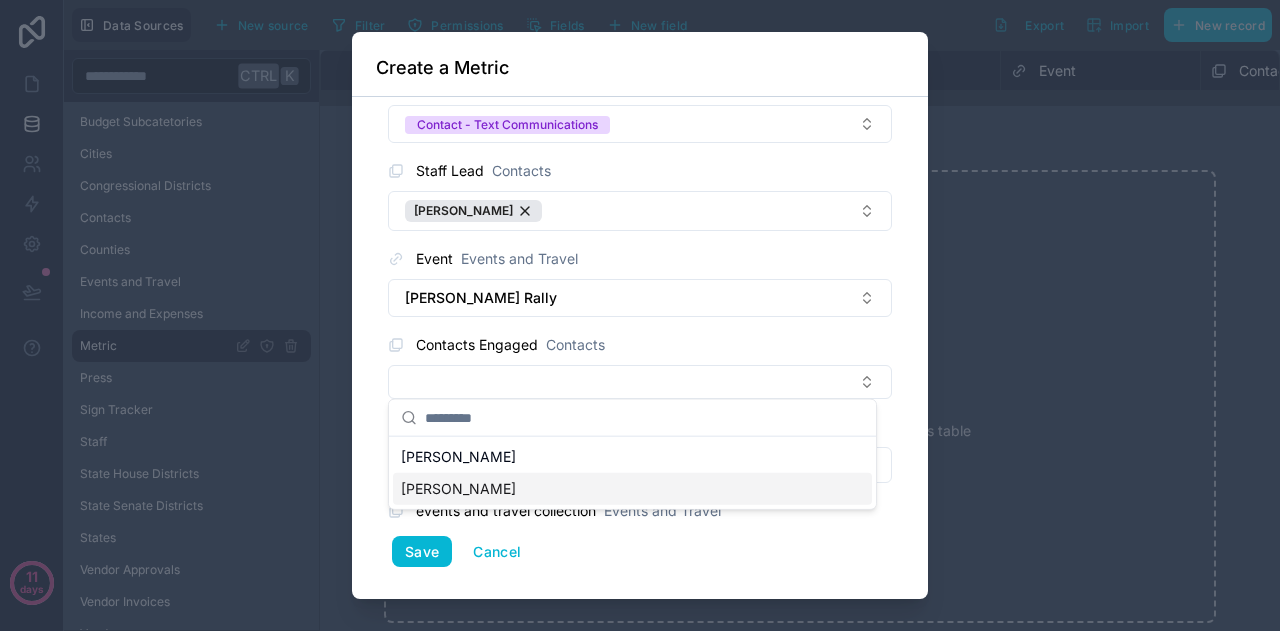 click on "[PERSON_NAME]" at bounding box center (458, 489) 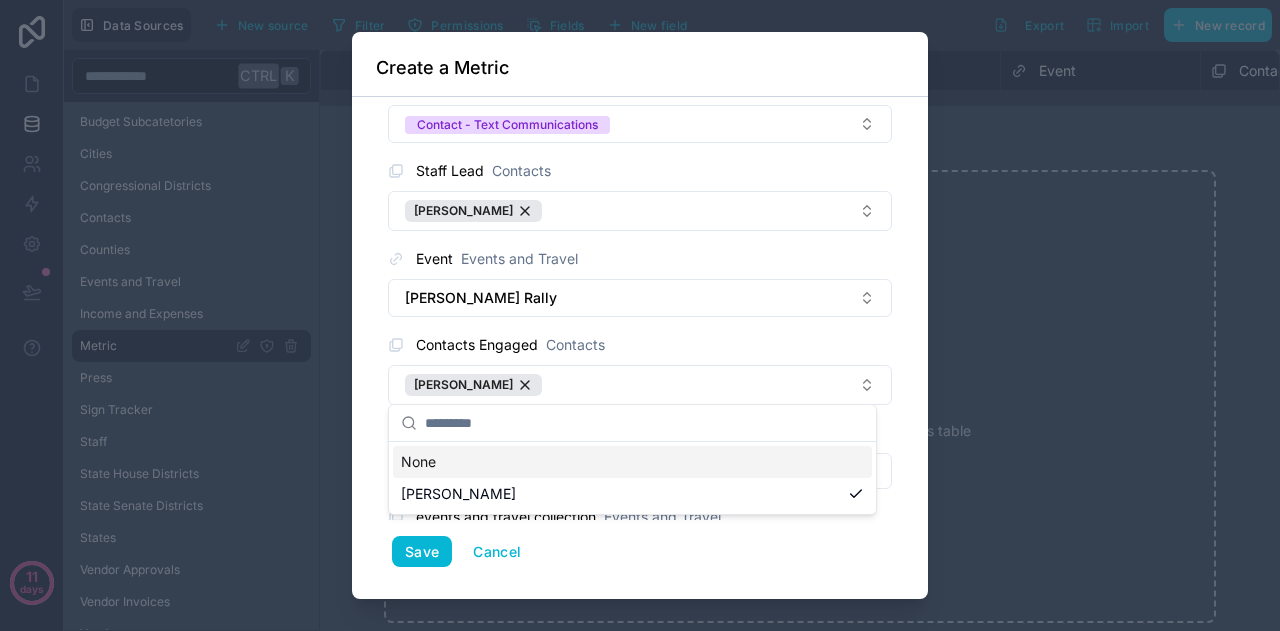click on "Notes Text Category Single option select Contact - Text Communications Staff Lead Contacts [PERSON_NAME] Event Events and Travel [PERSON_NAME] Rally Contacts Engaged Contacts [PERSON_NAME] Date Time of Metric Date events and travel collection Events and Travel Save Cancel" at bounding box center [640, 348] 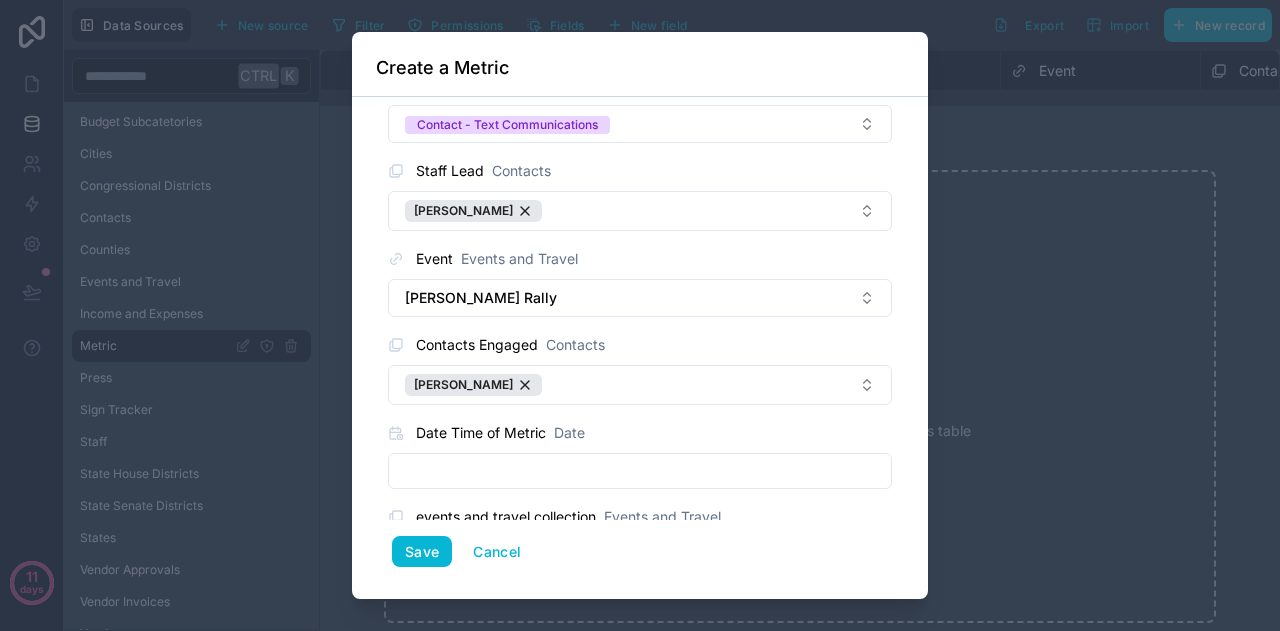 scroll, scrollTop: 216, scrollLeft: 0, axis: vertical 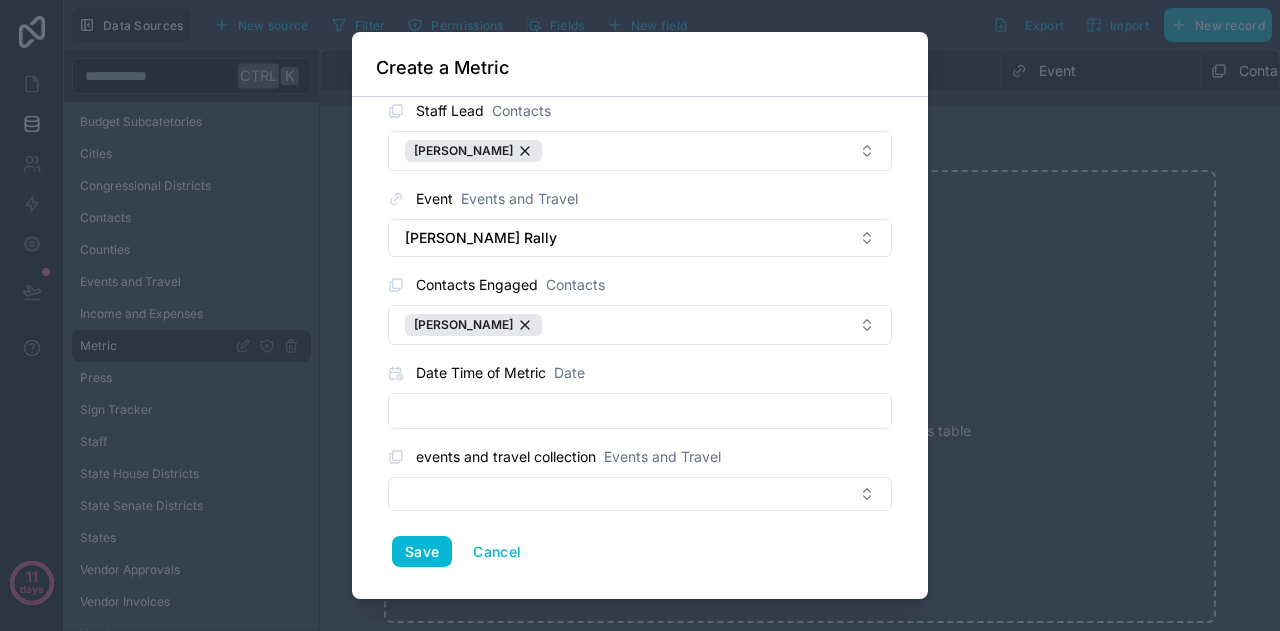 click at bounding box center (640, 411) 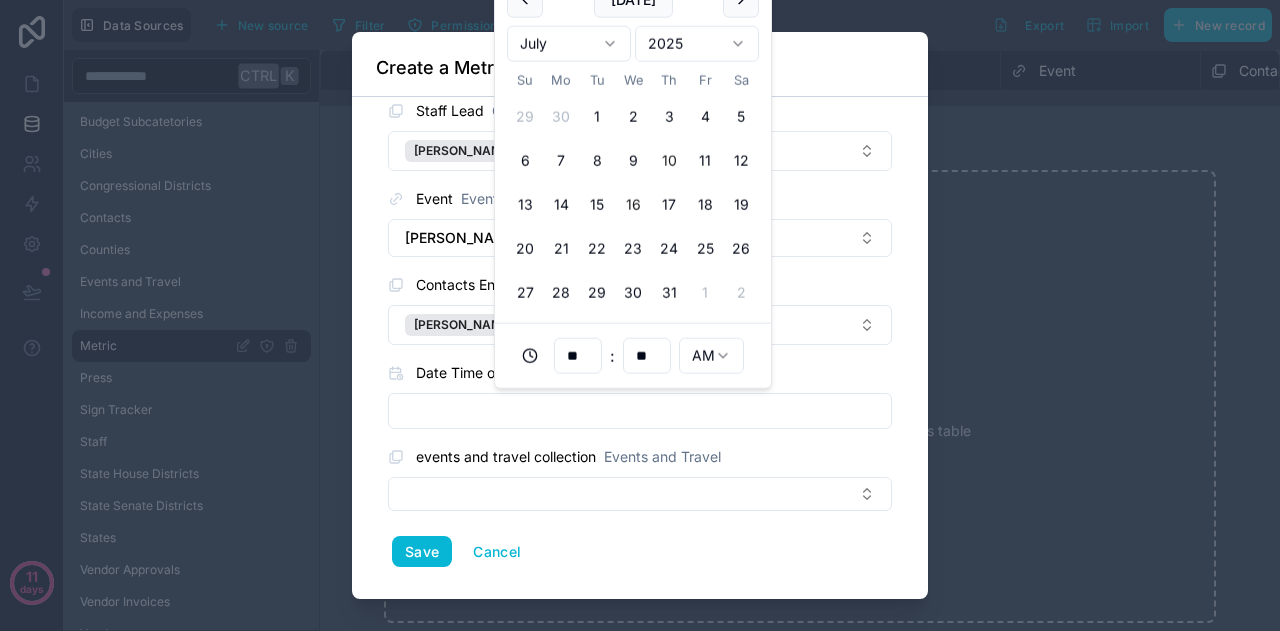 click on "16" at bounding box center [633, 205] 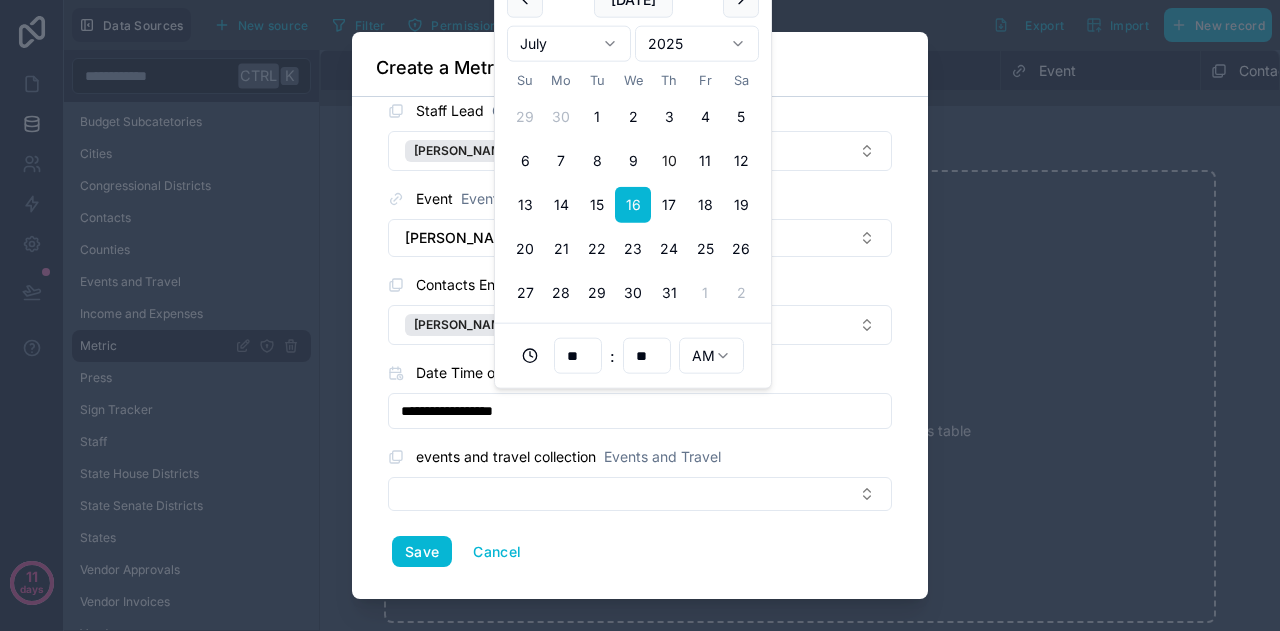 click on "**********" at bounding box center (640, 348) 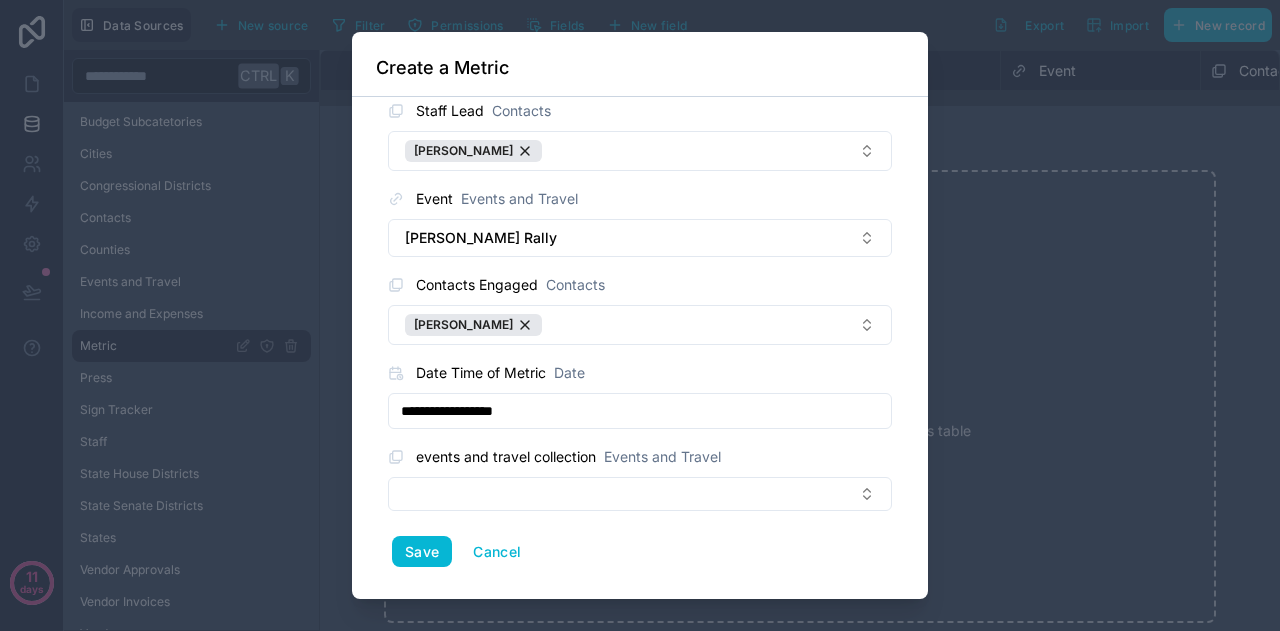 click on "**********" at bounding box center (640, 411) 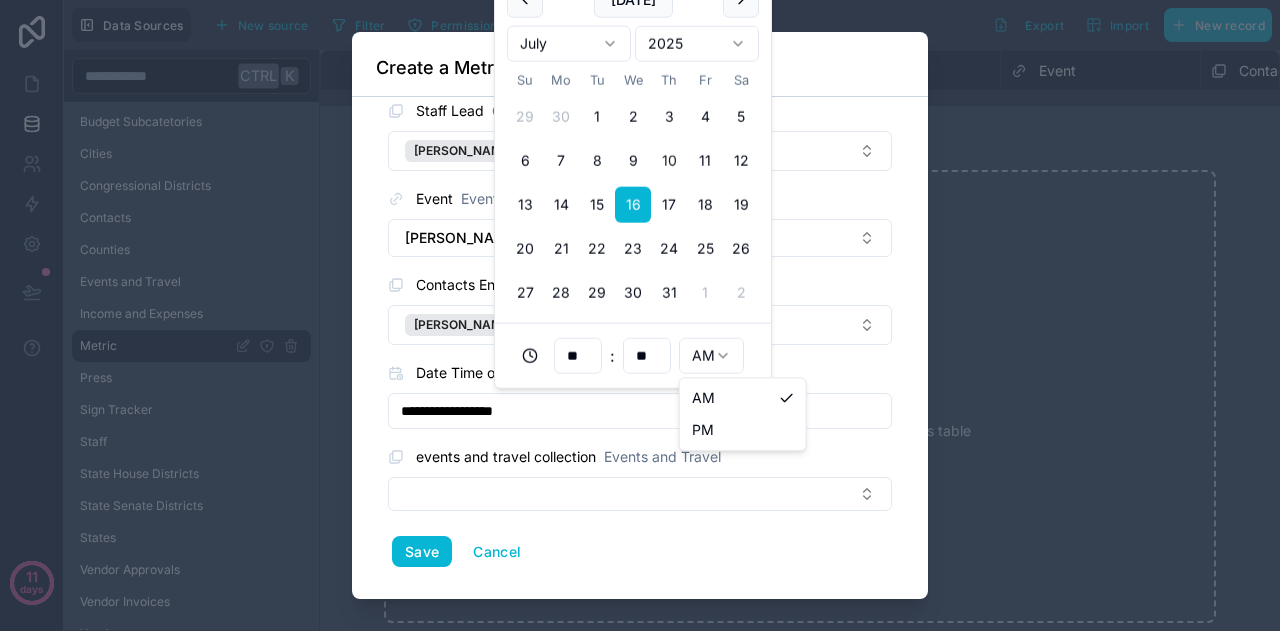 click on "**********" at bounding box center (640, 315) 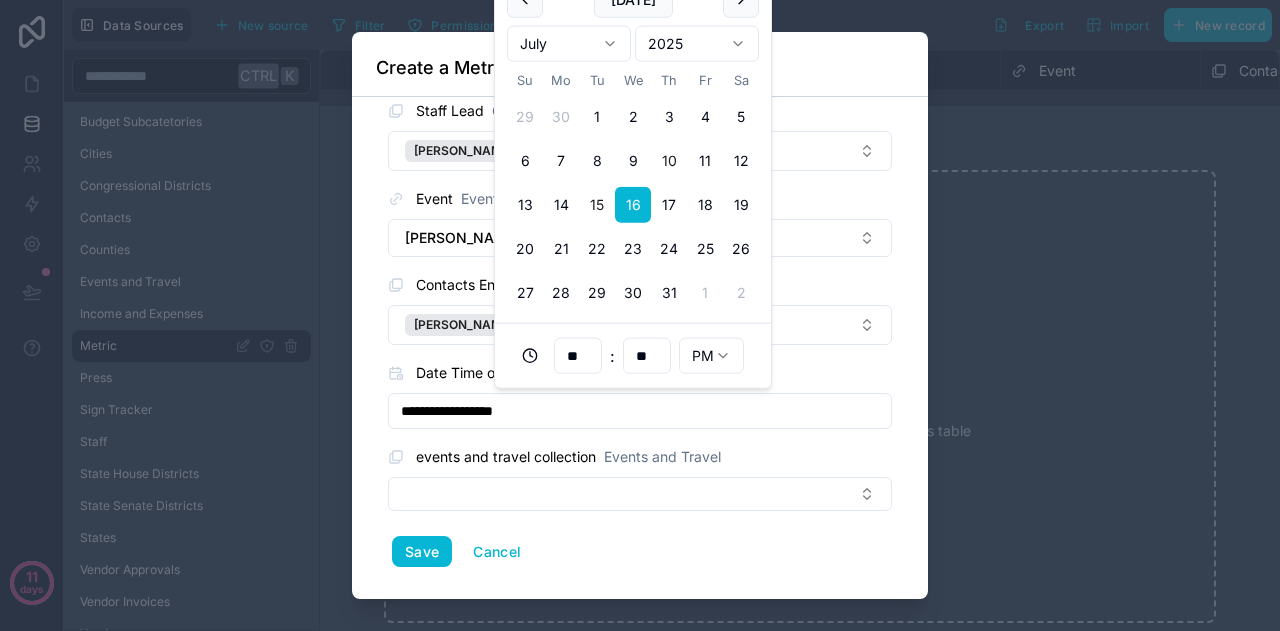click on "15" at bounding box center [597, 205] 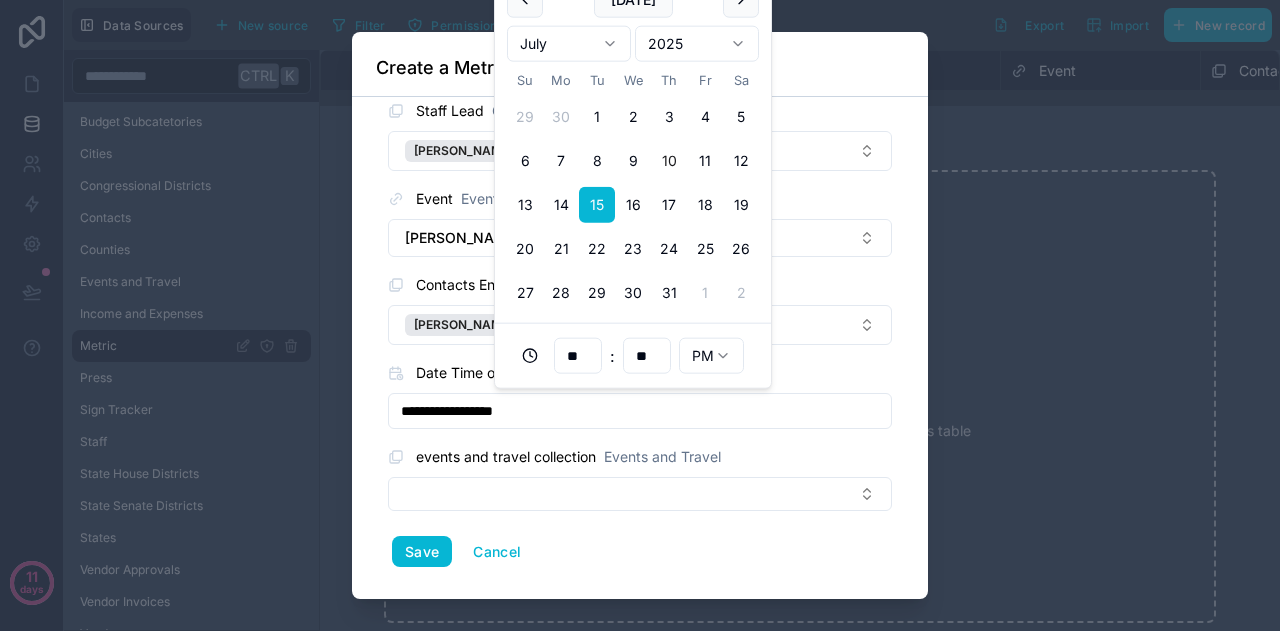 click on "**********" at bounding box center (640, 348) 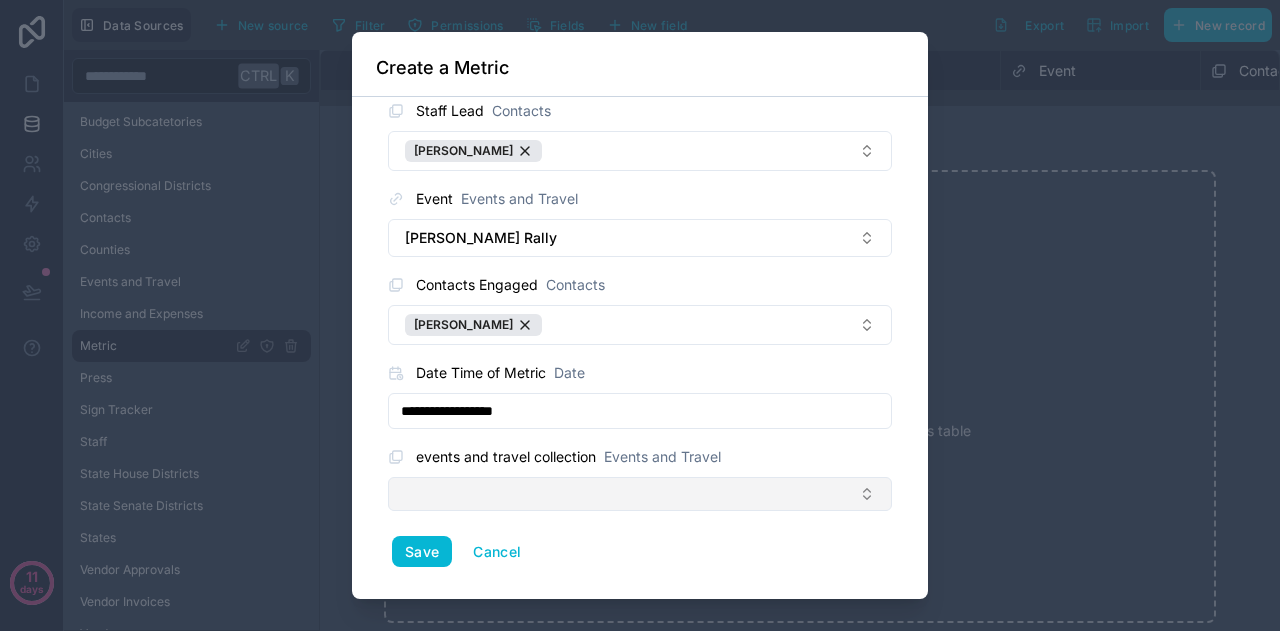 click at bounding box center (640, 494) 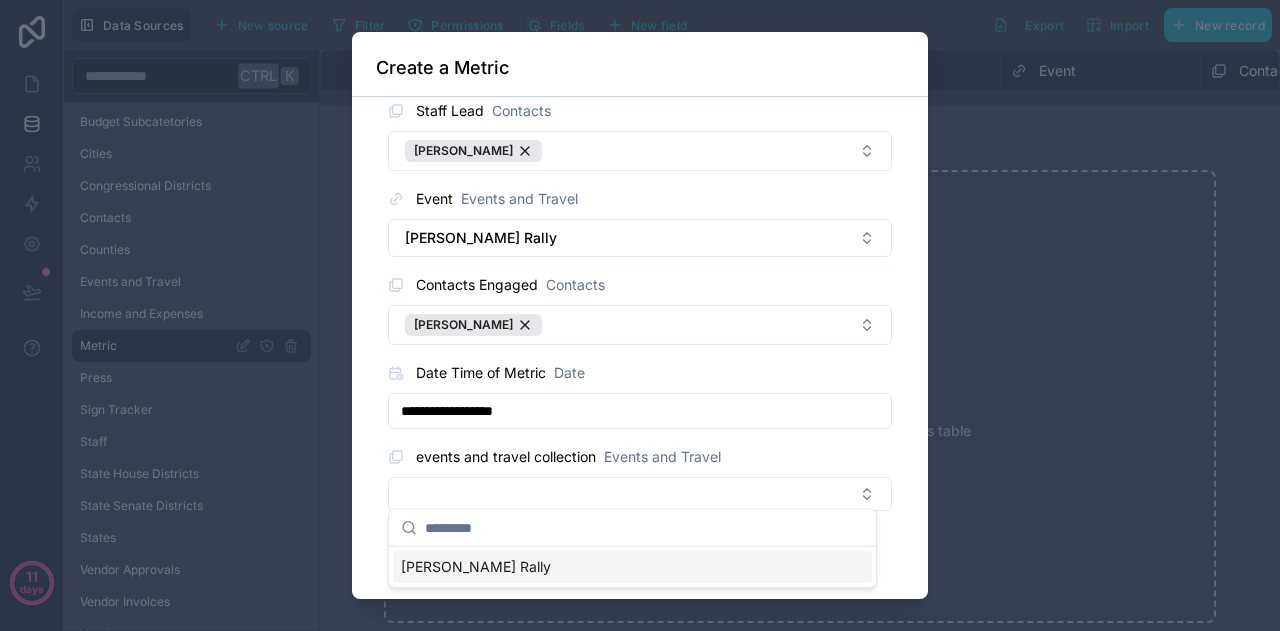 click on "[PERSON_NAME] Rally" at bounding box center [476, 567] 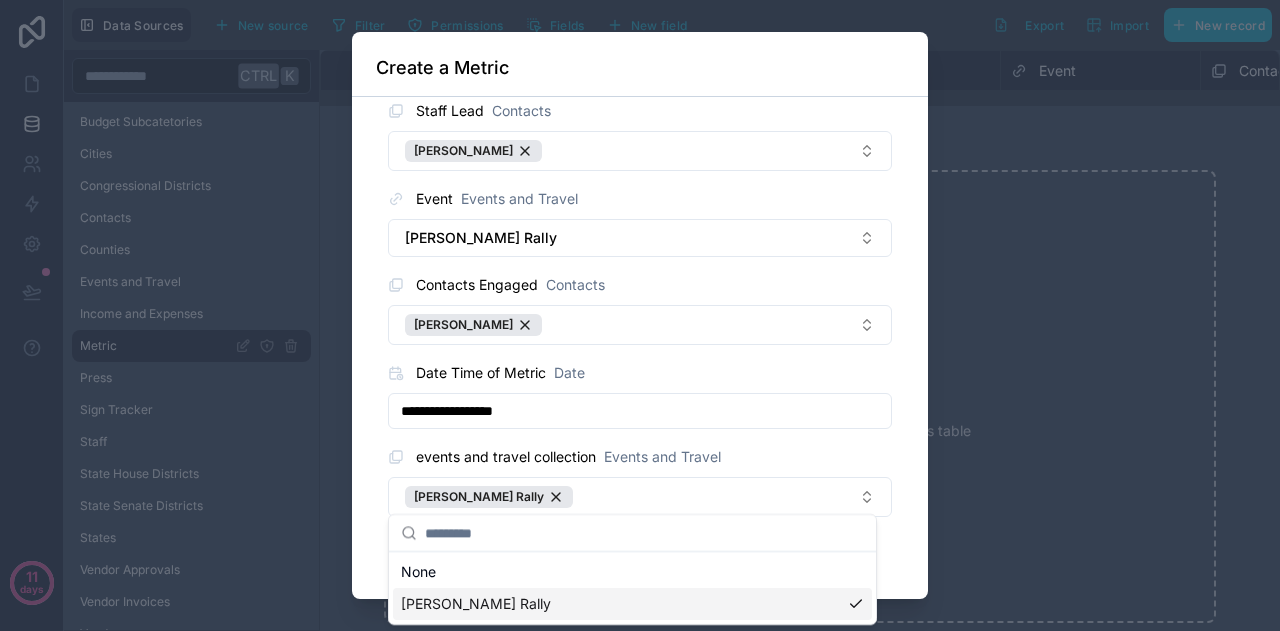 click on "**********" at bounding box center (640, 348) 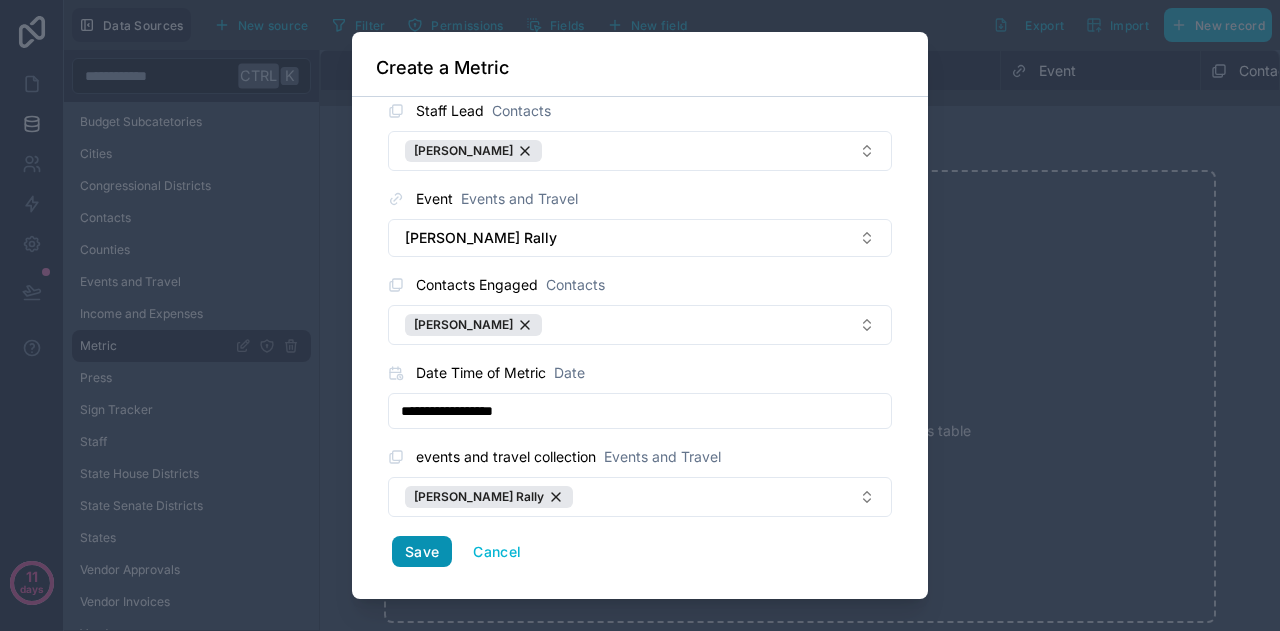 click on "Save" at bounding box center (422, 552) 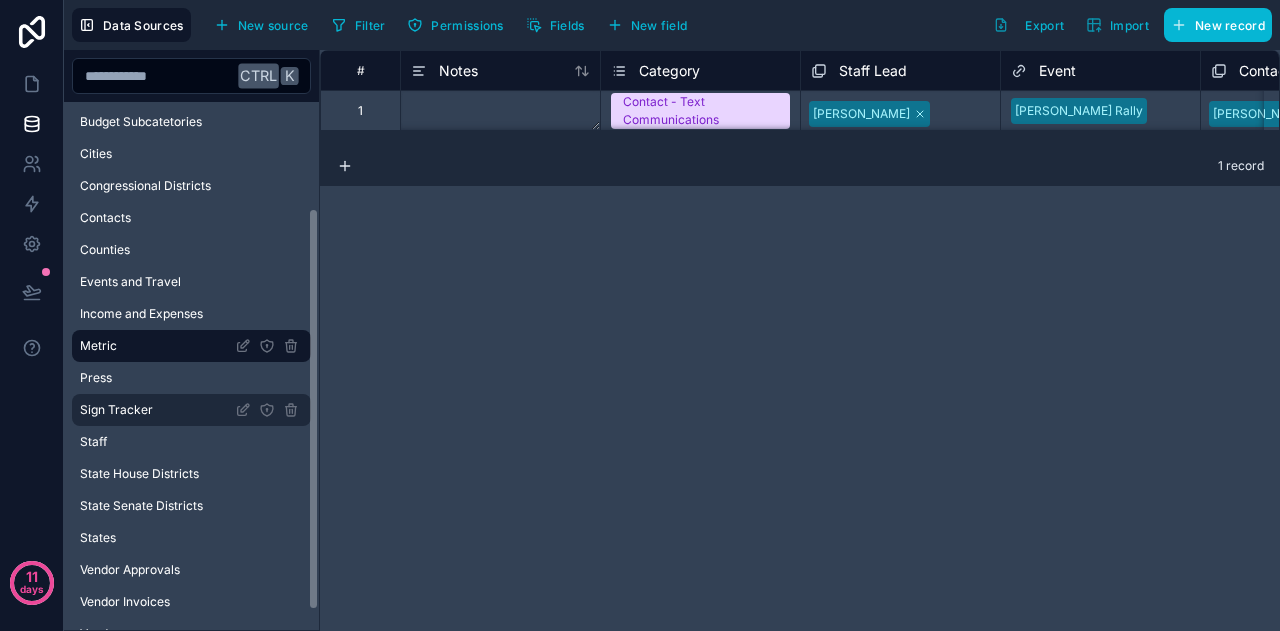 click on "Sign Tracker" at bounding box center [116, 410] 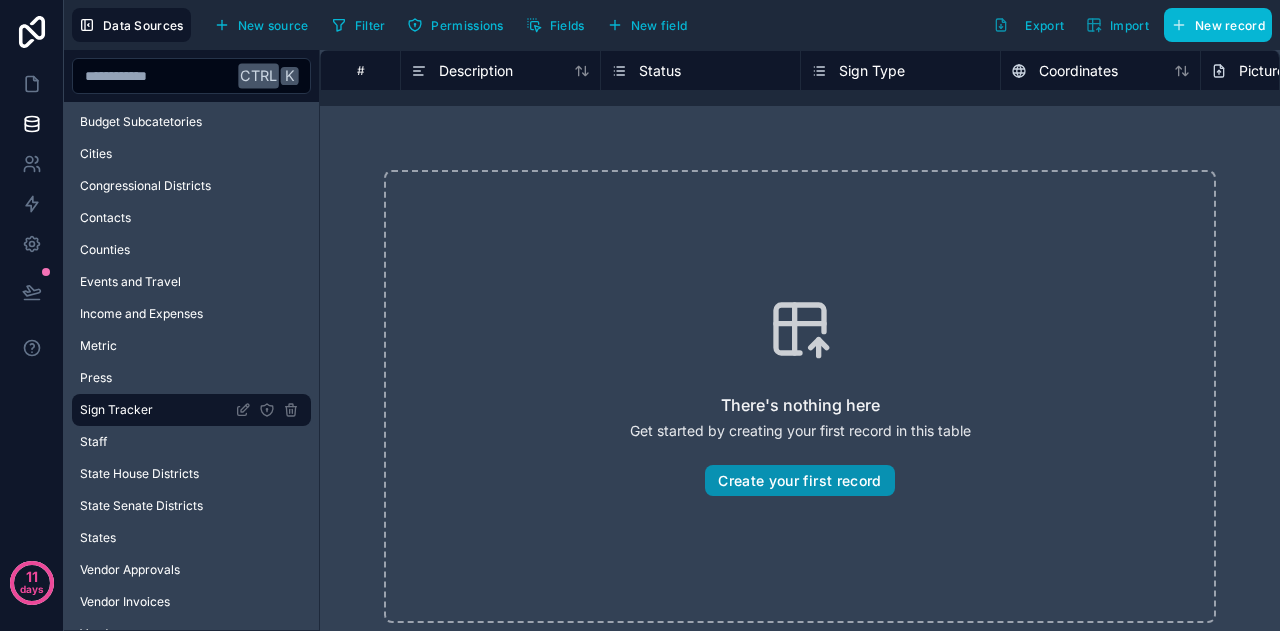 click on "Create your first record" at bounding box center [799, 481] 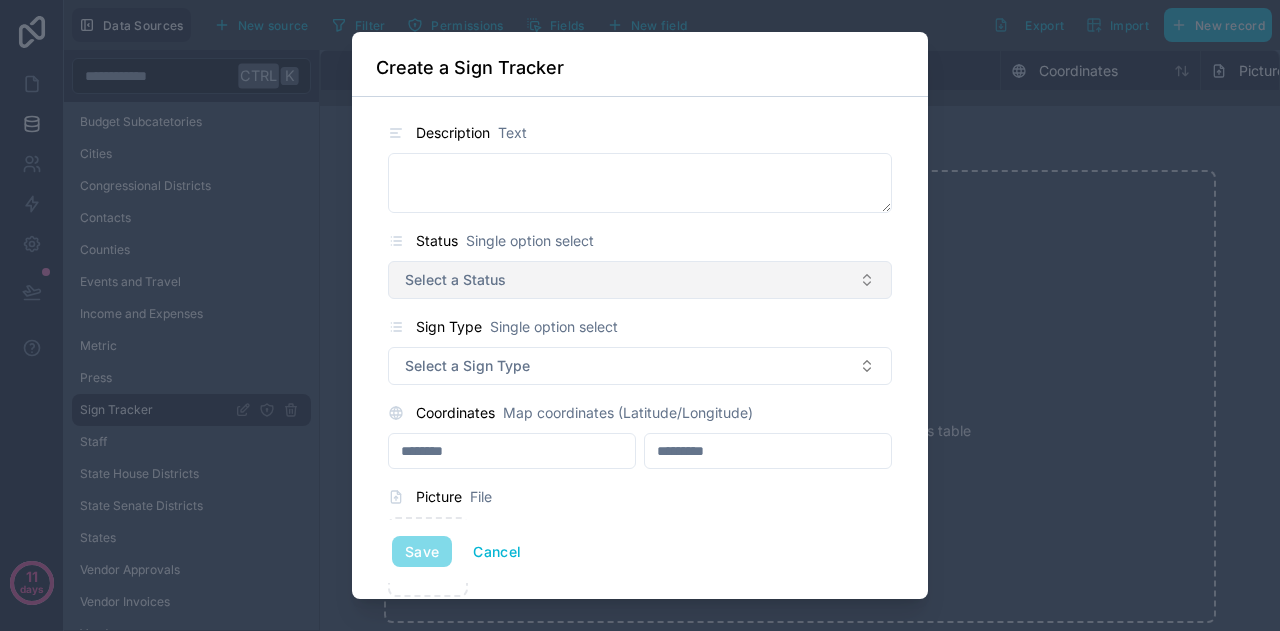 click on "Select a Status" at bounding box center [455, 280] 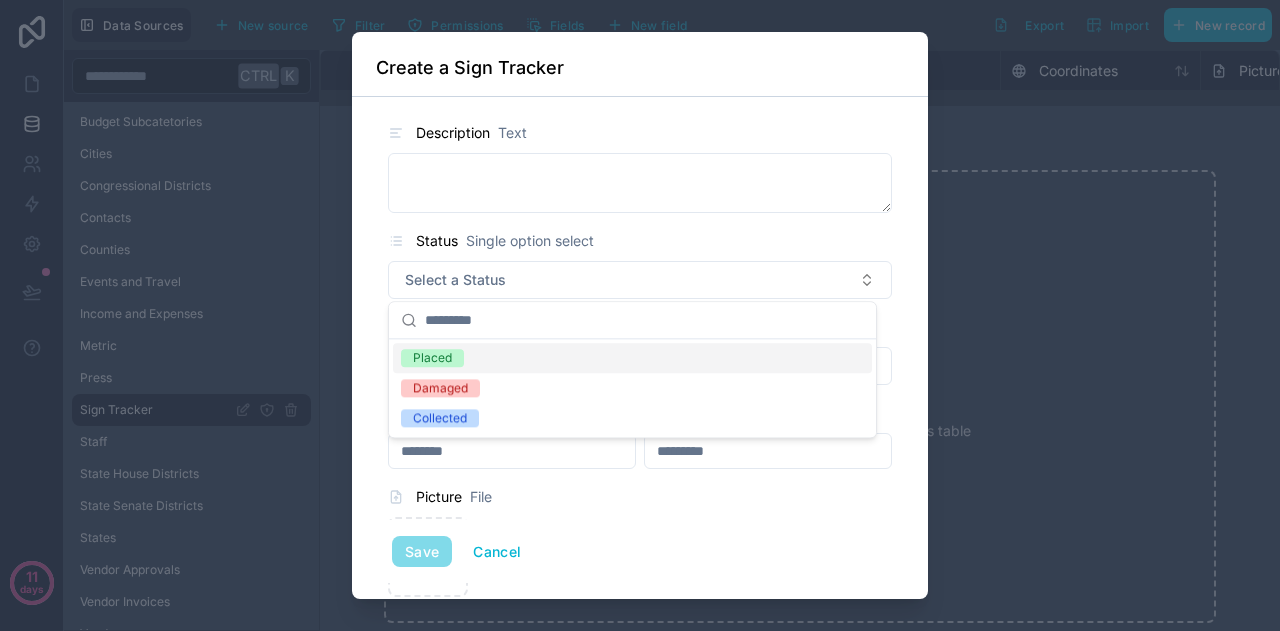 click on "Placed" at bounding box center [432, 358] 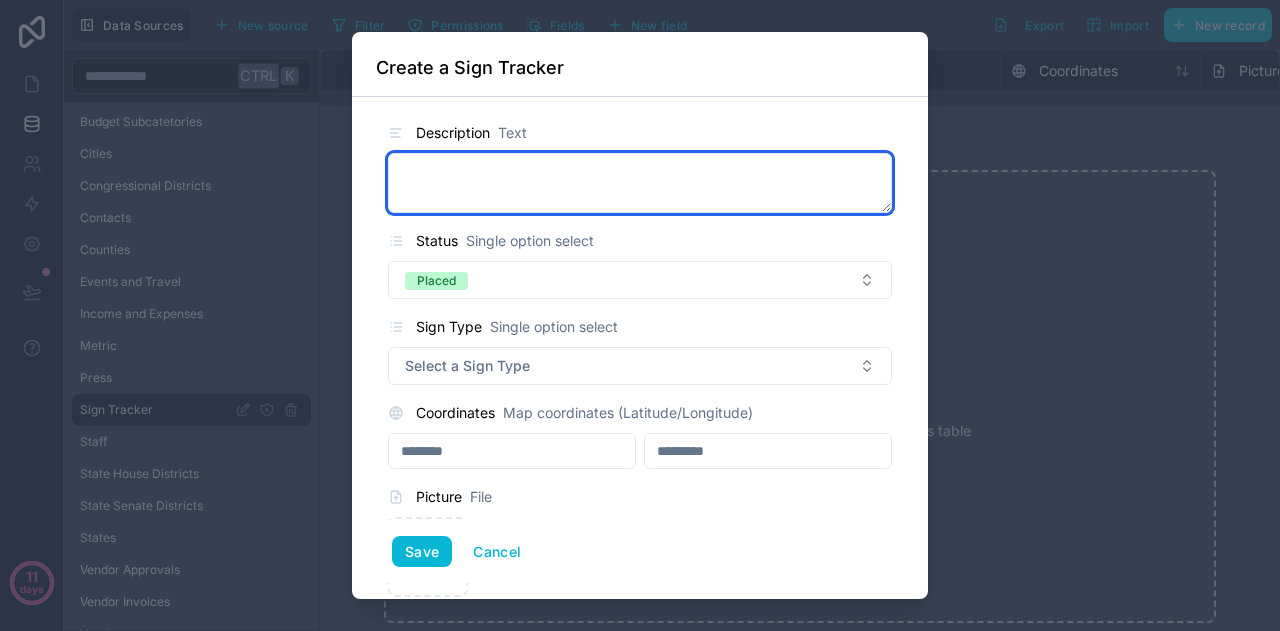 click at bounding box center (640, 183) 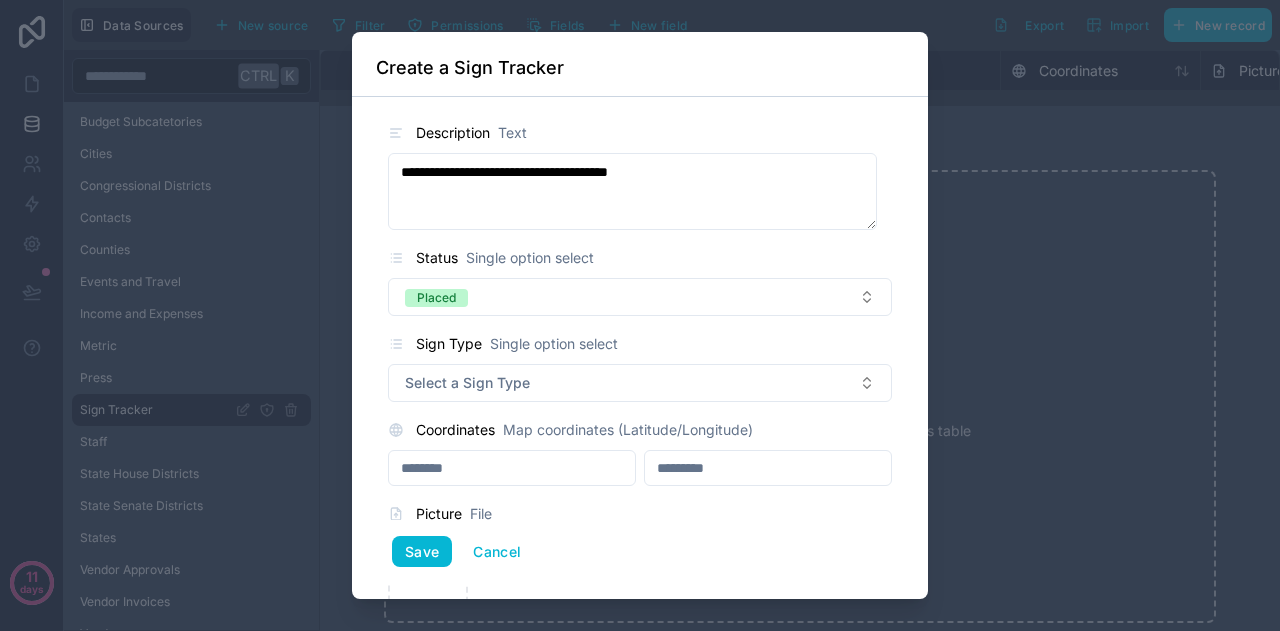 click on "**********" at bounding box center (640, 348) 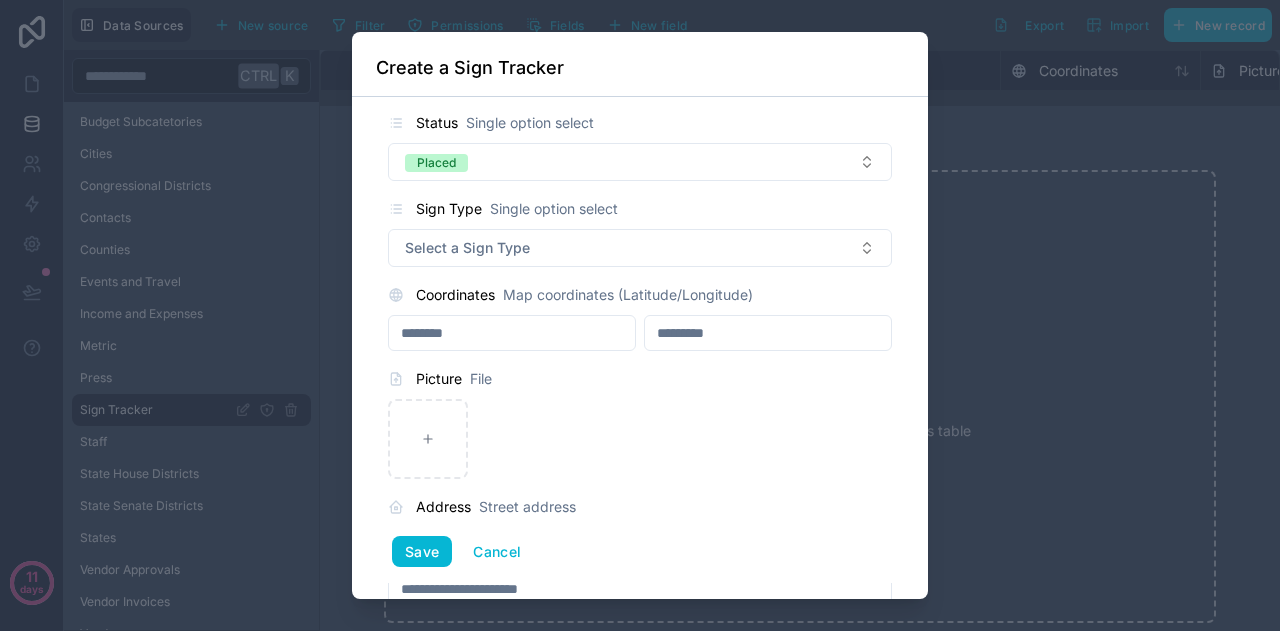 scroll, scrollTop: 134, scrollLeft: 0, axis: vertical 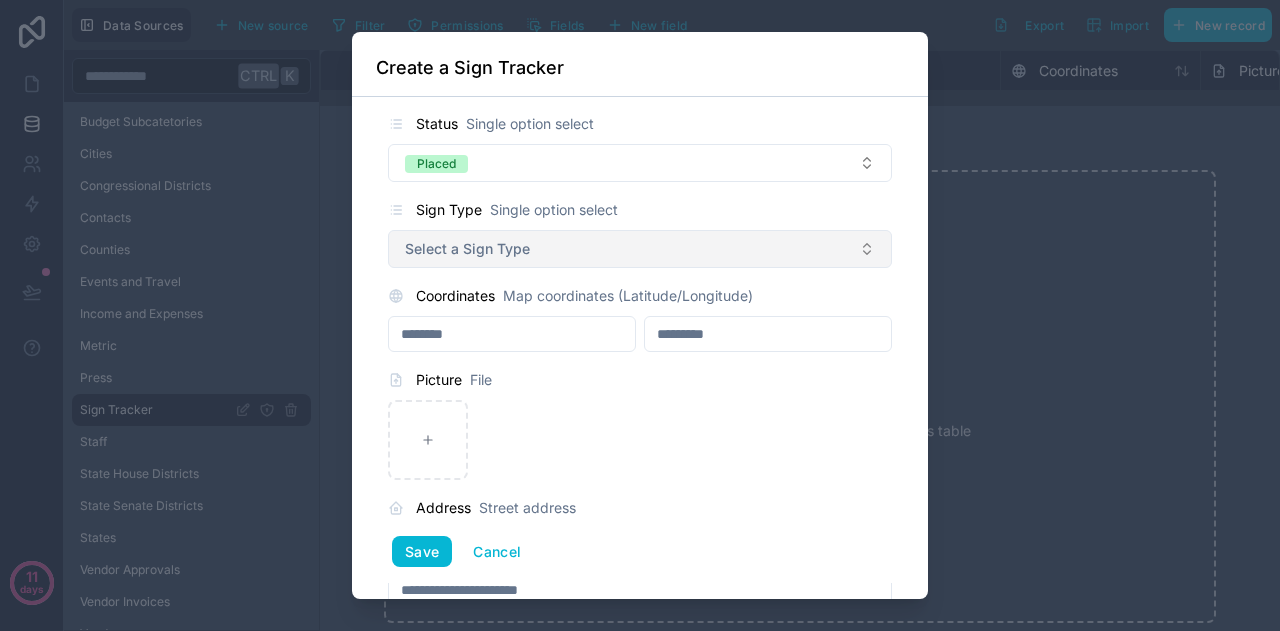 click on "Select a Sign Type" at bounding box center [640, 249] 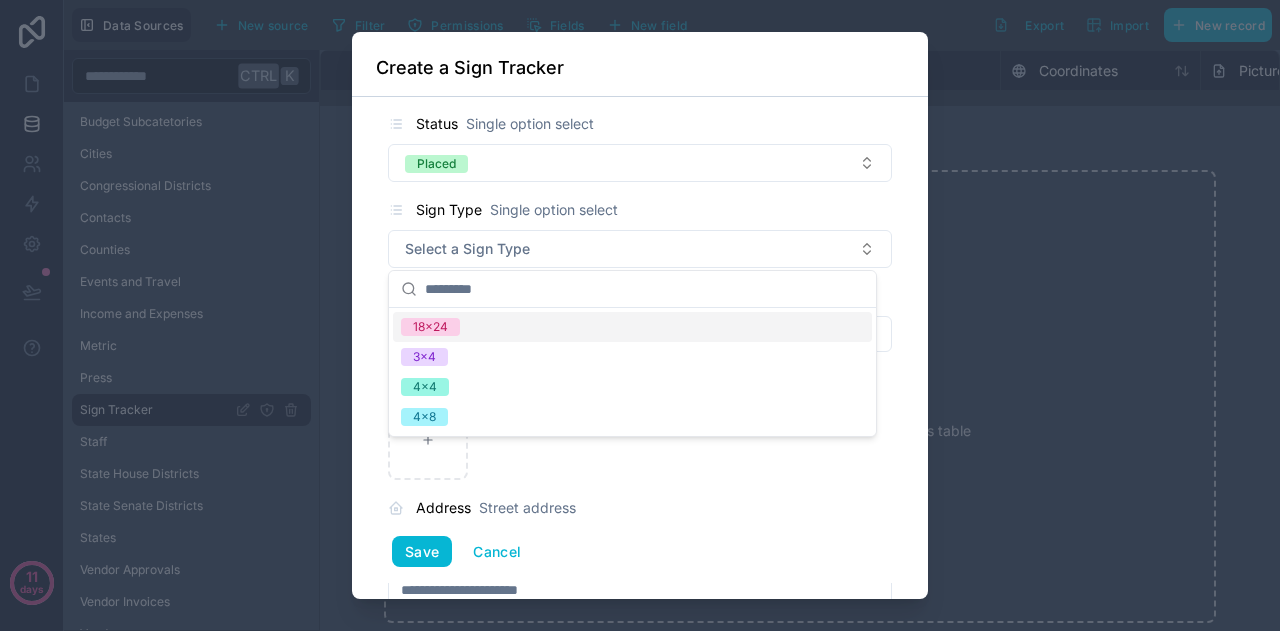 click on "18x24" at bounding box center [430, 327] 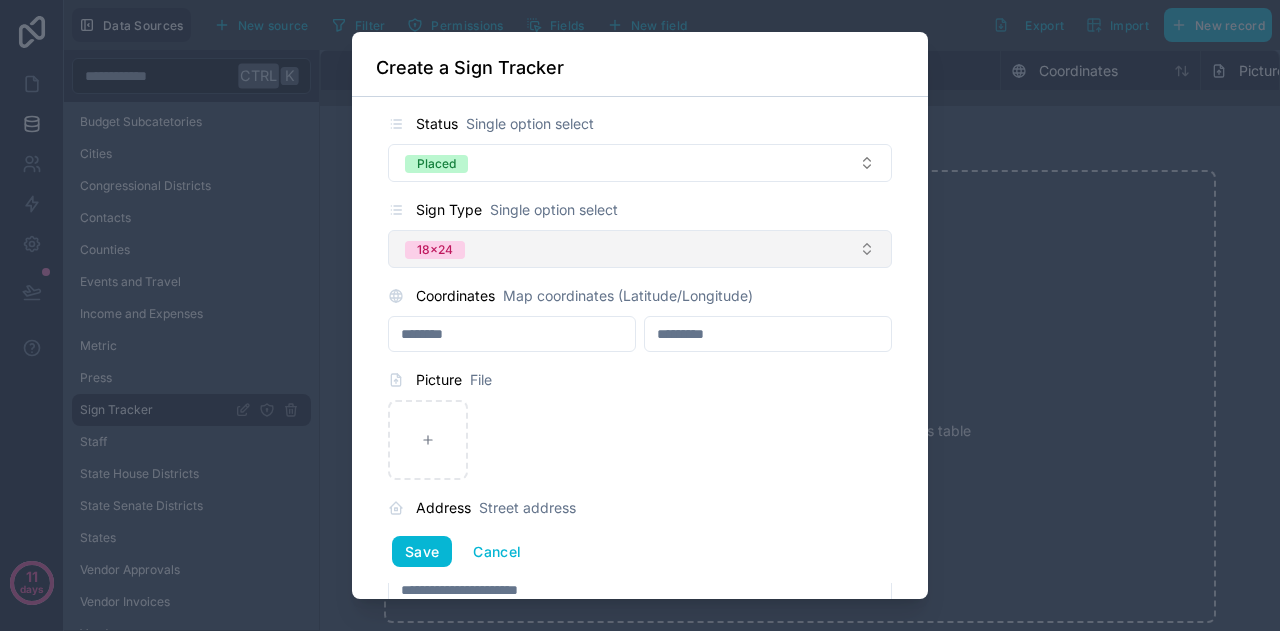 scroll, scrollTop: 0, scrollLeft: 0, axis: both 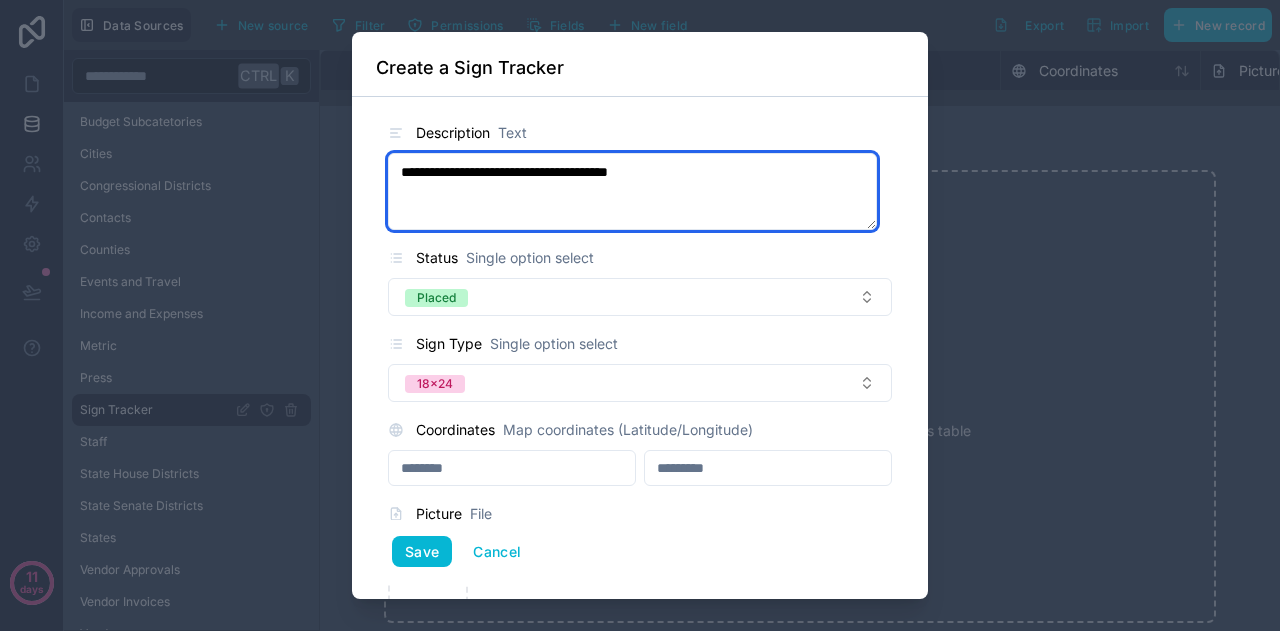 click on "**********" at bounding box center [632, 191] 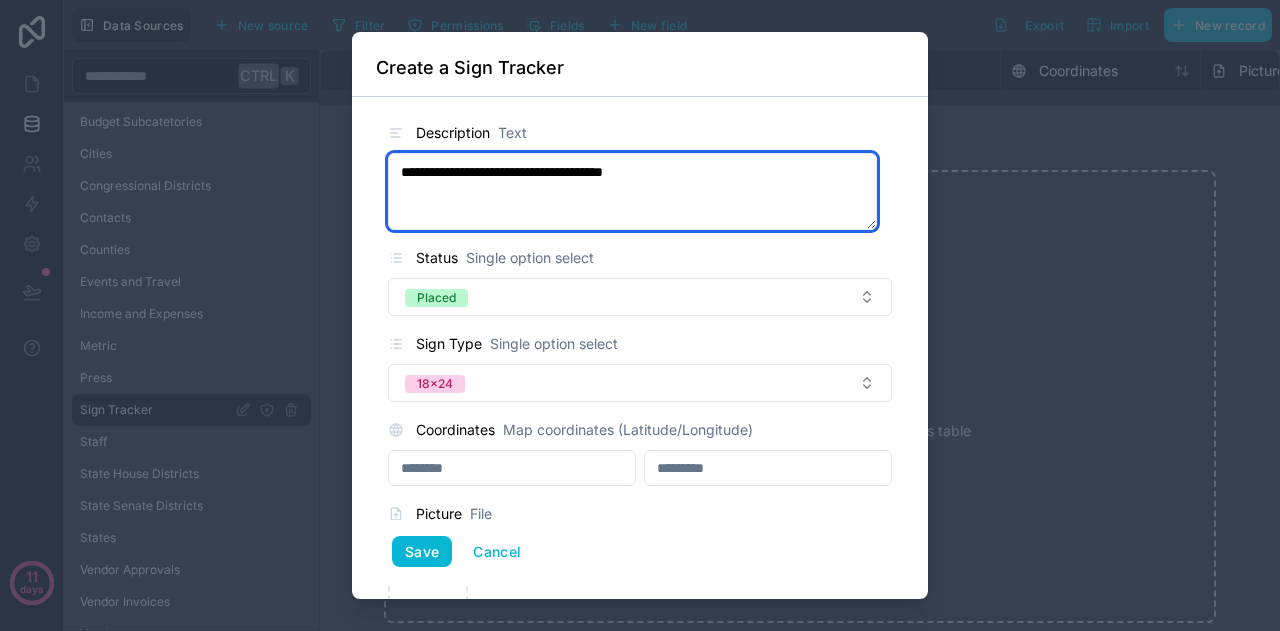 type on "**********" 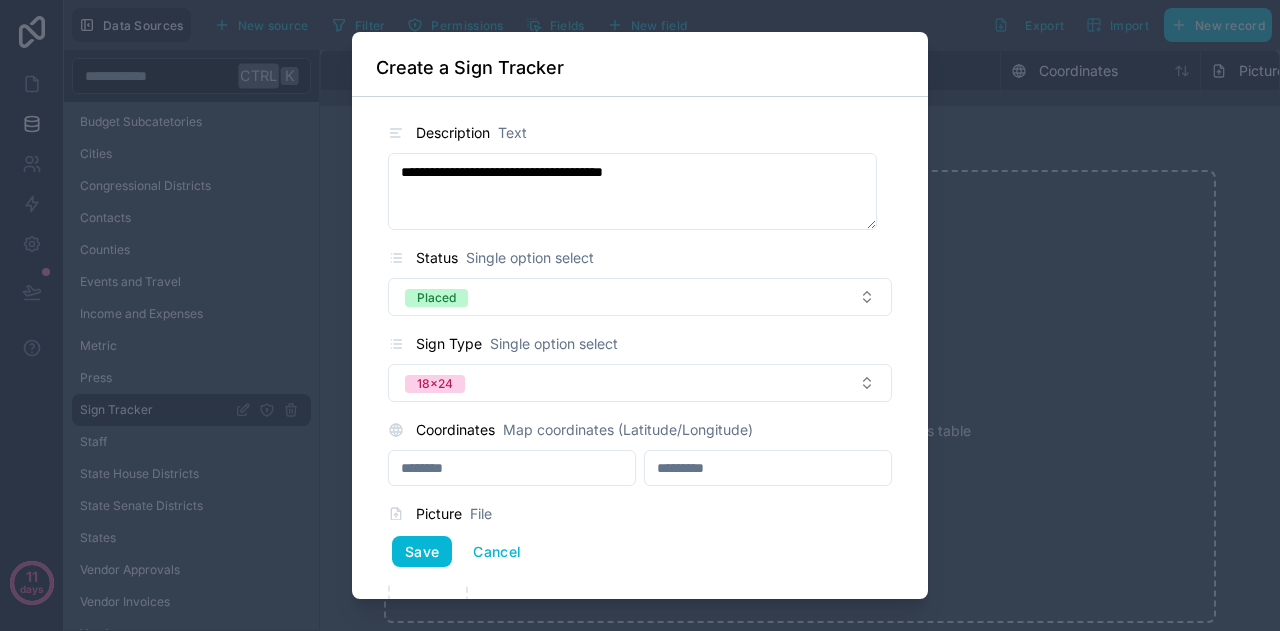 click on "**********" at bounding box center (640, 348) 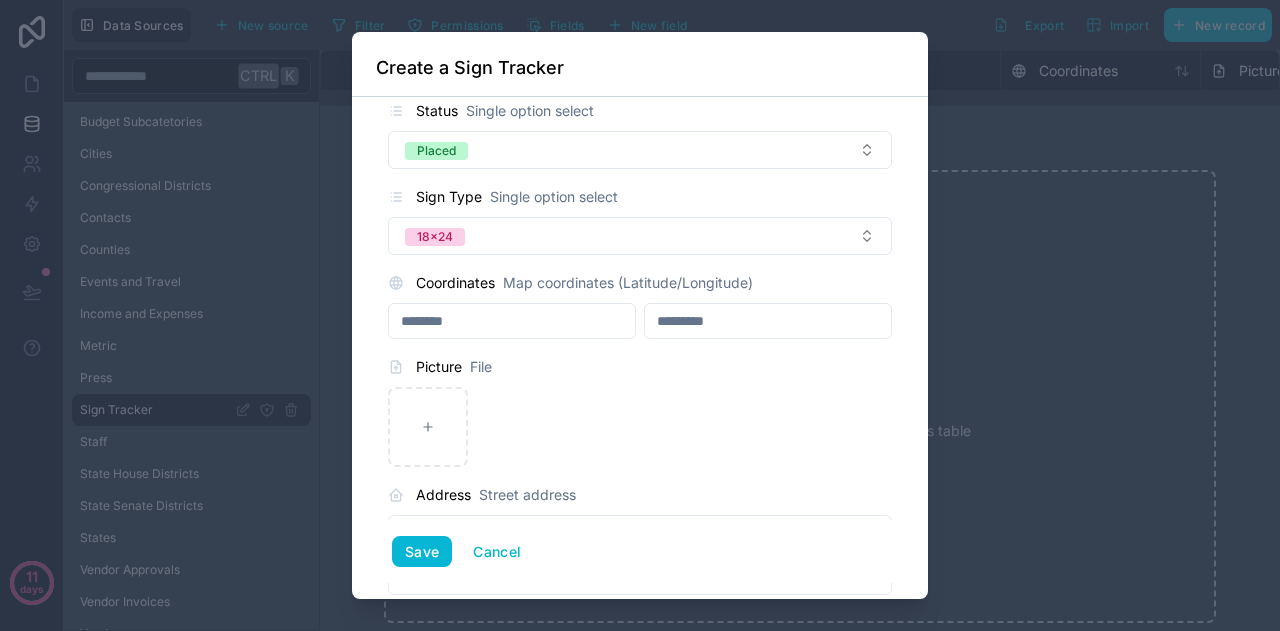scroll, scrollTop: 148, scrollLeft: 0, axis: vertical 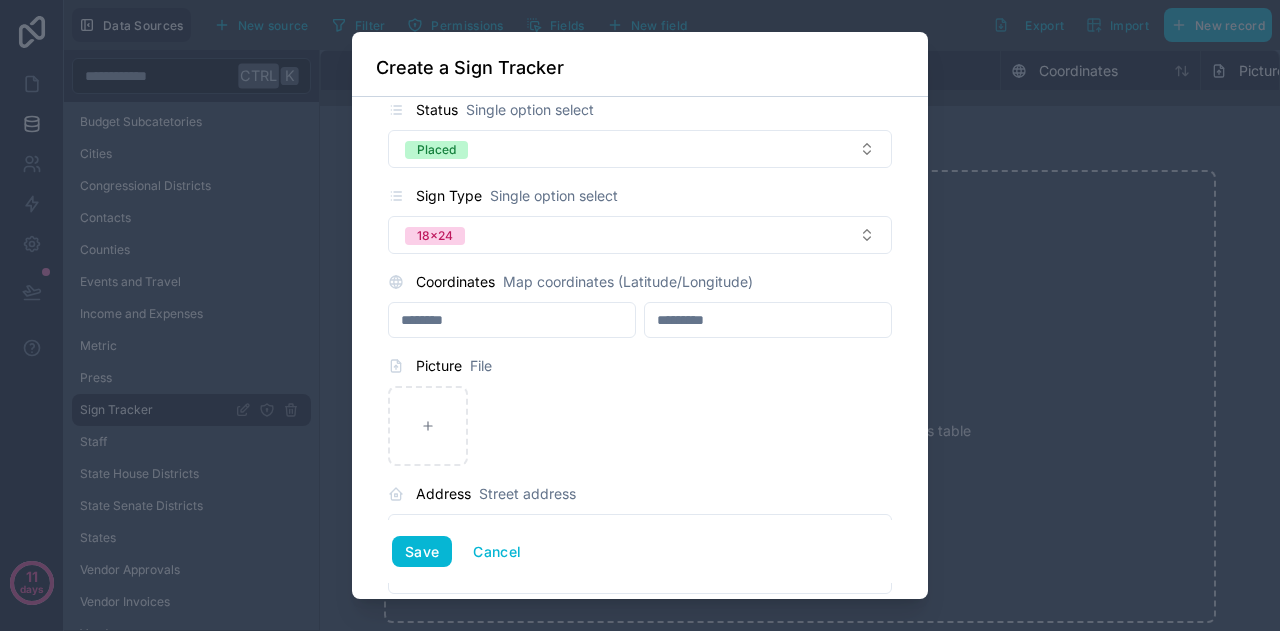 click at bounding box center (768, 320) 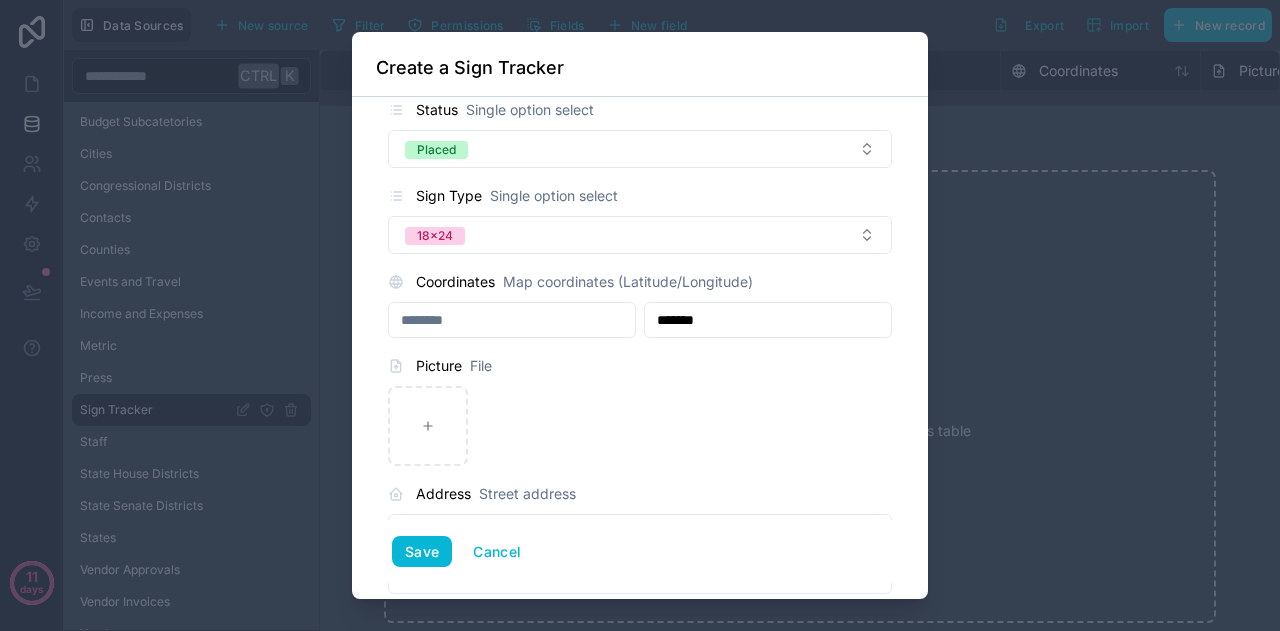 type on "*******" 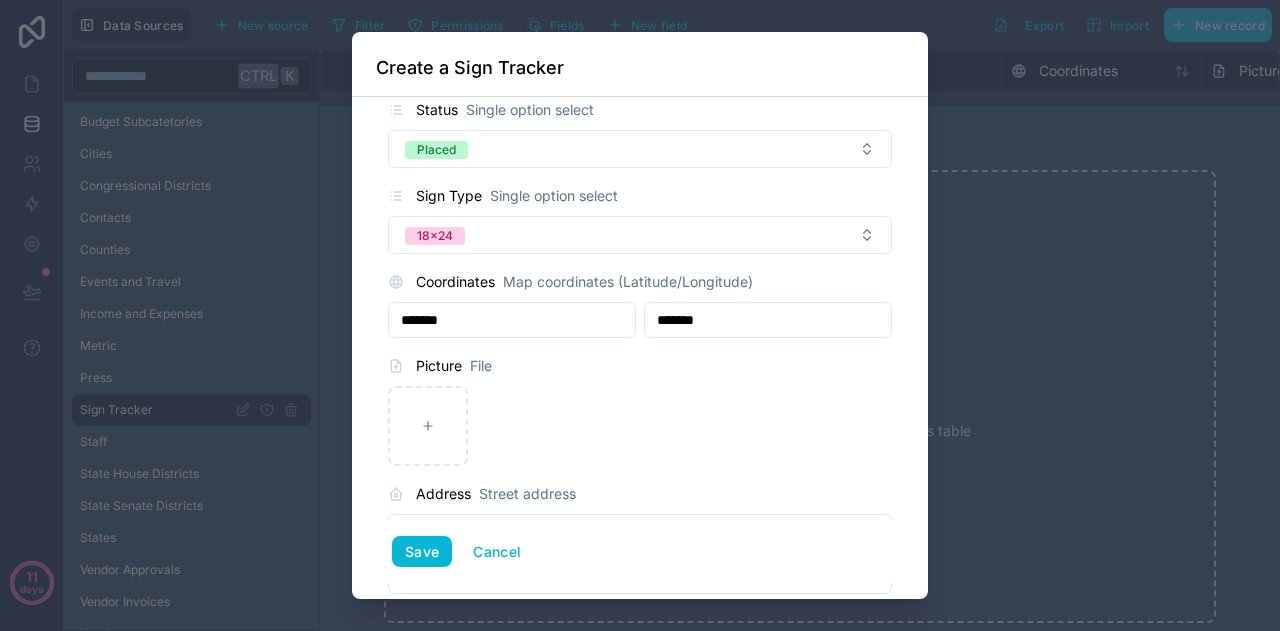type on "*******" 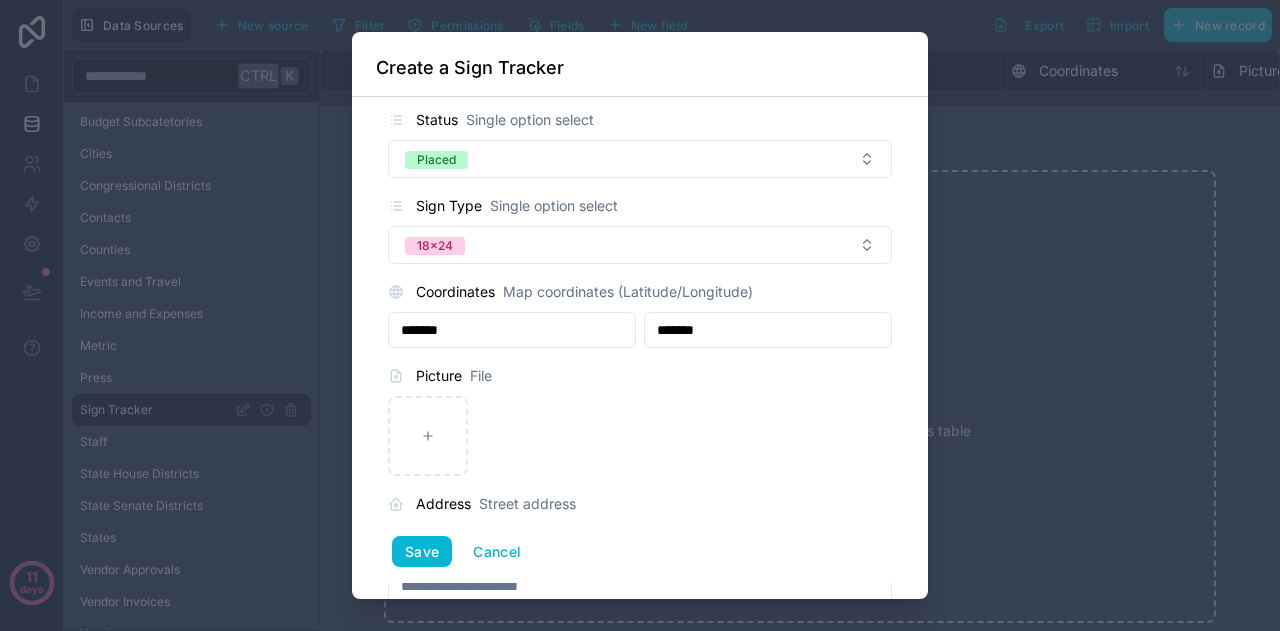 scroll, scrollTop: 368, scrollLeft: 0, axis: vertical 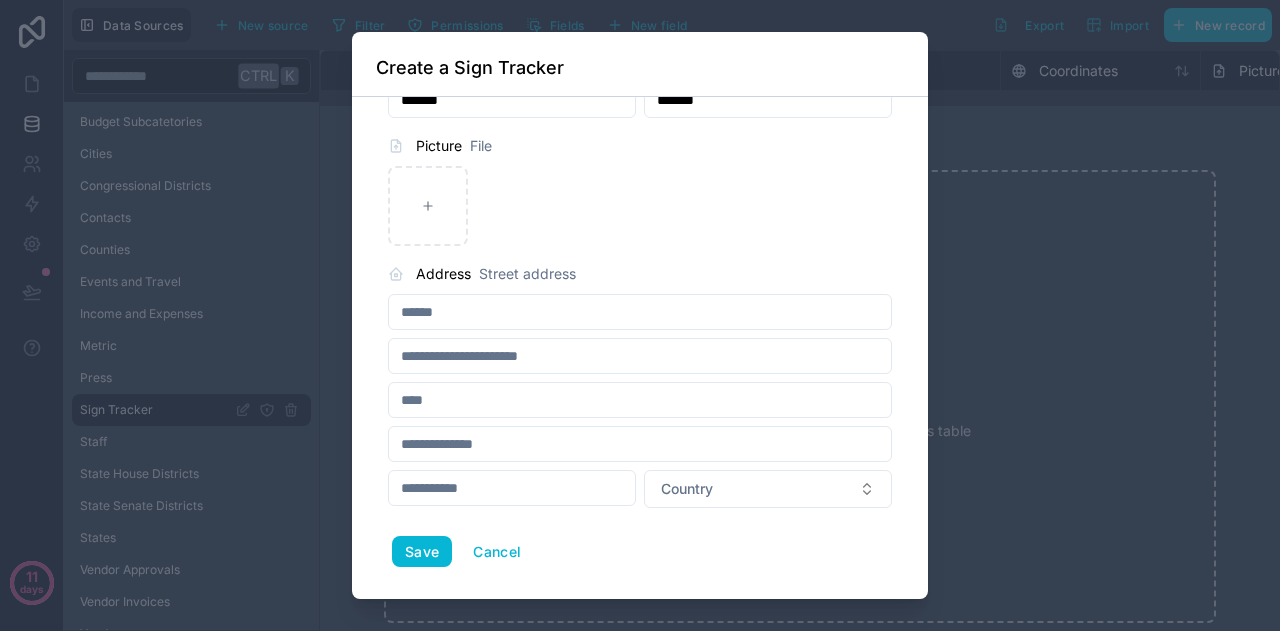 click at bounding box center (640, 312) 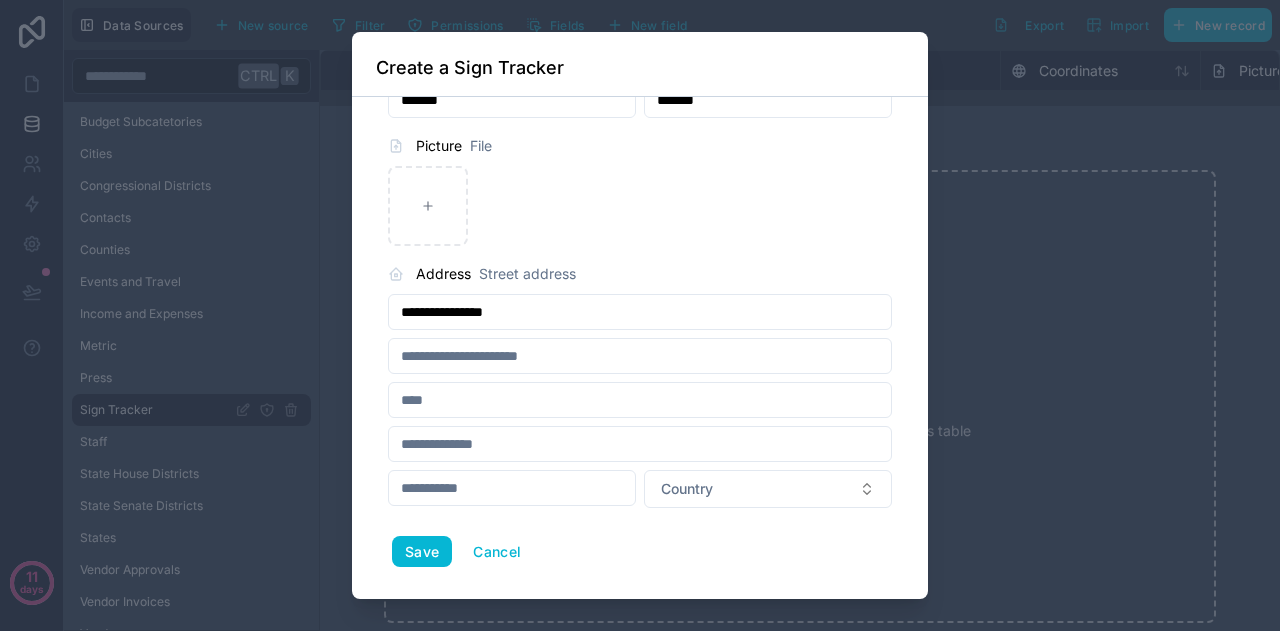 type on "**********" 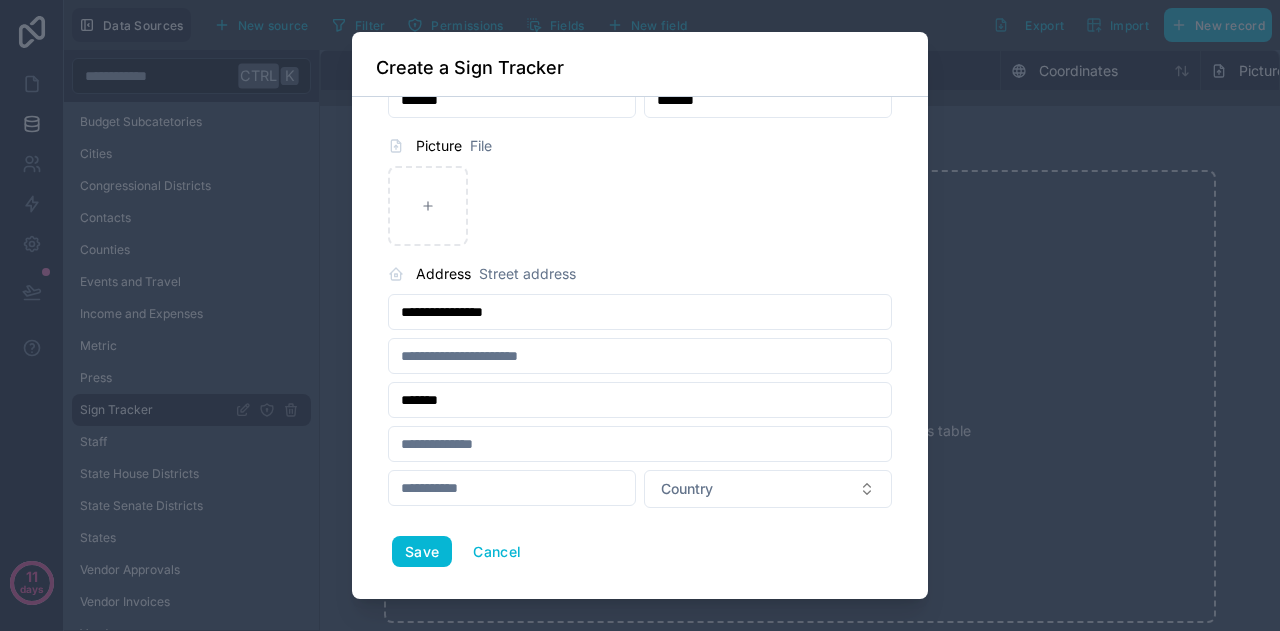type on "*******" 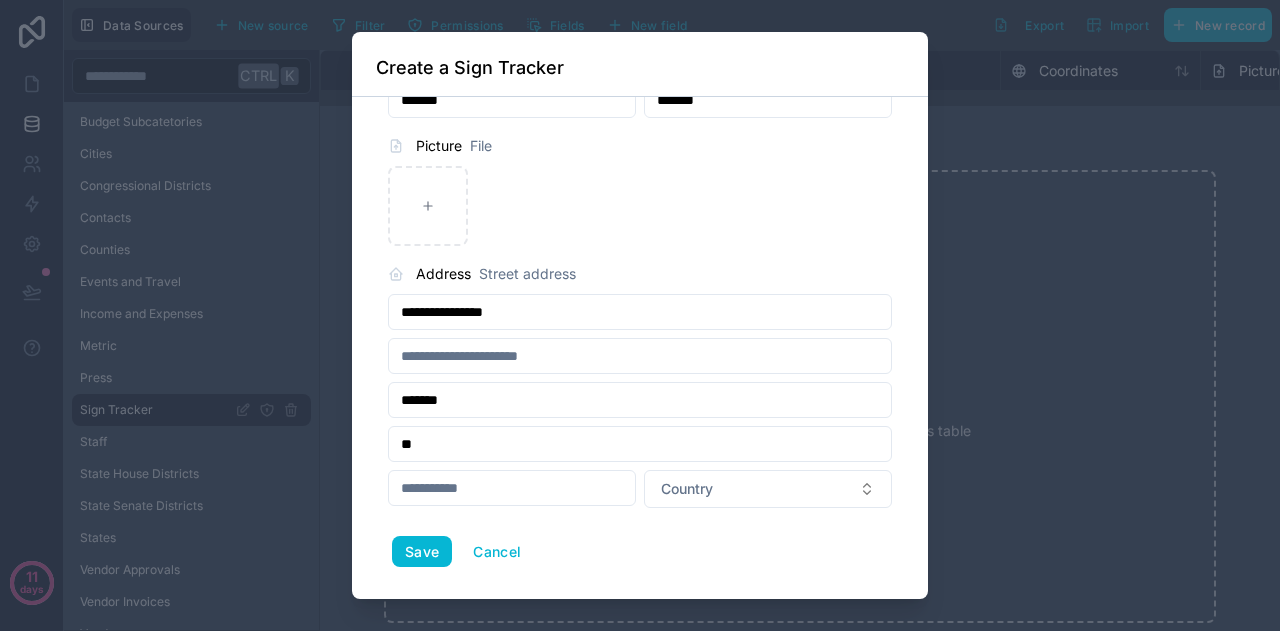type on "**" 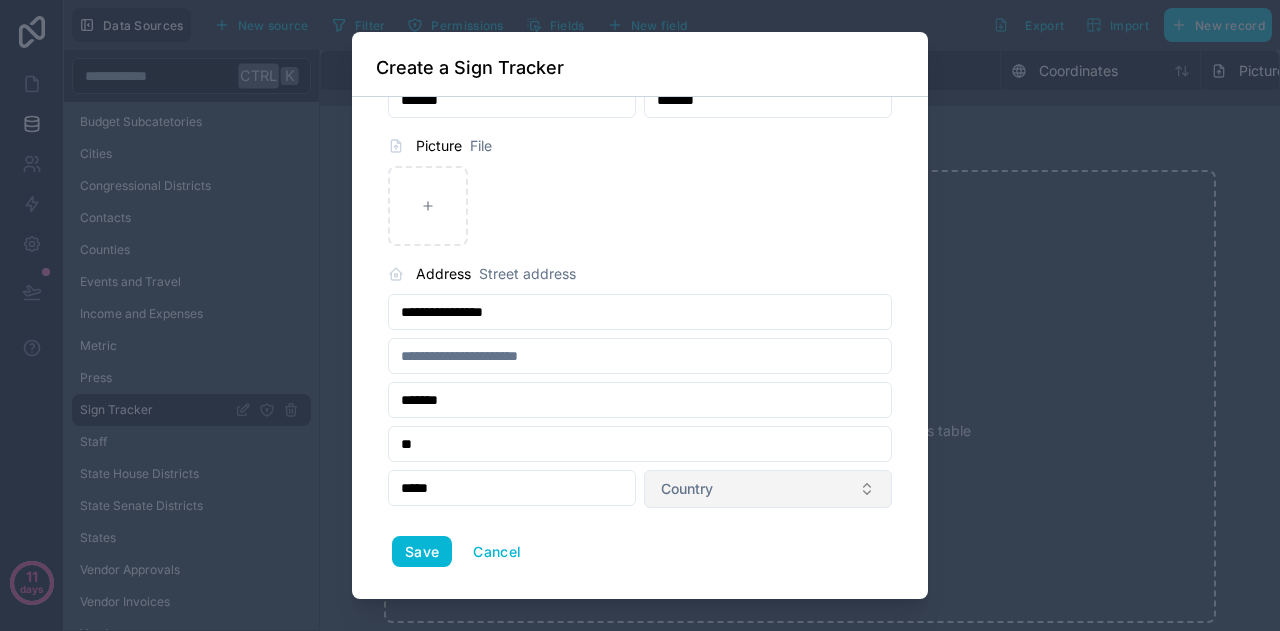 type on "*****" 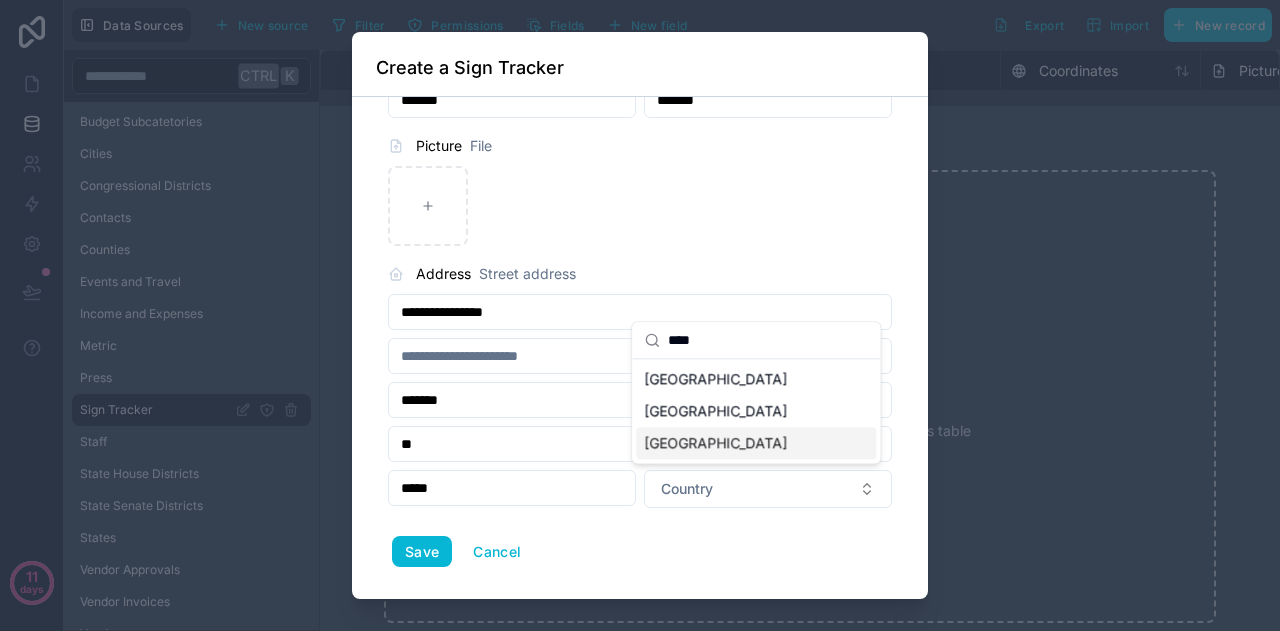 type on "****" 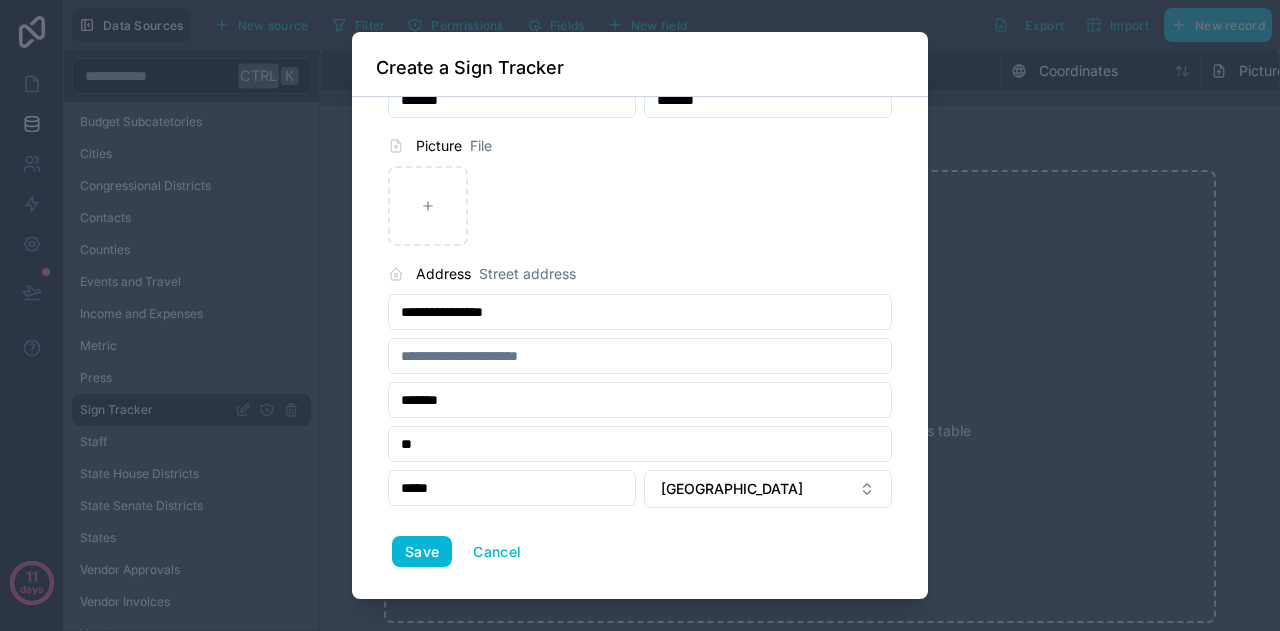 click on "**********" at bounding box center (640, 162) 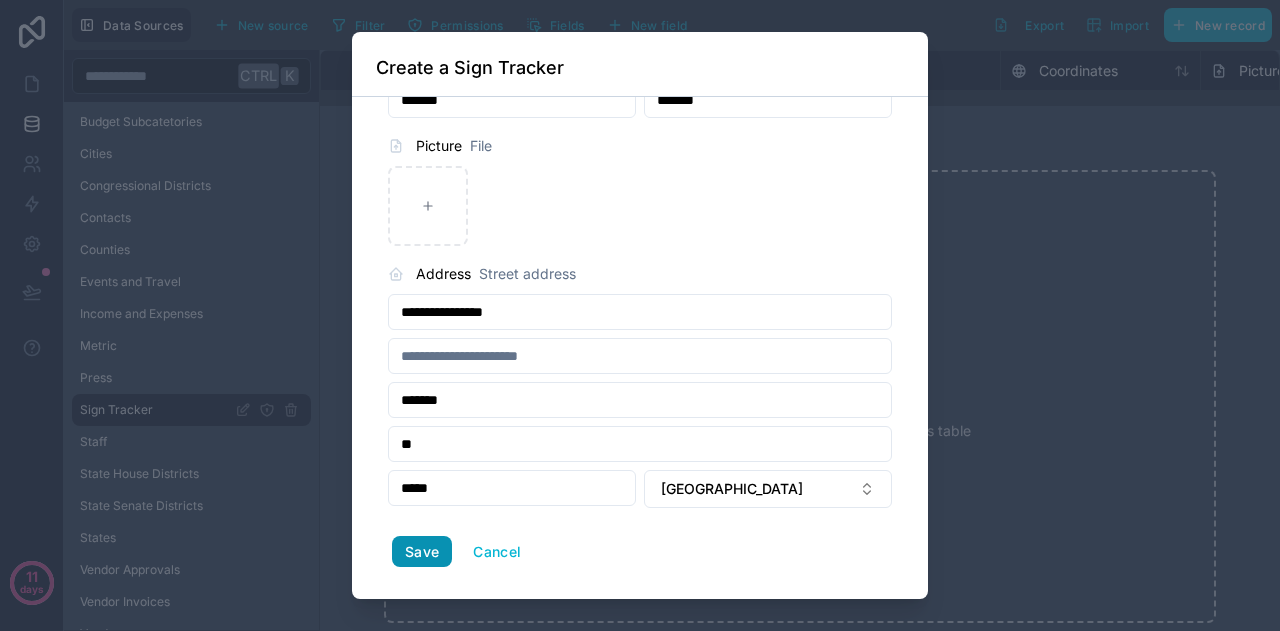 click on "Save" at bounding box center (422, 552) 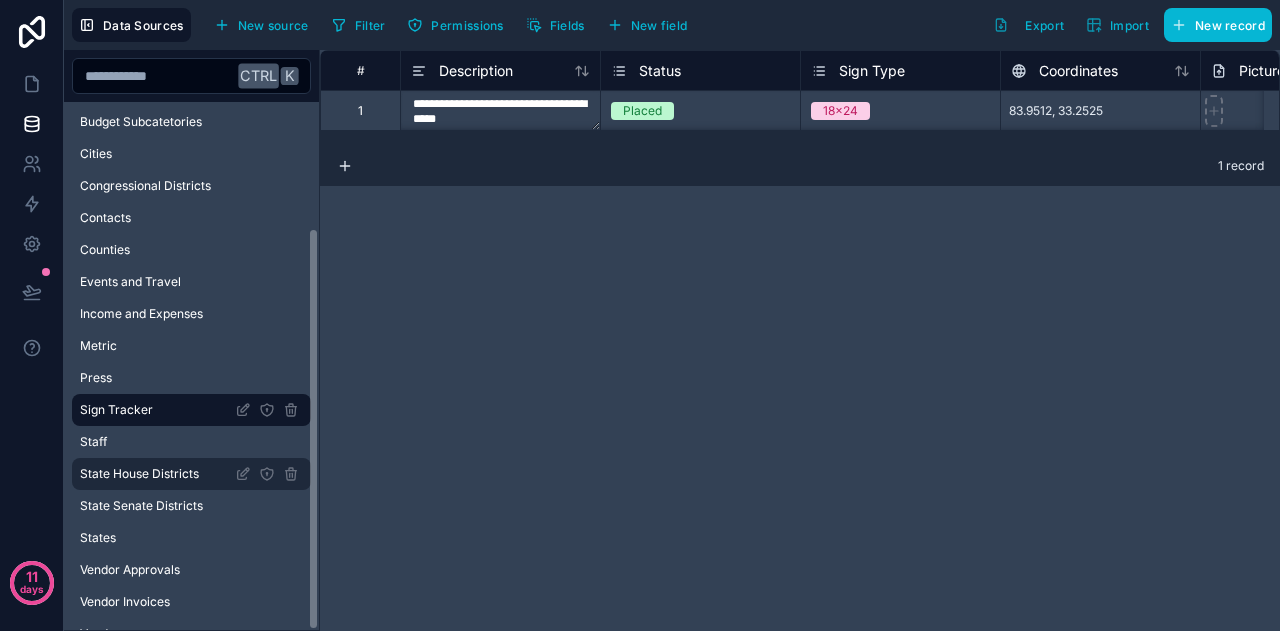scroll, scrollTop: 166, scrollLeft: 0, axis: vertical 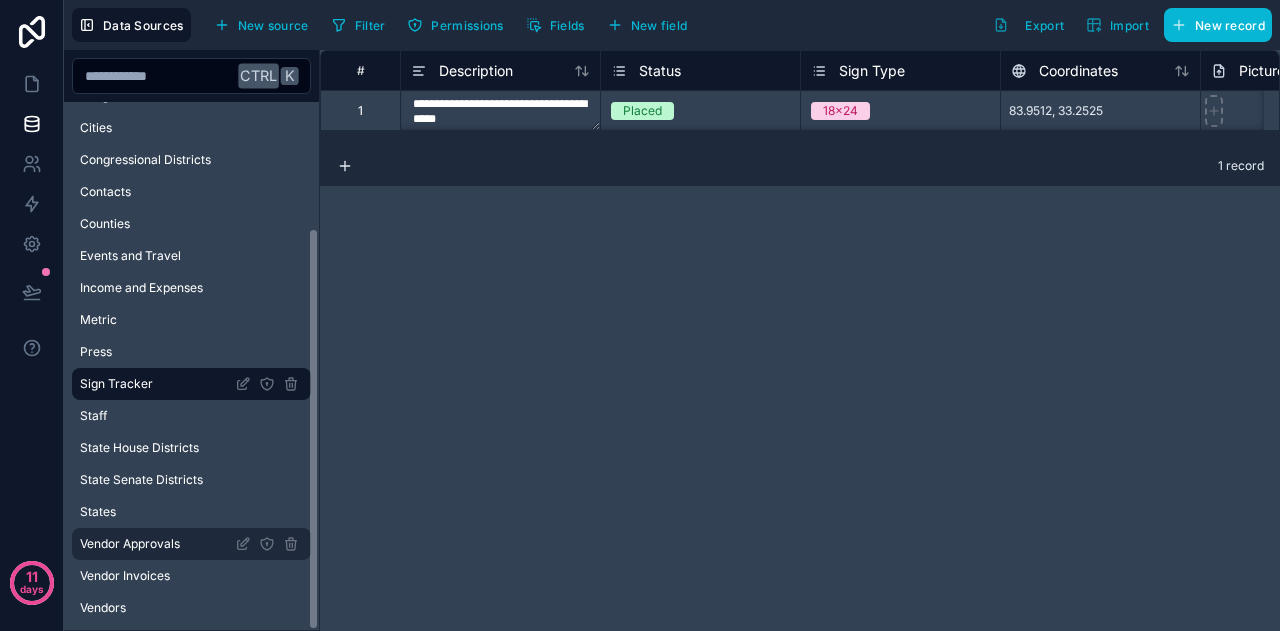 click on "Vendor Approvals" at bounding box center (130, 544) 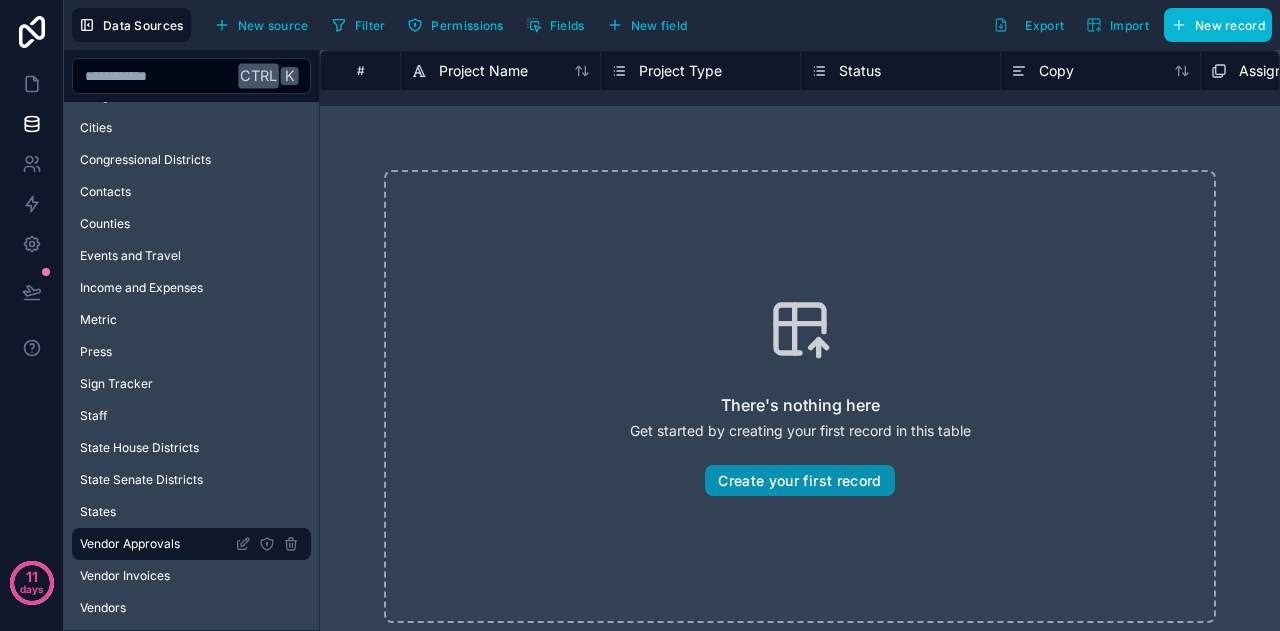 drag, startPoint x: 792, startPoint y: 470, endPoint x: 770, endPoint y: 473, distance: 22.203604 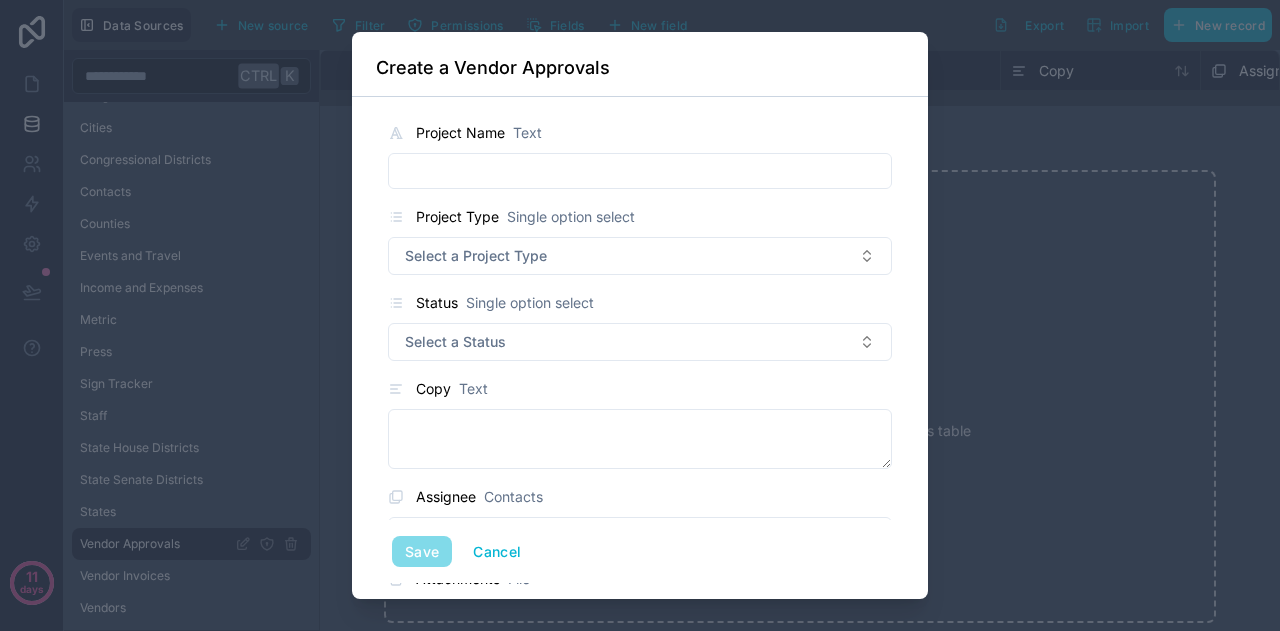 click at bounding box center (640, 171) 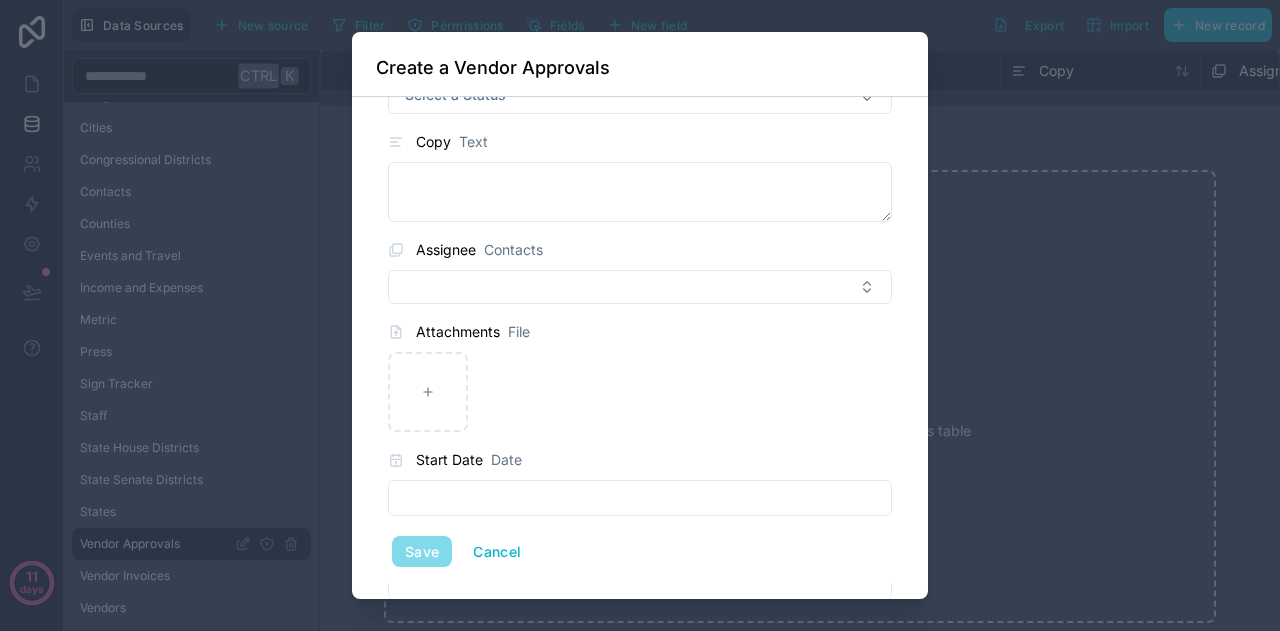 scroll, scrollTop: 0, scrollLeft: 0, axis: both 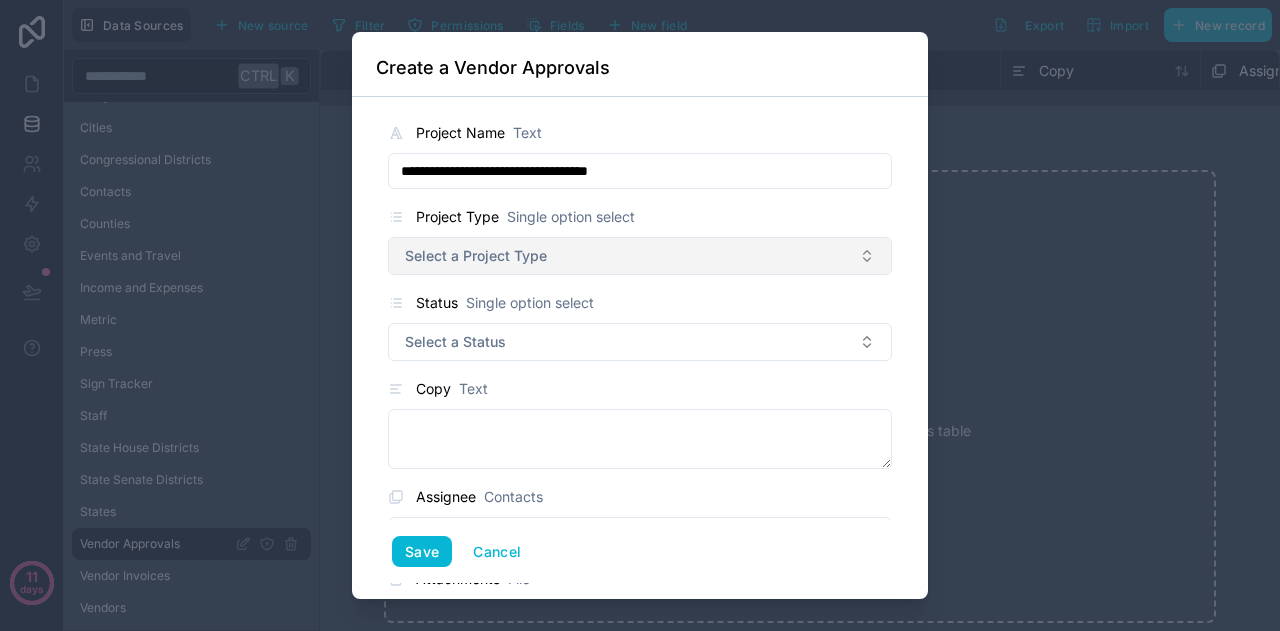 type on "**********" 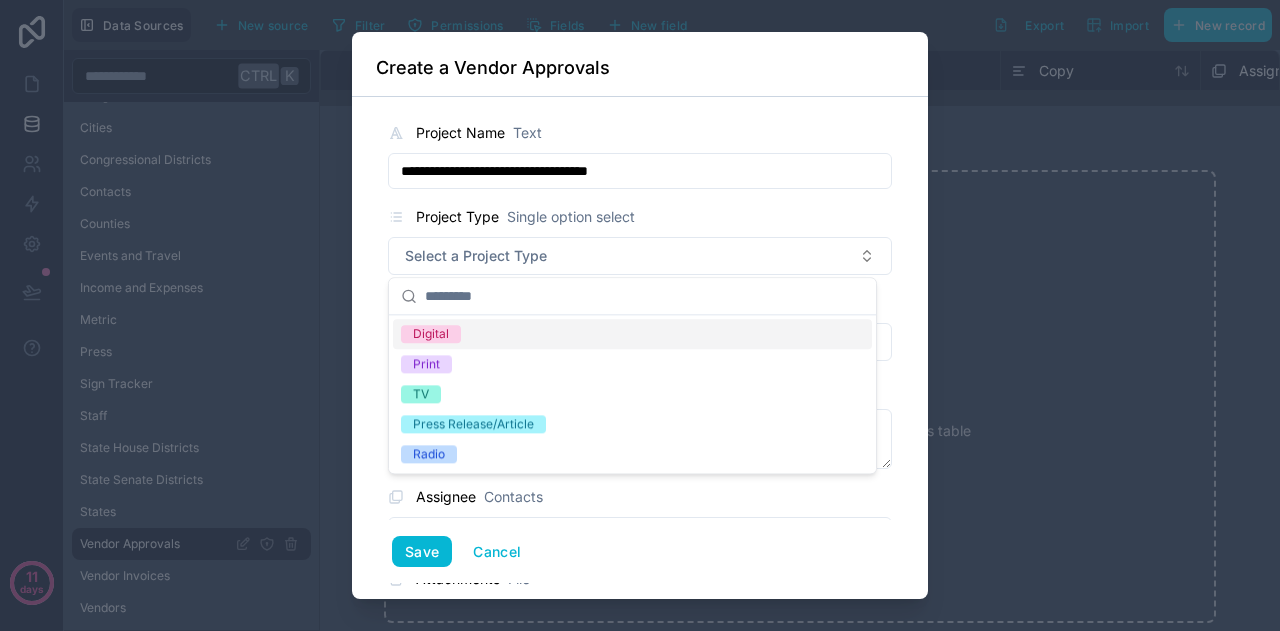 click on "Digital" at bounding box center (632, 334) 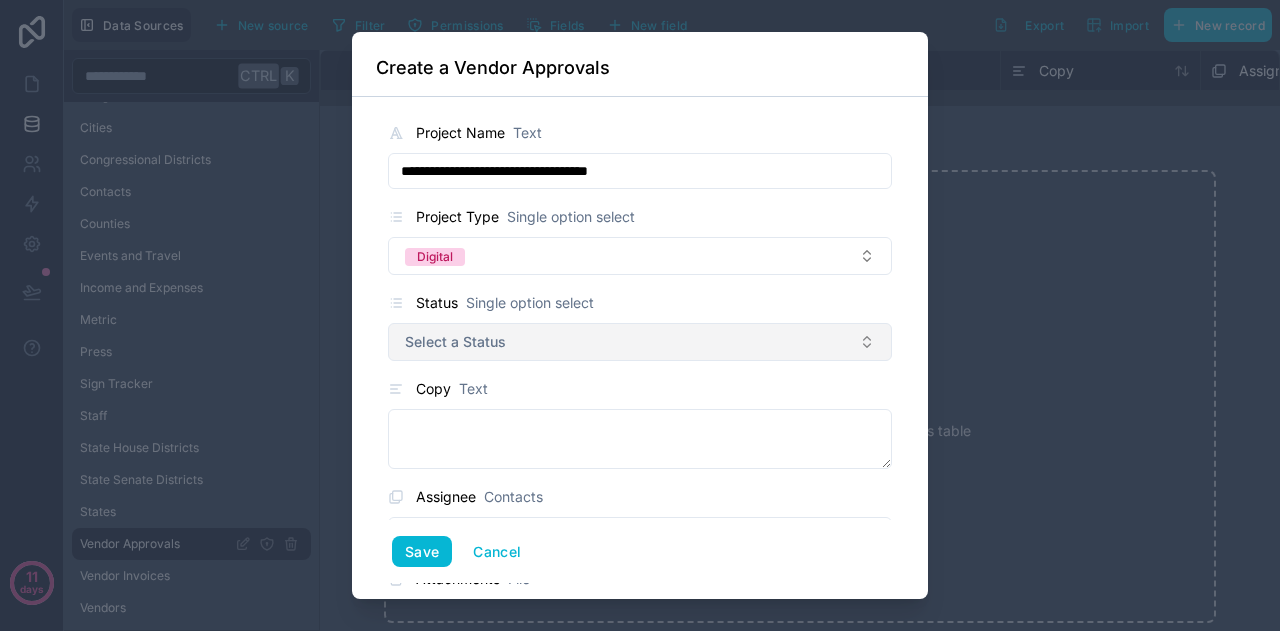 click on "Select a Status" at bounding box center [455, 342] 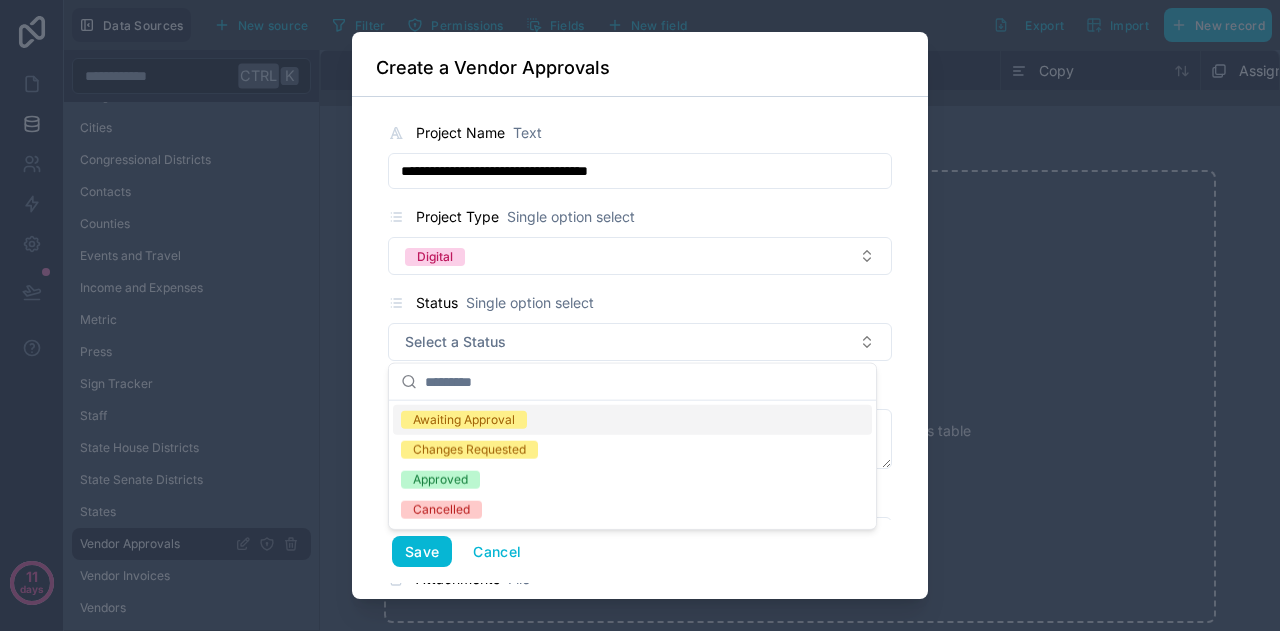 click on "Awaiting Approval" at bounding box center (464, 420) 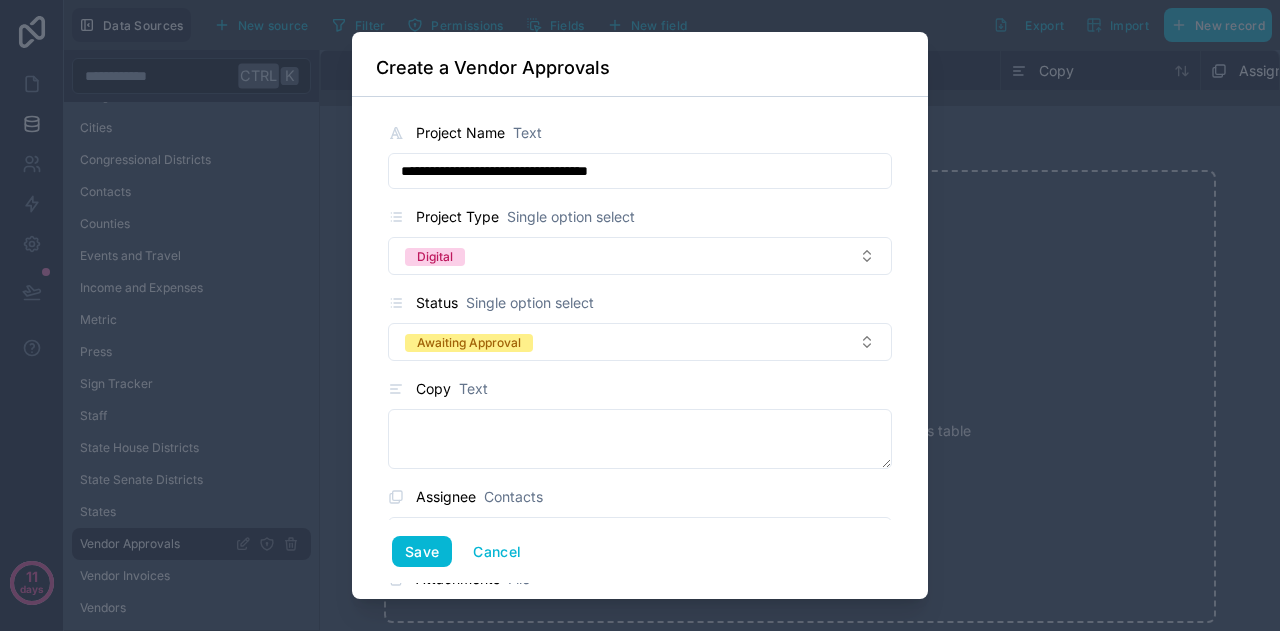 click on "**********" at bounding box center [640, 348] 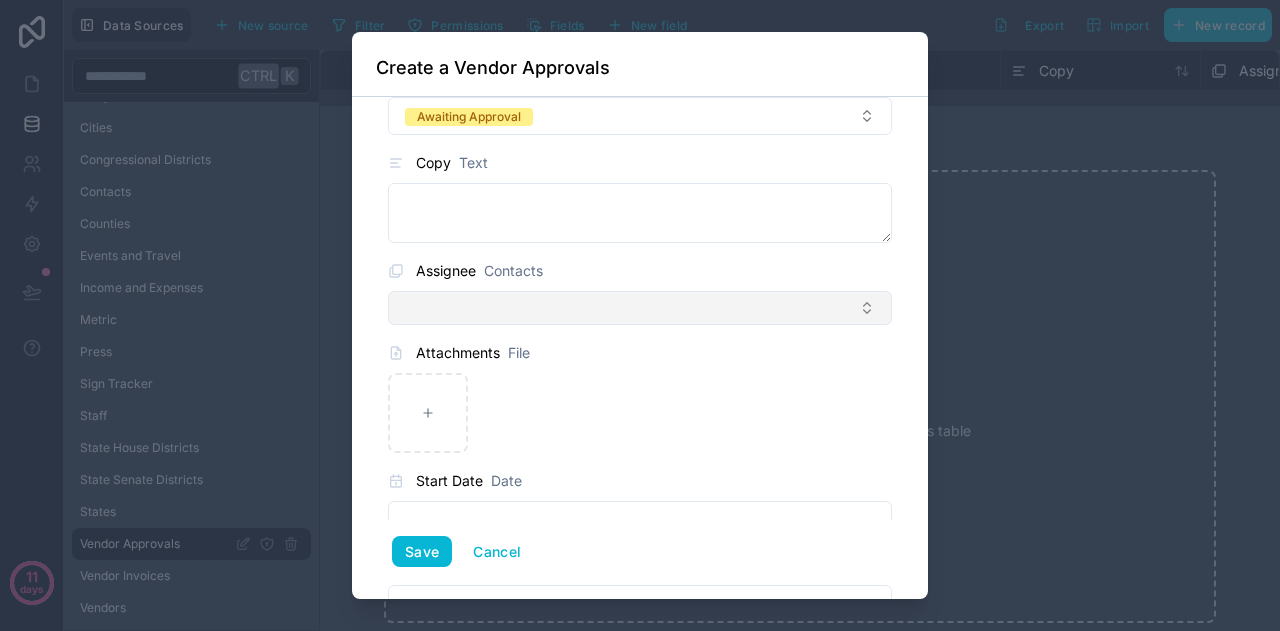 click at bounding box center (640, 308) 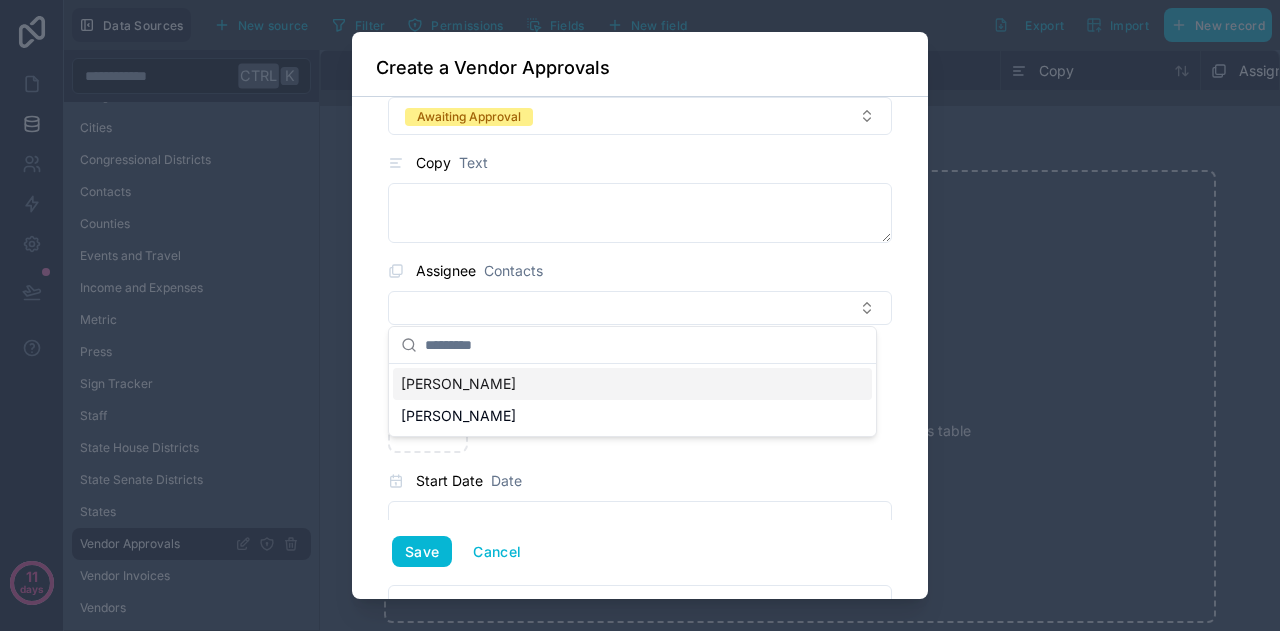click on "[PERSON_NAME]" at bounding box center [458, 384] 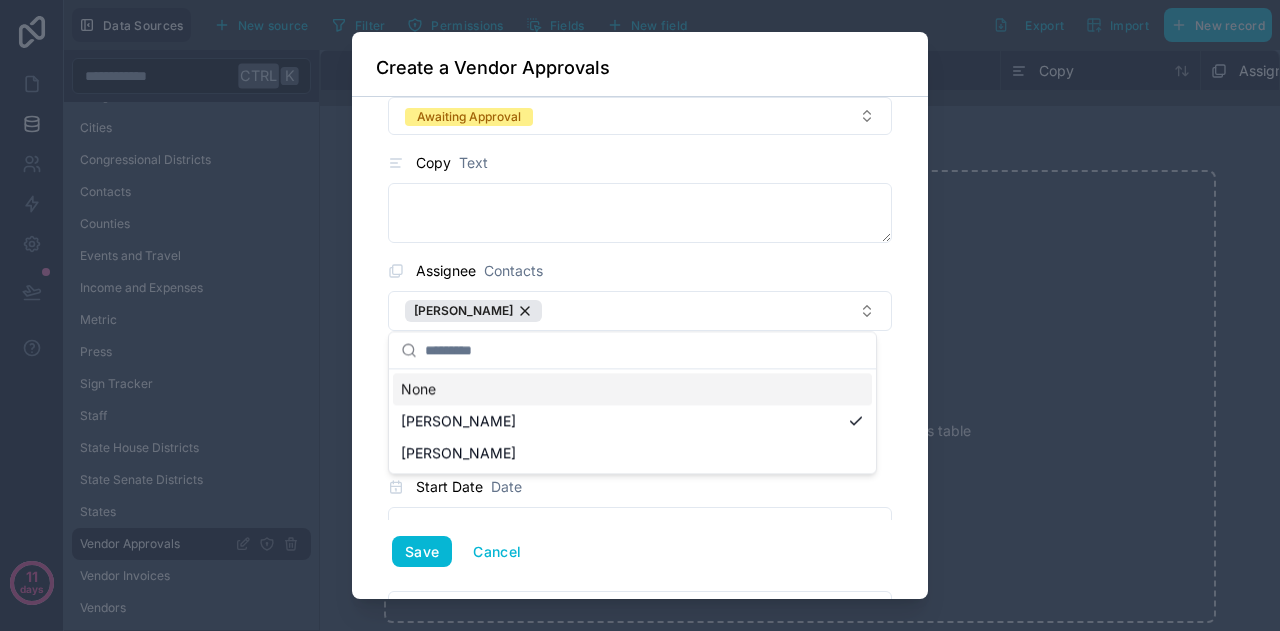 click on "**********" at bounding box center [640, 348] 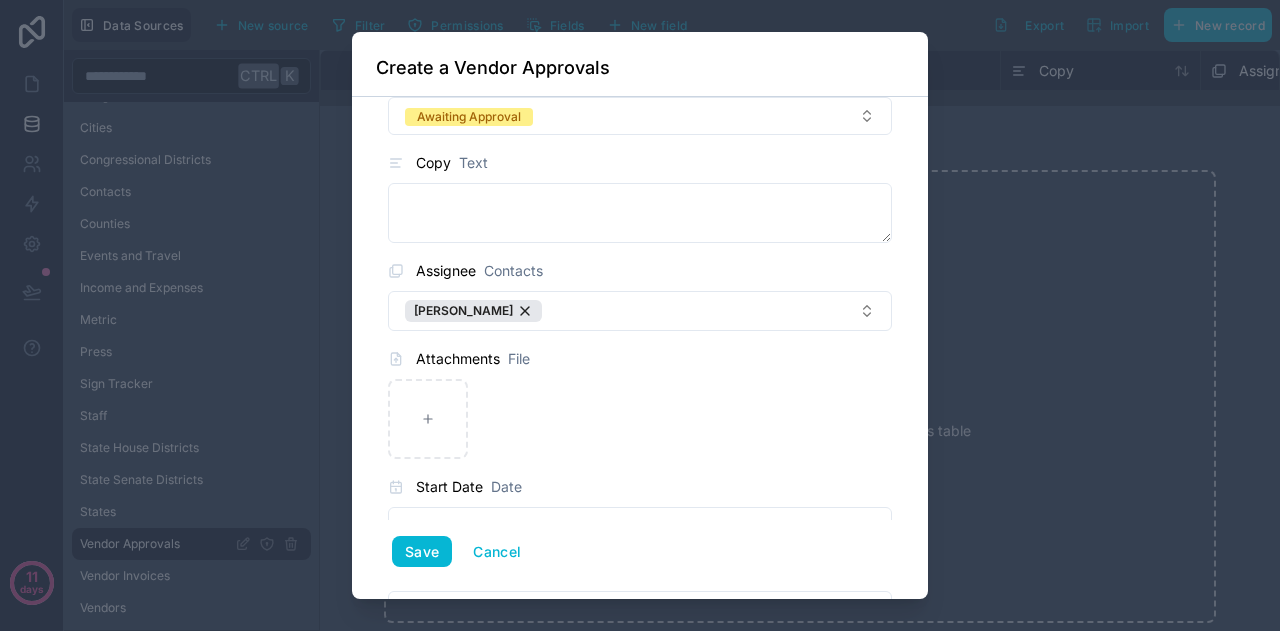 scroll, scrollTop: 344, scrollLeft: 0, axis: vertical 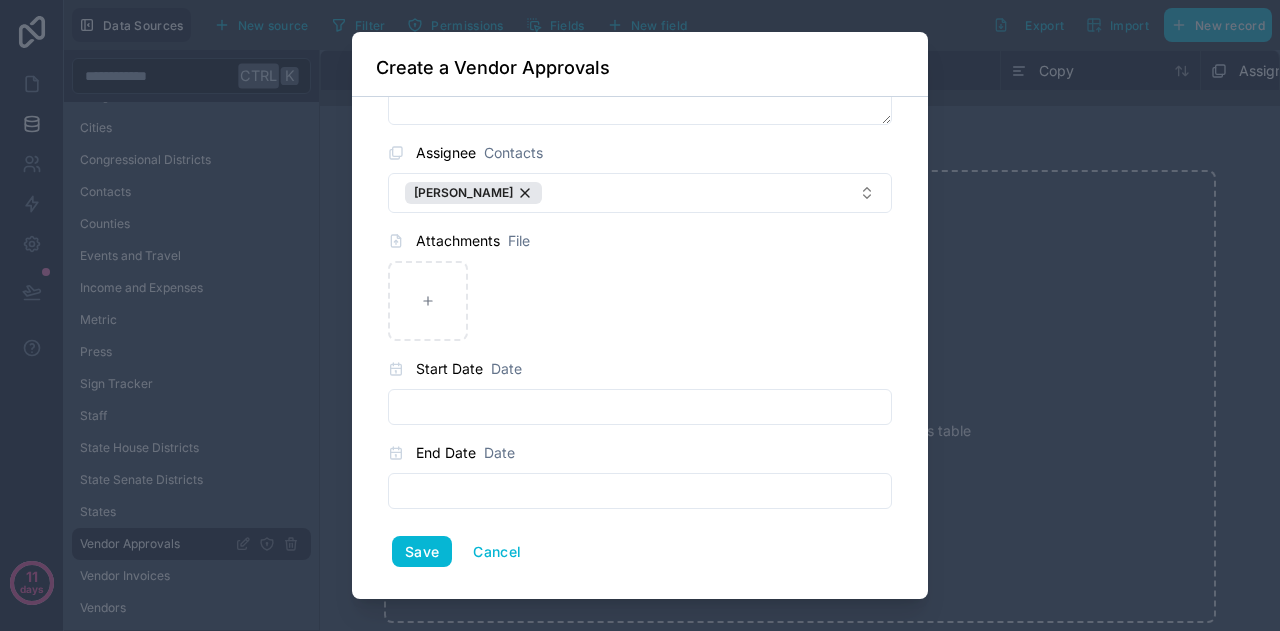 click at bounding box center [640, 407] 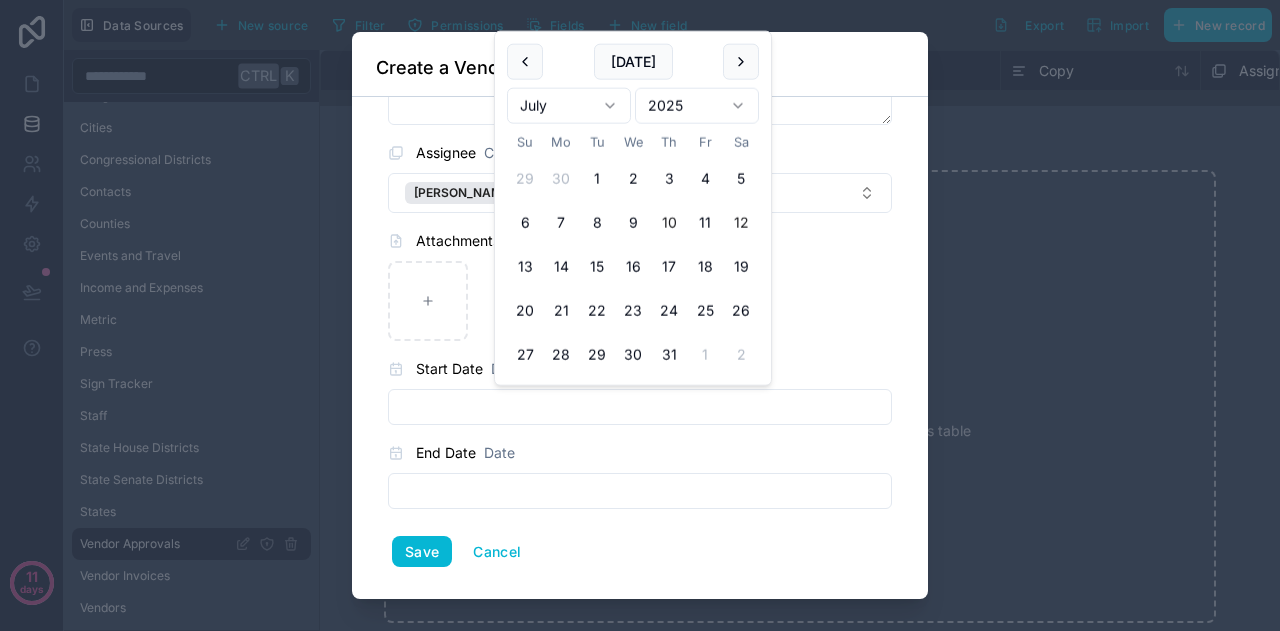 click on "12" at bounding box center (741, 223) 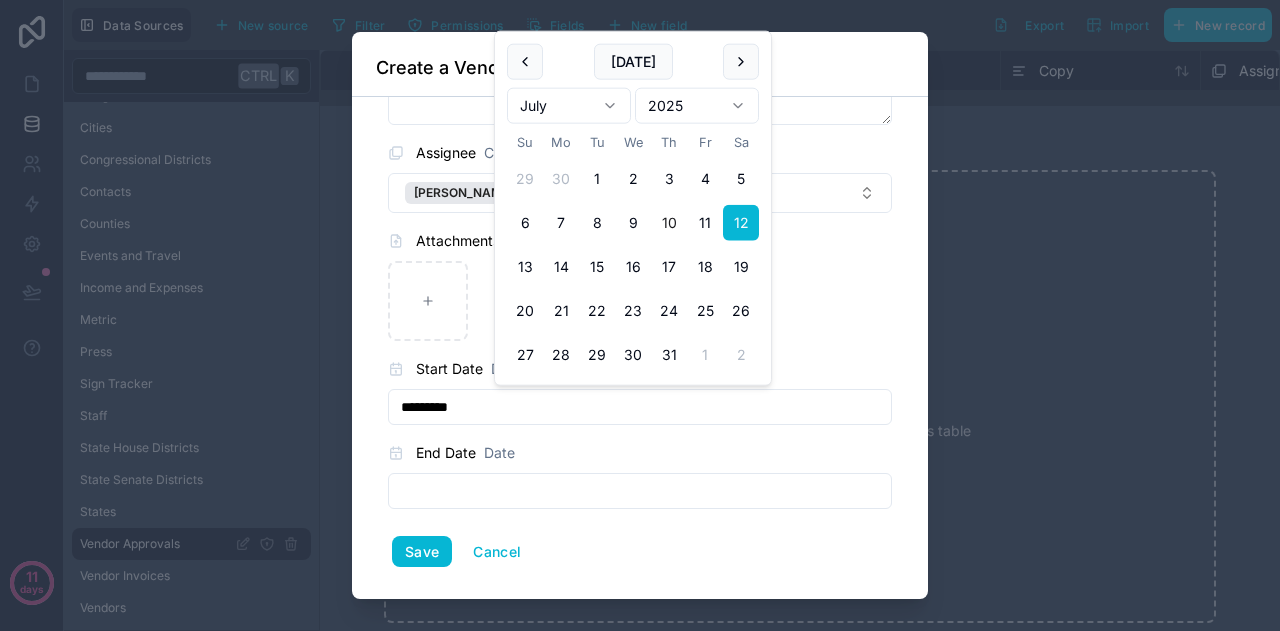 type on "*********" 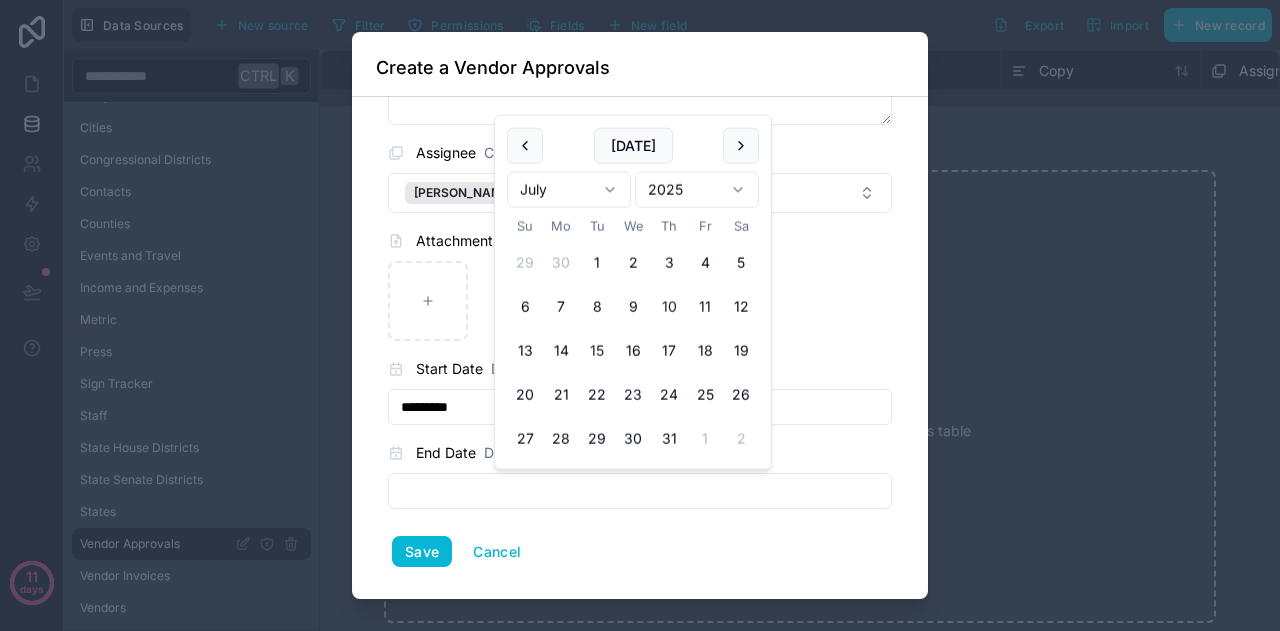 click on "15" at bounding box center [597, 351] 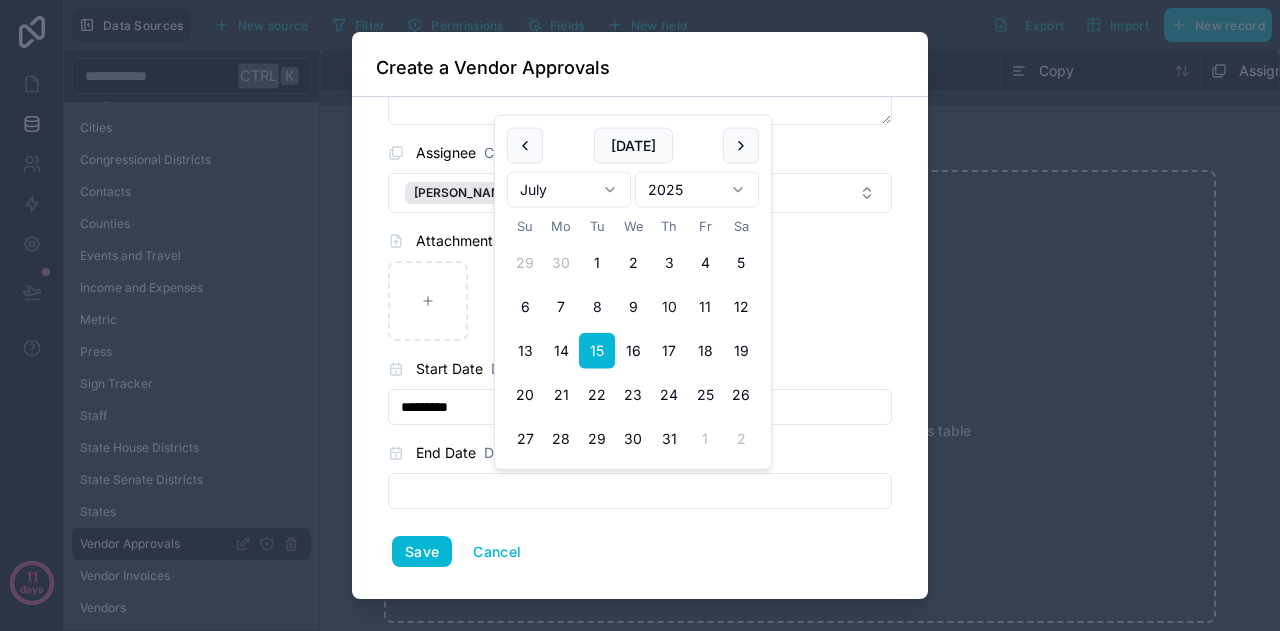 type on "*********" 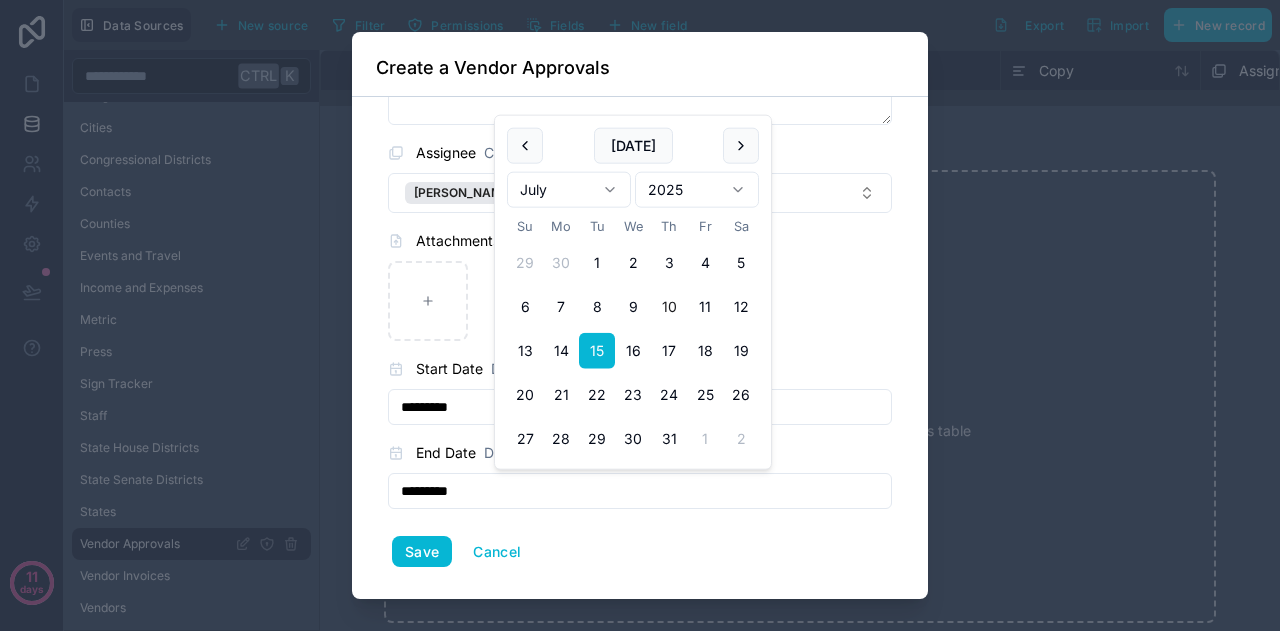 click on "**********" at bounding box center (640, 348) 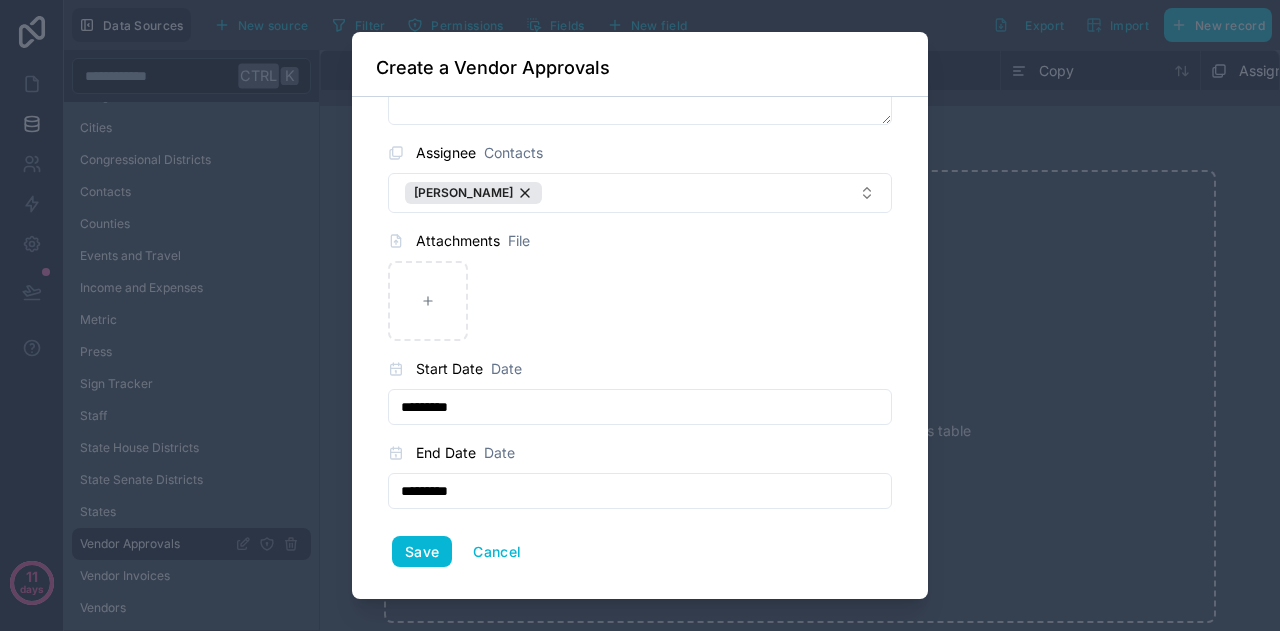scroll, scrollTop: 0, scrollLeft: 0, axis: both 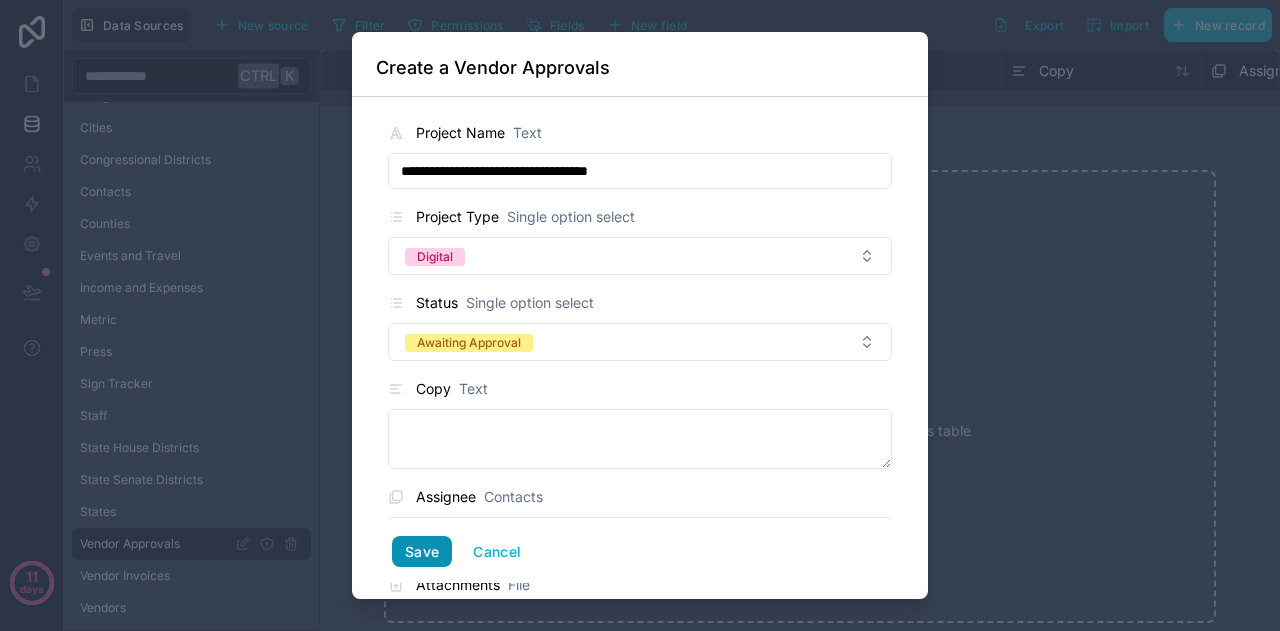 click on "Save" at bounding box center (422, 552) 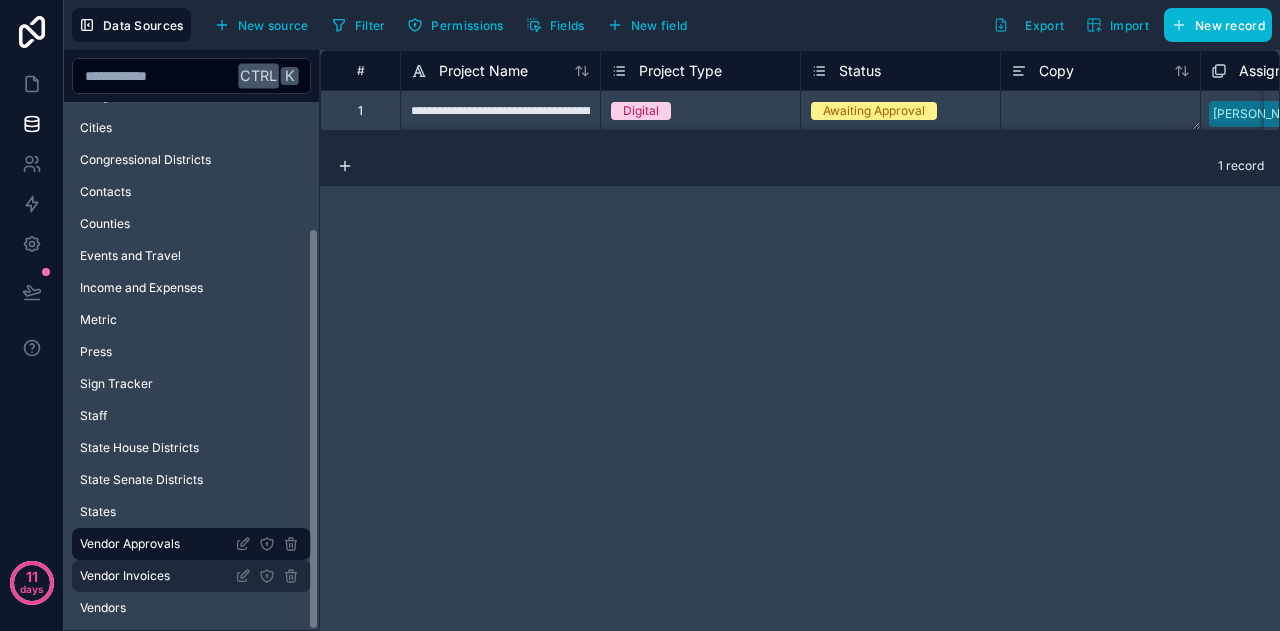 click on "Vendor Invoices" at bounding box center (125, 576) 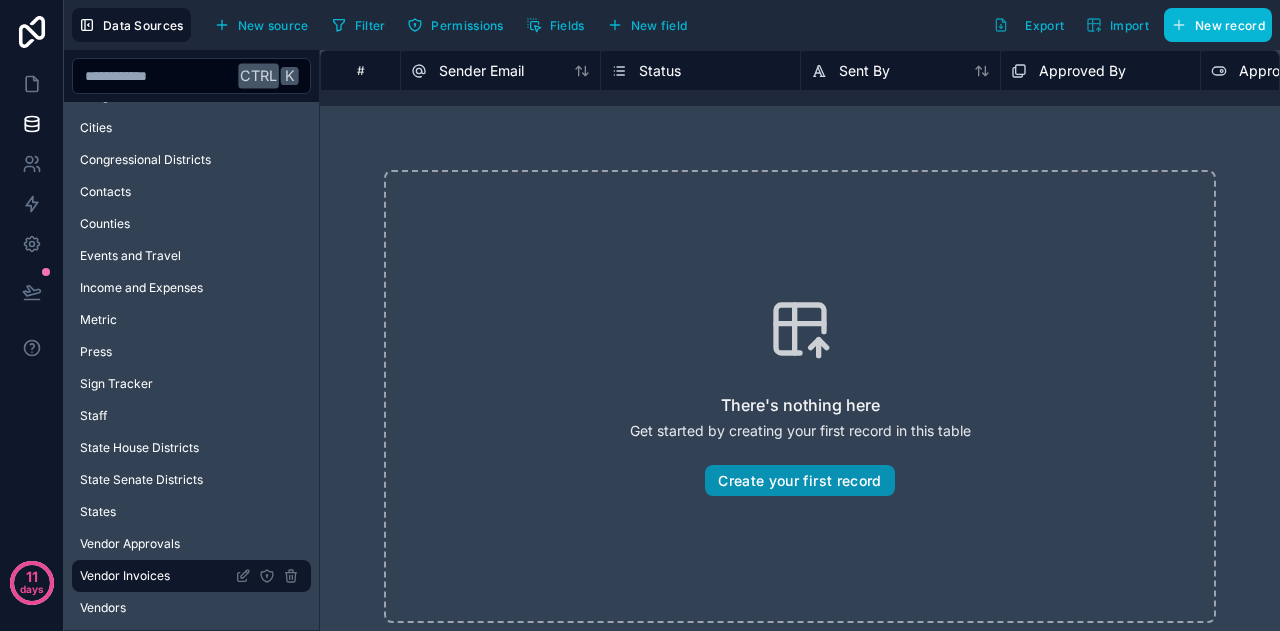 click on "Create your first record" at bounding box center (799, 481) 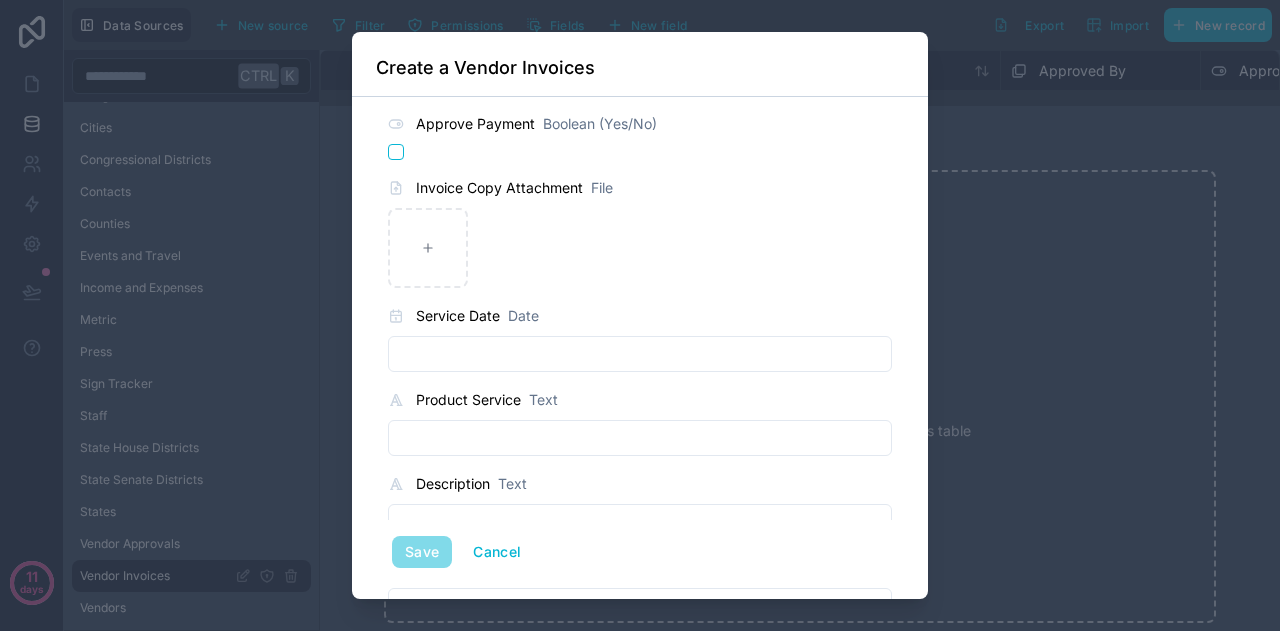 scroll, scrollTop: 0, scrollLeft: 0, axis: both 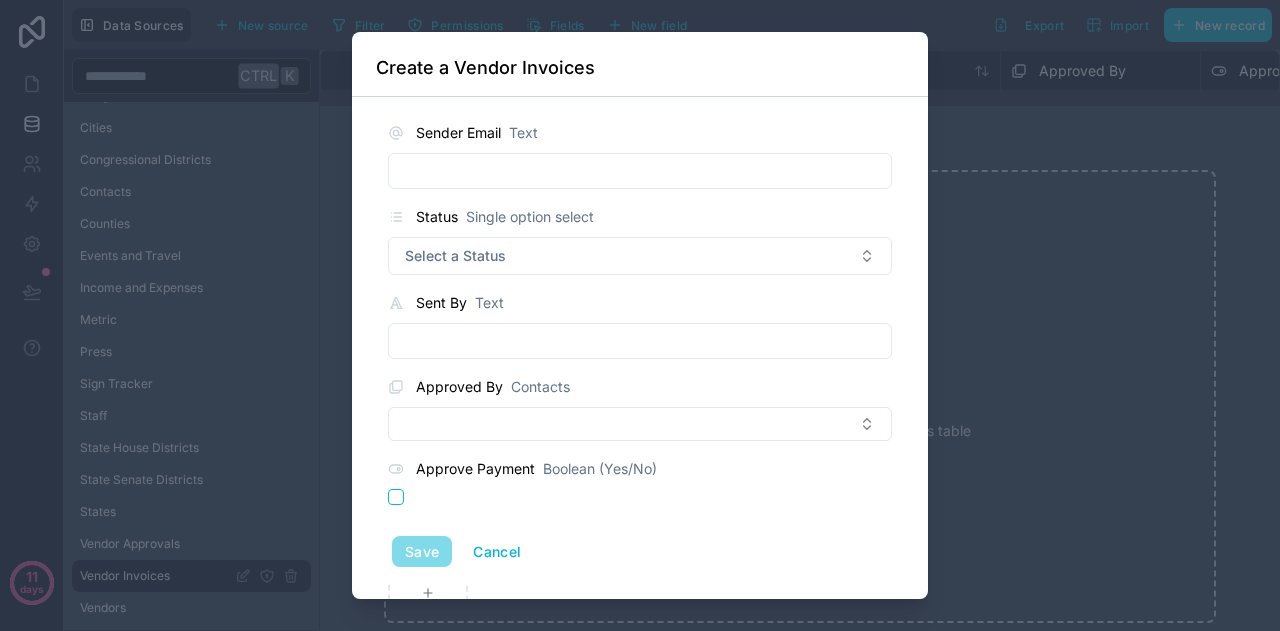 click at bounding box center (640, 171) 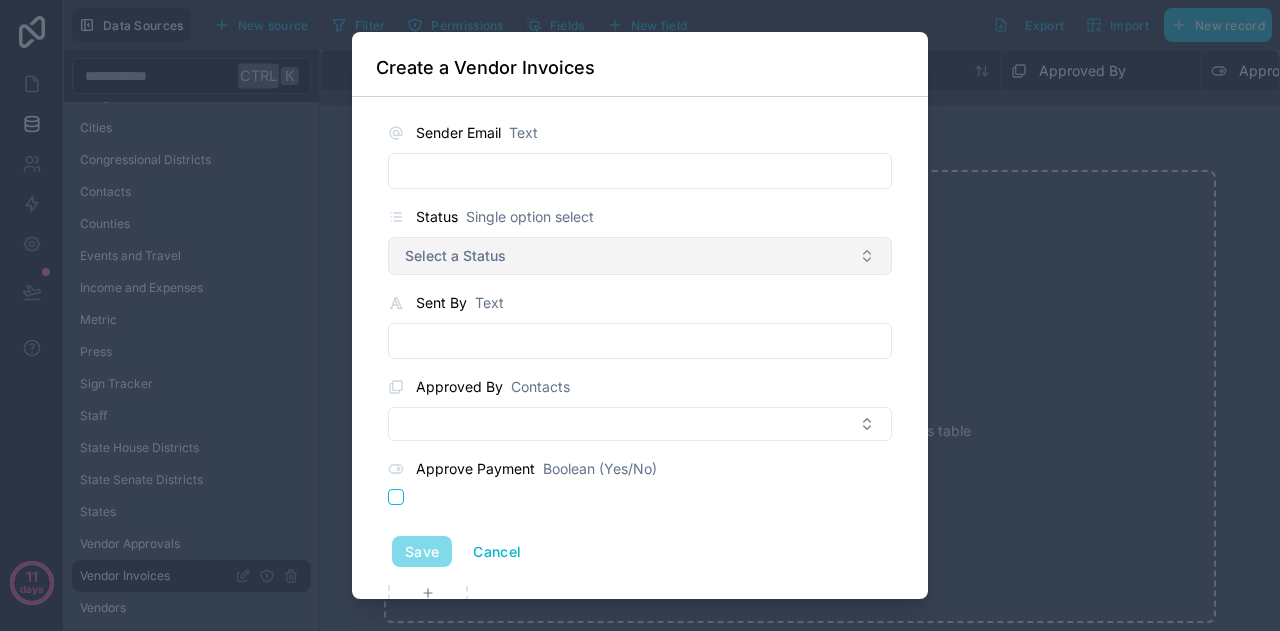 click on "Select a Status" at bounding box center [455, 256] 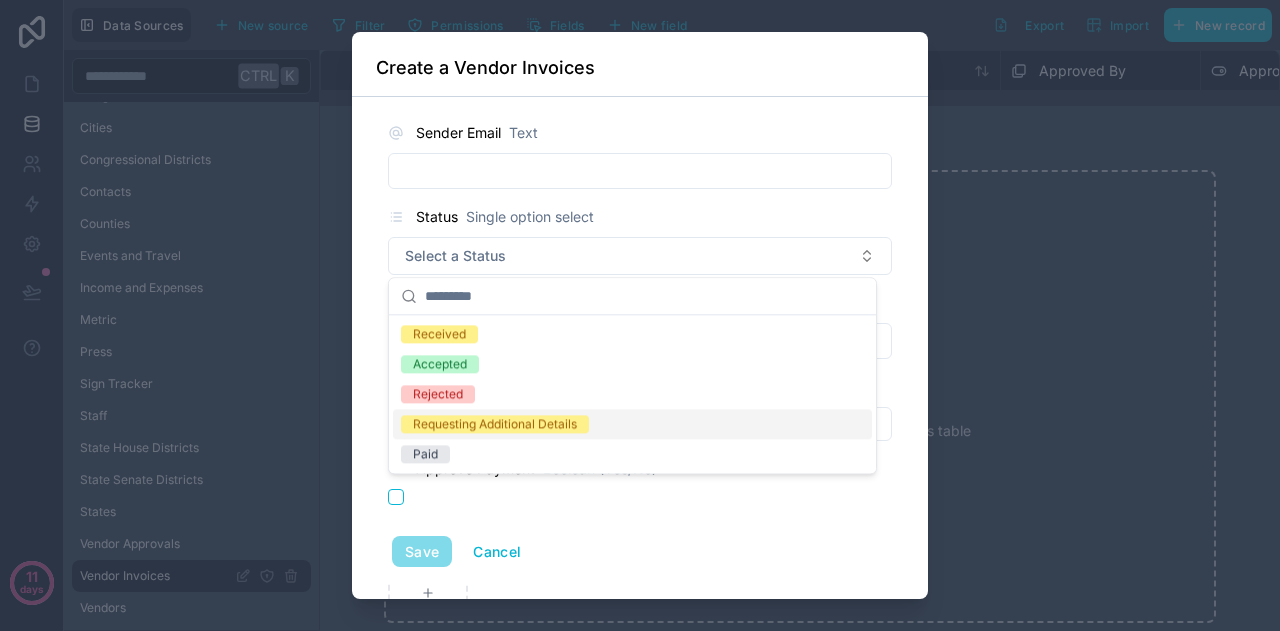 click on "Requesting Additional Details" at bounding box center (495, 424) 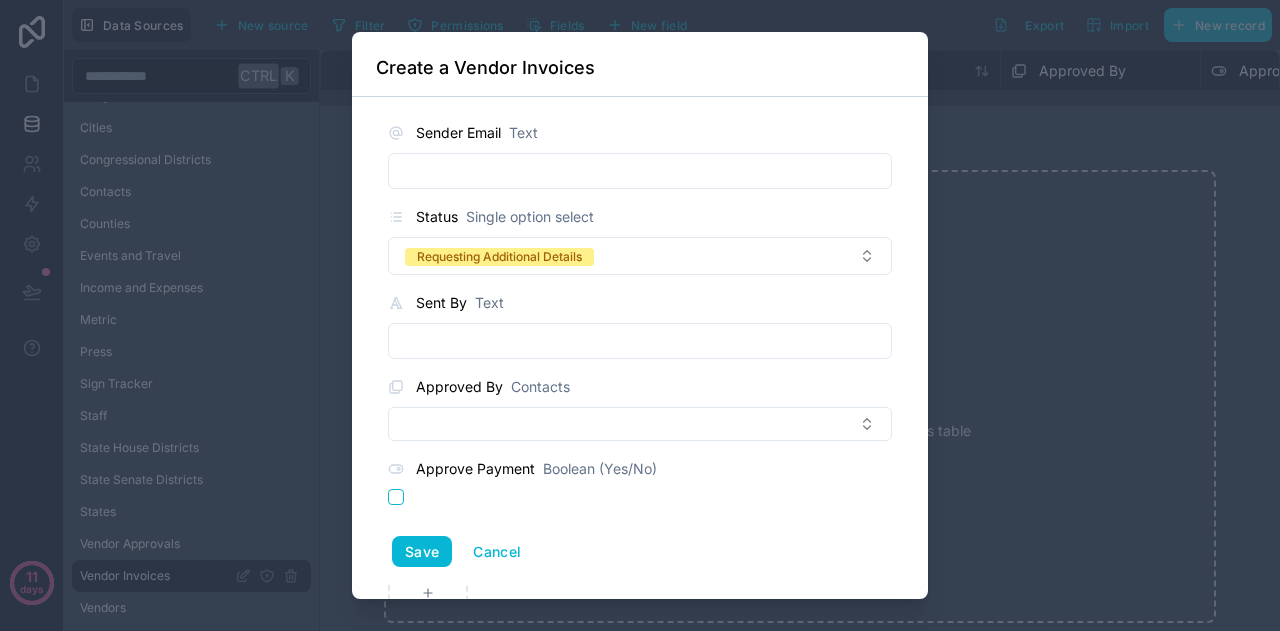 click at bounding box center (640, 171) 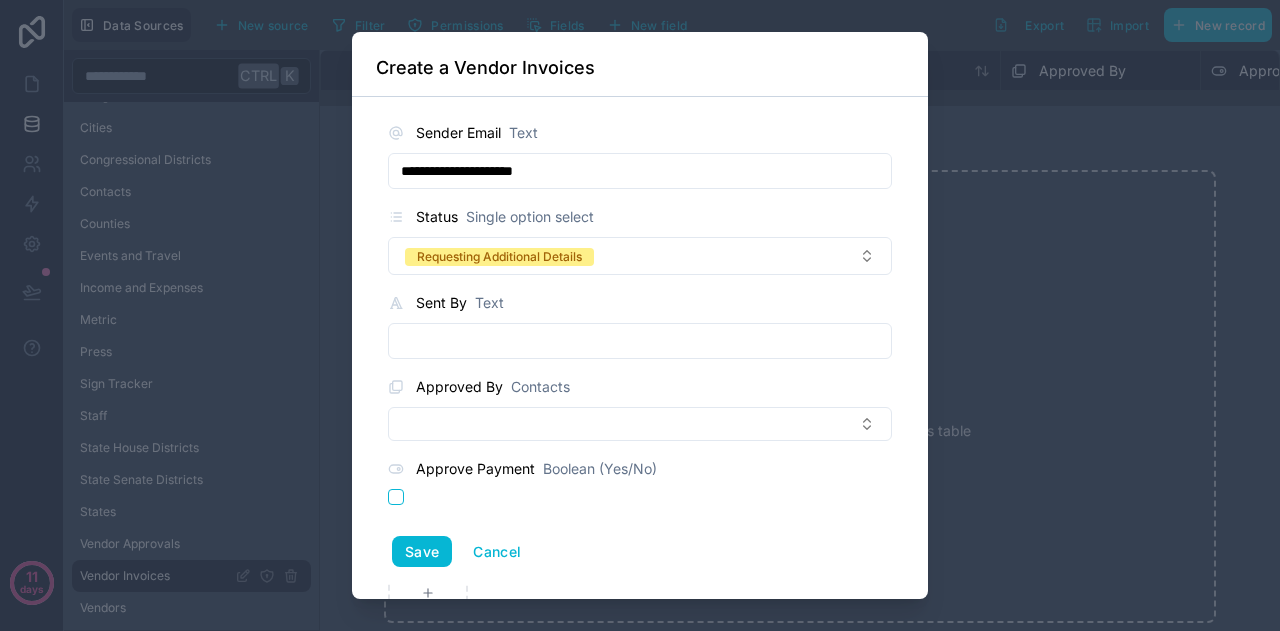 type on "**********" 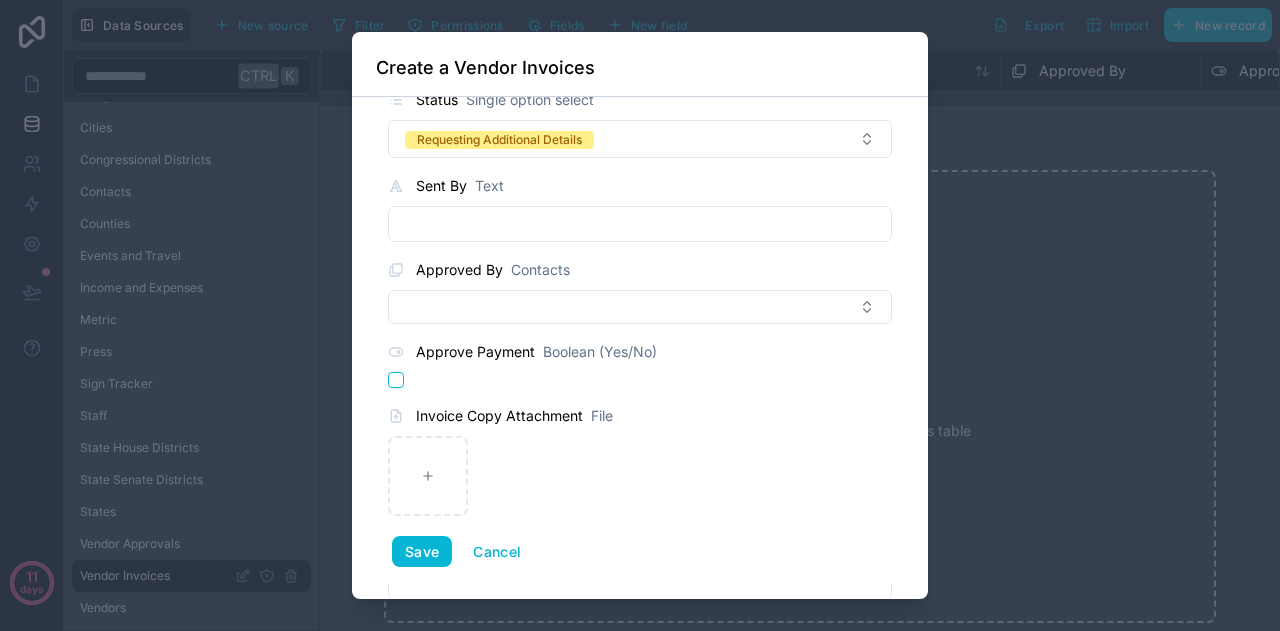 scroll, scrollTop: 119, scrollLeft: 0, axis: vertical 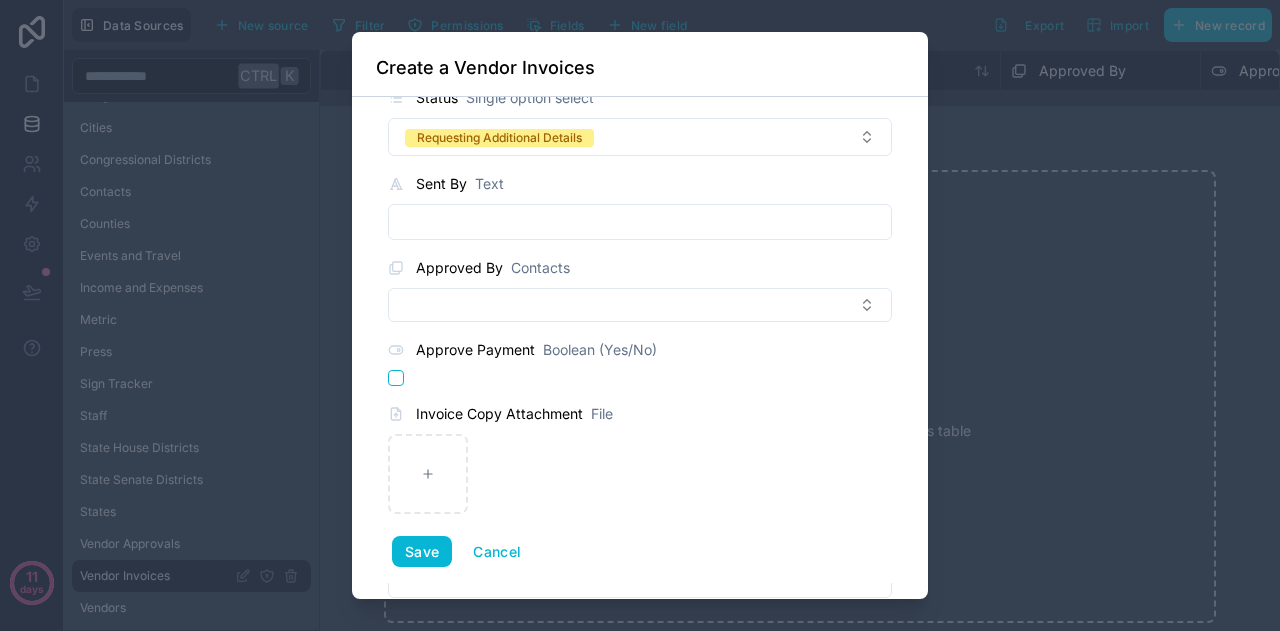 click at bounding box center (640, 222) 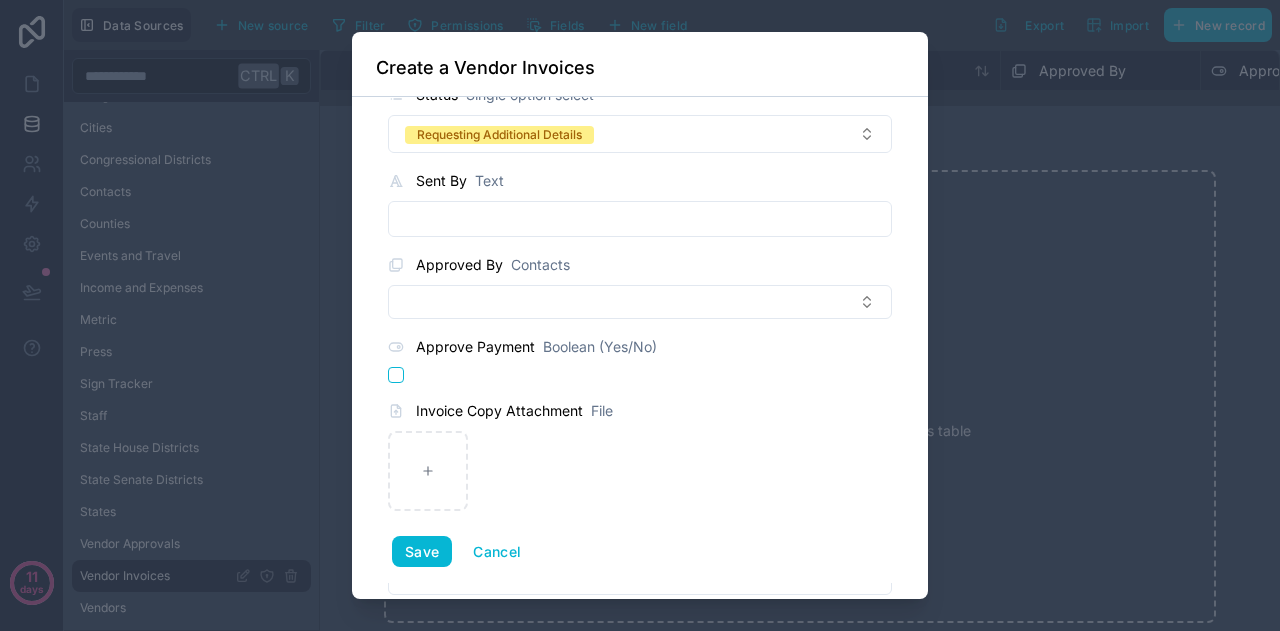 scroll, scrollTop: 132, scrollLeft: 0, axis: vertical 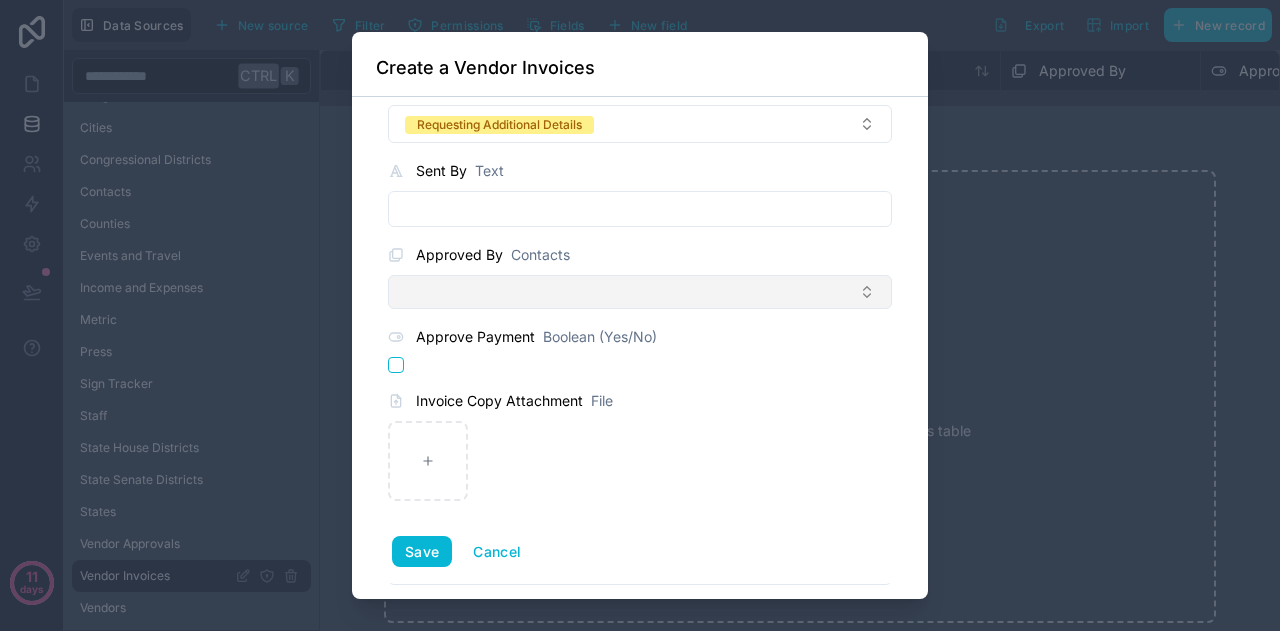 click at bounding box center [640, 292] 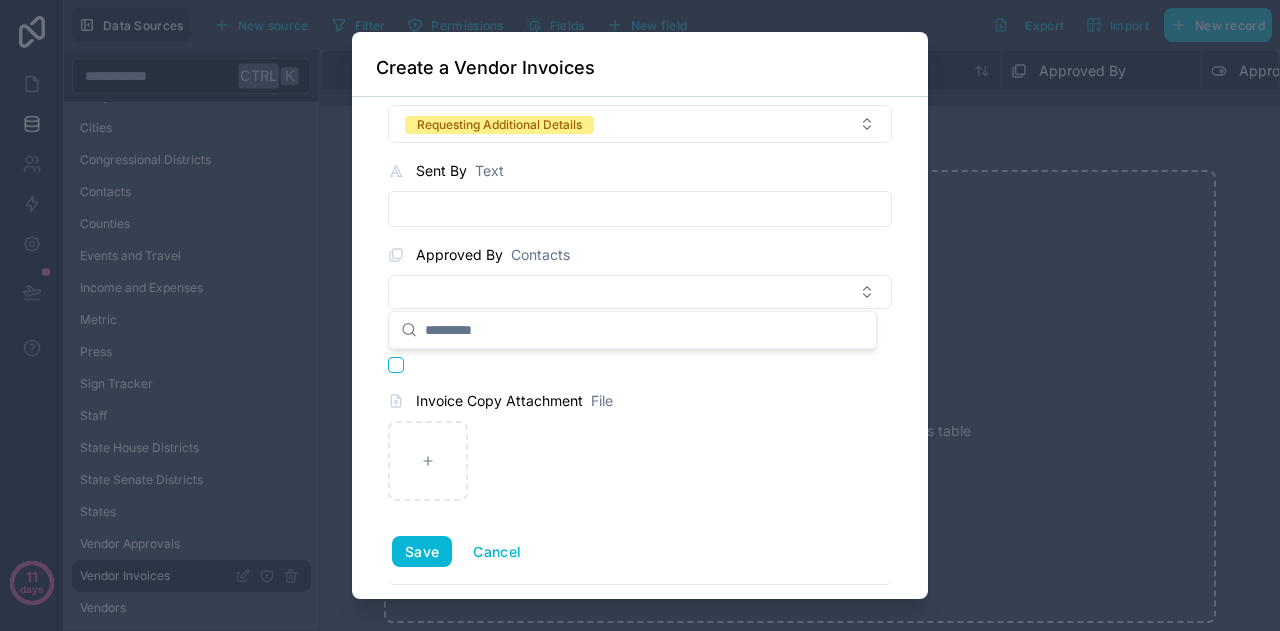 click at bounding box center (640, 315) 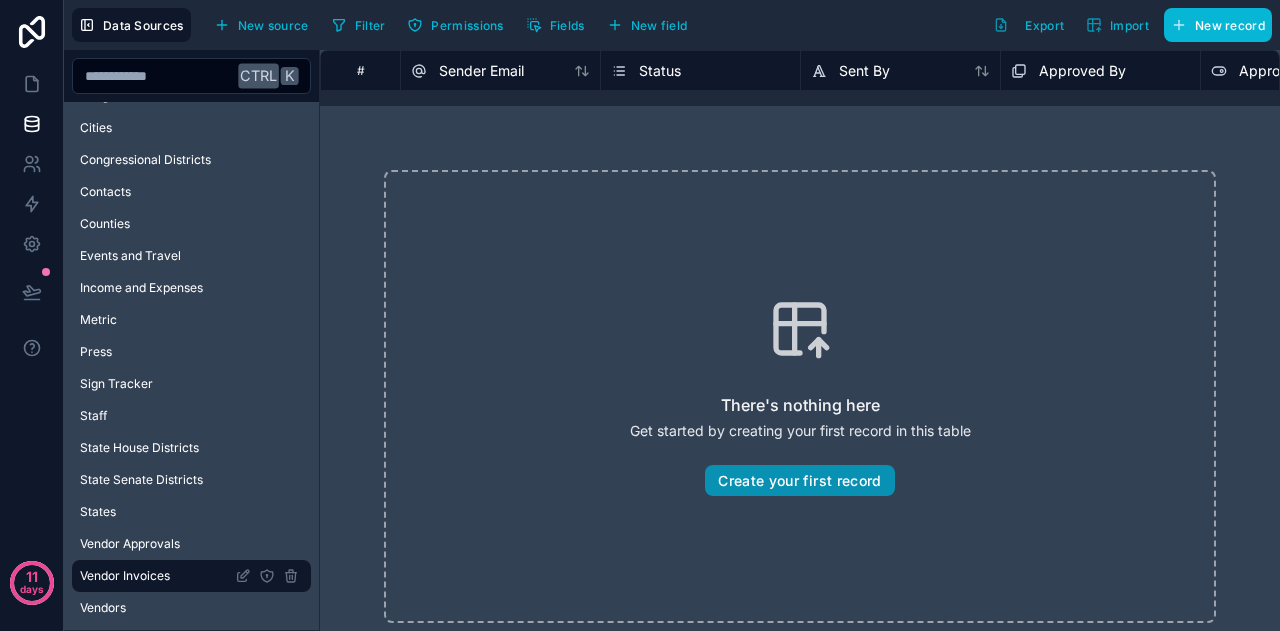 click on "Create your first record" at bounding box center (799, 481) 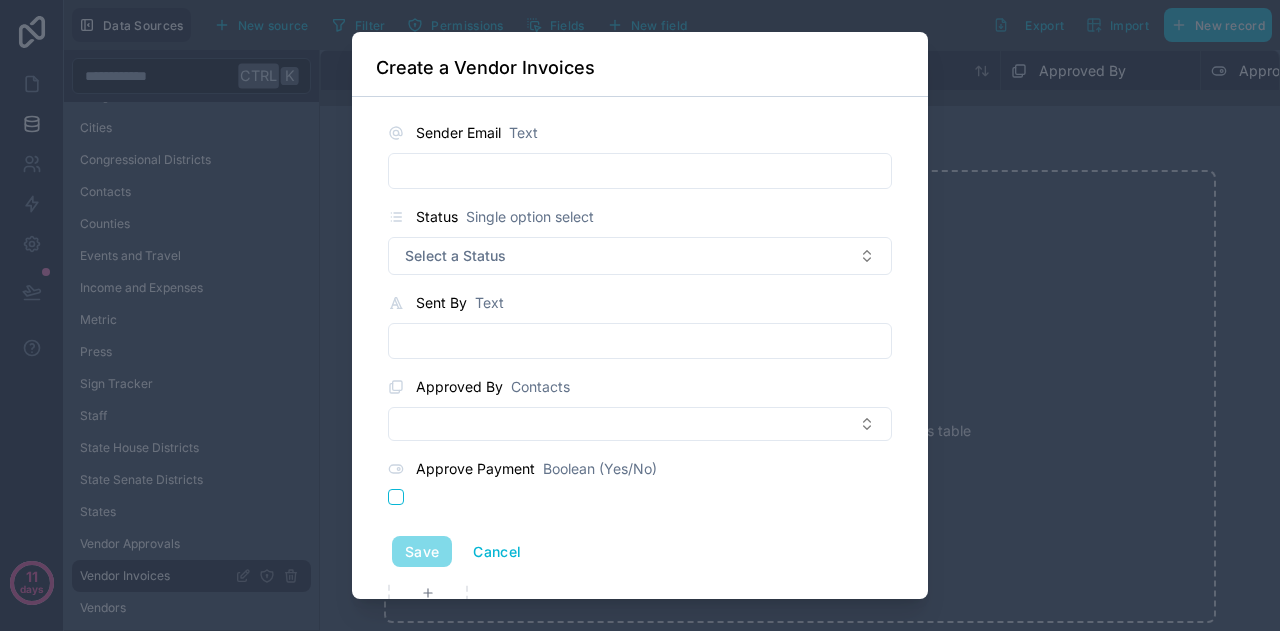 click at bounding box center [640, 171] 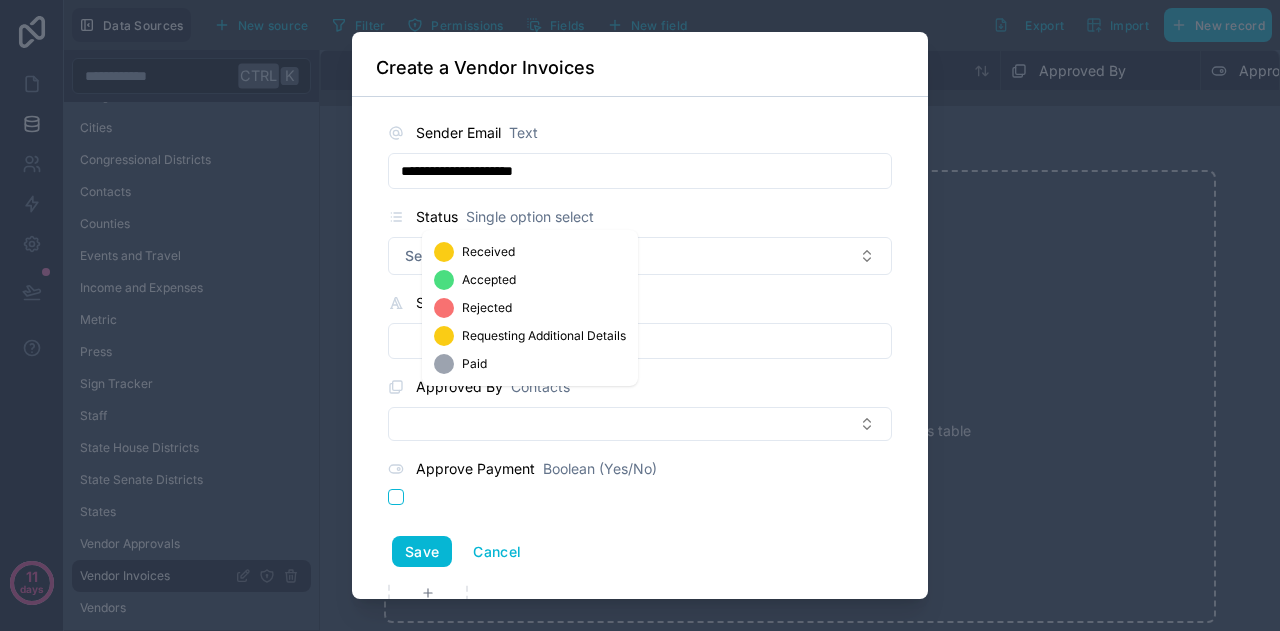 click on "Received" at bounding box center [488, 252] 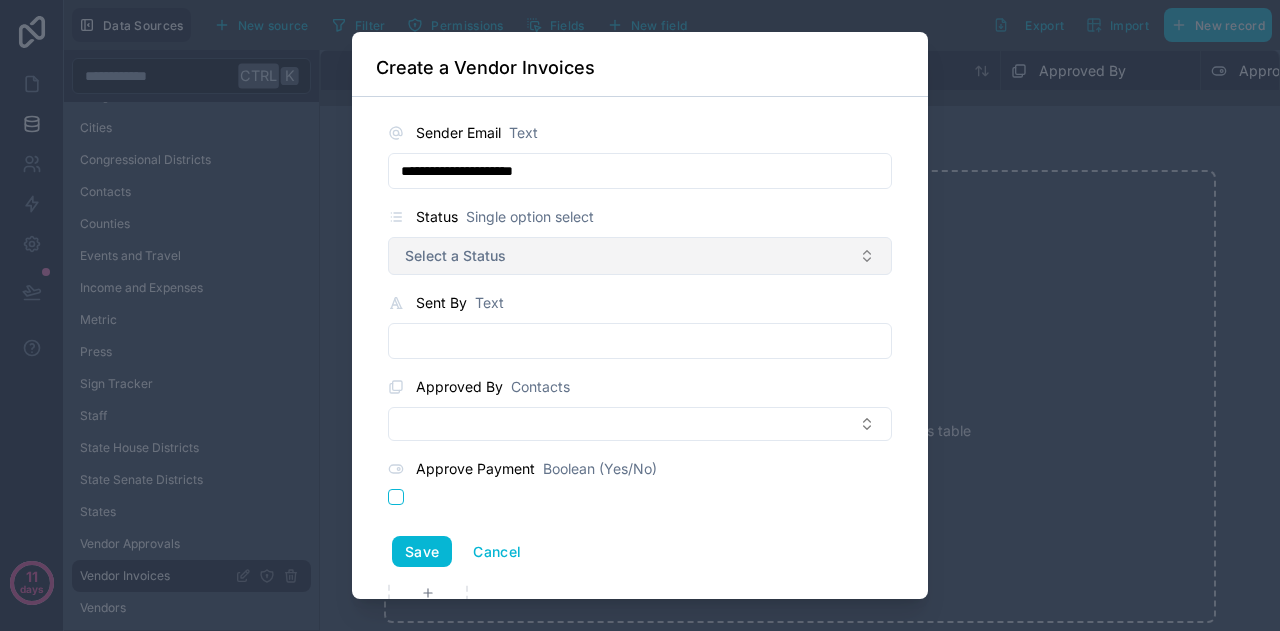 click on "Select a Status" at bounding box center (640, 256) 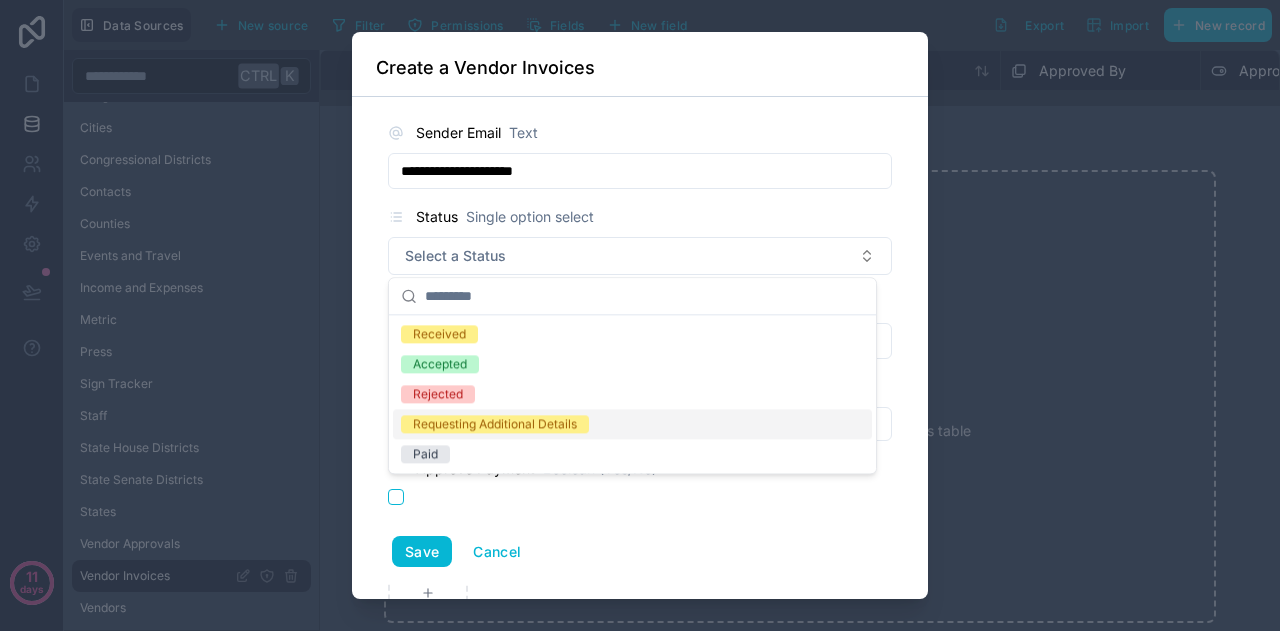 click on "Requesting Additional Details" at bounding box center (495, 424) 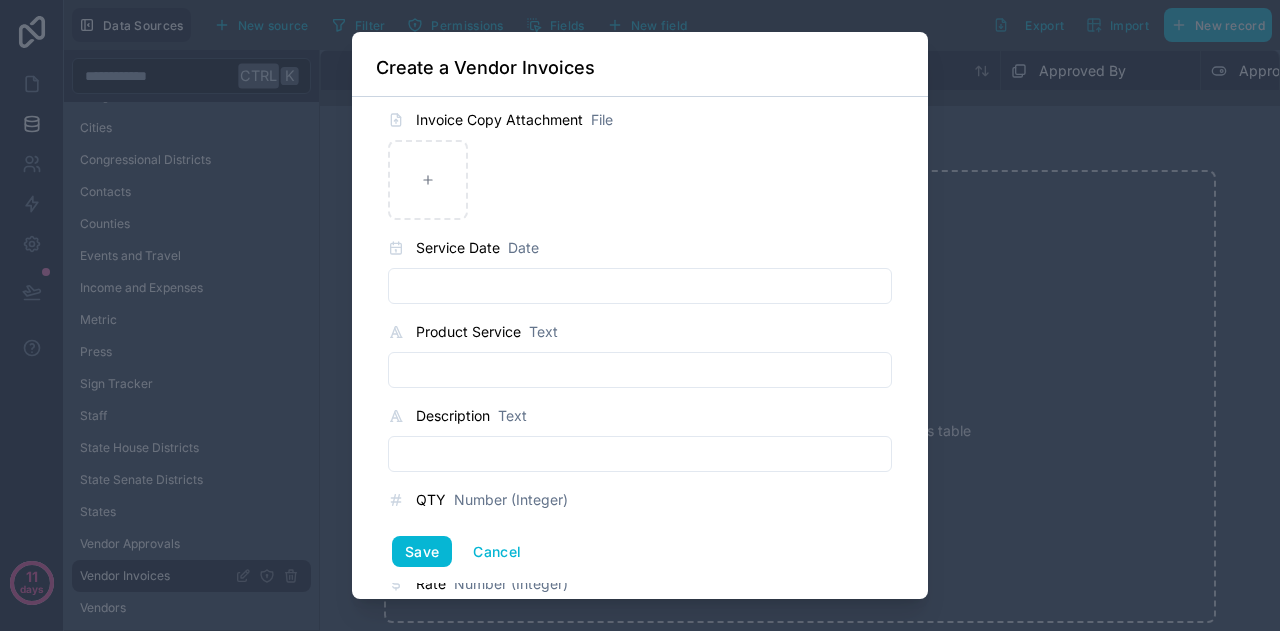 scroll, scrollTop: 413, scrollLeft: 0, axis: vertical 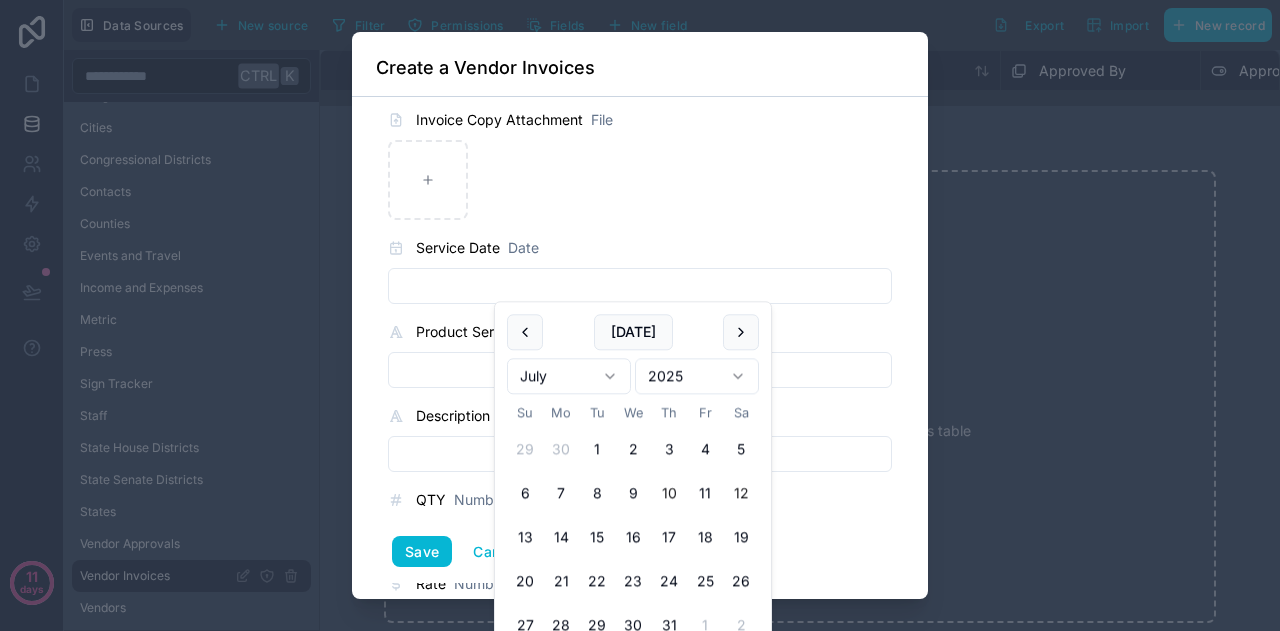click on "12" at bounding box center [741, 494] 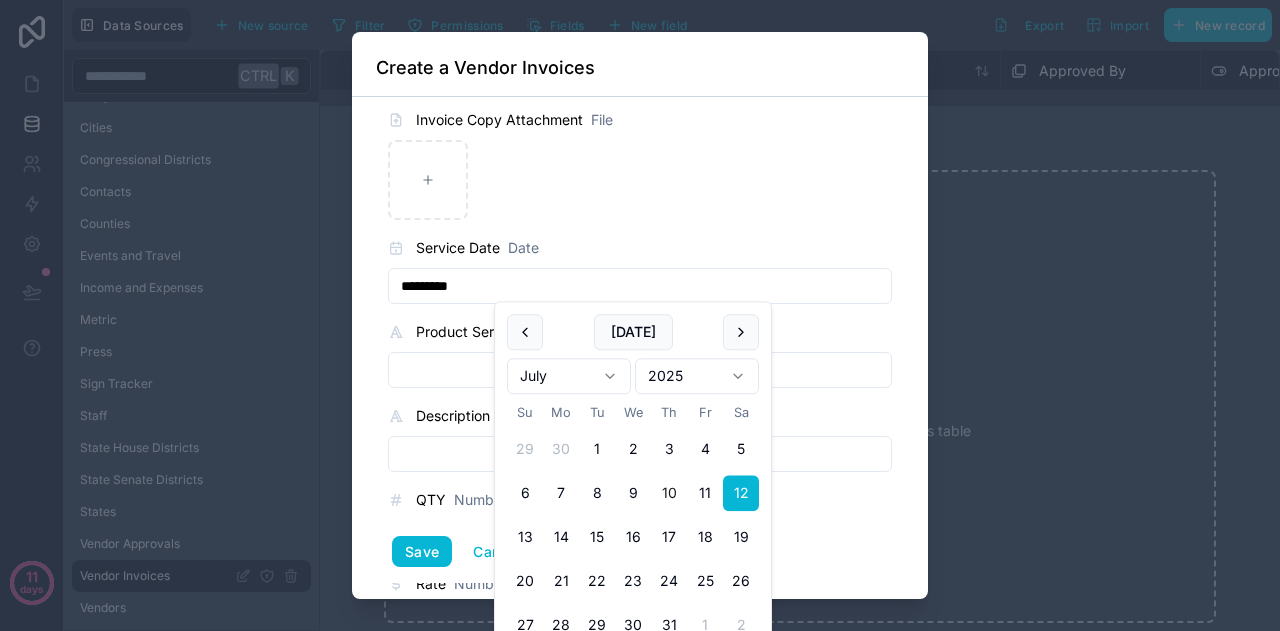 type on "*********" 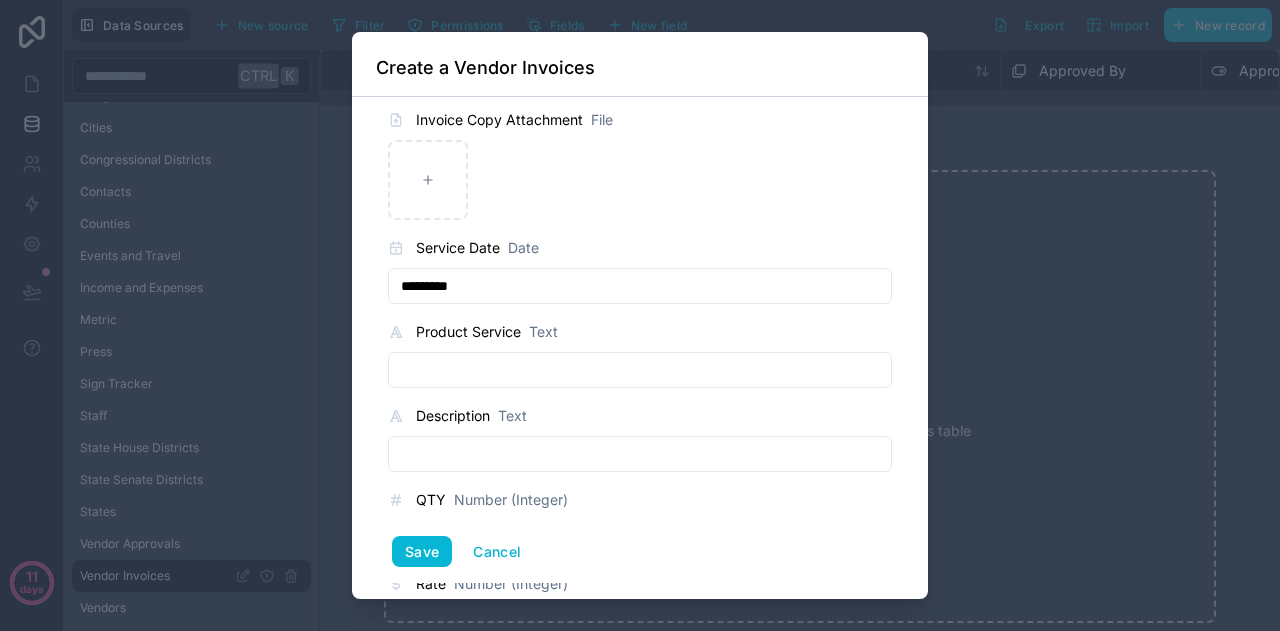 click at bounding box center [640, 370] 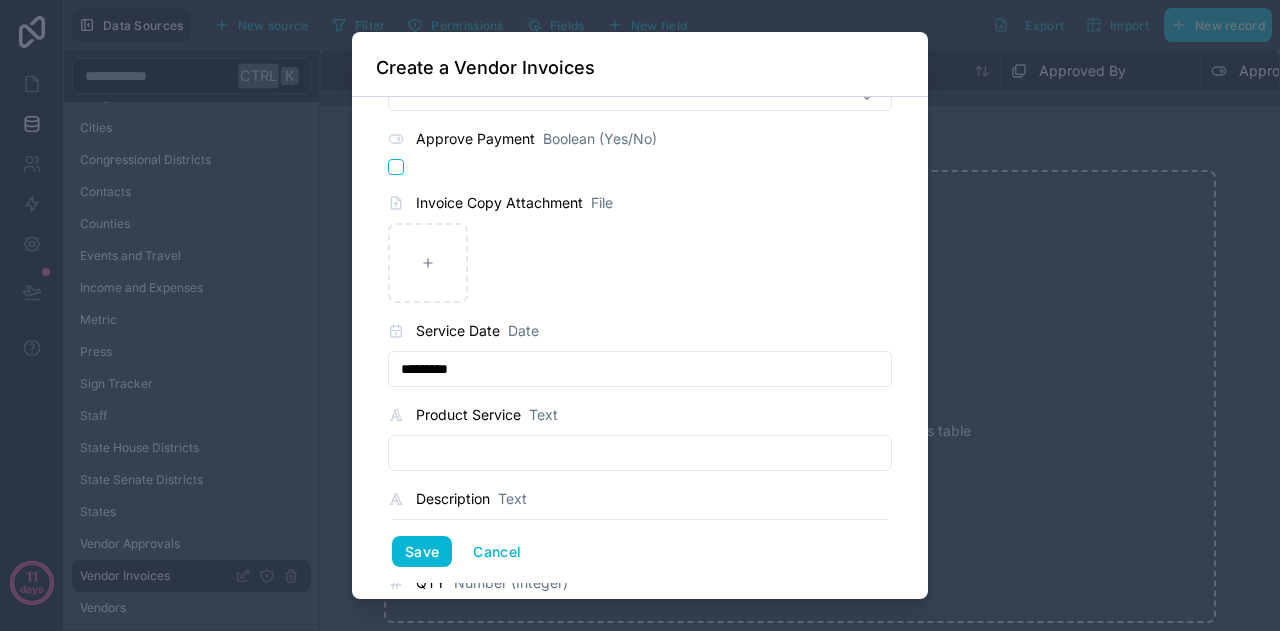 scroll, scrollTop: 0, scrollLeft: 0, axis: both 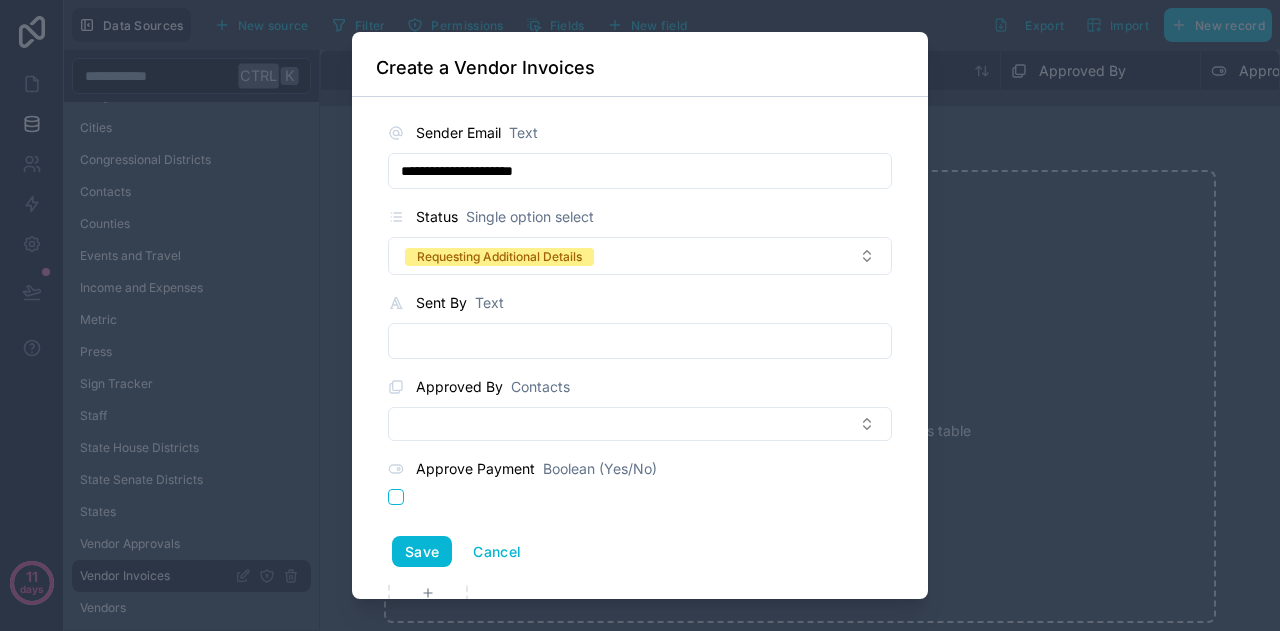 click on "**********" at bounding box center (640, 171) 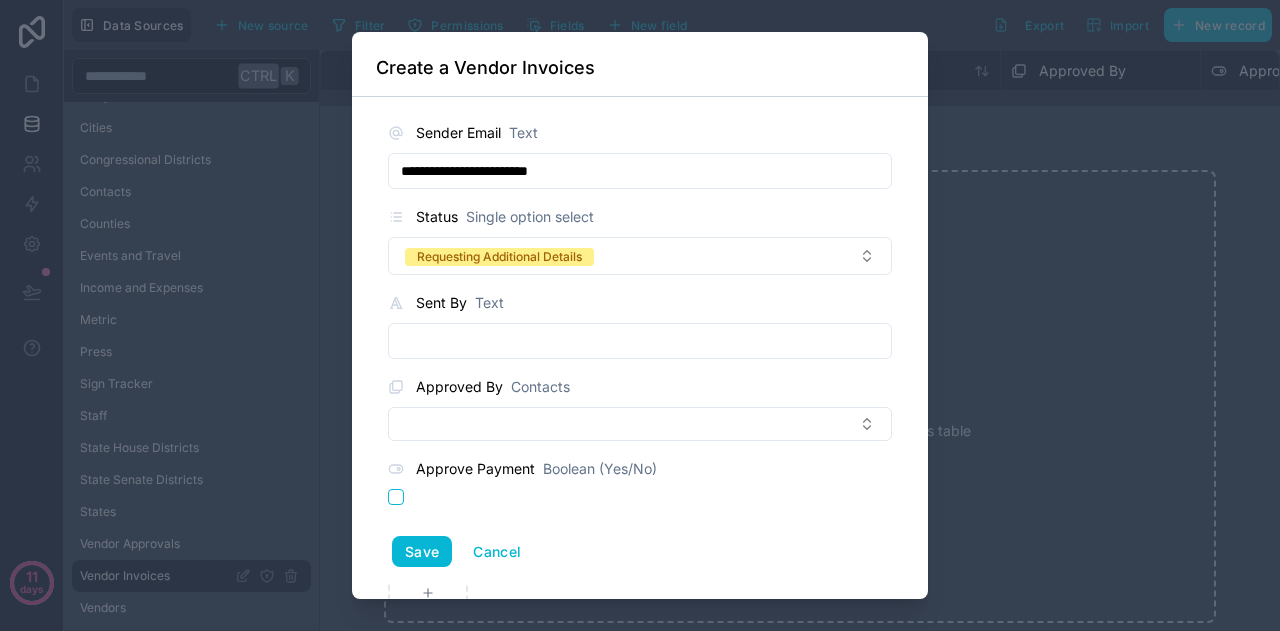 type on "**********" 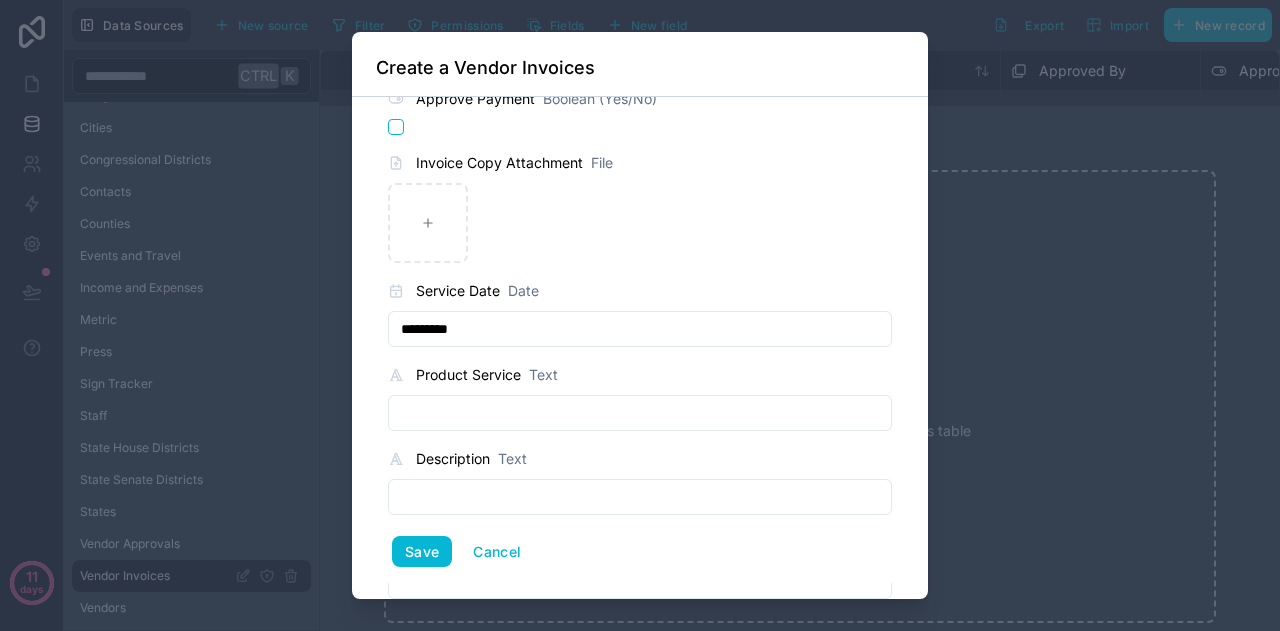 scroll, scrollTop: 371, scrollLeft: 0, axis: vertical 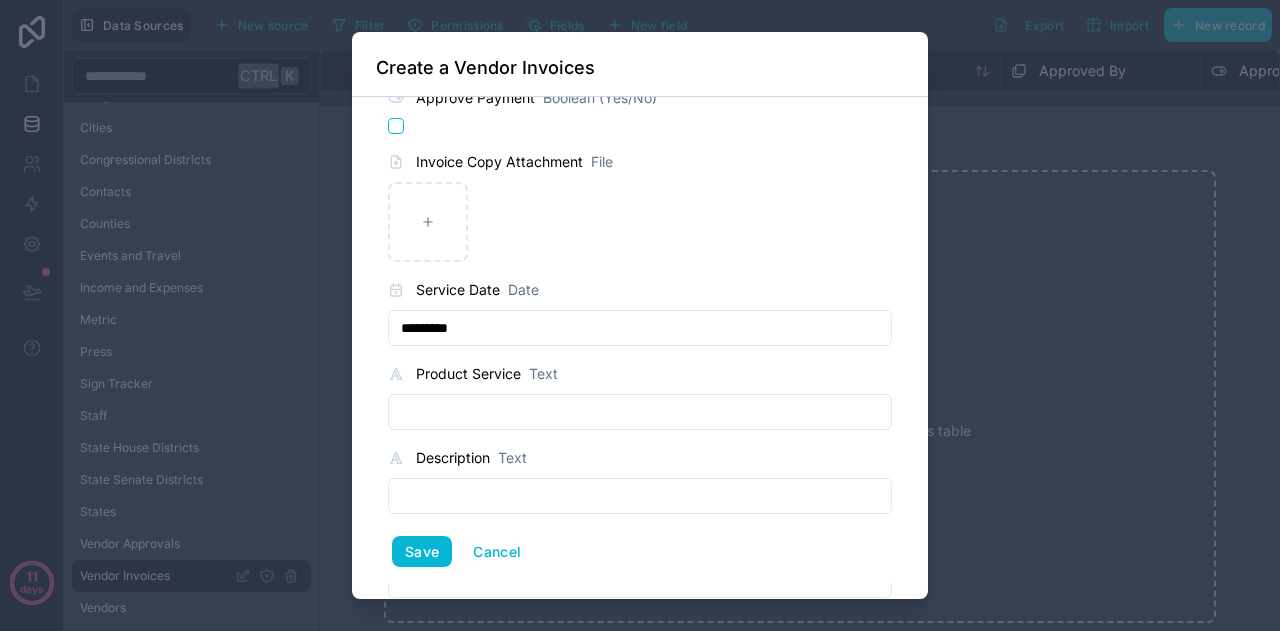 click at bounding box center (640, 412) 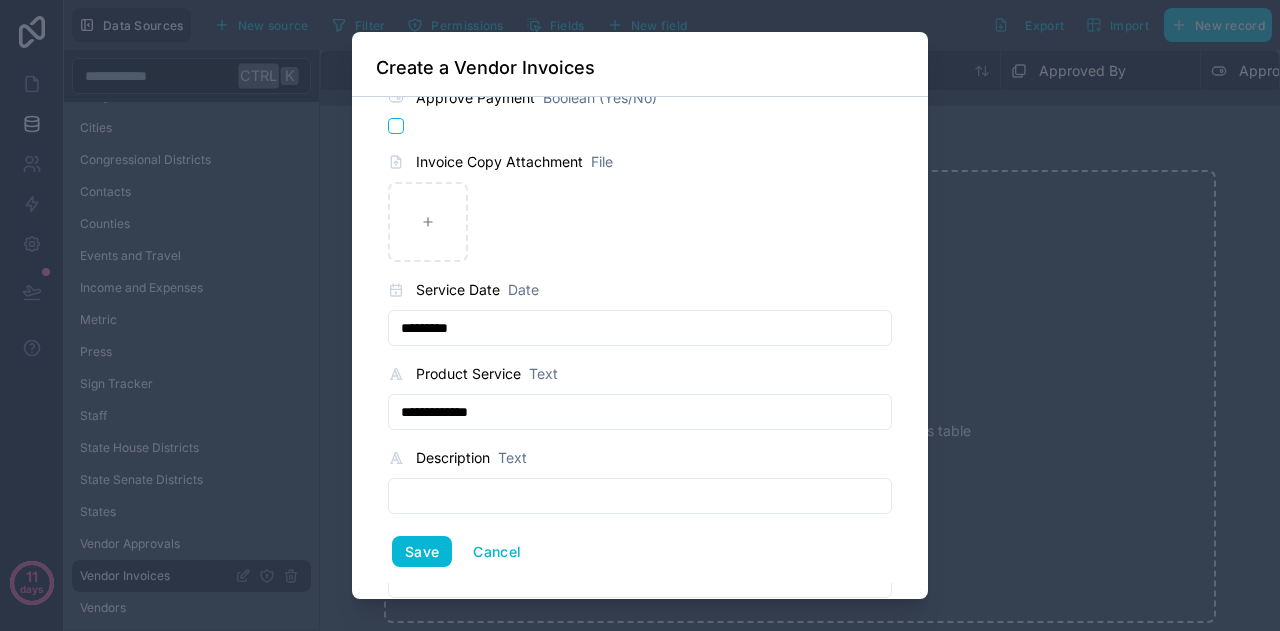 type on "**********" 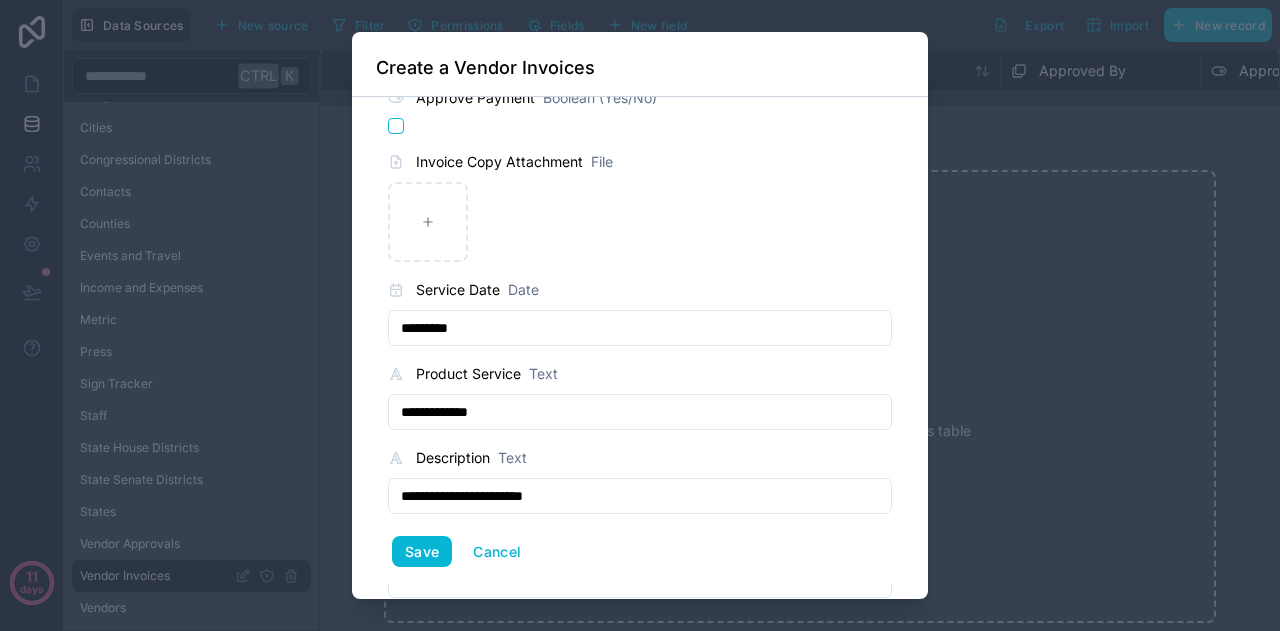 type on "**********" 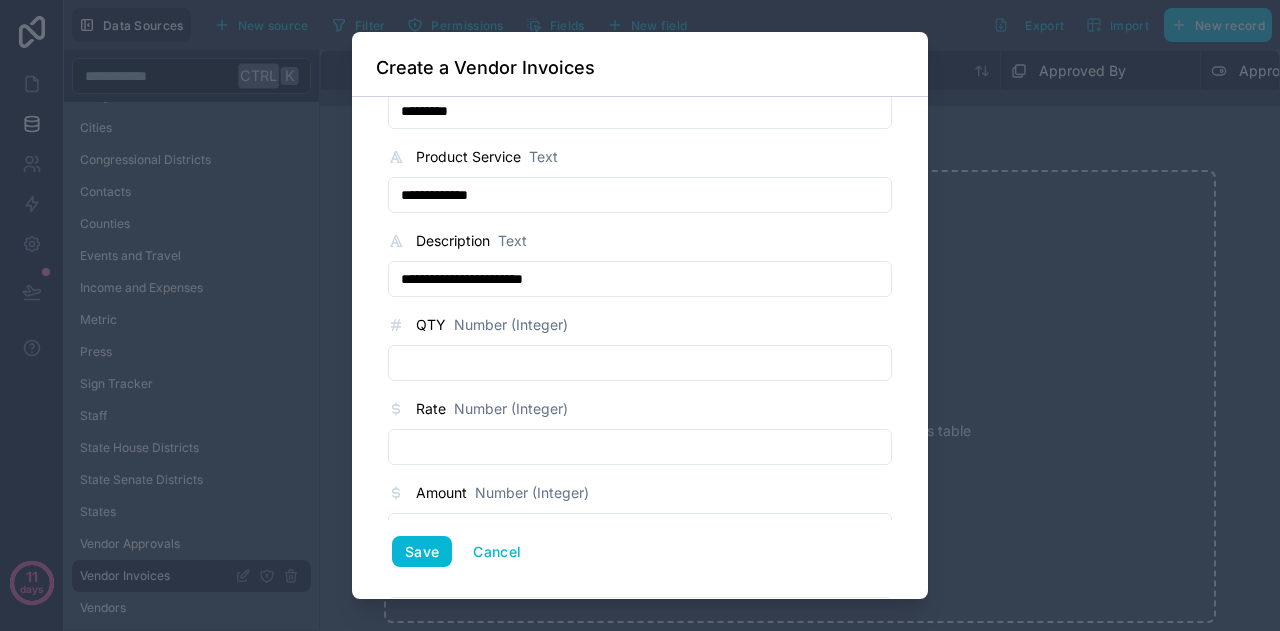 scroll, scrollTop: 587, scrollLeft: 0, axis: vertical 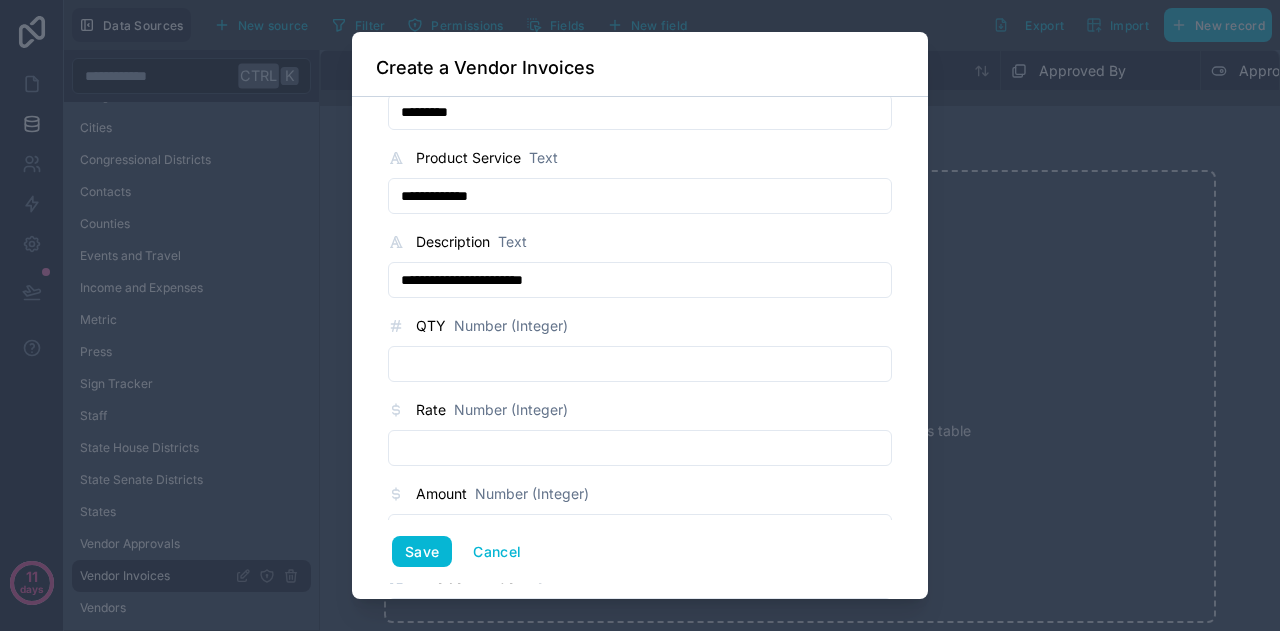 click at bounding box center [640, 364] 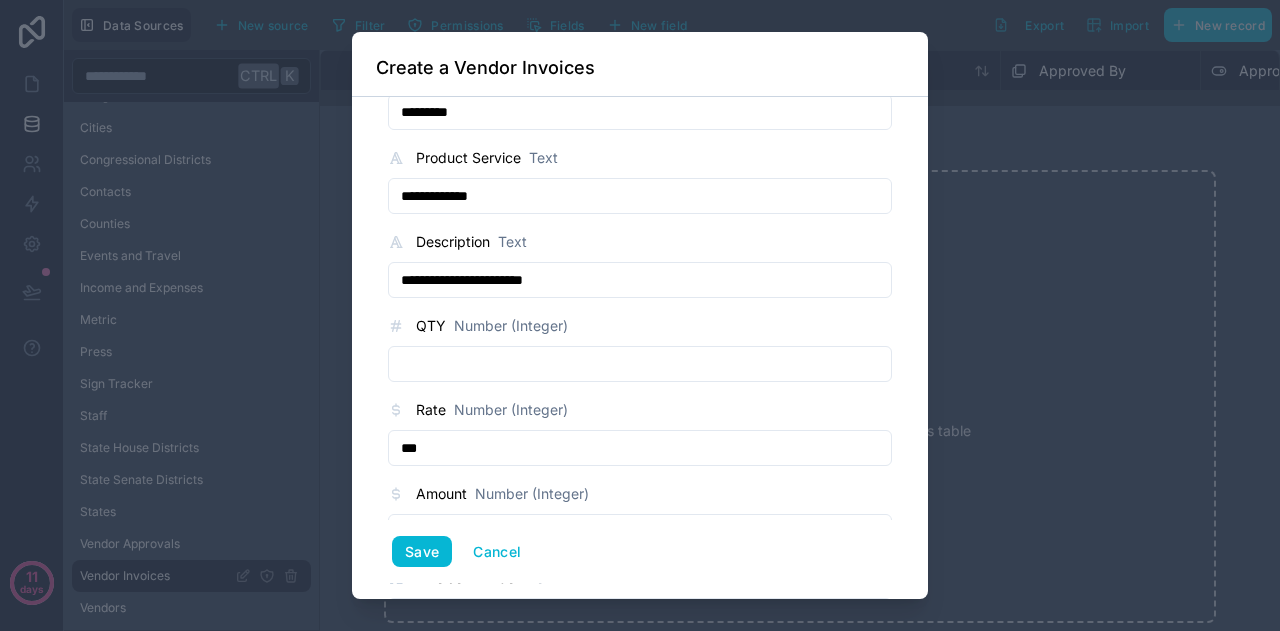 type on "***" 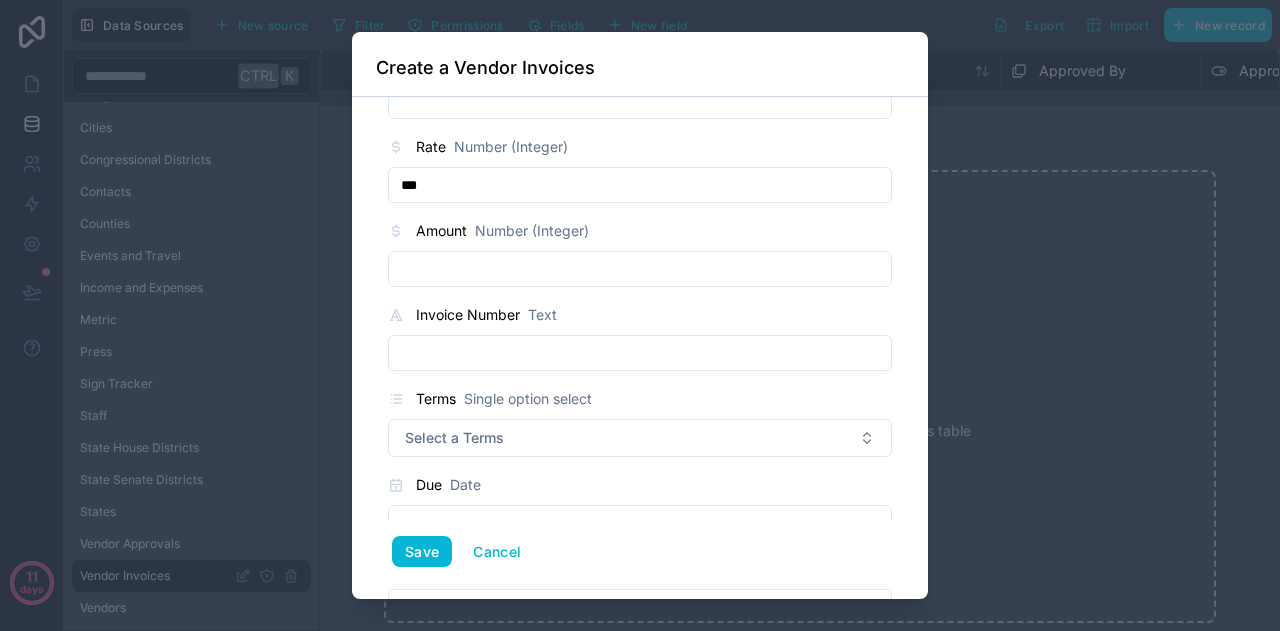 scroll, scrollTop: 849, scrollLeft: 0, axis: vertical 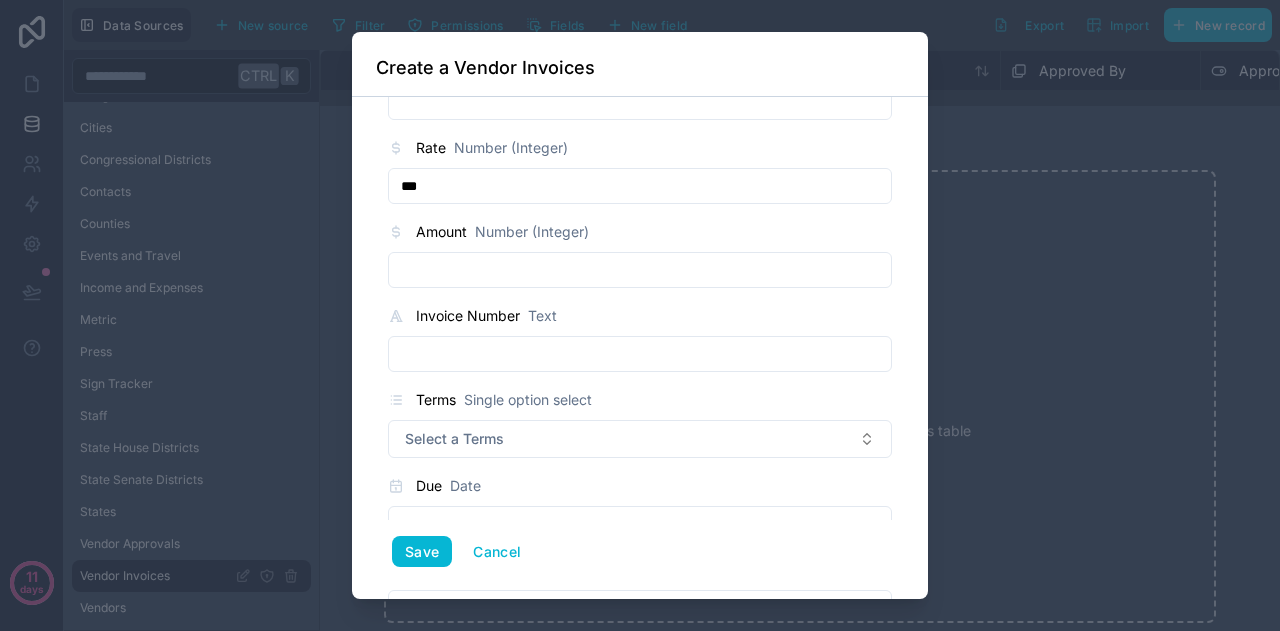 click at bounding box center (640, 354) 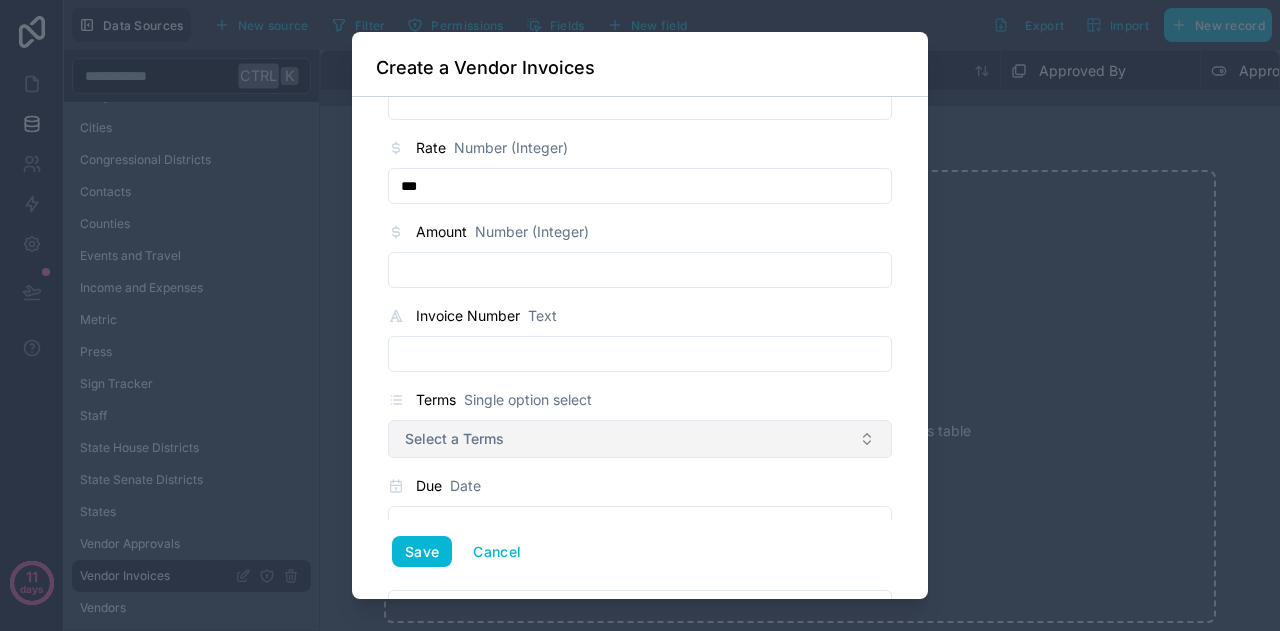 click on "Select a Terms" at bounding box center [454, 439] 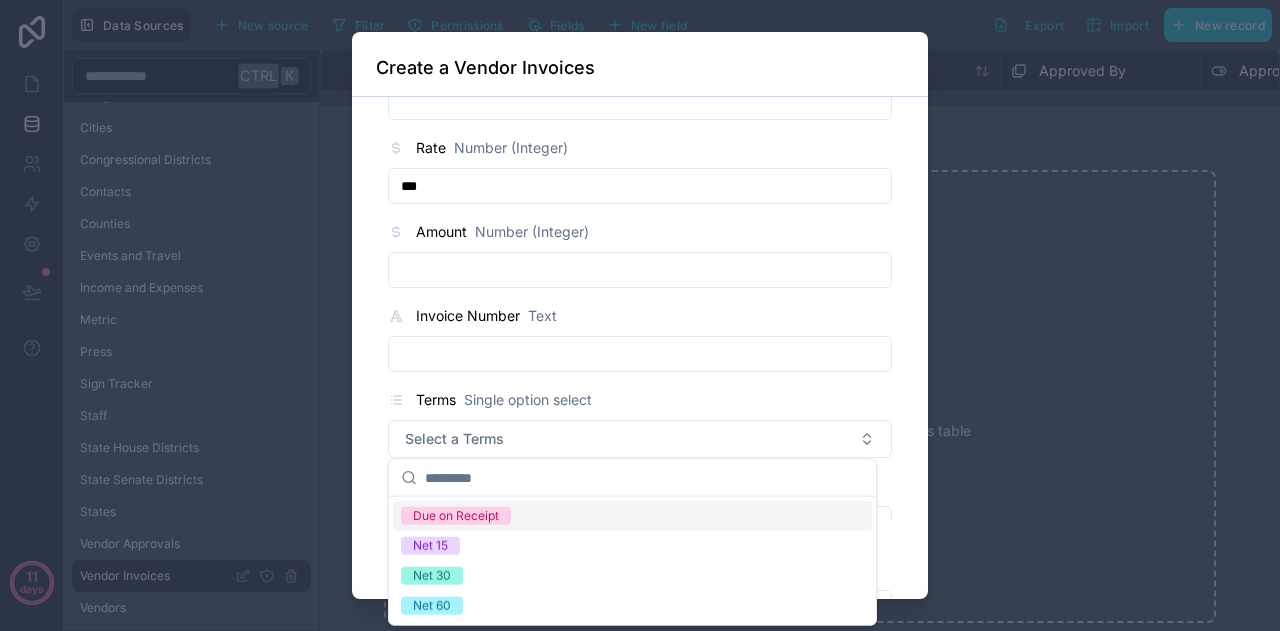 click on "Due on Receipt" at bounding box center [456, 516] 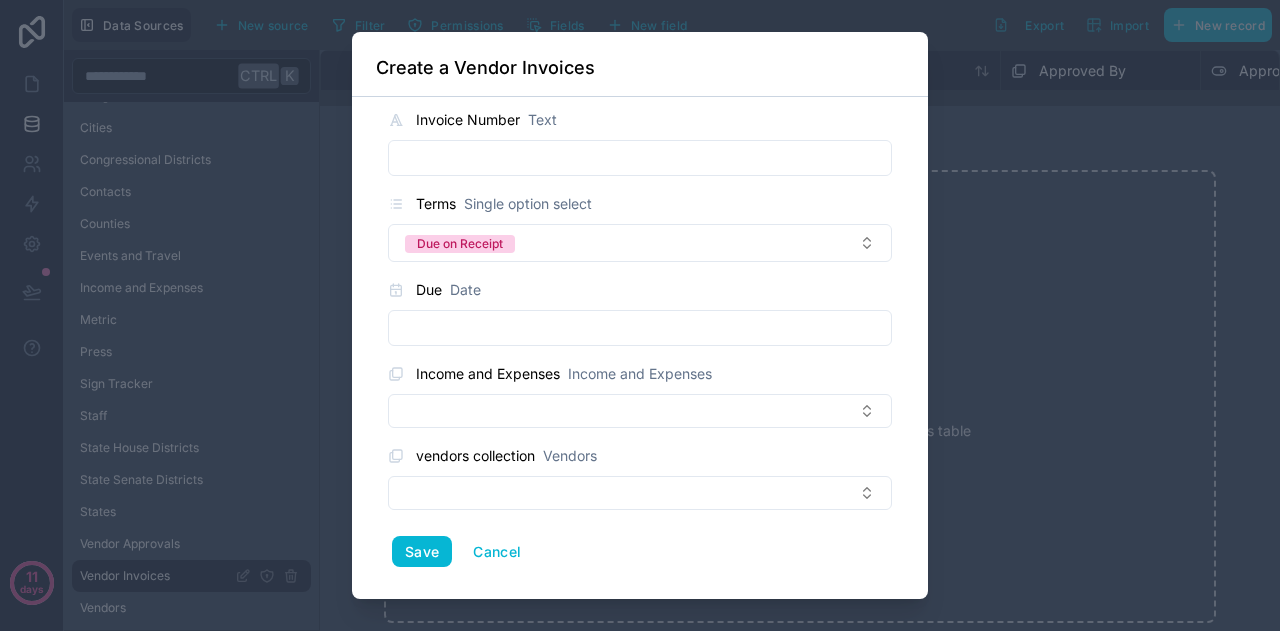 scroll, scrollTop: 1046, scrollLeft: 0, axis: vertical 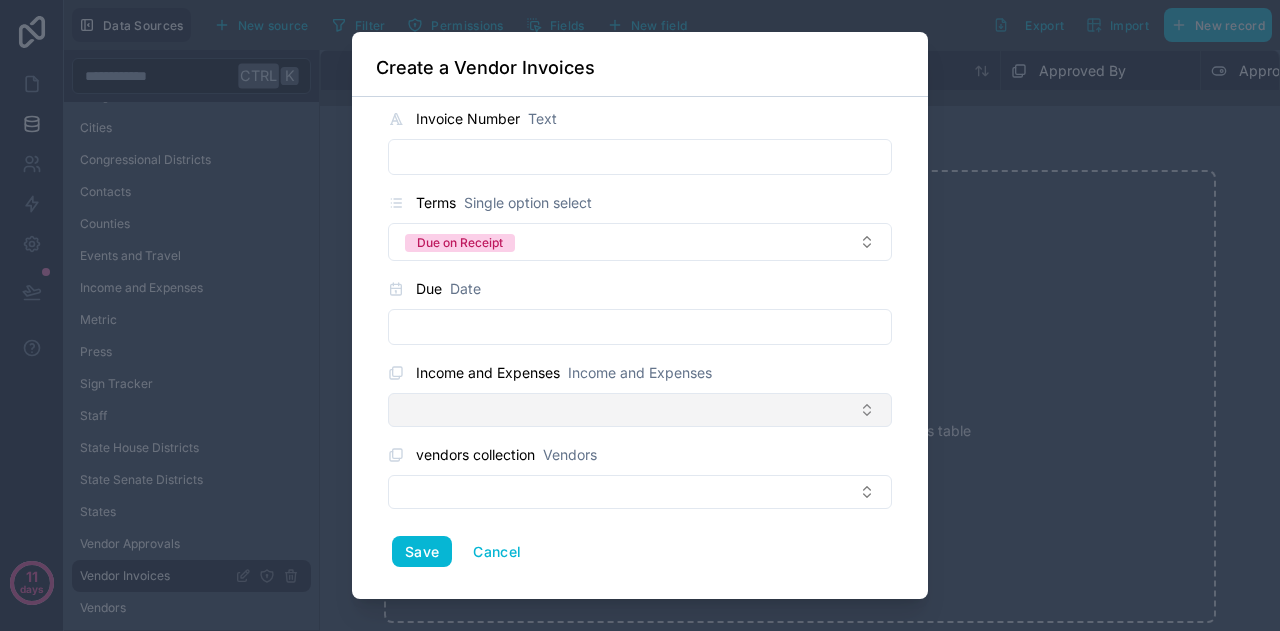click at bounding box center [640, 410] 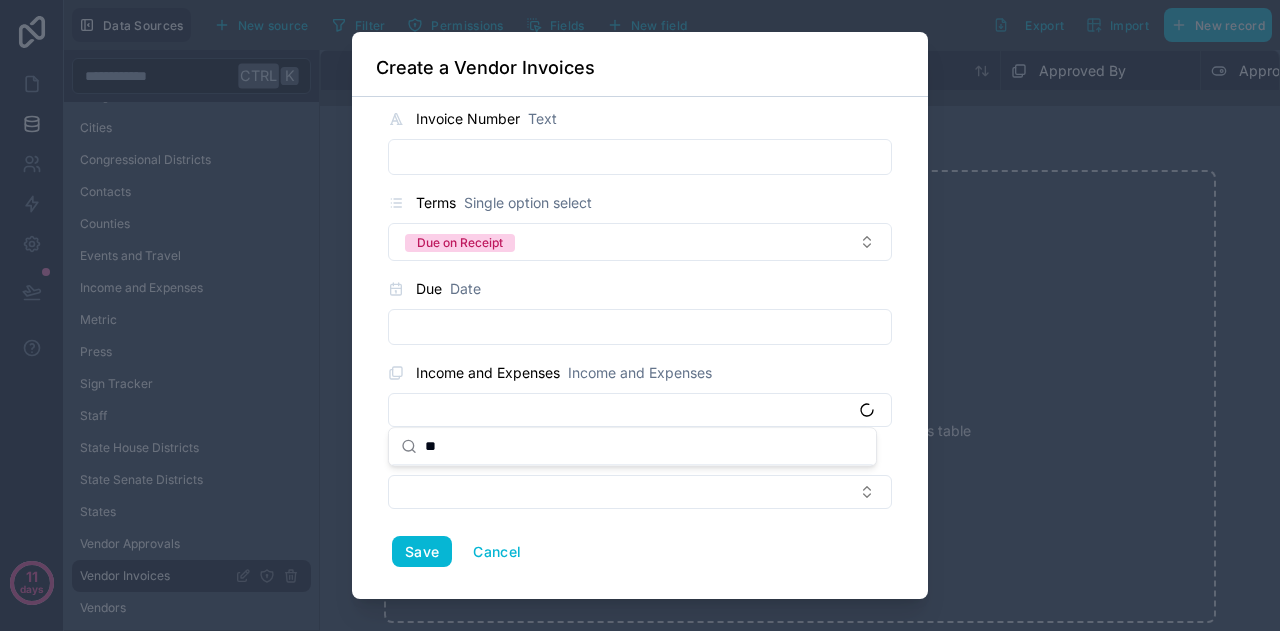 type on "*" 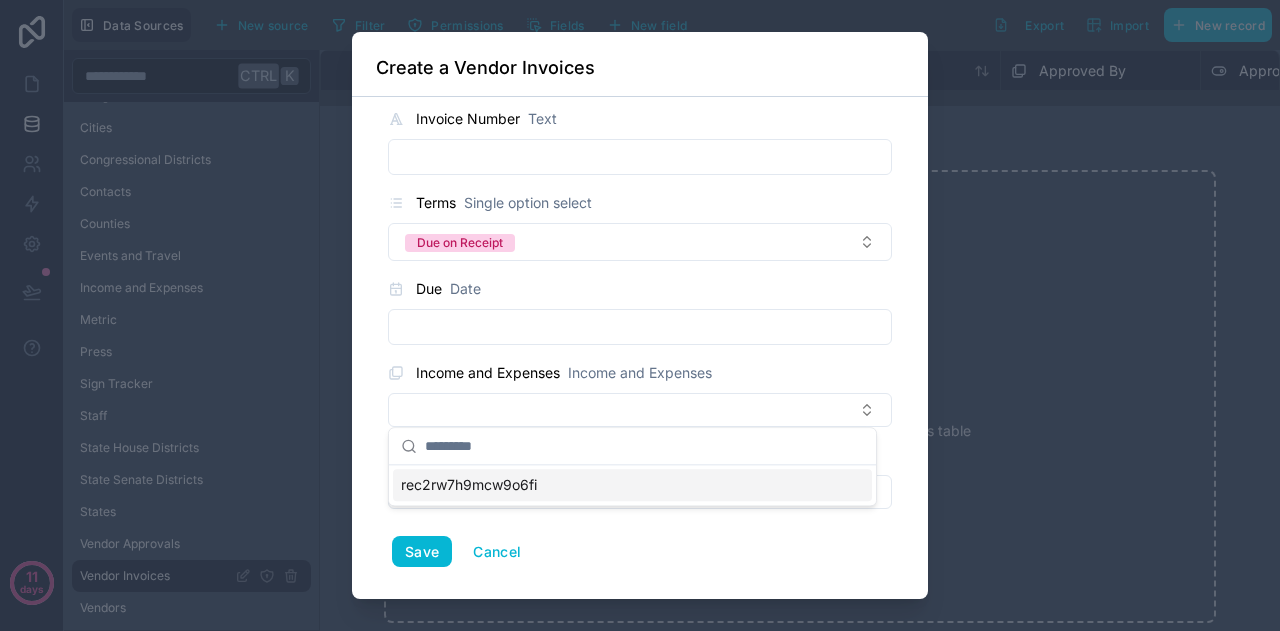 type on "*" 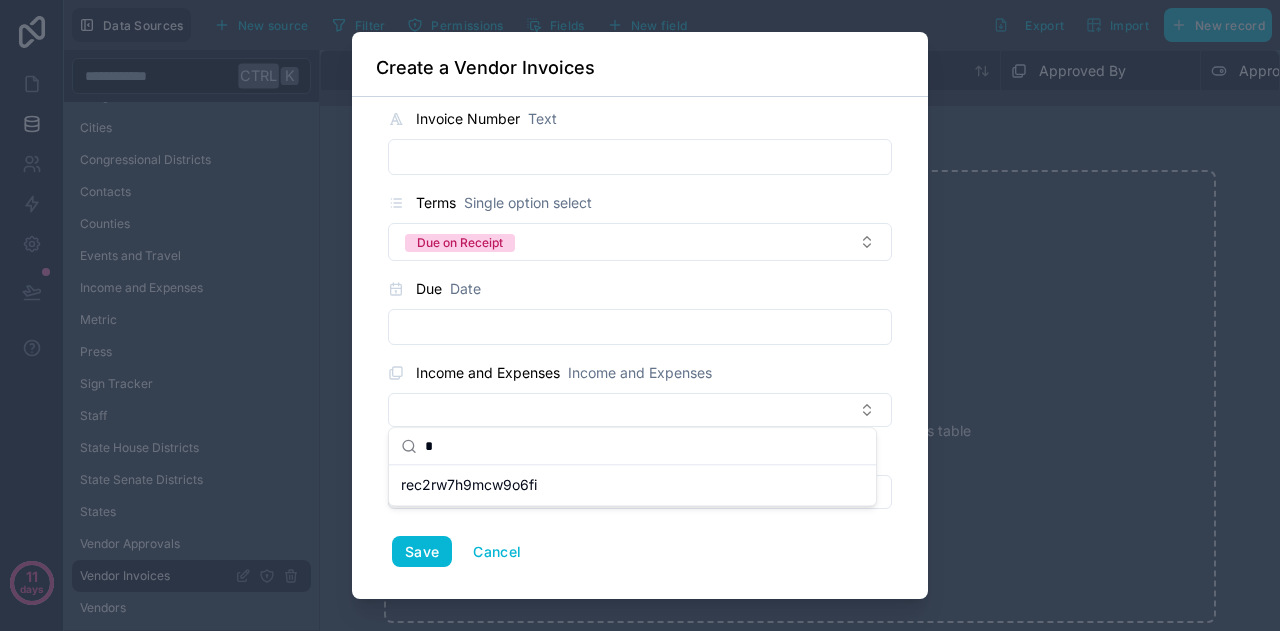 type 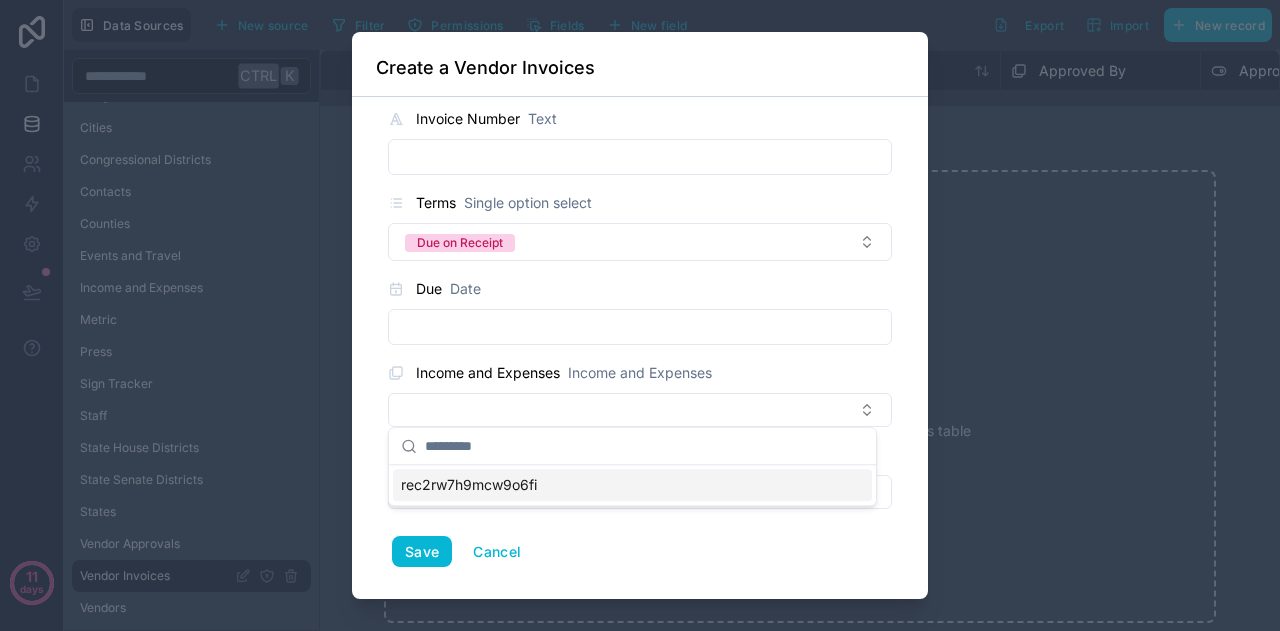click on "**********" at bounding box center [640, 348] 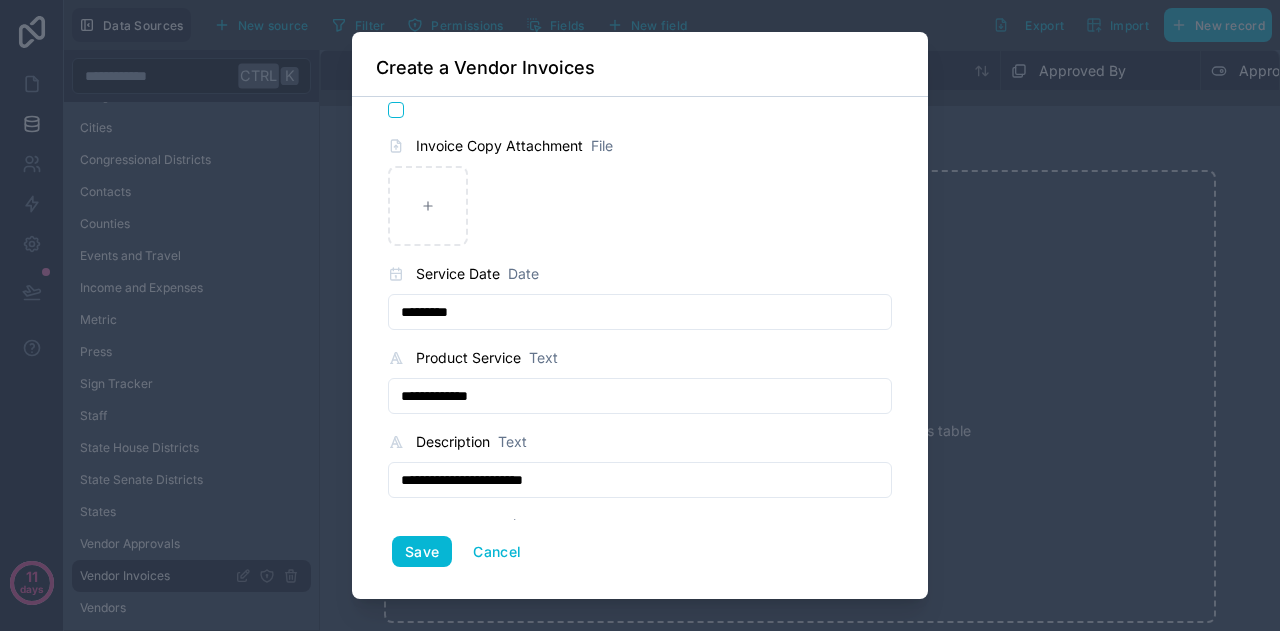 scroll, scrollTop: 0, scrollLeft: 0, axis: both 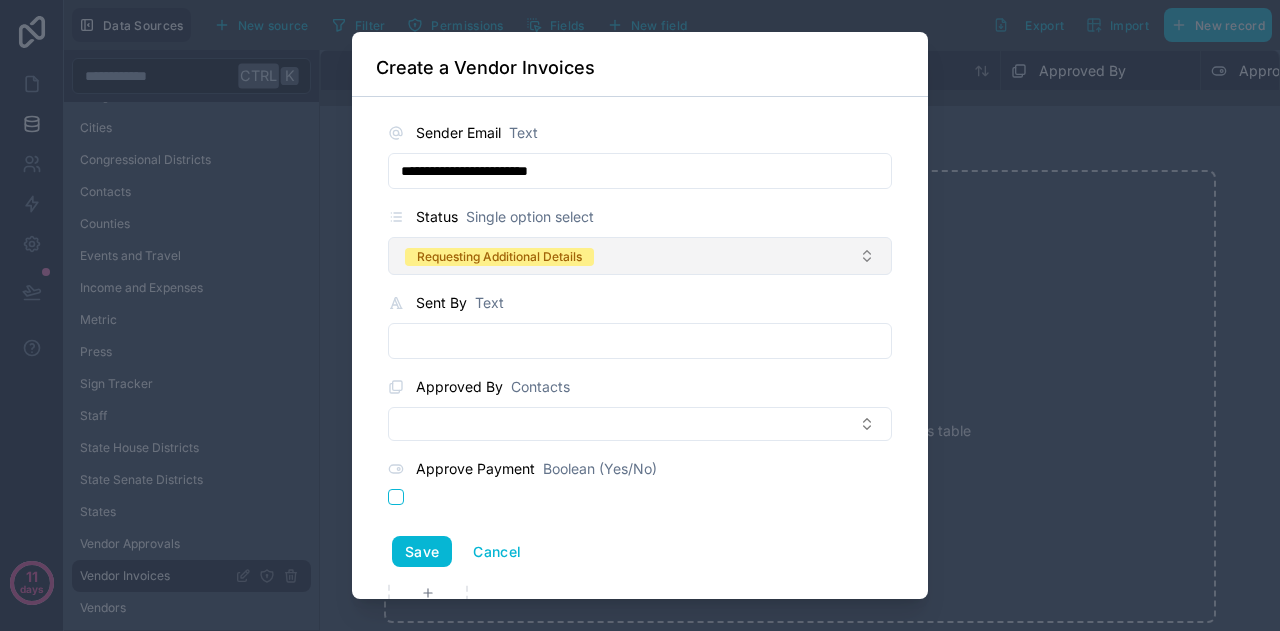 click on "Requesting Additional Details" at bounding box center [499, 257] 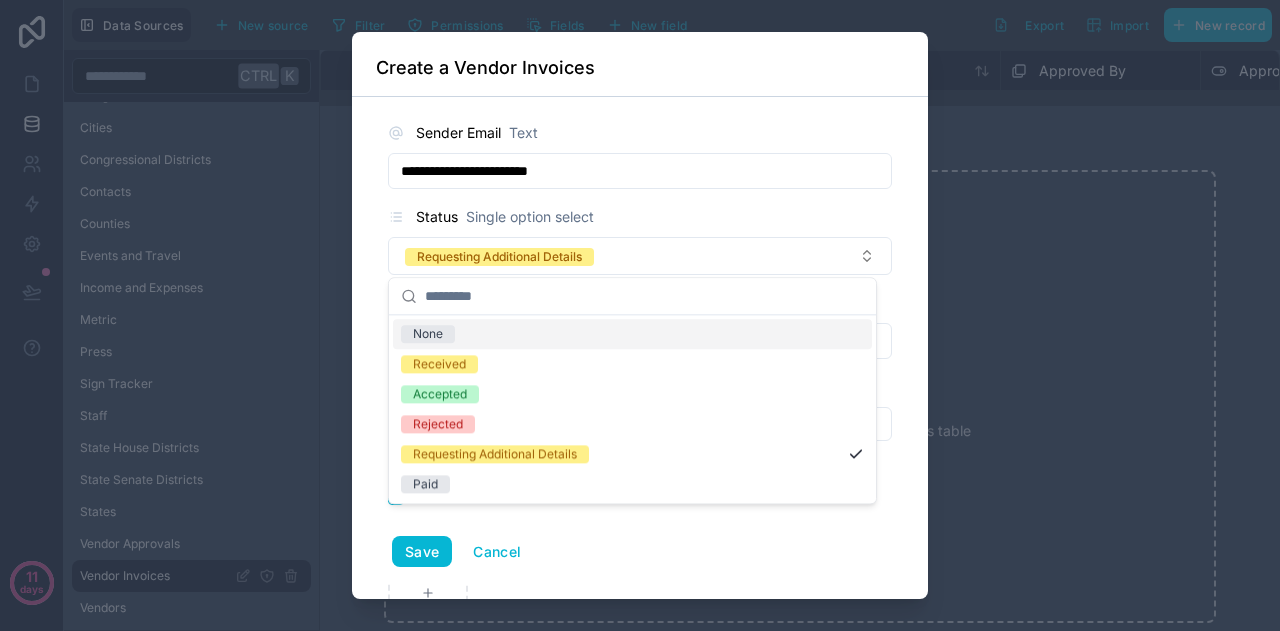 click on "**********" at bounding box center [640, 348] 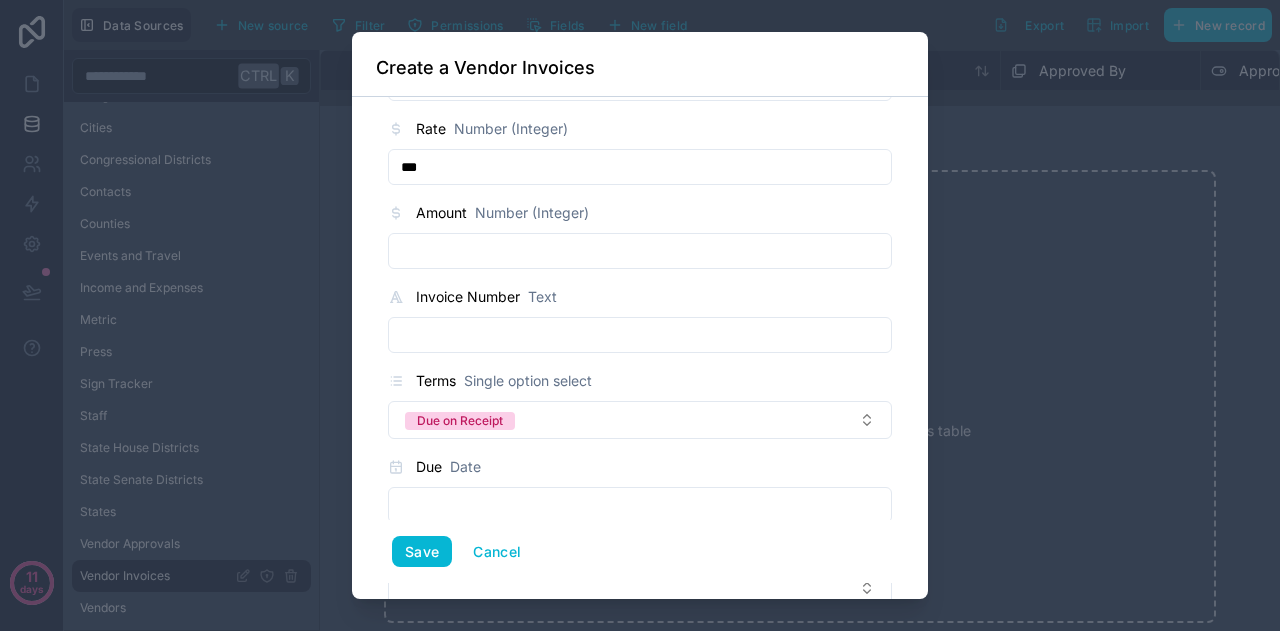 scroll, scrollTop: 1046, scrollLeft: 0, axis: vertical 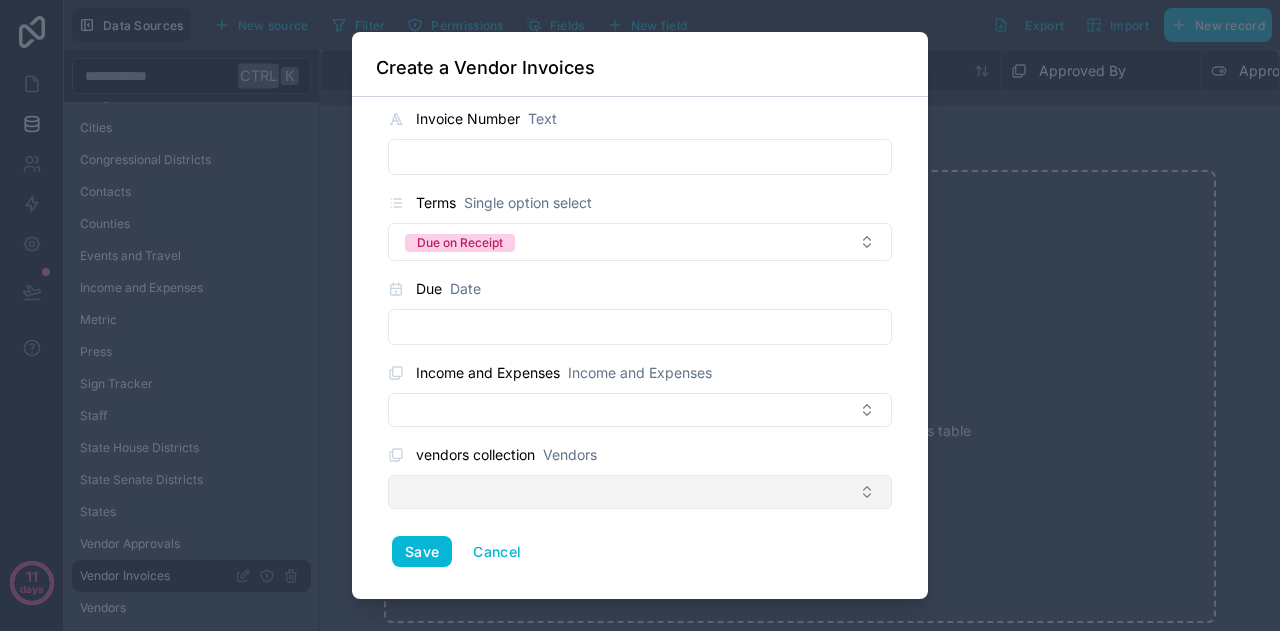 click at bounding box center [640, 492] 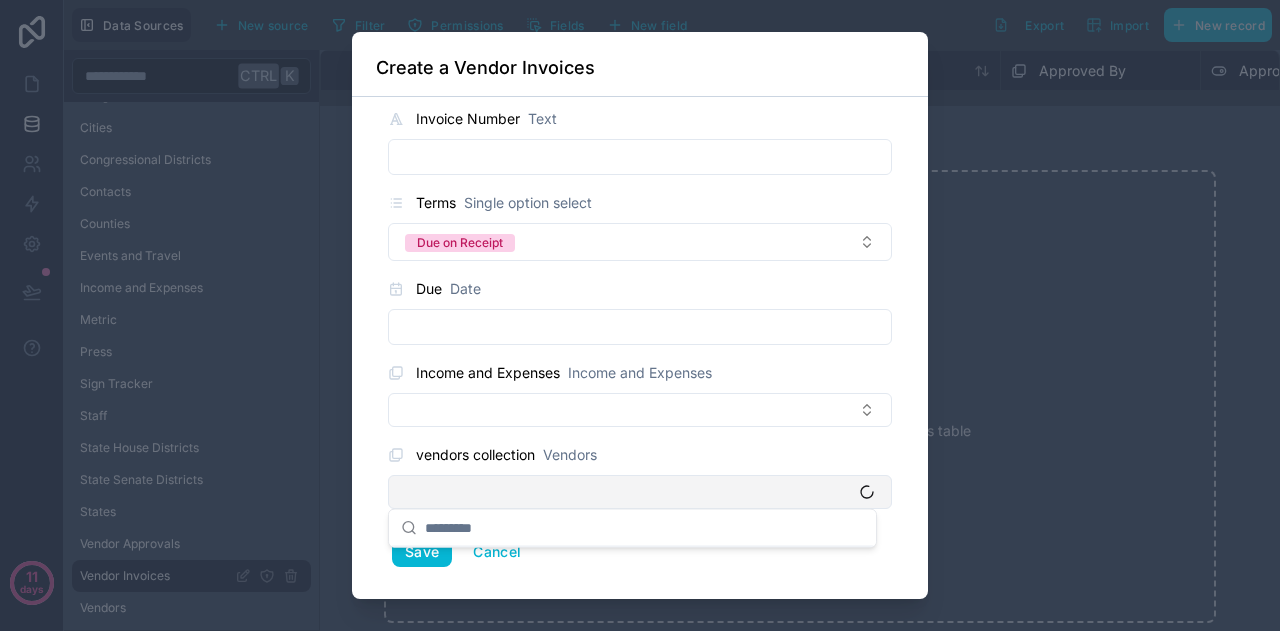type on "*" 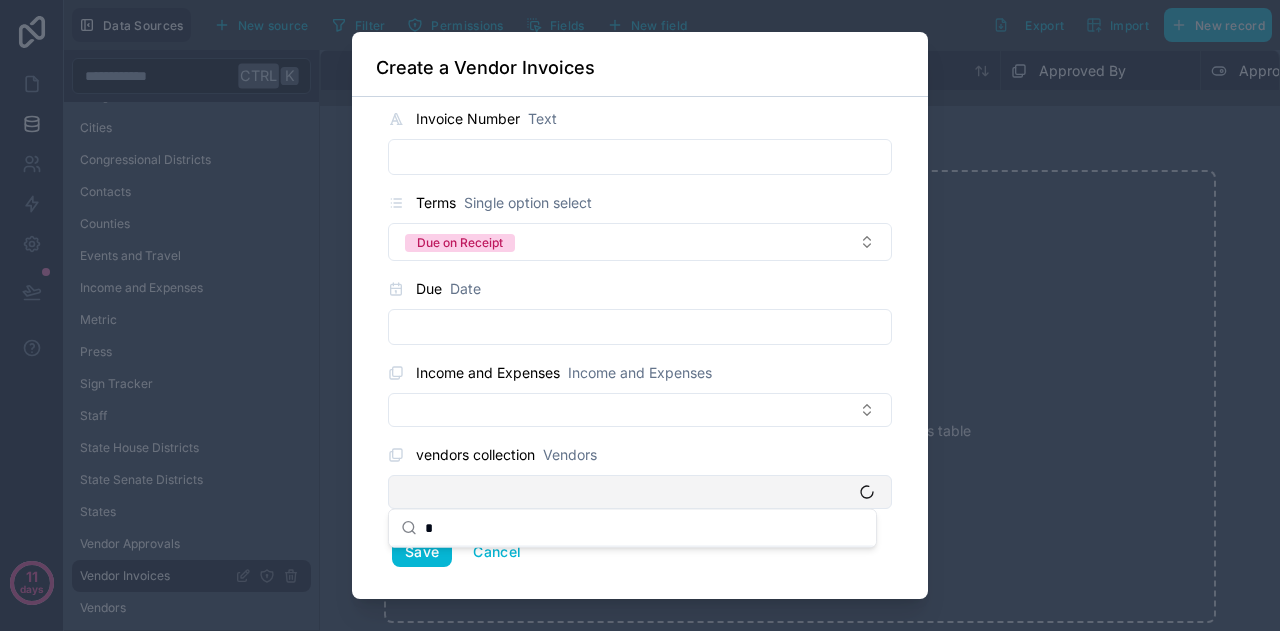 type 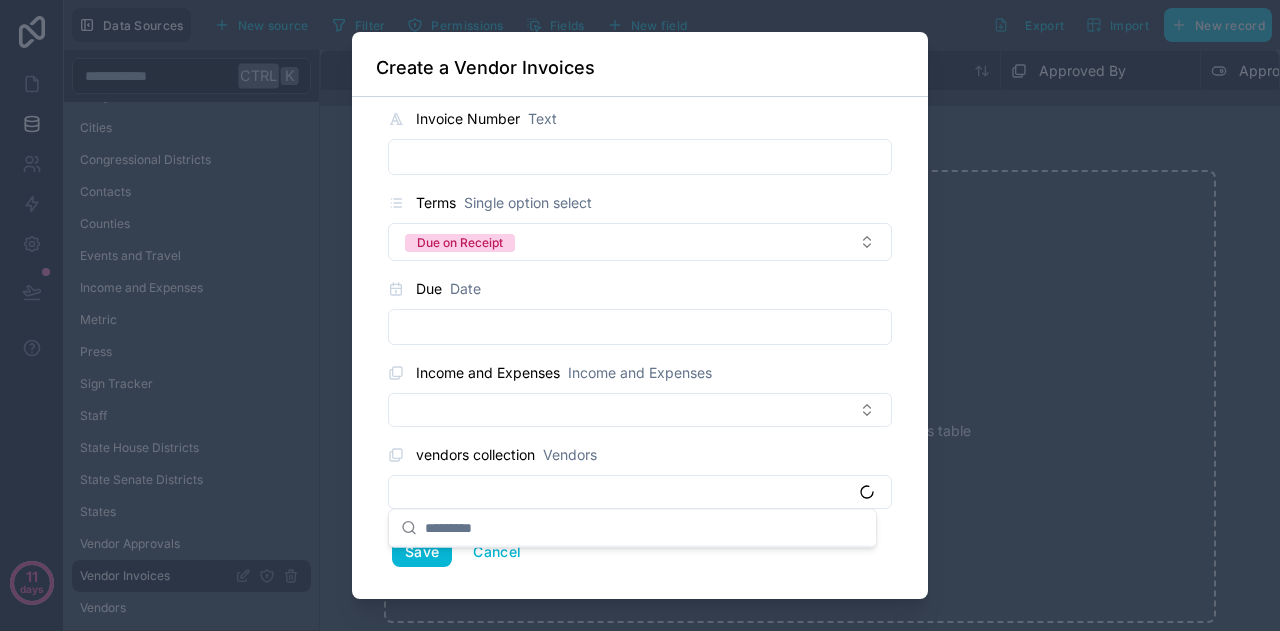 click on "**********" at bounding box center [640, 348] 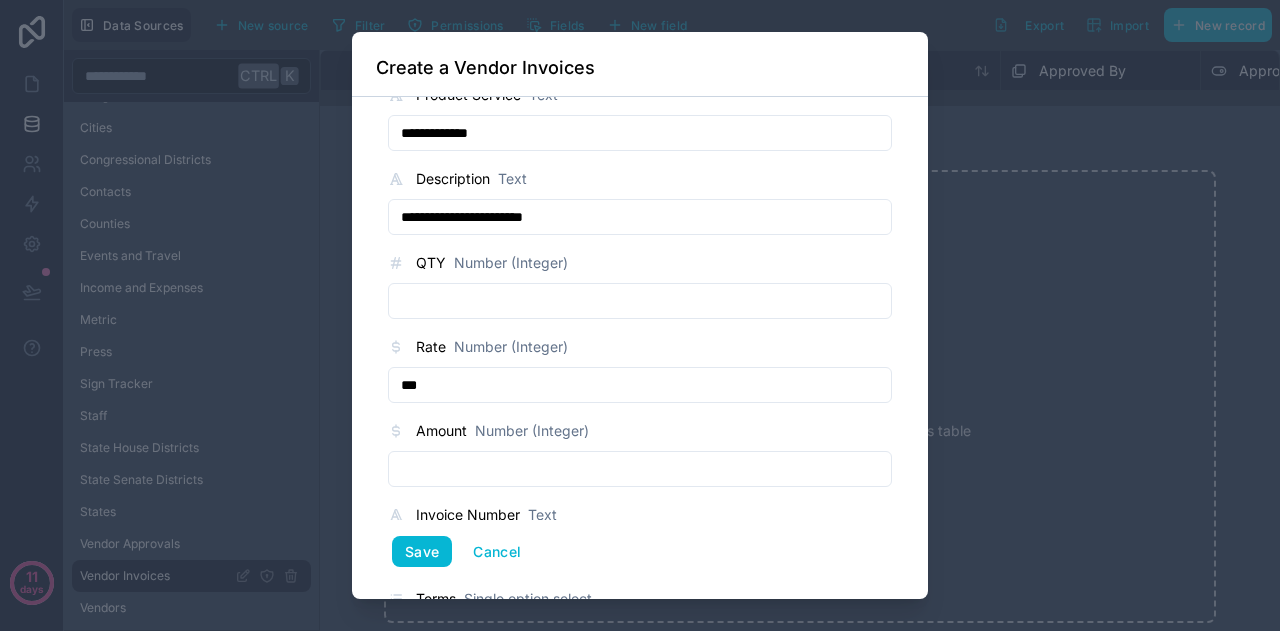 scroll, scrollTop: 646, scrollLeft: 0, axis: vertical 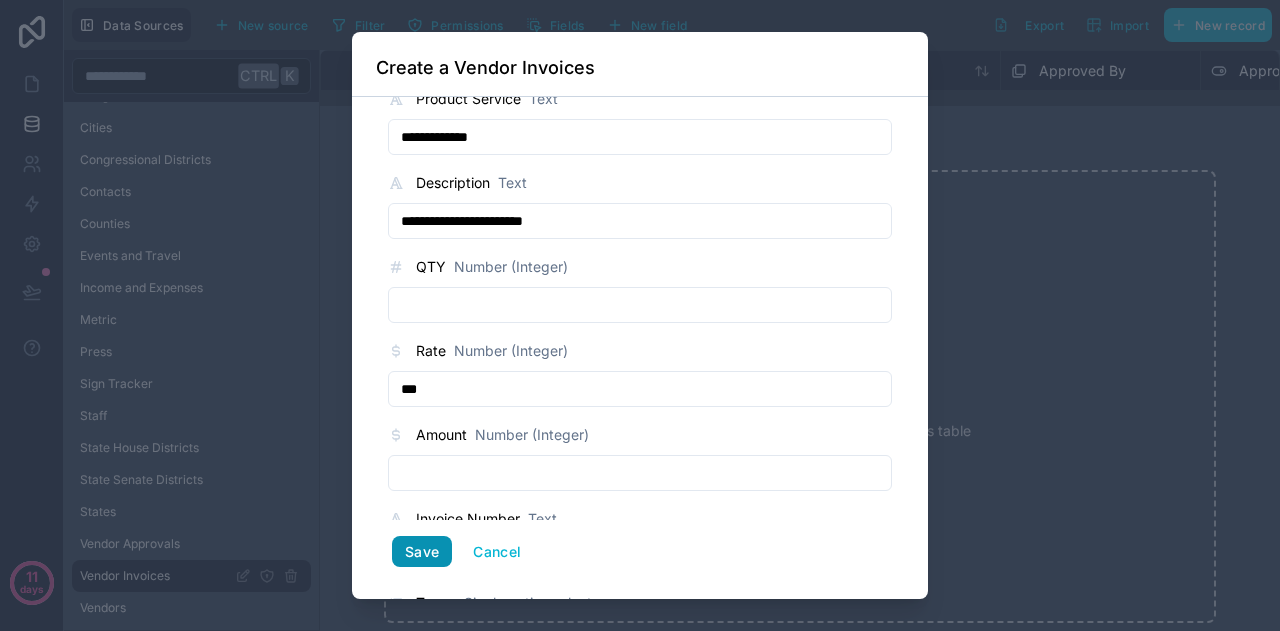 click on "Save" at bounding box center [422, 552] 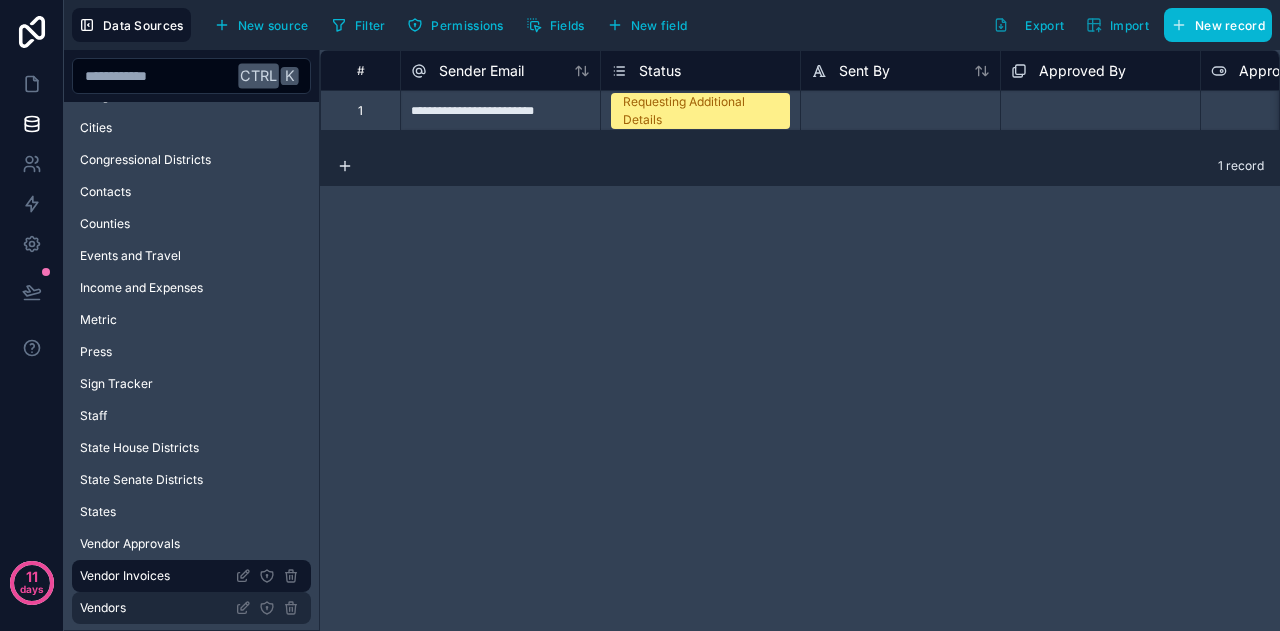 click on "Vendors" at bounding box center [191, 608] 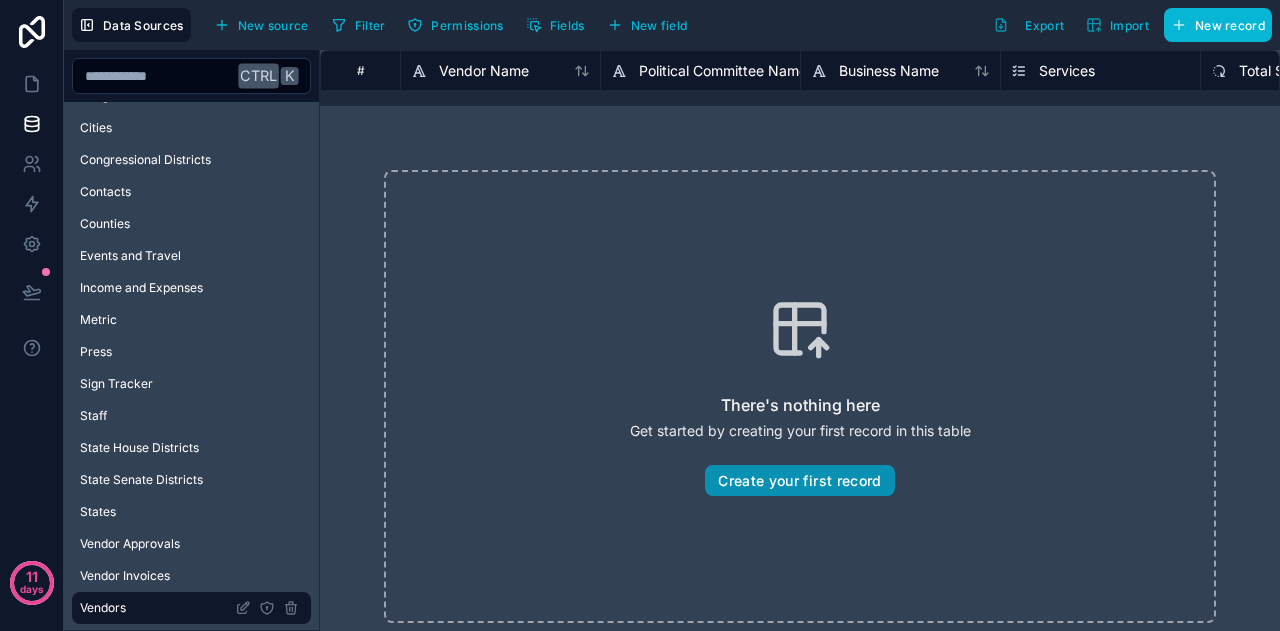 click on "Create your first record" at bounding box center [799, 481] 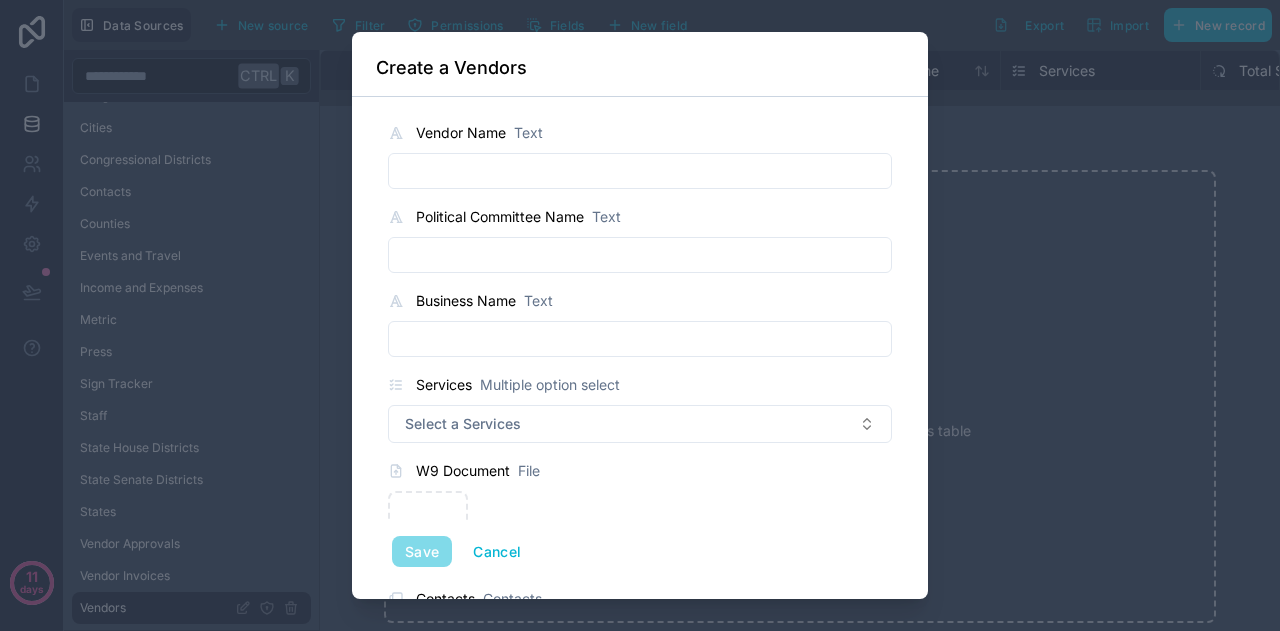 click at bounding box center [640, 171] 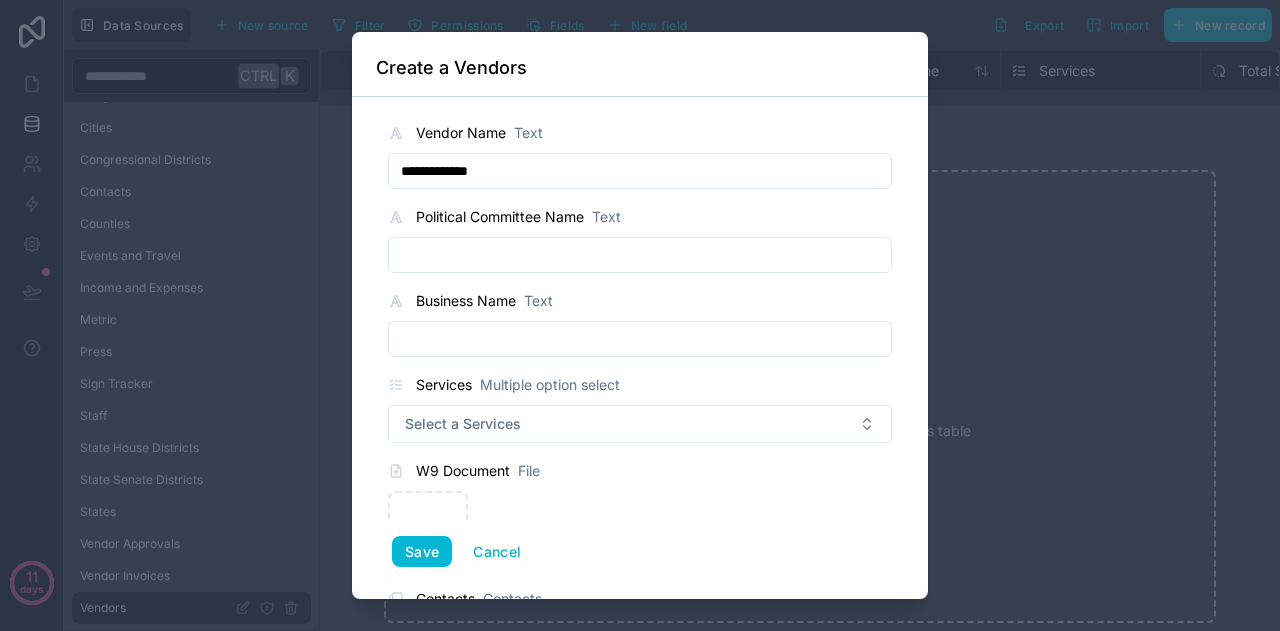 type on "**********" 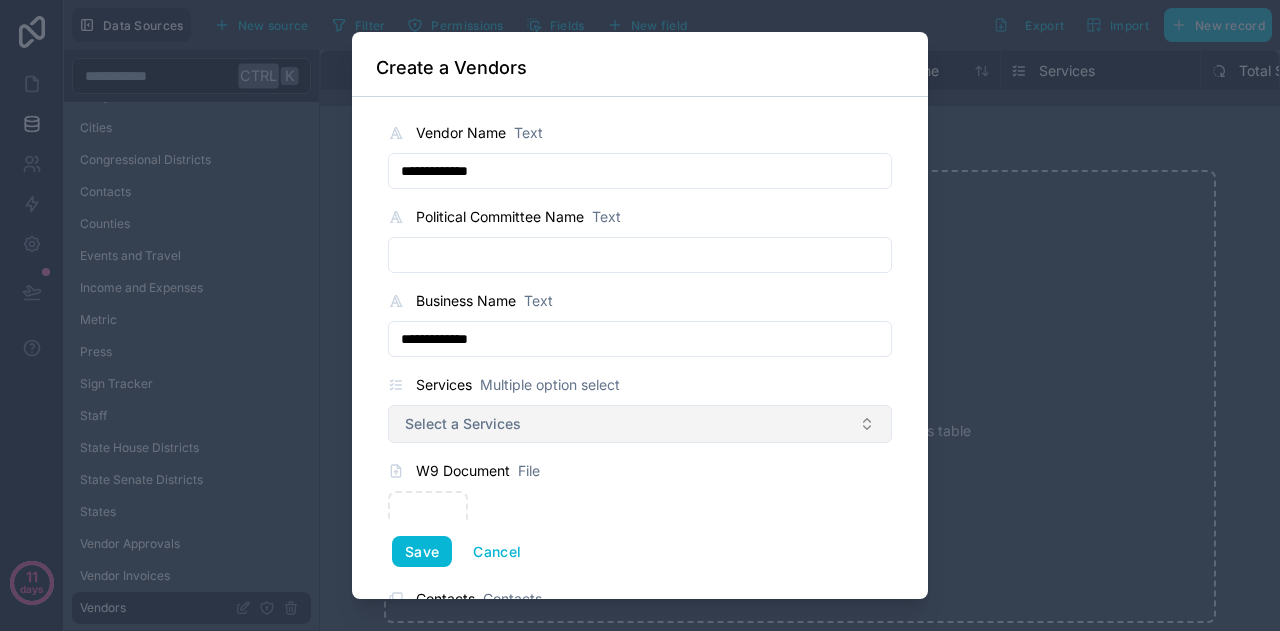 type on "**********" 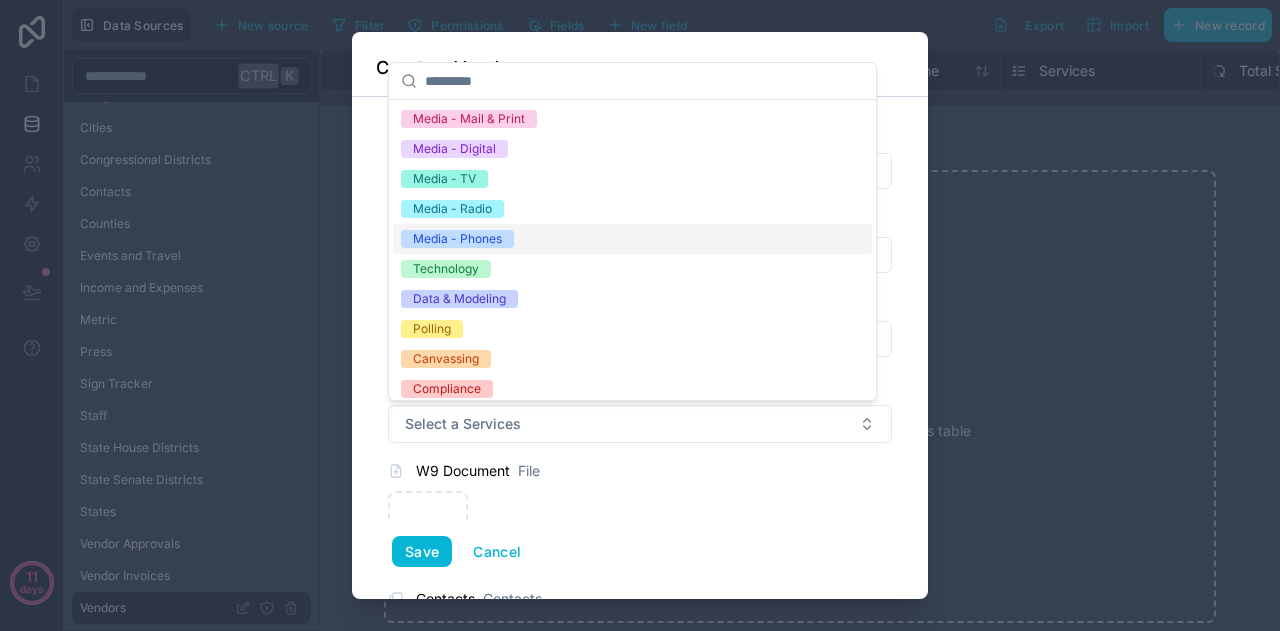 scroll, scrollTop: 1, scrollLeft: 0, axis: vertical 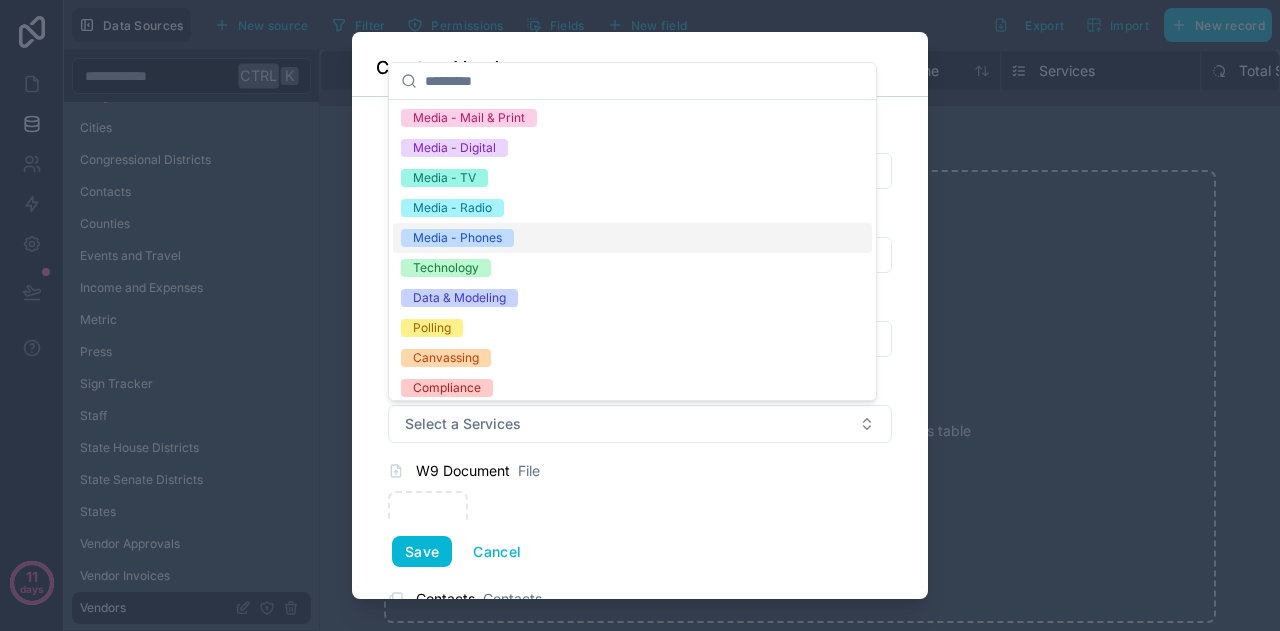 click on "Media - Phones" at bounding box center [457, 238] 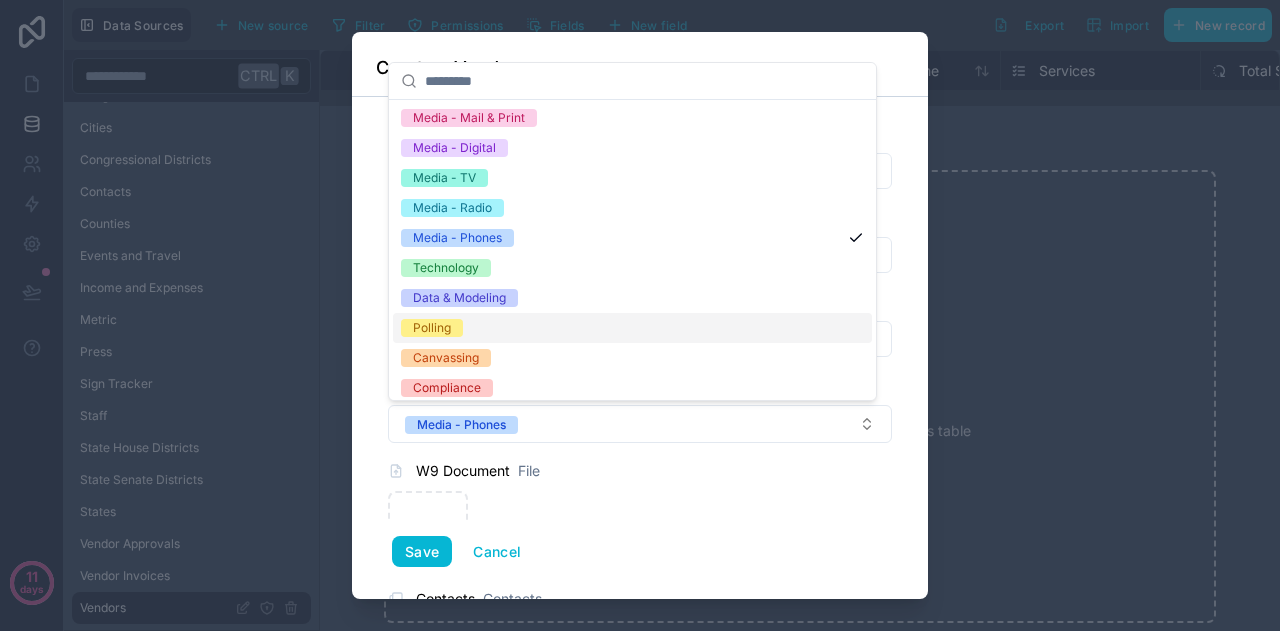 click on "Polling" at bounding box center [632, 328] 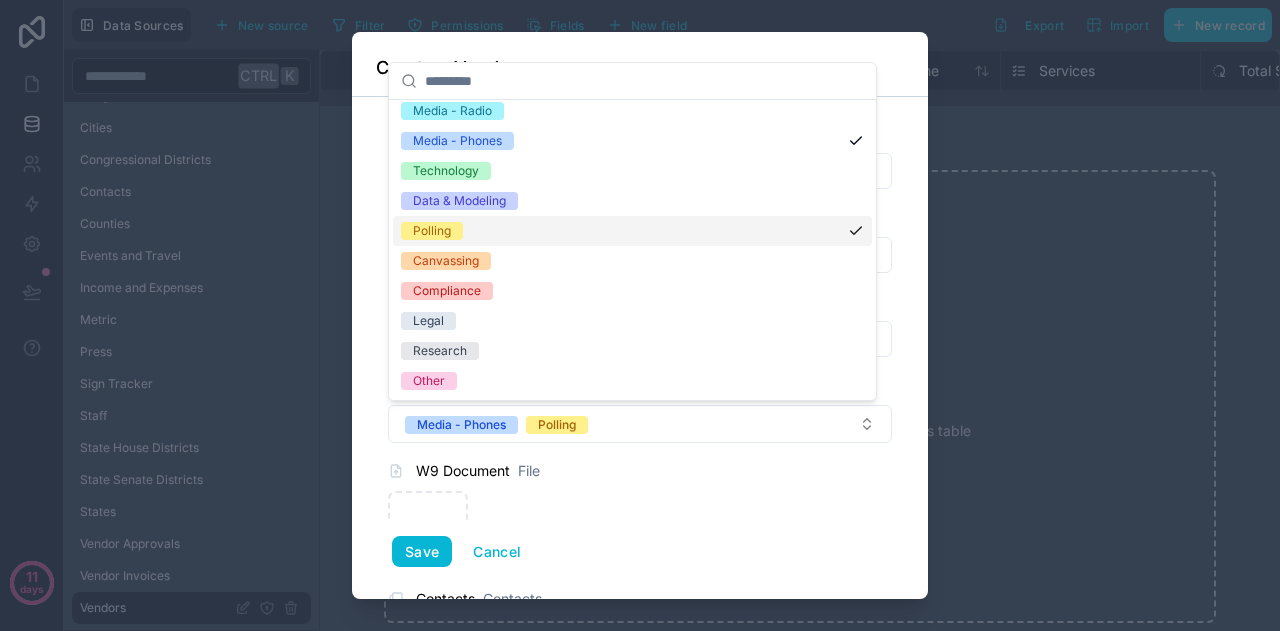 scroll, scrollTop: 0, scrollLeft: 0, axis: both 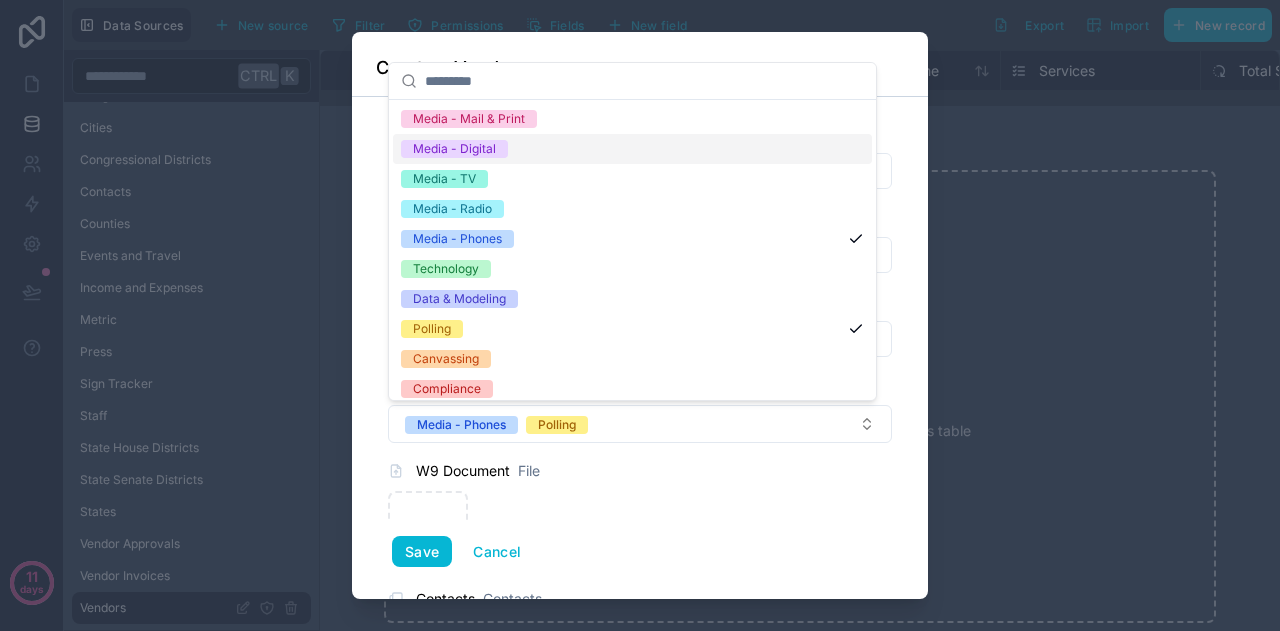 click on "Media - Digital" at bounding box center [454, 149] 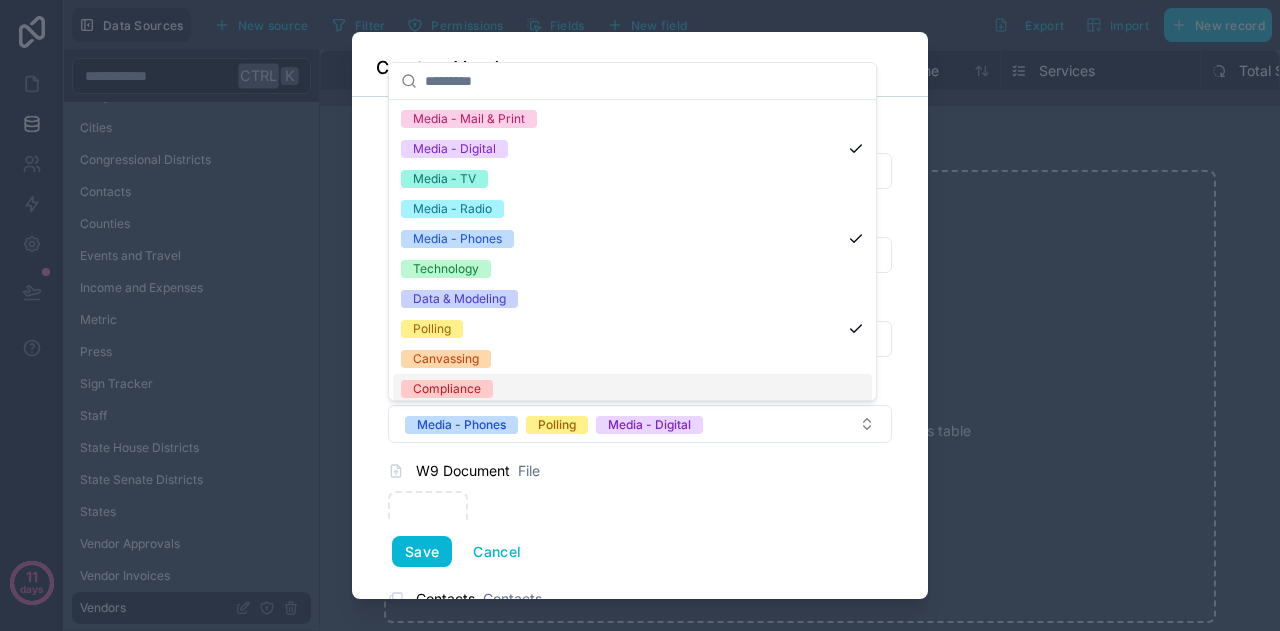 click on "**********" at bounding box center [640, 348] 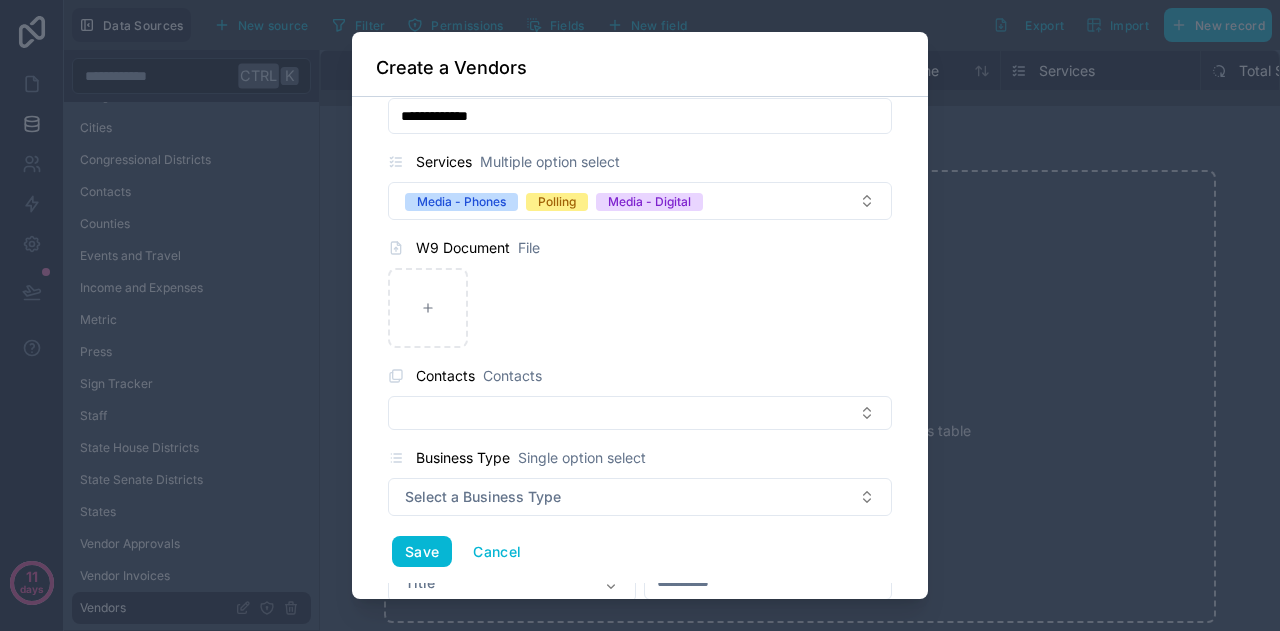scroll, scrollTop: 361, scrollLeft: 0, axis: vertical 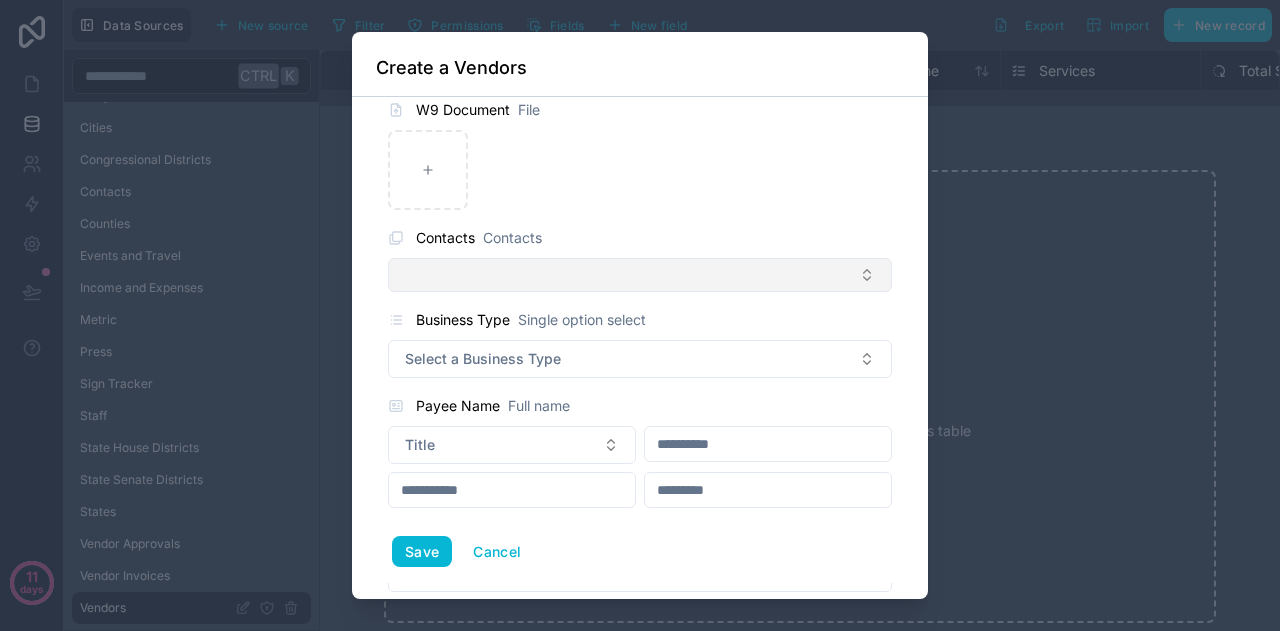 click at bounding box center [640, 275] 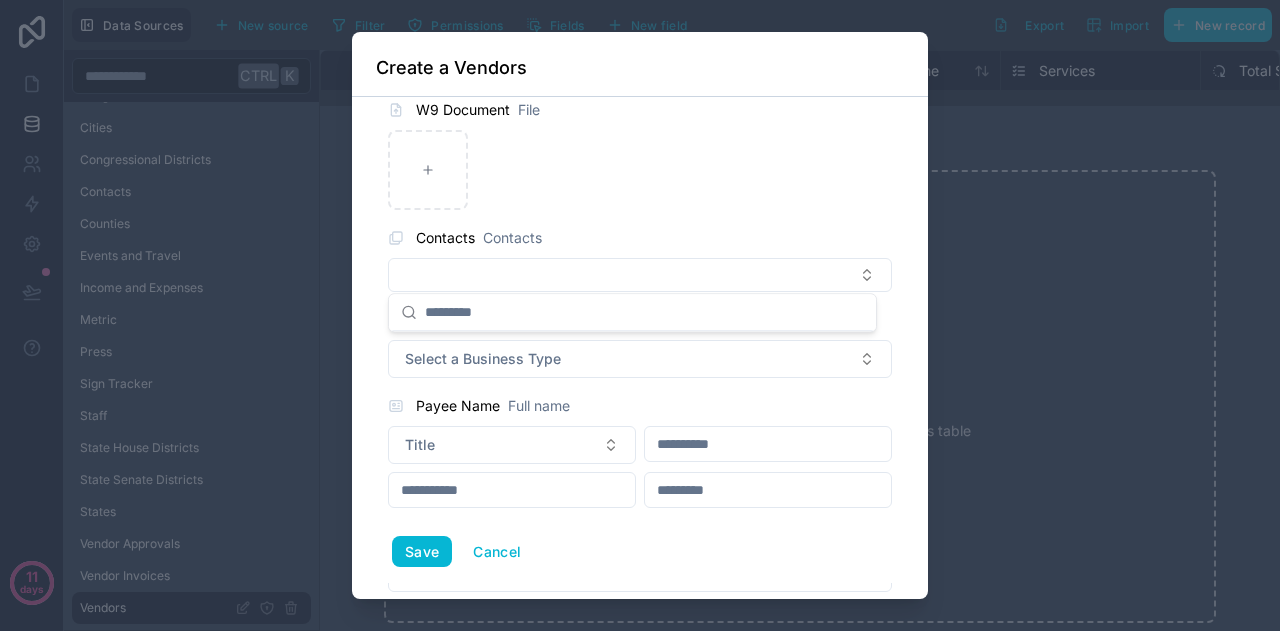 click on "**********" at bounding box center (640, 348) 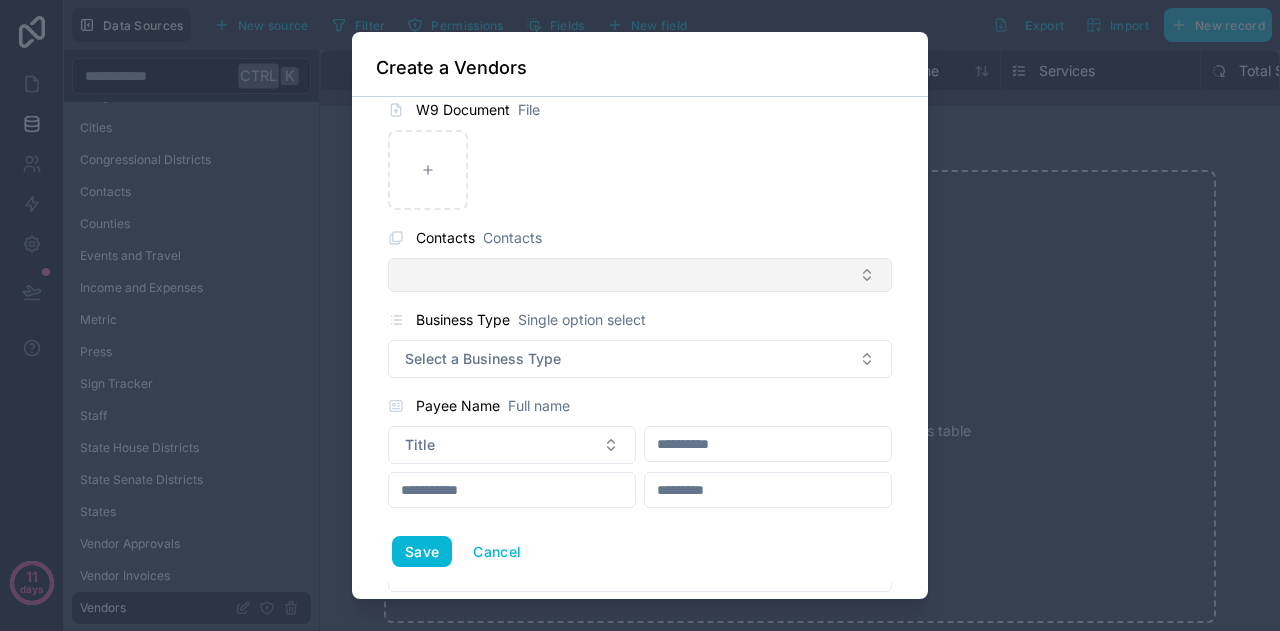 click at bounding box center (640, 275) 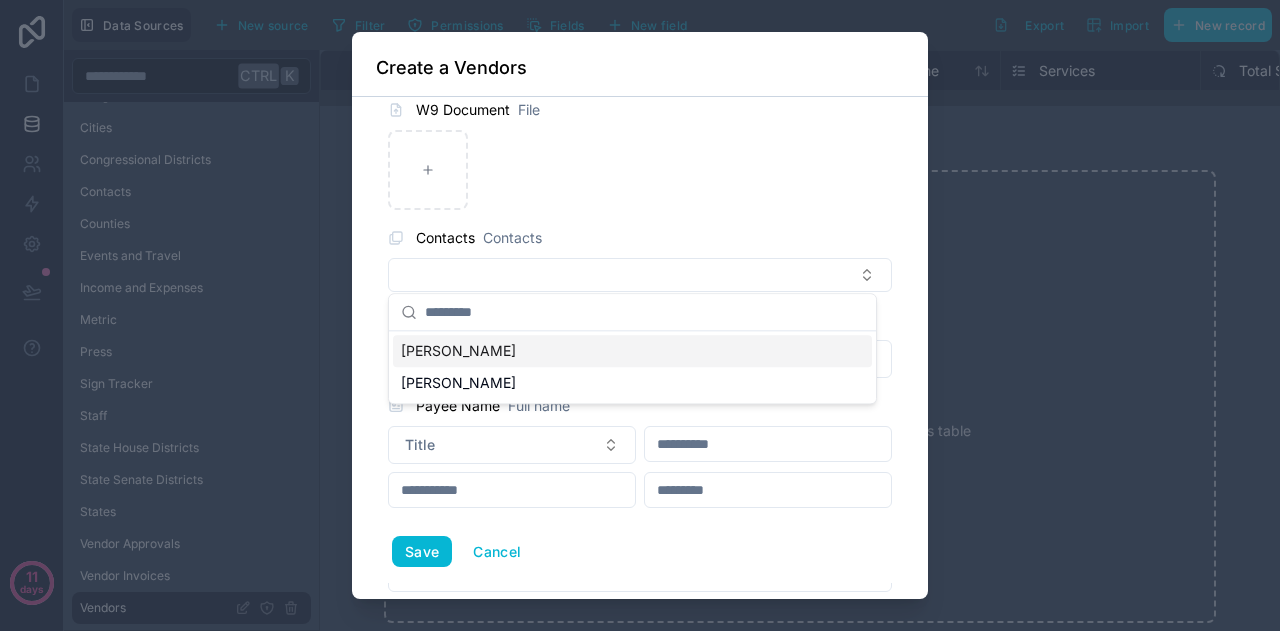 click on "**********" at bounding box center (640, 348) 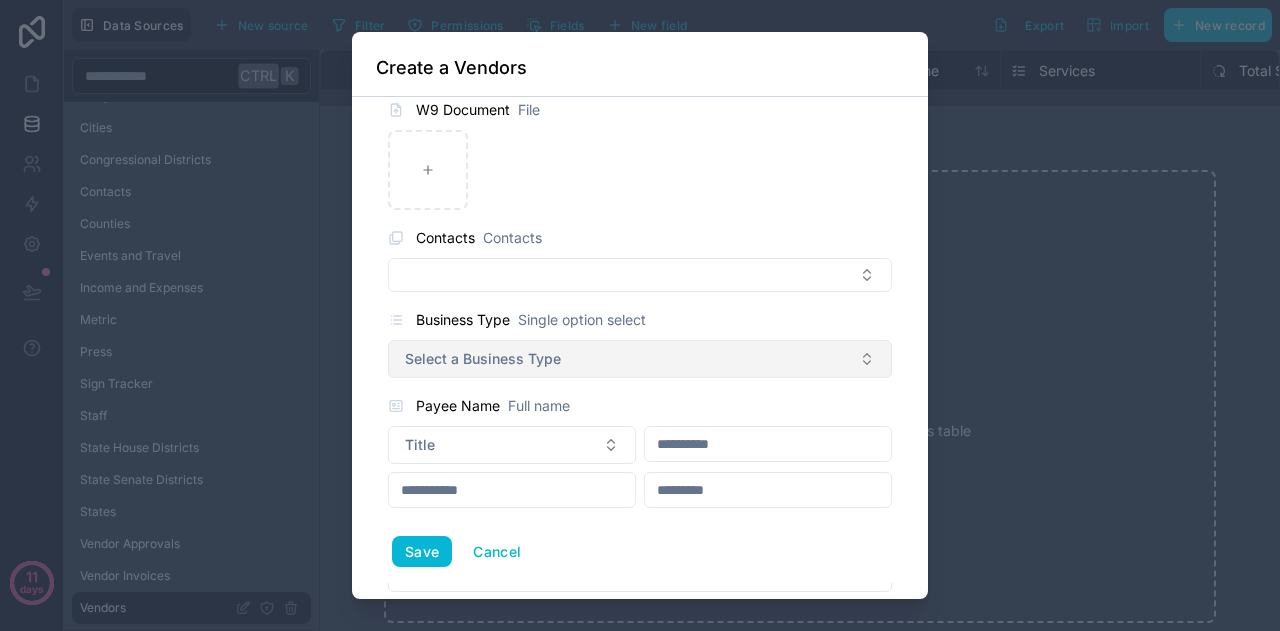 click on "Select a Business Type" at bounding box center (483, 359) 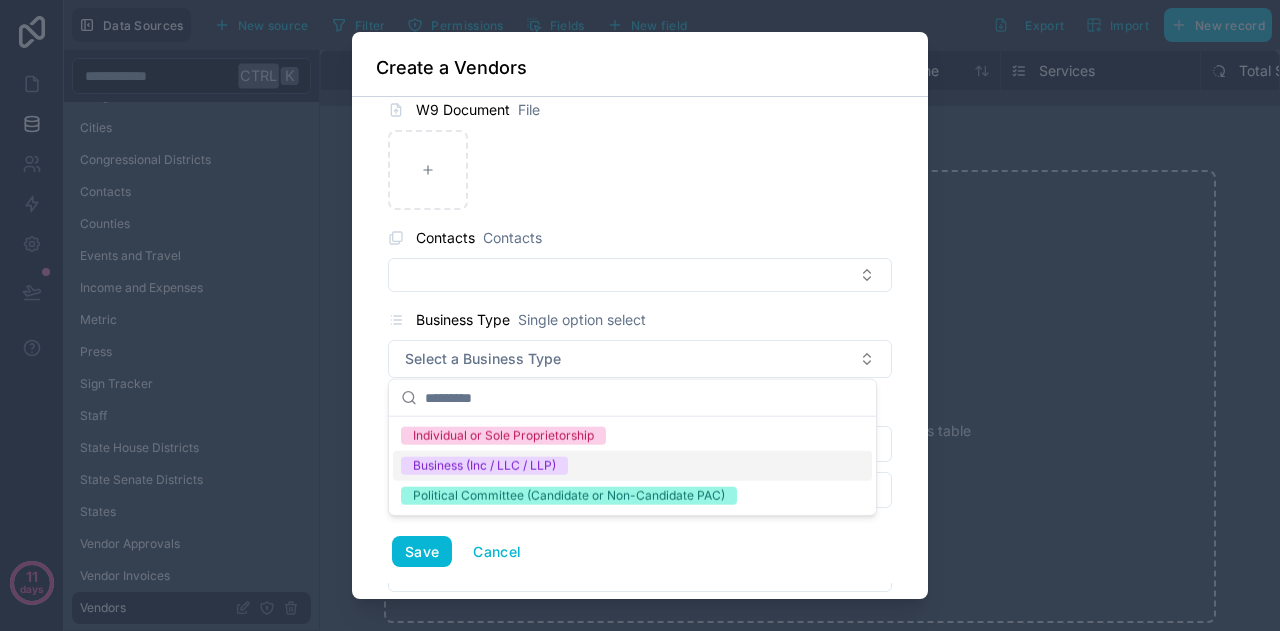click on "Business (Inc / LLC / LLP)" at bounding box center (484, 466) 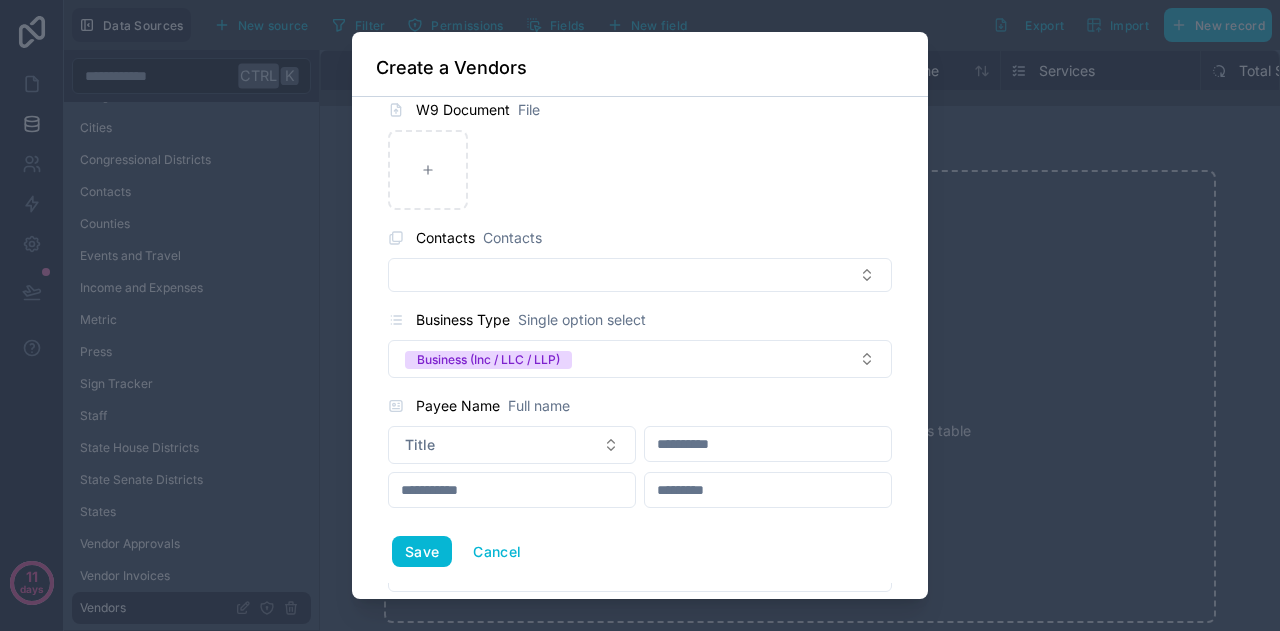scroll, scrollTop: 569, scrollLeft: 0, axis: vertical 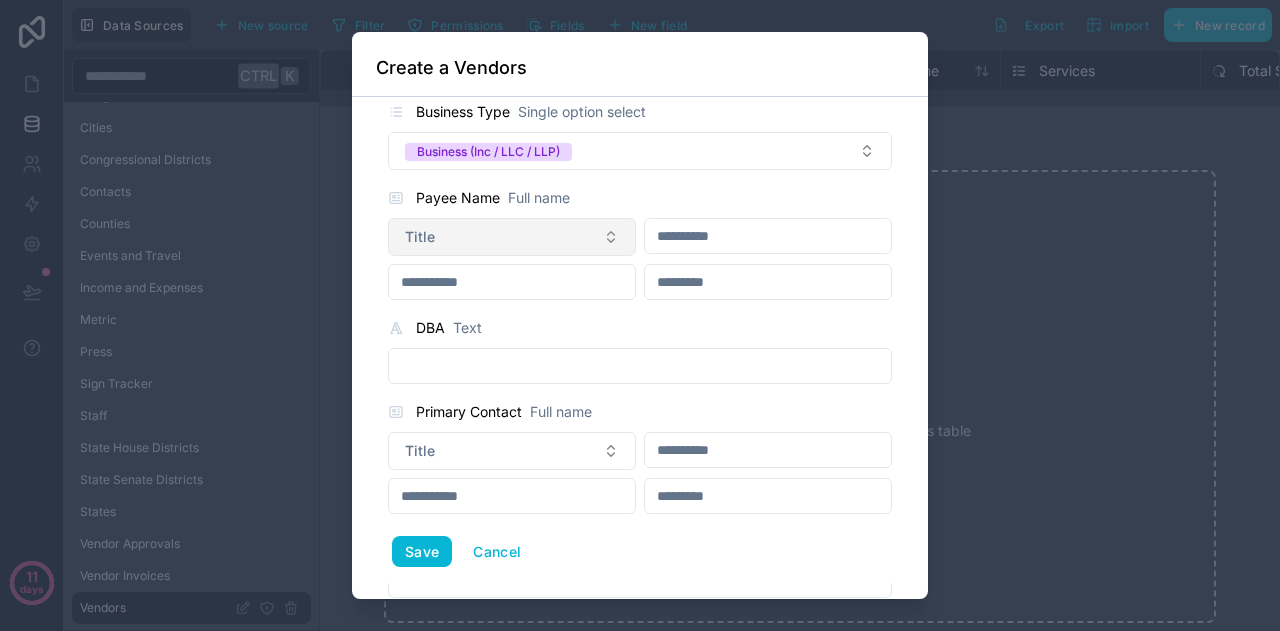 click on "Title" at bounding box center [512, 237] 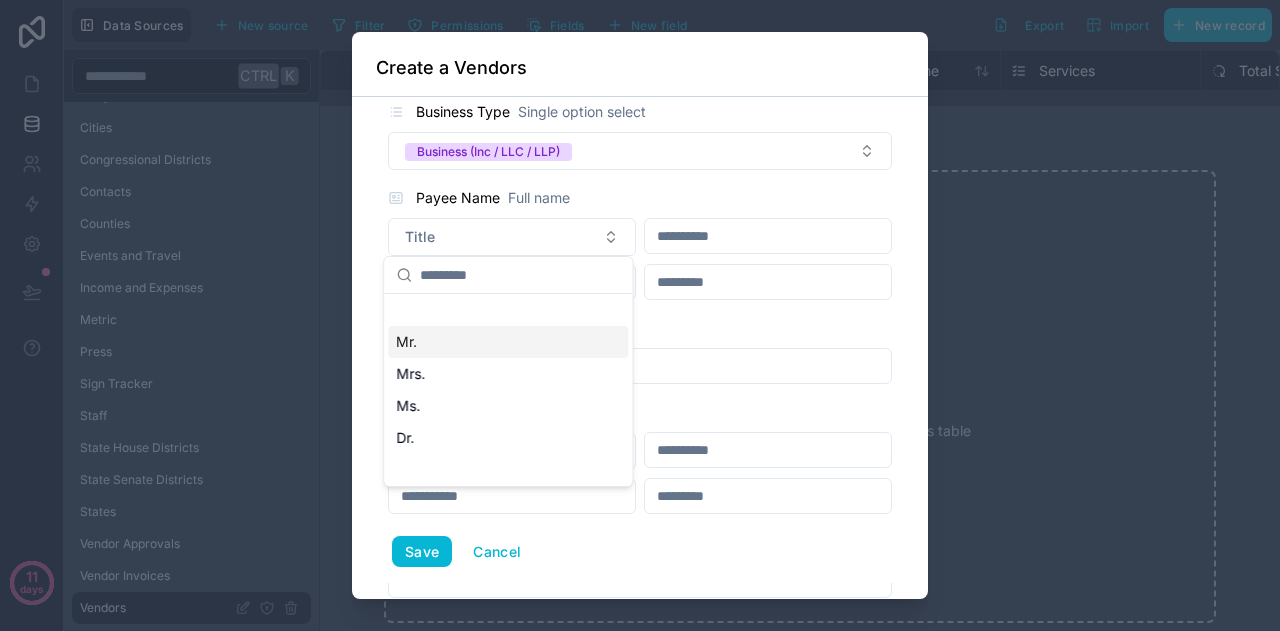 click on "Mr." at bounding box center [508, 342] 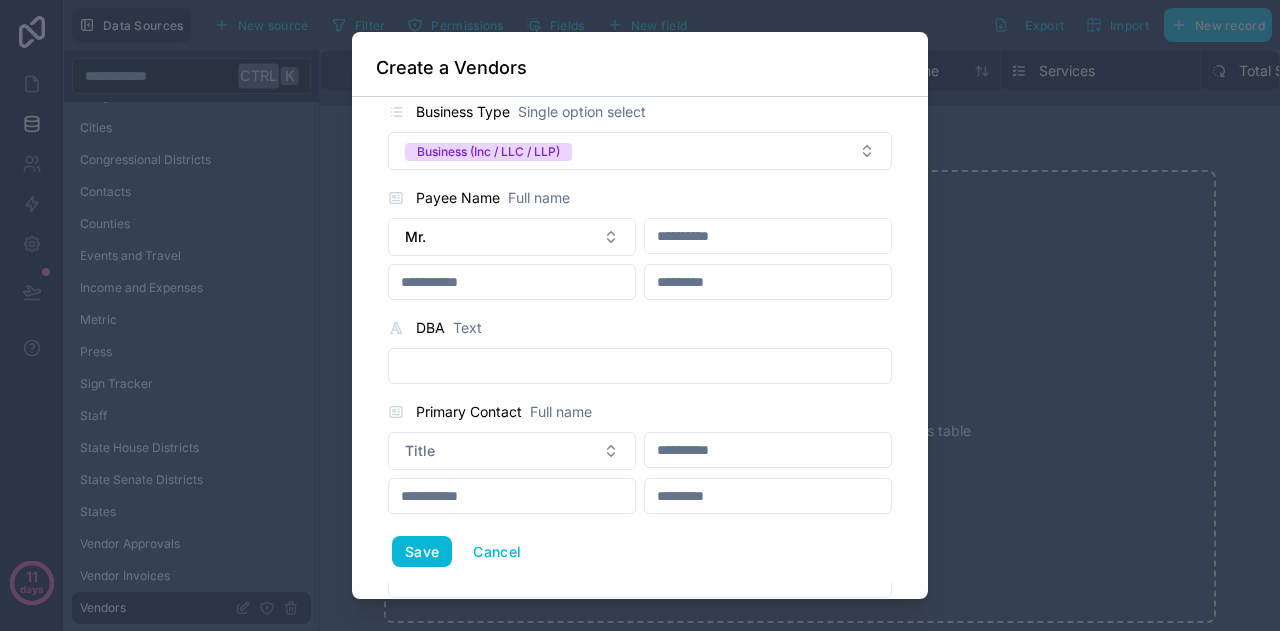 click at bounding box center [768, 236] 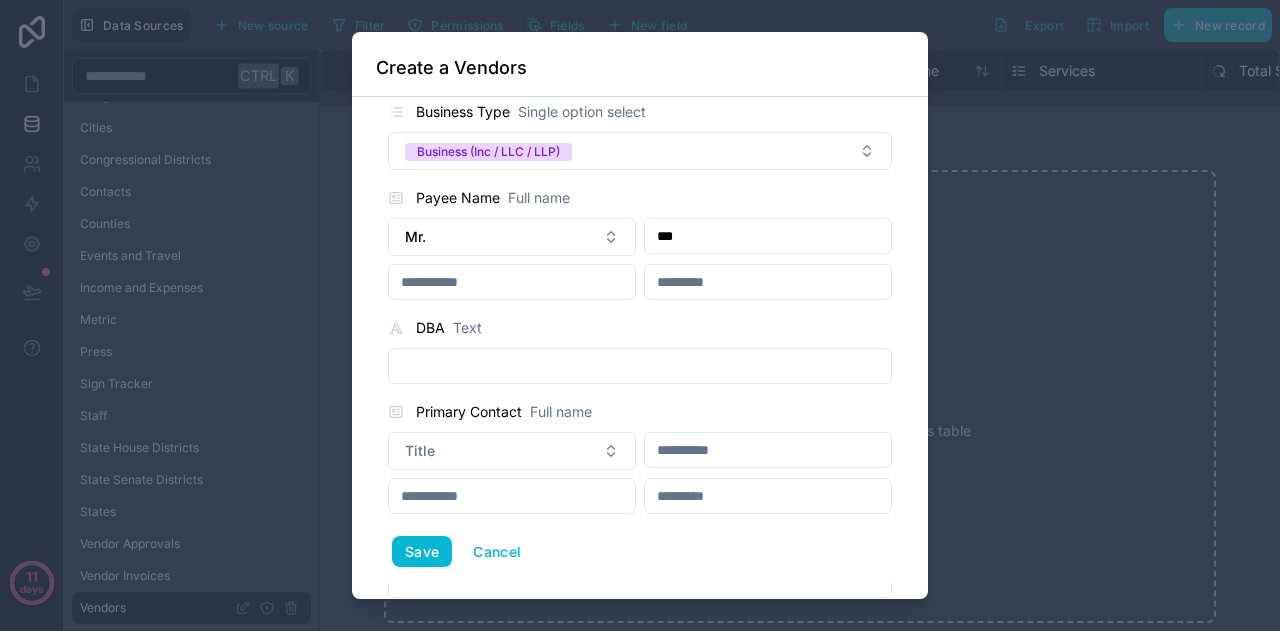 type on "***" 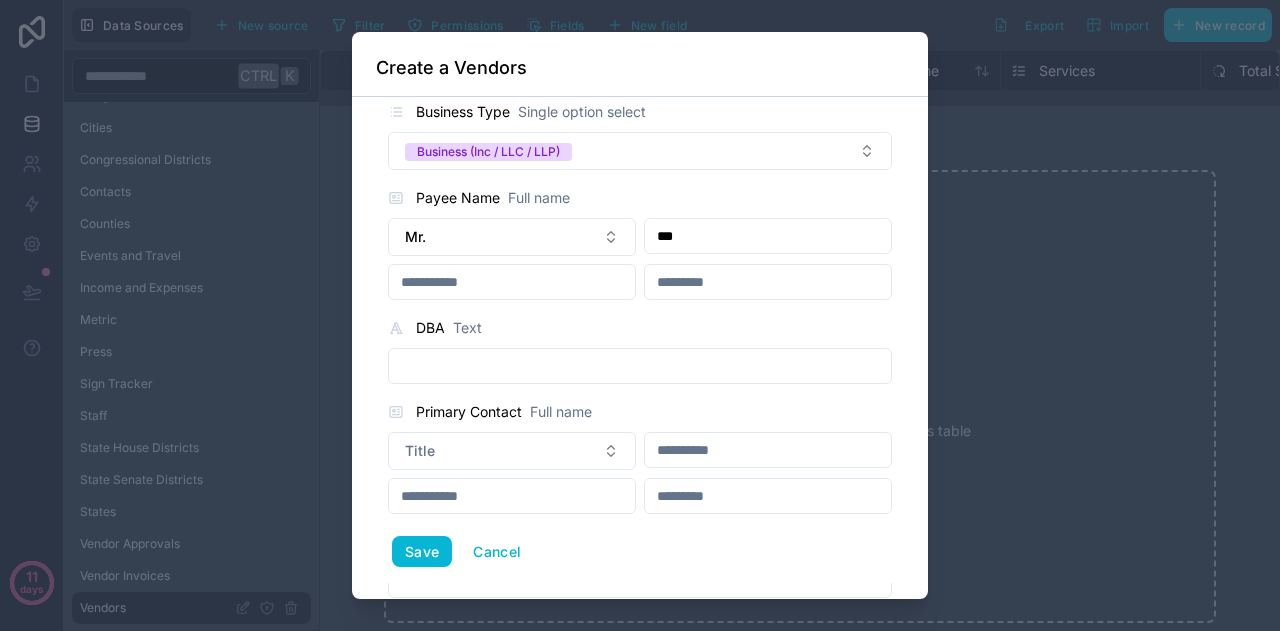 click at bounding box center [768, 282] 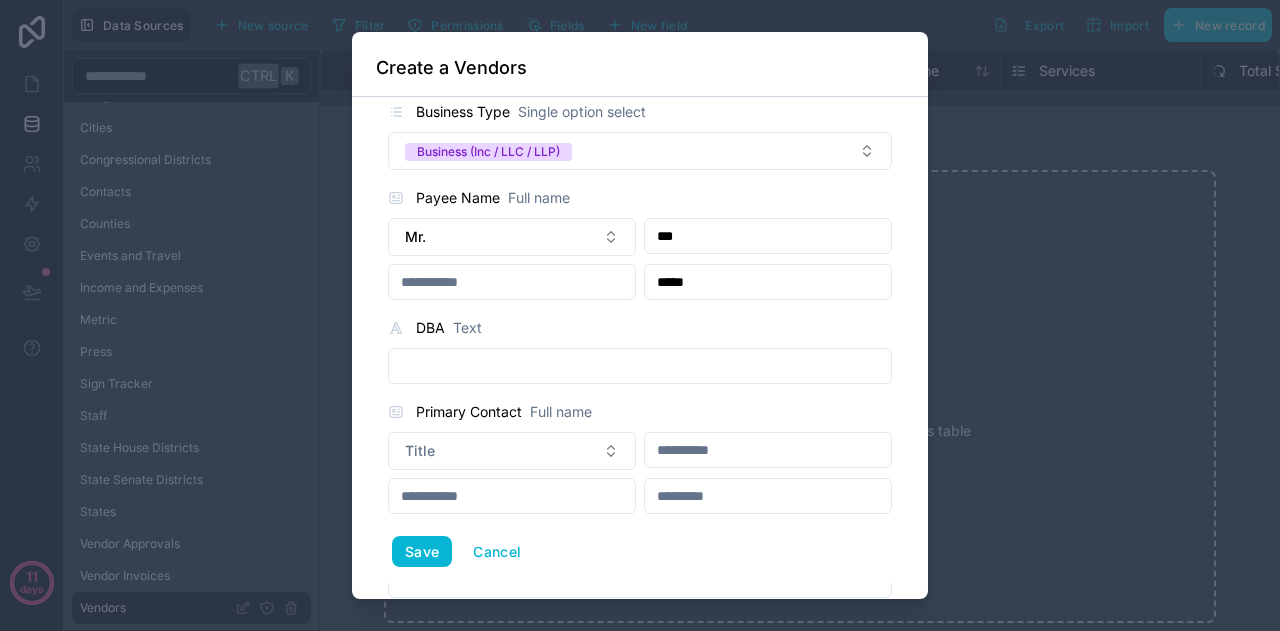 type on "*****" 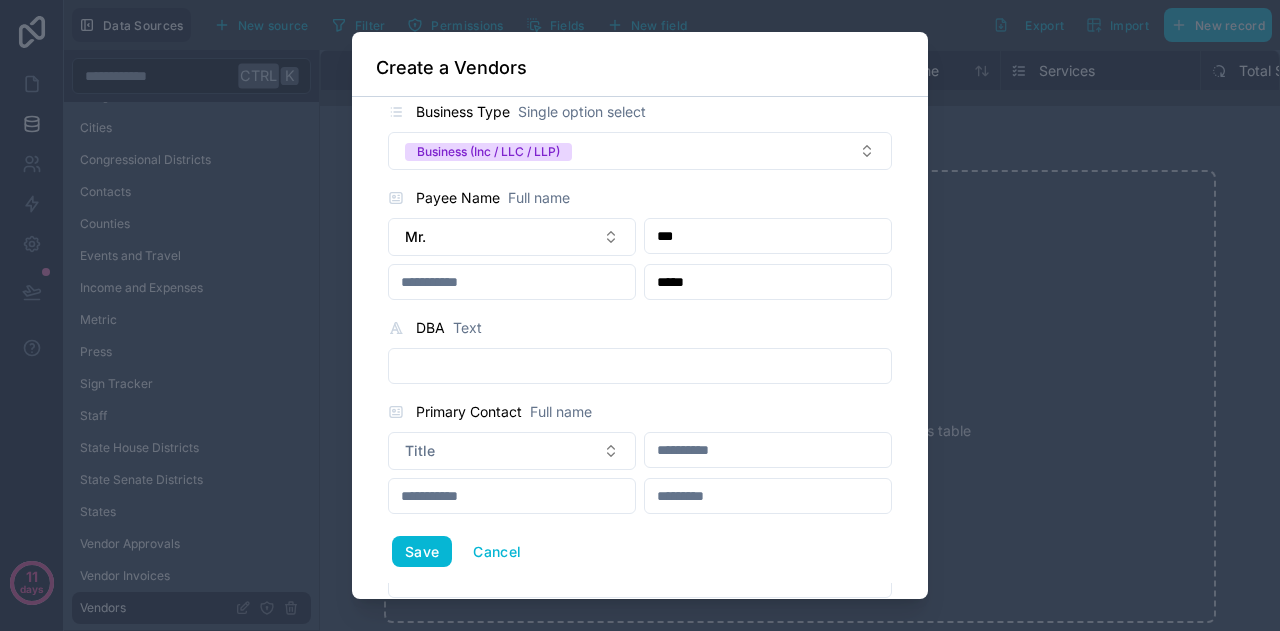 click at bounding box center [640, 366] 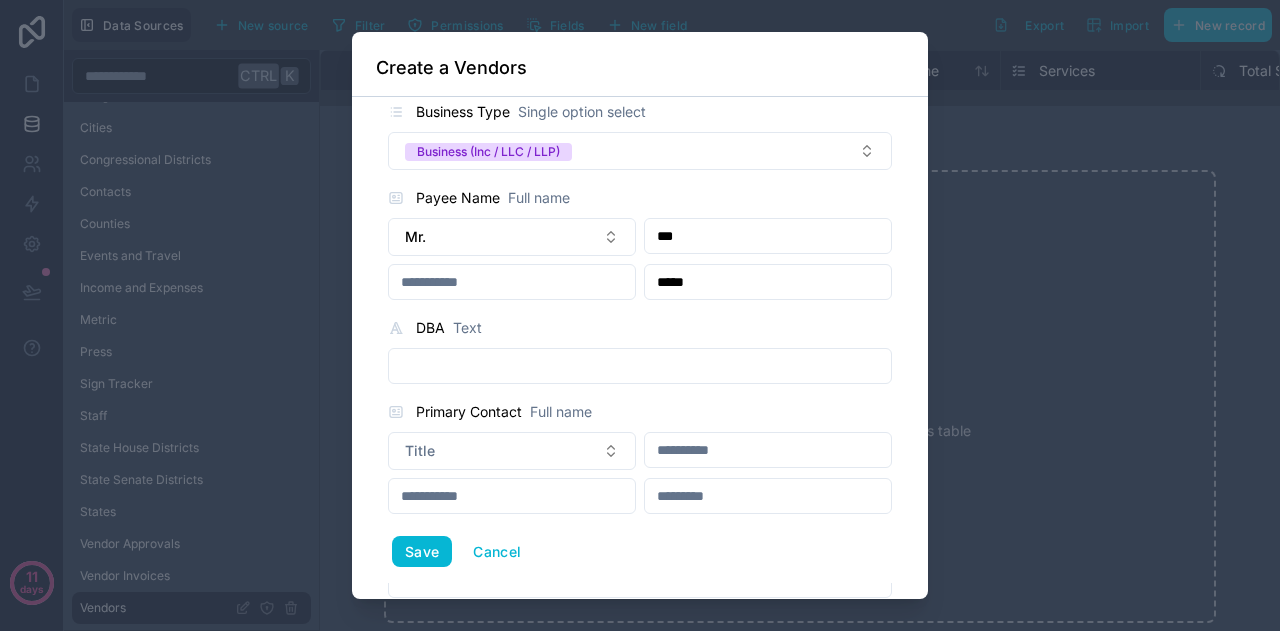 click on "**********" at bounding box center [640, 348] 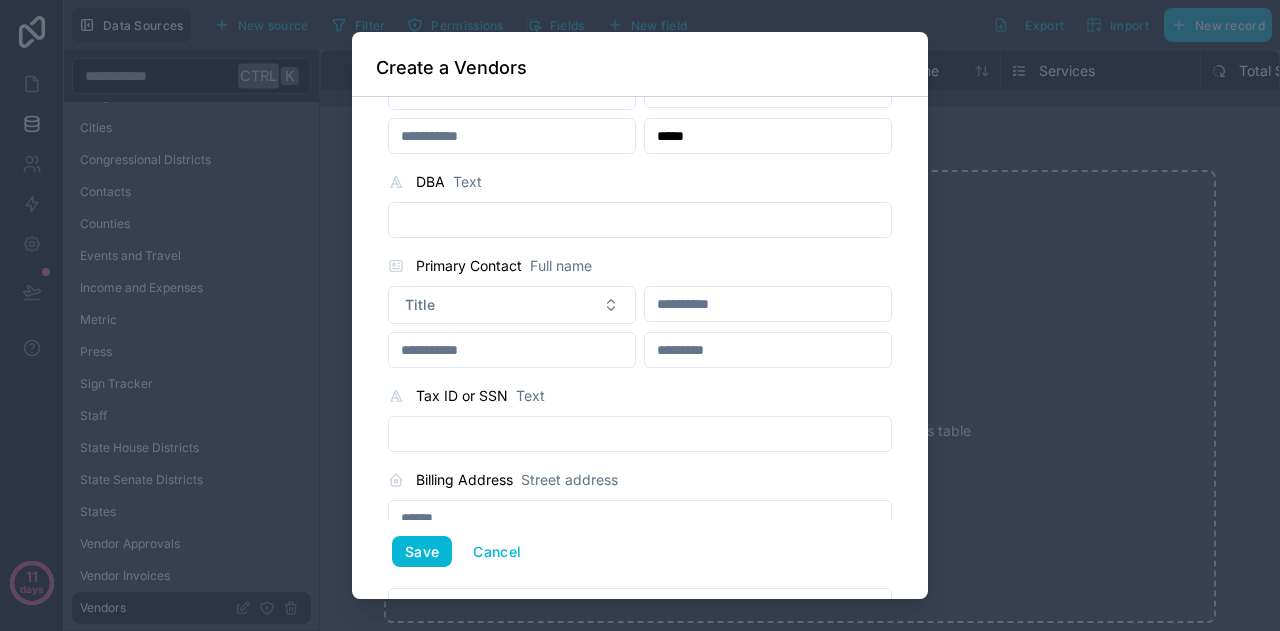 scroll, scrollTop: 716, scrollLeft: 0, axis: vertical 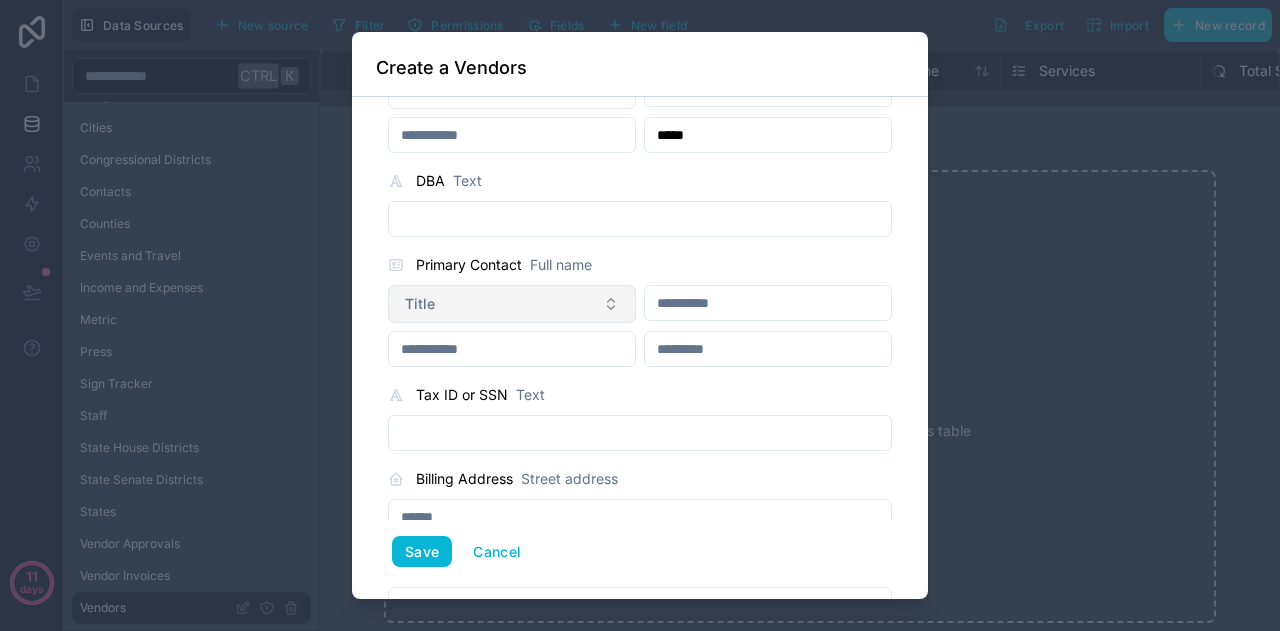 click on "Title" at bounding box center (512, 304) 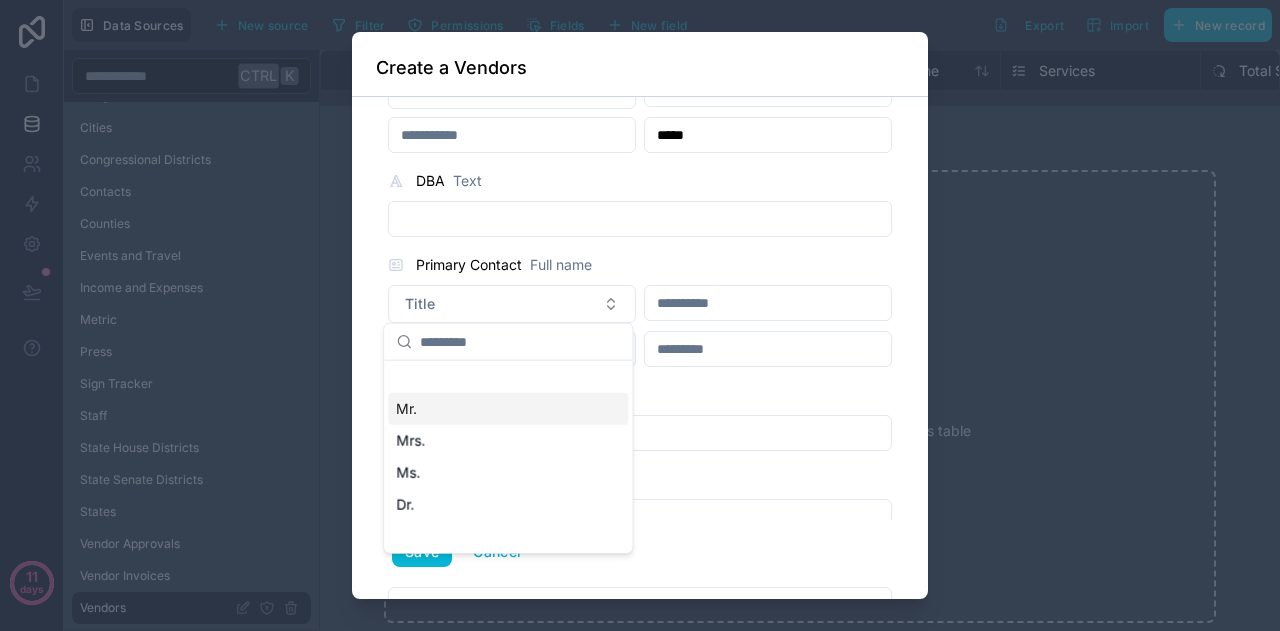 click on "Mr." at bounding box center [508, 409] 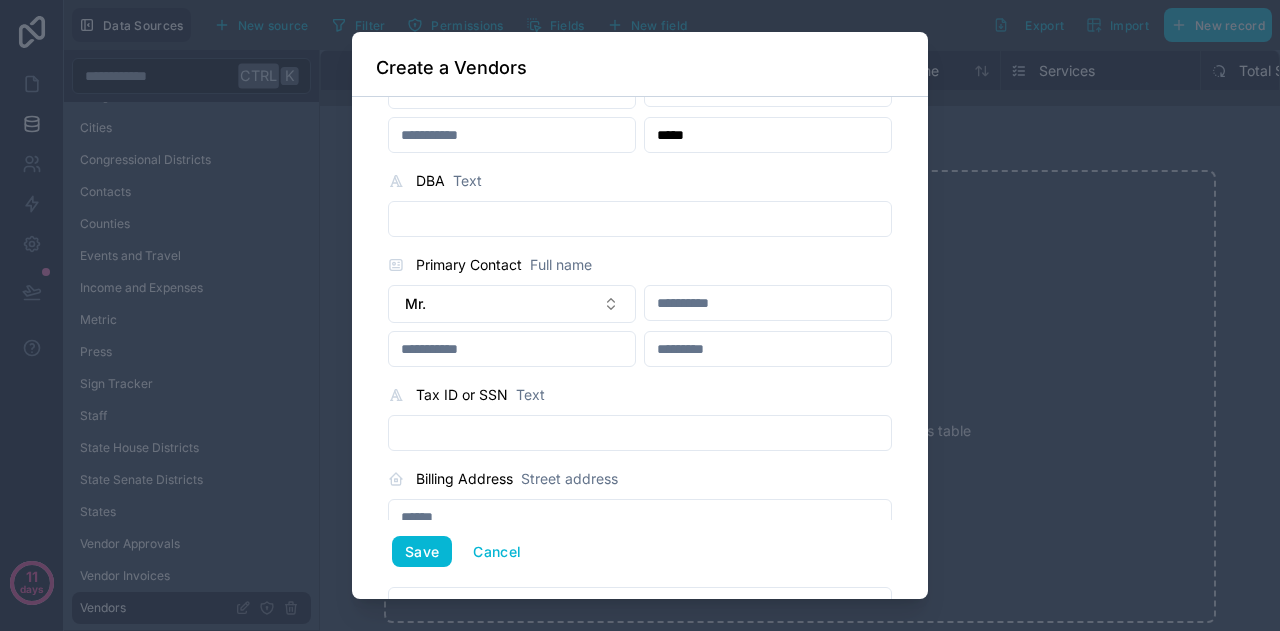 click at bounding box center (768, 303) 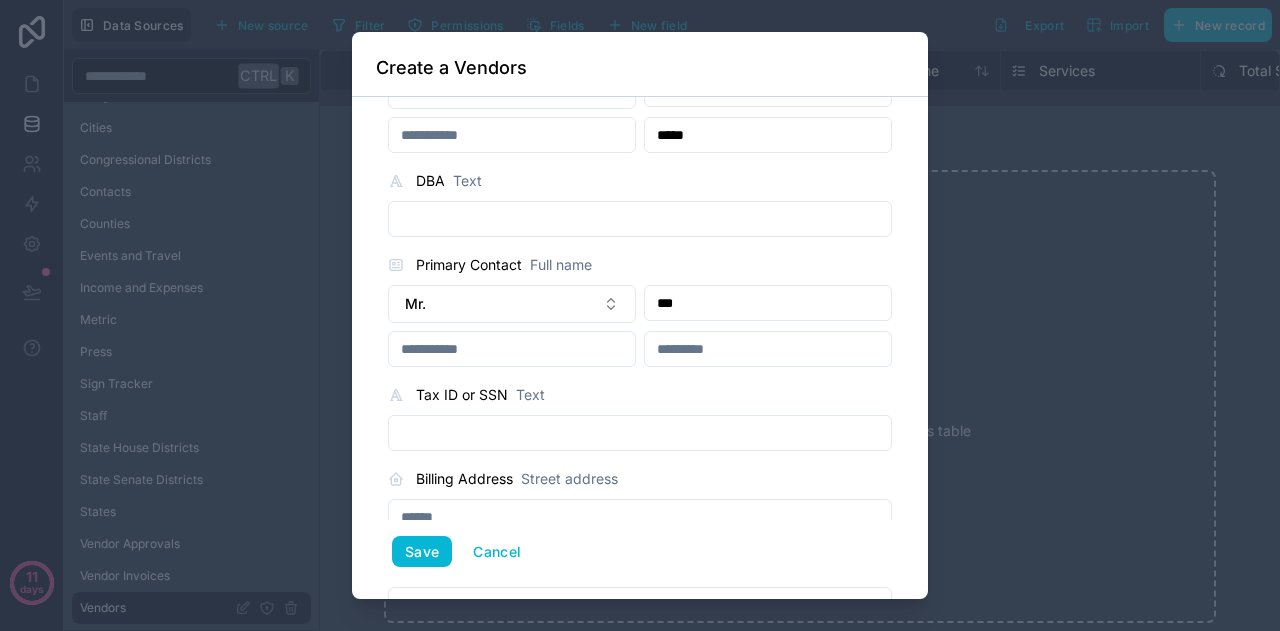 type on "***" 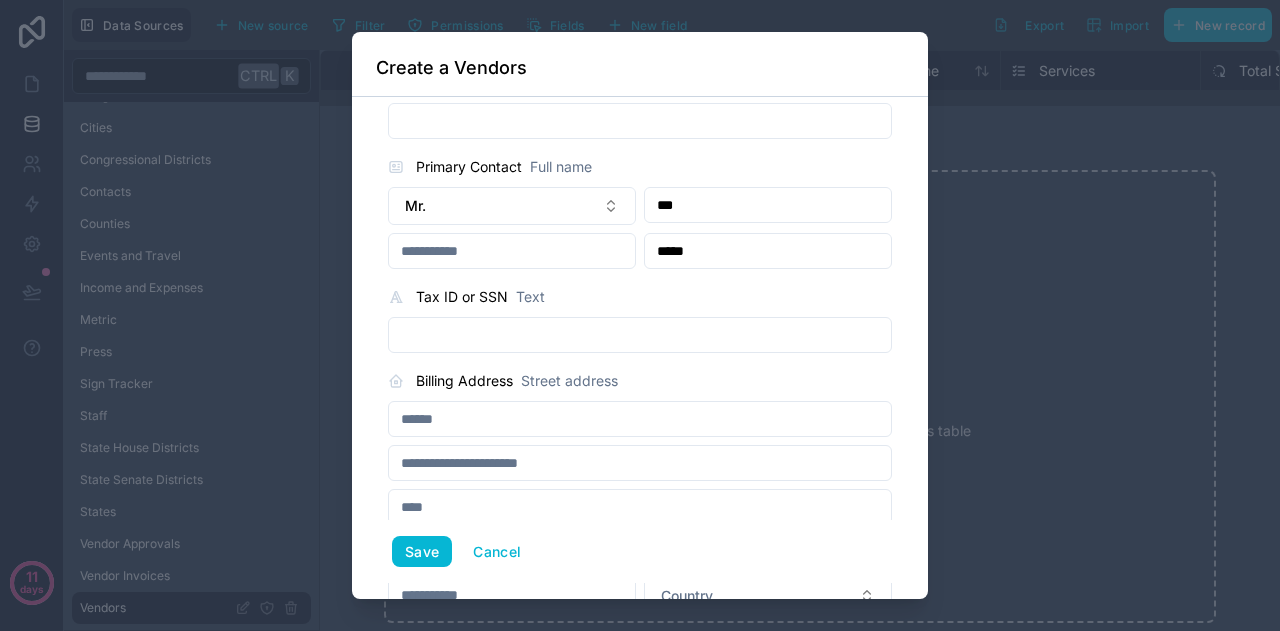 scroll, scrollTop: 814, scrollLeft: 0, axis: vertical 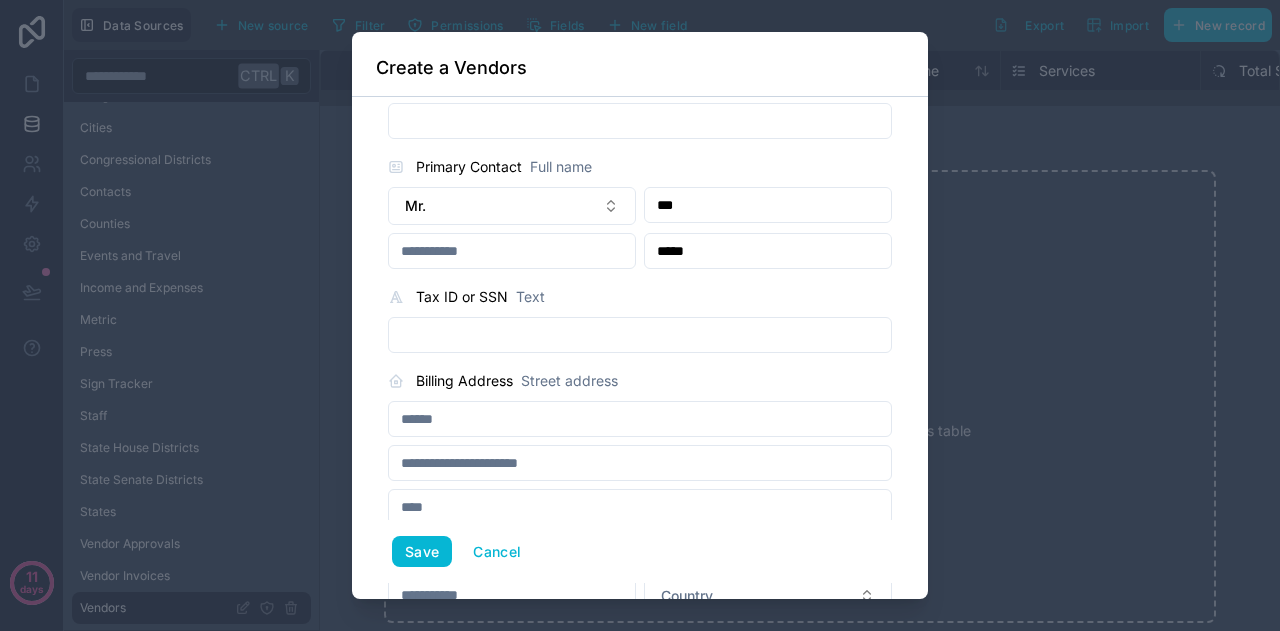 type on "*****" 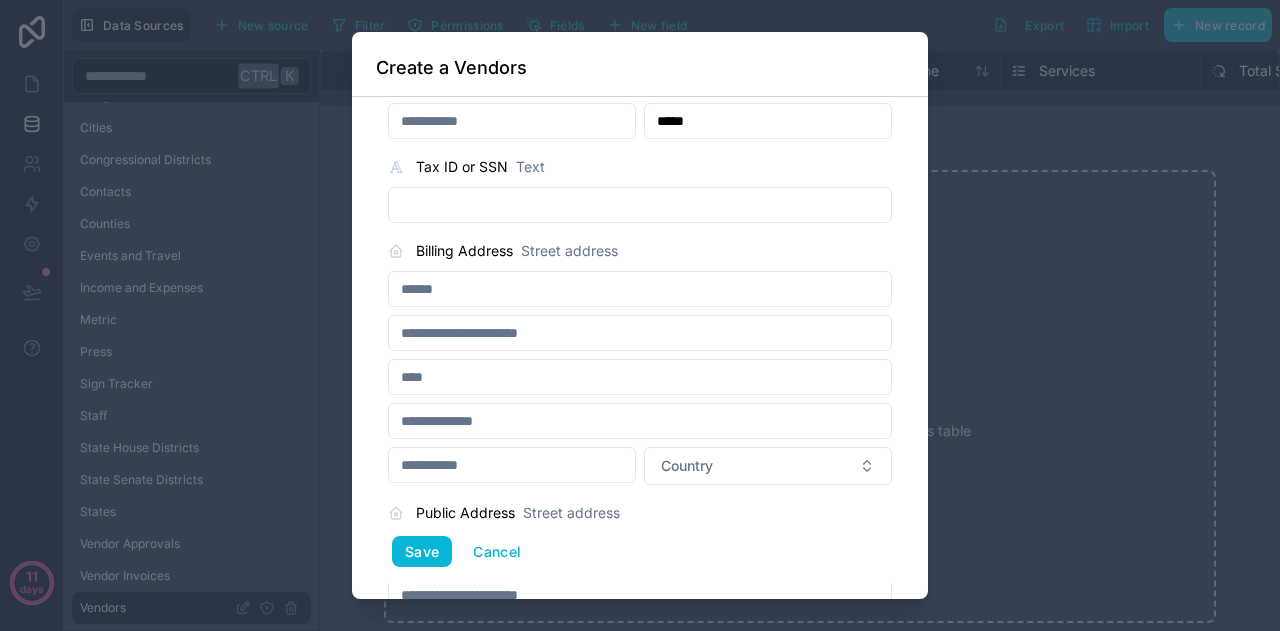 scroll, scrollTop: 943, scrollLeft: 0, axis: vertical 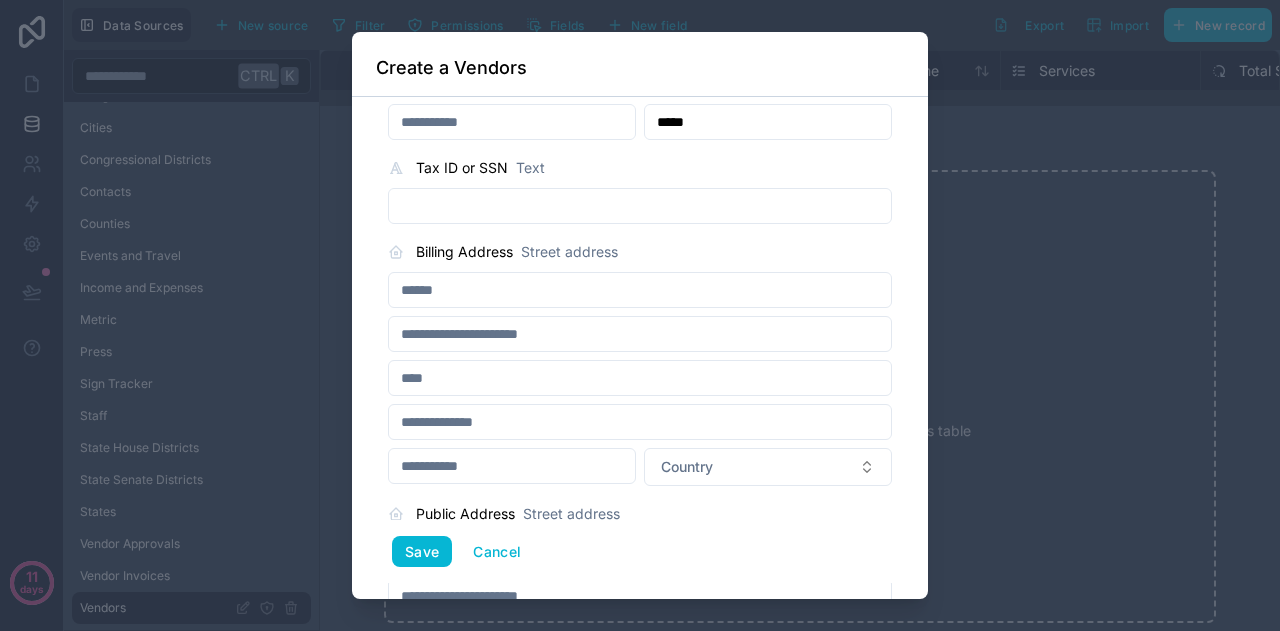 click at bounding box center (640, 290) 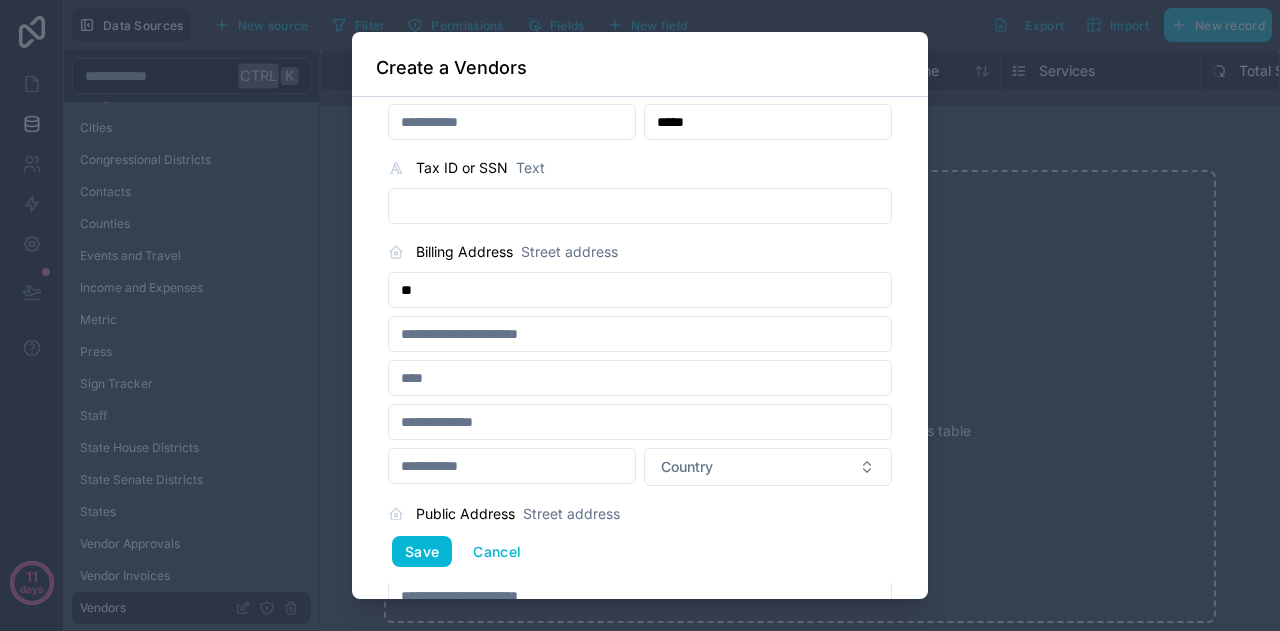 type on "*" 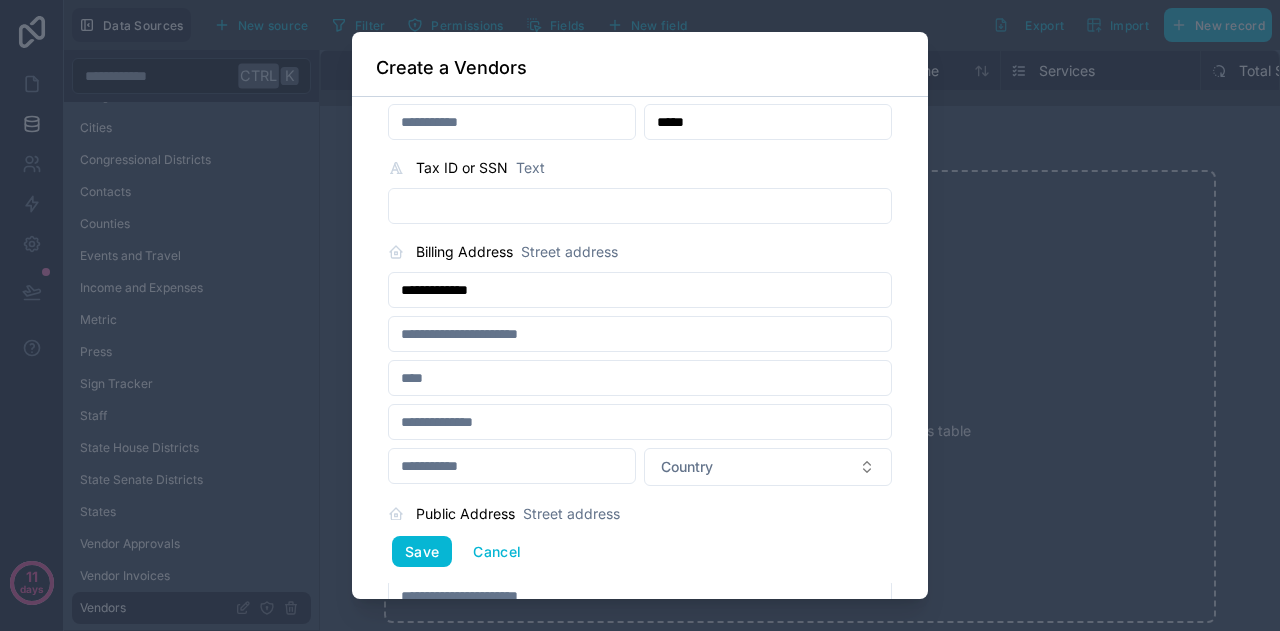 click on "**********" at bounding box center [640, 290] 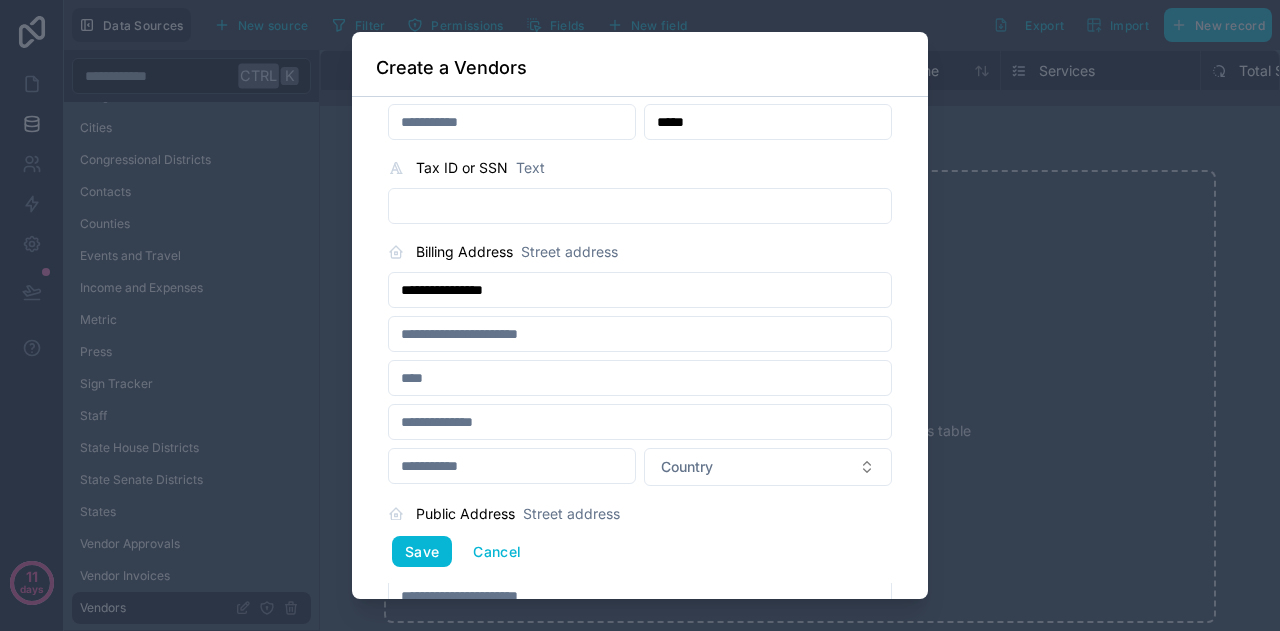 type on "**********" 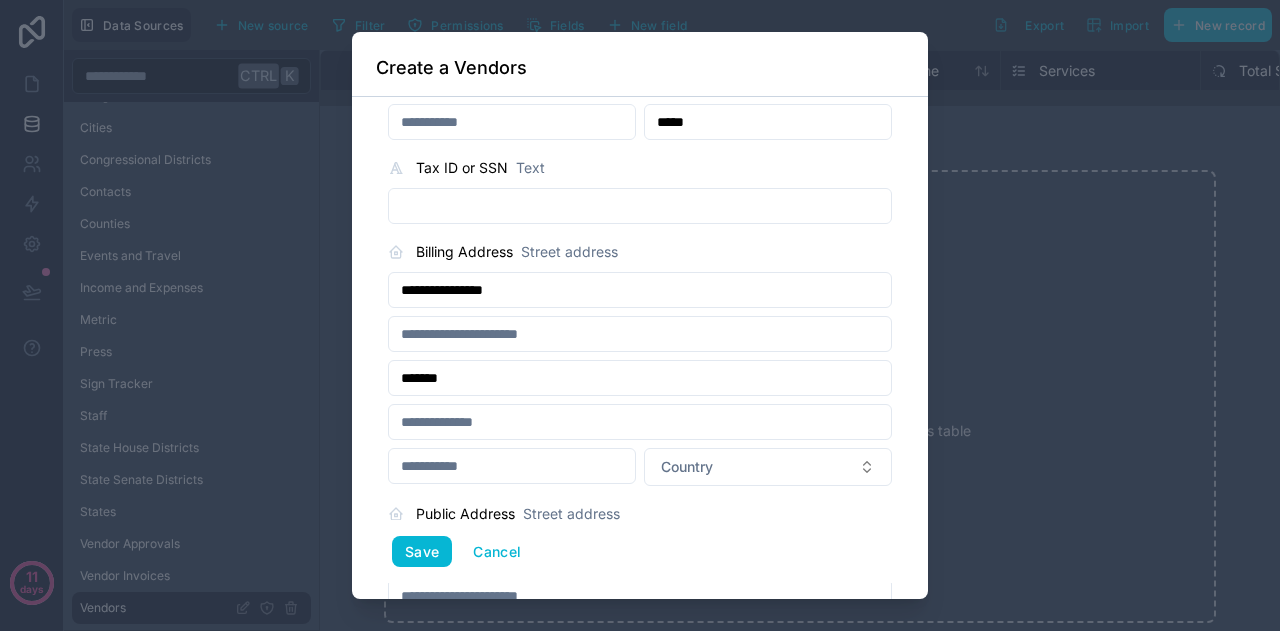 type on "*******" 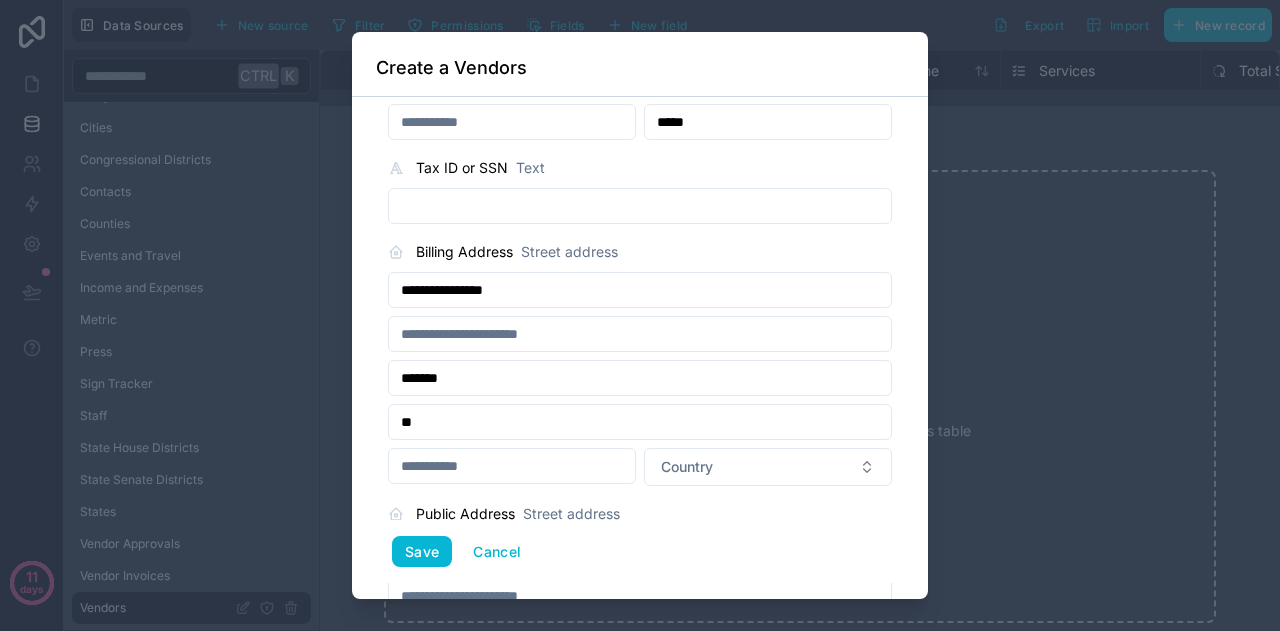 type on "**" 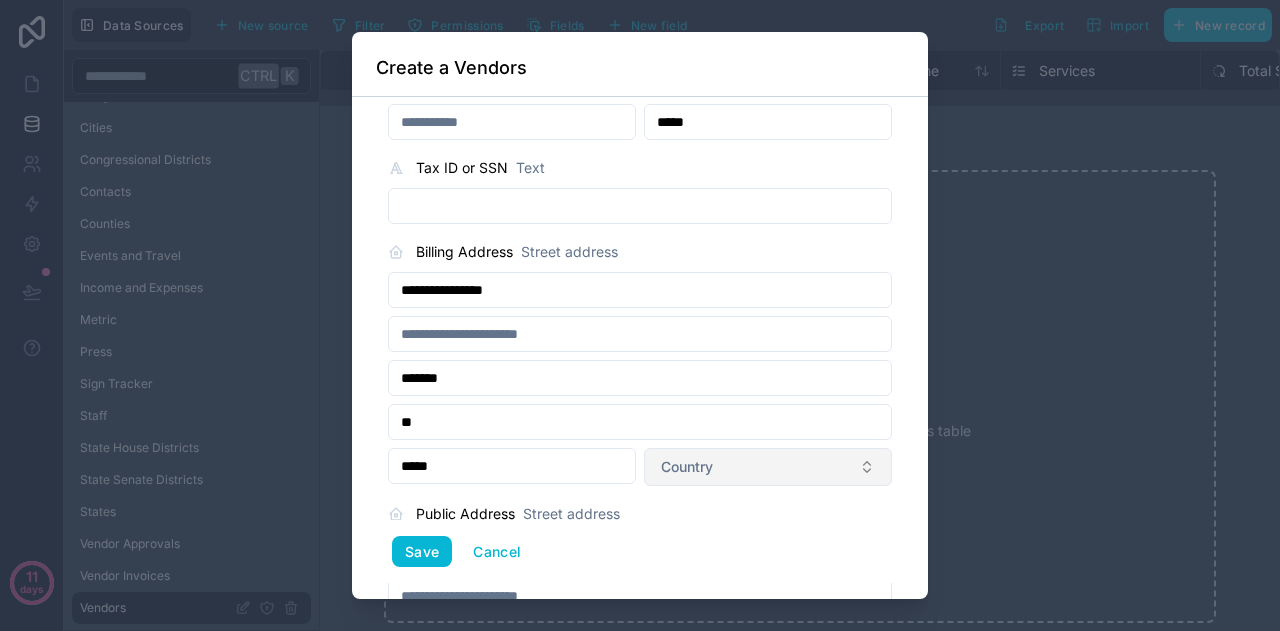 type on "*****" 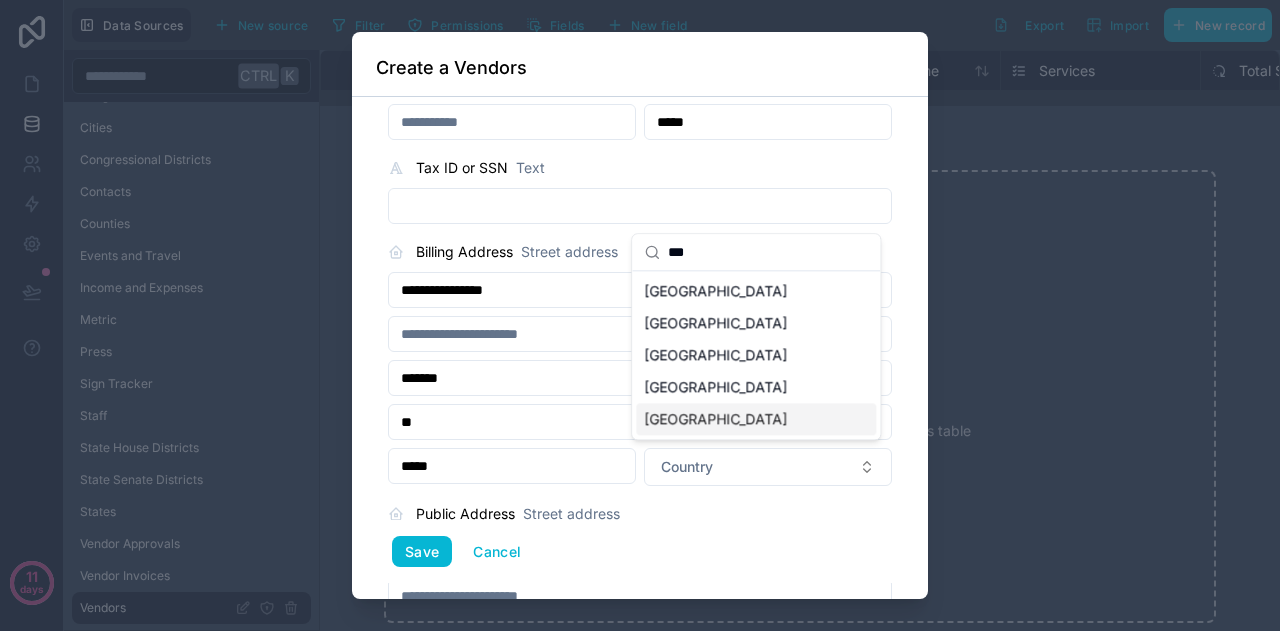 type on "***" 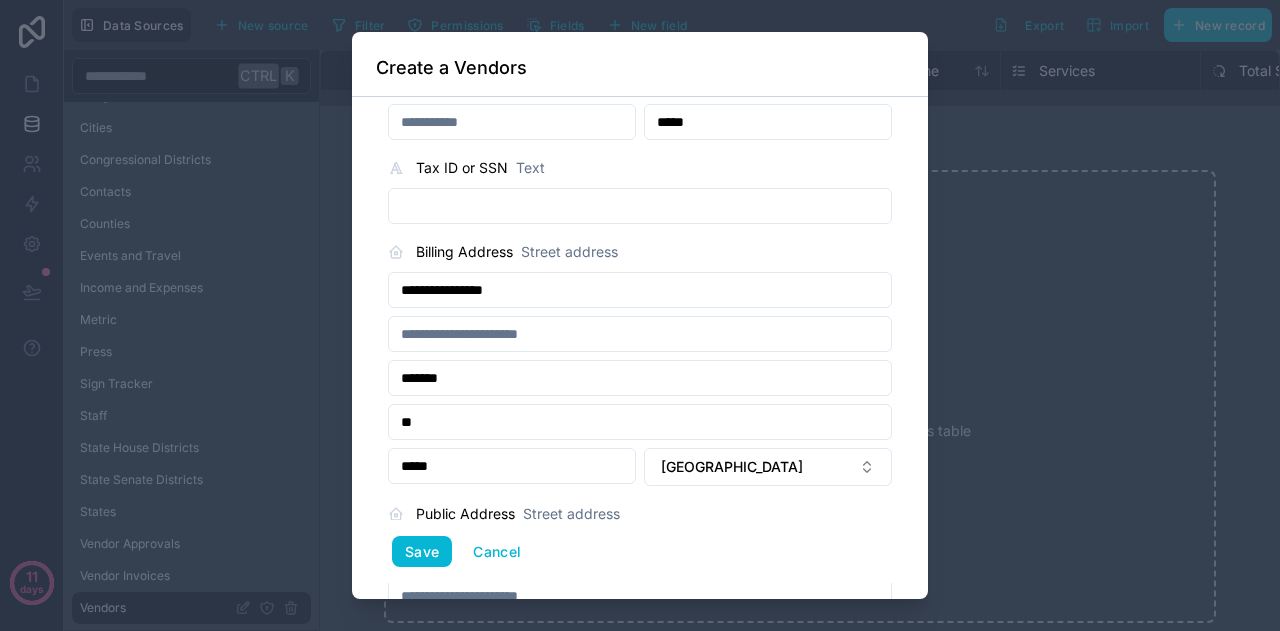 click on "**********" at bounding box center (640, 348) 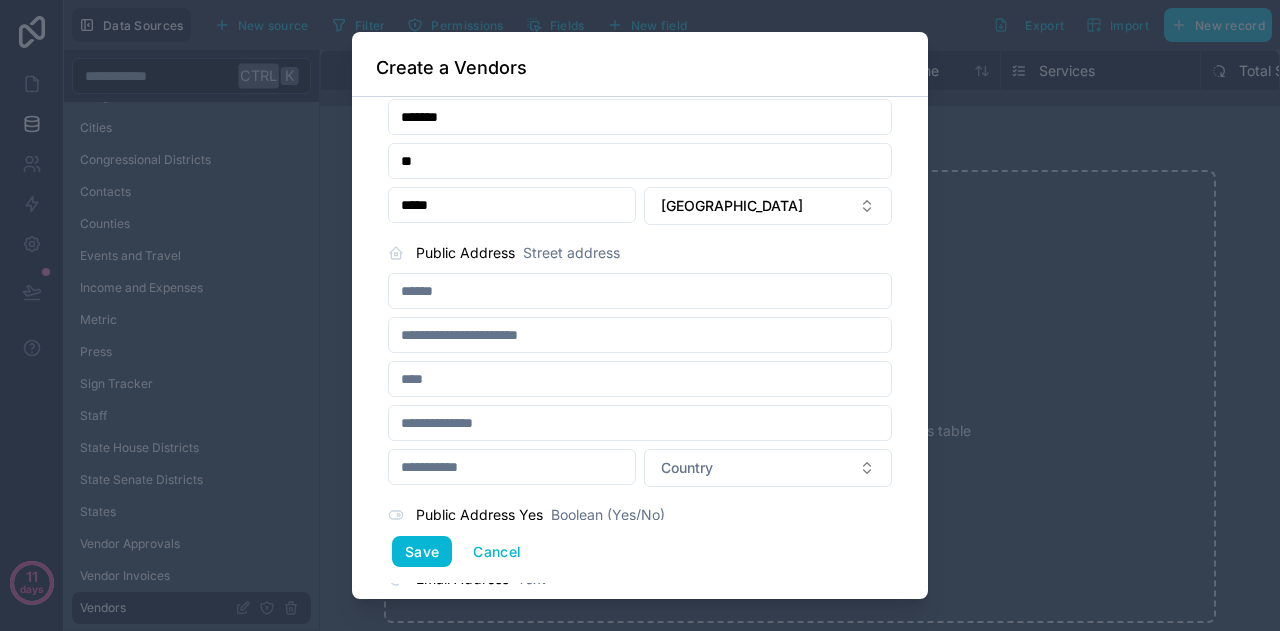 scroll, scrollTop: 1203, scrollLeft: 0, axis: vertical 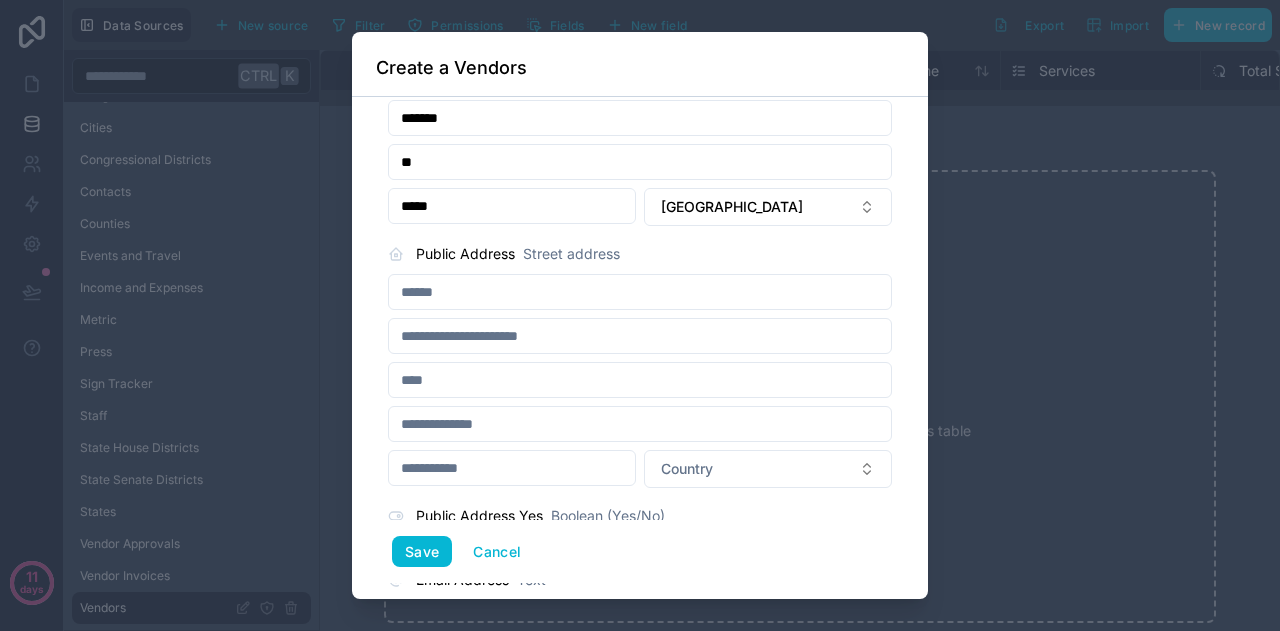 click at bounding box center (640, 292) 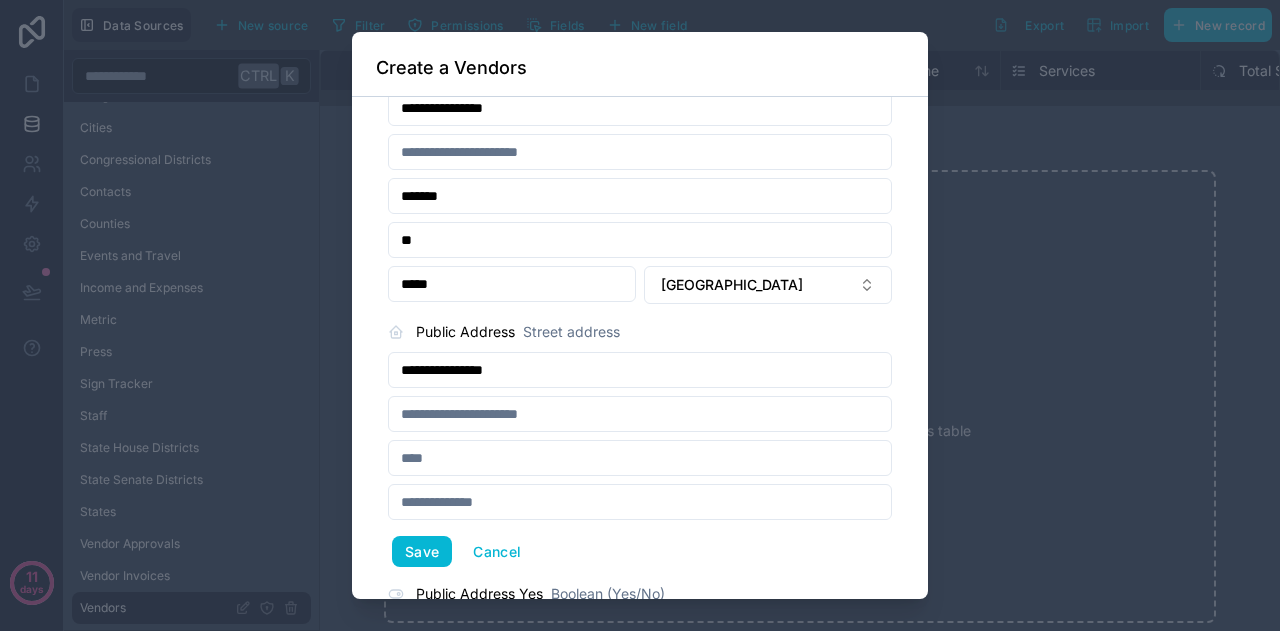 scroll, scrollTop: 1133, scrollLeft: 0, axis: vertical 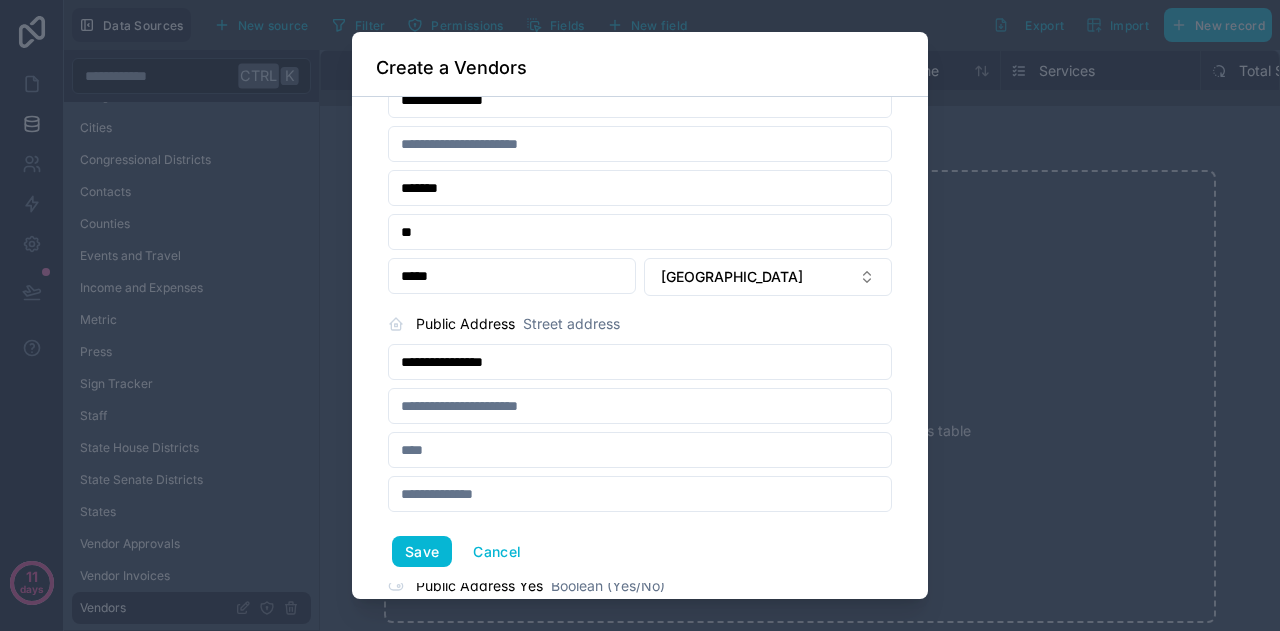 click on "**********" at bounding box center [640, 362] 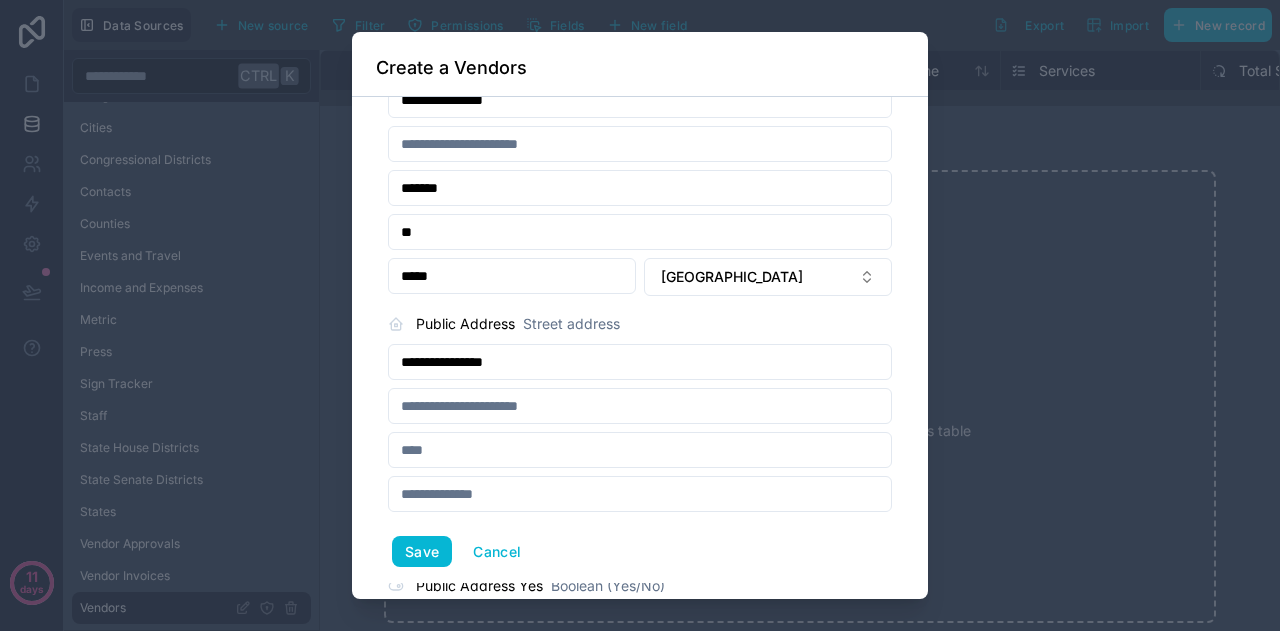 click at bounding box center [640, 450] 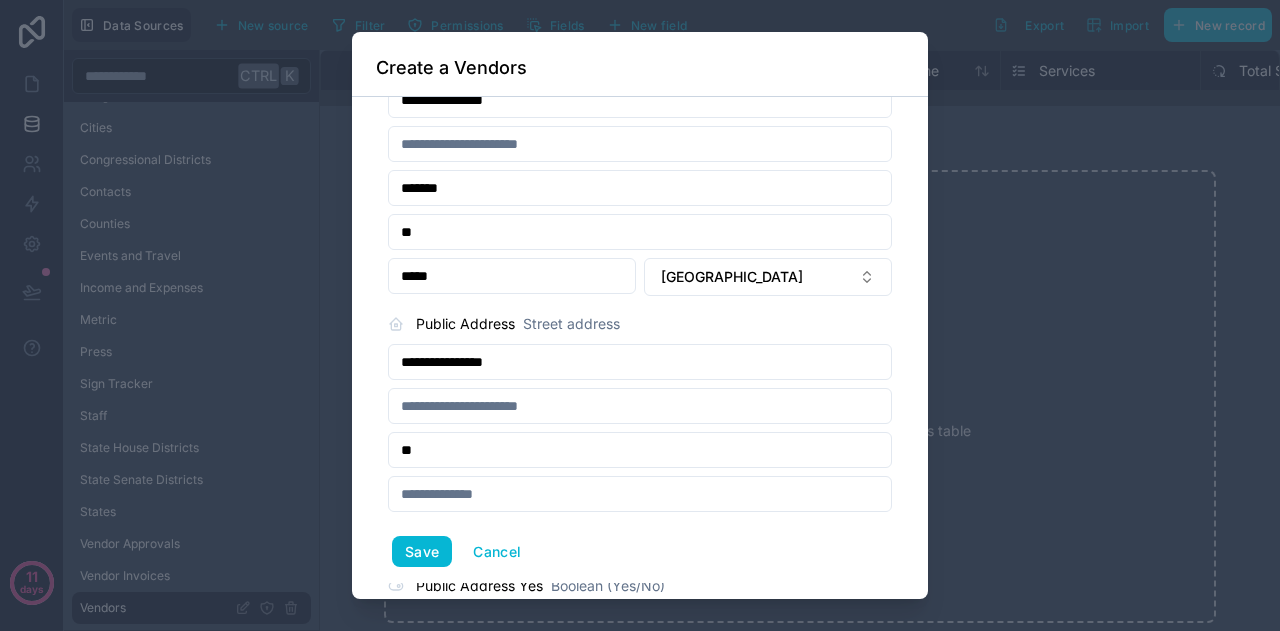 type on "*" 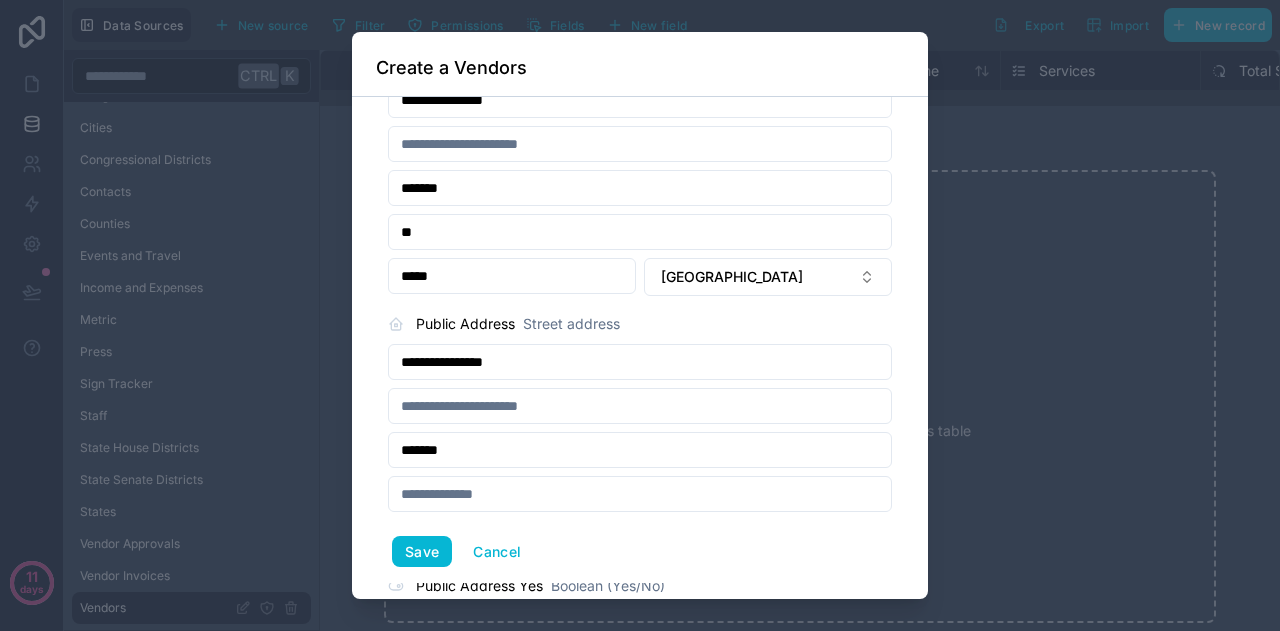 type on "*******" 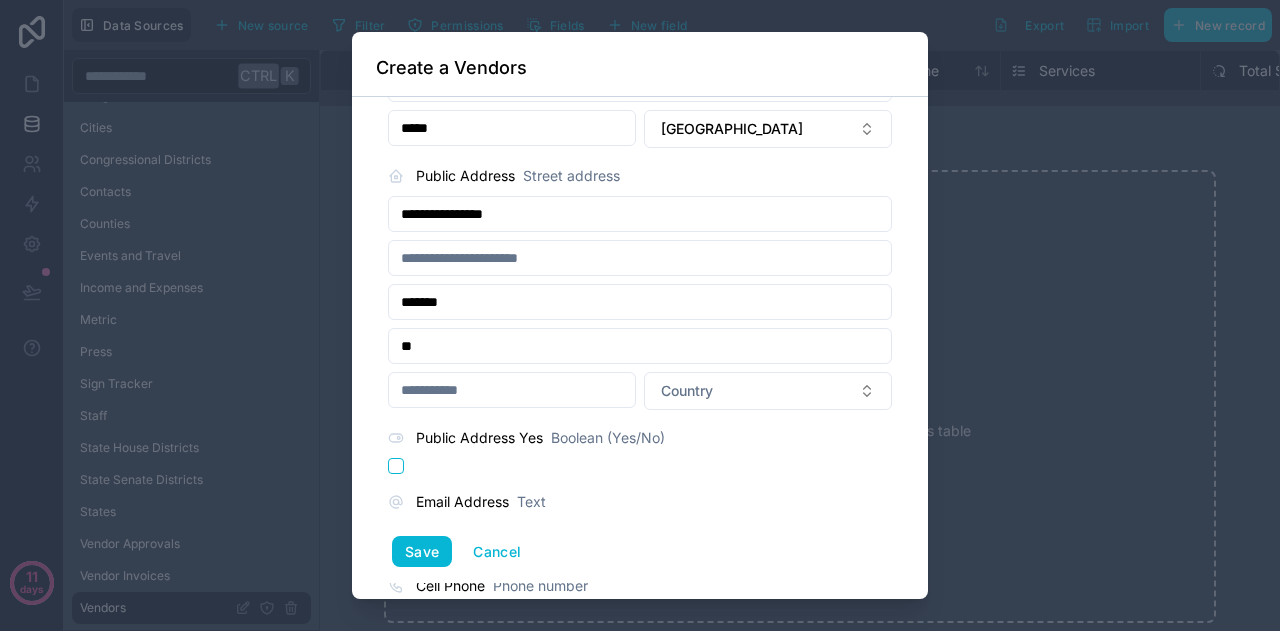 scroll, scrollTop: 1283, scrollLeft: 0, axis: vertical 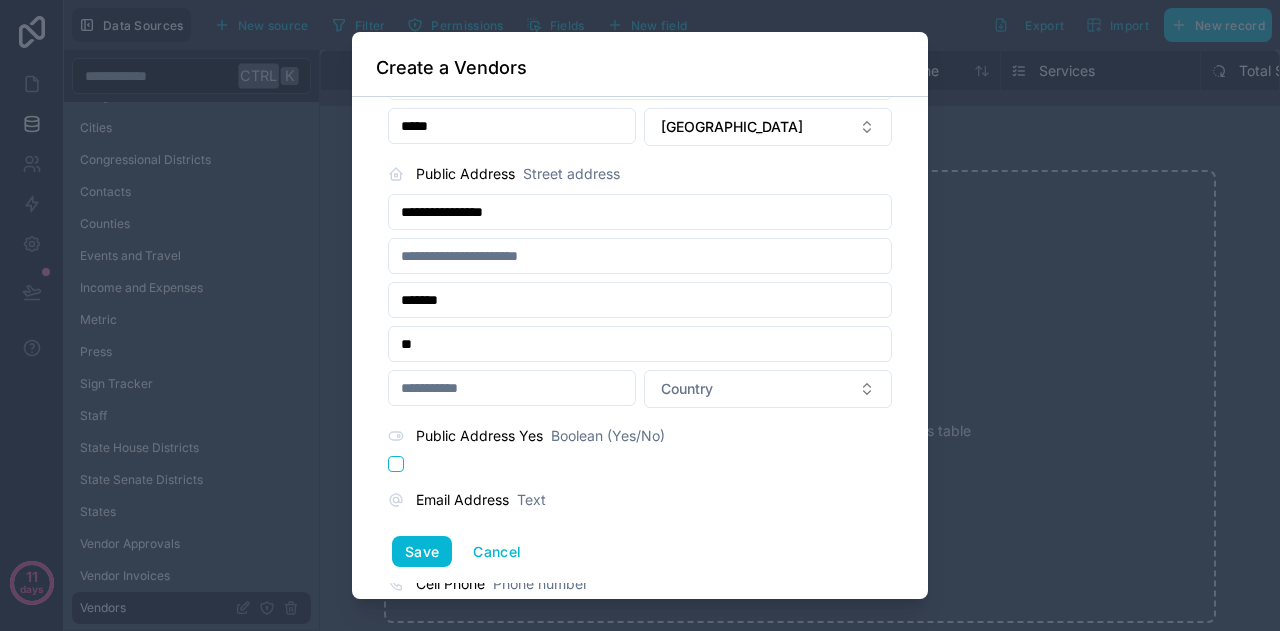 type on "**" 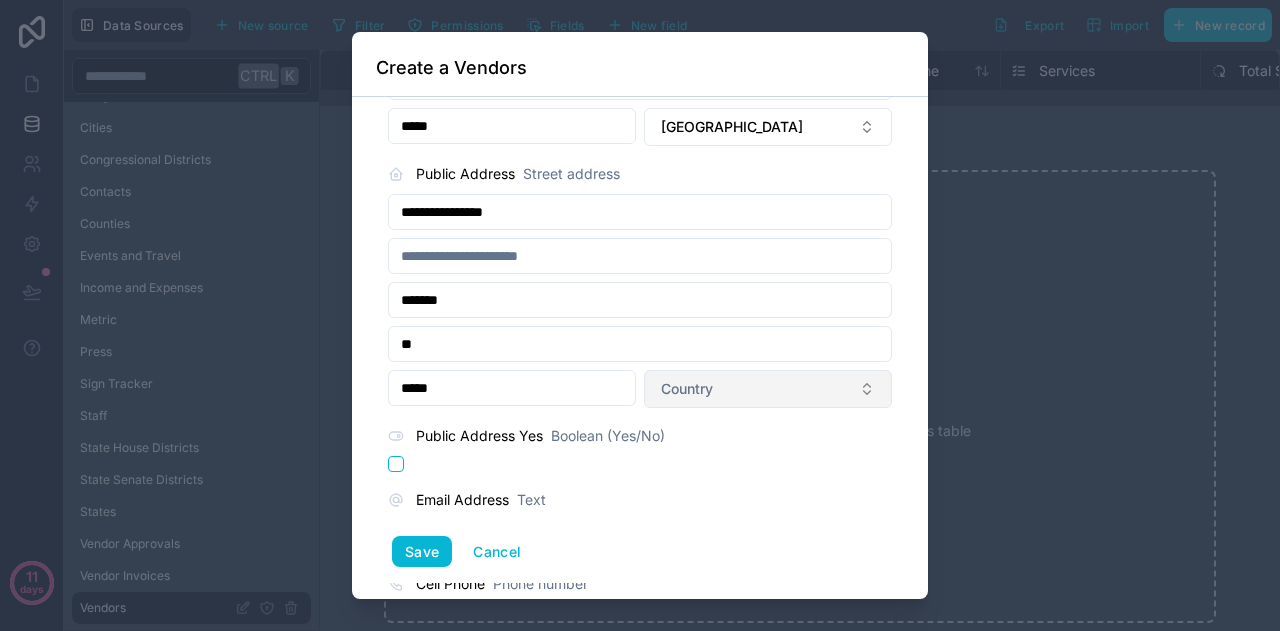 type on "*****" 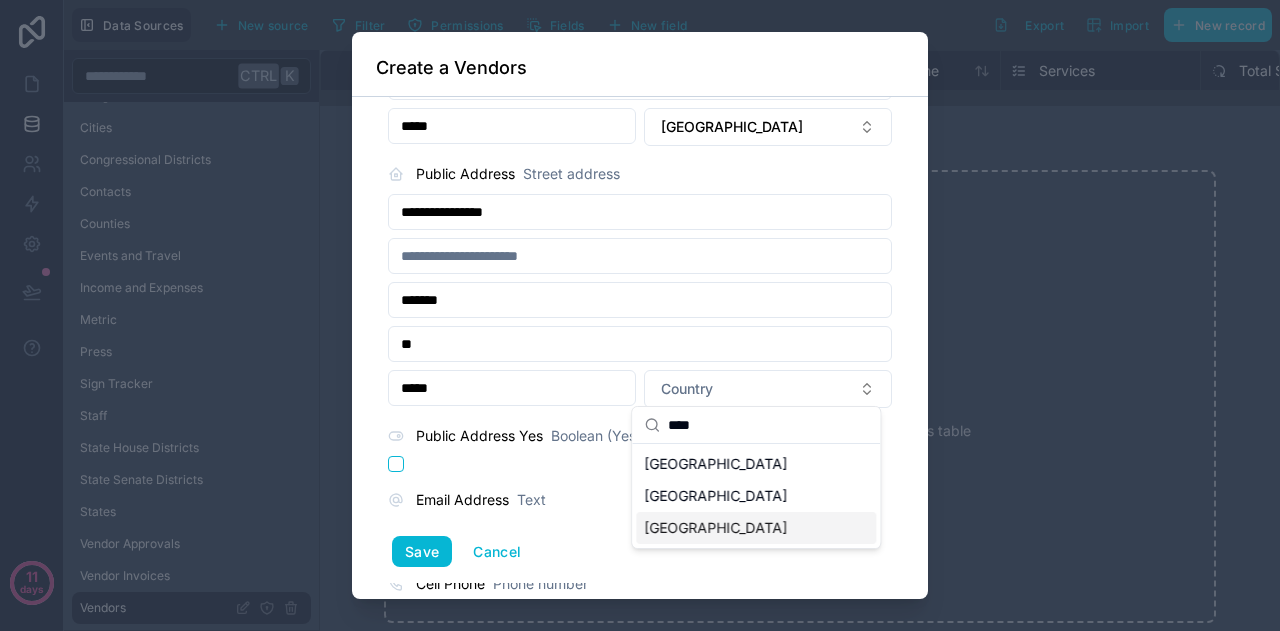 type on "****" 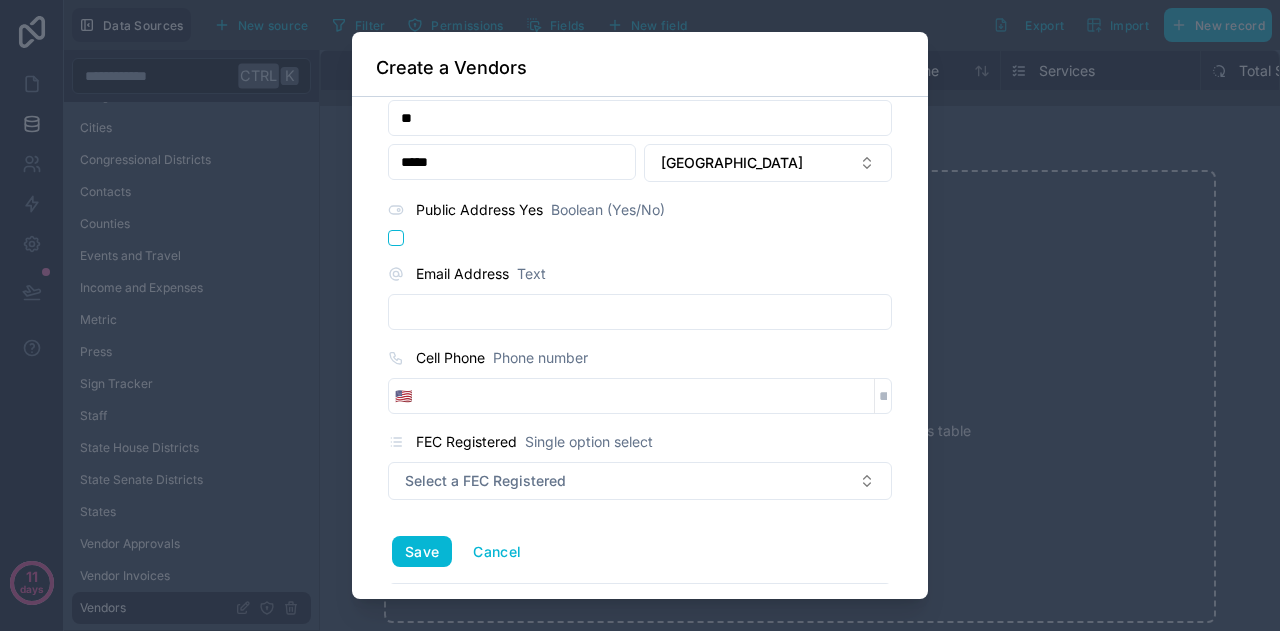 scroll, scrollTop: 1509, scrollLeft: 0, axis: vertical 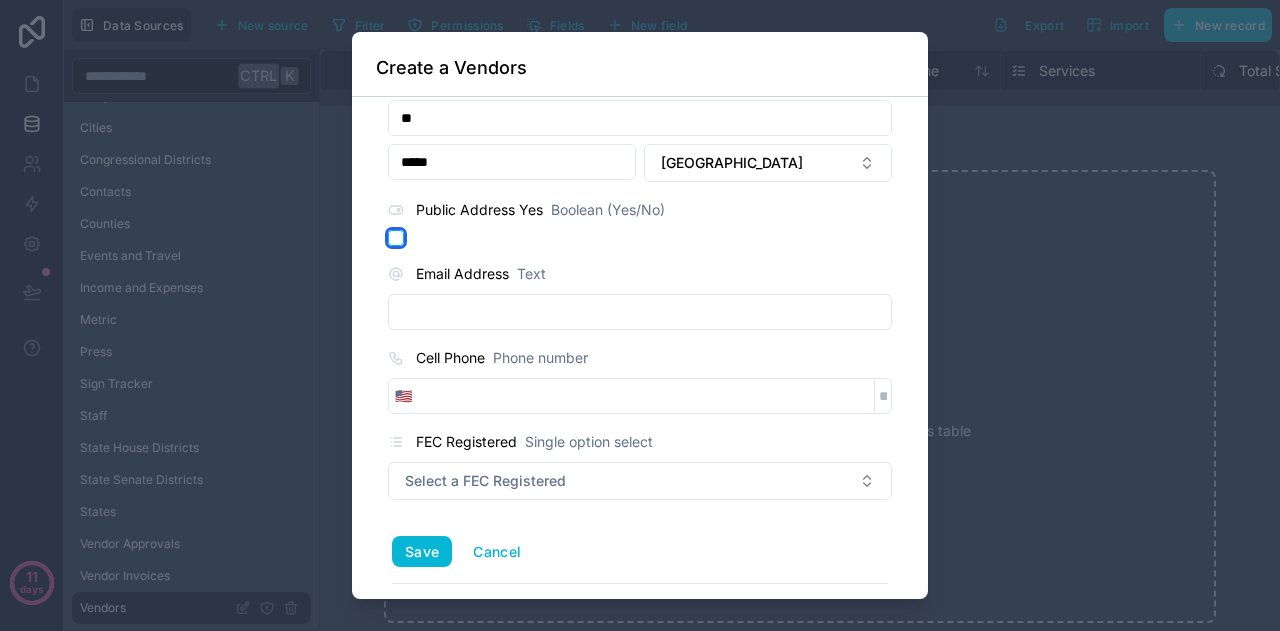 click at bounding box center (396, 238) 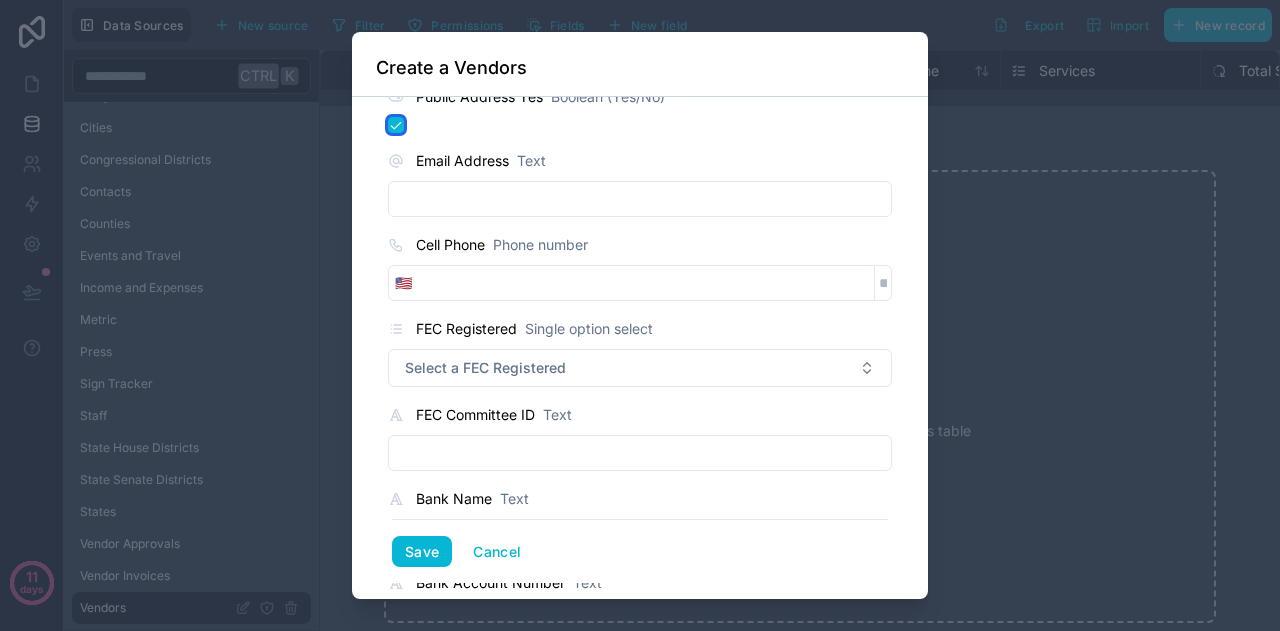 scroll, scrollTop: 1622, scrollLeft: 0, axis: vertical 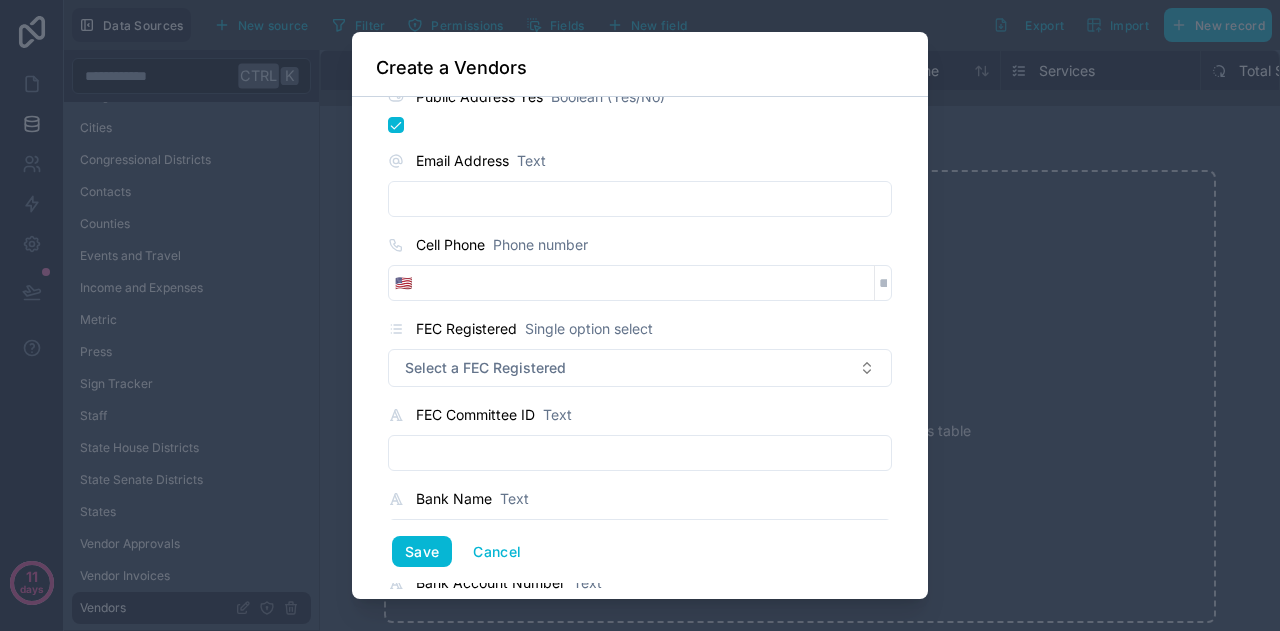 click at bounding box center (640, 199) 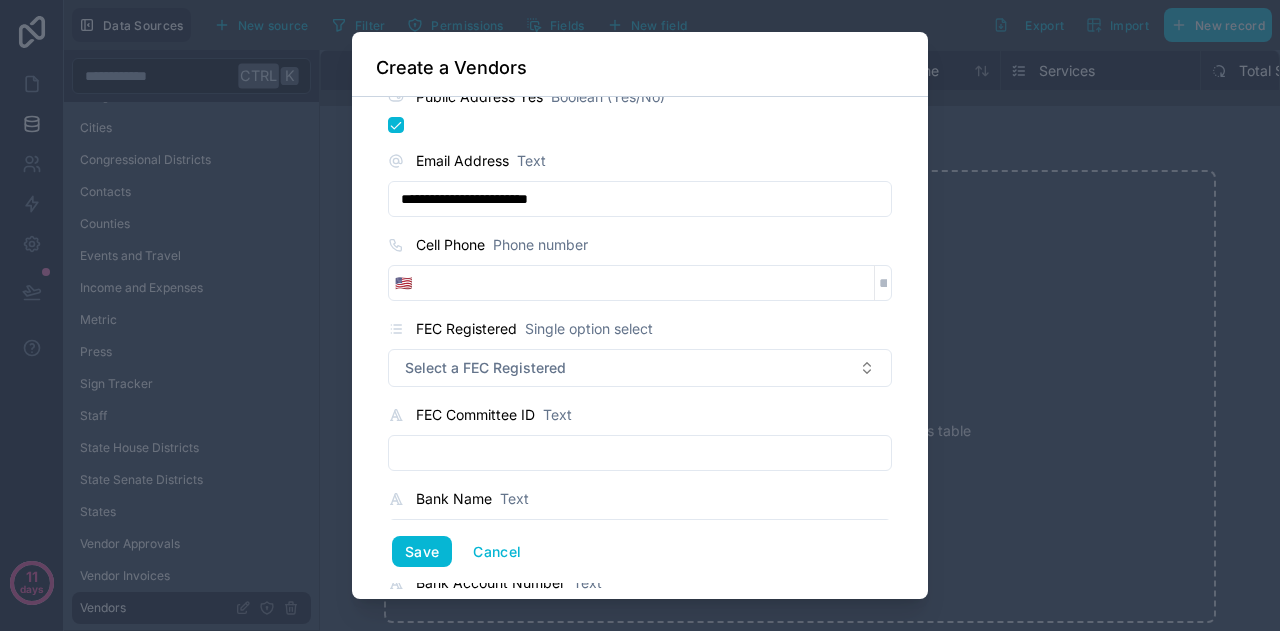 type on "**********" 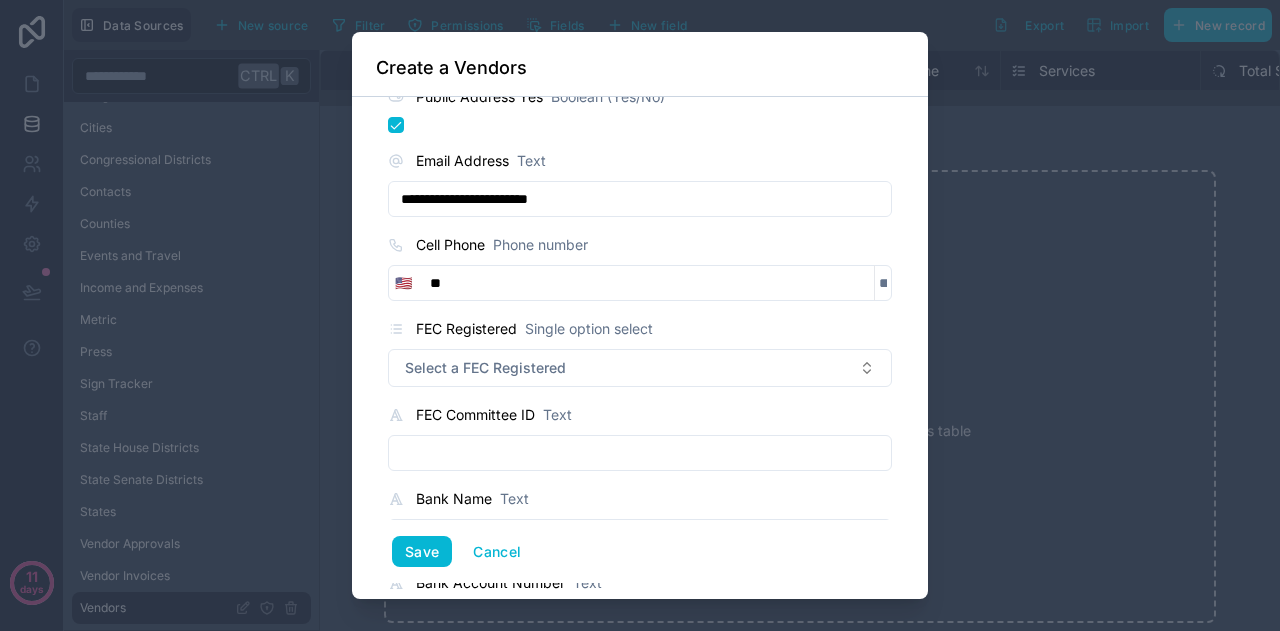 type on "*" 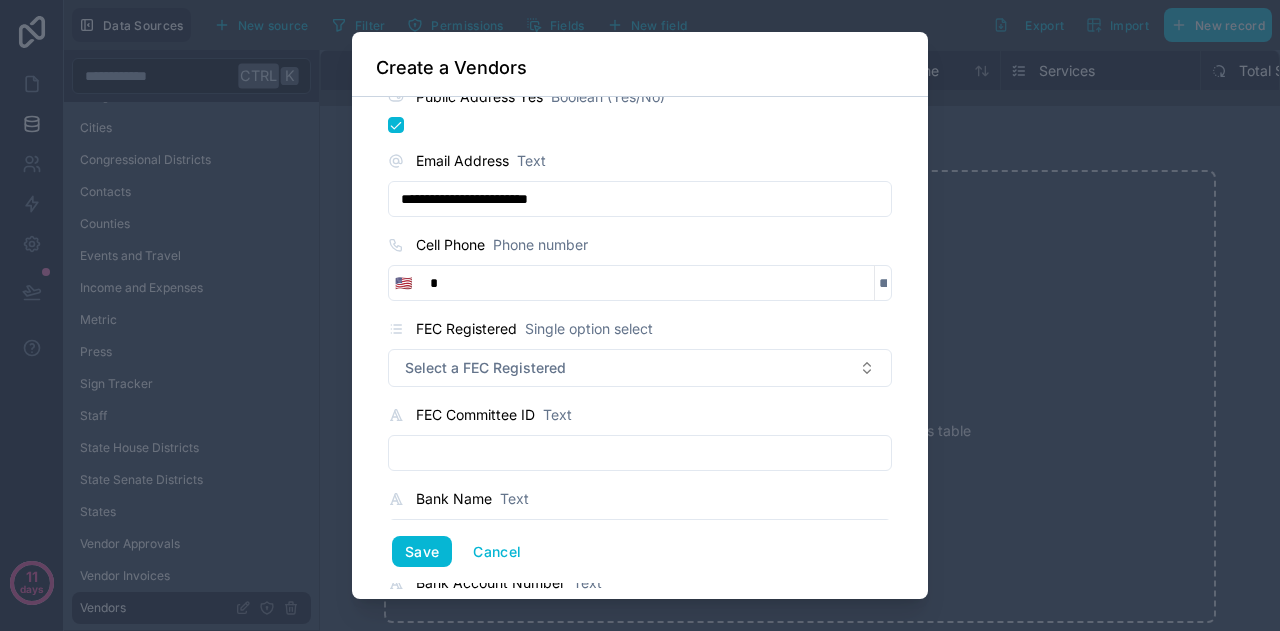 type 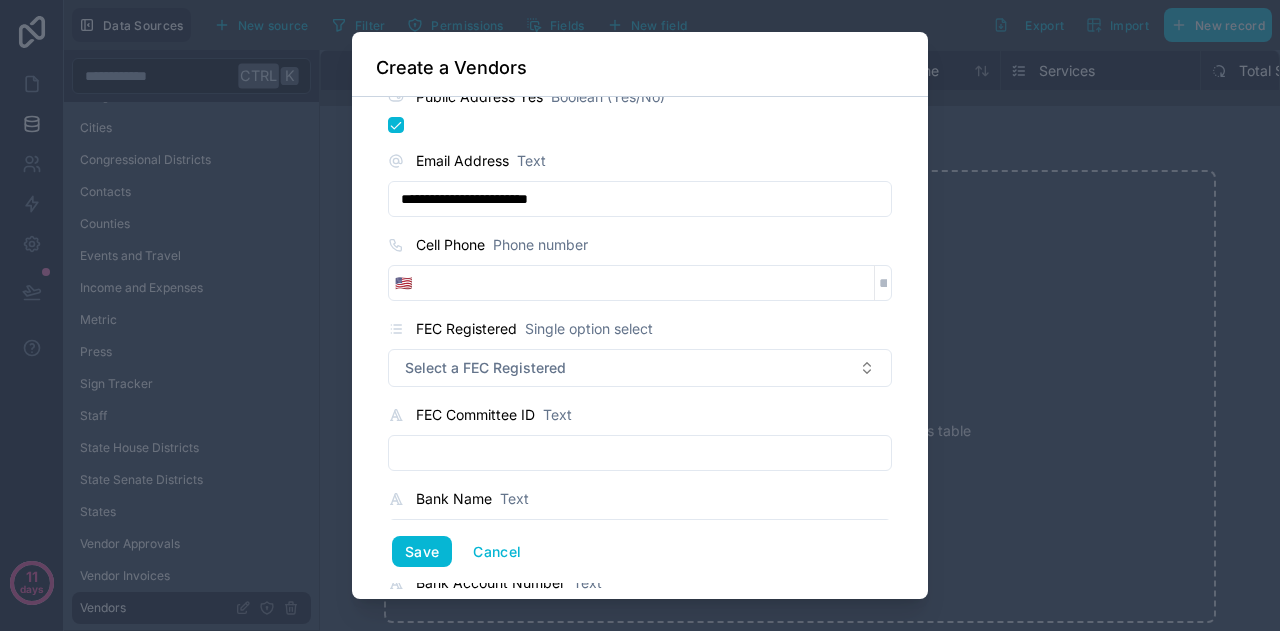 click on "**********" at bounding box center [640, 348] 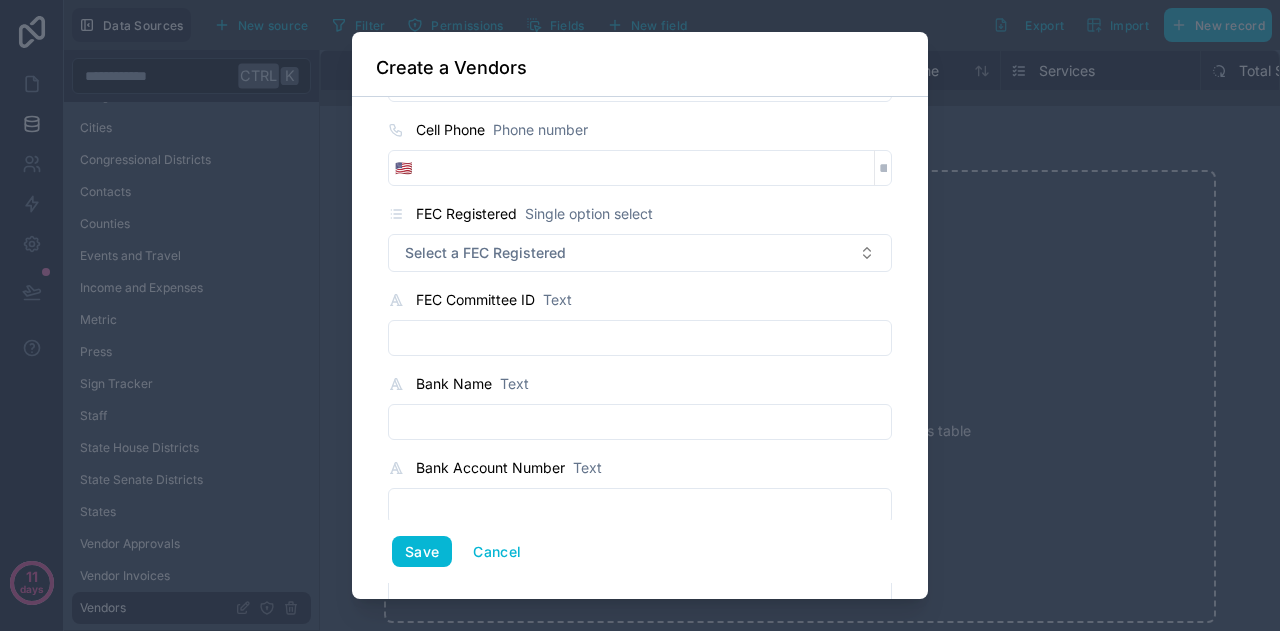 scroll, scrollTop: 1736, scrollLeft: 0, axis: vertical 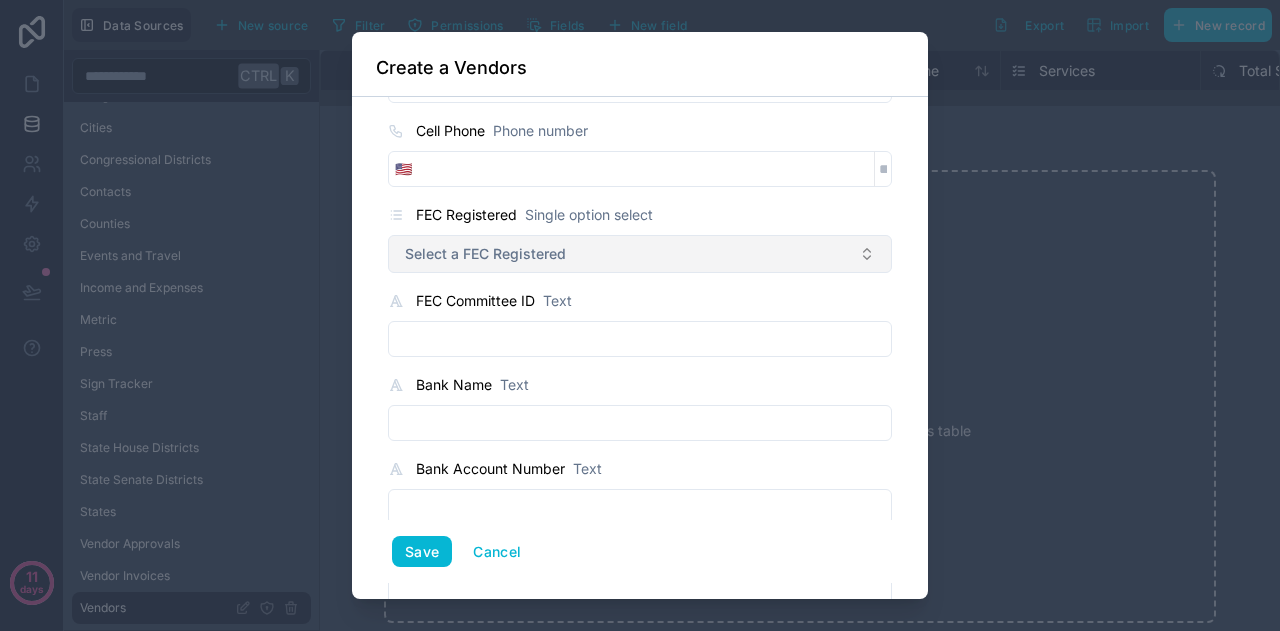 click on "Select a FEC Registered" at bounding box center [485, 254] 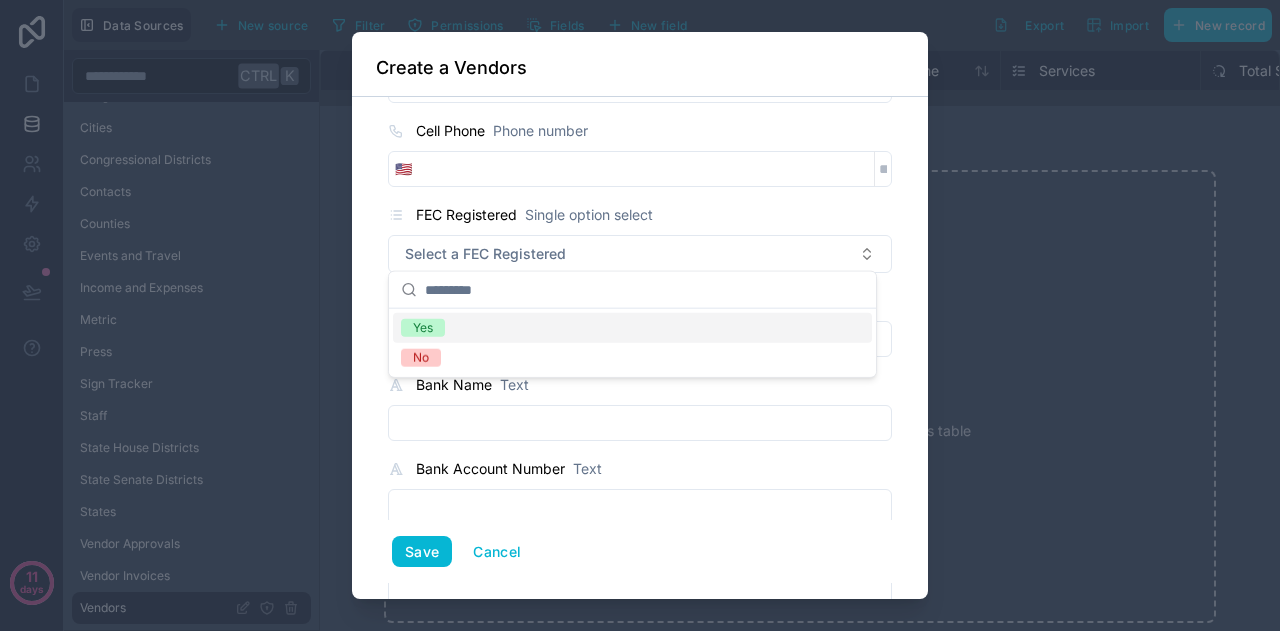 click on "Yes" at bounding box center (423, 328) 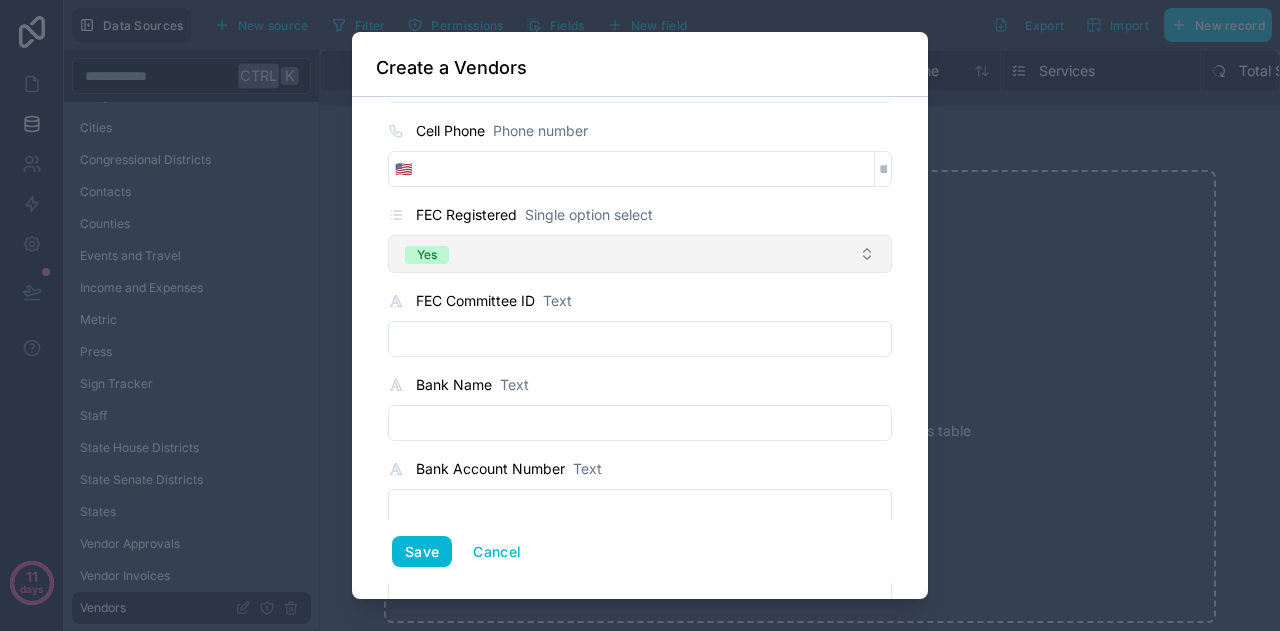 click on "Yes" at bounding box center (640, 254) 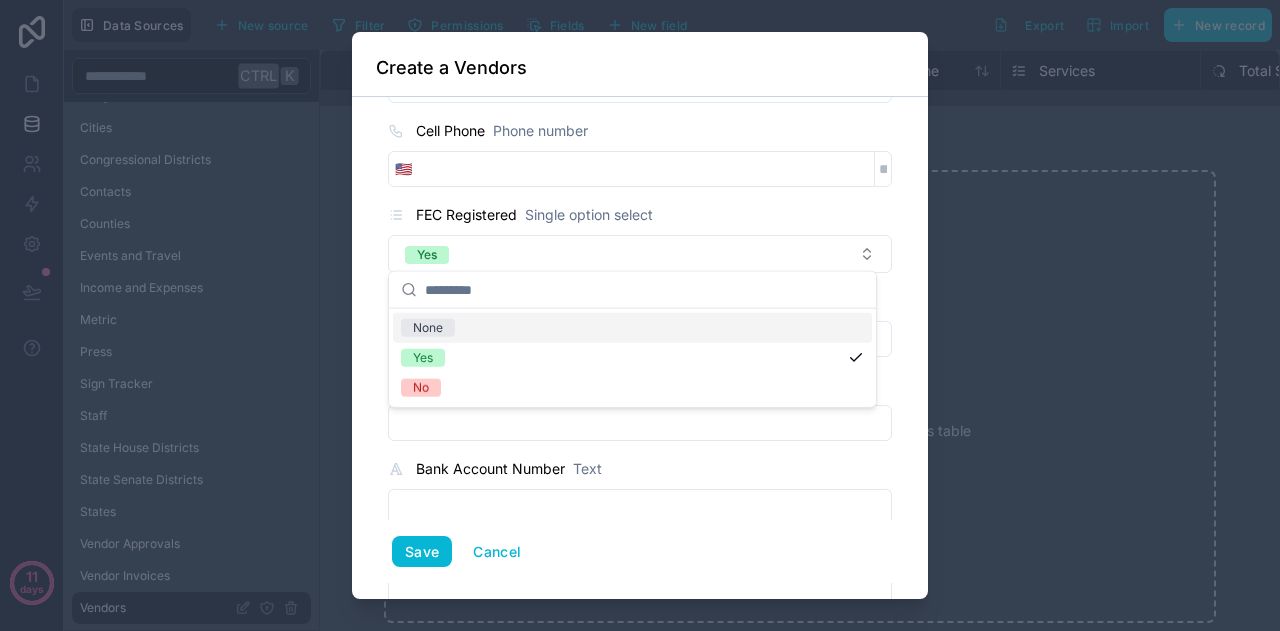 click on "None" at bounding box center (632, 328) 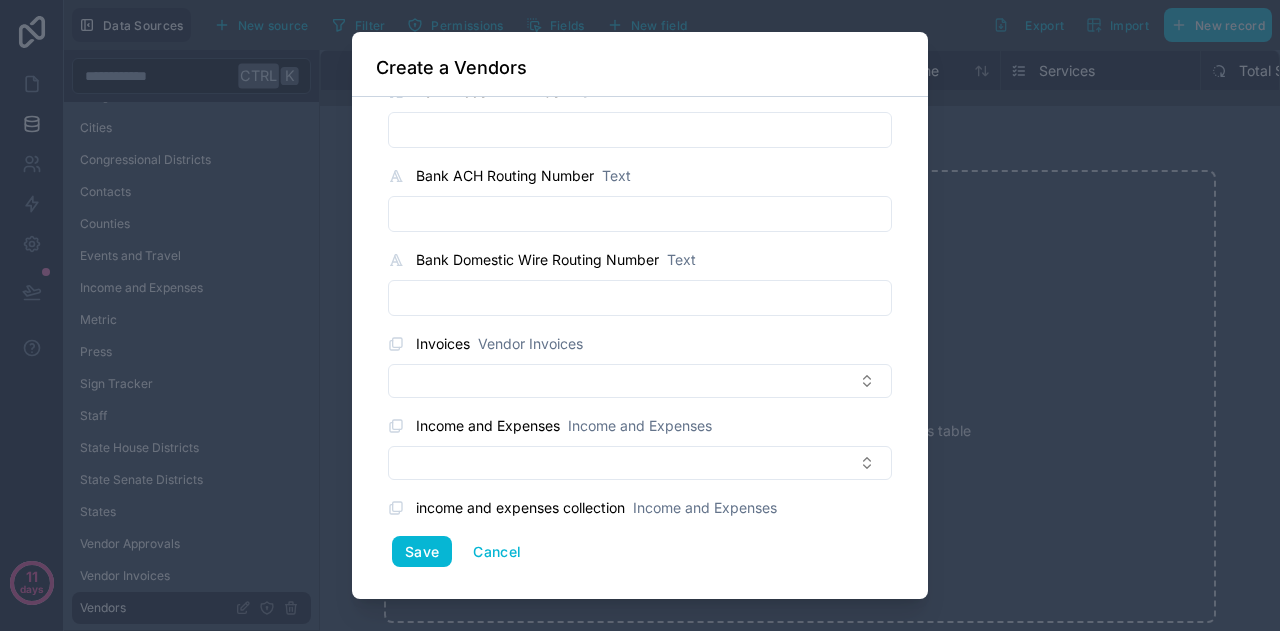 scroll, scrollTop: 2162, scrollLeft: 0, axis: vertical 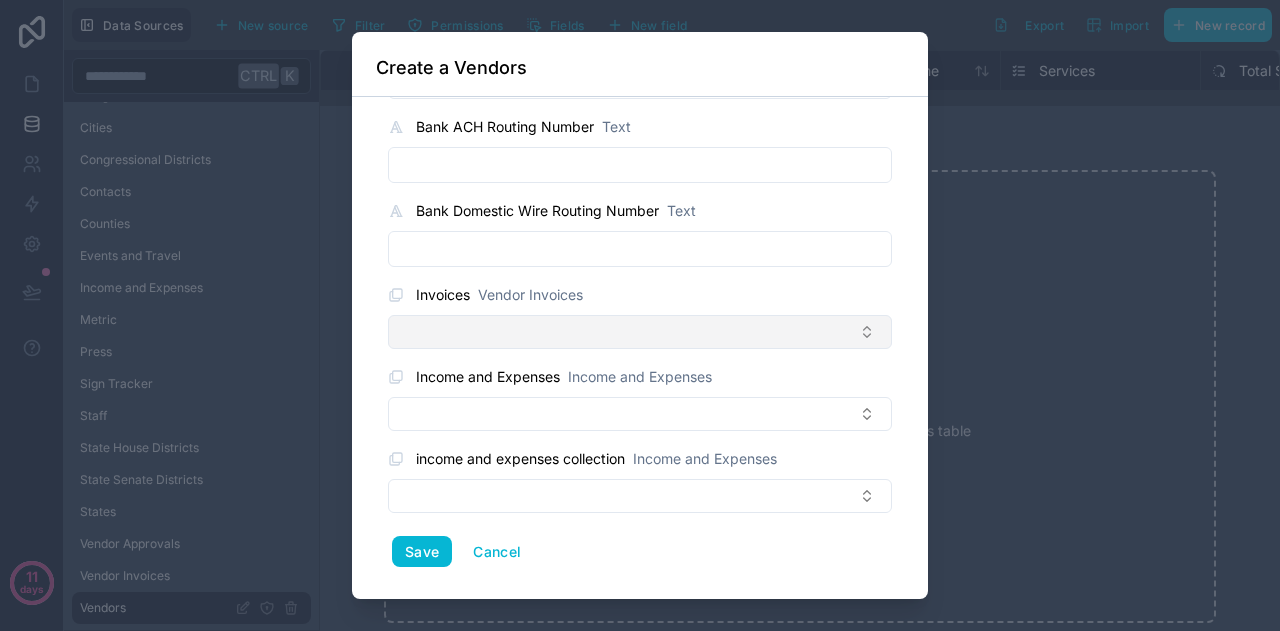 click at bounding box center (640, 332) 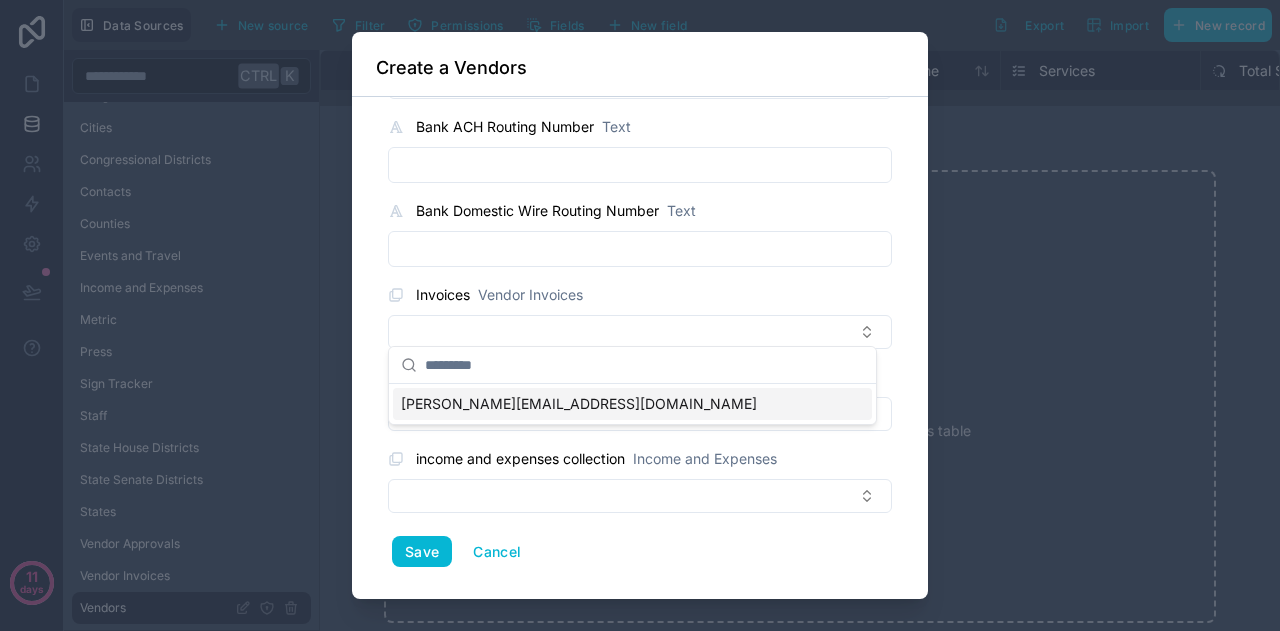 click on "[PERSON_NAME][EMAIL_ADDRESS][DOMAIN_NAME]" at bounding box center [579, 404] 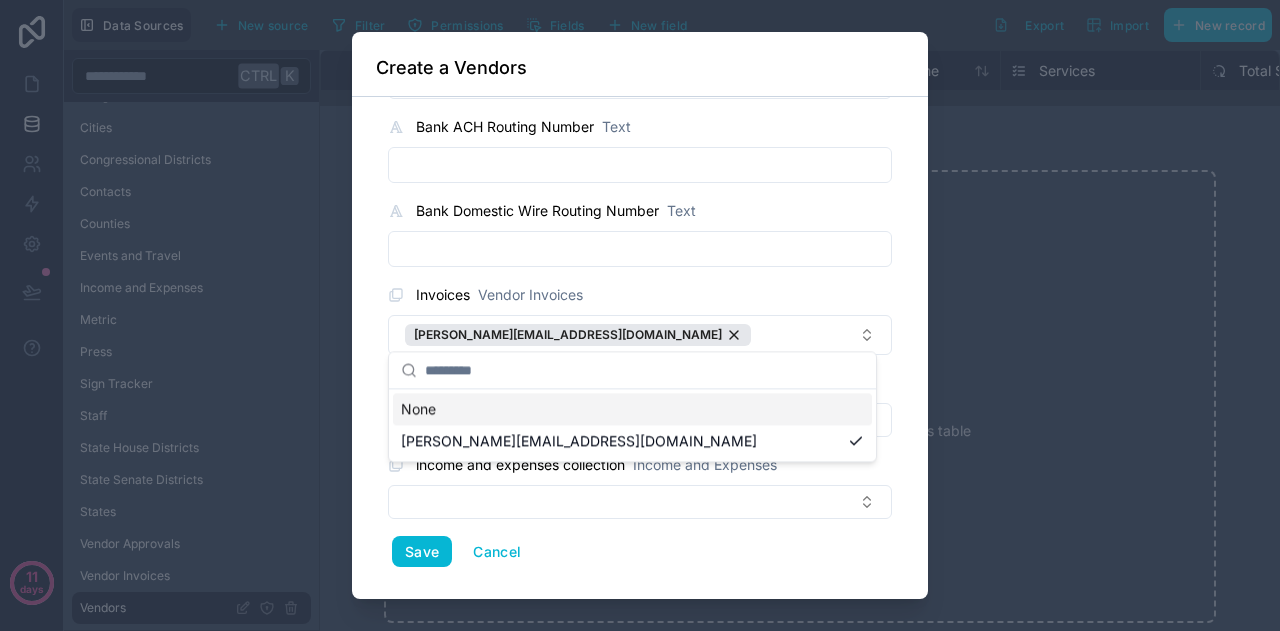 click on "**********" at bounding box center (640, 348) 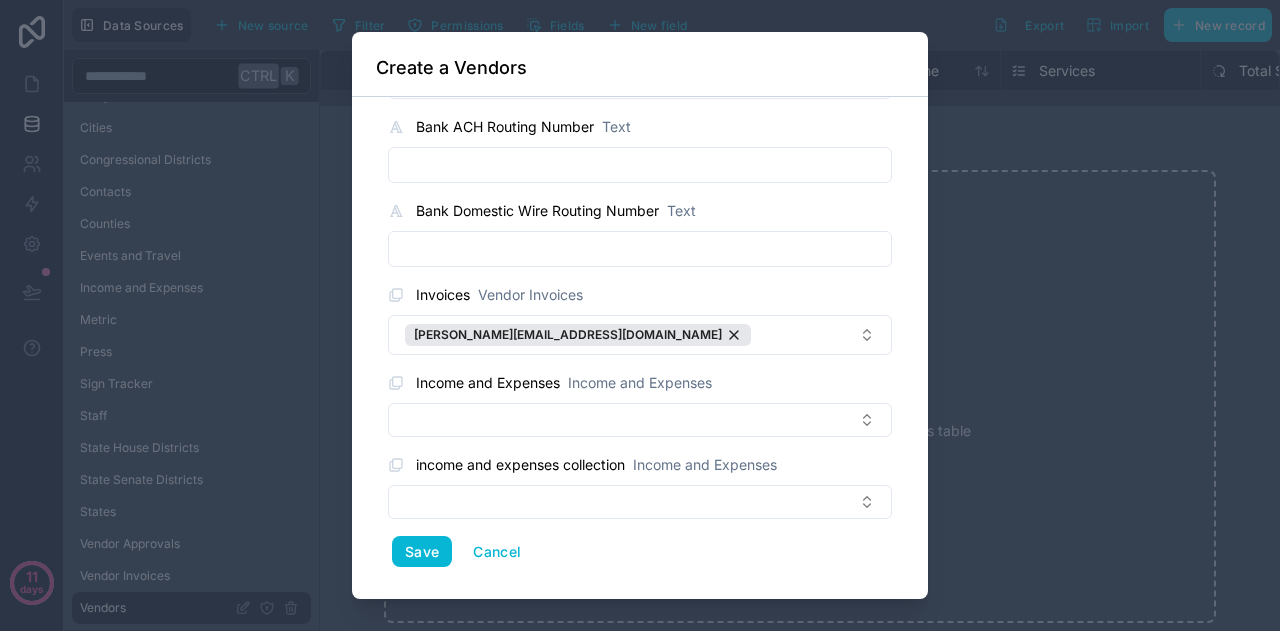 scroll, scrollTop: 2167, scrollLeft: 0, axis: vertical 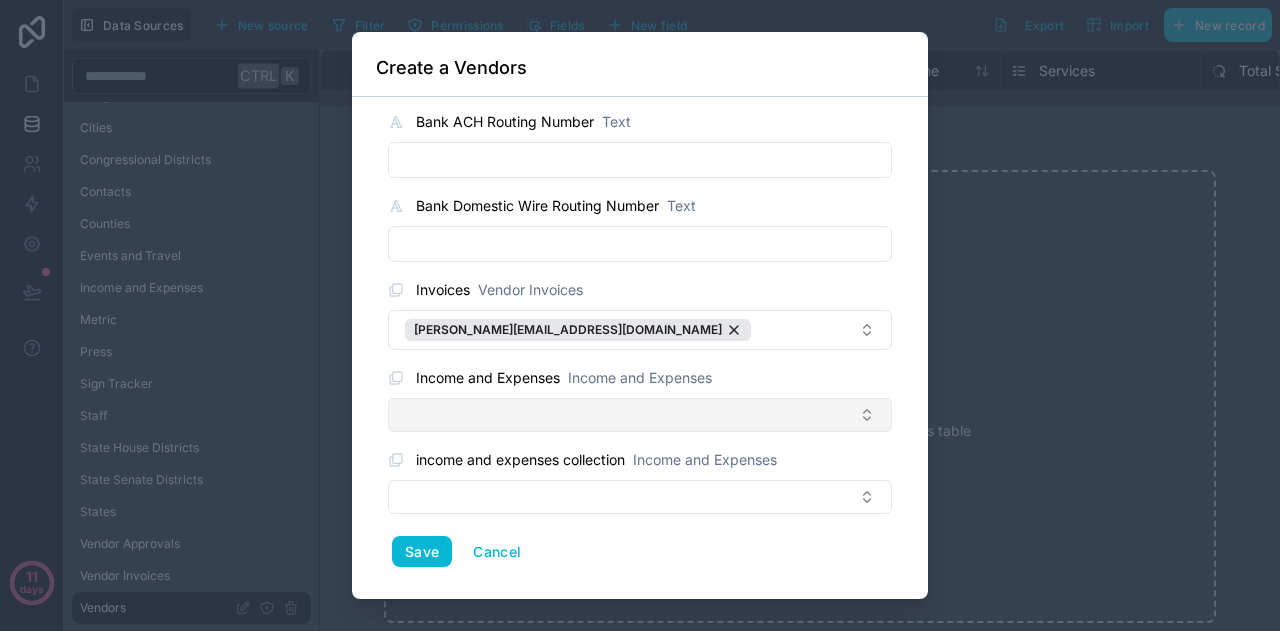 click at bounding box center (640, 415) 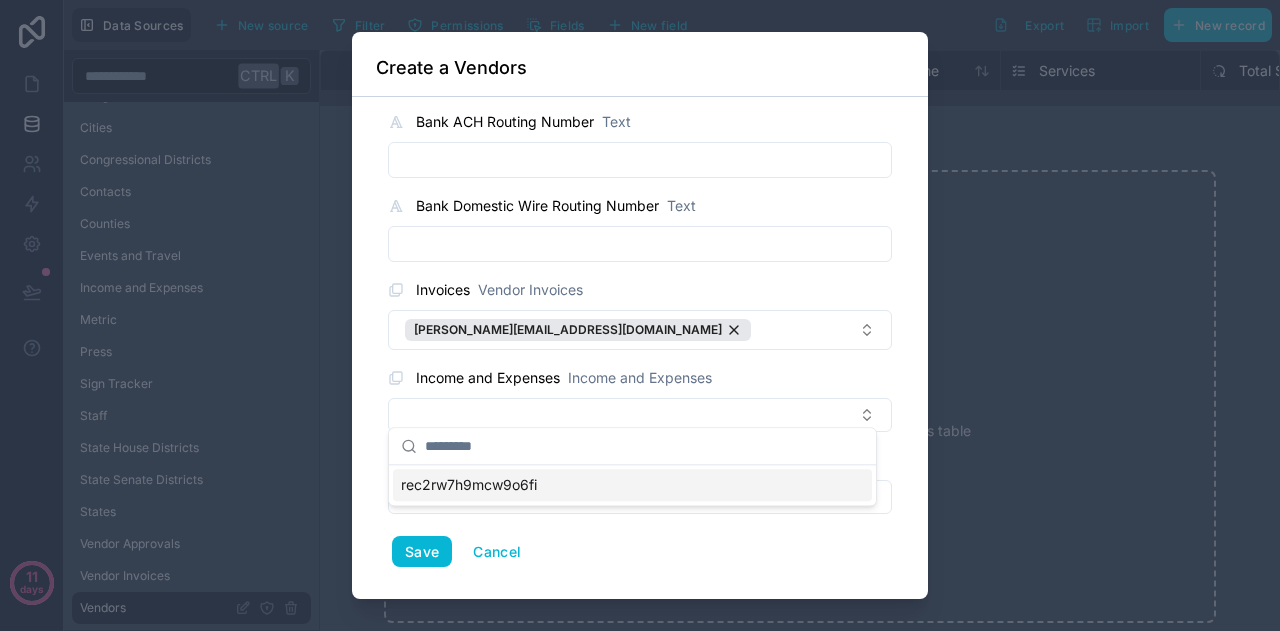 click on "rec2rw7h9mcw9o6fi" at bounding box center (469, 485) 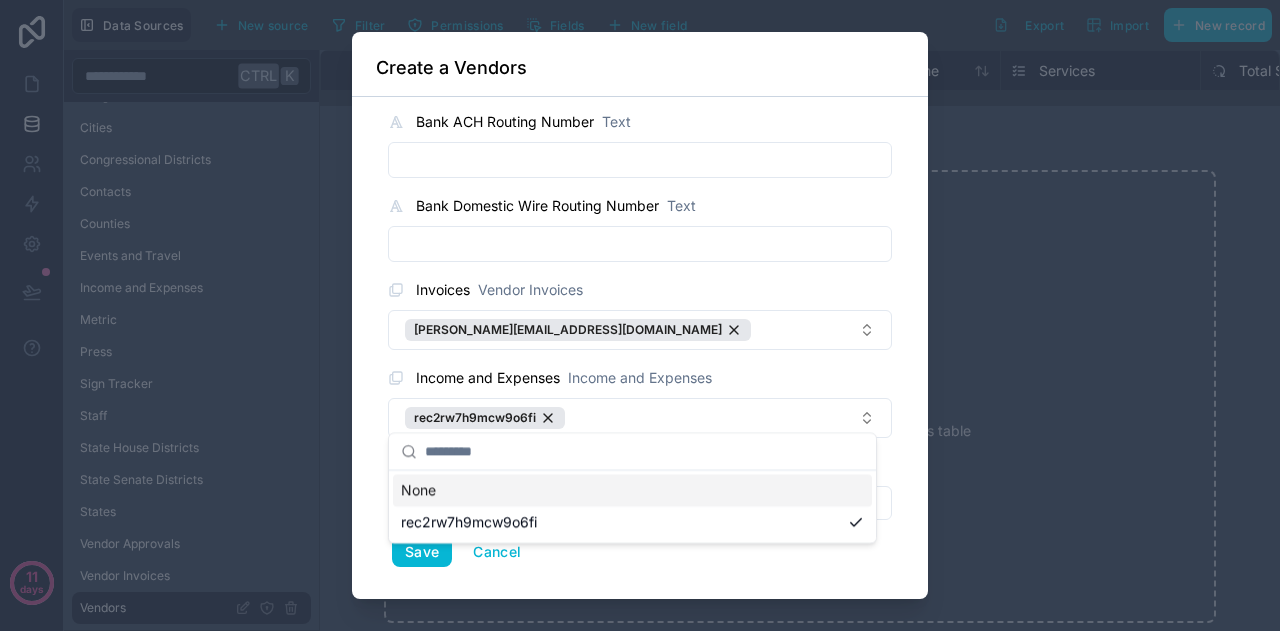 click on "**********" at bounding box center (640, 348) 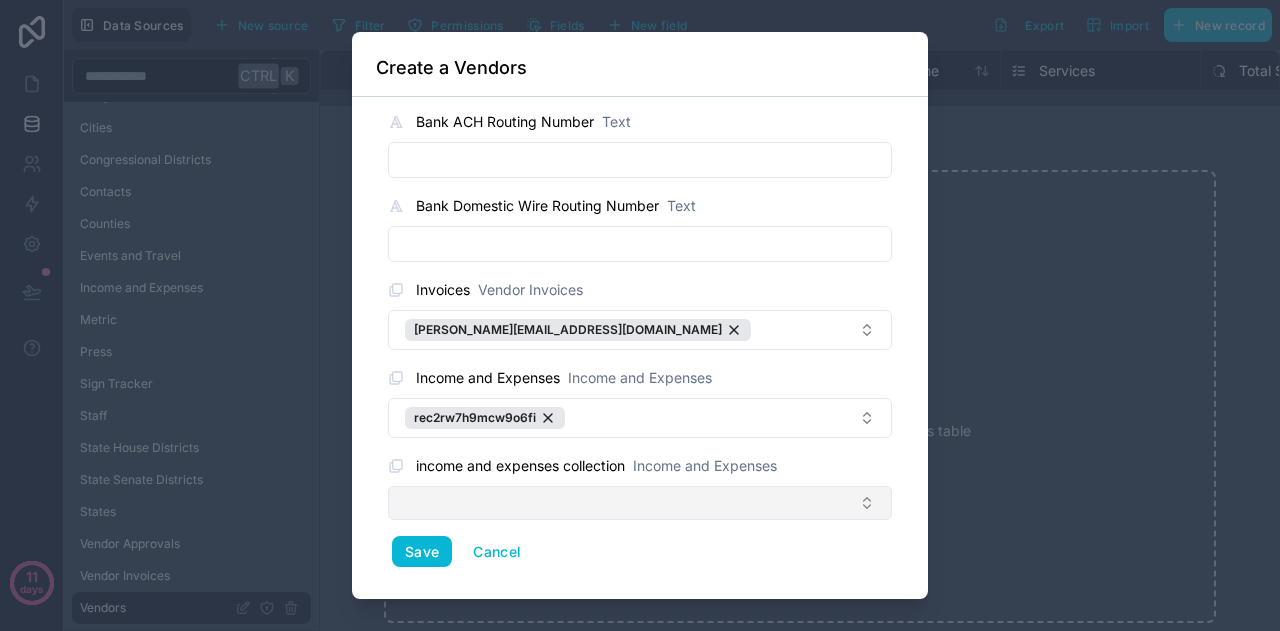 click at bounding box center (640, 503) 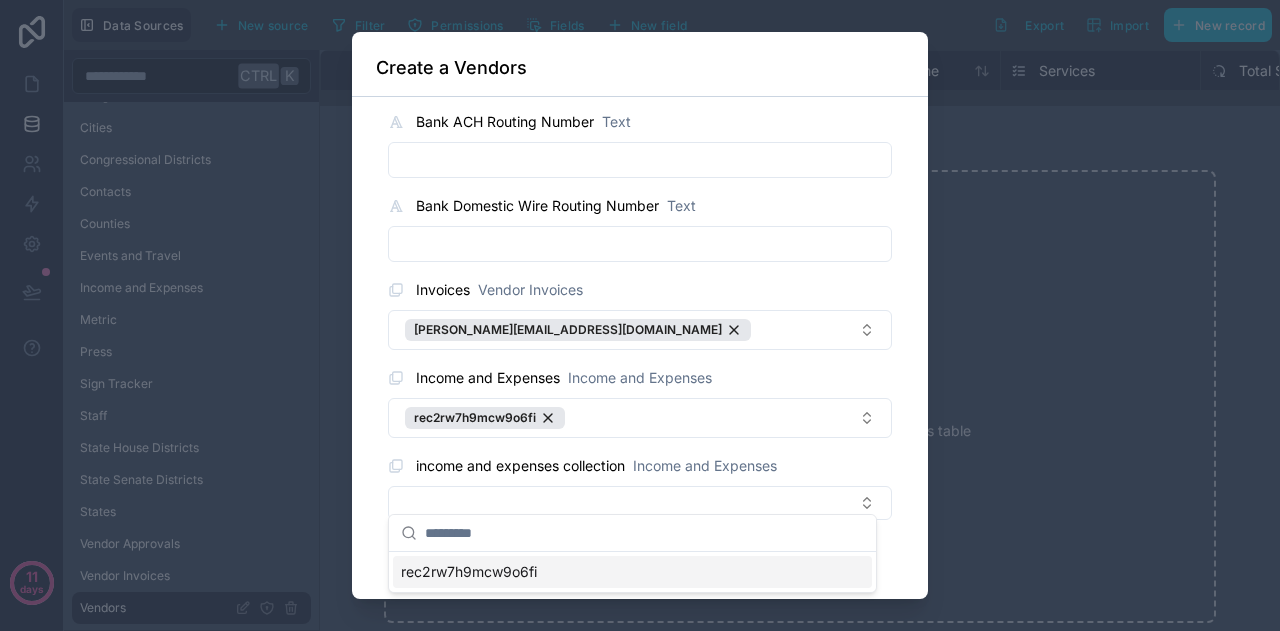 click on "rec2rw7h9mcw9o6fi" at bounding box center (469, 572) 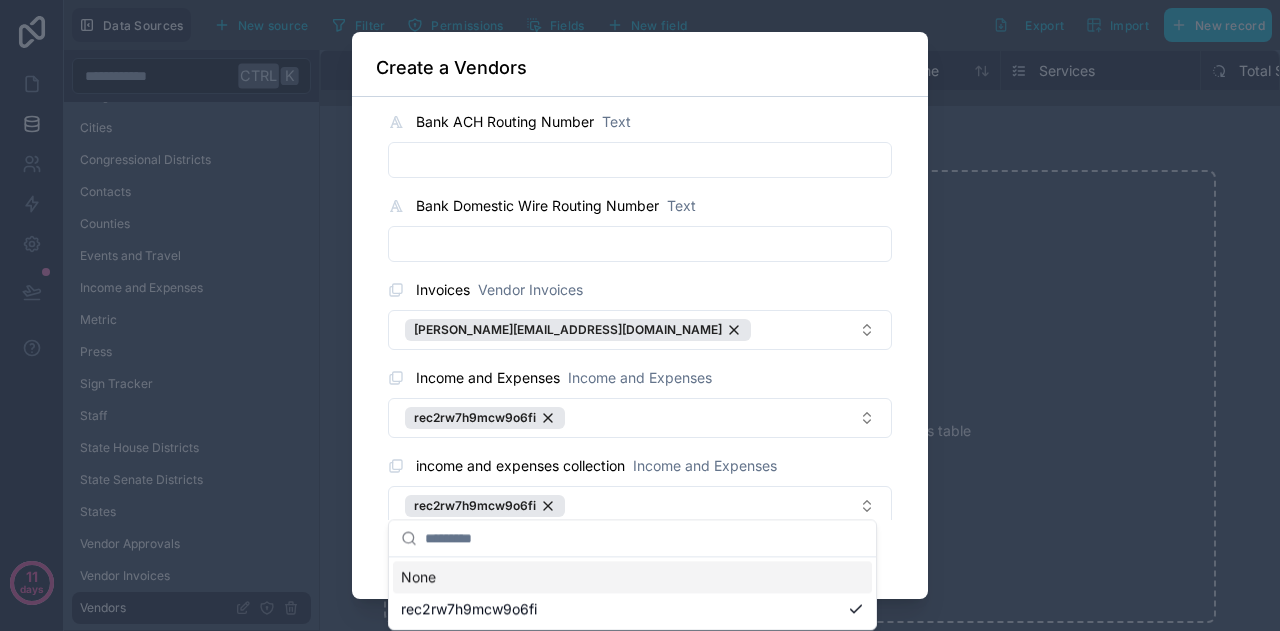 click on "**********" at bounding box center [640, 348] 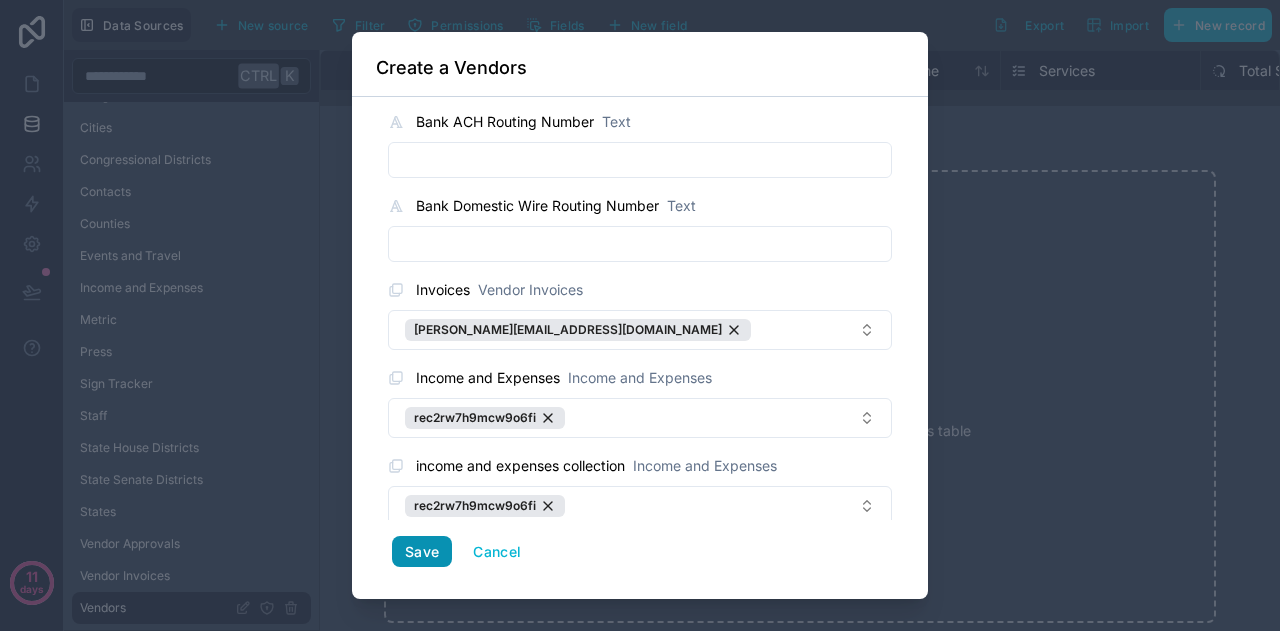 click on "Save" at bounding box center [422, 552] 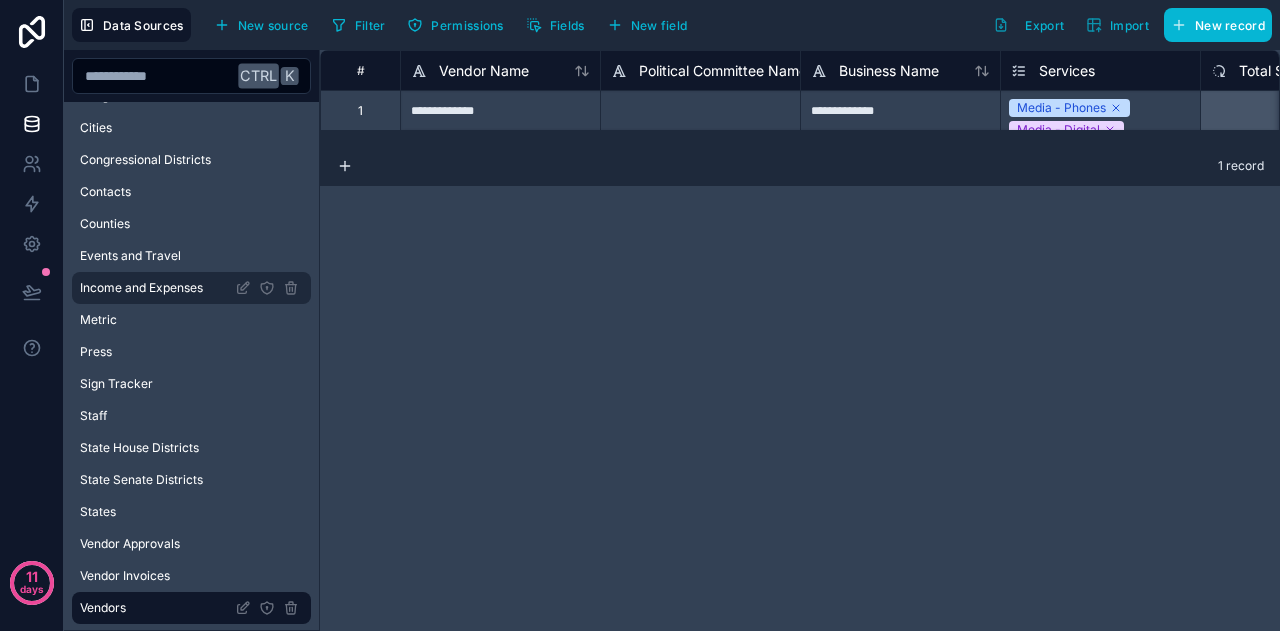 click on "Income and Expenses" at bounding box center [141, 288] 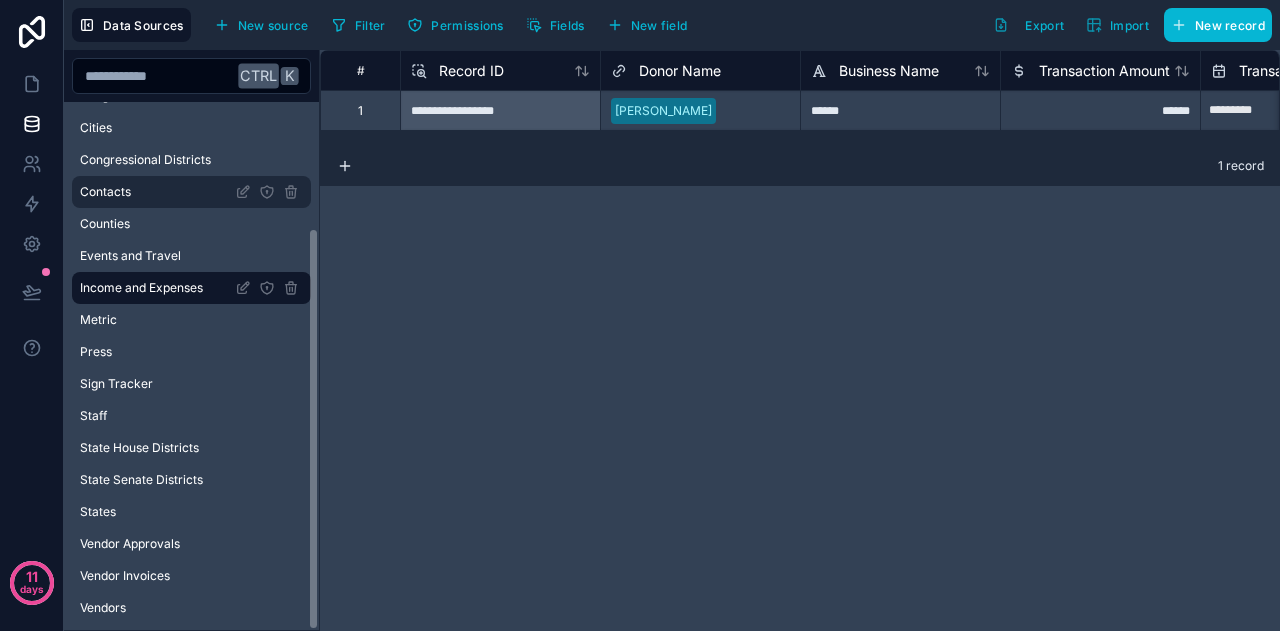 click on "Contacts" at bounding box center [191, 192] 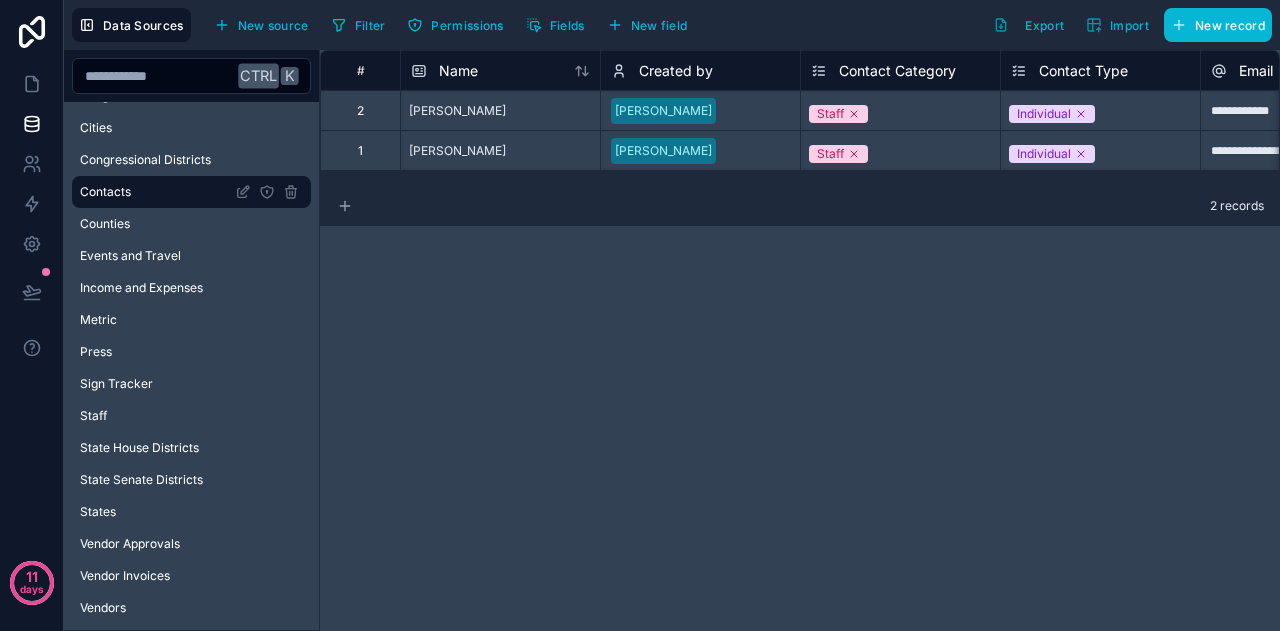 click 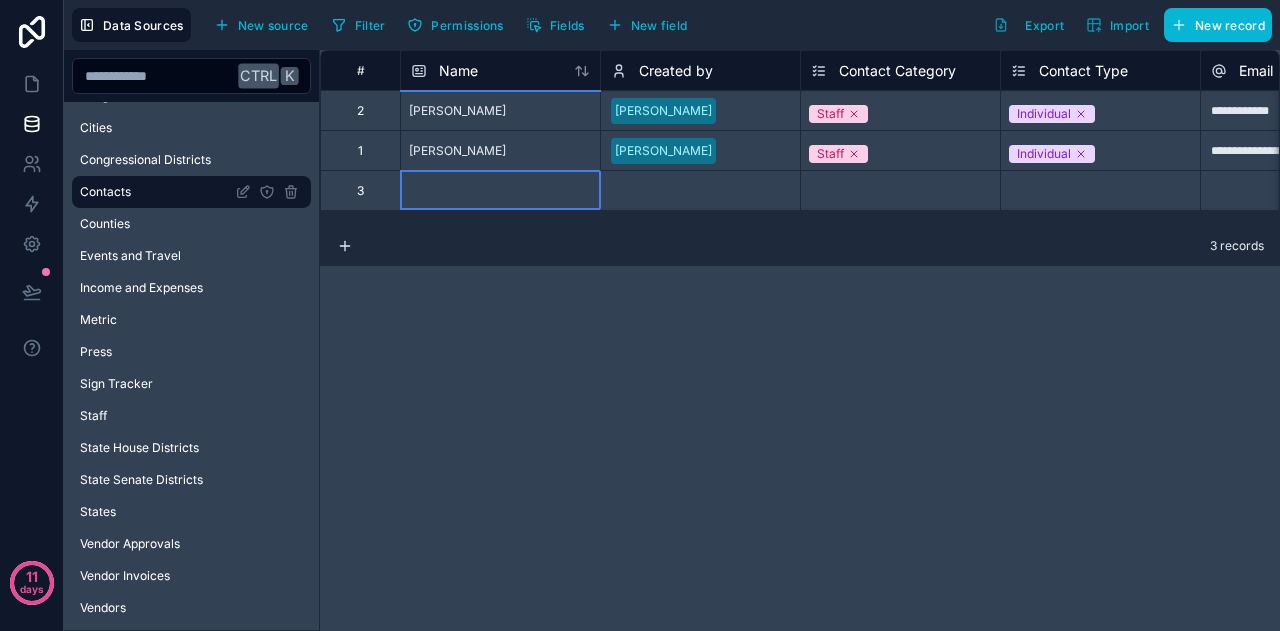 click at bounding box center [500, 190] 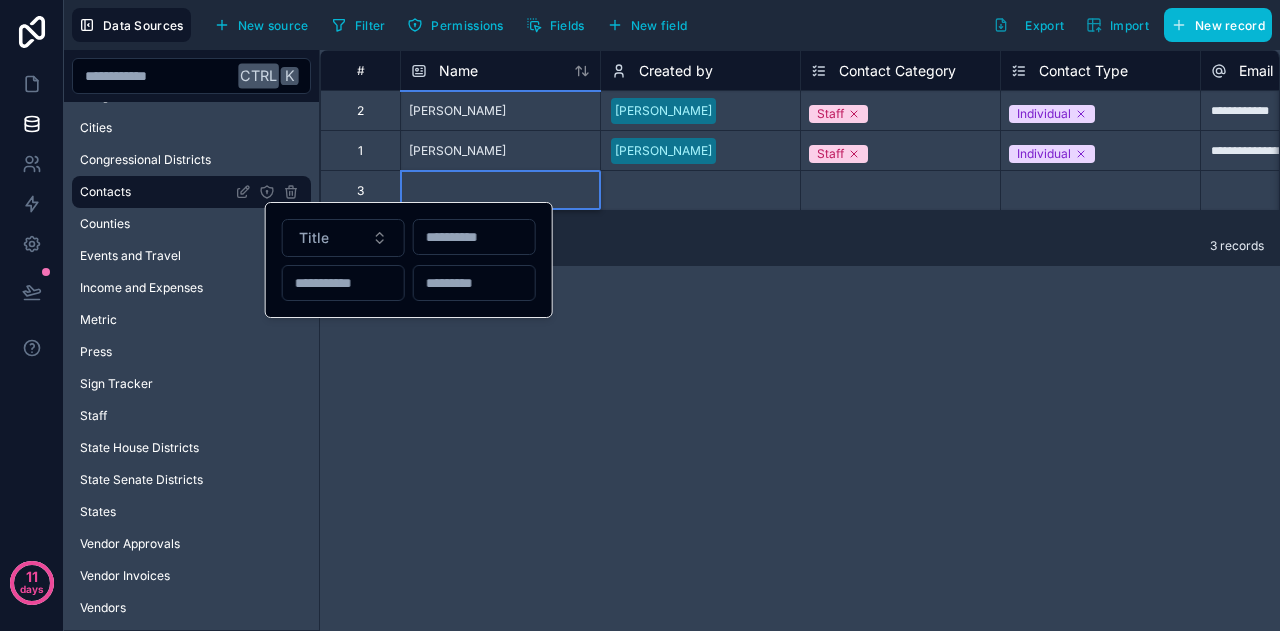 click at bounding box center [500, 190] 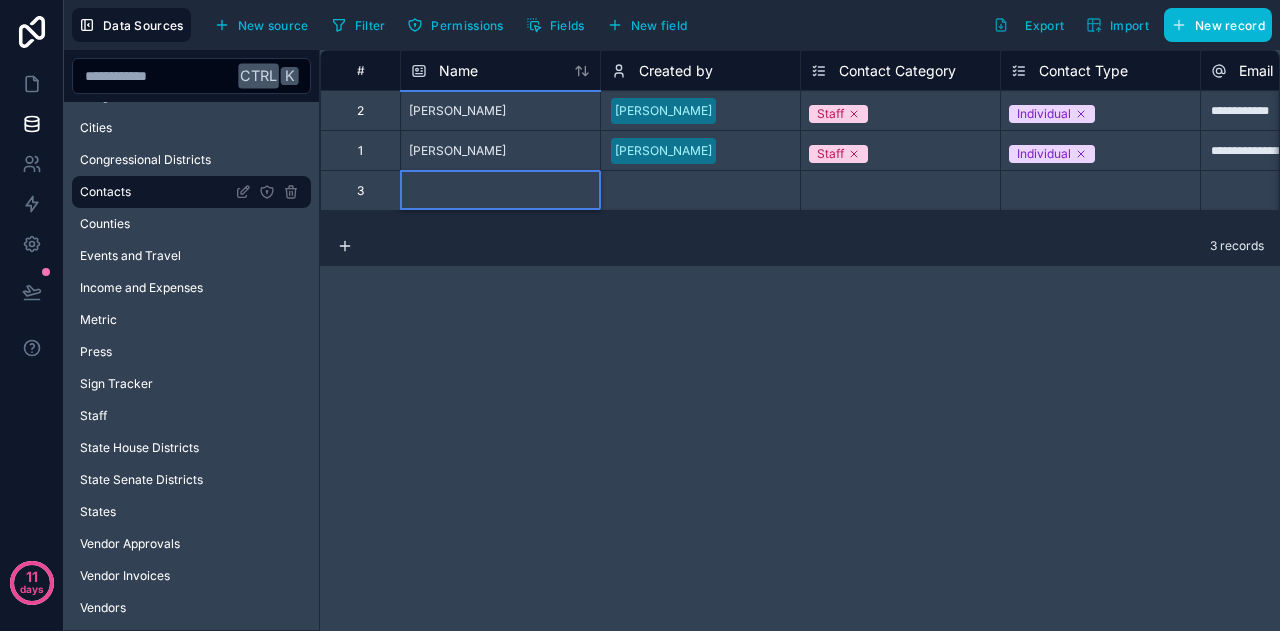 click at bounding box center [500, 190] 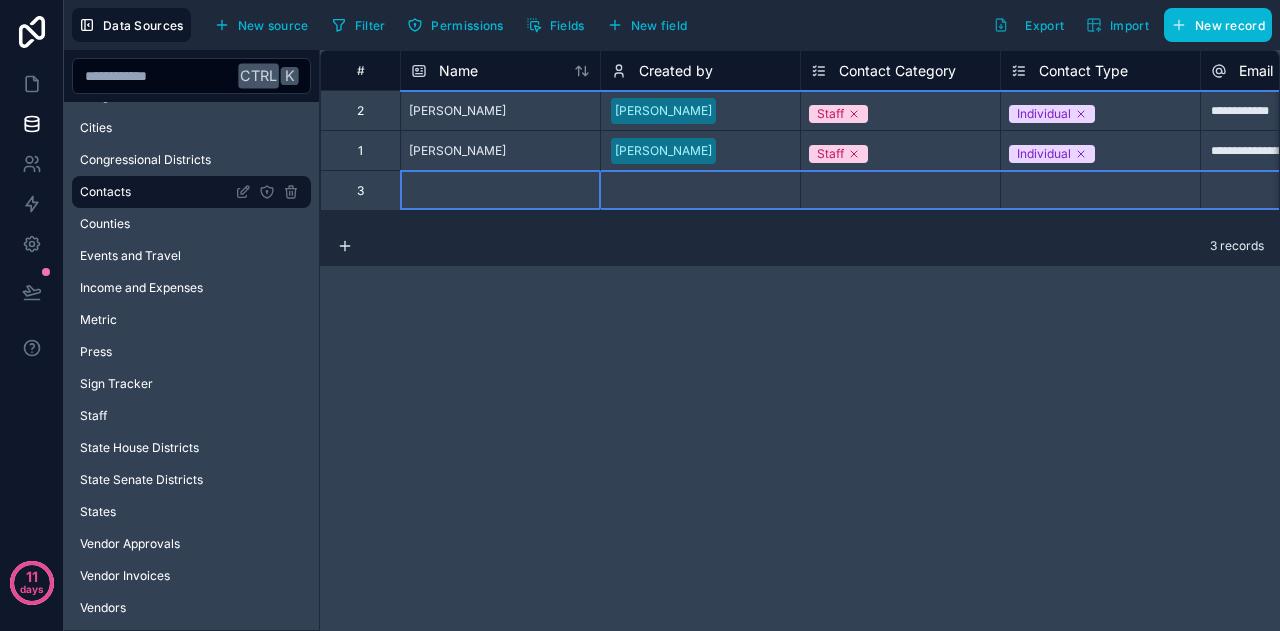 click on "3" at bounding box center [360, 190] 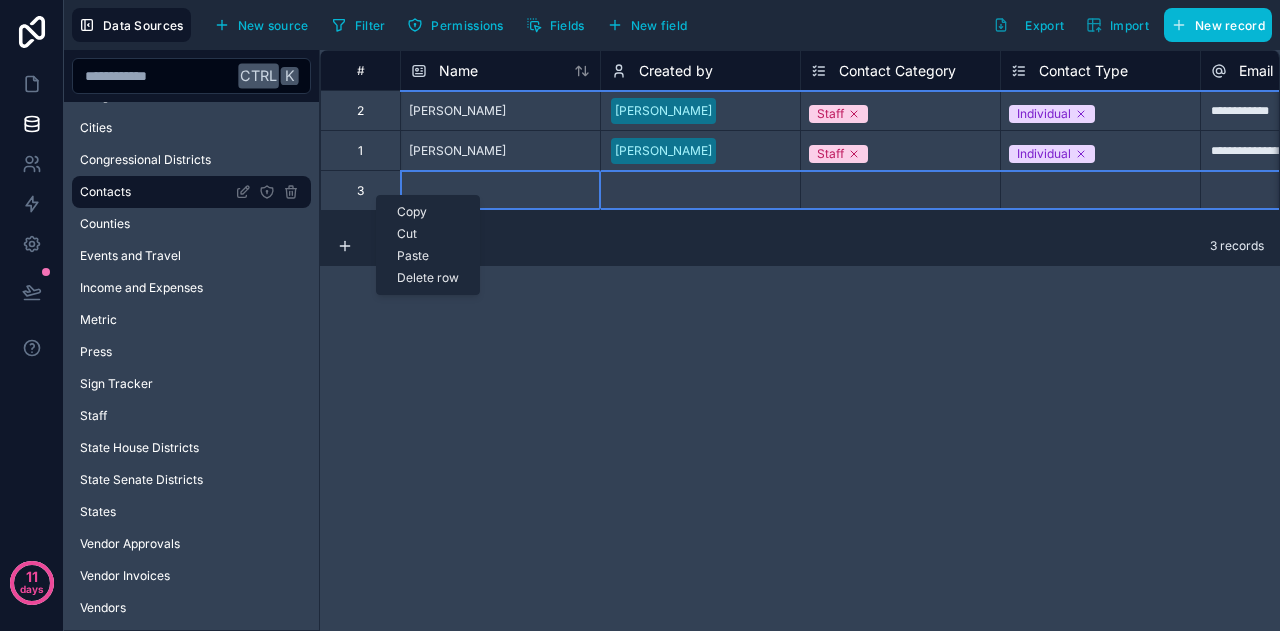click on "Delete row" at bounding box center (428, 278) 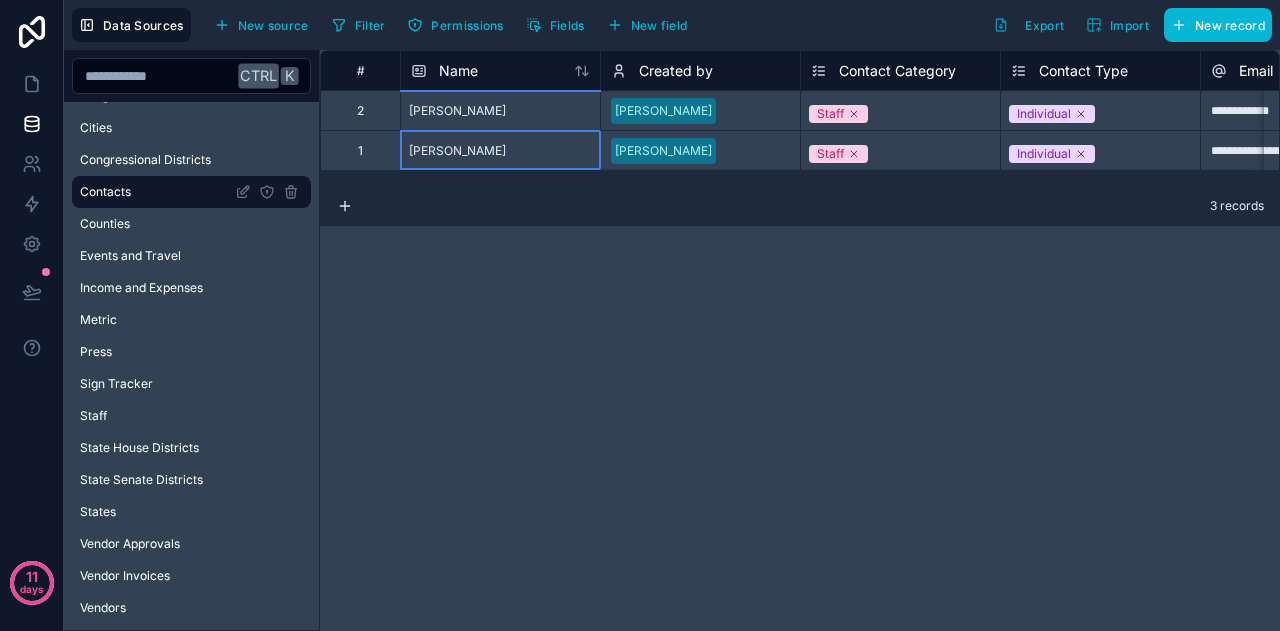 scroll, scrollTop: 0, scrollLeft: 0, axis: both 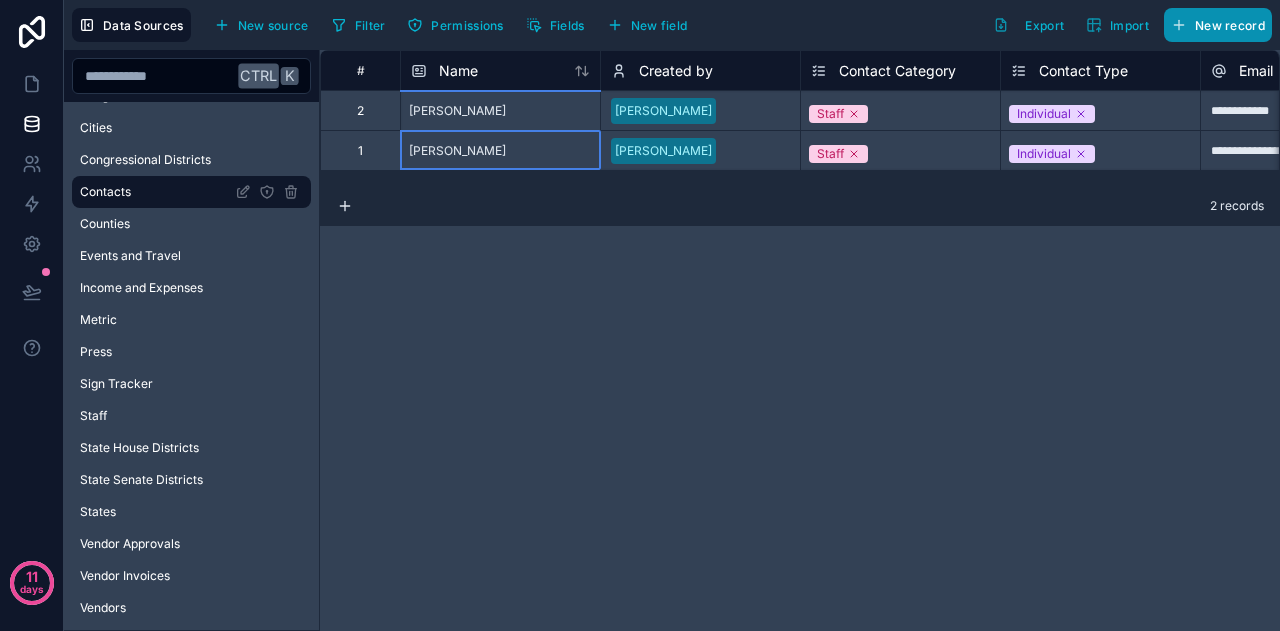 click on "New record" at bounding box center (1218, 25) 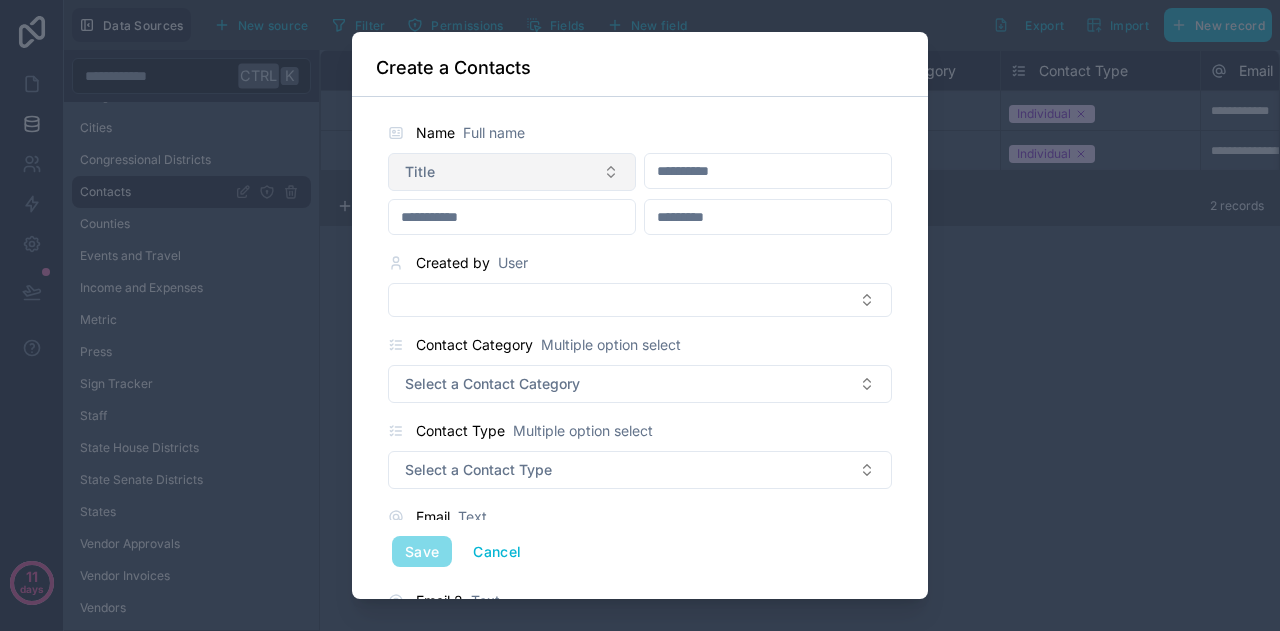 click on "Title" at bounding box center (512, 172) 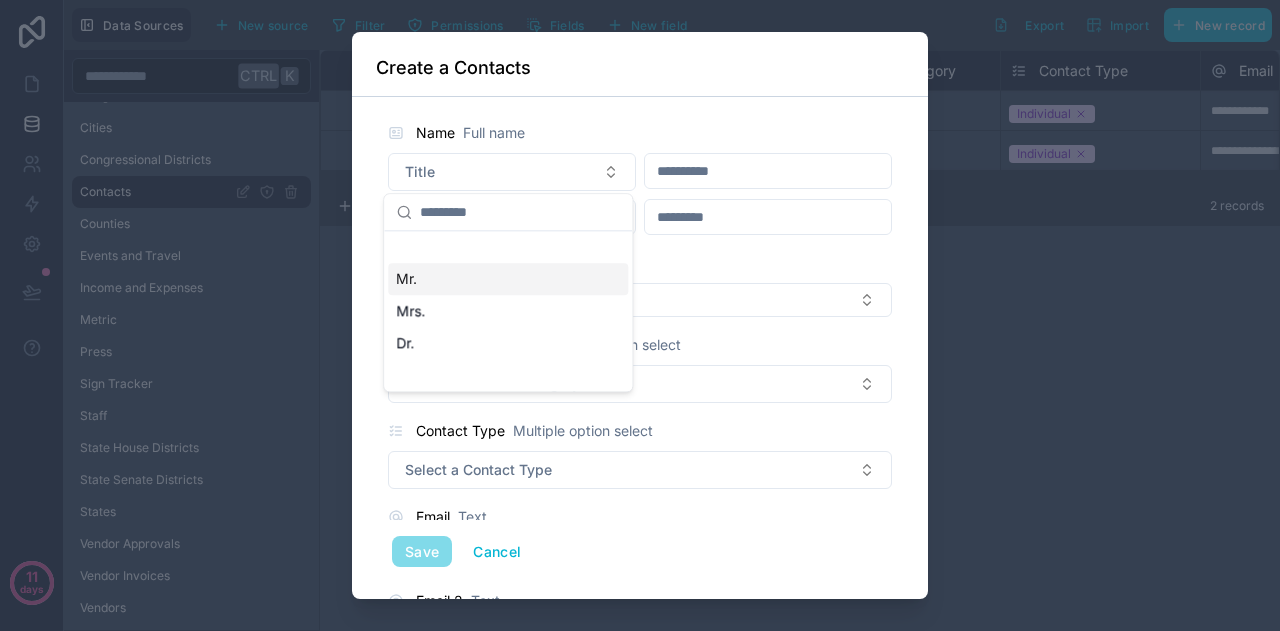 click on "Mr." at bounding box center [508, 279] 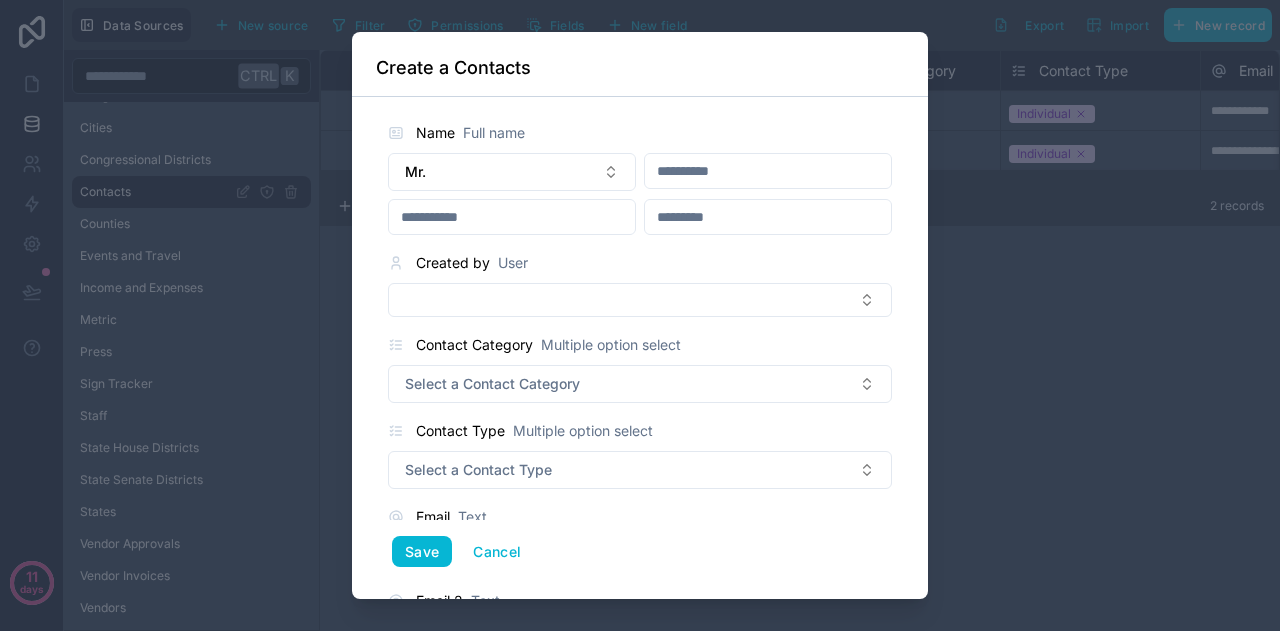 click at bounding box center [768, 171] 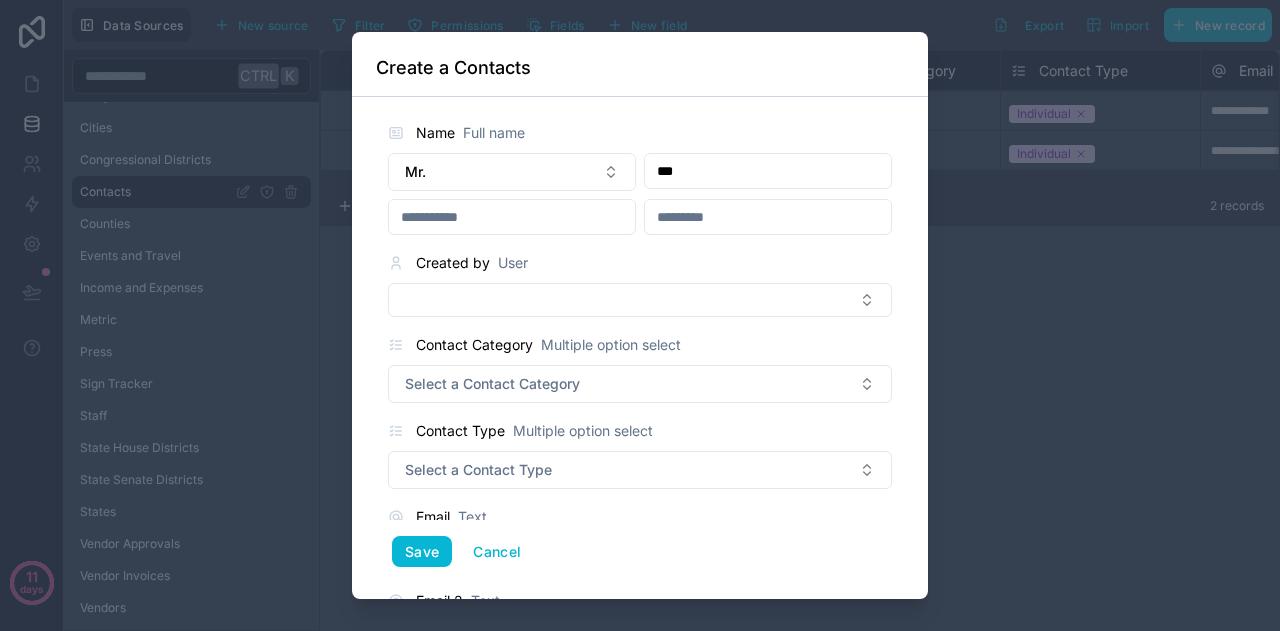 type on "***" 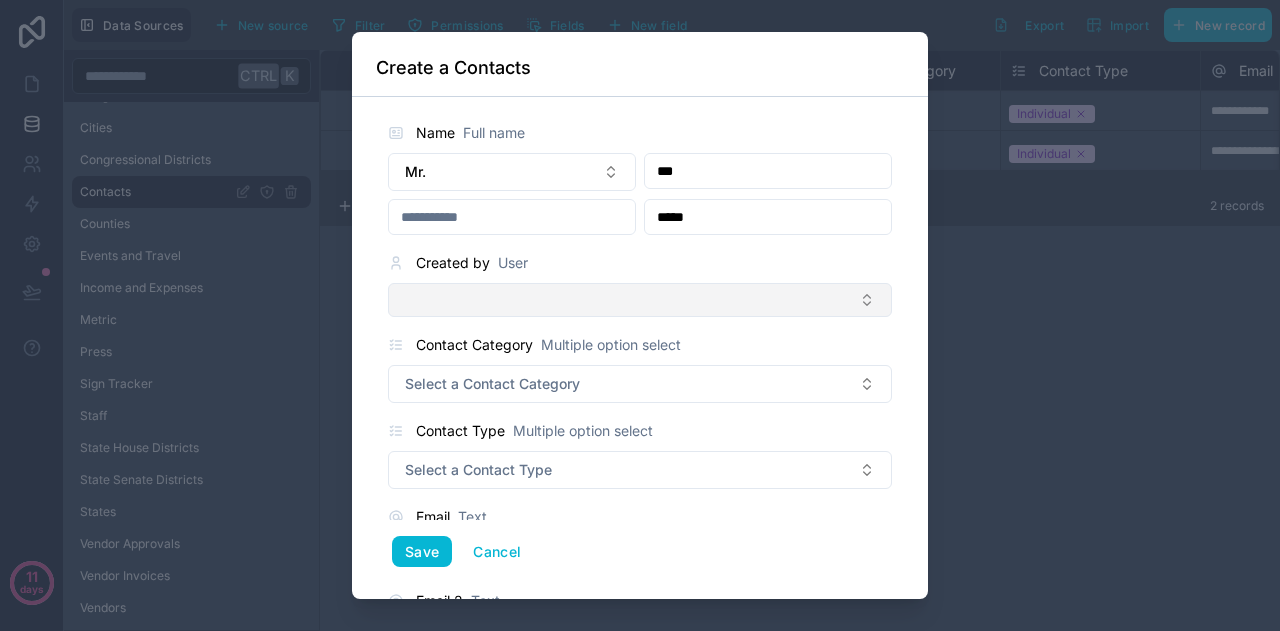 type on "*****" 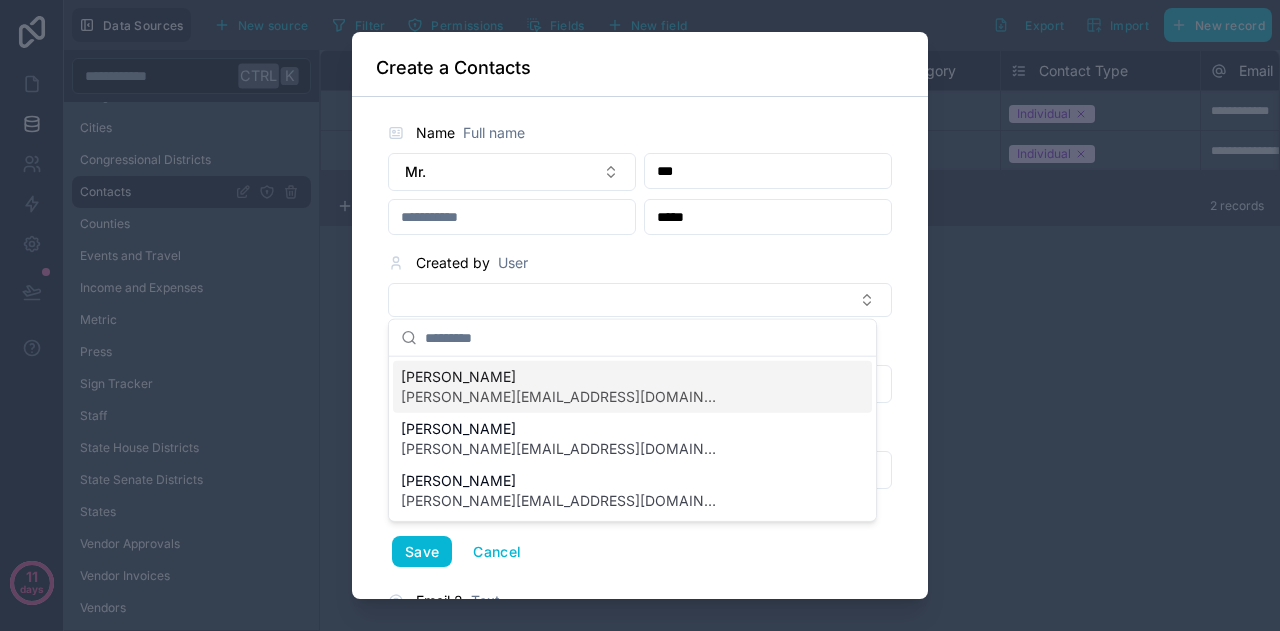 click on "[PERSON_NAME][EMAIL_ADDRESS][DOMAIN_NAME]" at bounding box center (561, 397) 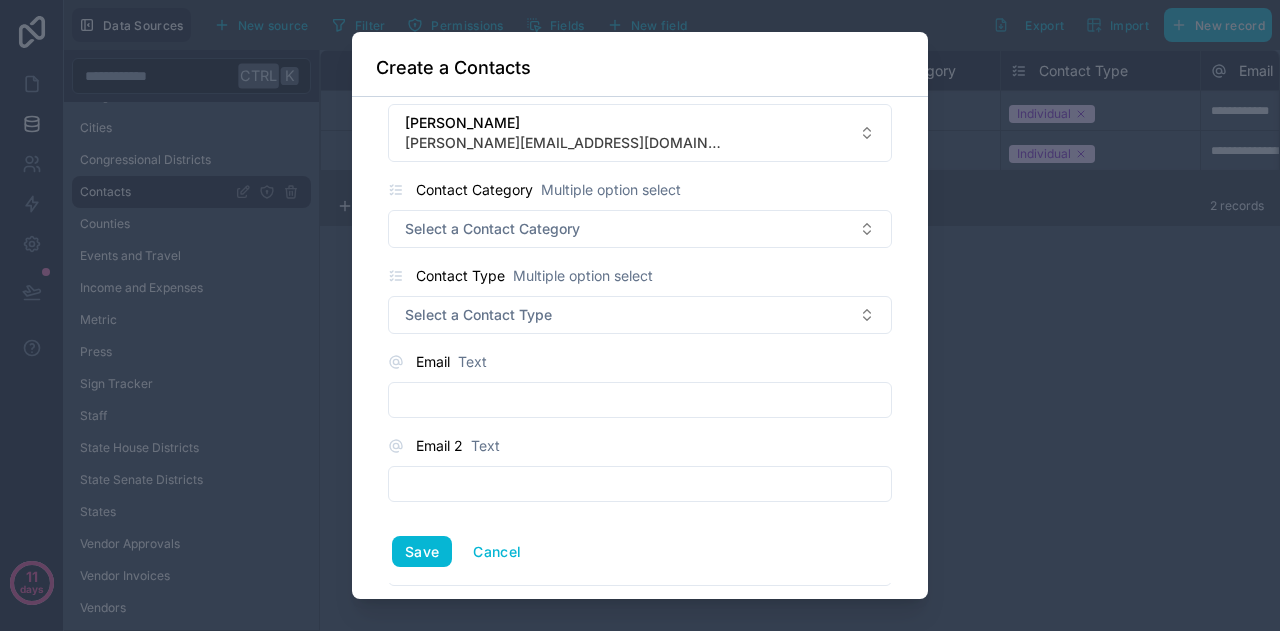 scroll, scrollTop: 180, scrollLeft: 0, axis: vertical 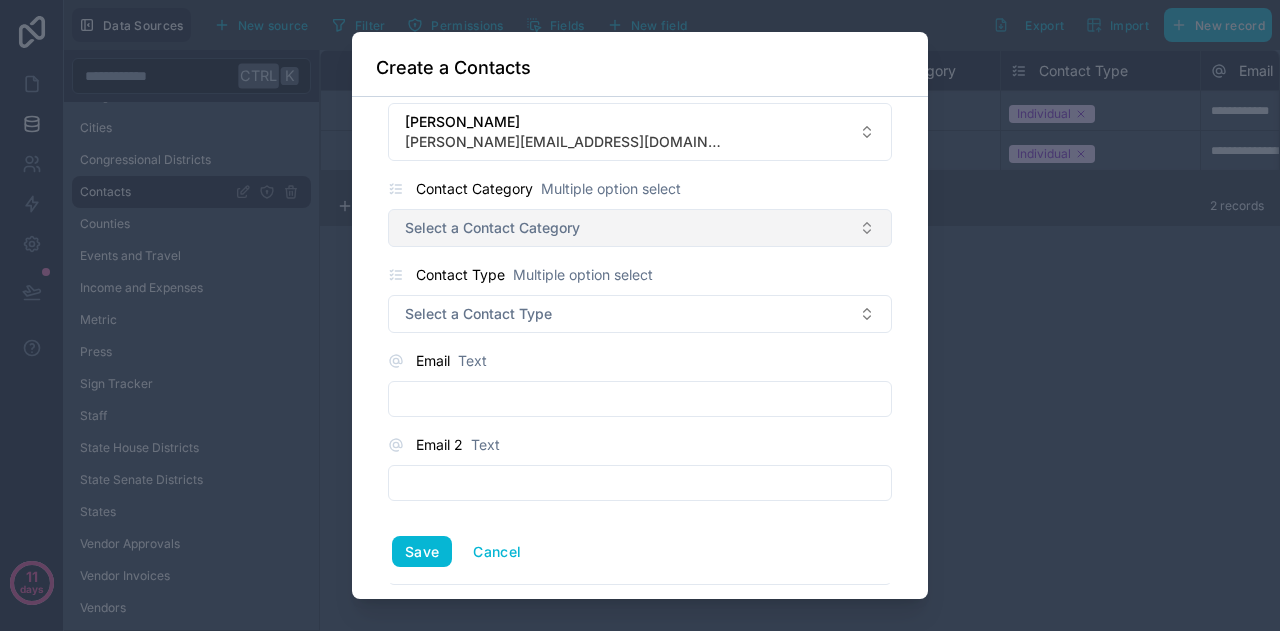 click on "Select a Contact Category" at bounding box center (492, 228) 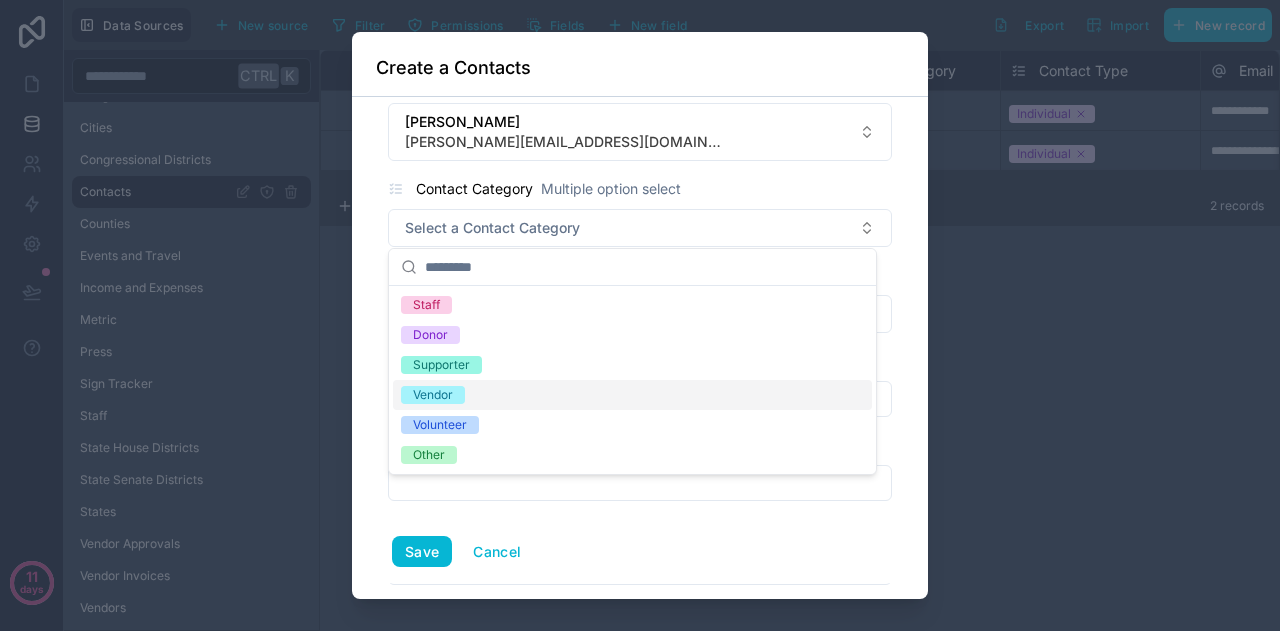 click on "Vendor" at bounding box center (433, 395) 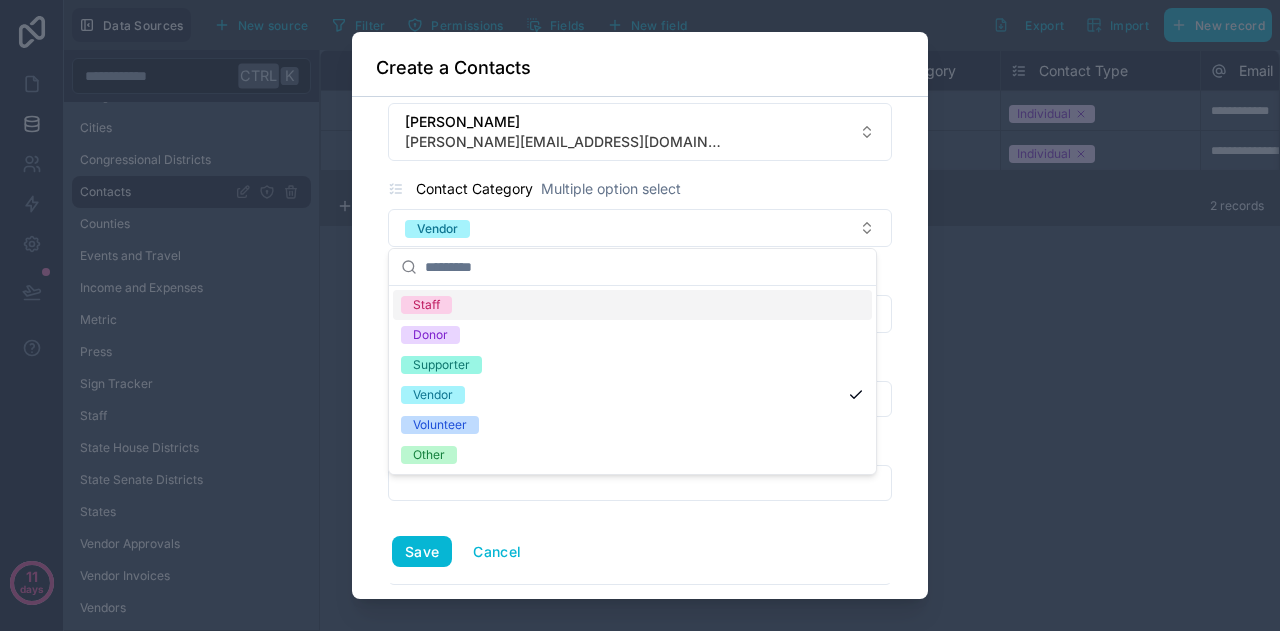 click on "Contact Type Multiple option select Select a Contact Type" at bounding box center [640, 298] 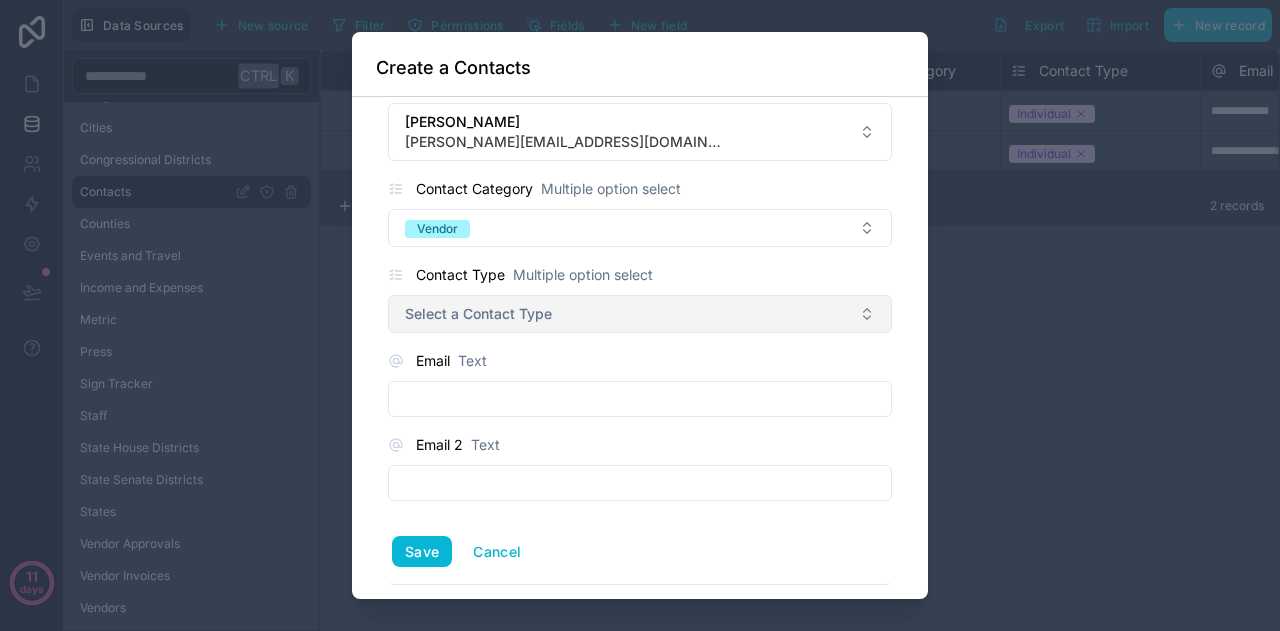 click on "Select a Contact Type" at bounding box center [478, 314] 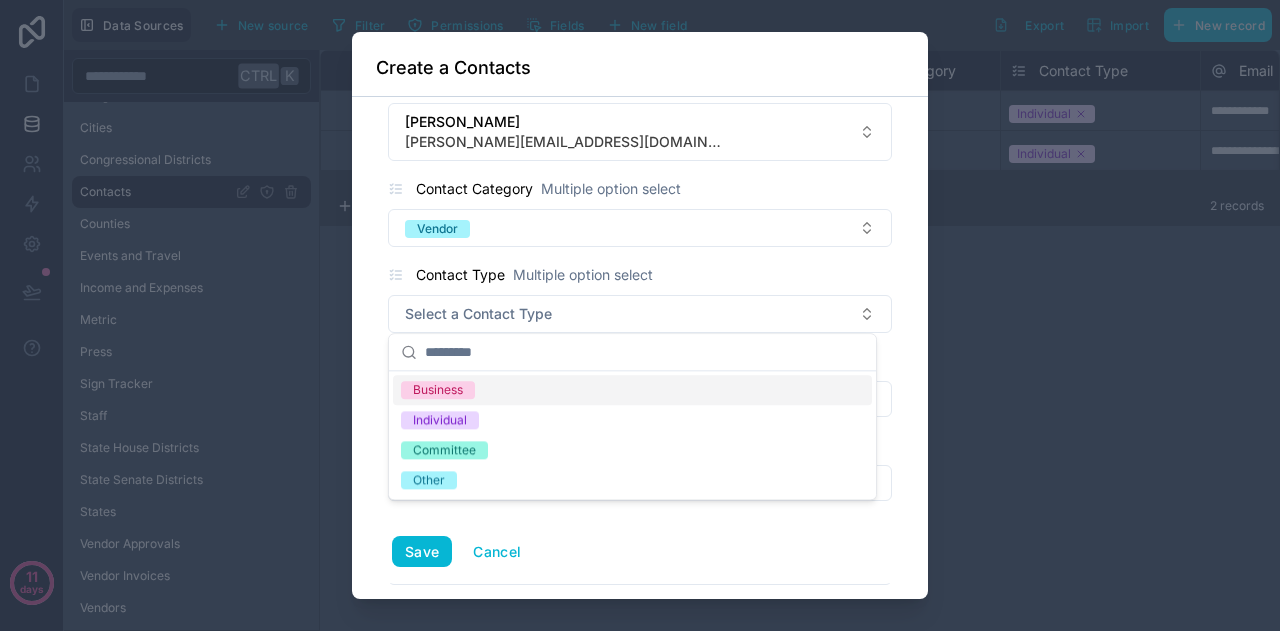 click on "Business" at bounding box center (438, 390) 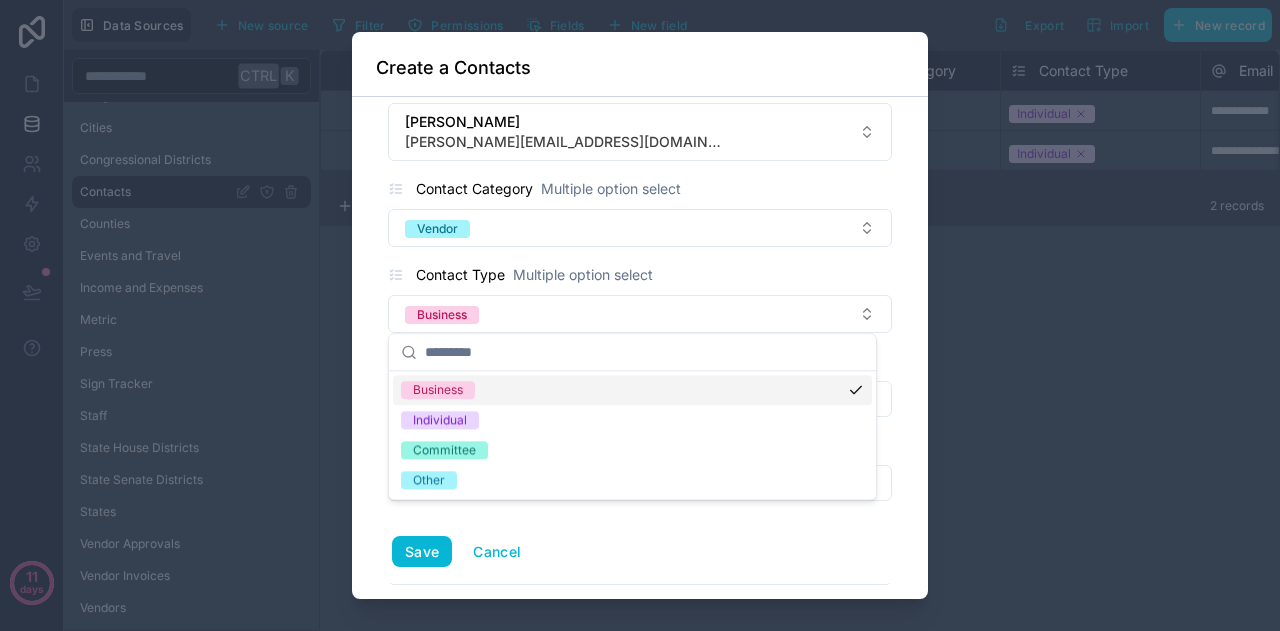 click on "Name Full name Mr. *** ***** Created by User [PERSON_NAME] [PERSON_NAME][EMAIL_ADDRESS][DOMAIN_NAME] Contact Category Multiple option select Vendor Contact Type Multiple option select Business Email Text Email 2 Text Cell Phone Phone number 🇺🇸 Other Phone Phone number 🇺🇸 Business or Entity Name (Donors Only) Text Business Type Single option select Select a Business Type Tax EIN Text Nickname Text Occupation Text Employer Text Address Street address Country Title Text County Counties Track for 1099 [GEOGRAPHIC_DATA] (Yes/No) Deceased Boolean (Yes/No) Is Removed Boolean (Yes/No) Notes Text Last Contacted Date Date of Birth Date Hiring Status Multiple option select Select a Hiring Status Pay Terms Single option select Select a Pay Terms Background Check Status Single option select Select a Background Check Status Resume File Start Date Date Terminated Date Date Coalition Type Multiple option select Select a Coalition Type Activity Type Multiple option select Select a Activity Type Volunteer Activities Multiple option select" at bounding box center (640, 348) 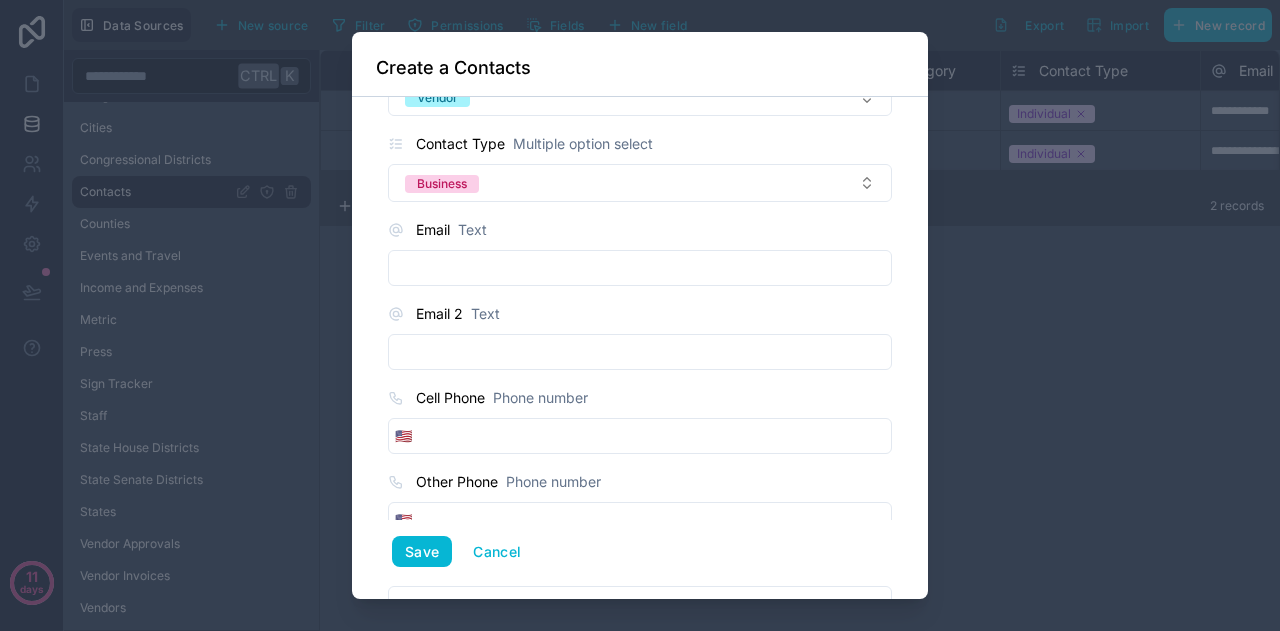 scroll, scrollTop: 312, scrollLeft: 0, axis: vertical 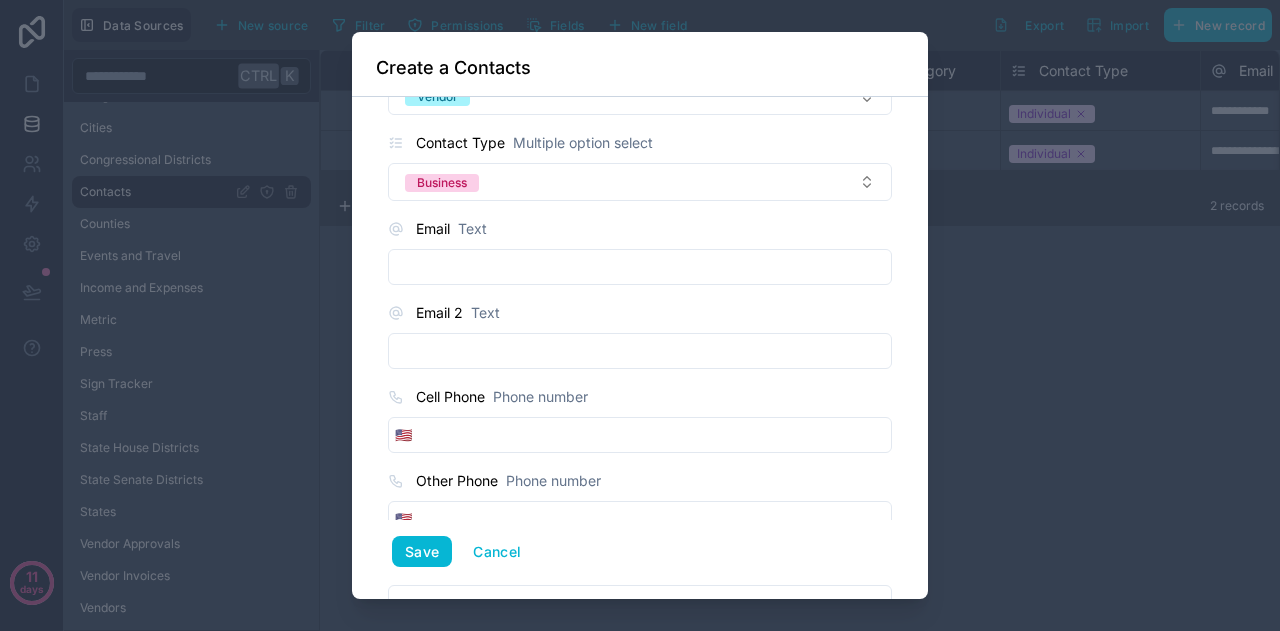 click at bounding box center [640, 267] 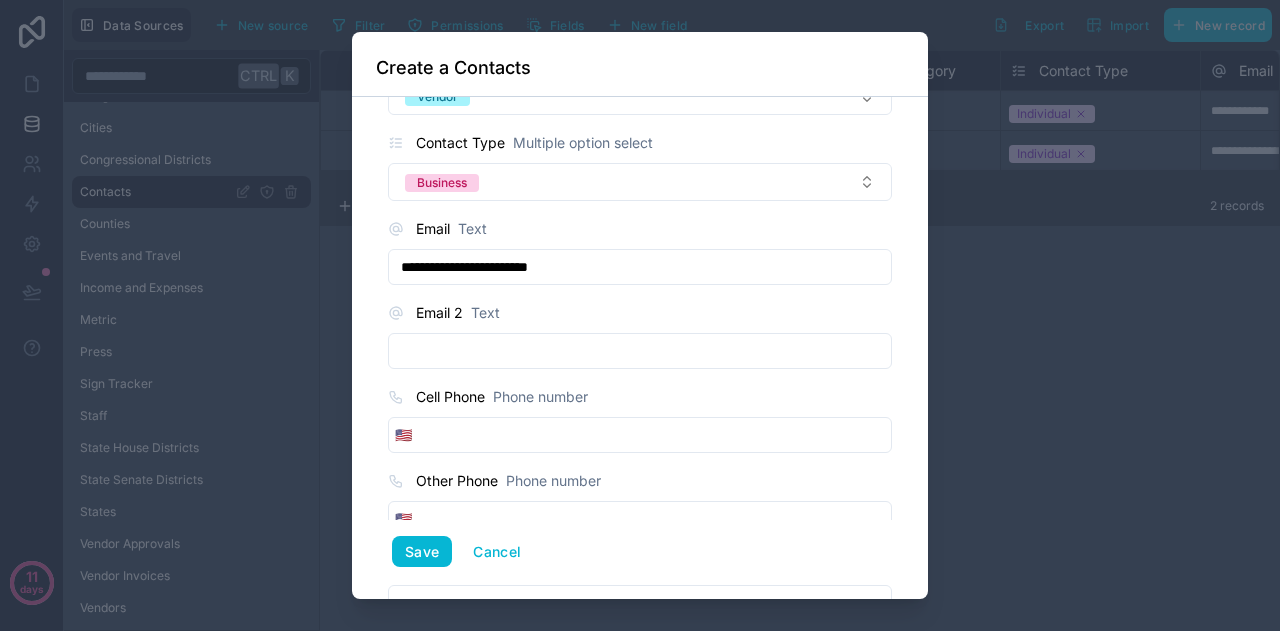type on "**********" 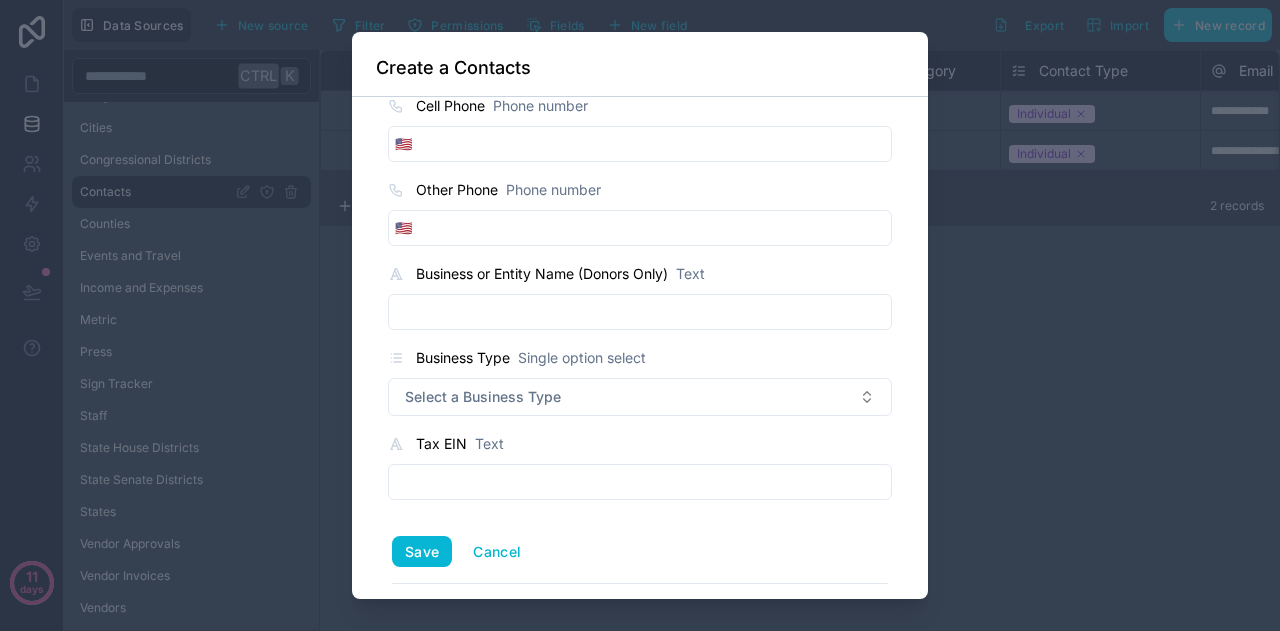 scroll, scrollTop: 612, scrollLeft: 0, axis: vertical 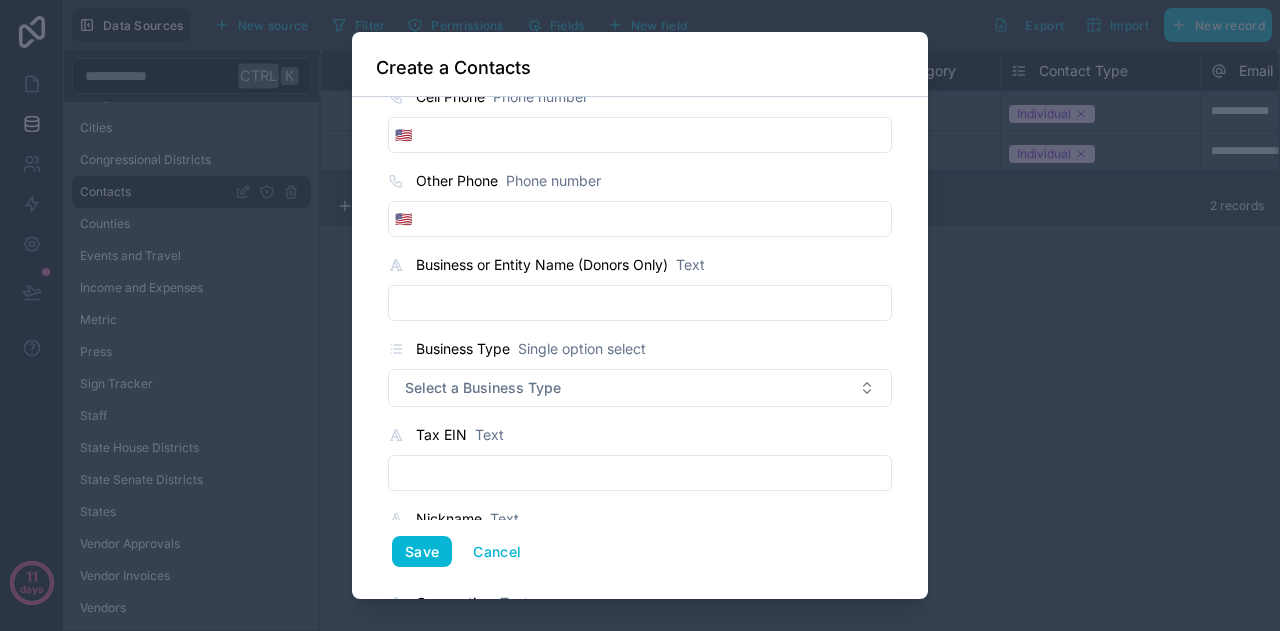click at bounding box center [640, 303] 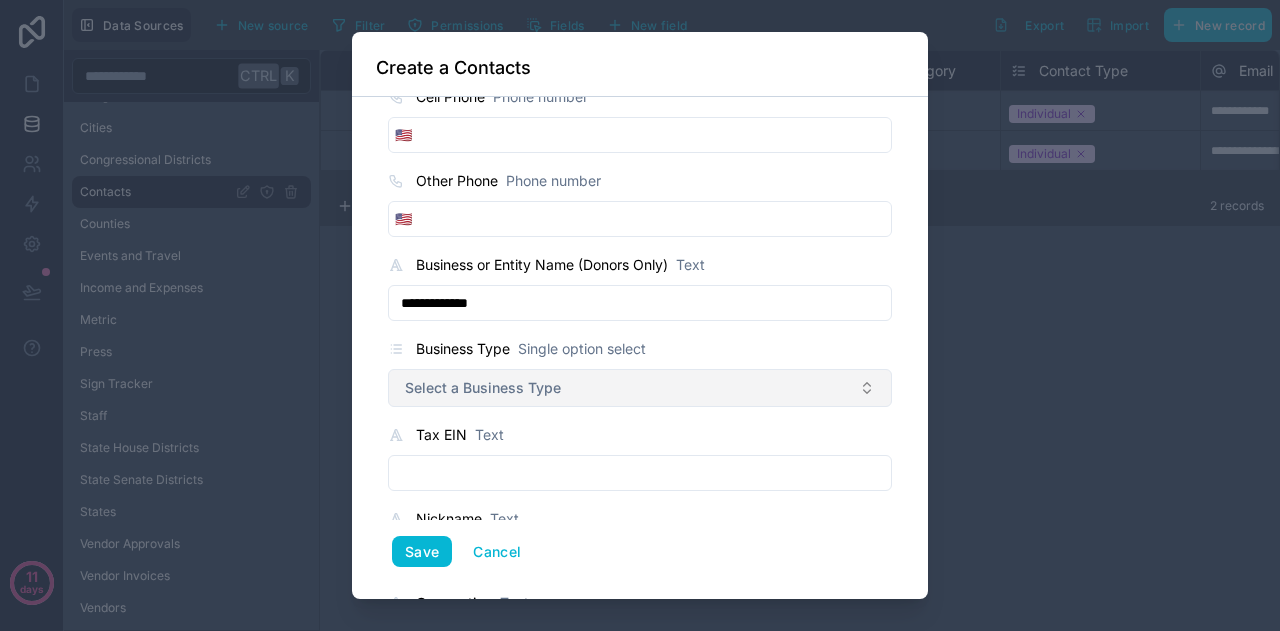 type on "**********" 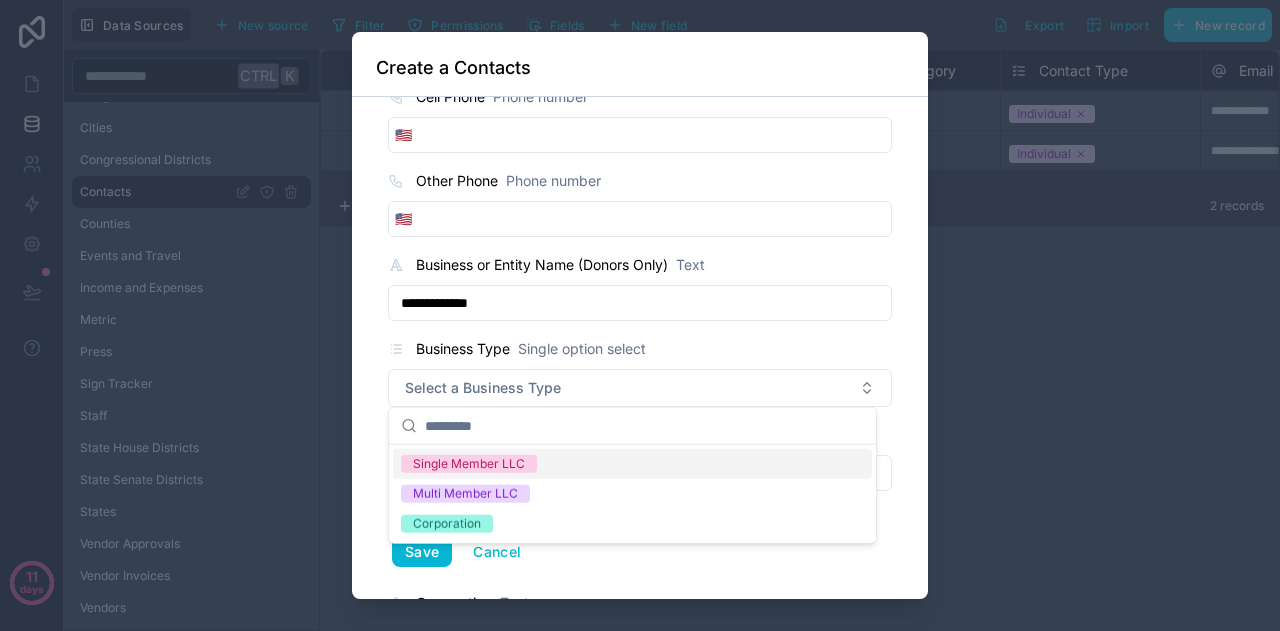 click on "Single Member LLC" at bounding box center (469, 464) 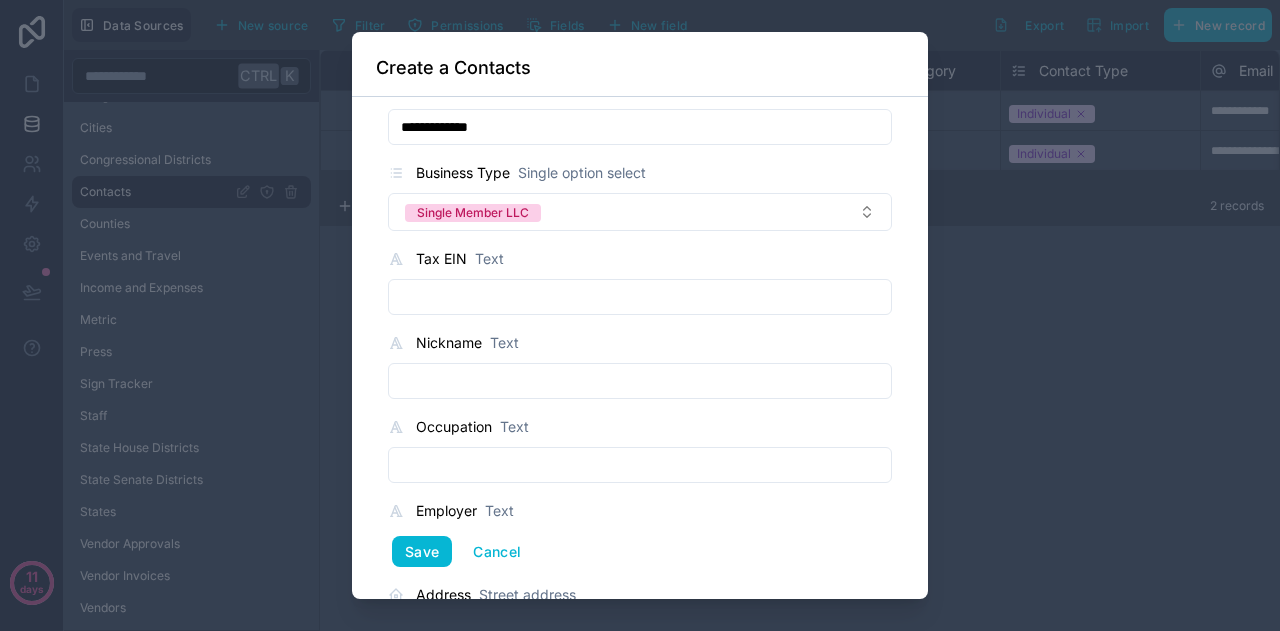 scroll, scrollTop: 814, scrollLeft: 0, axis: vertical 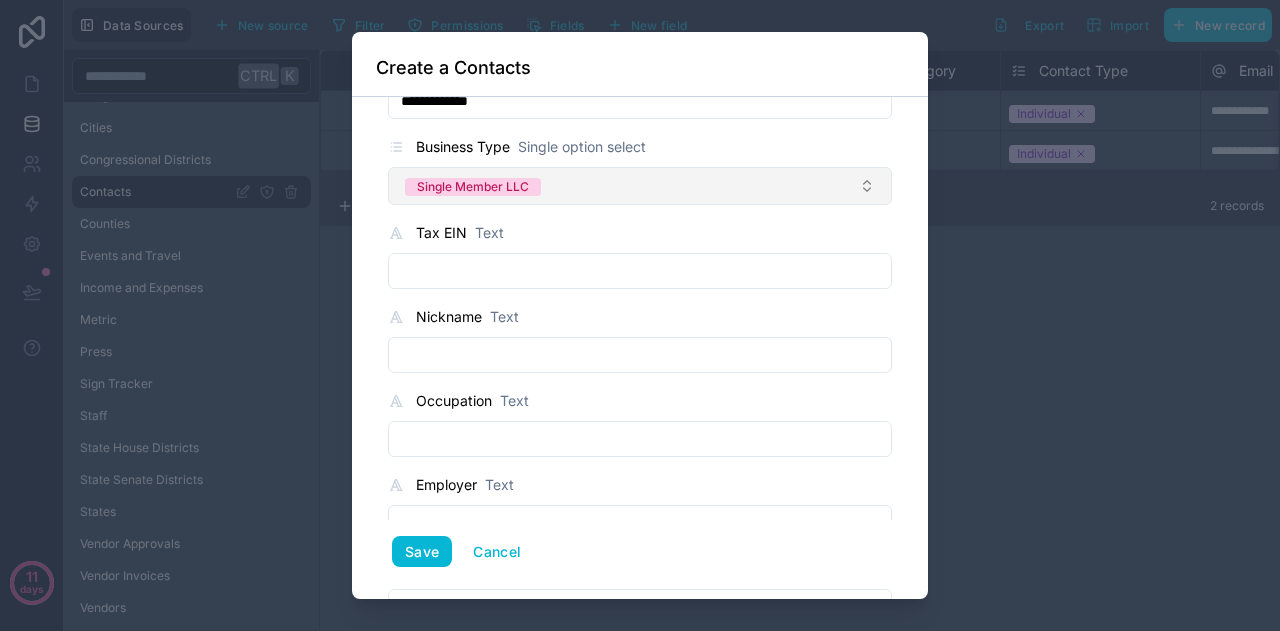 click on "Single Member LLC" at bounding box center [473, 187] 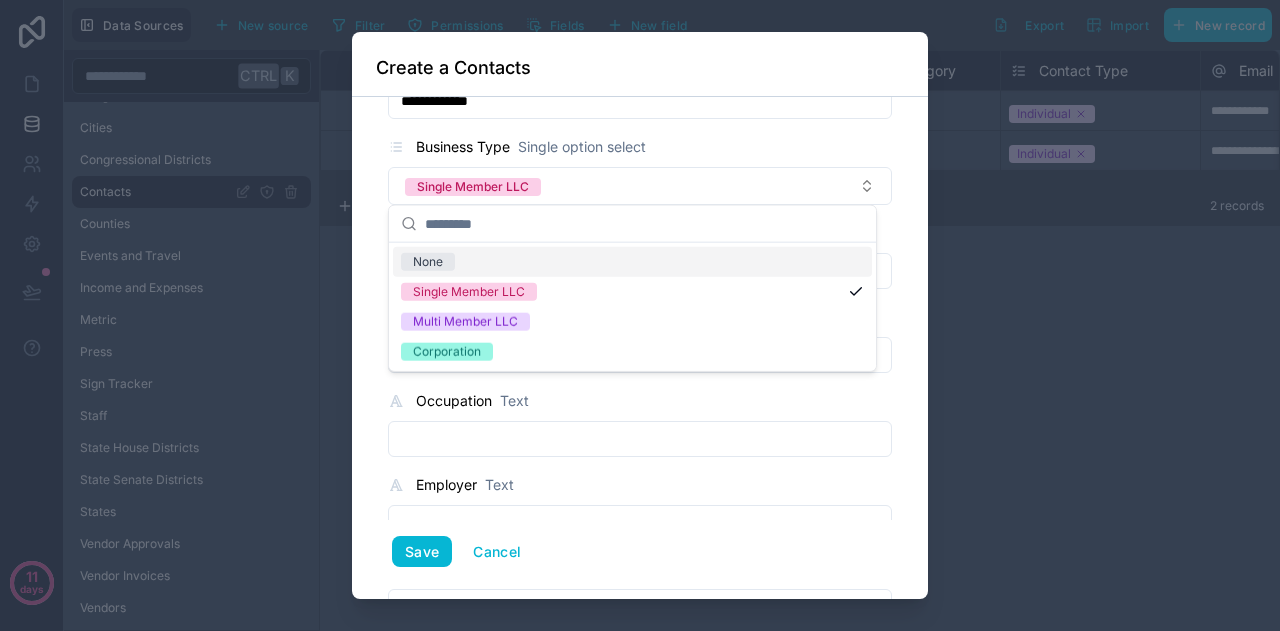 click on "**********" at bounding box center (640, 348) 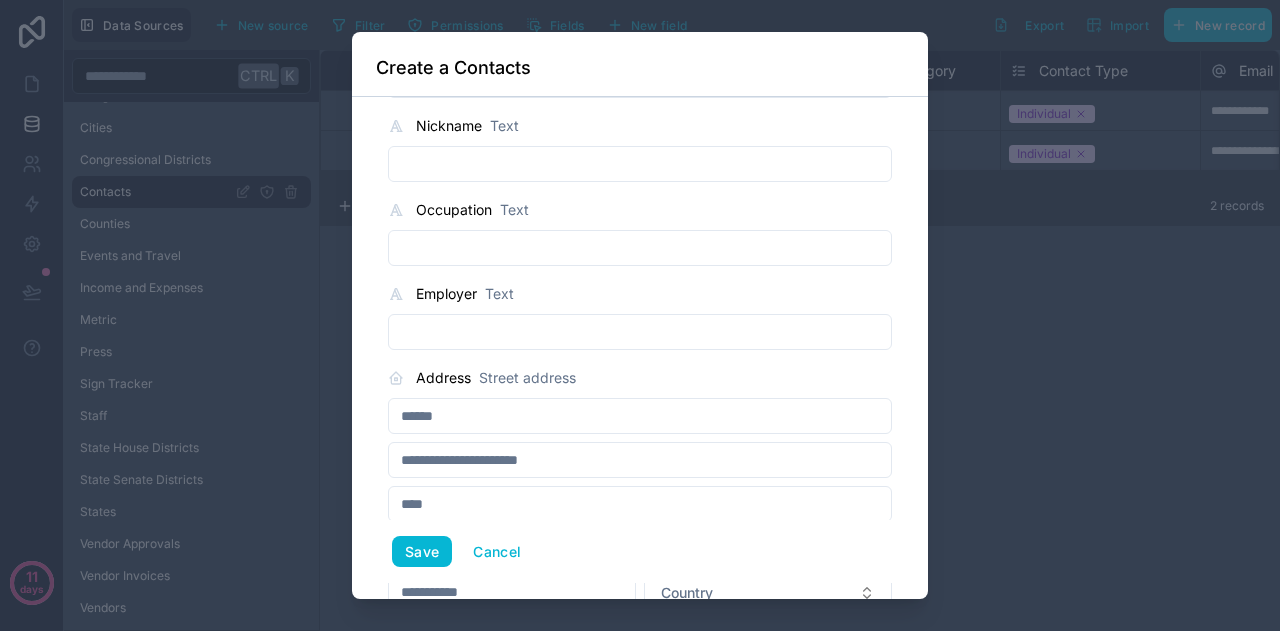scroll, scrollTop: 1006, scrollLeft: 0, axis: vertical 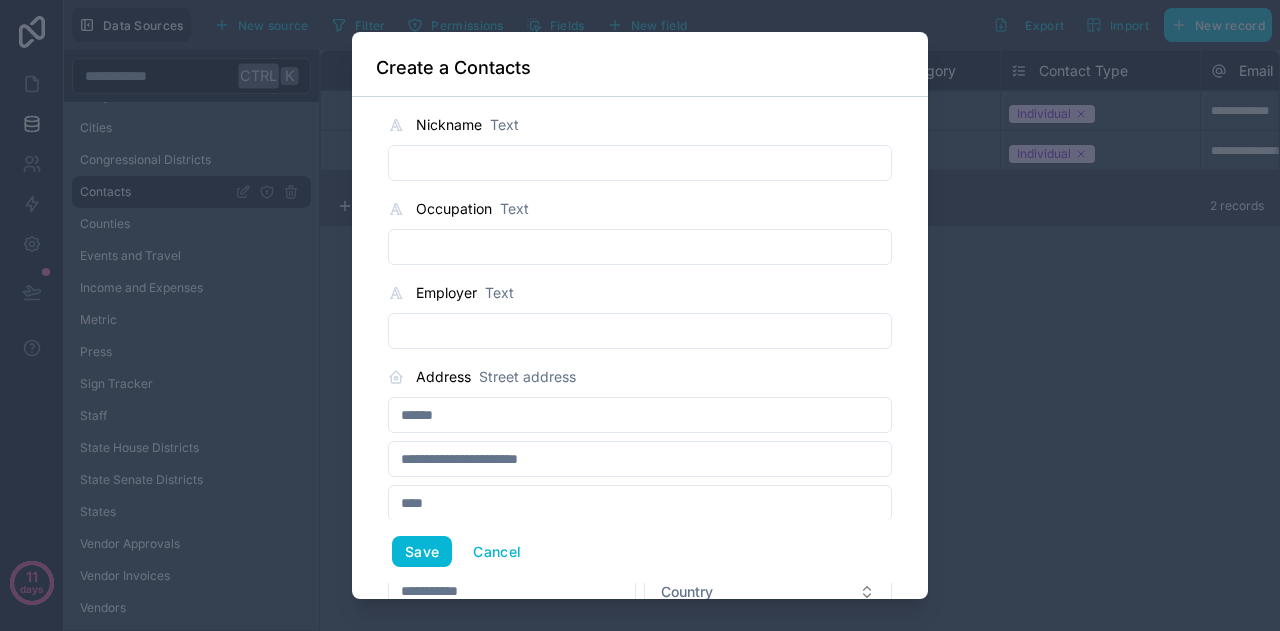 click at bounding box center (640, 247) 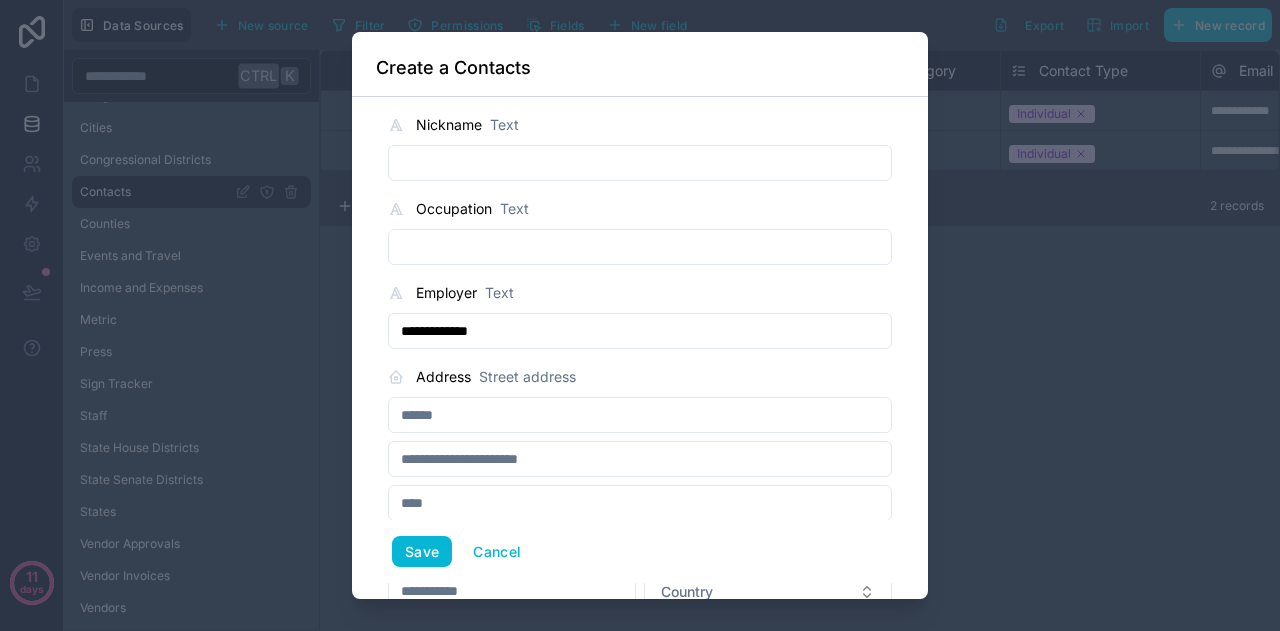 type on "**********" 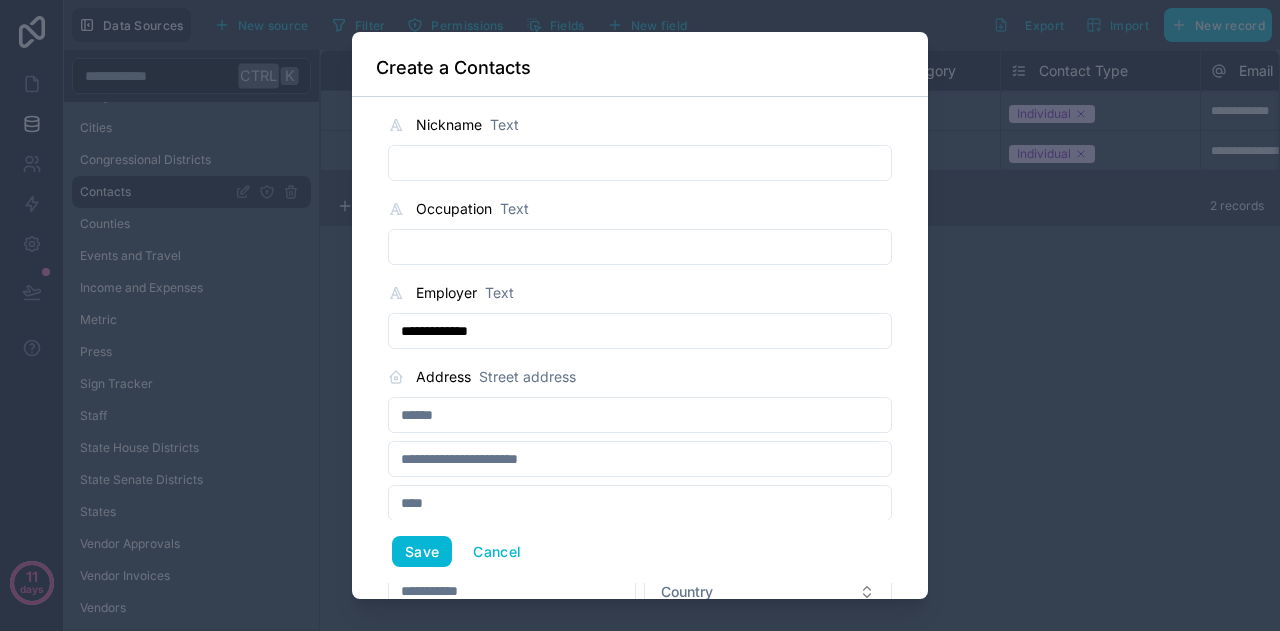 click at bounding box center (640, 415) 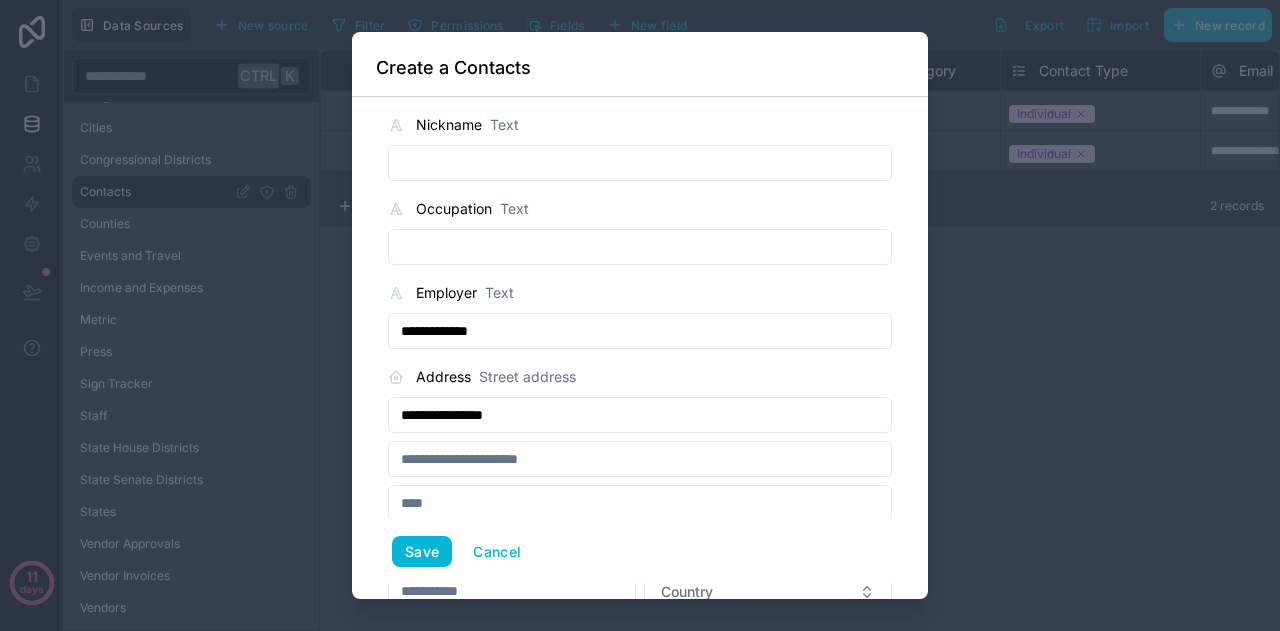 click on "**********" at bounding box center [640, 415] 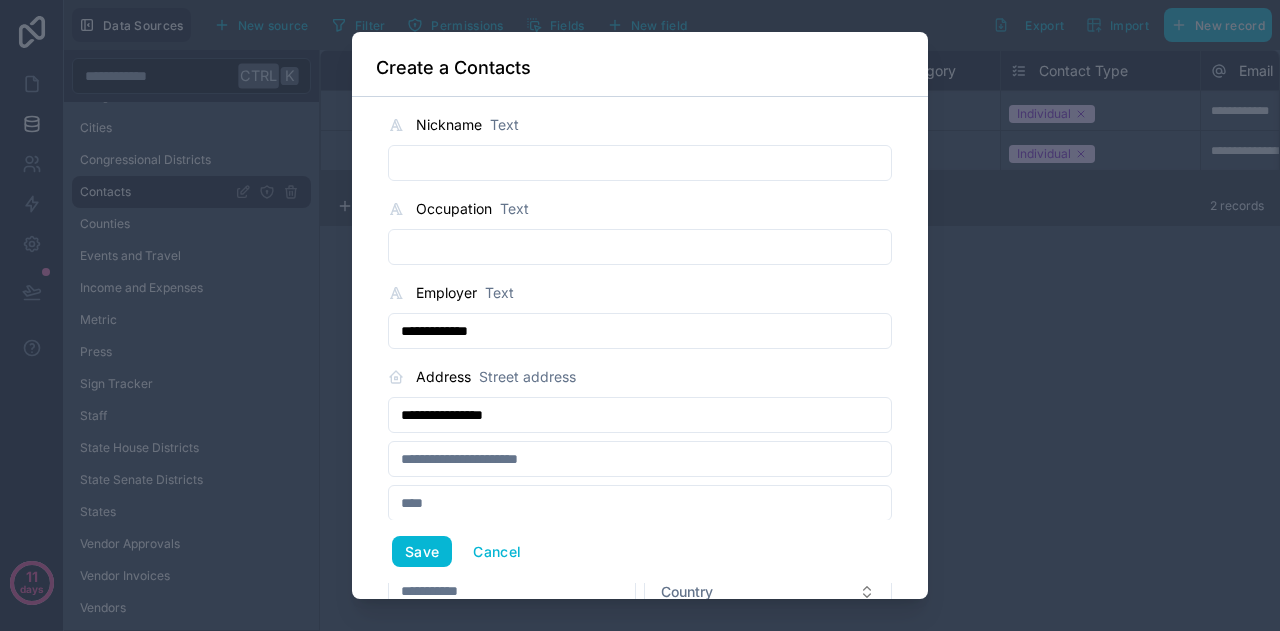 click at bounding box center [640, 503] 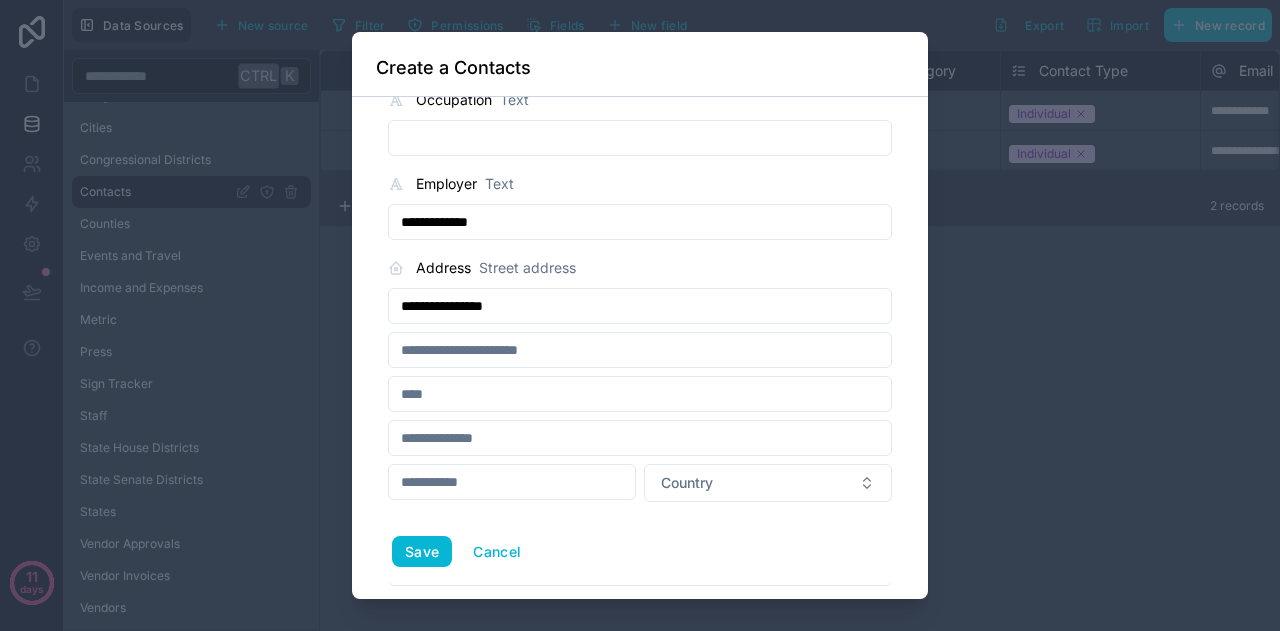 scroll, scrollTop: 1187, scrollLeft: 0, axis: vertical 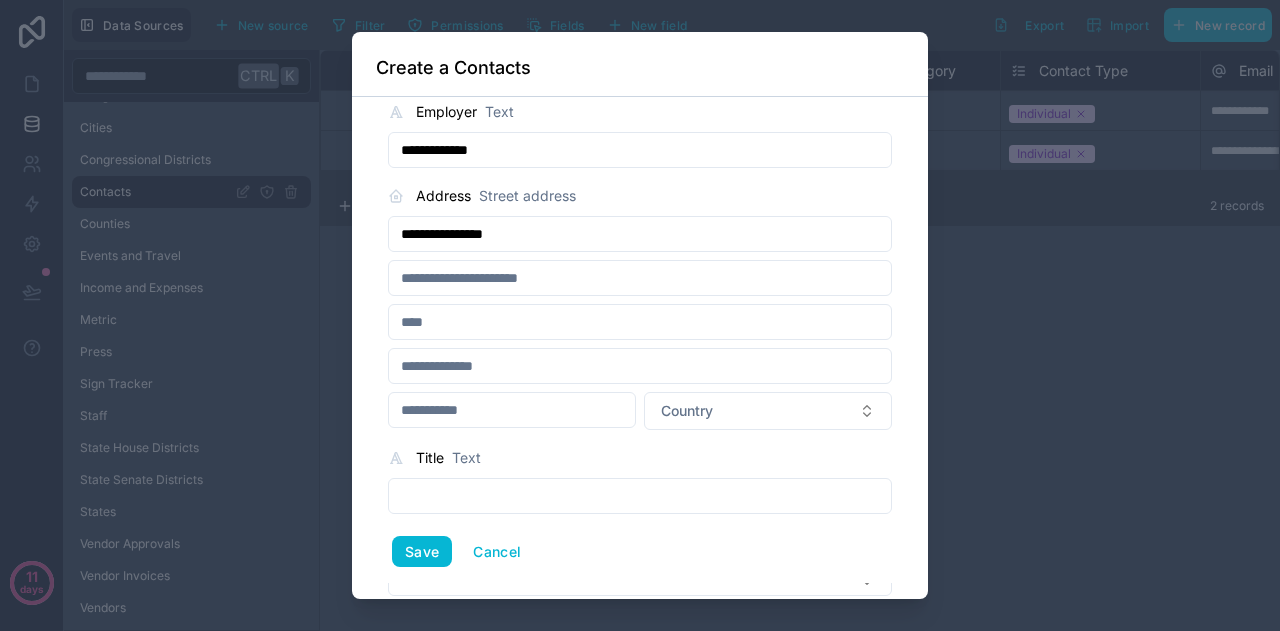 type on "*" 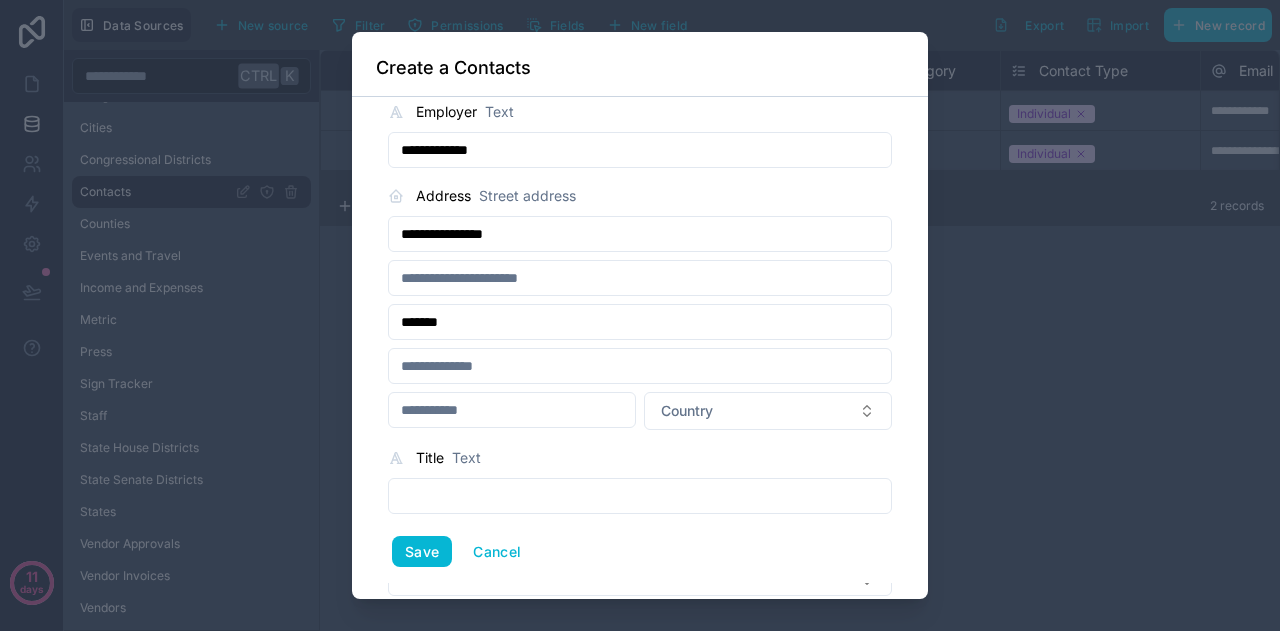 type on "*******" 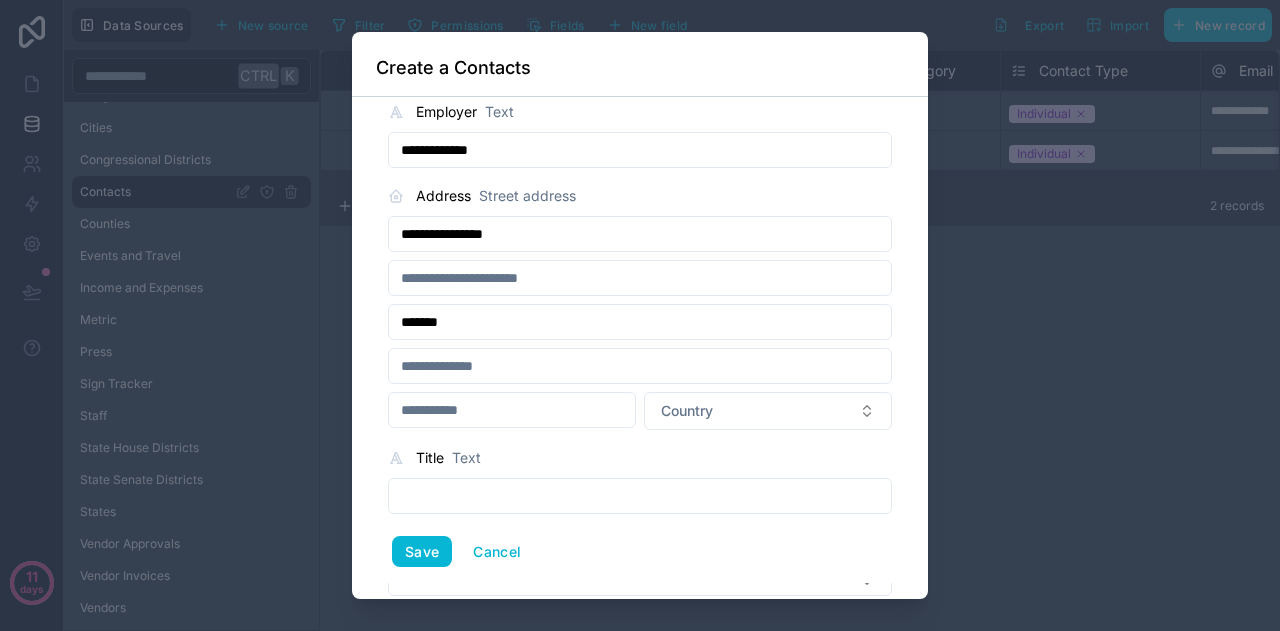 click at bounding box center [640, 366] 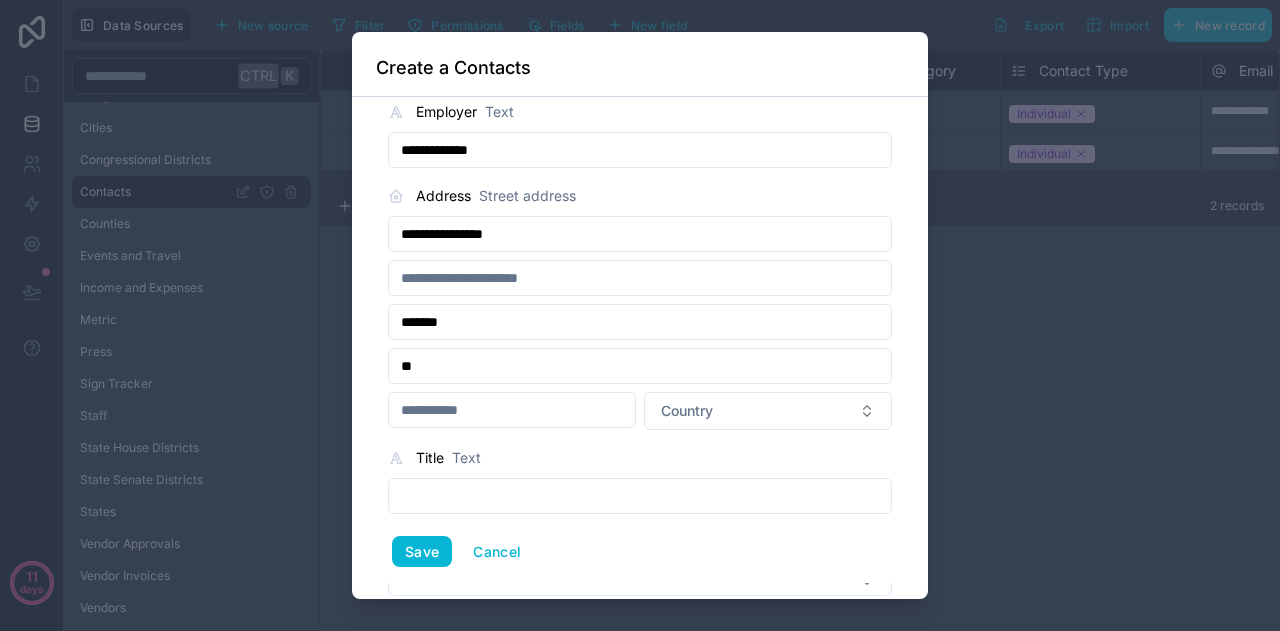 type on "**" 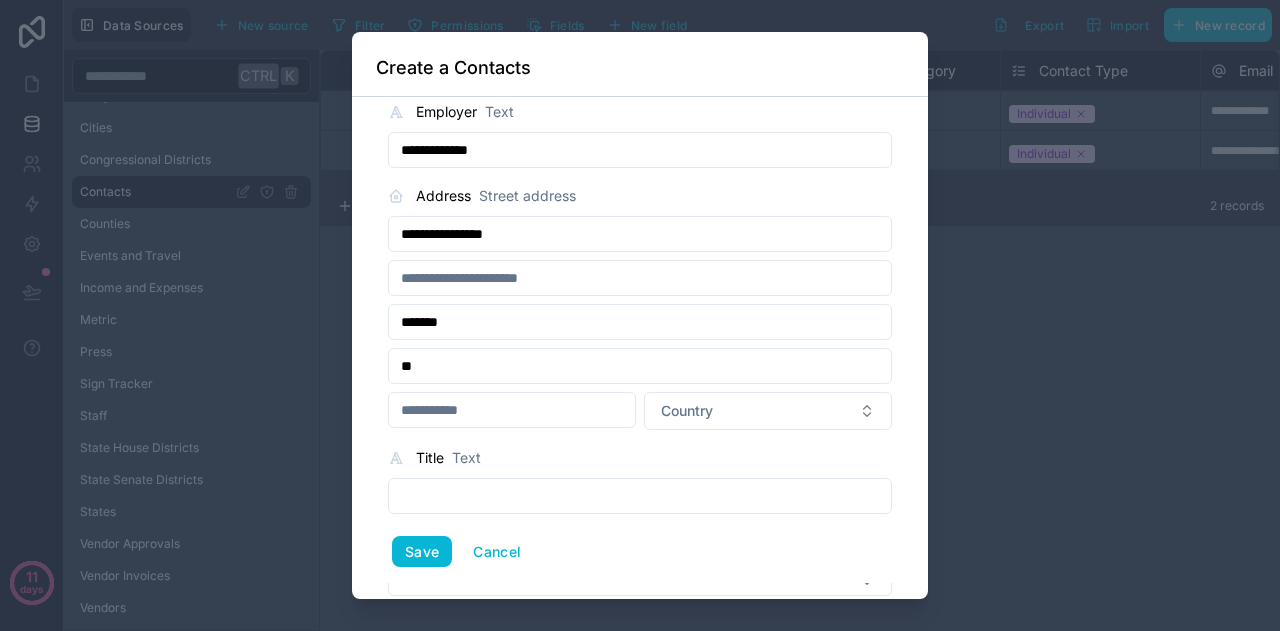 click at bounding box center (512, 410) 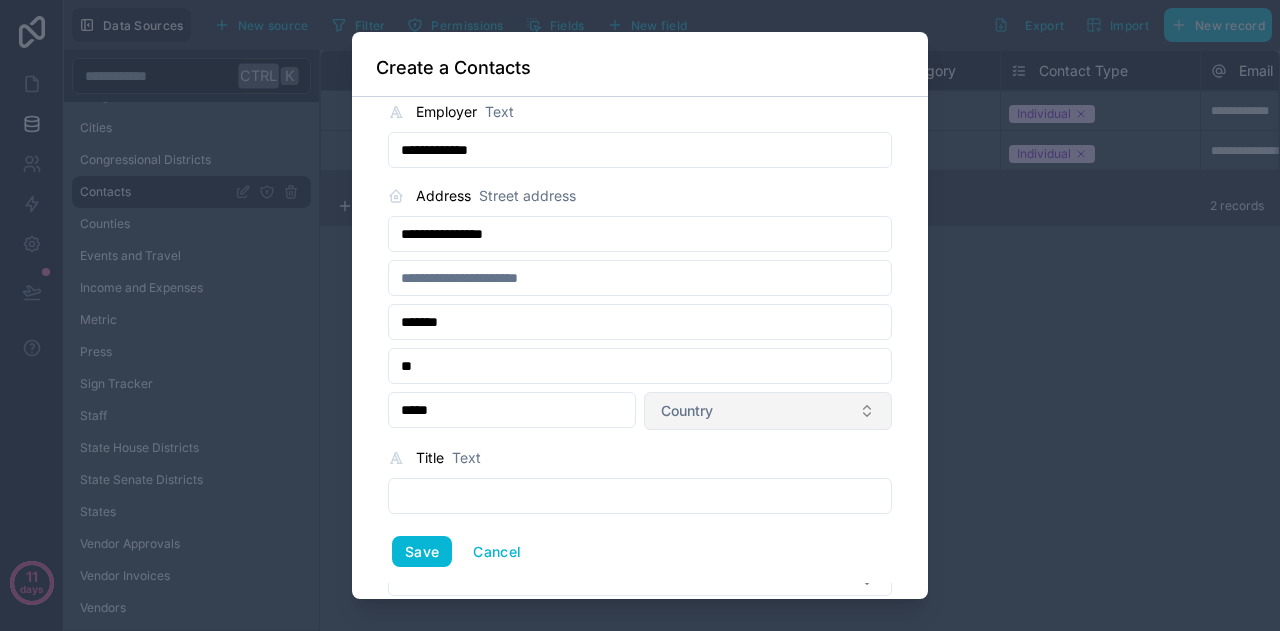 type on "*****" 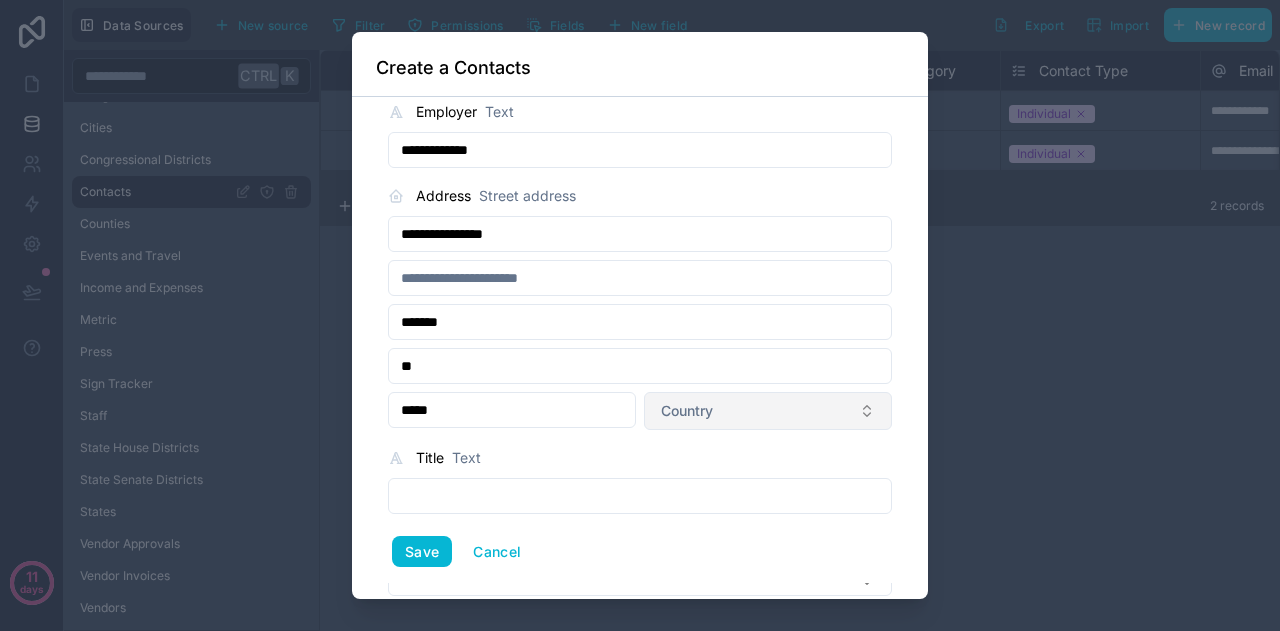 click on "Country" at bounding box center (687, 411) 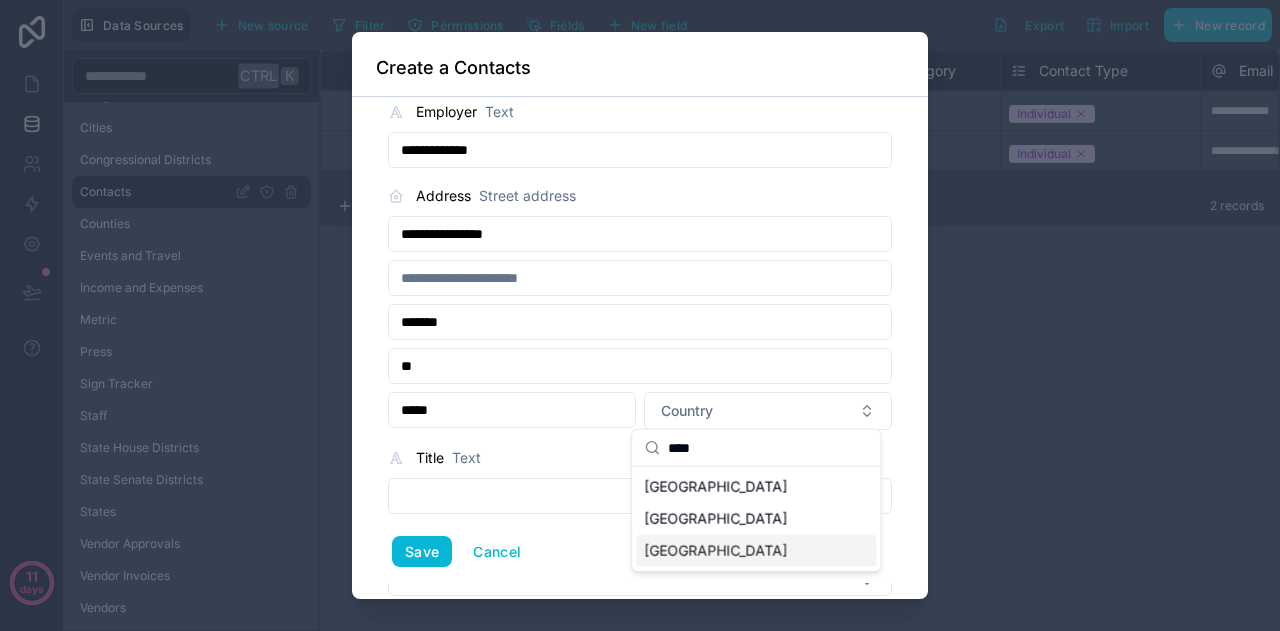 type on "****" 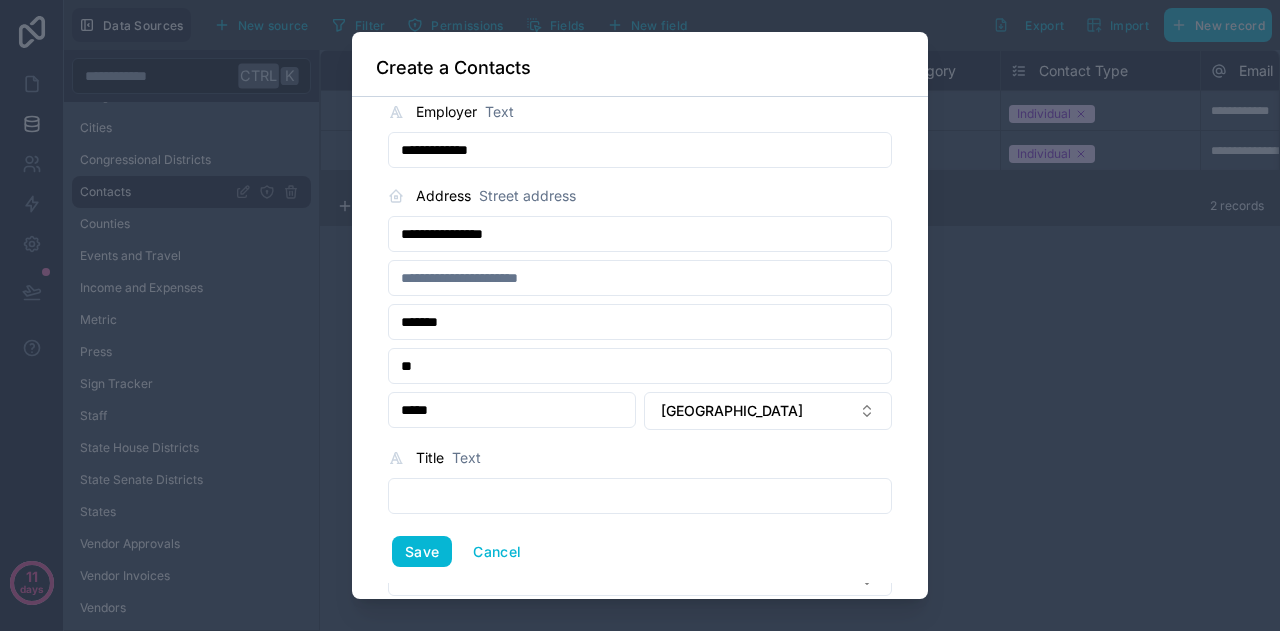 click on "**********" at bounding box center (640, 348) 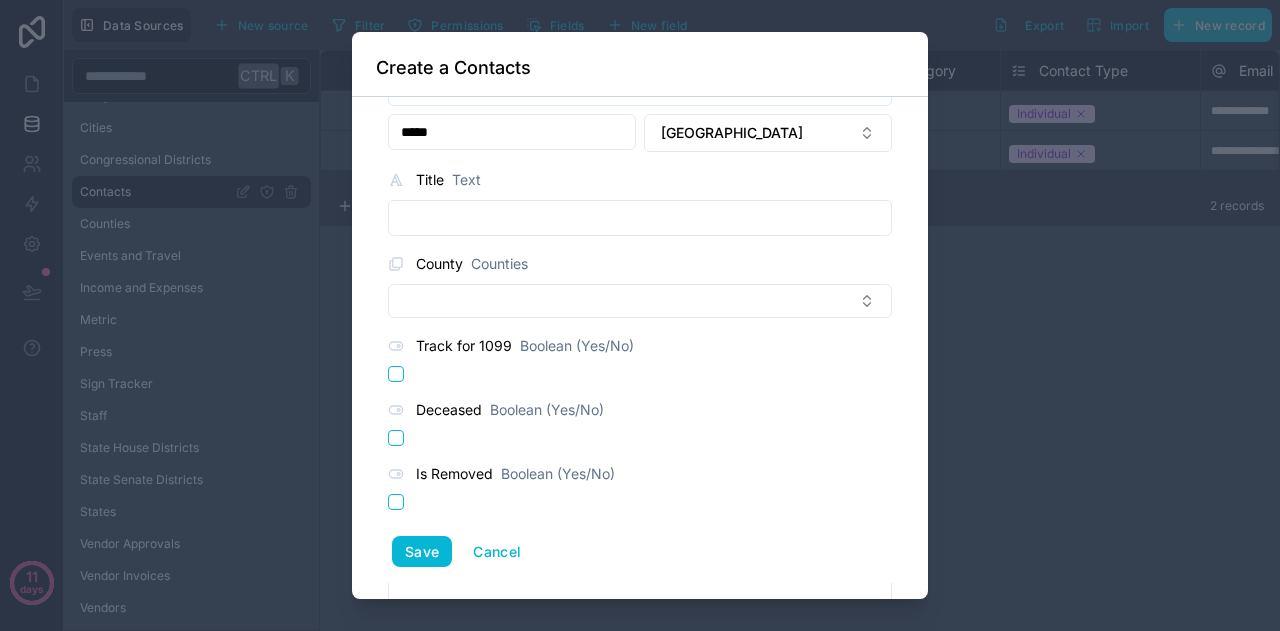 scroll, scrollTop: 1465, scrollLeft: 0, axis: vertical 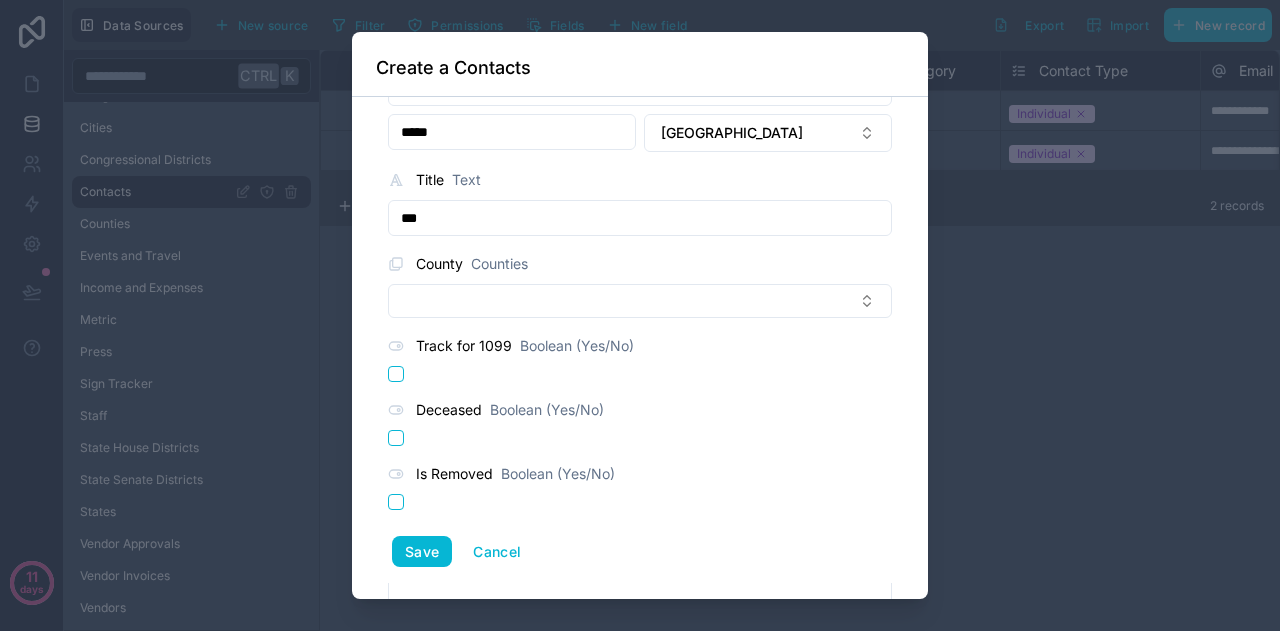 click on "**********" at bounding box center (640, 348) 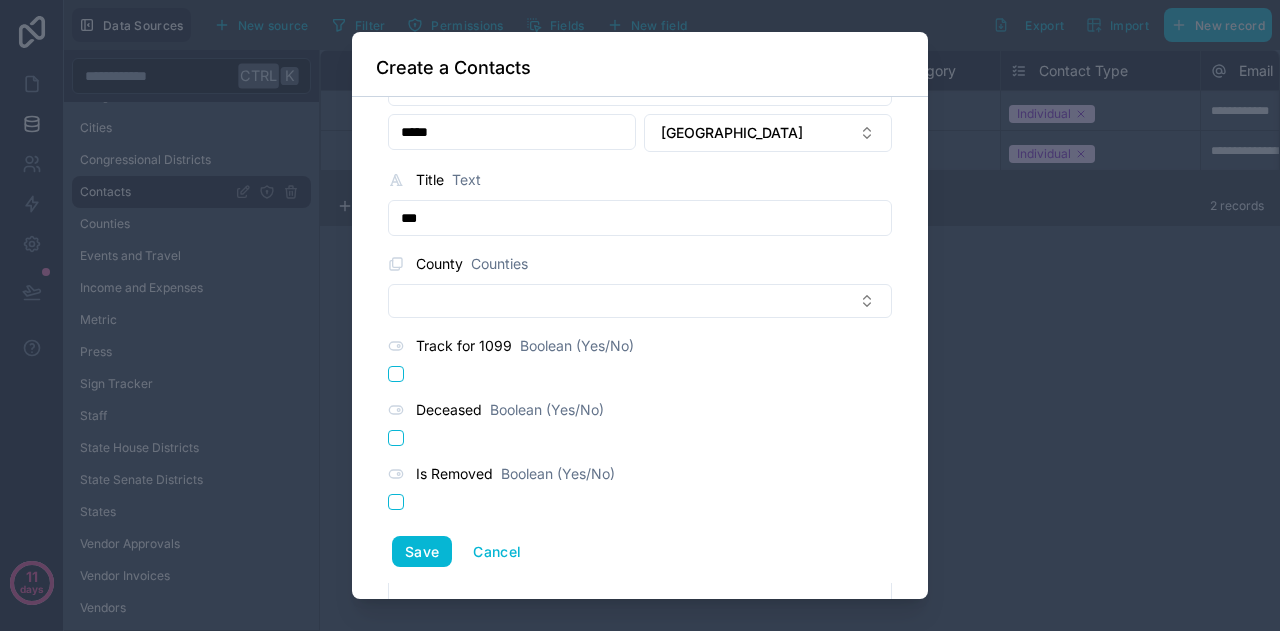 scroll, scrollTop: 1470, scrollLeft: 0, axis: vertical 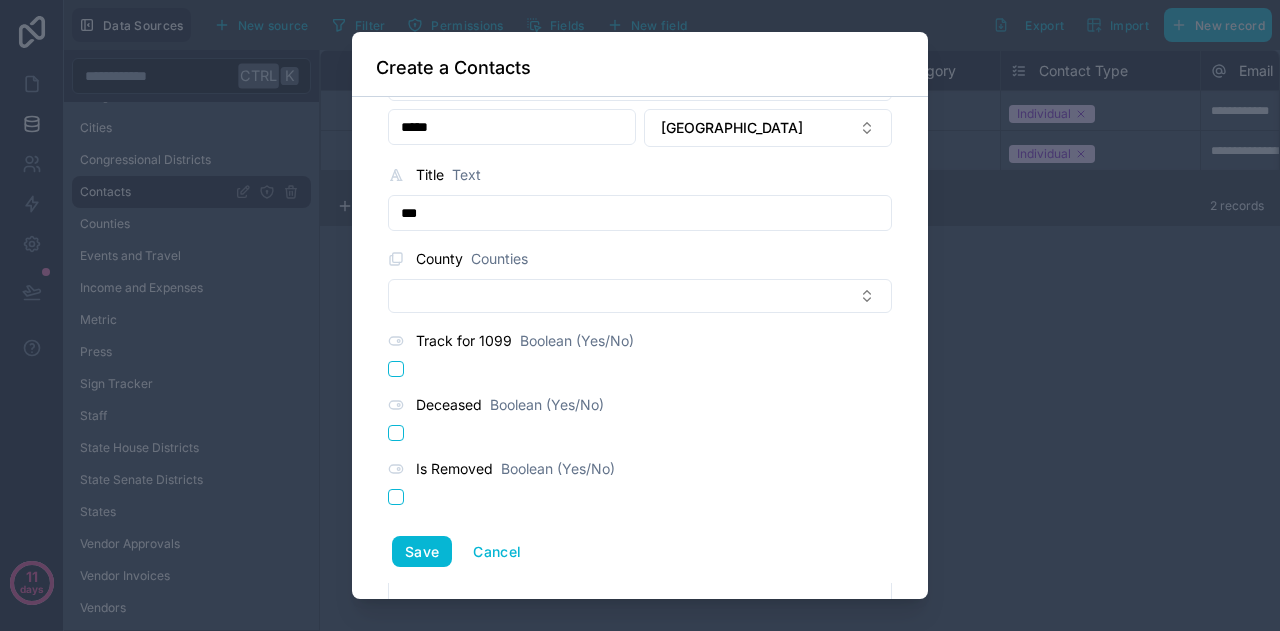 click on "***" at bounding box center [640, 213] 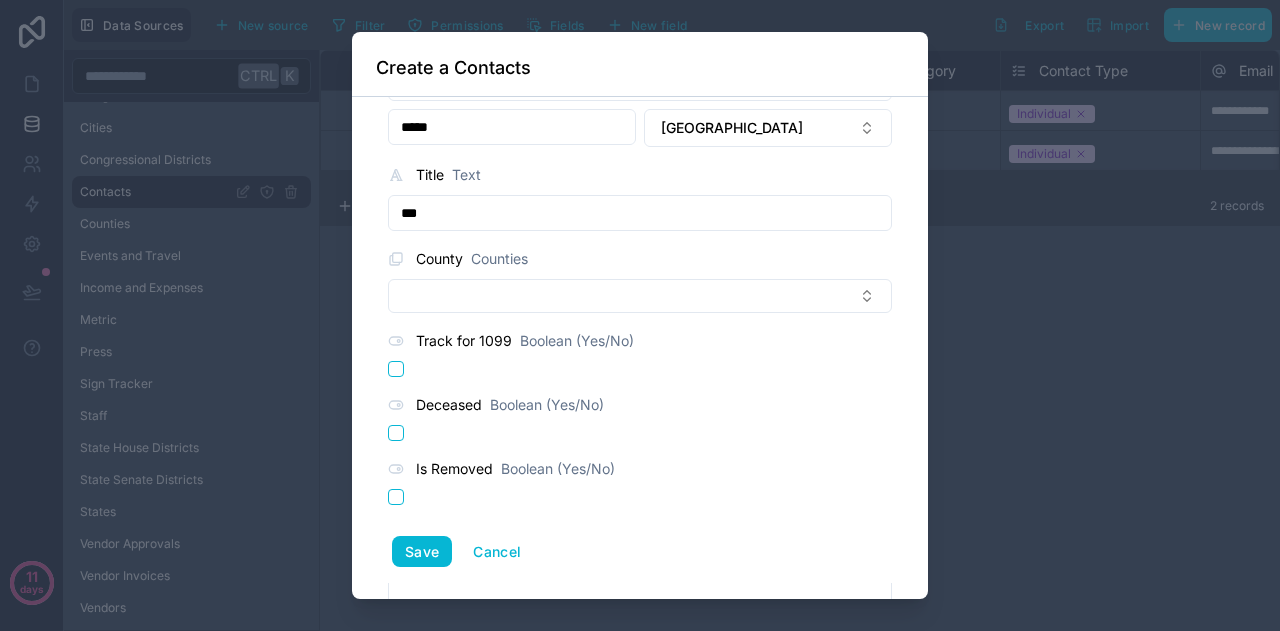 type on "***" 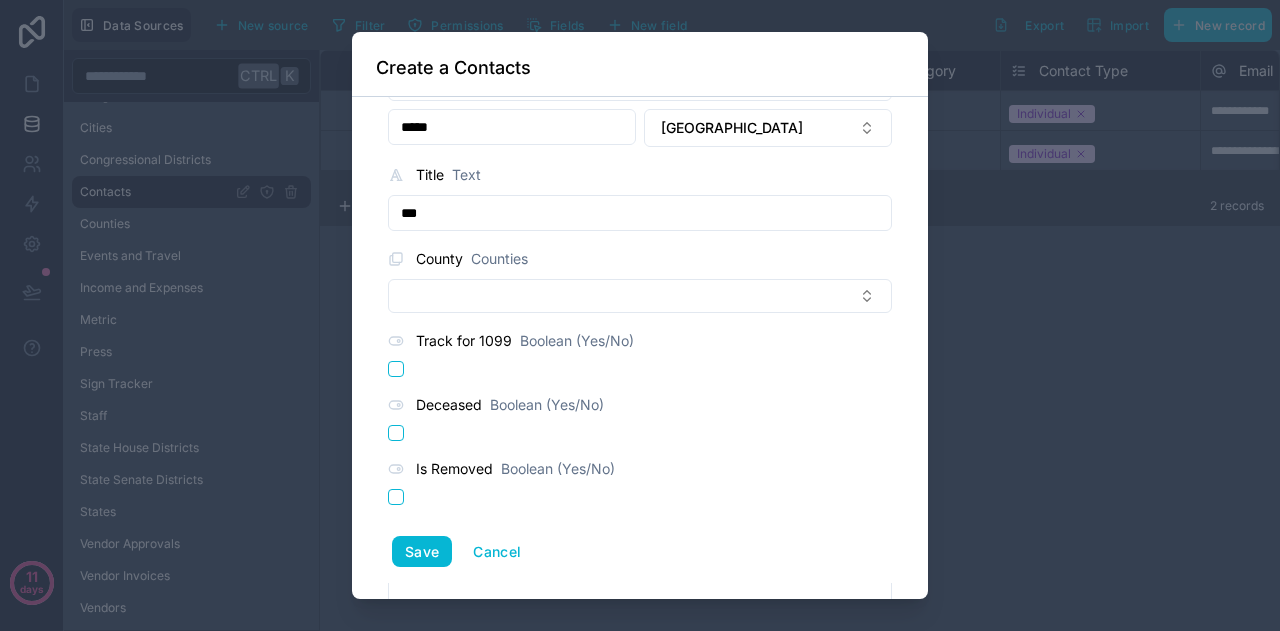 click on "**********" at bounding box center [640, 348] 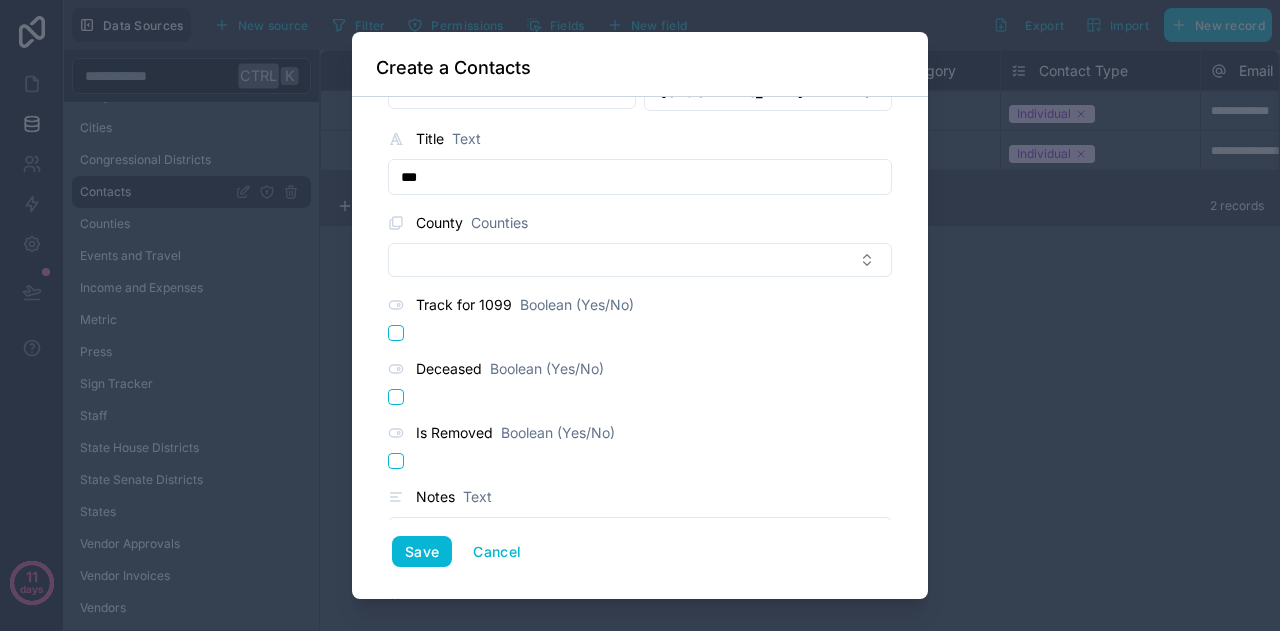 scroll, scrollTop: 1543, scrollLeft: 0, axis: vertical 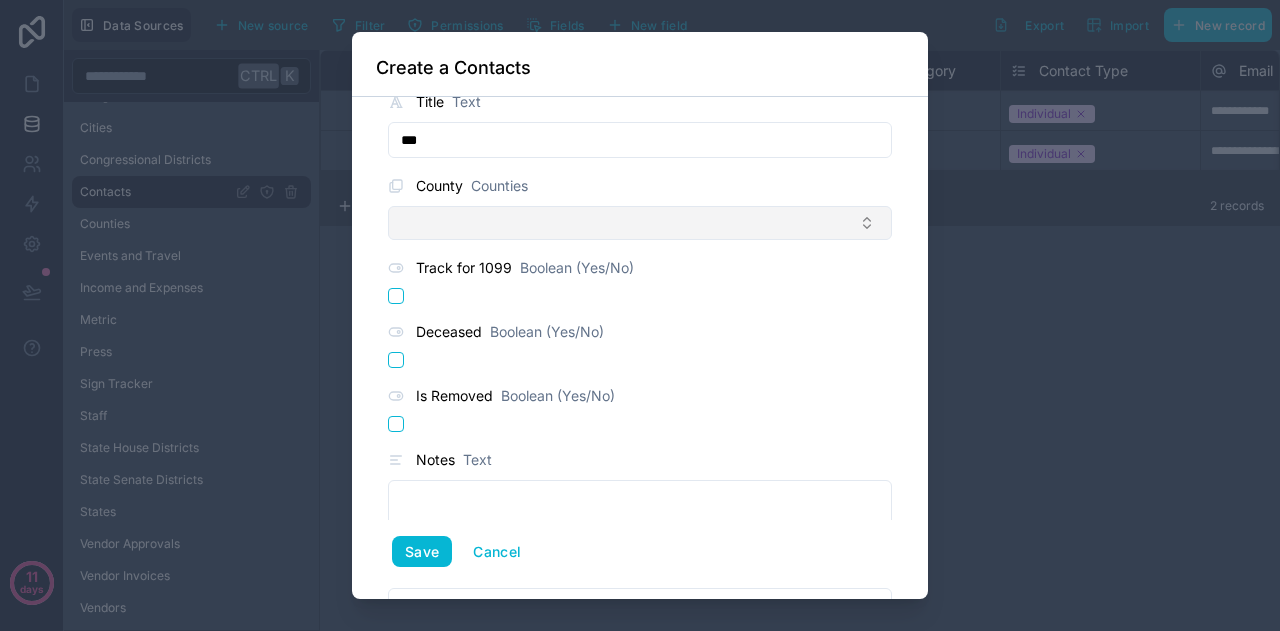 click at bounding box center [640, 223] 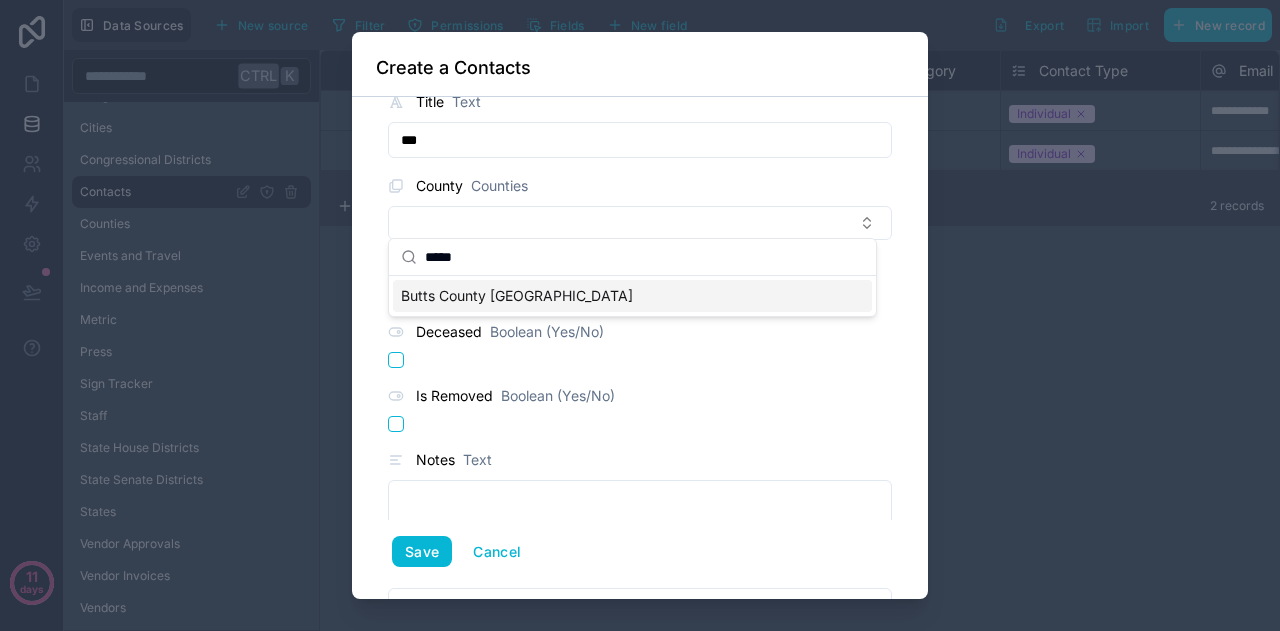 type on "*****" 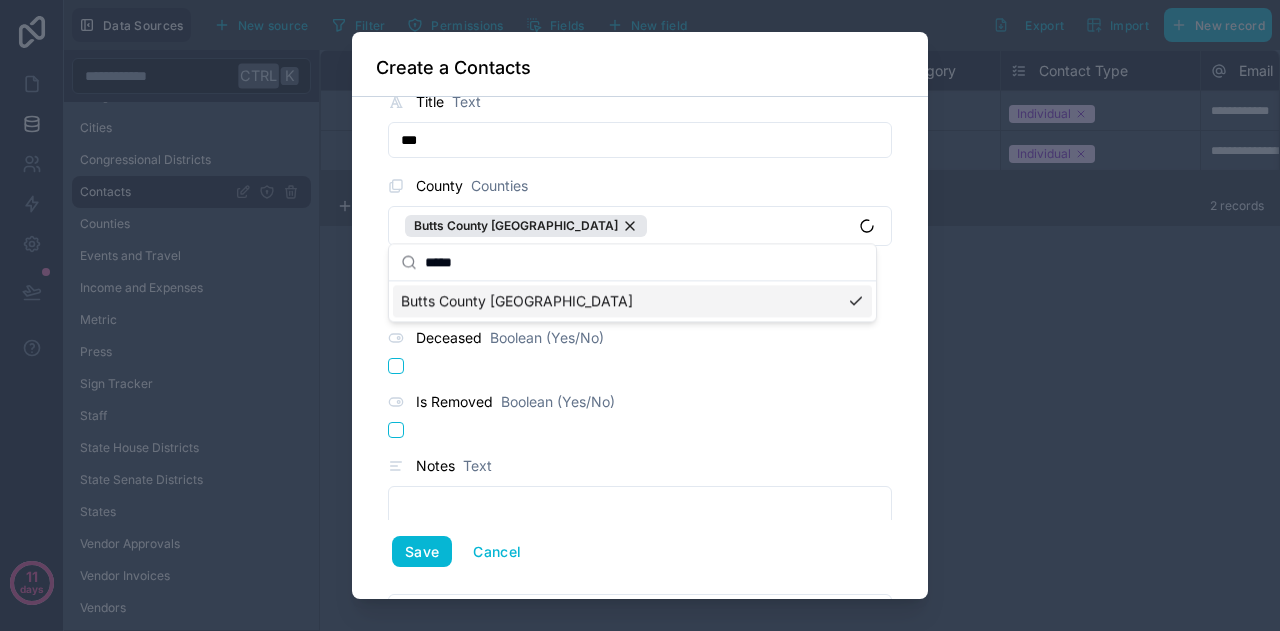 click on "**********" at bounding box center [640, 348] 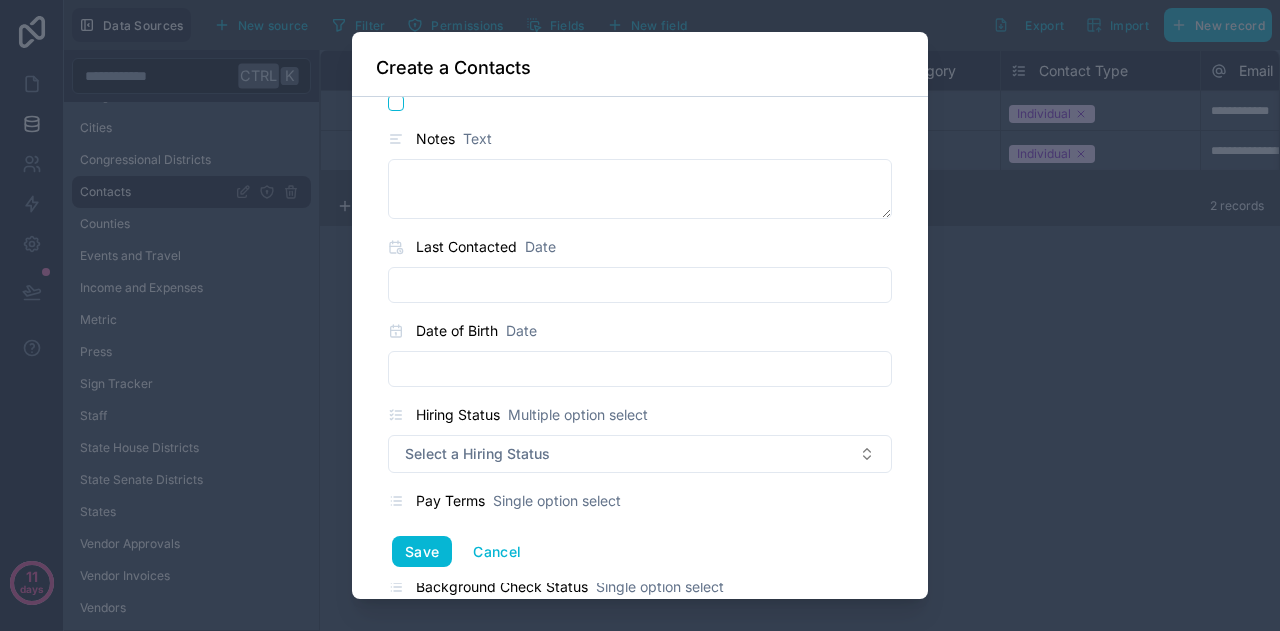 scroll, scrollTop: 1881, scrollLeft: 0, axis: vertical 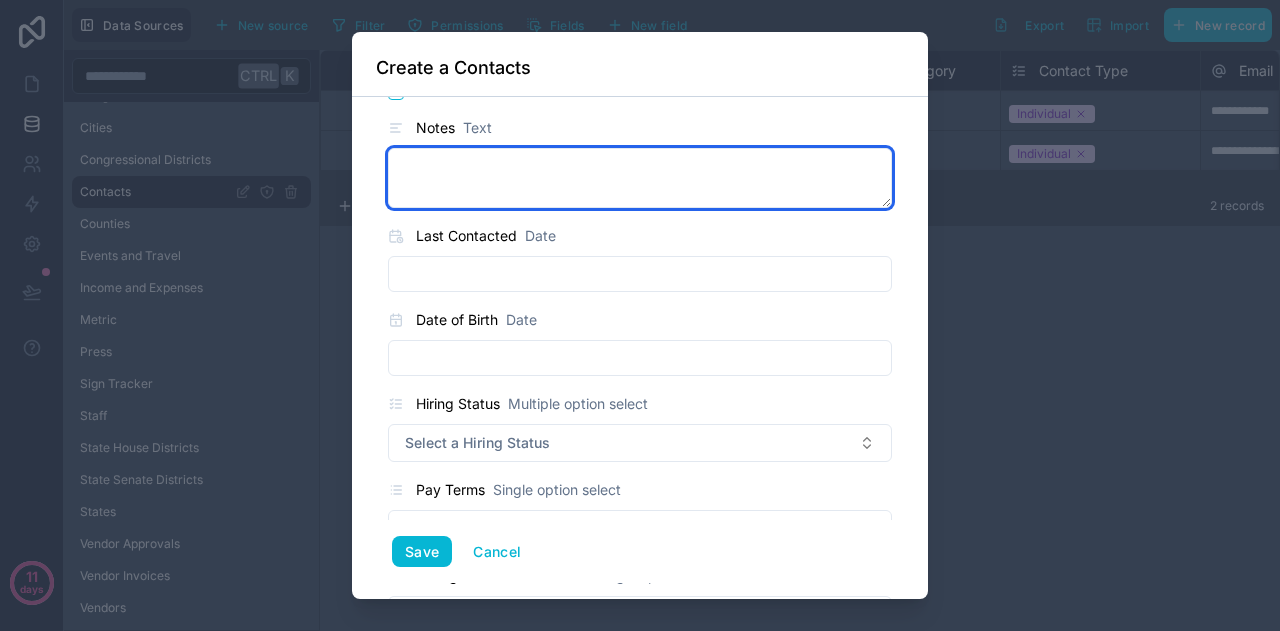 click at bounding box center (640, 178) 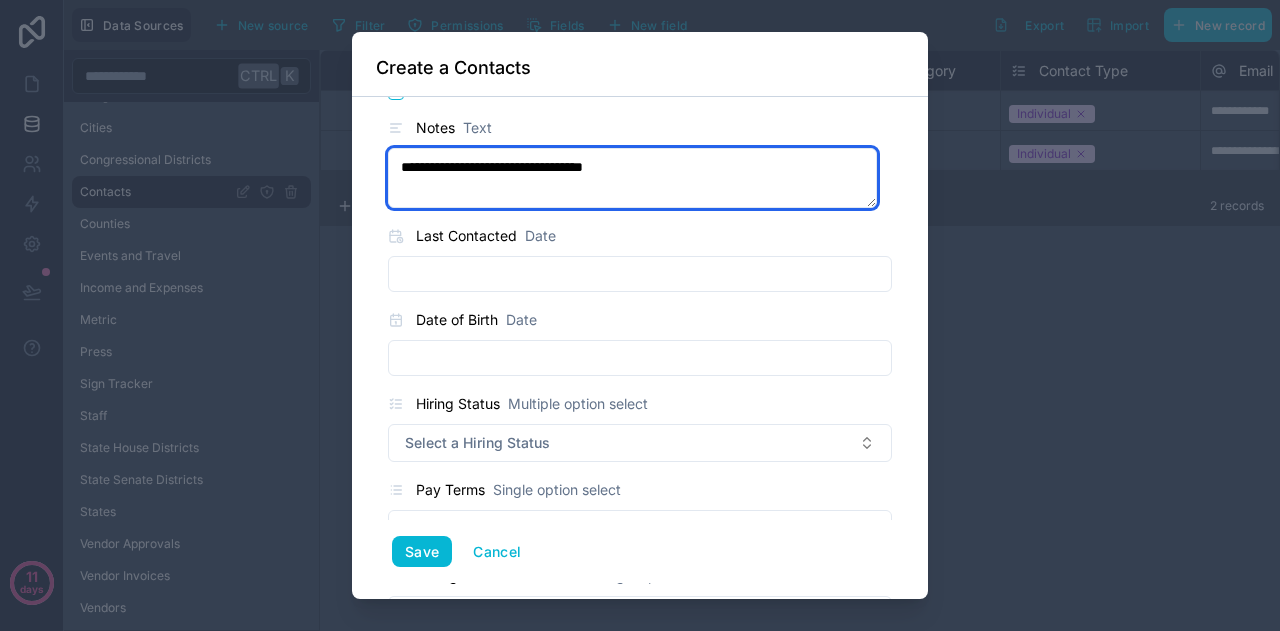 type on "**********" 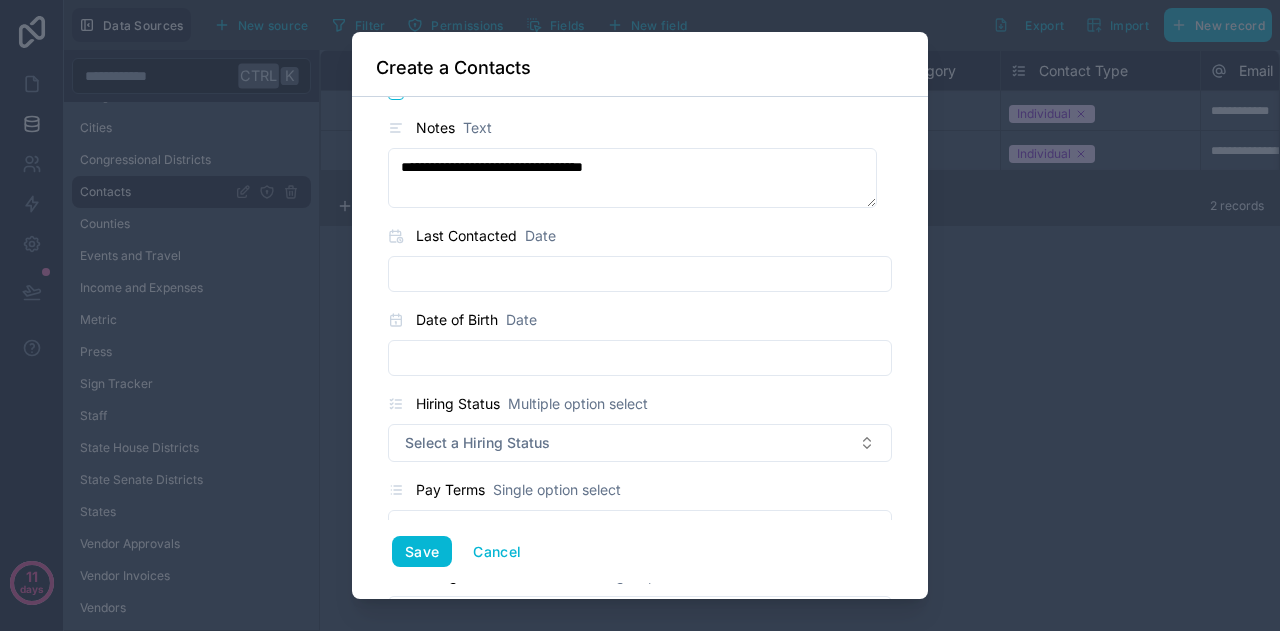 click on "**********" at bounding box center (640, 348) 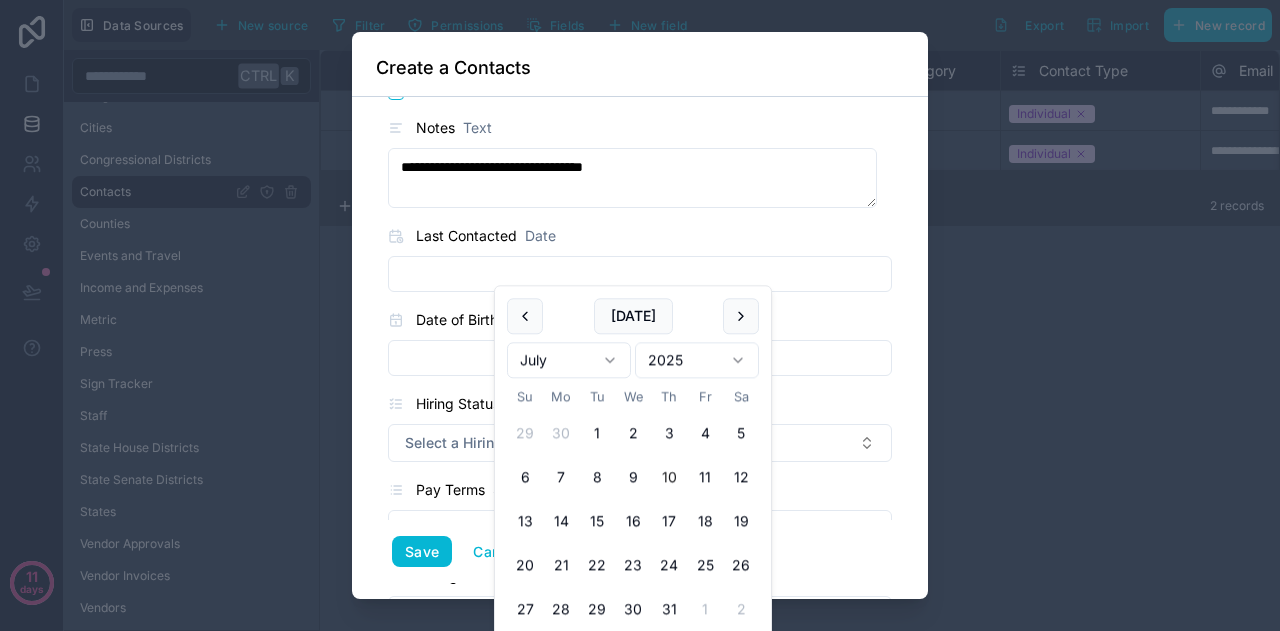 click on "10" at bounding box center [669, 478] 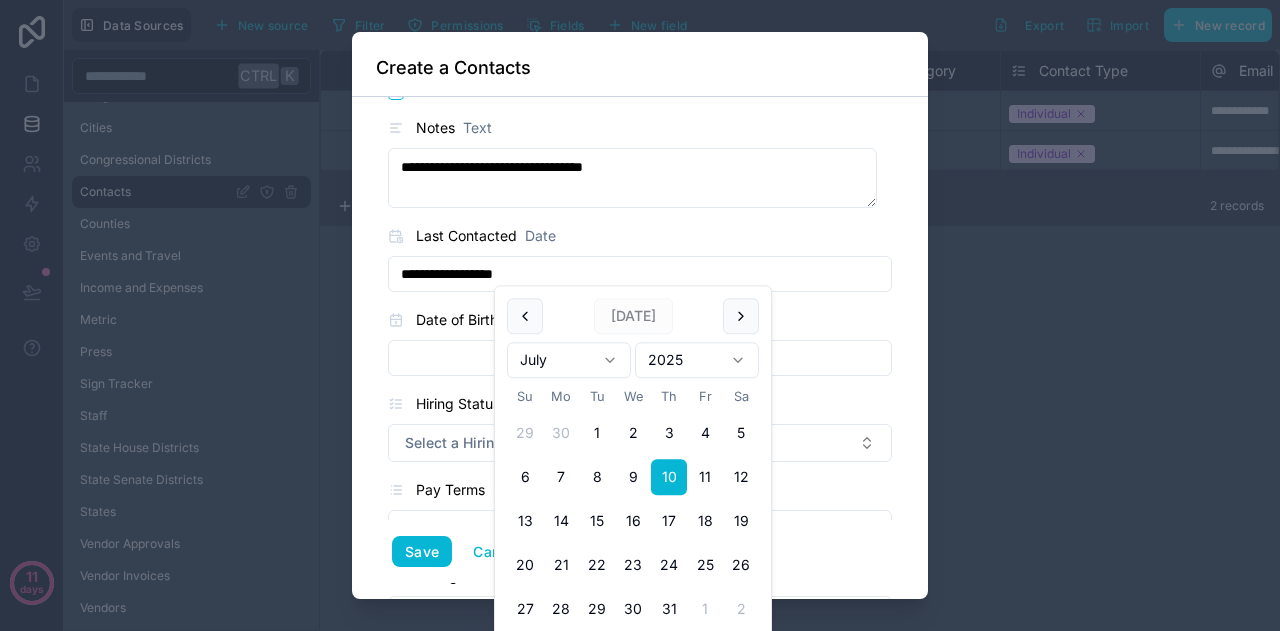 type on "**********" 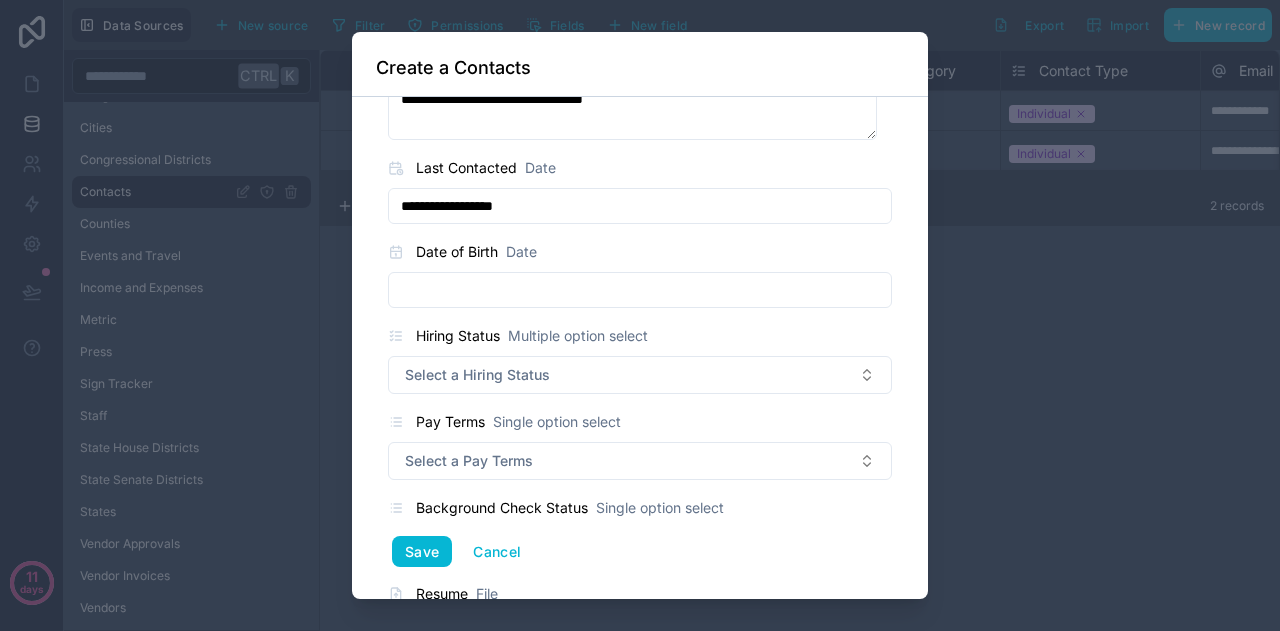scroll, scrollTop: 1947, scrollLeft: 0, axis: vertical 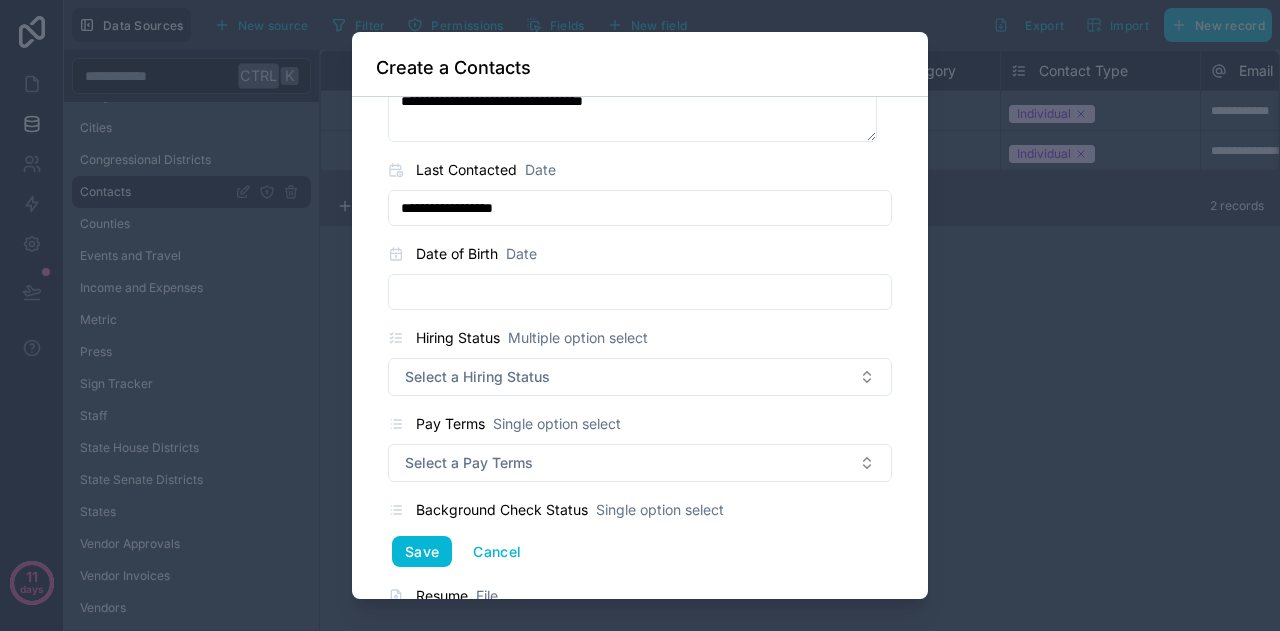 click at bounding box center [640, 292] 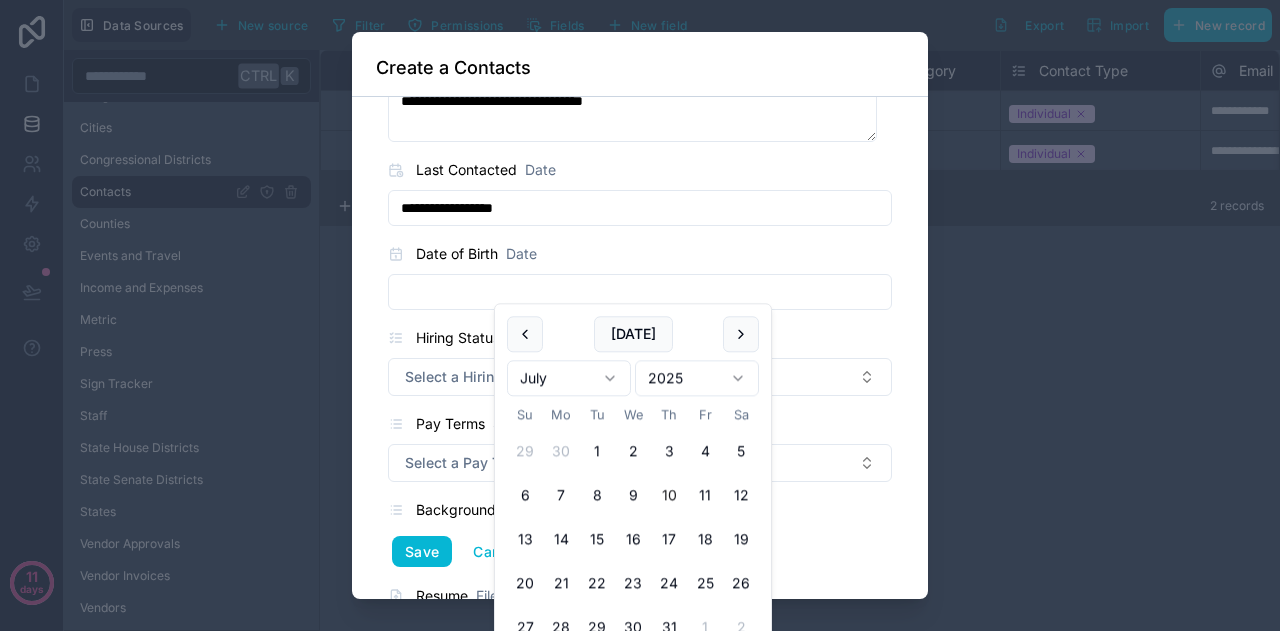 click on "**********" at bounding box center [640, 315] 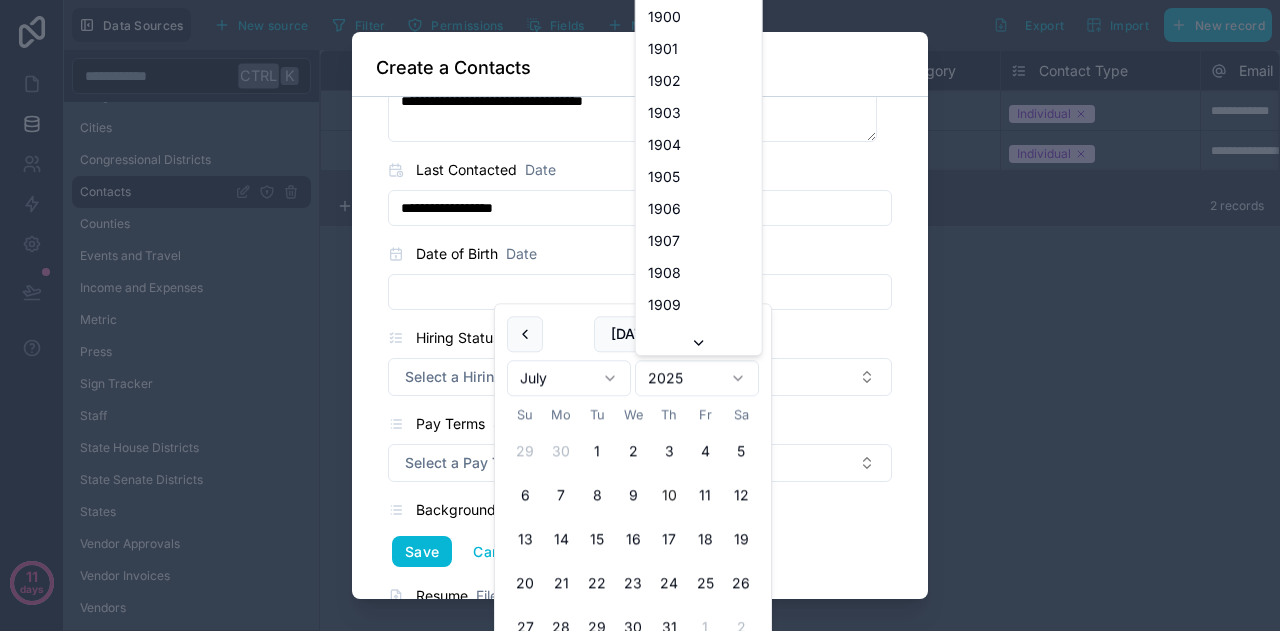 scroll, scrollTop: 3701, scrollLeft: 0, axis: vertical 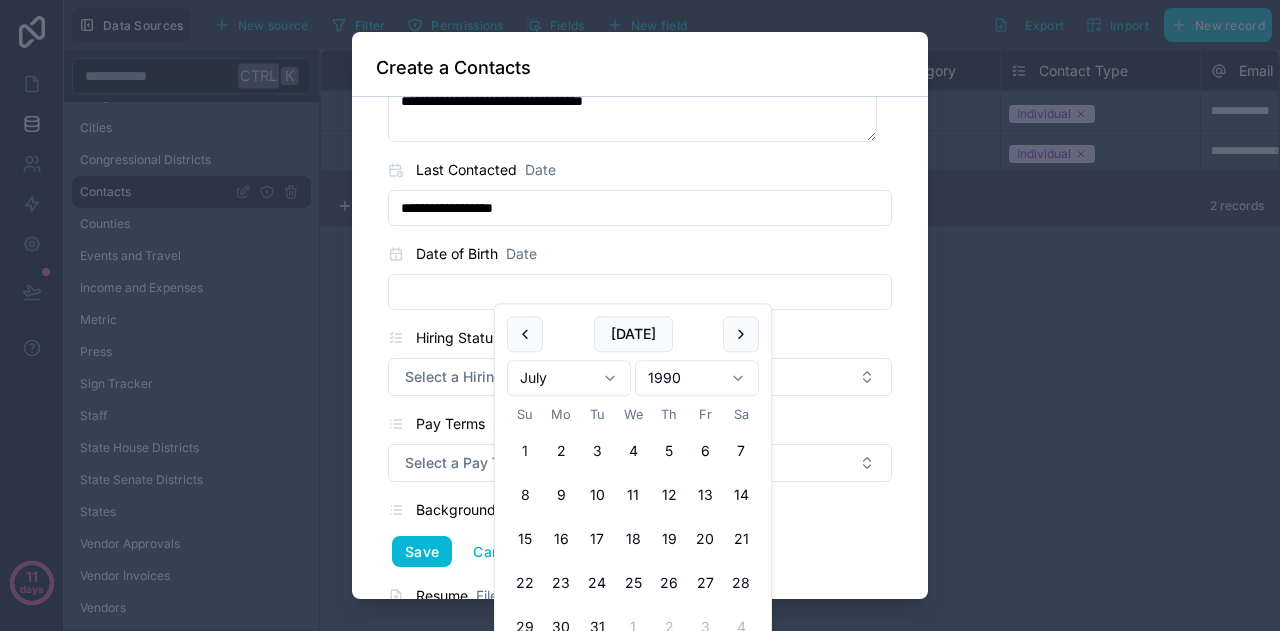 click on "1" at bounding box center (525, 452) 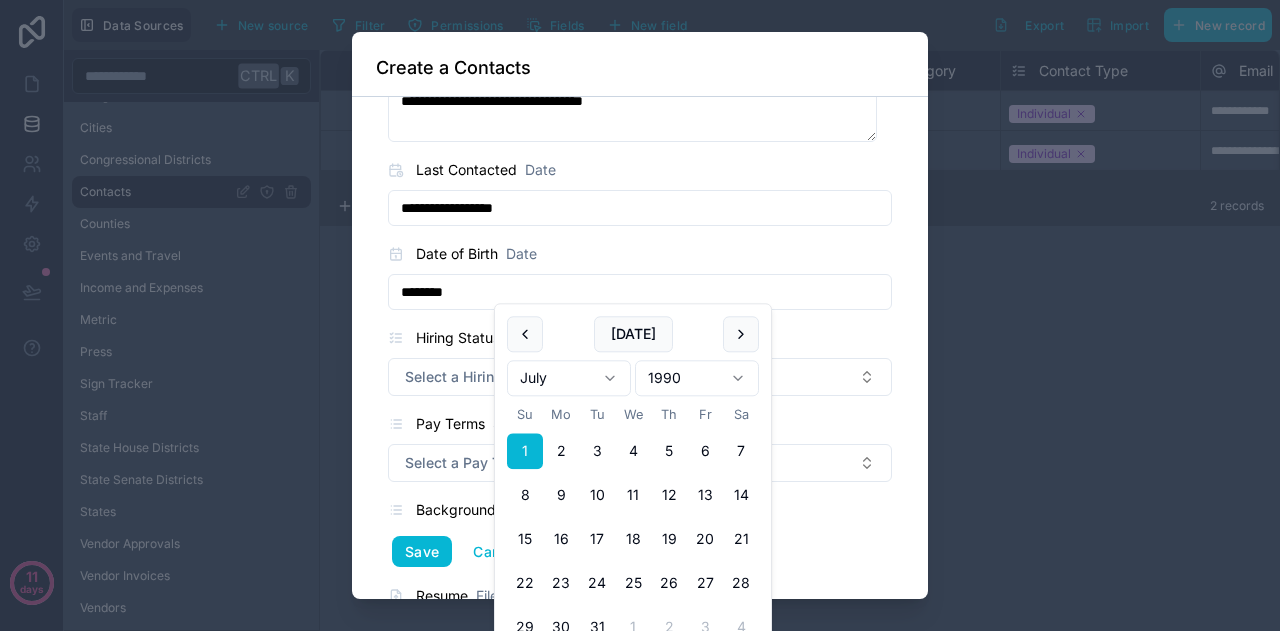type on "********" 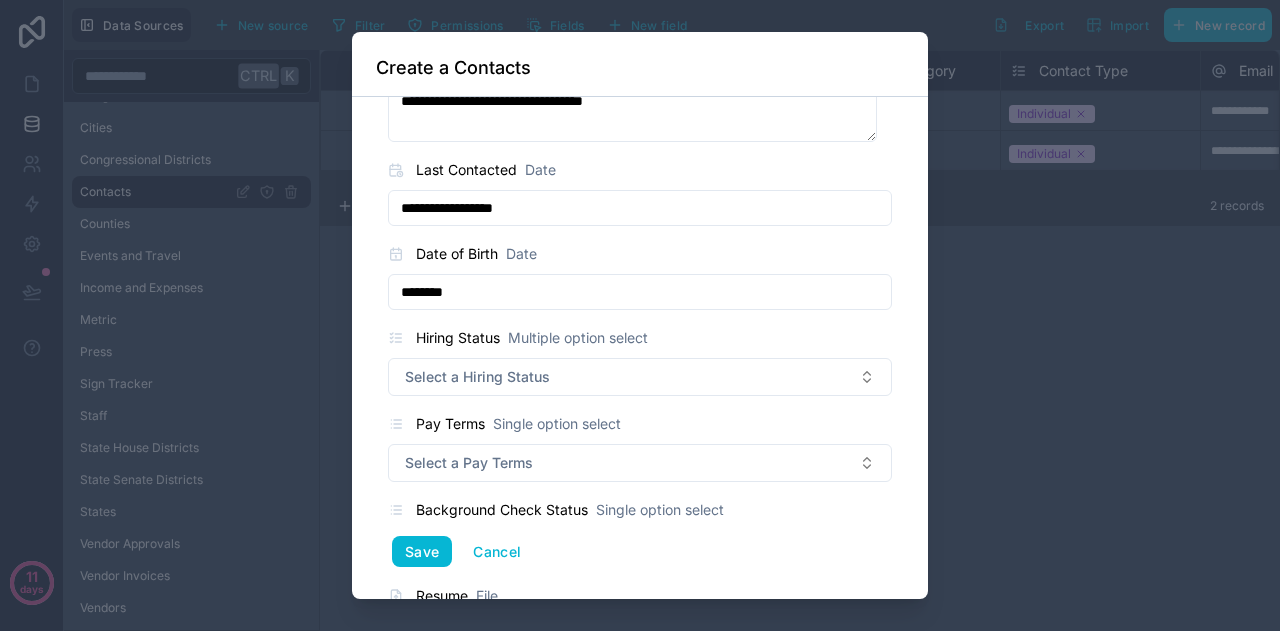 scroll, scrollTop: 2057, scrollLeft: 0, axis: vertical 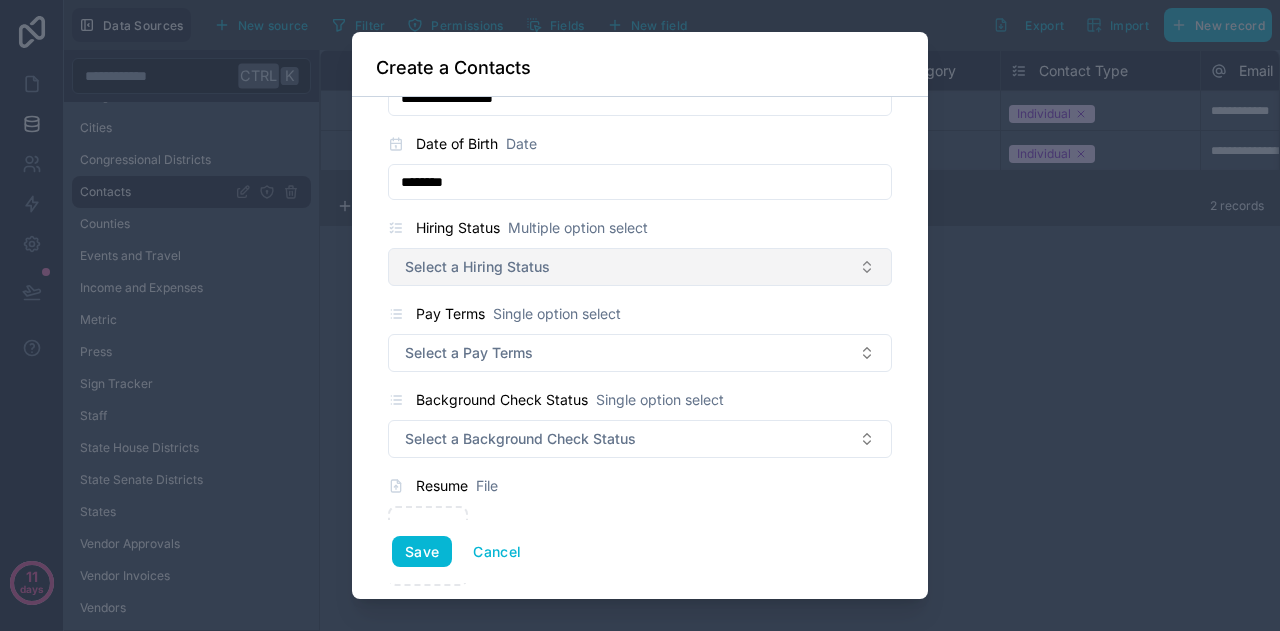click on "Select a Hiring Status" at bounding box center [477, 267] 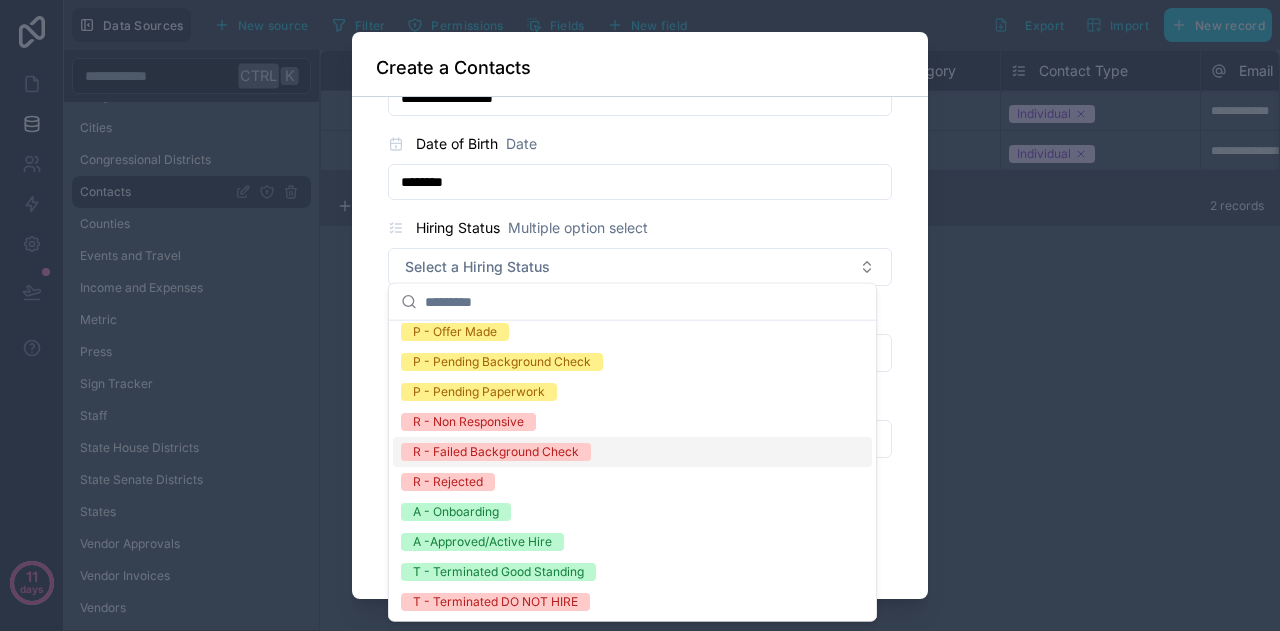 scroll, scrollTop: 67, scrollLeft: 0, axis: vertical 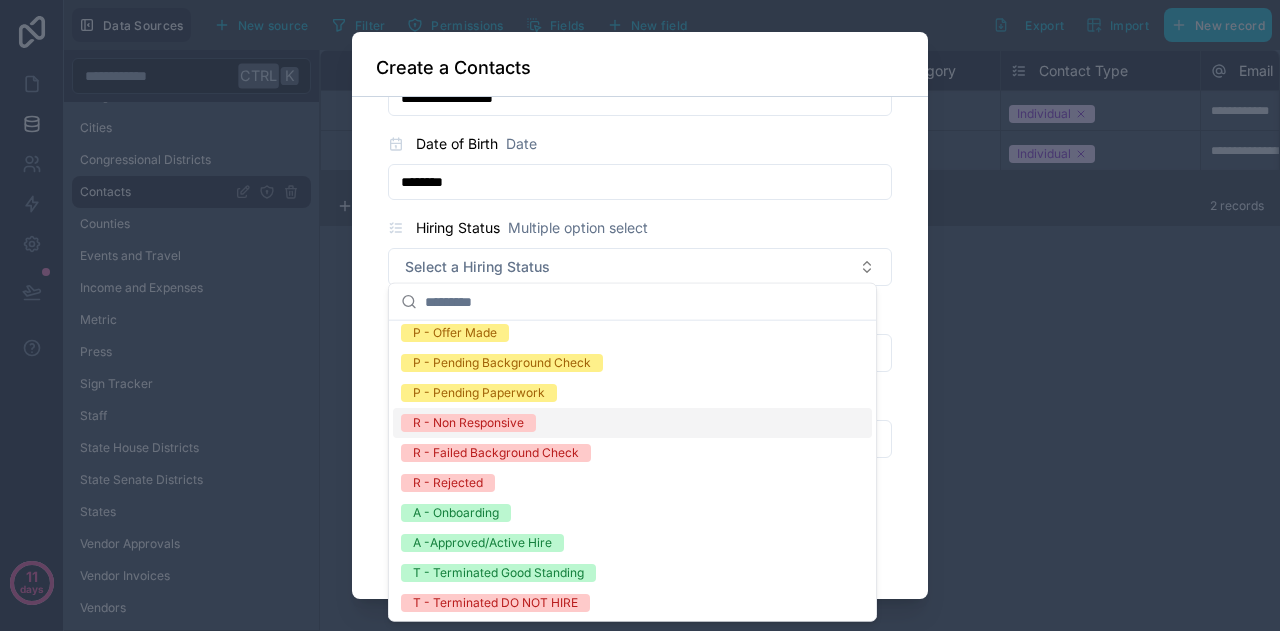 click on "**********" at bounding box center (640, 348) 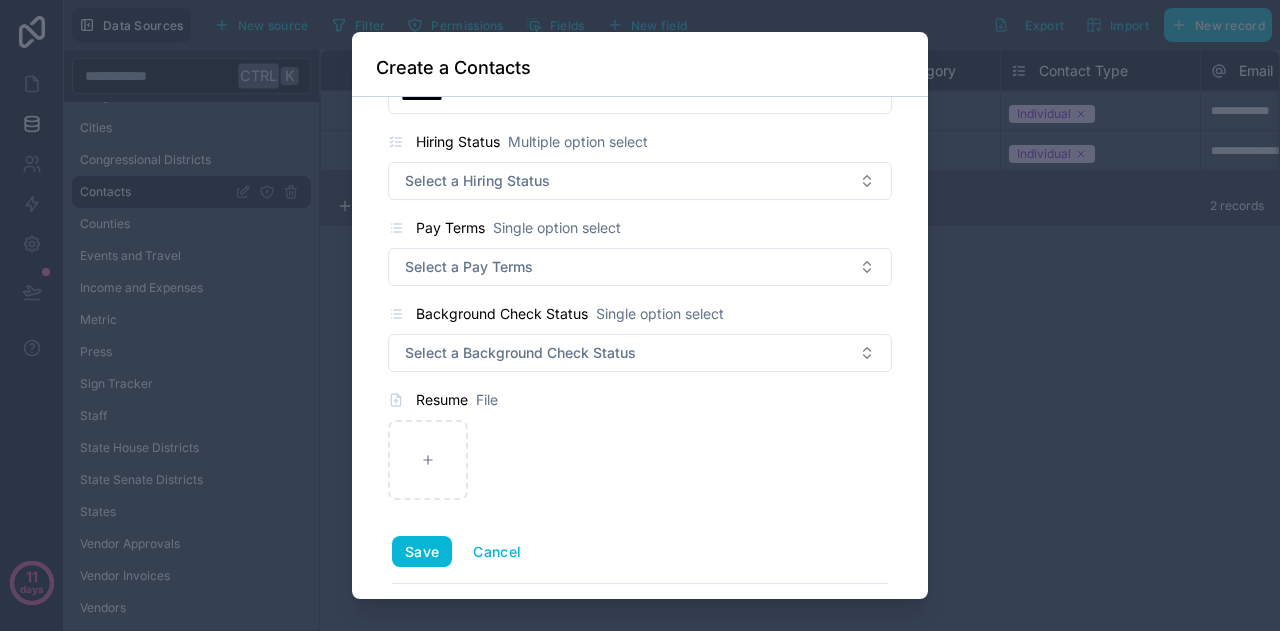 scroll, scrollTop: 2146, scrollLeft: 0, axis: vertical 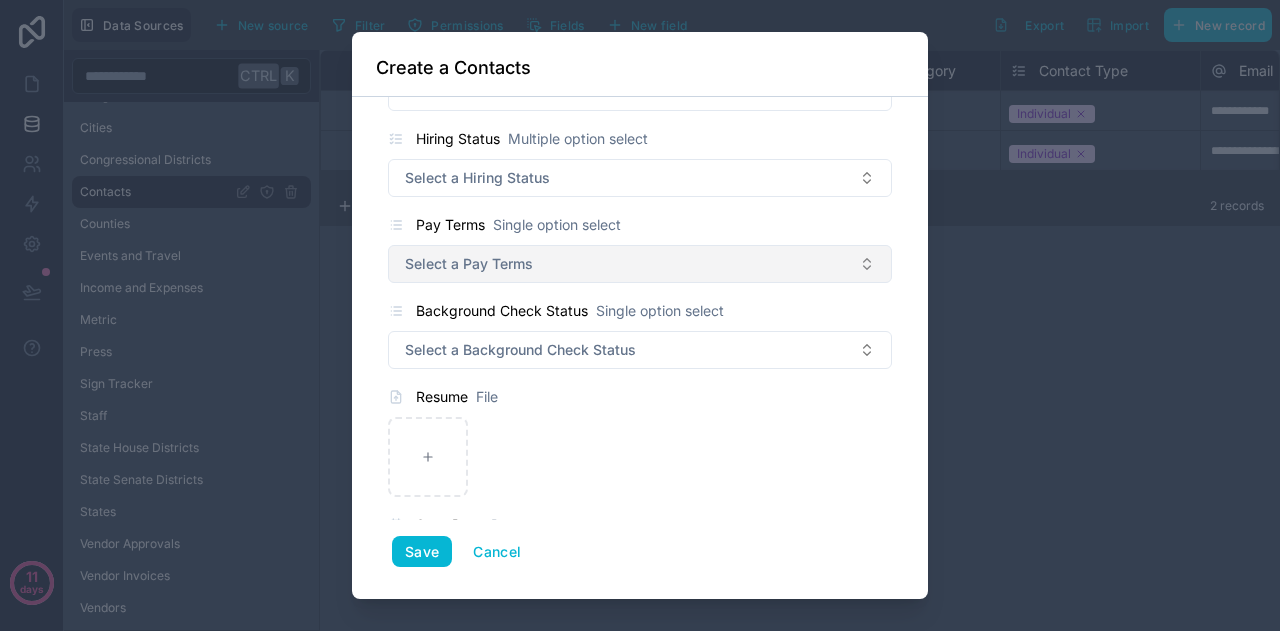 click on "Select a Pay Terms" at bounding box center [469, 264] 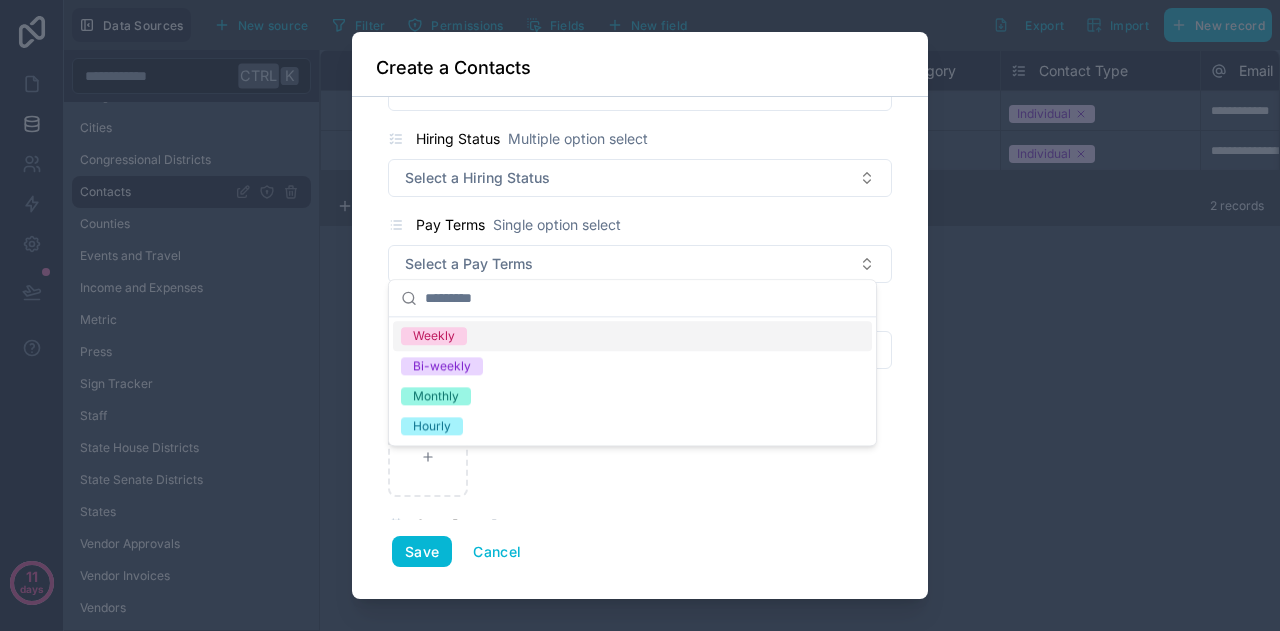 click on "**********" at bounding box center (640, 348) 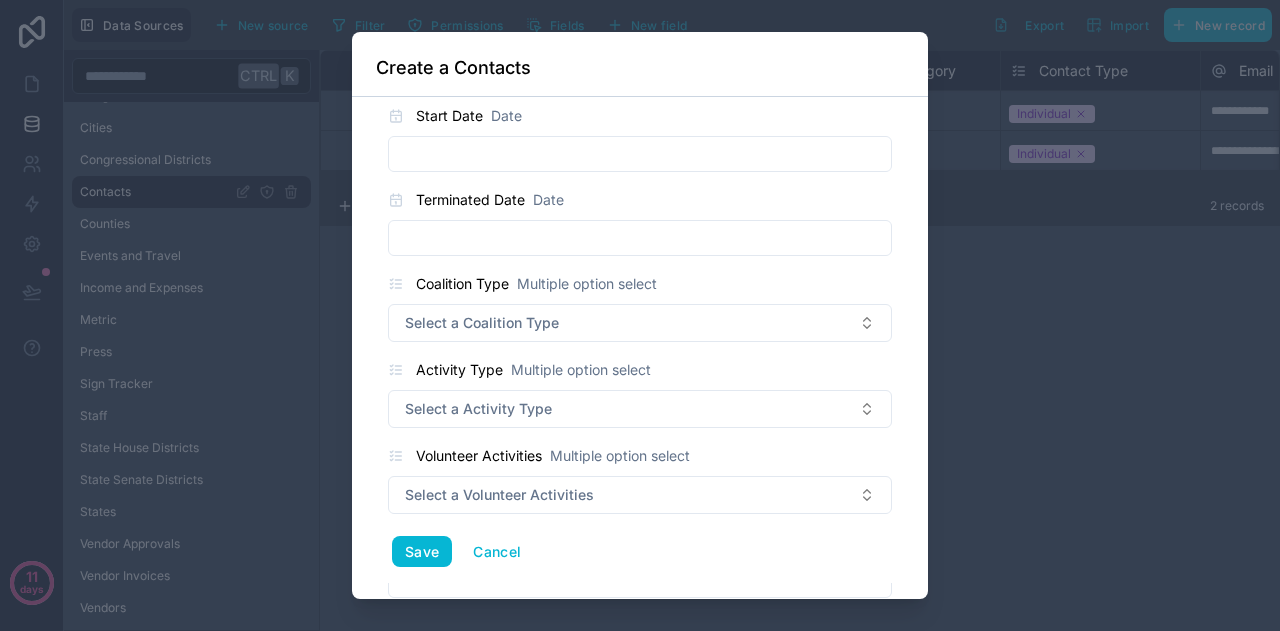 scroll, scrollTop: 2647, scrollLeft: 0, axis: vertical 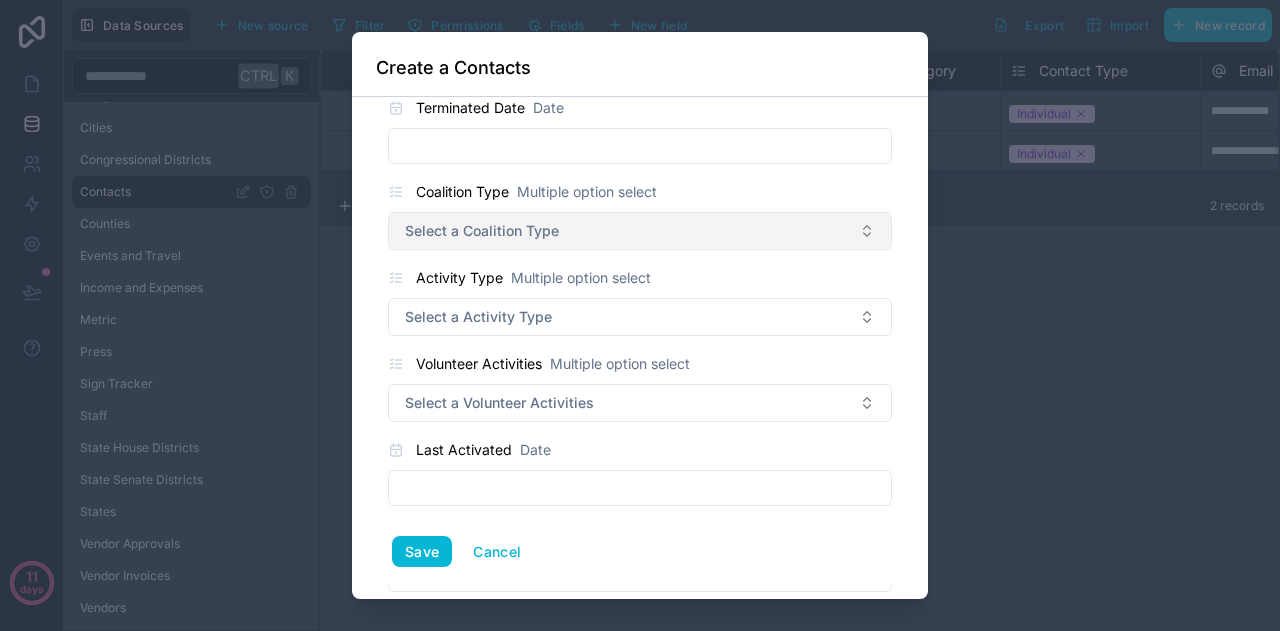 click on "Select a Coalition Type" at bounding box center [640, 231] 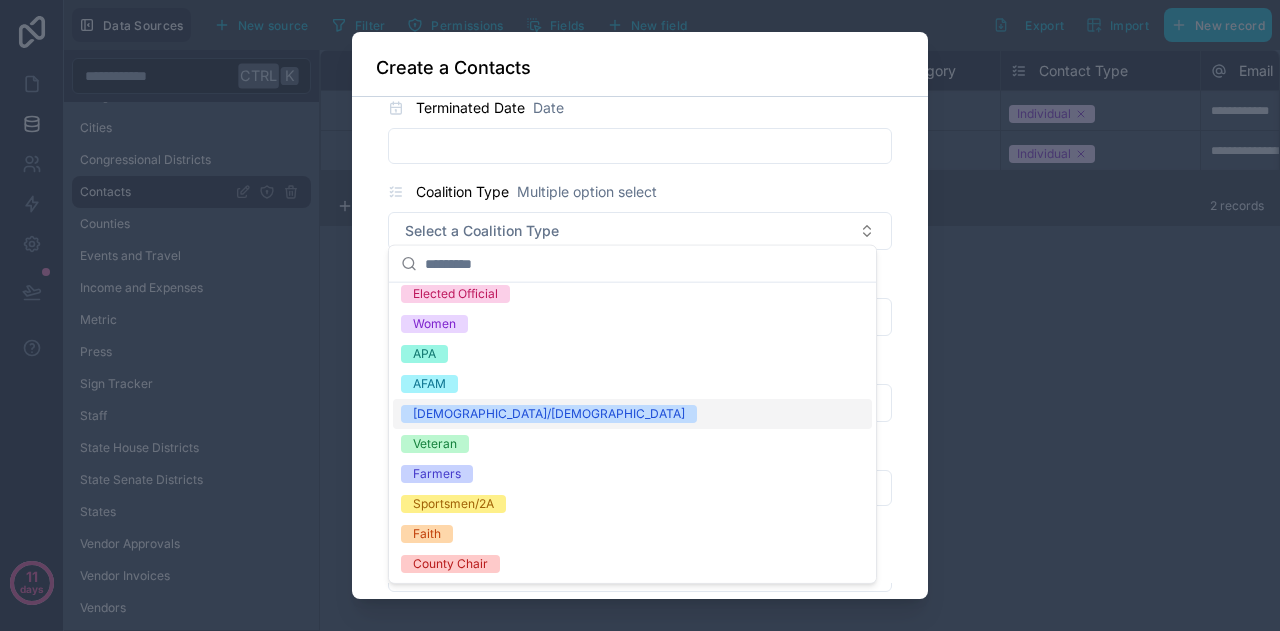 scroll, scrollTop: 0, scrollLeft: 0, axis: both 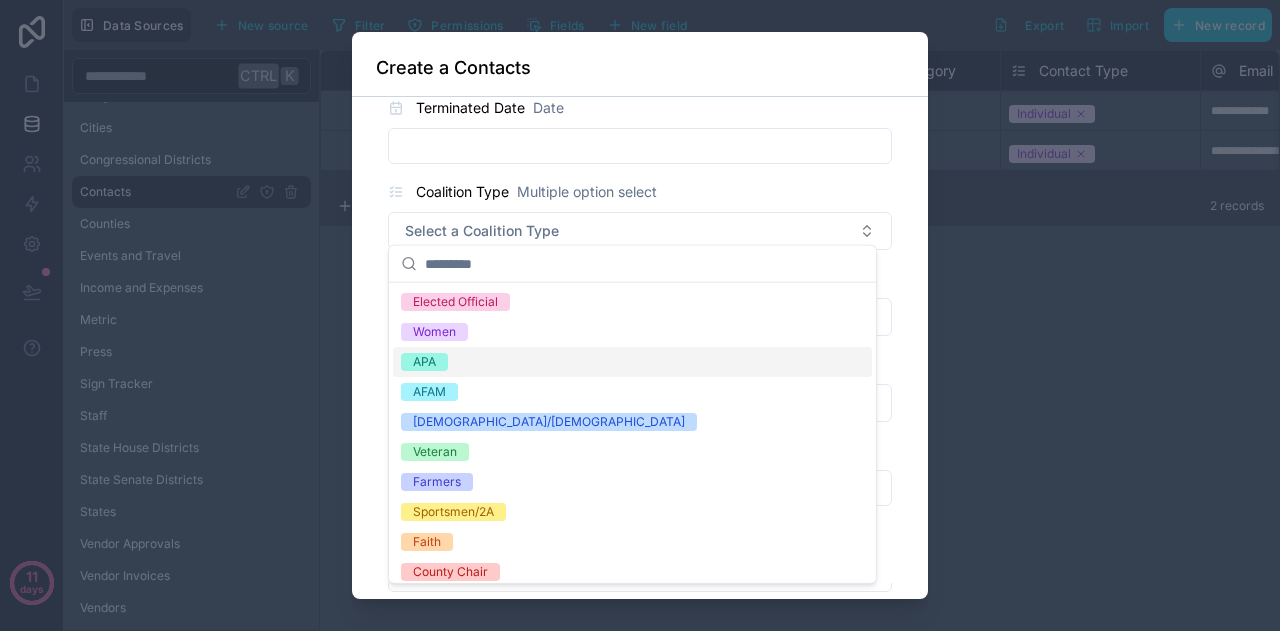 click on "**********" at bounding box center [640, 348] 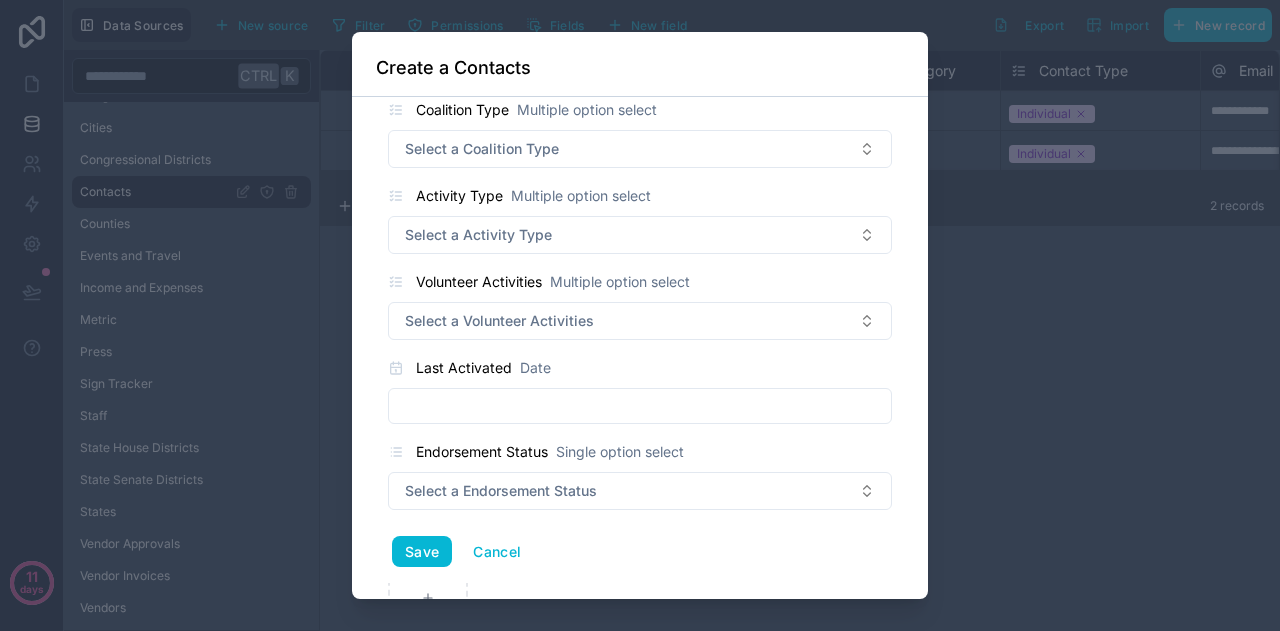 scroll, scrollTop: 2733, scrollLeft: 0, axis: vertical 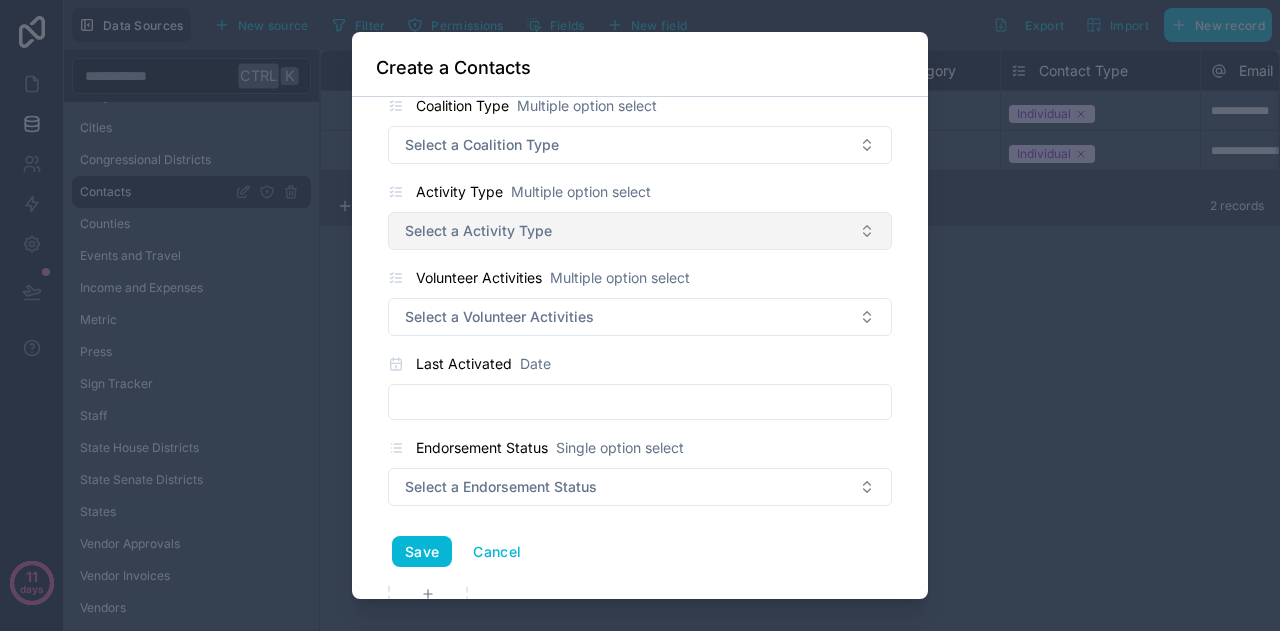 click on "Select a Activity Type" at bounding box center (478, 231) 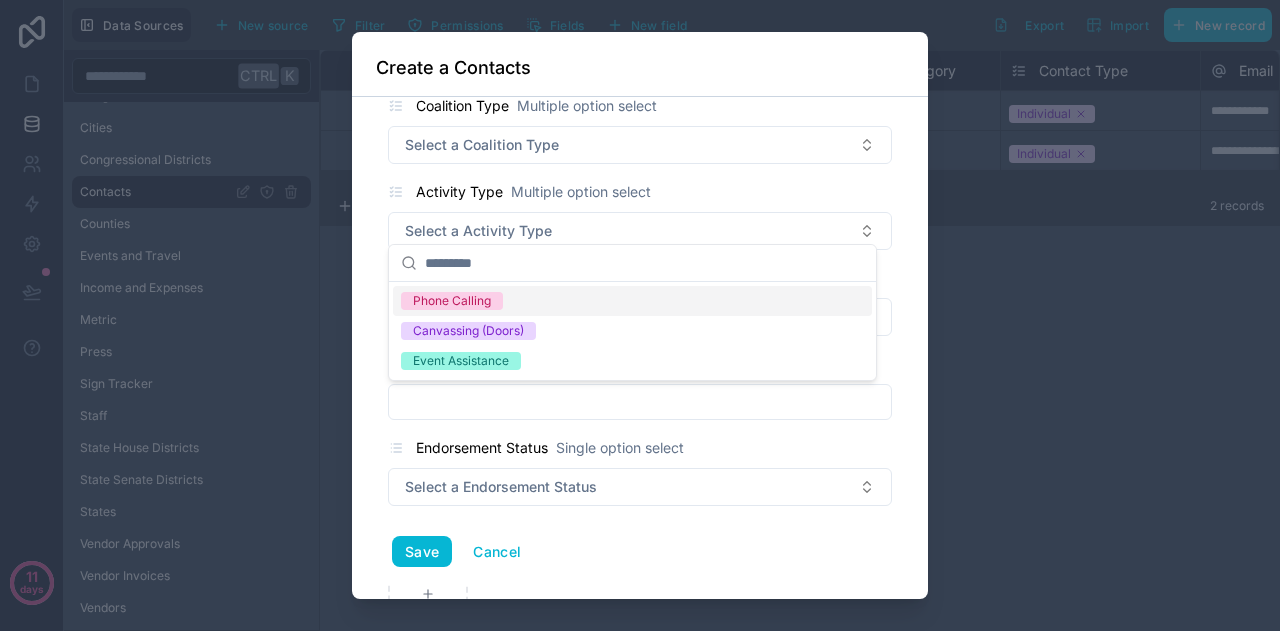 click on "Phone Calling" at bounding box center [452, 301] 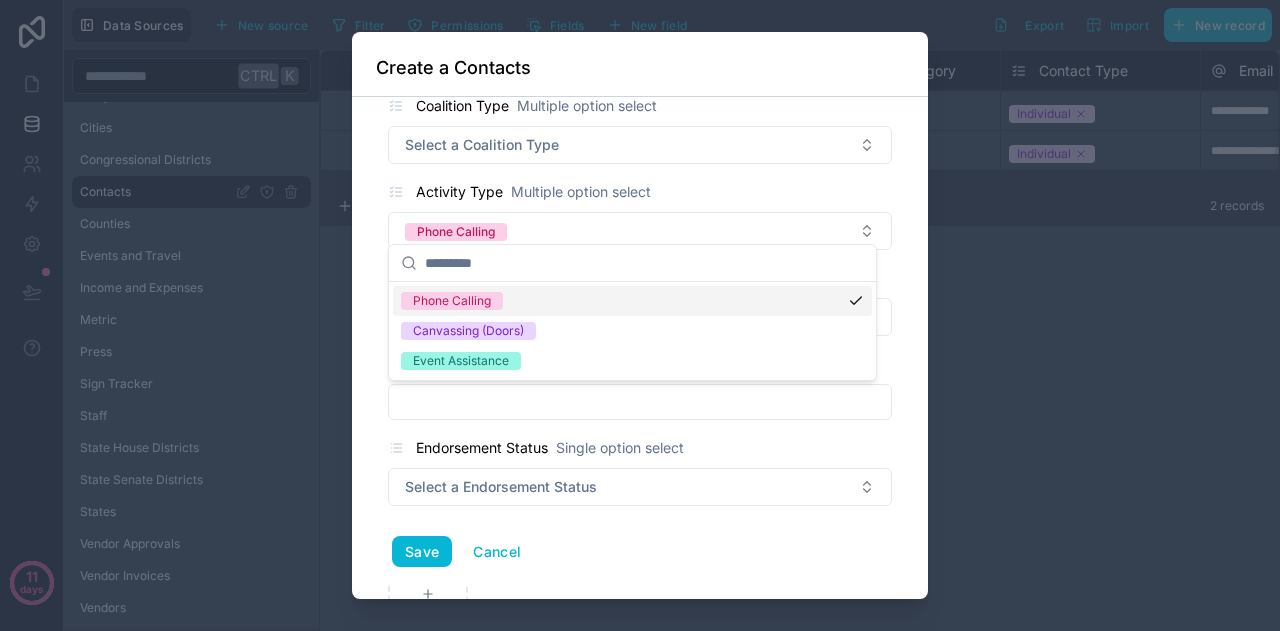click on "**********" at bounding box center (640, 348) 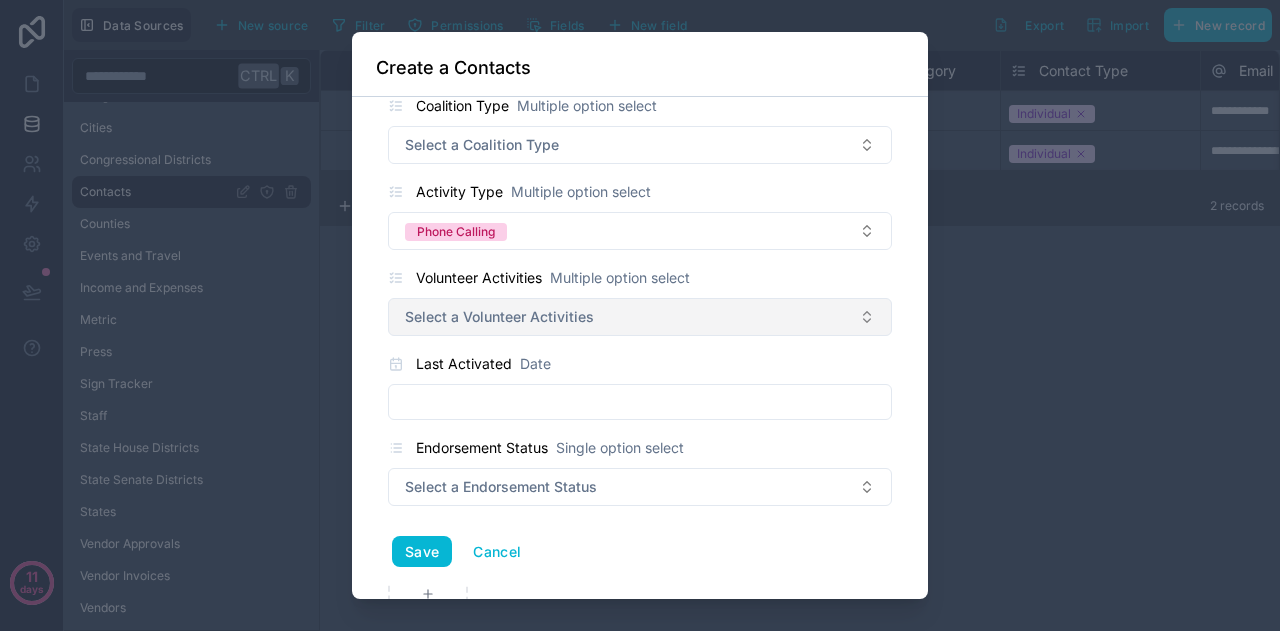 click on "Select a Volunteer Activities" at bounding box center [499, 317] 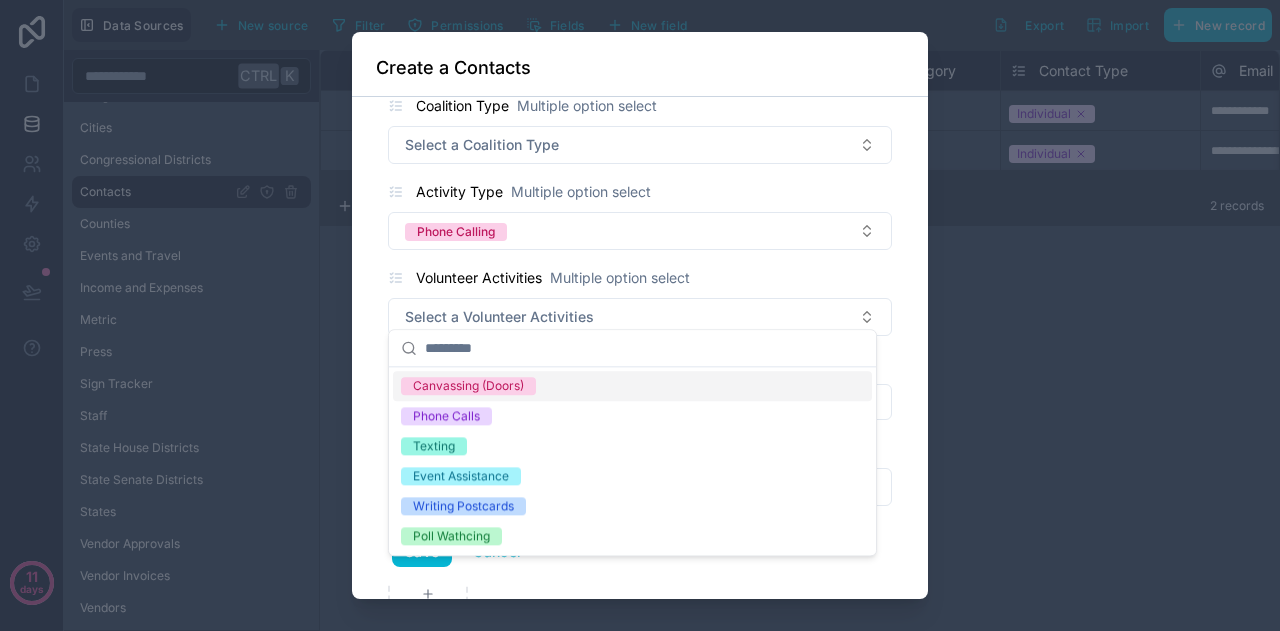 click on "Last Activated Date" at bounding box center (640, 386) 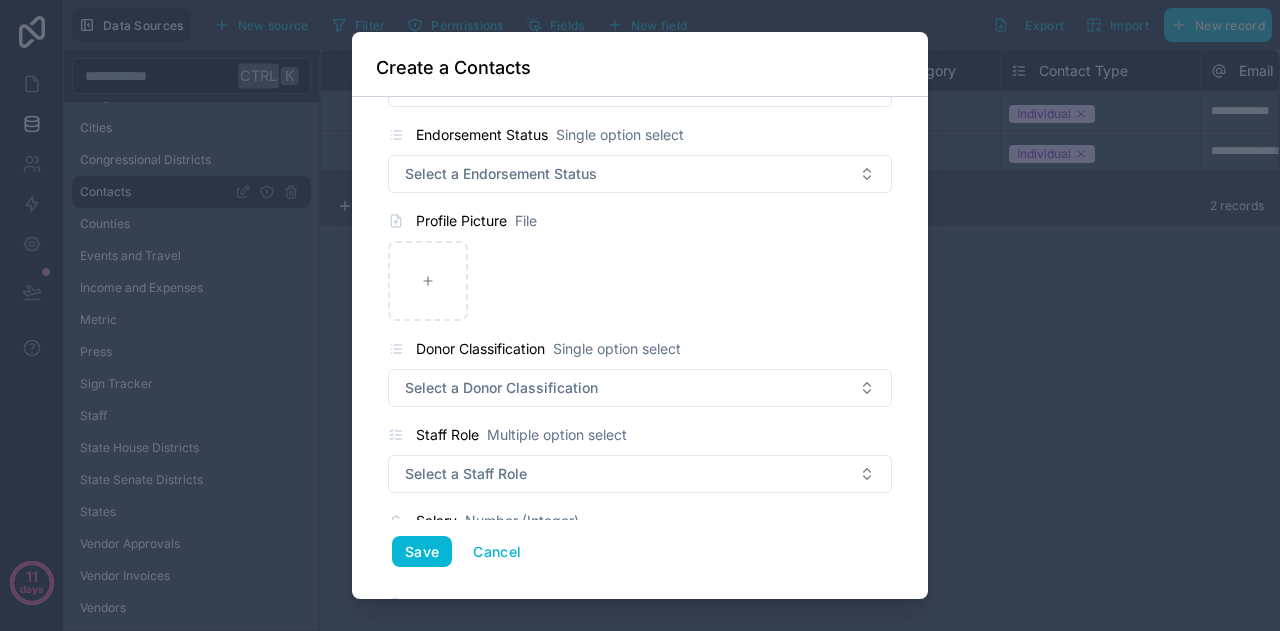 scroll, scrollTop: 3048, scrollLeft: 0, axis: vertical 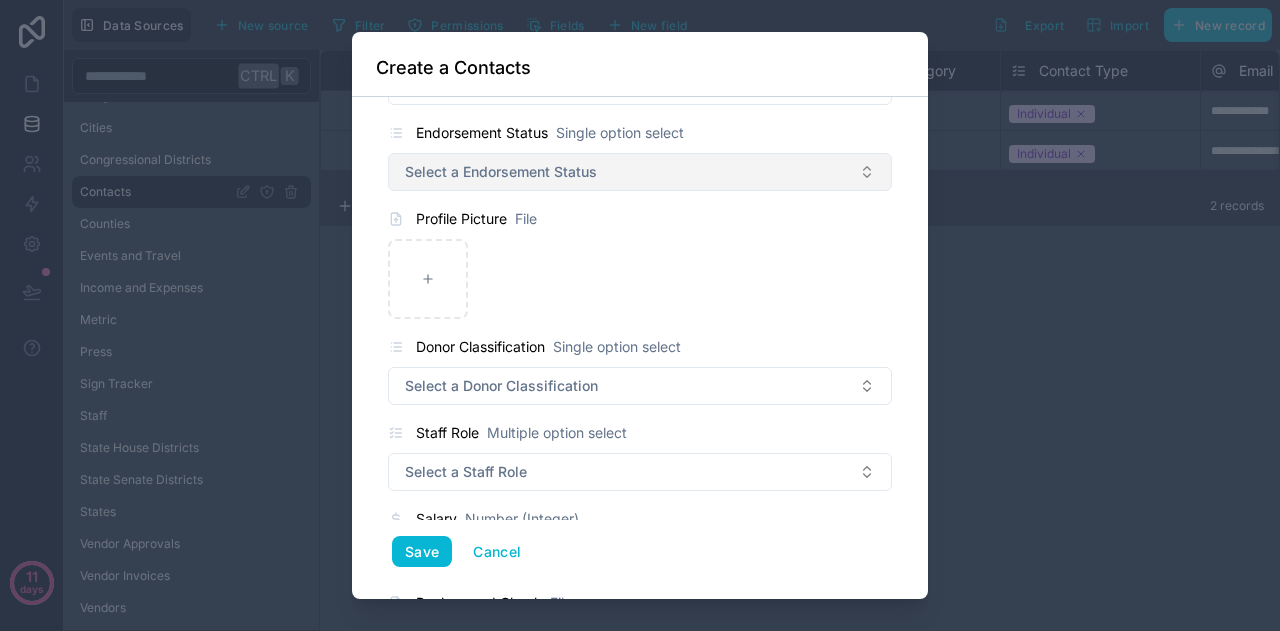 click on "Select a Endorsement Status" at bounding box center (501, 172) 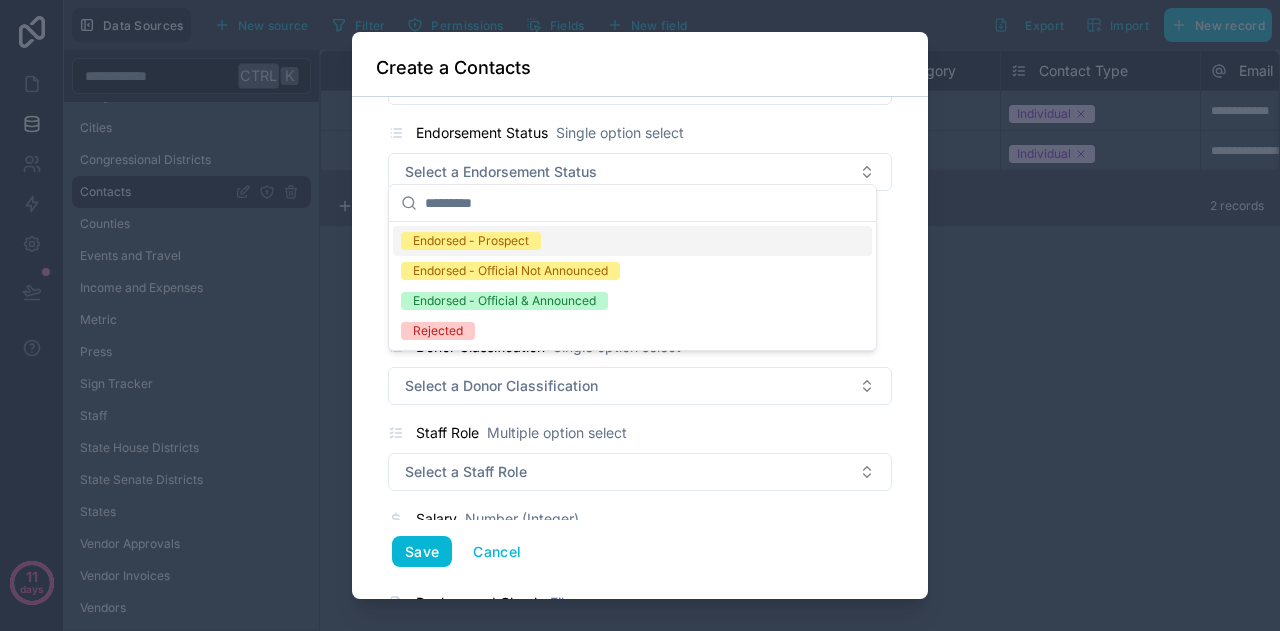 click on "**********" at bounding box center [640, 348] 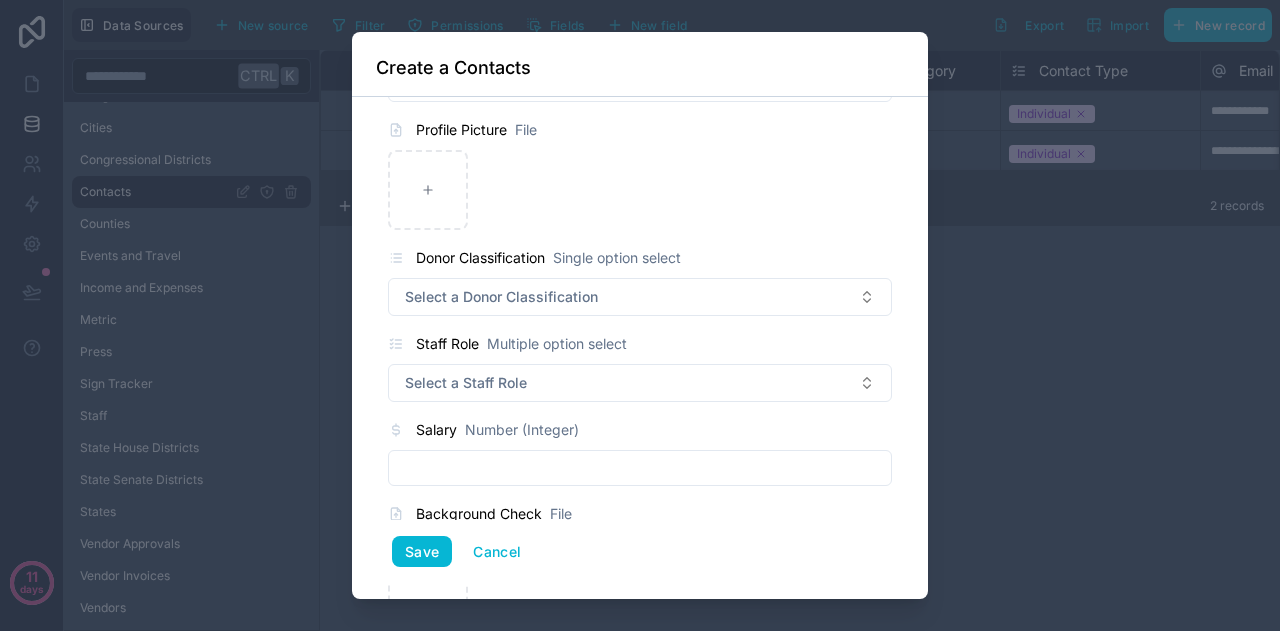 scroll, scrollTop: 3138, scrollLeft: 0, axis: vertical 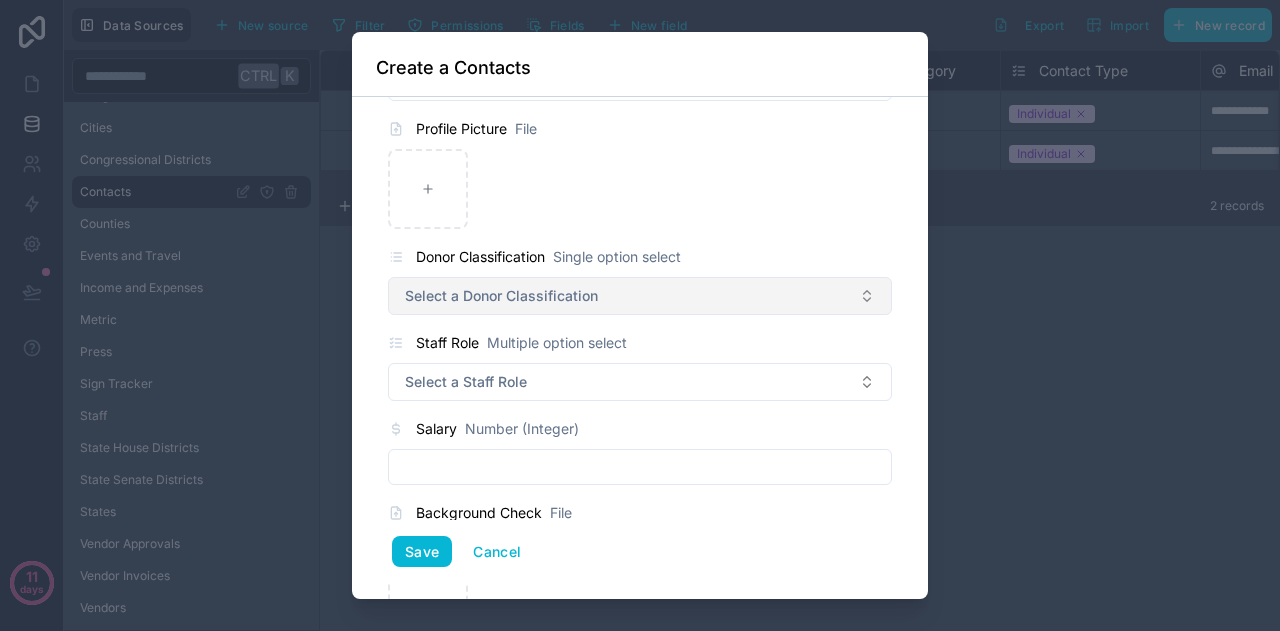 click on "Select a Donor Classification" at bounding box center (501, 296) 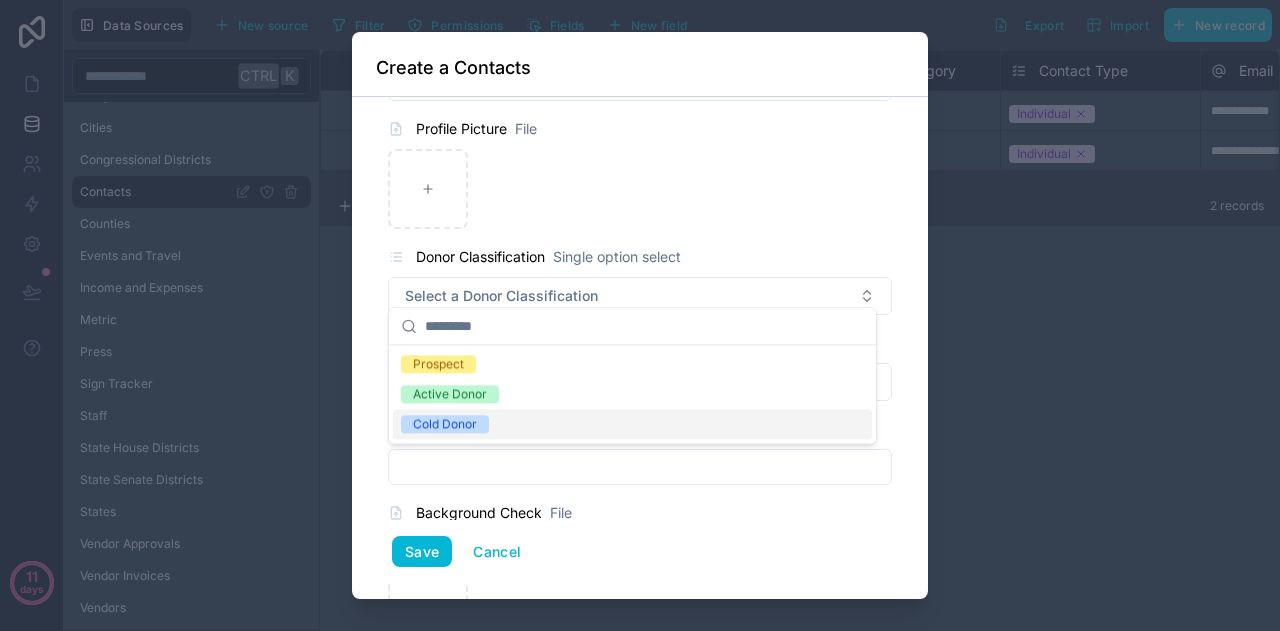 click on "Cold Donor" at bounding box center [445, 424] 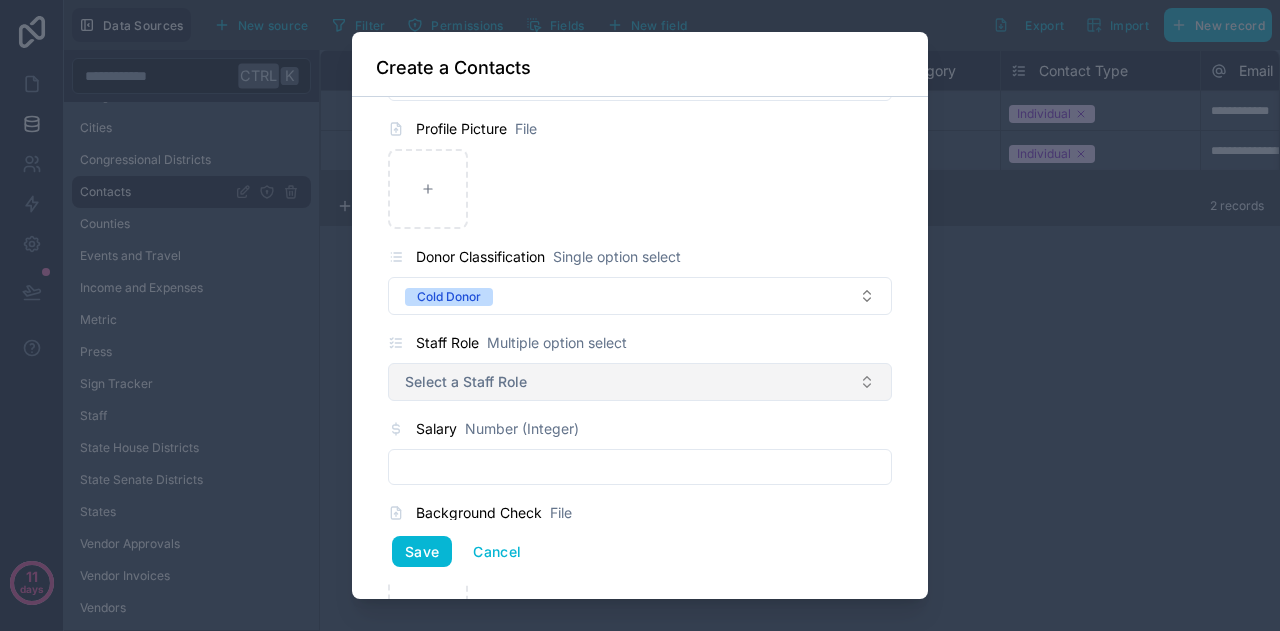 click on "Select a Staff Role" at bounding box center [466, 382] 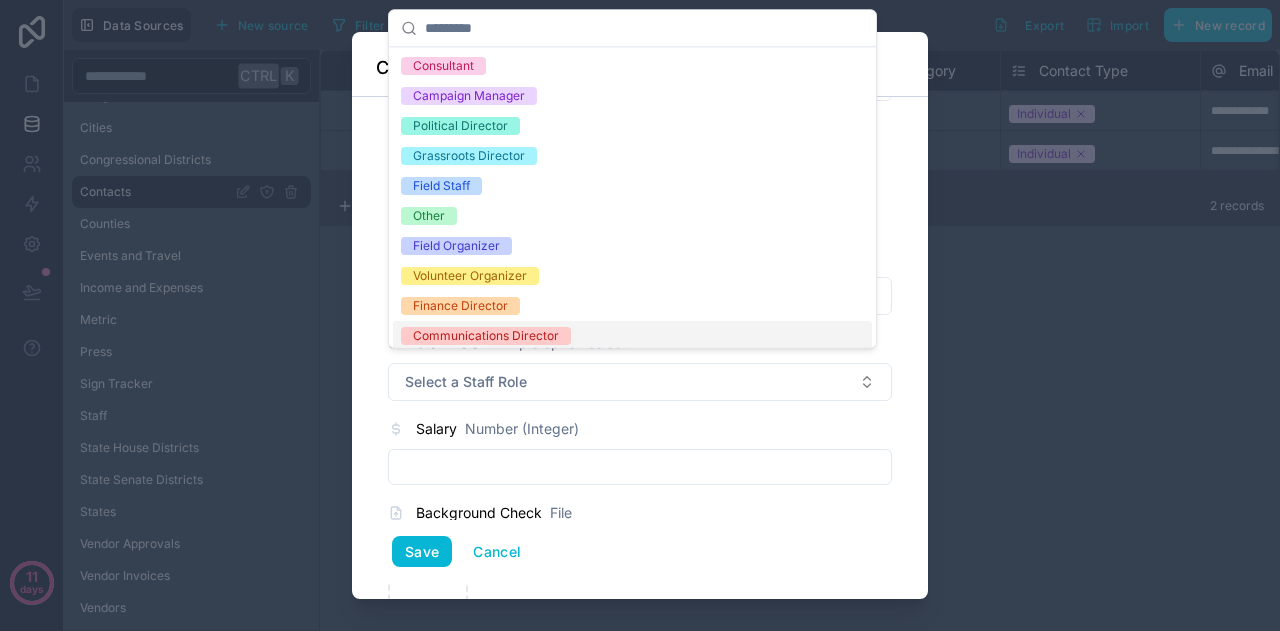 click on "**********" at bounding box center (640, 348) 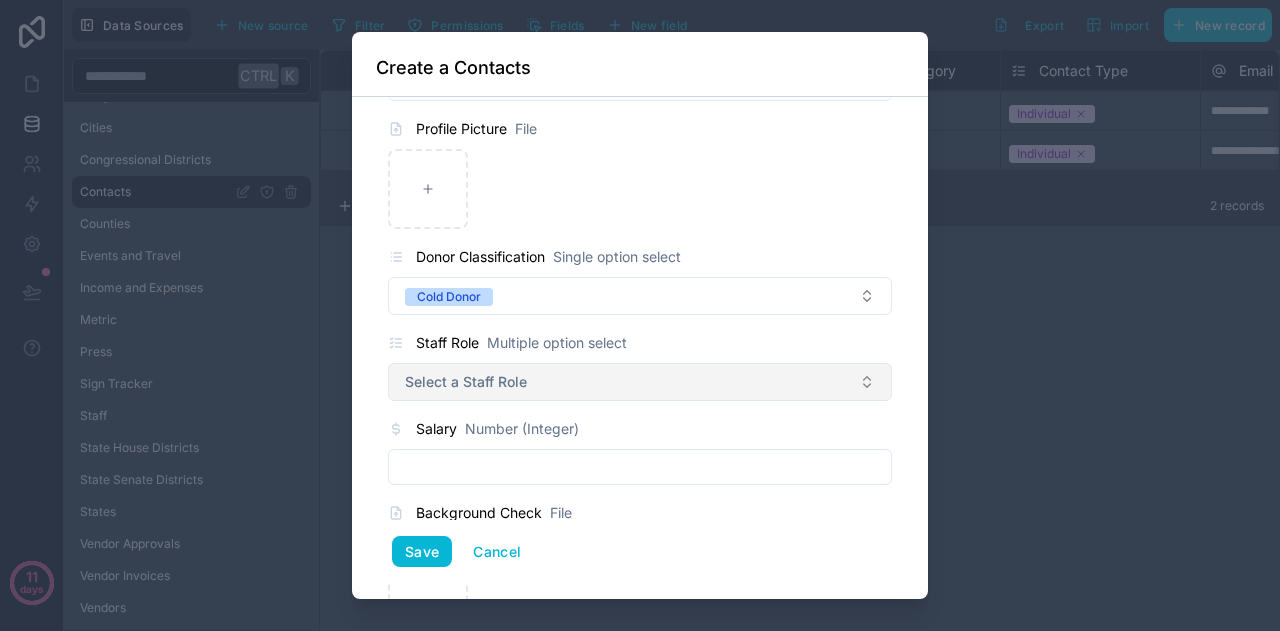 click on "Select a Staff Role" at bounding box center [466, 382] 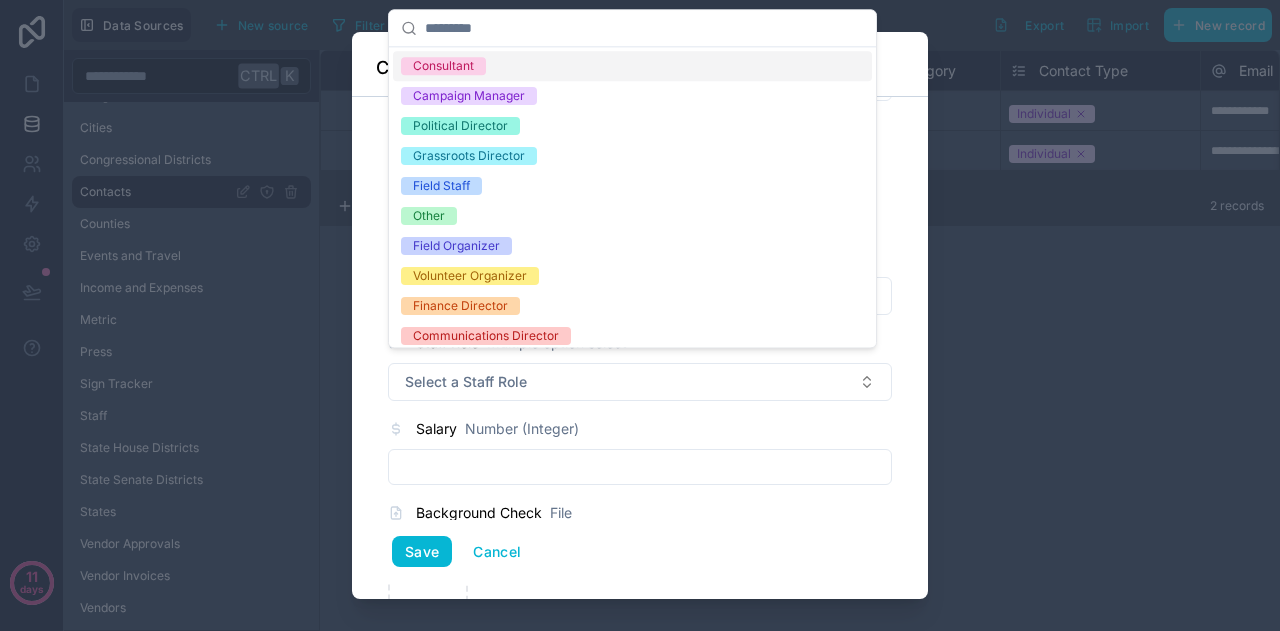 click on "**********" at bounding box center [640, 348] 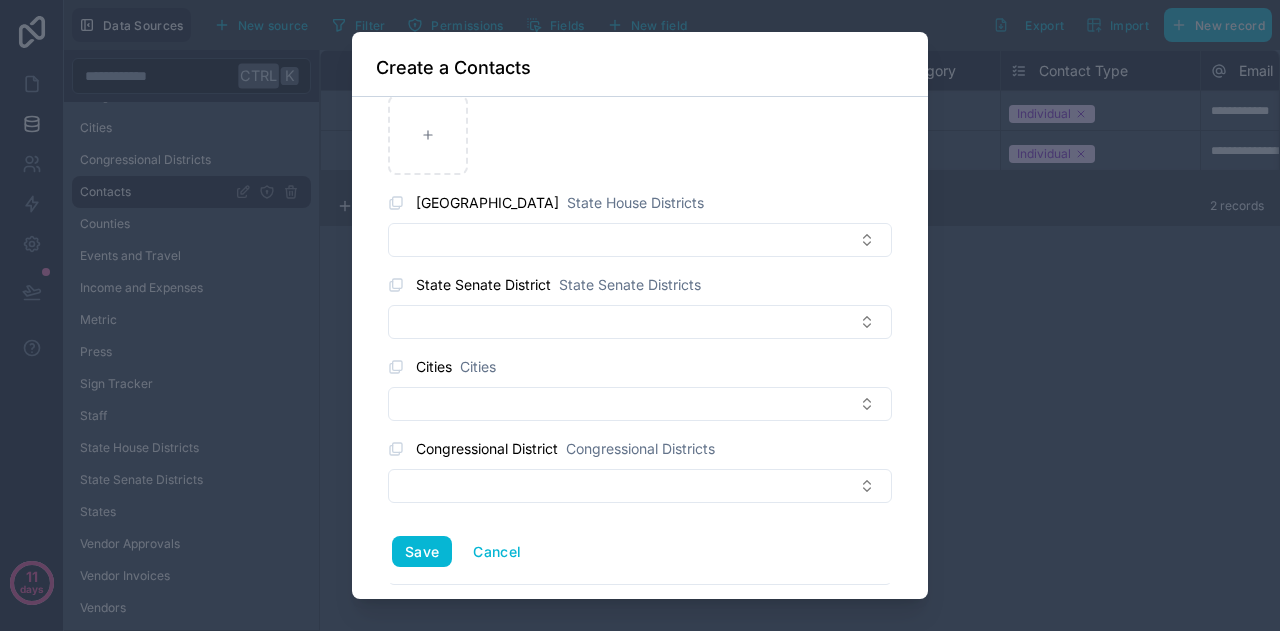 scroll, scrollTop: 4917, scrollLeft: 0, axis: vertical 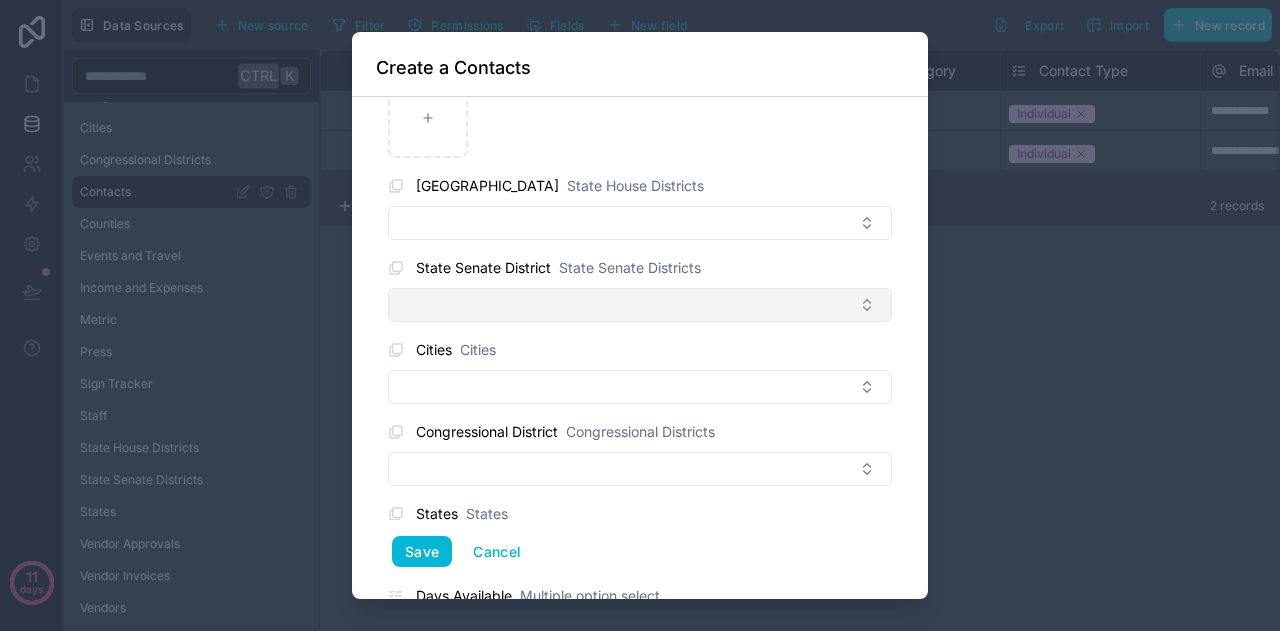 click at bounding box center (640, 305) 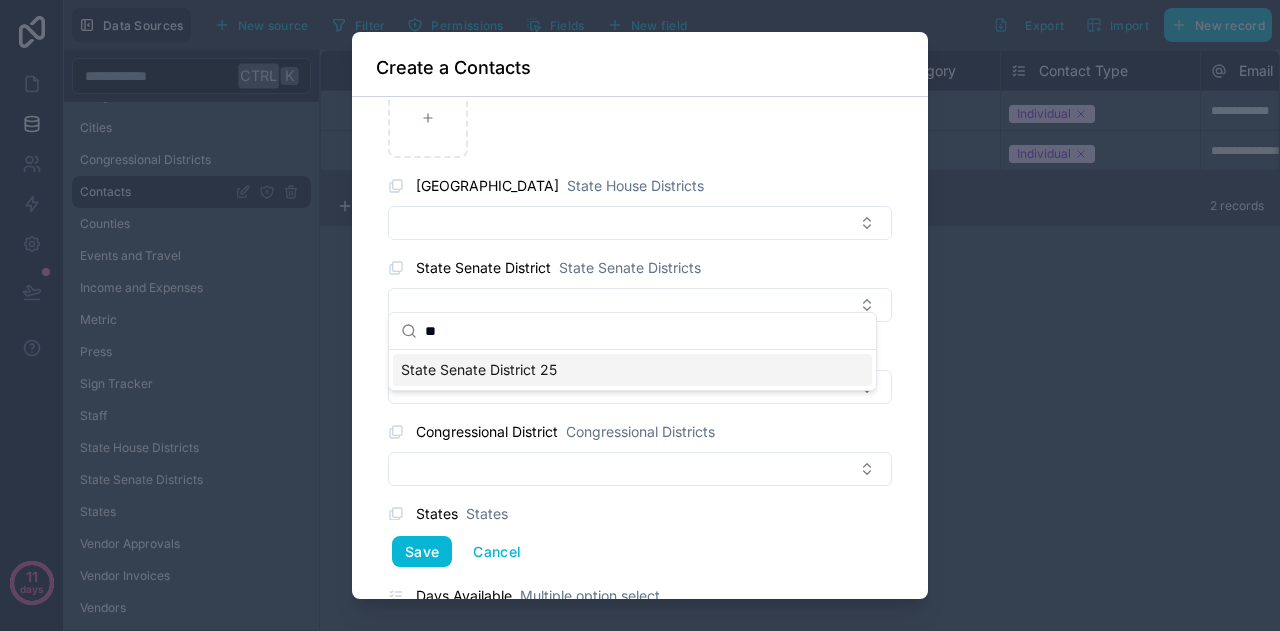 type on "**" 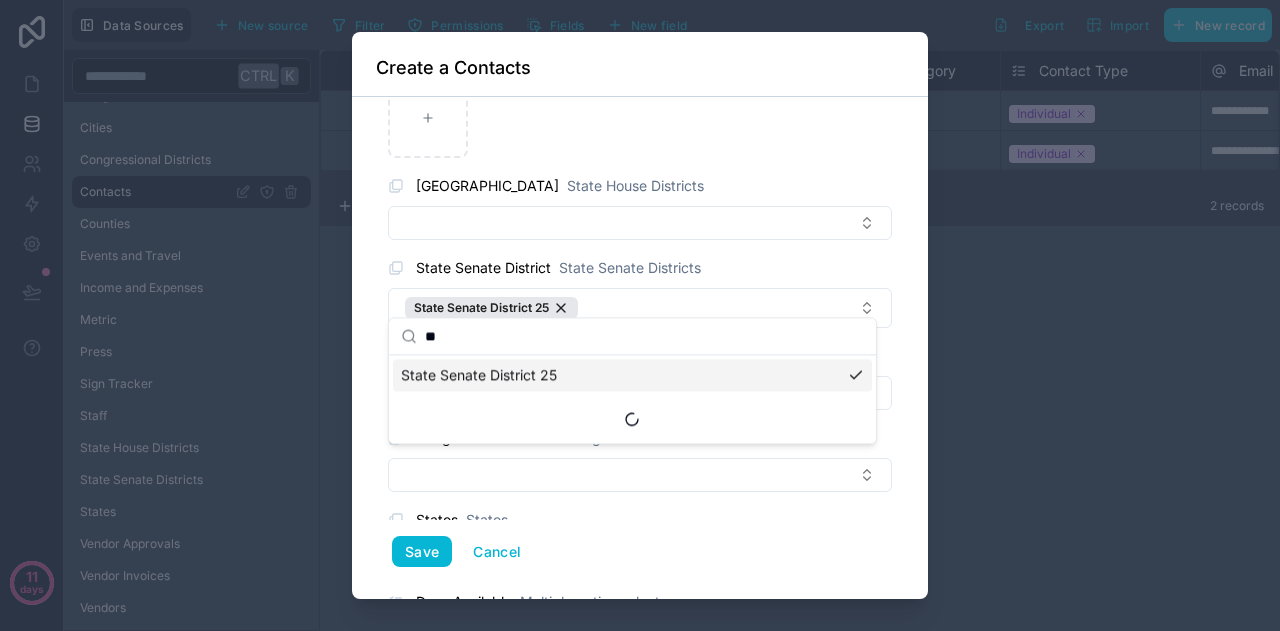 click on "**********" at bounding box center [640, 348] 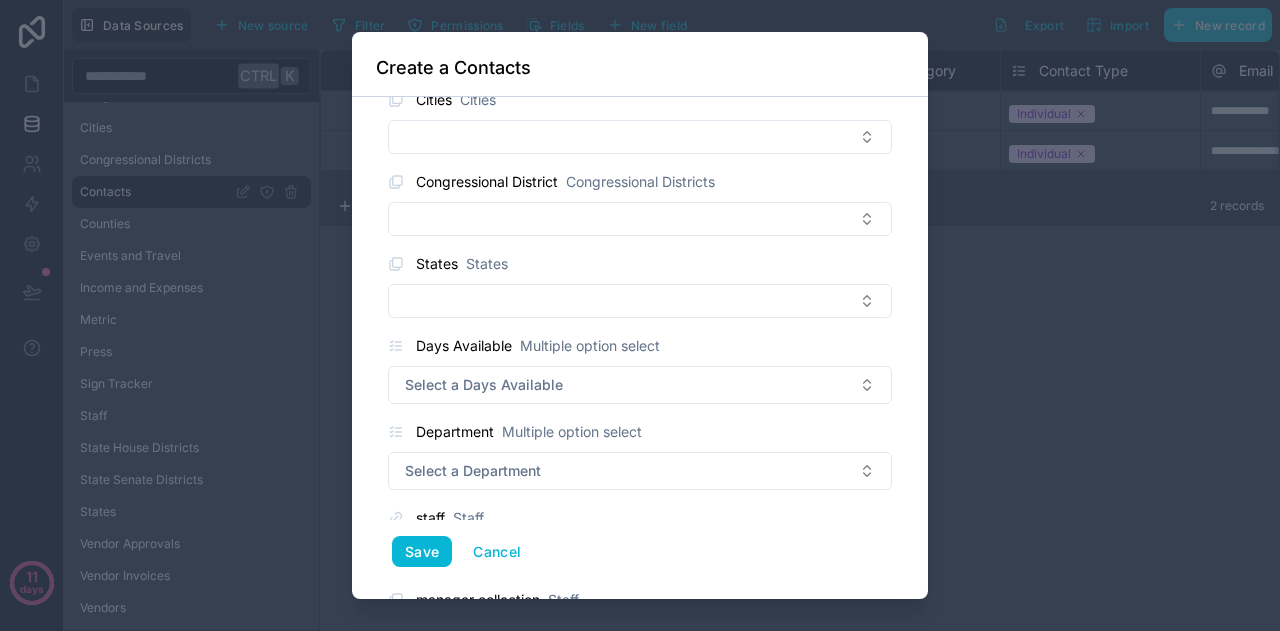 scroll, scrollTop: 5172, scrollLeft: 0, axis: vertical 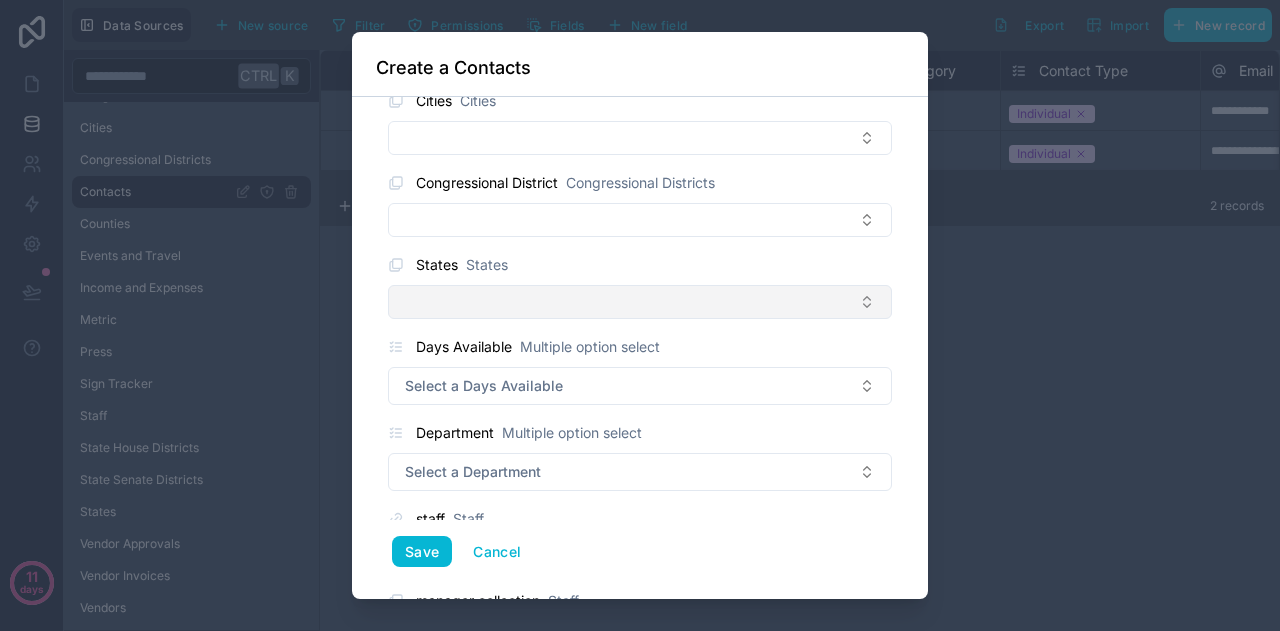 click at bounding box center [640, 302] 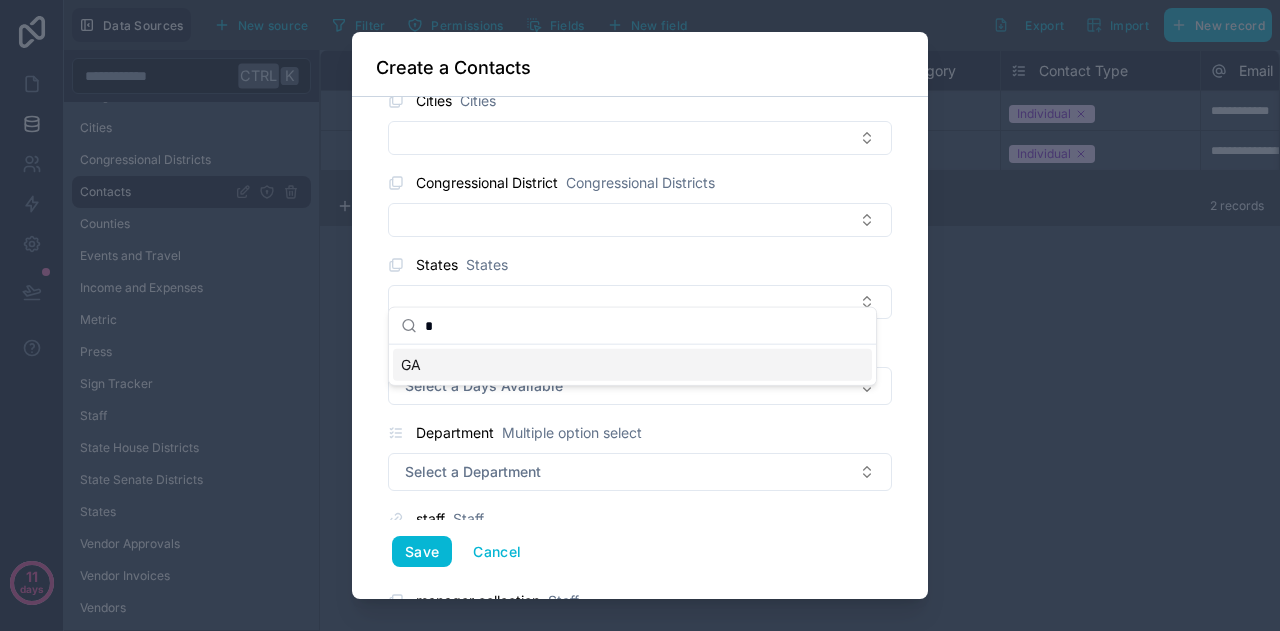 type on "*" 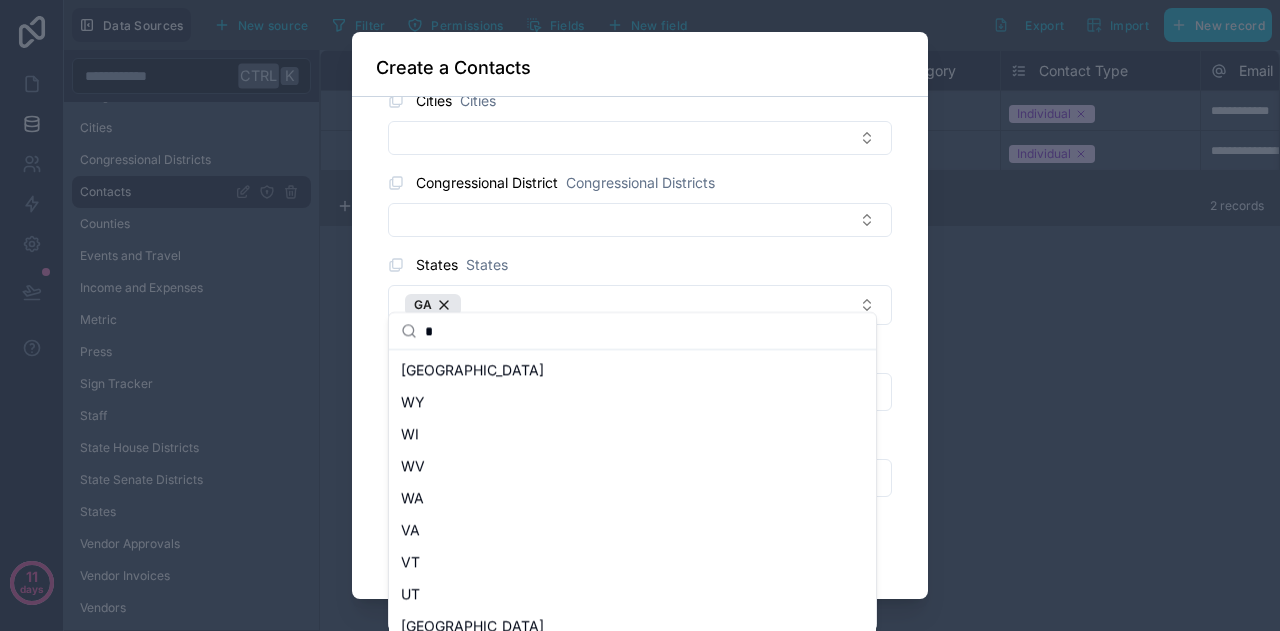 click on "**********" at bounding box center [640, 348] 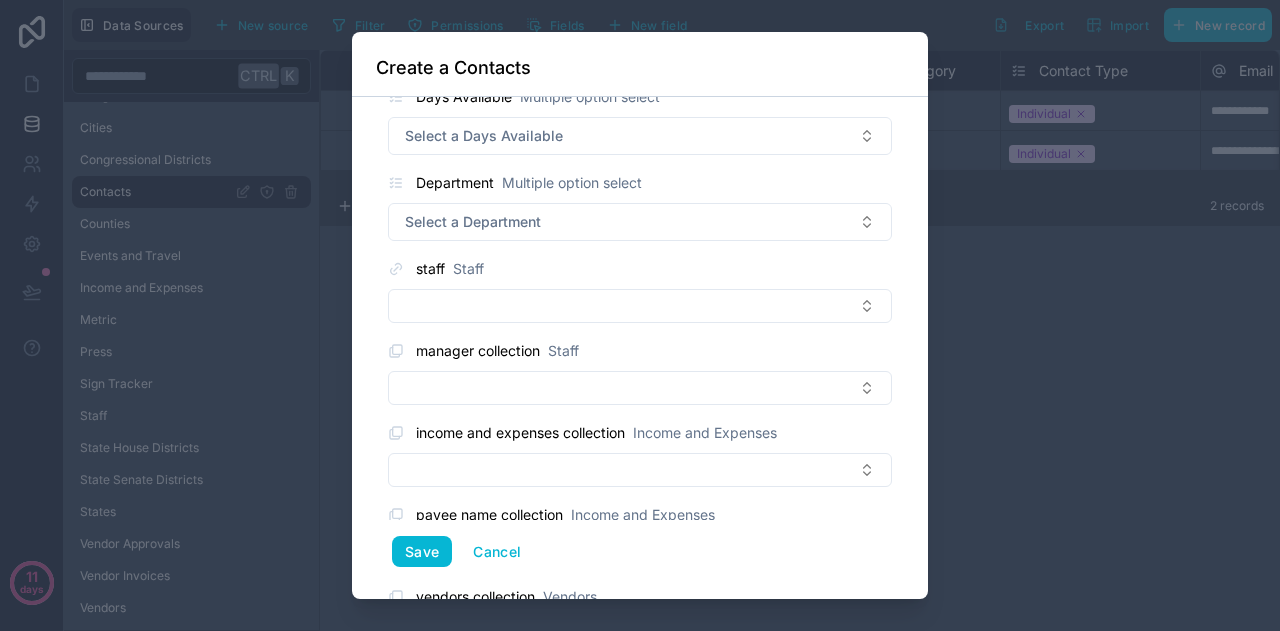 scroll, scrollTop: 5480, scrollLeft: 0, axis: vertical 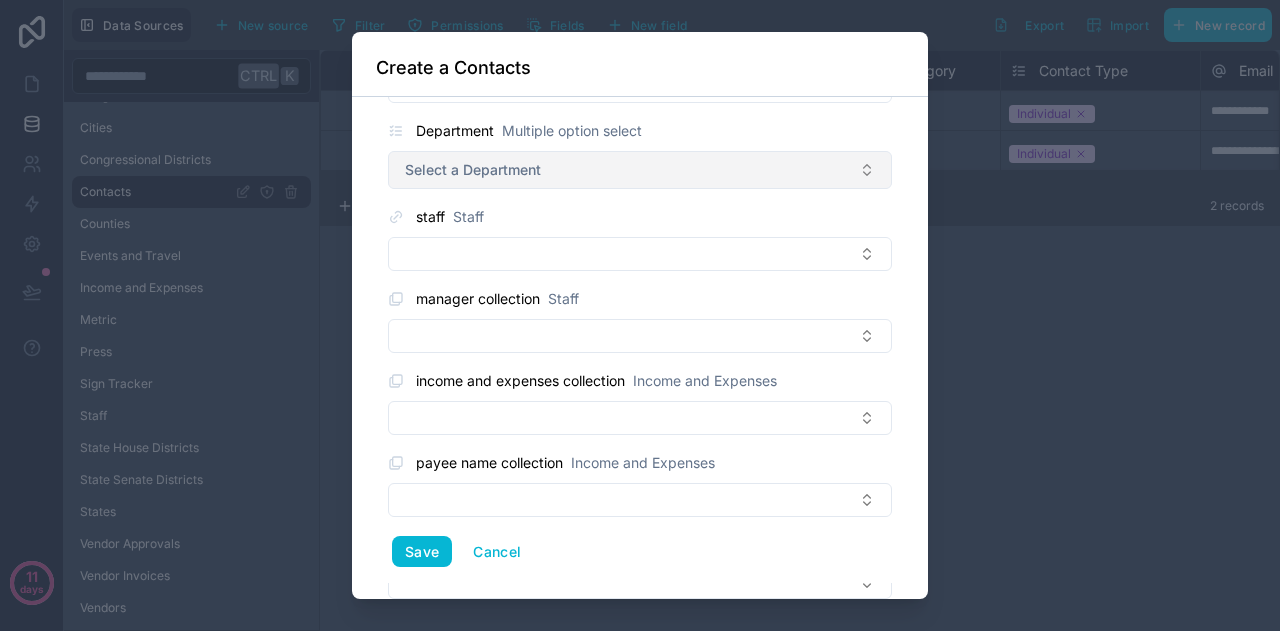 click on "Select a Department" at bounding box center [473, 170] 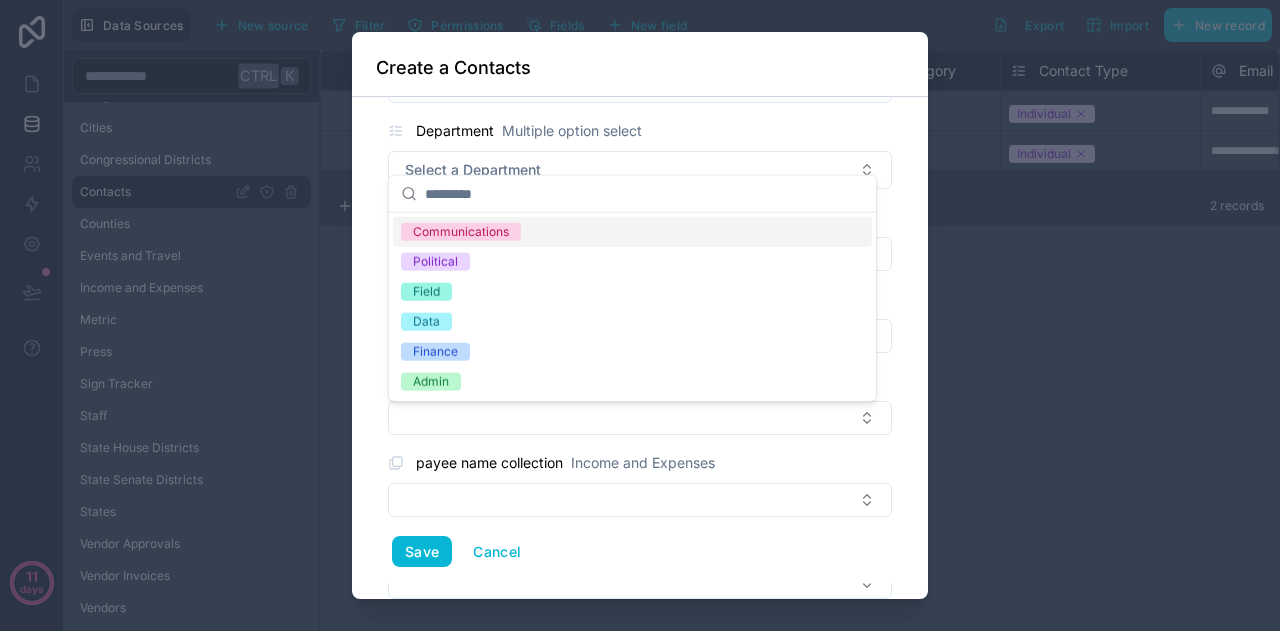 click on "Communications" at bounding box center (461, 232) 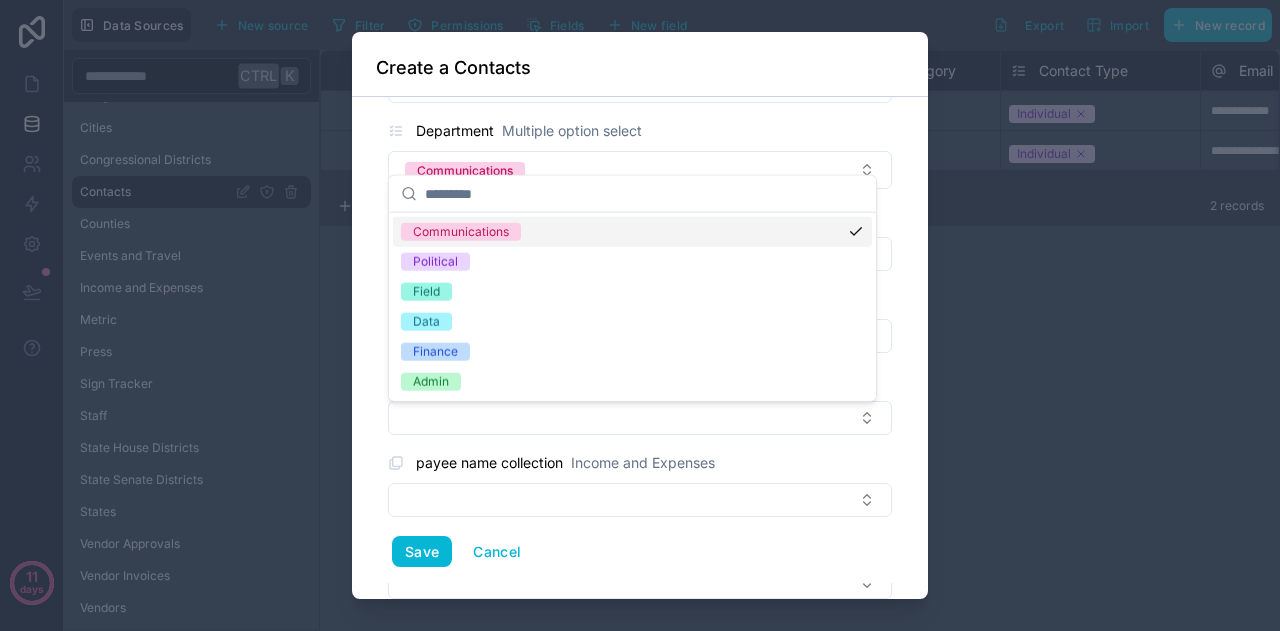click on "**********" at bounding box center [640, 348] 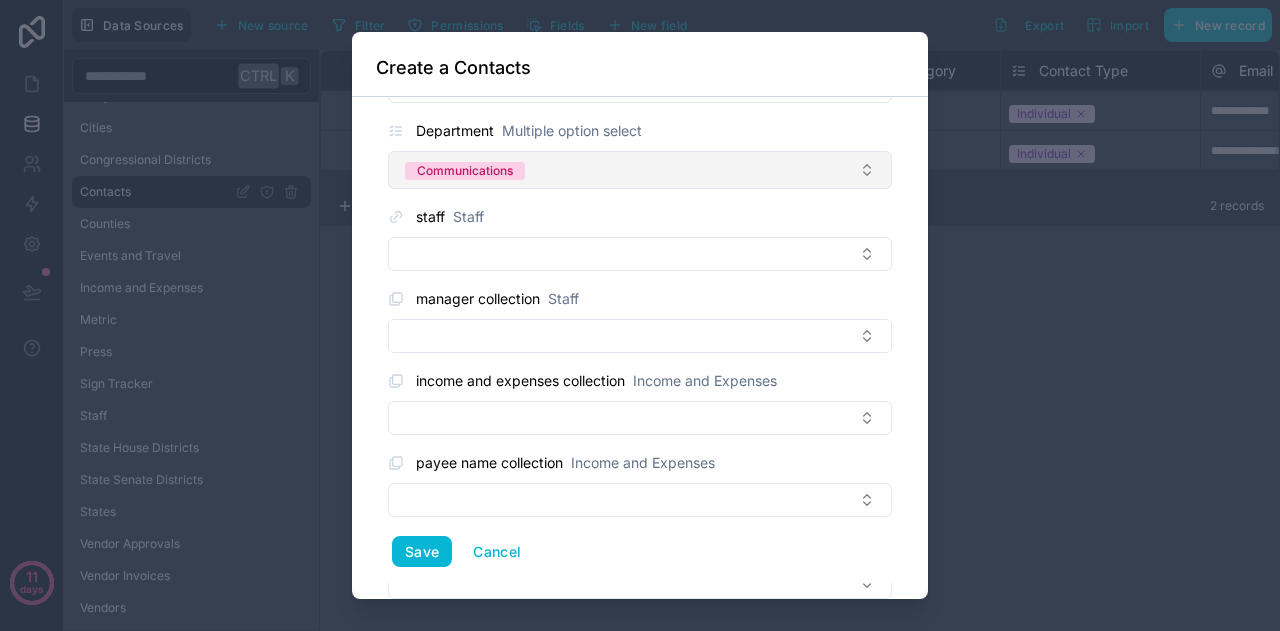 click on "Communications" at bounding box center [640, 170] 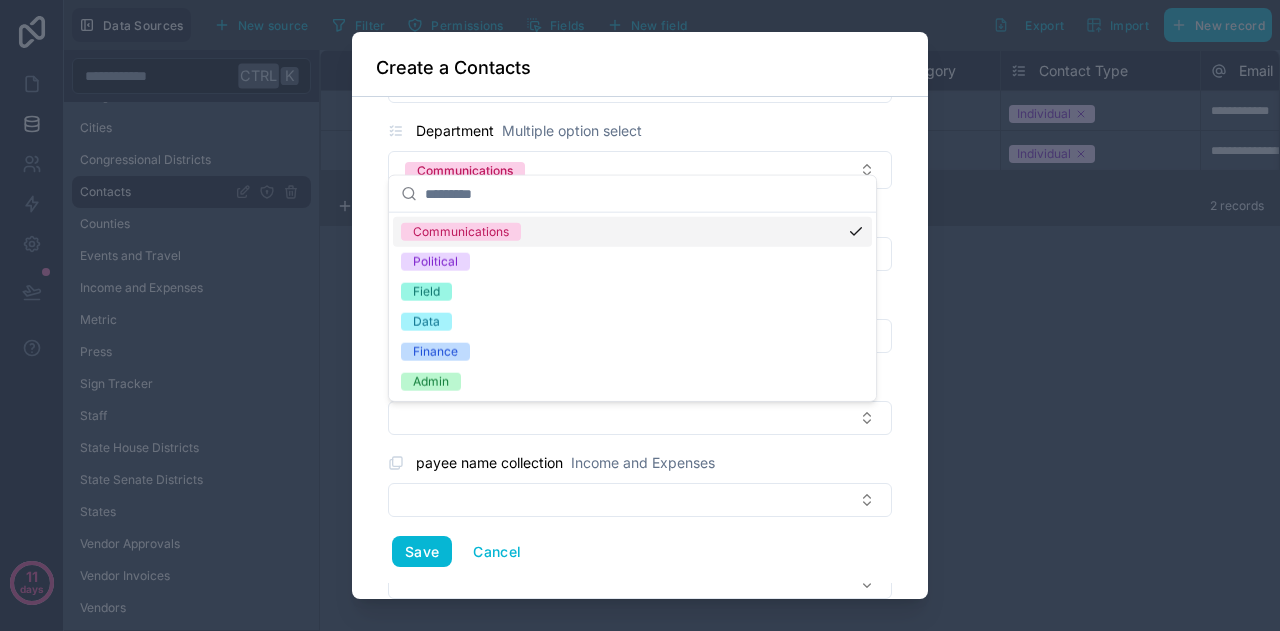 click on "Communications" at bounding box center [632, 232] 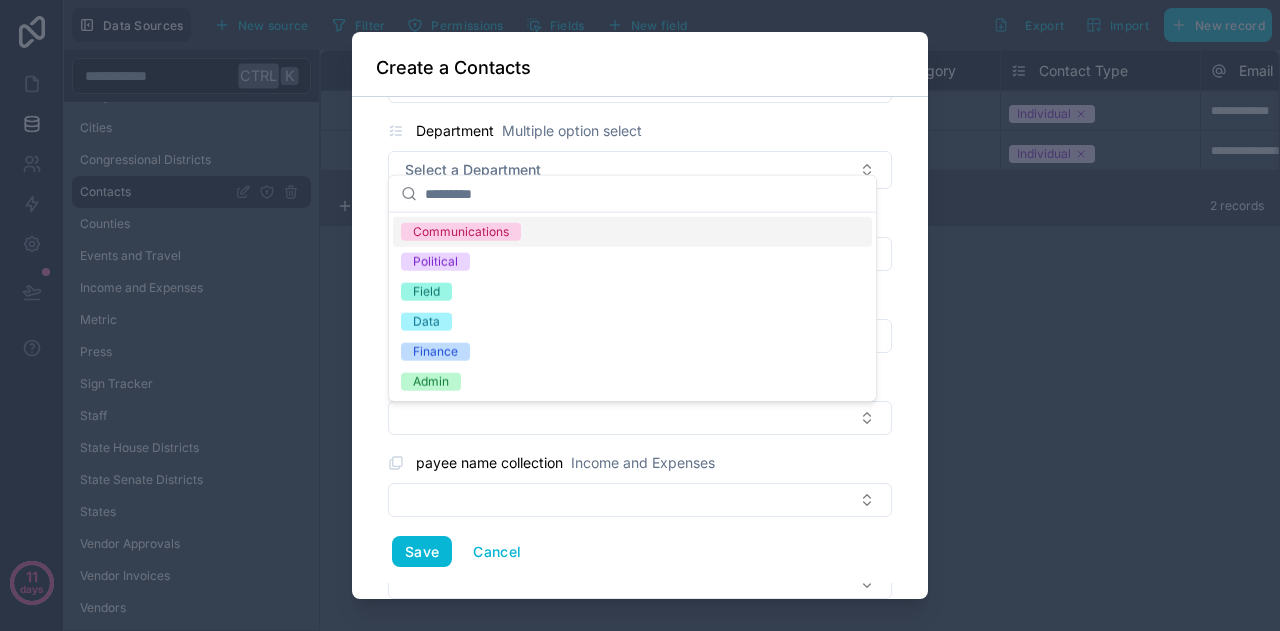 click on "**********" at bounding box center (640, 348) 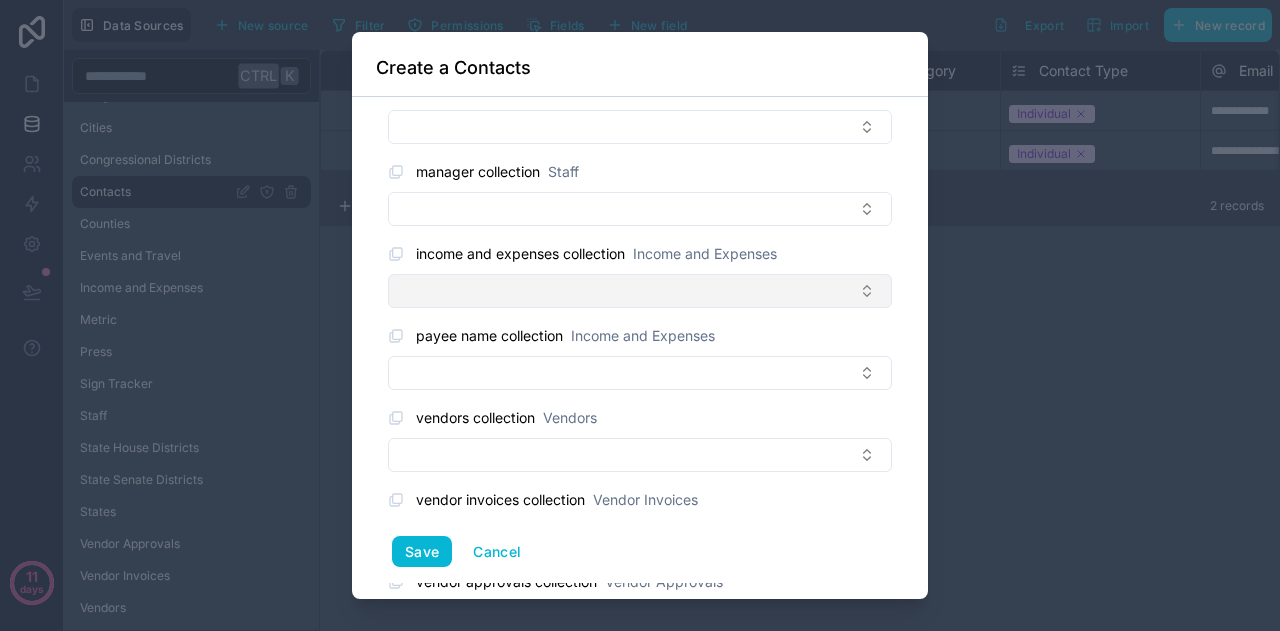 scroll, scrollTop: 5606, scrollLeft: 0, axis: vertical 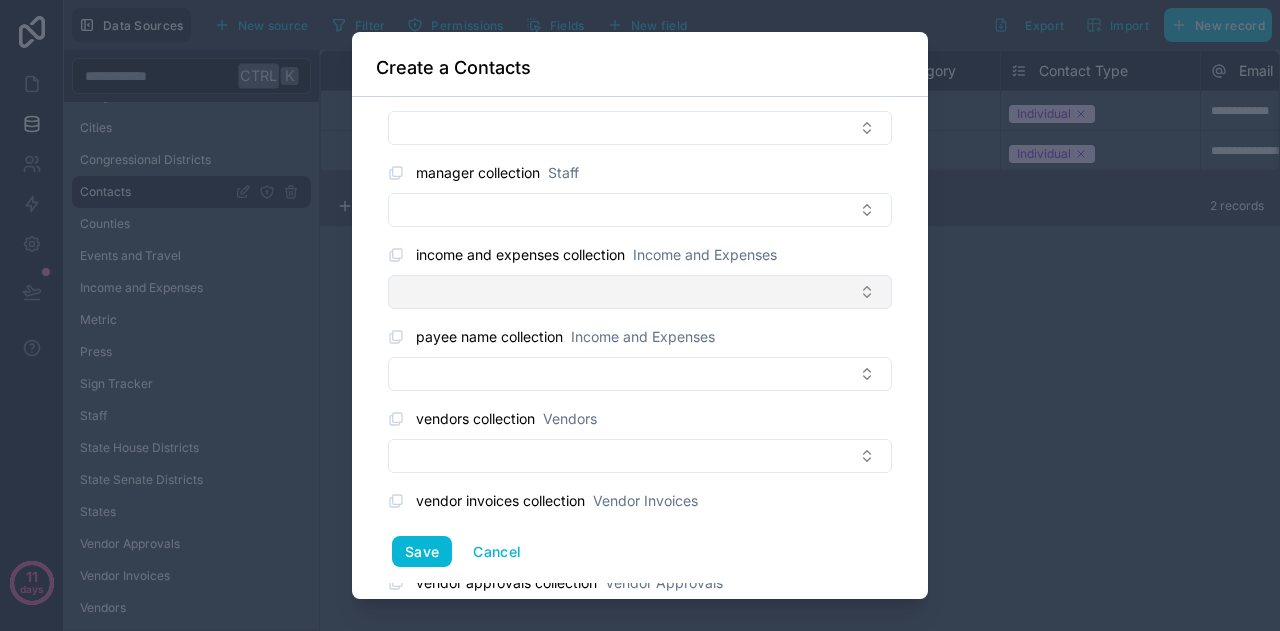 click at bounding box center (640, 292) 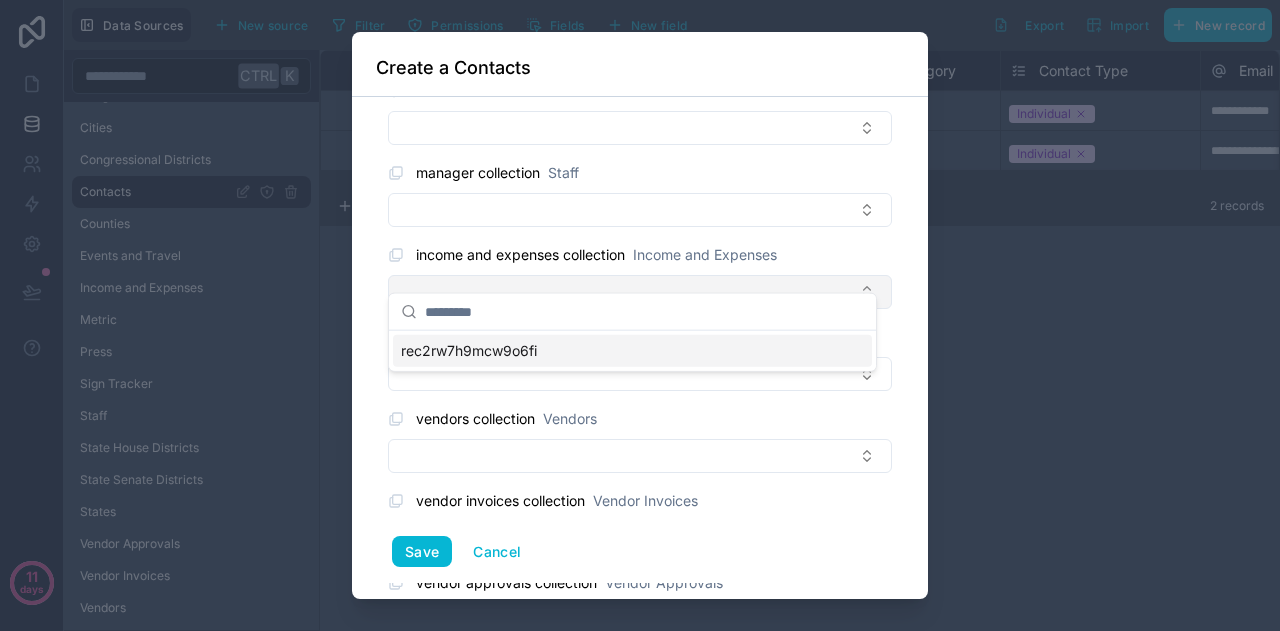click at bounding box center (640, 292) 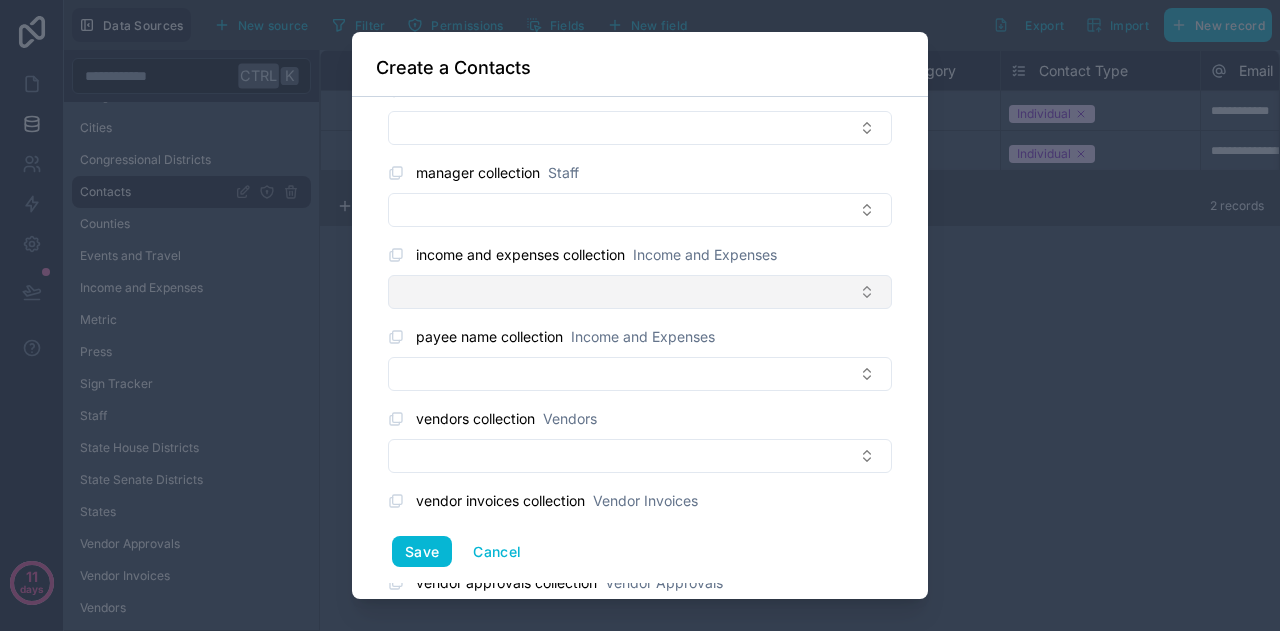 click at bounding box center (640, 292) 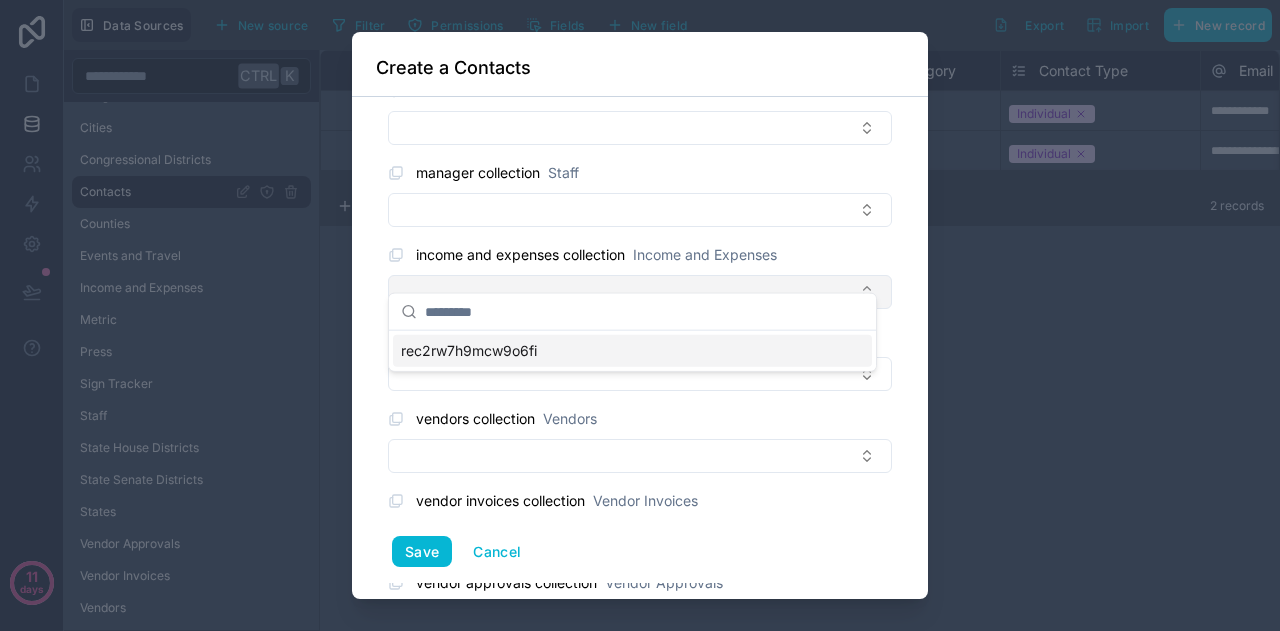 click at bounding box center [640, 292] 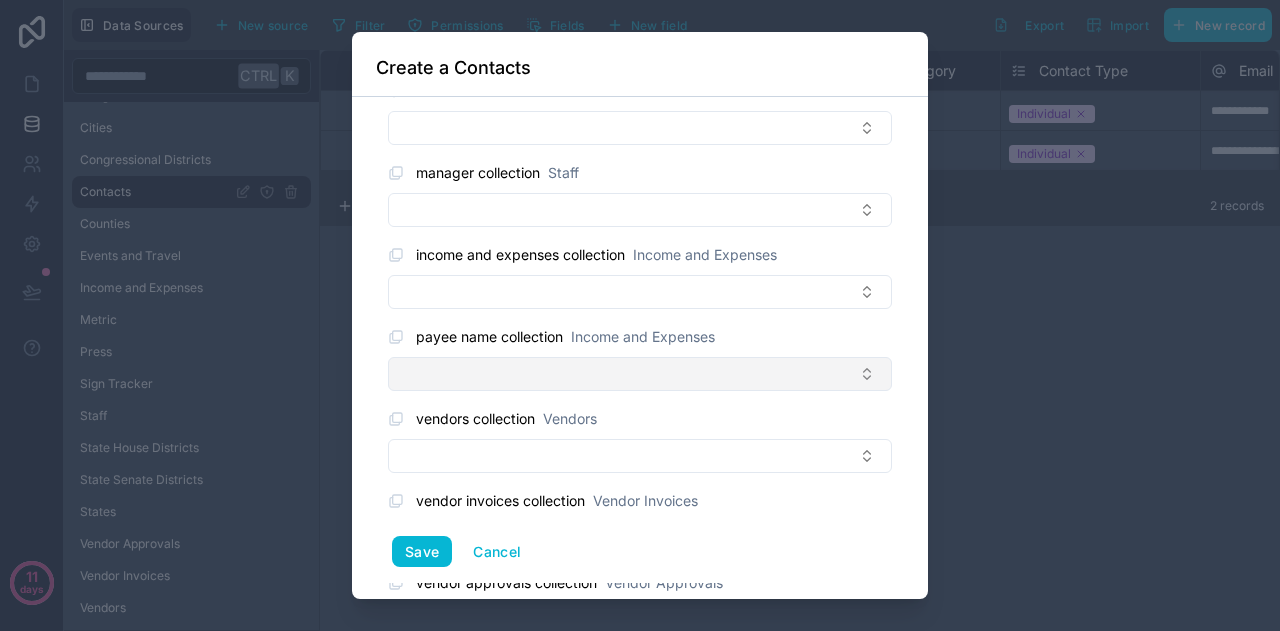 click at bounding box center [640, 374] 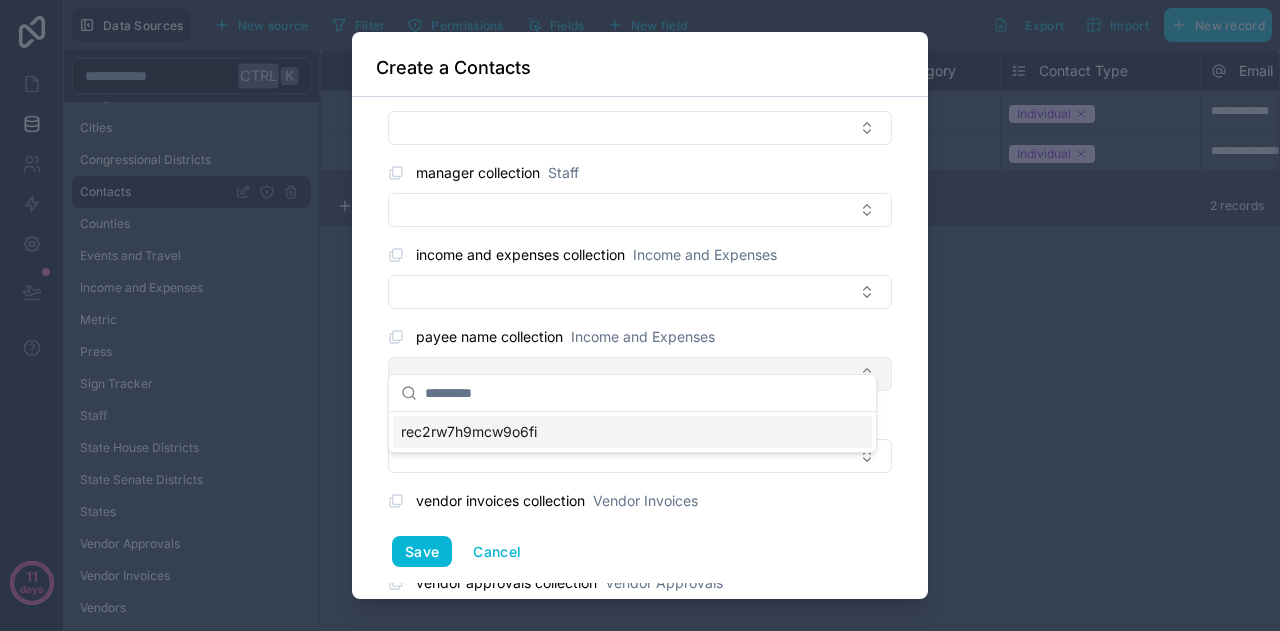 click at bounding box center (640, 374) 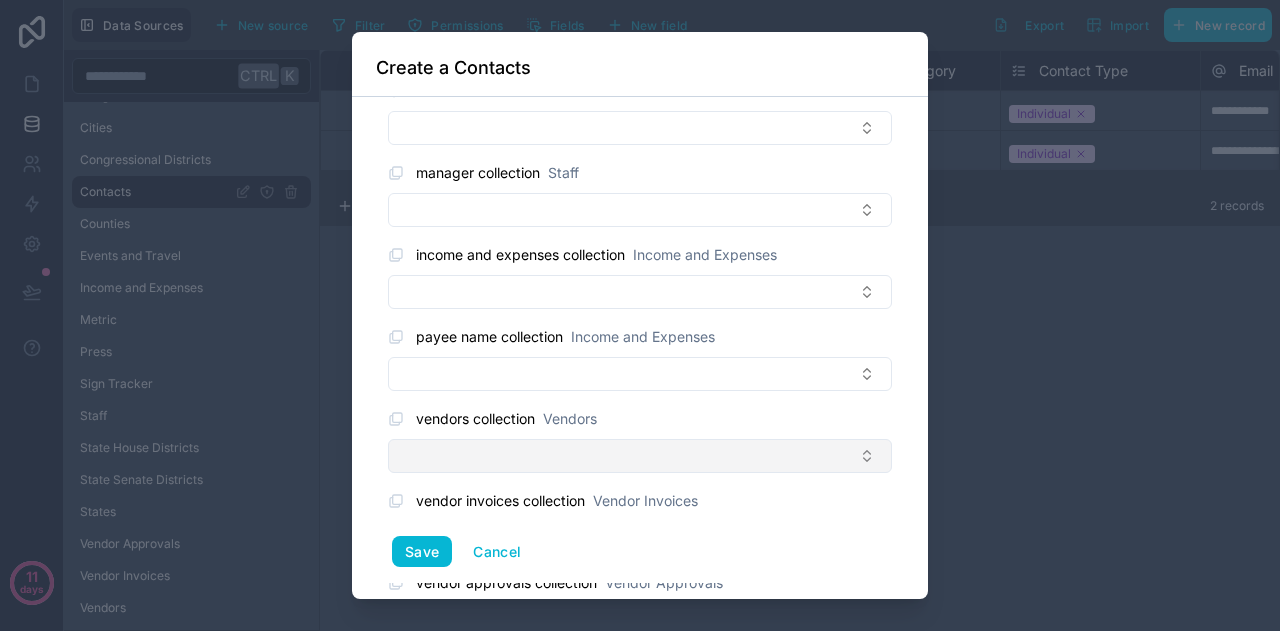 click at bounding box center (640, 456) 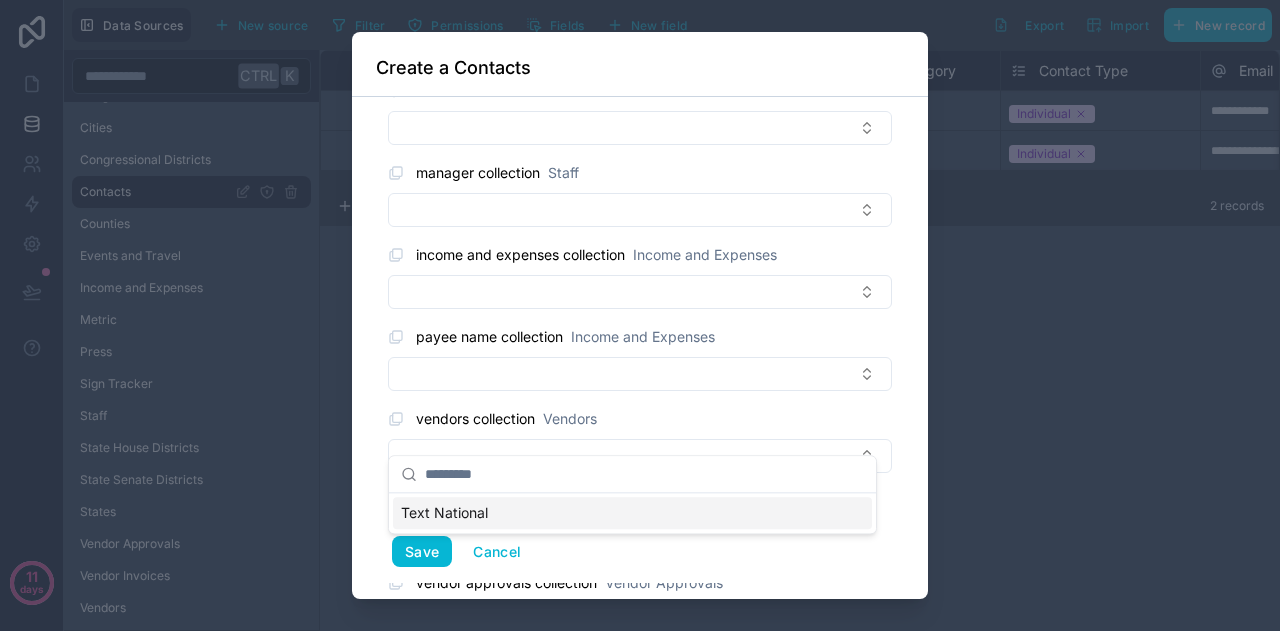 click on "Text National" at bounding box center [444, 513] 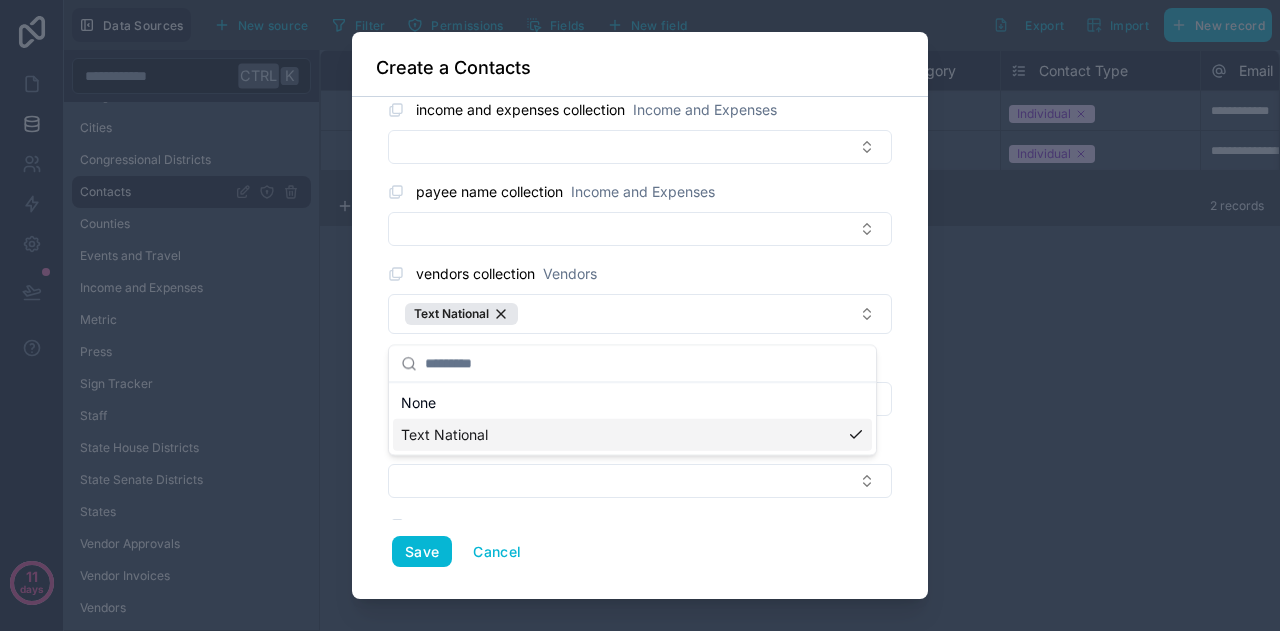scroll, scrollTop: 5752, scrollLeft: 0, axis: vertical 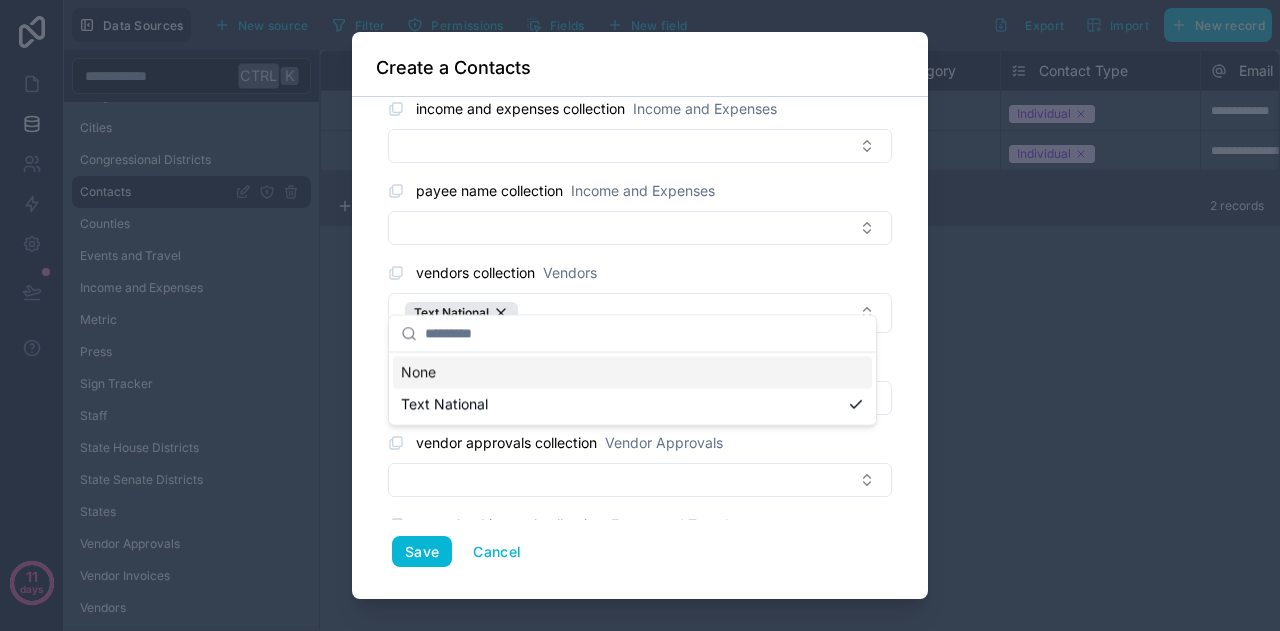 click on "**********" at bounding box center [640, 348] 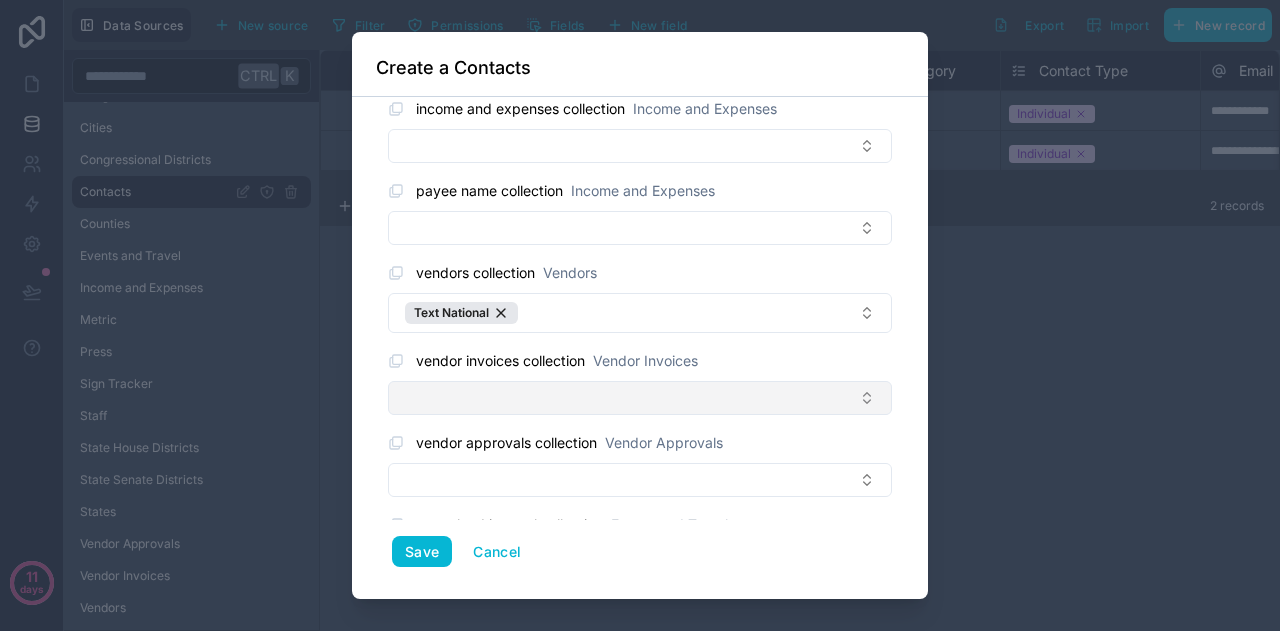 click at bounding box center [640, 398] 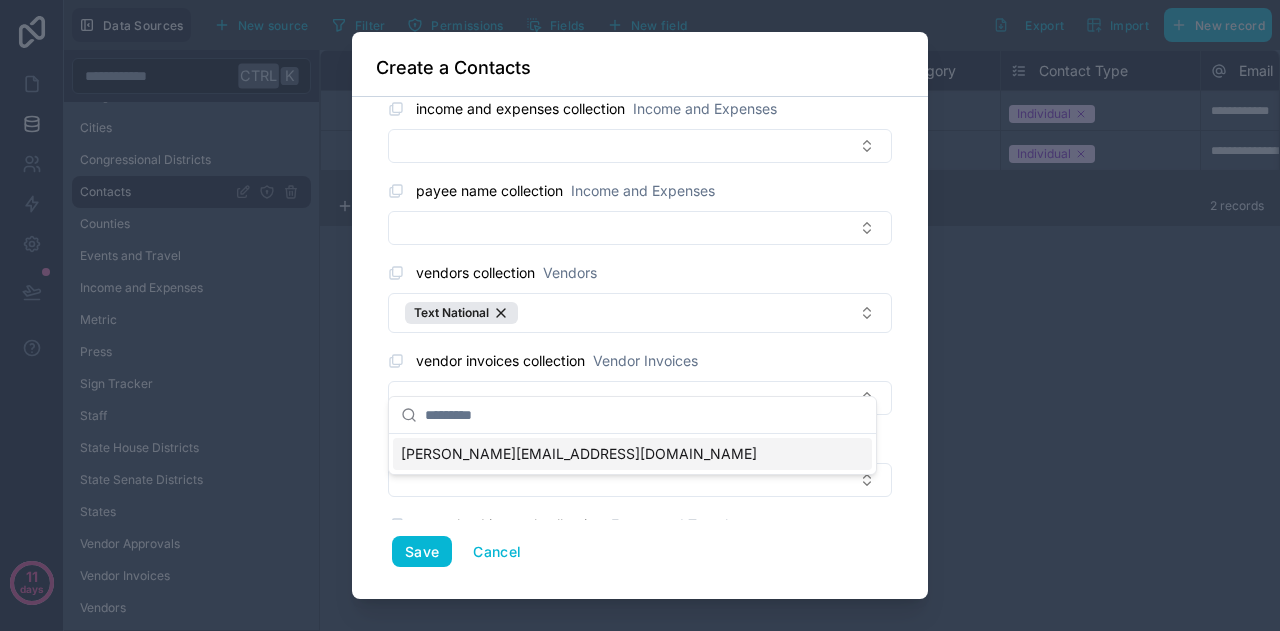 click on "[PERSON_NAME][EMAIL_ADDRESS][DOMAIN_NAME]" at bounding box center [579, 454] 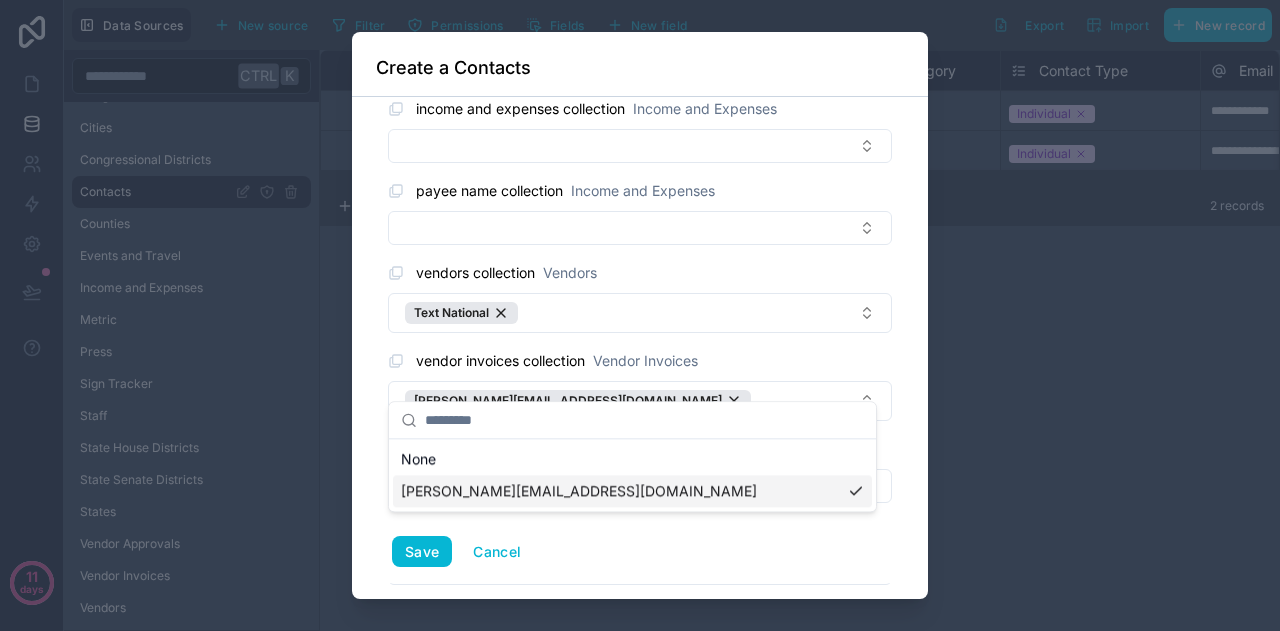 click on "**********" at bounding box center (640, 348) 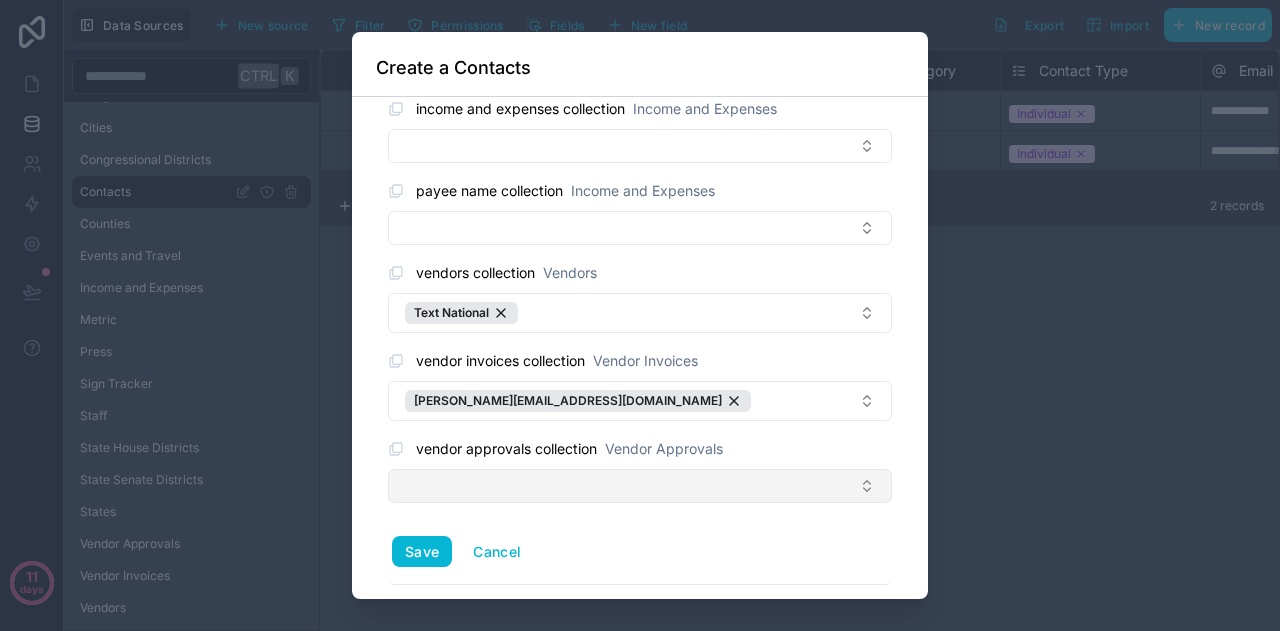 click at bounding box center [640, 486] 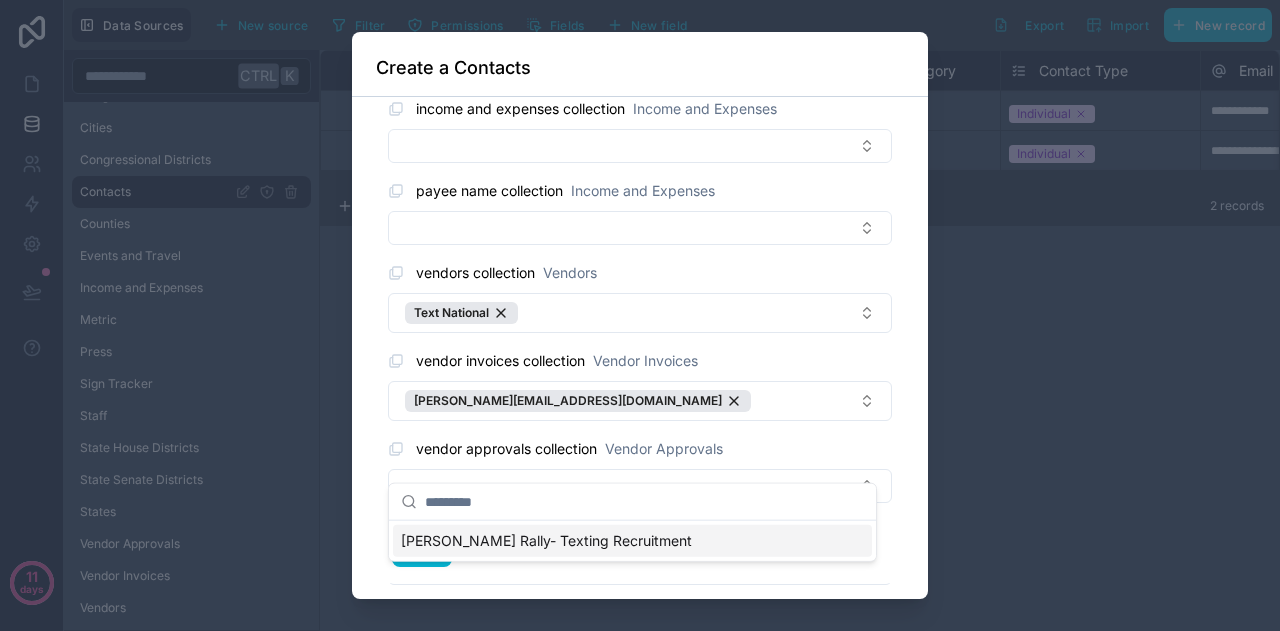 click on "vendor approvals collection Vendor Approvals" at bounding box center (640, 470) 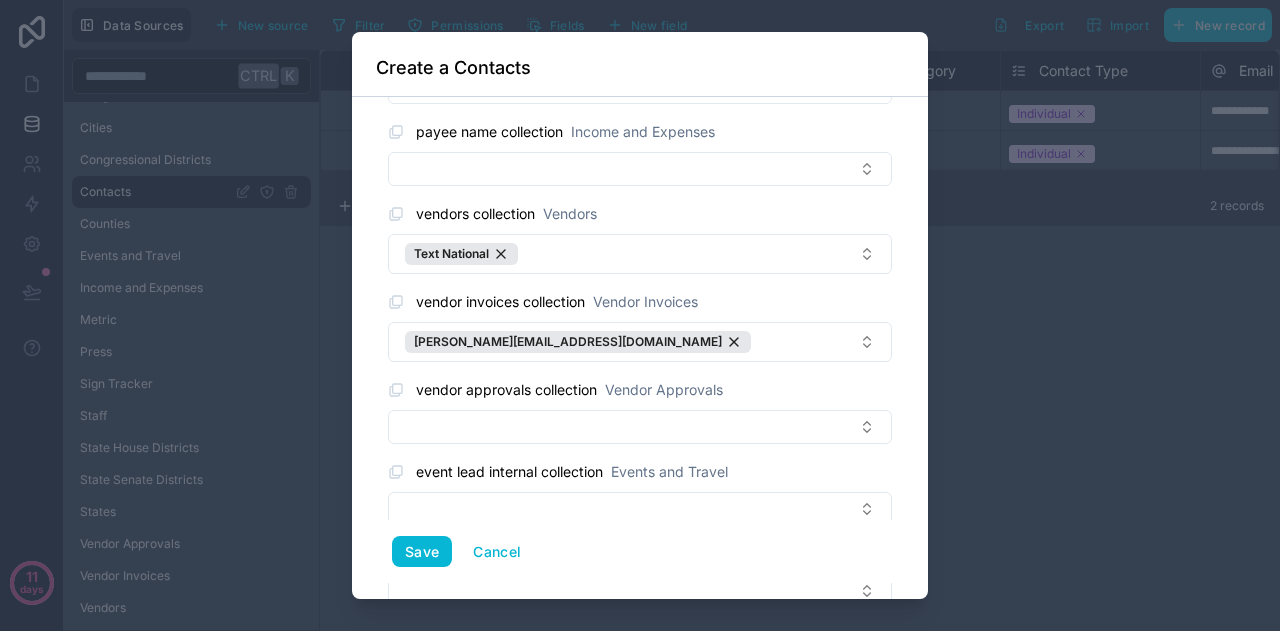 scroll, scrollTop: 5818, scrollLeft: 0, axis: vertical 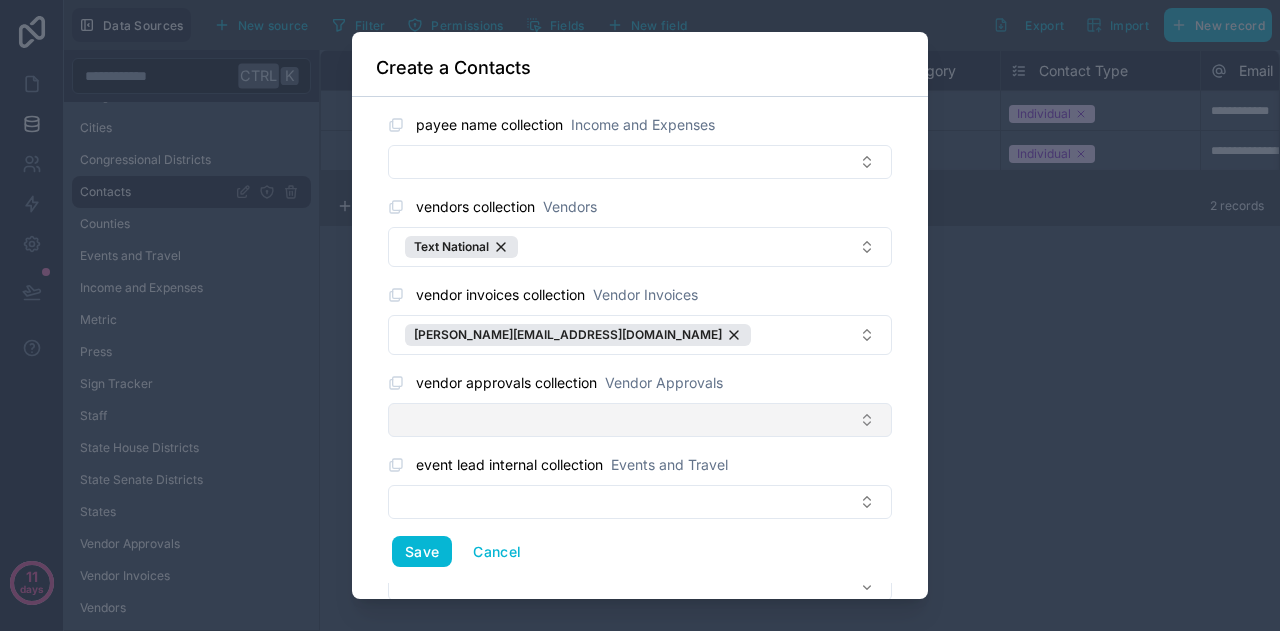 click at bounding box center (640, 420) 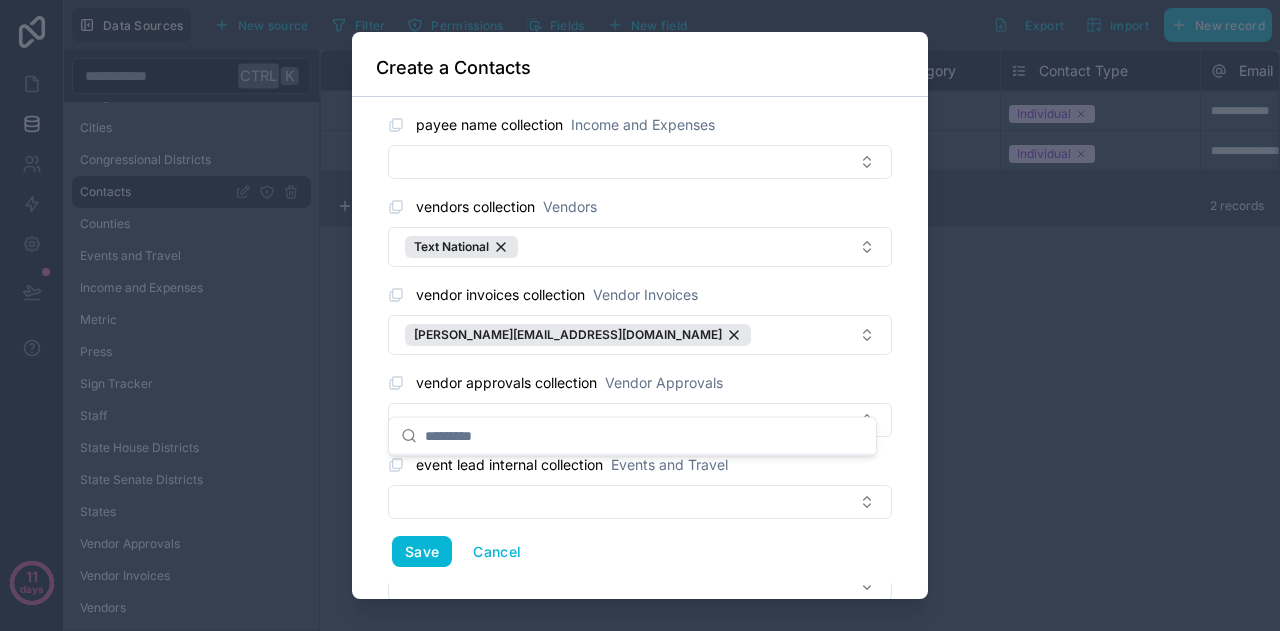 click on "**********" at bounding box center [640, 348] 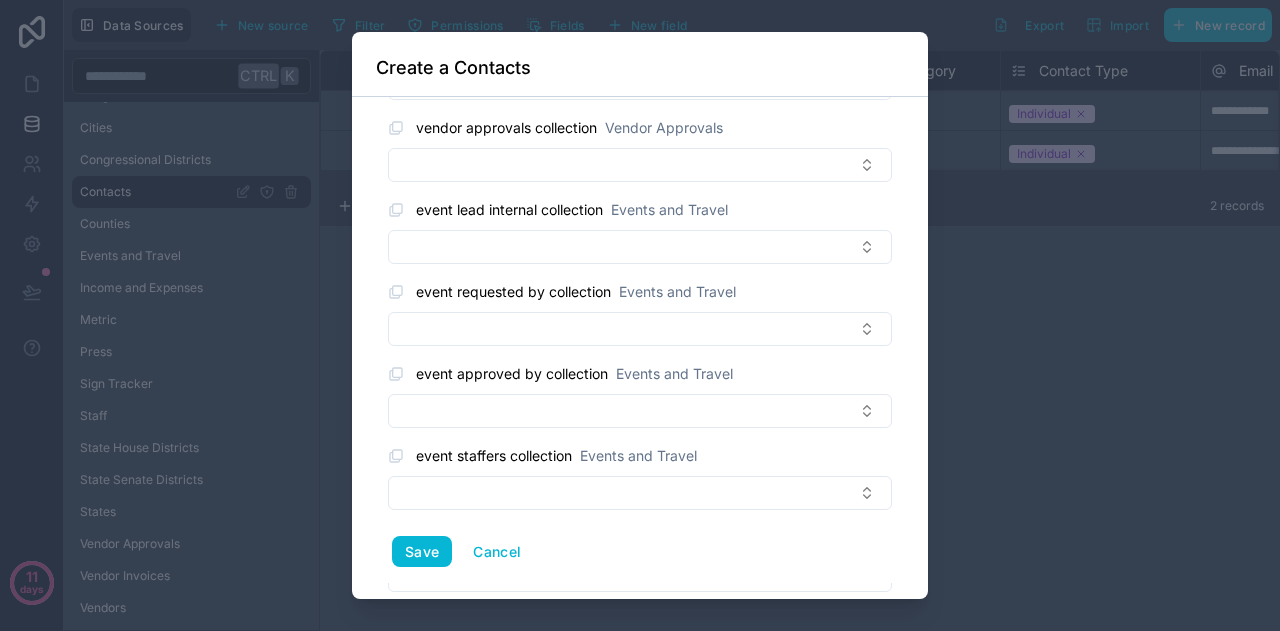 scroll, scrollTop: 6074, scrollLeft: 0, axis: vertical 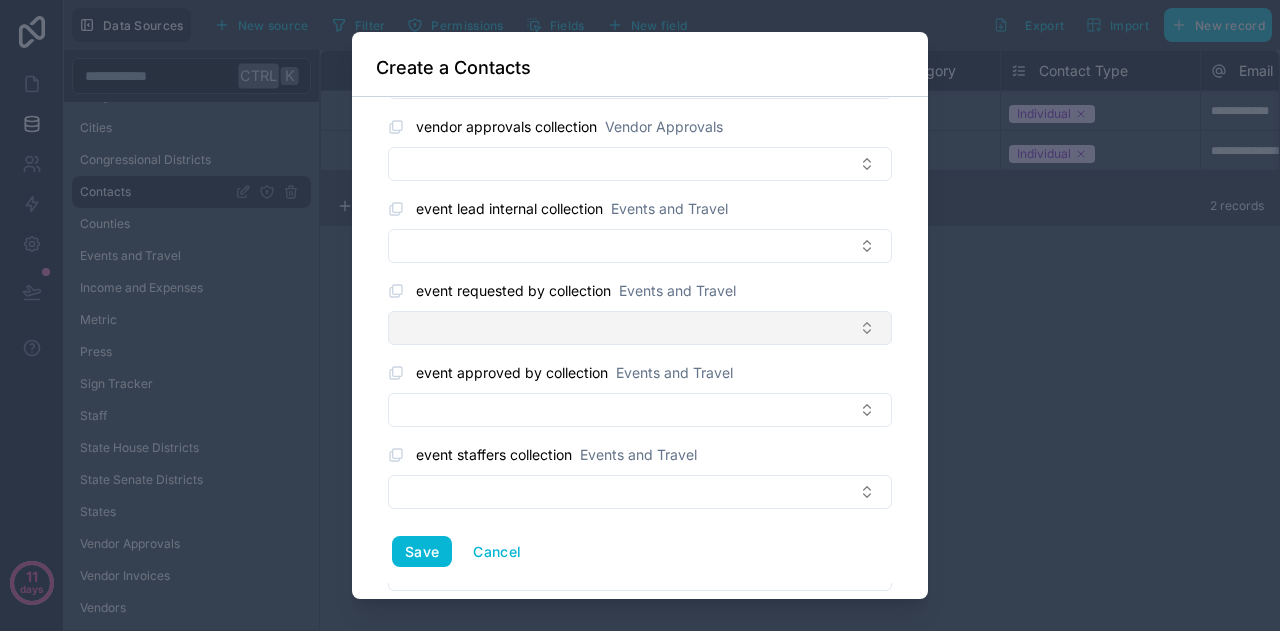 click at bounding box center [640, 328] 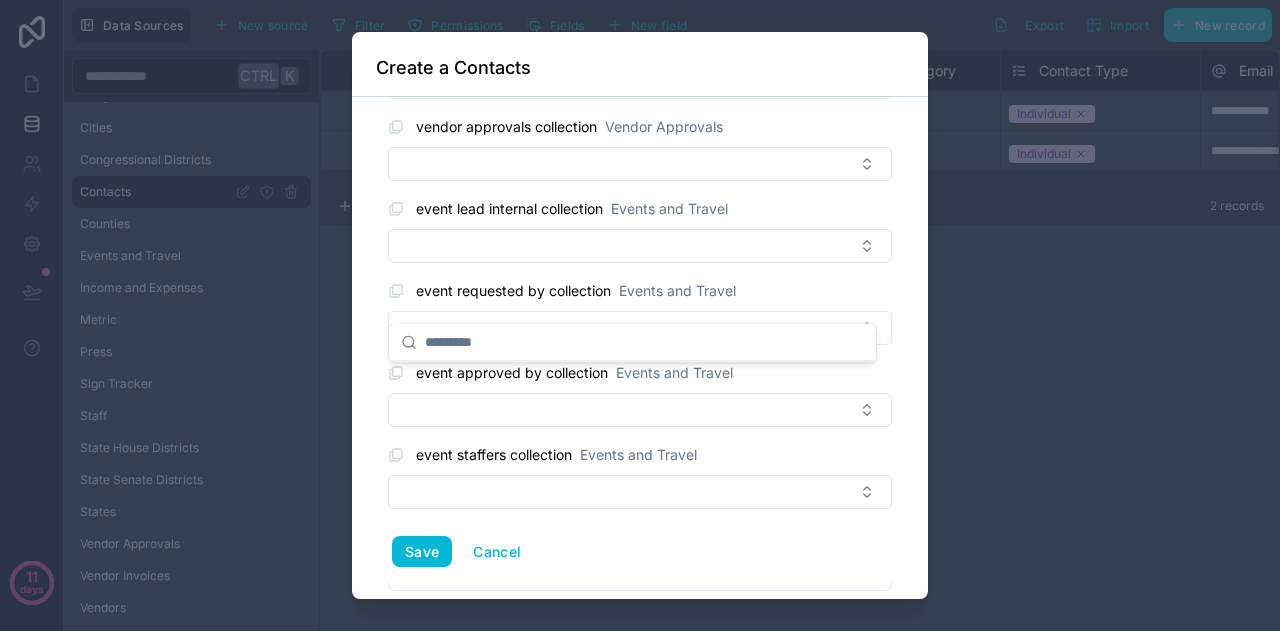 click on "**********" at bounding box center (640, 348) 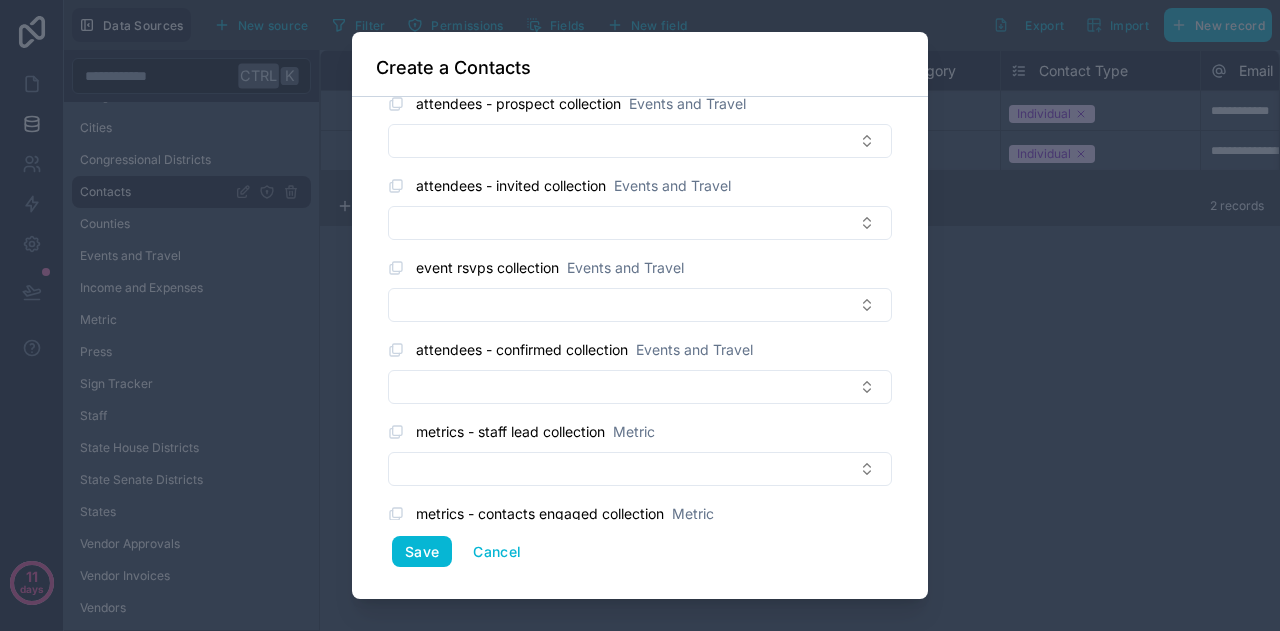 scroll, scrollTop: 6620, scrollLeft: 0, axis: vertical 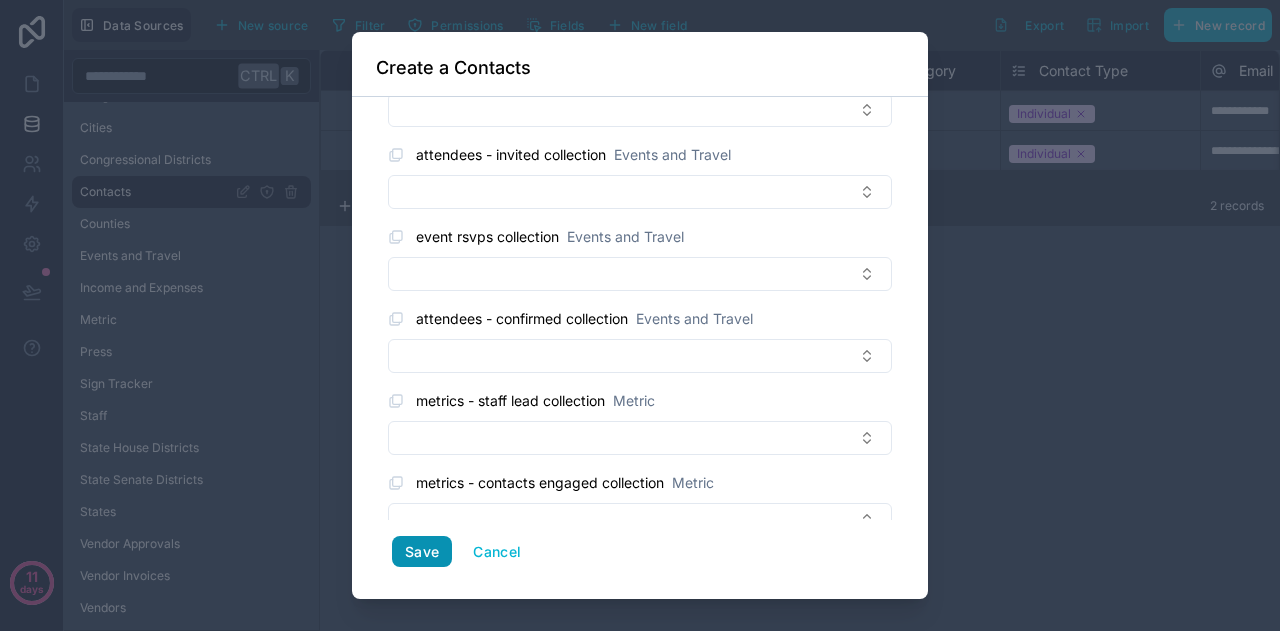click on "Save" at bounding box center [422, 552] 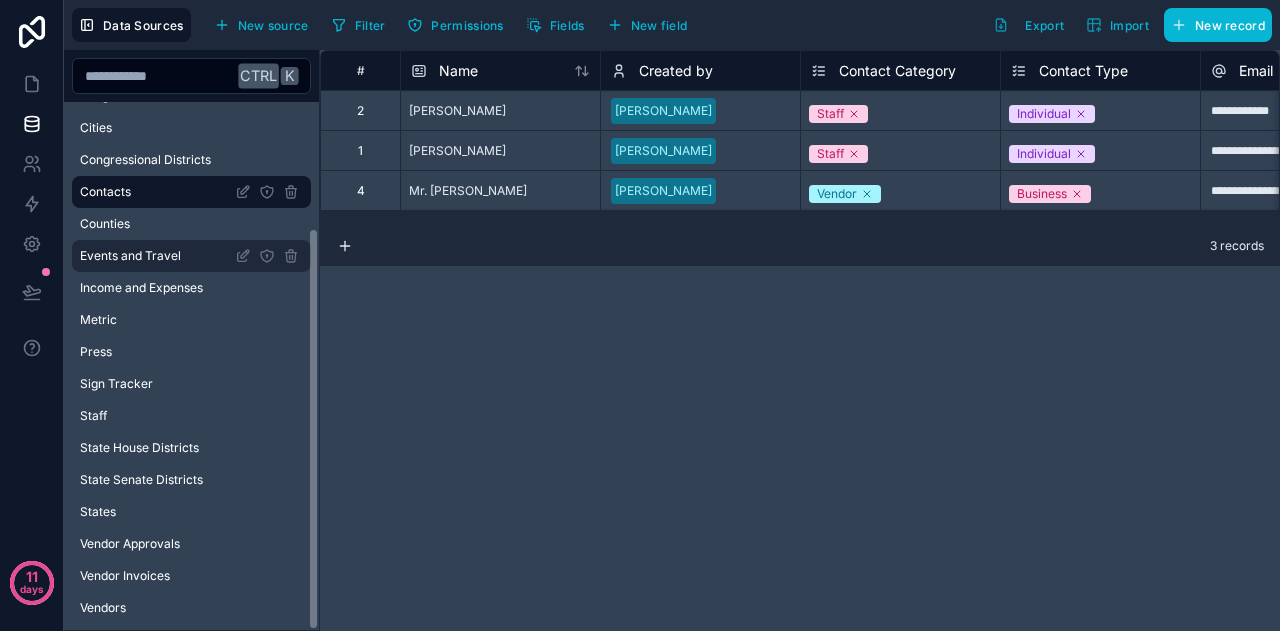 click on "Events and Travel" at bounding box center [130, 256] 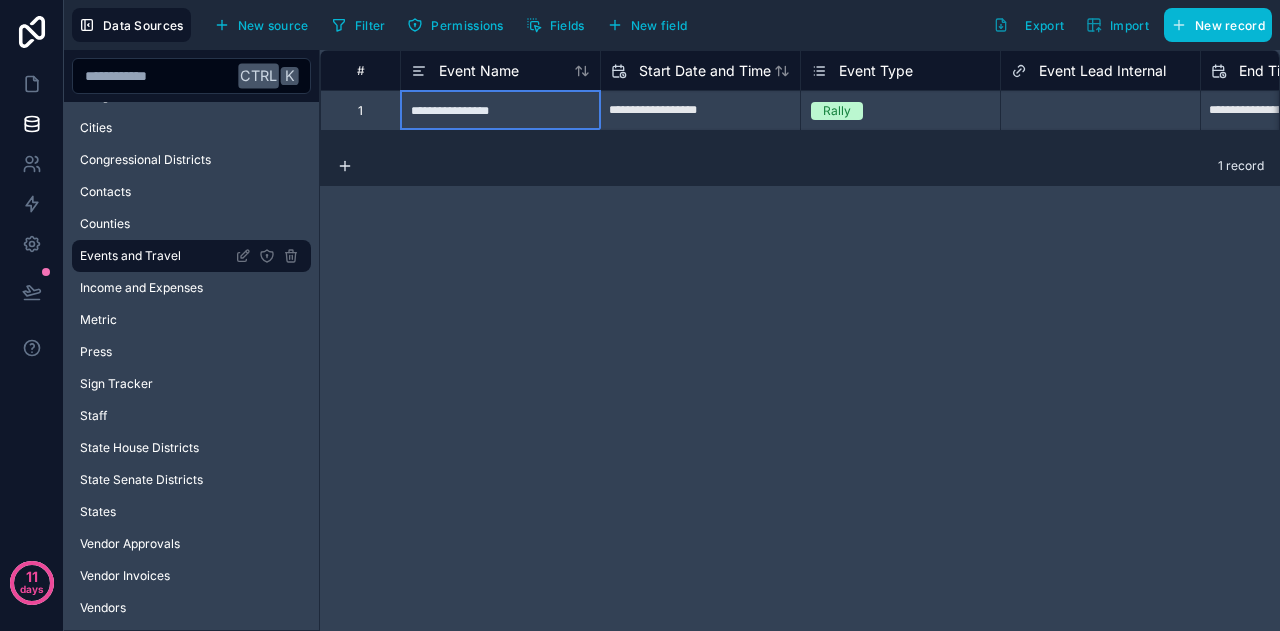 click on "**********" at bounding box center [500, 110] 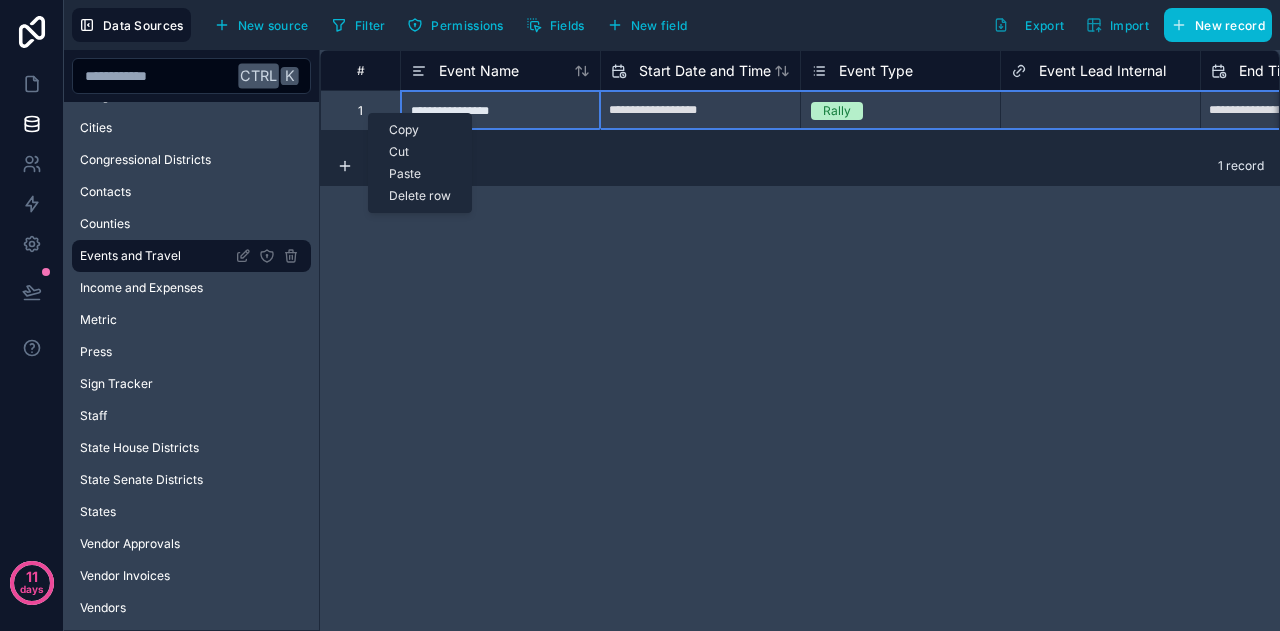 click on "**********" at bounding box center (800, 340) 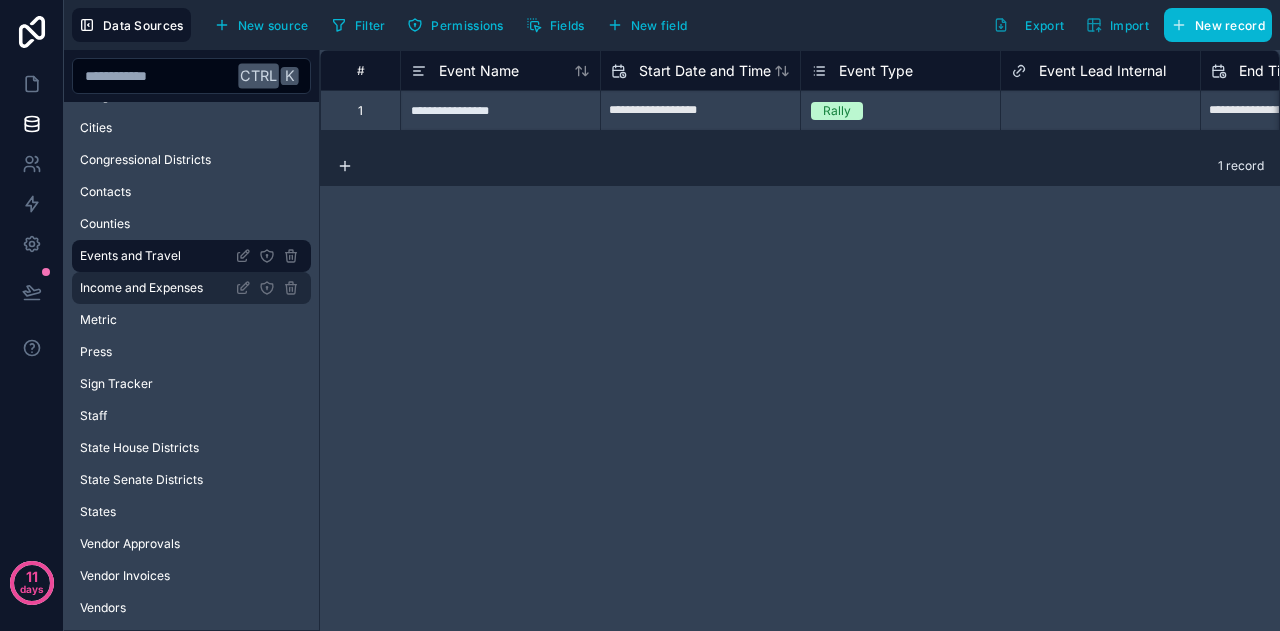 click on "Income and Expenses" at bounding box center [141, 288] 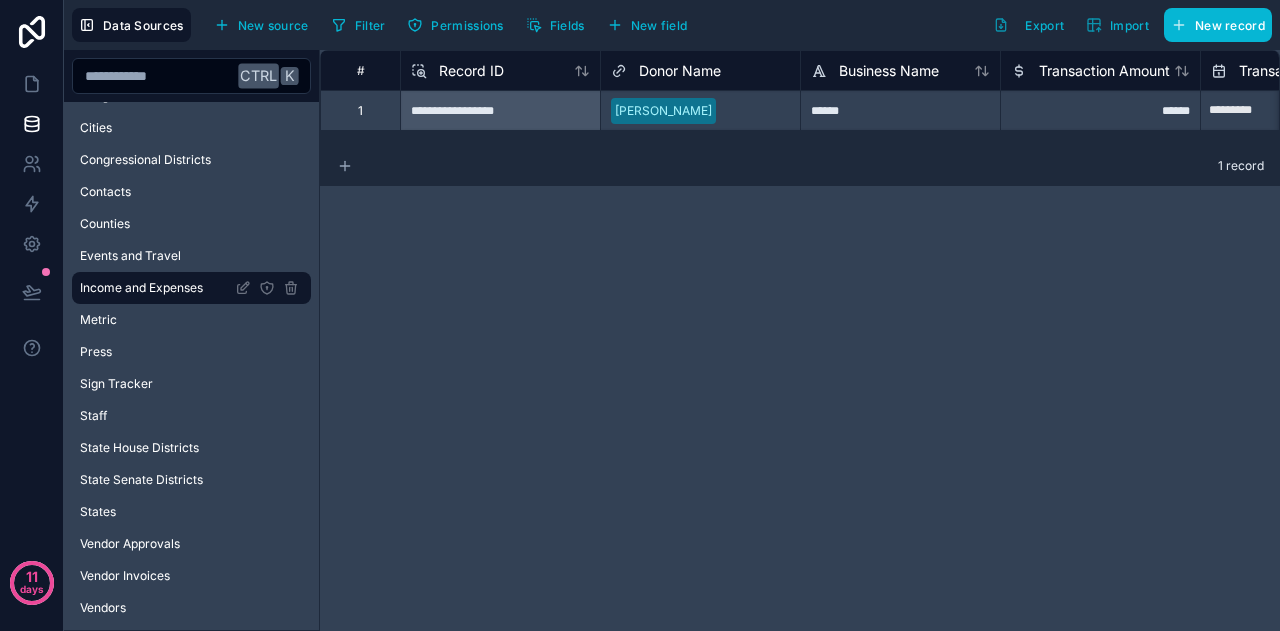 click 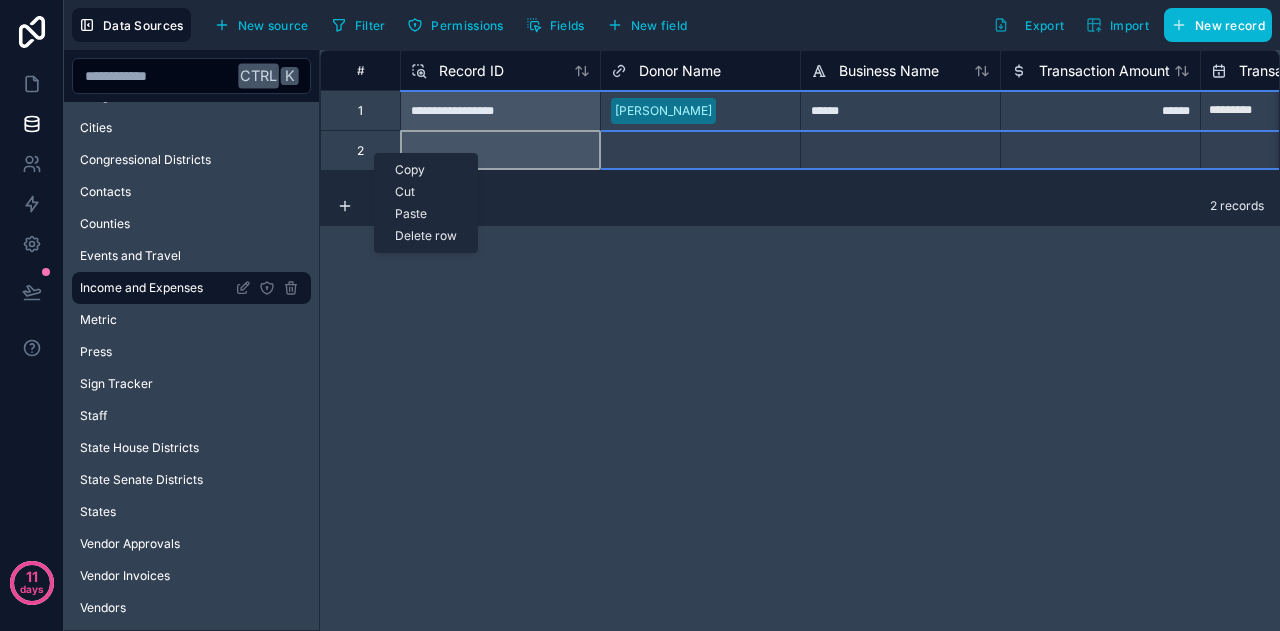 click on "Delete row" at bounding box center (426, 236) 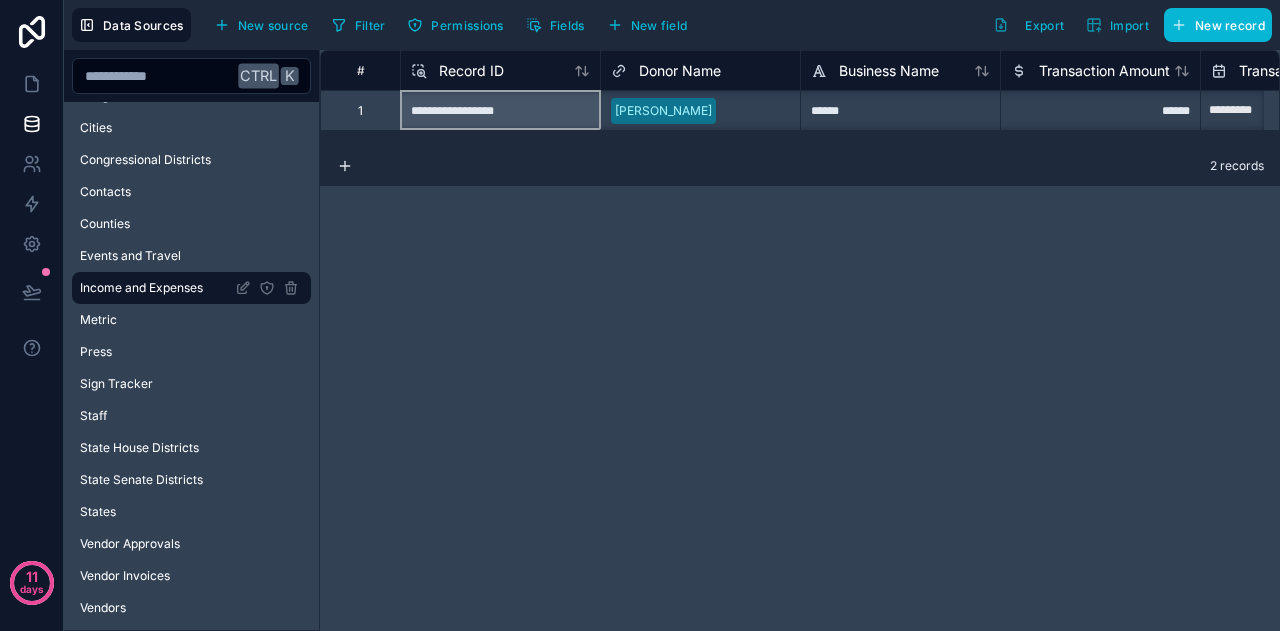 scroll, scrollTop: 0, scrollLeft: 0, axis: both 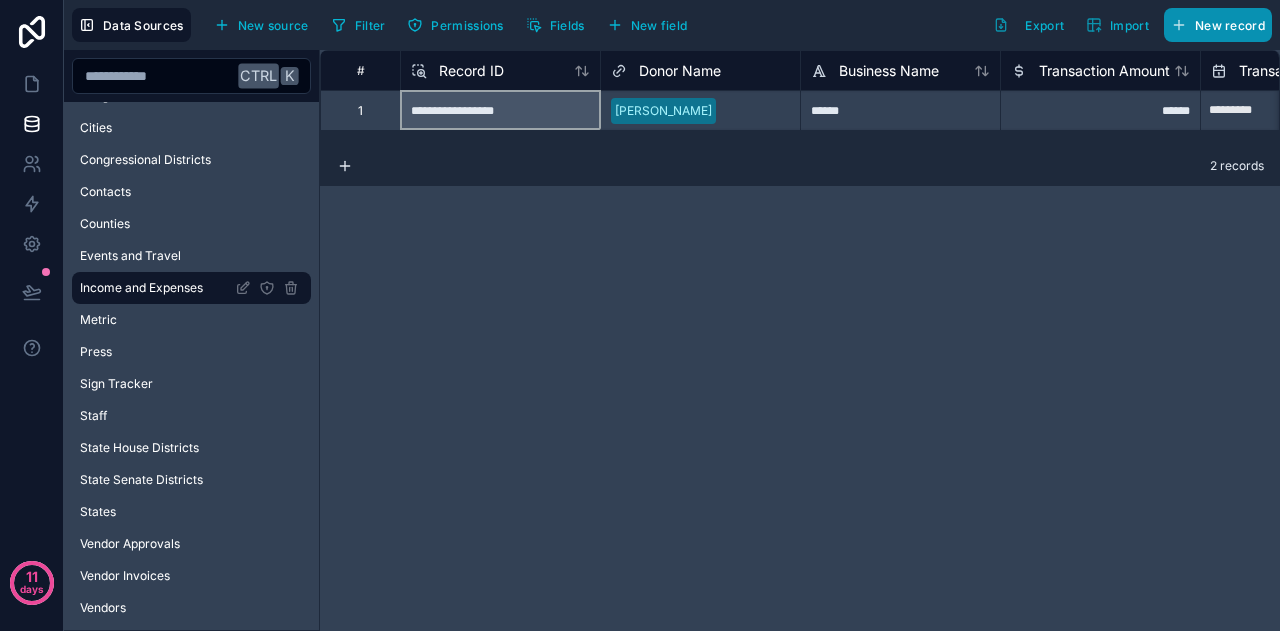 click on "New record" at bounding box center [1230, 25] 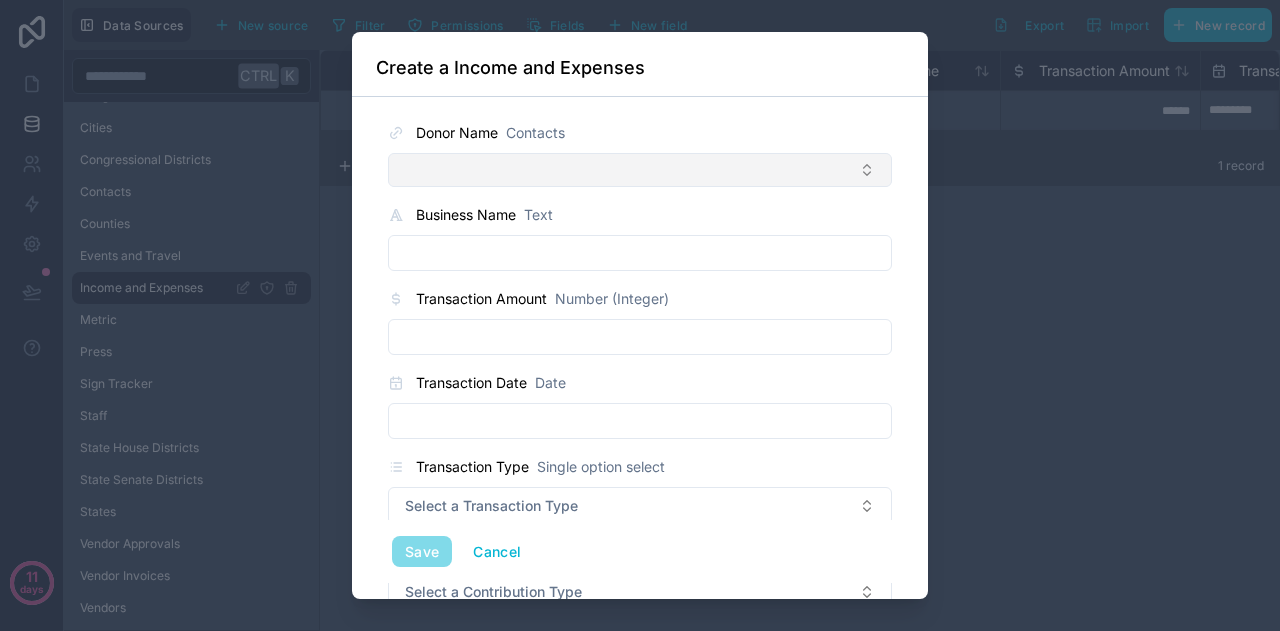 click at bounding box center [640, 170] 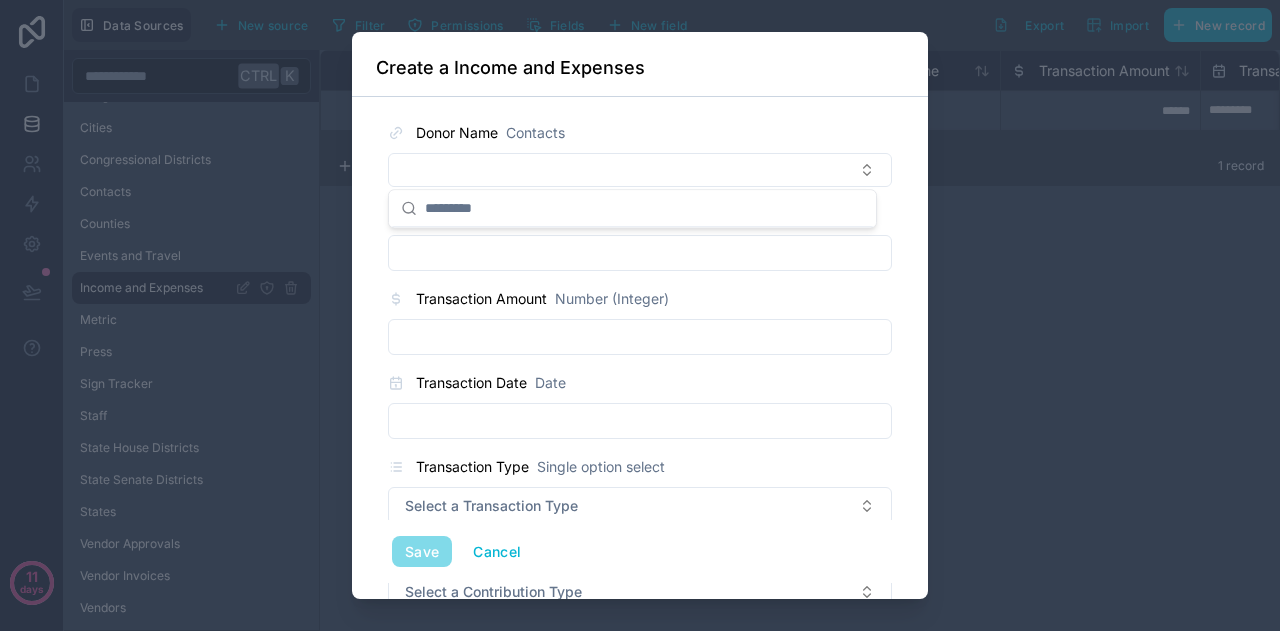 click on "Donor Name Contacts Business Name Text Transaction Amount Number (Integer) Transaction Date Date Transaction Type Single option select Select a Transaction Type Contribution Type Single option select Select a Contribution Type Election Single option select Select a Election Transaction Method Single option select Select a Transaction Method Payee Name Contacts Expense Subcategory Budget Subcatetories Income Subcategory Budget Subcatetories Budget Budget Payment Status Single option select Select a Payment Status Notes Text Receipt File Request Date Date Invoice Boolean (Yes/No) Income Source Single option select Select a Income Source Reimbursement Request Boolean (Yes/No) Refund Amount Number (Integer) Filer ID Text Vendor Vendors vendors collection Vendors vendor invoices collection Vendor Invoices Save Cancel" at bounding box center (640, 1165) 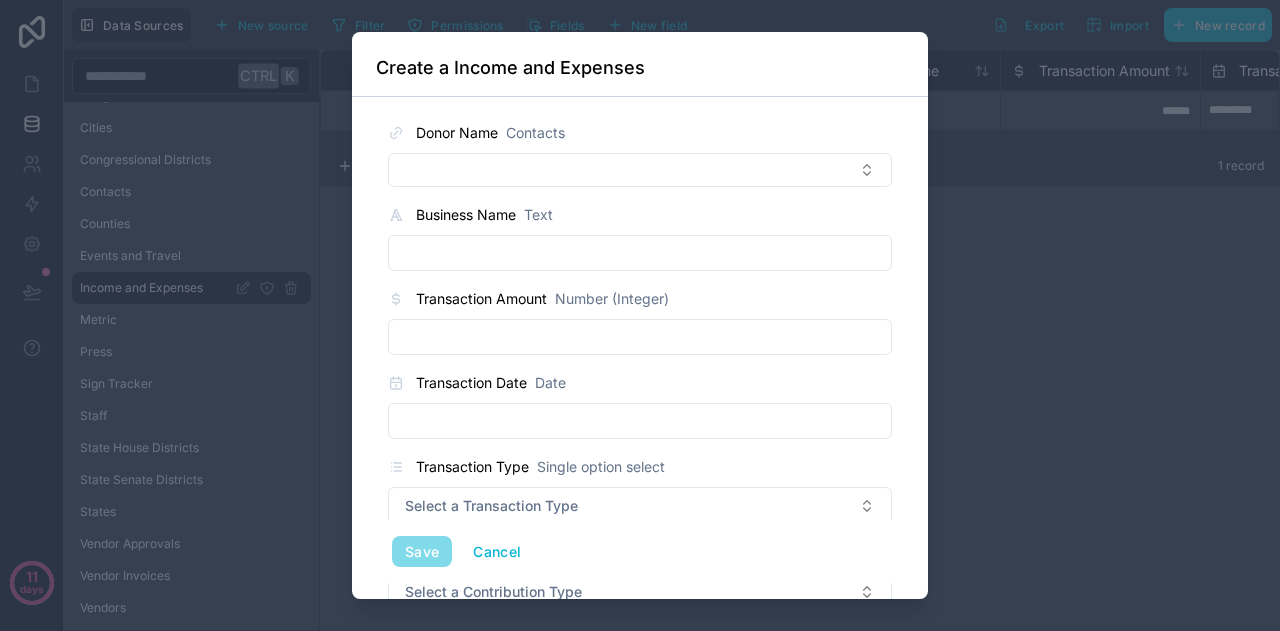 click at bounding box center [640, 253] 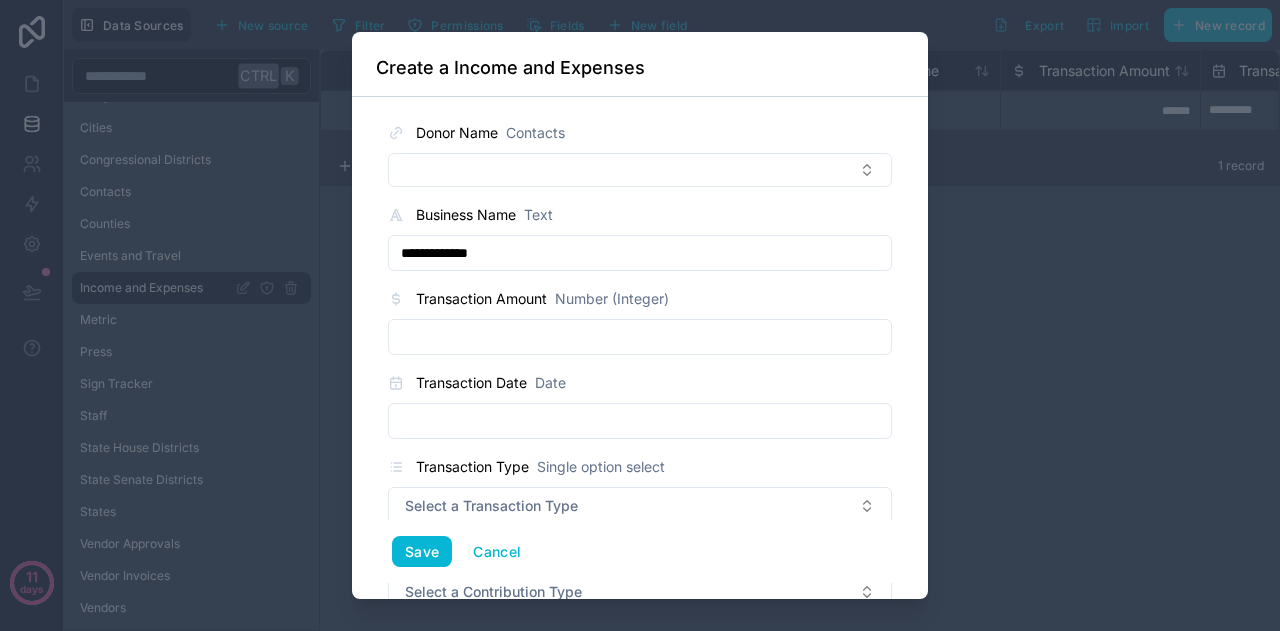 type on "**********" 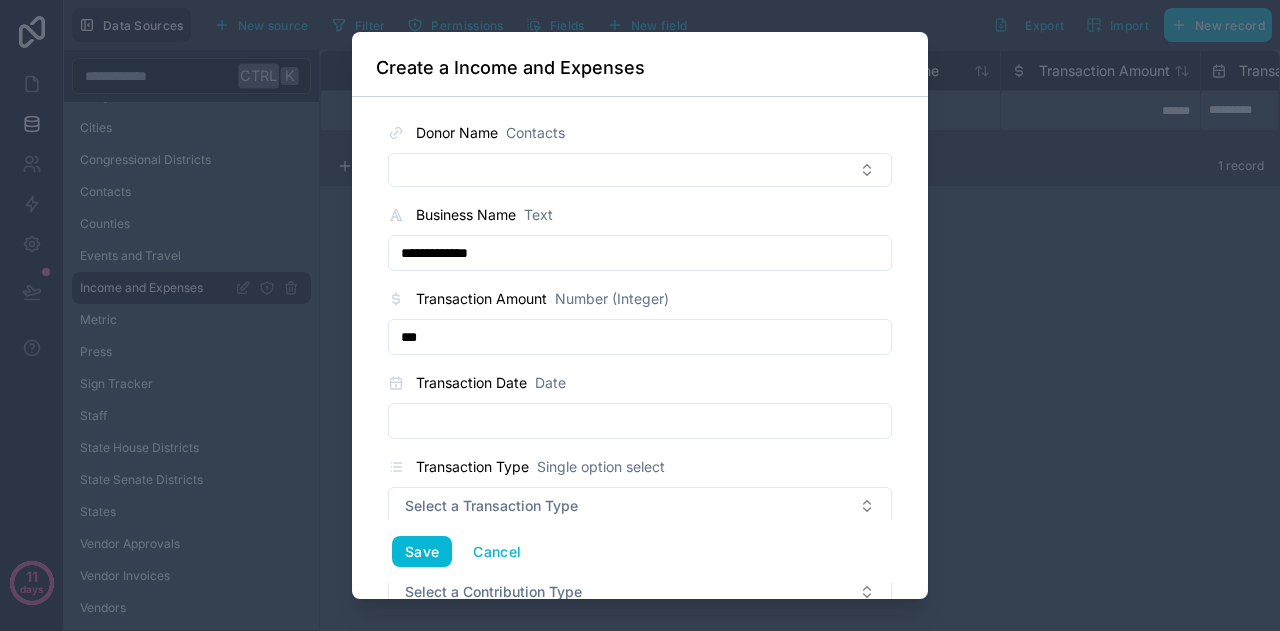 type on "***" 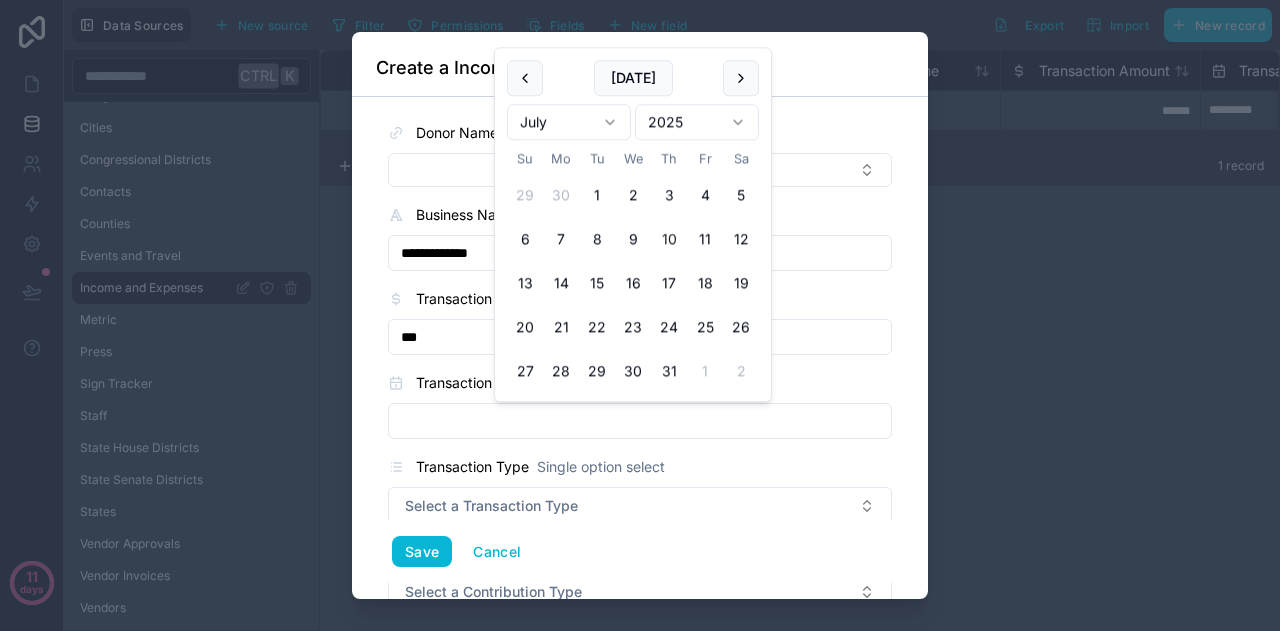 click on "**********" at bounding box center (640, 348) 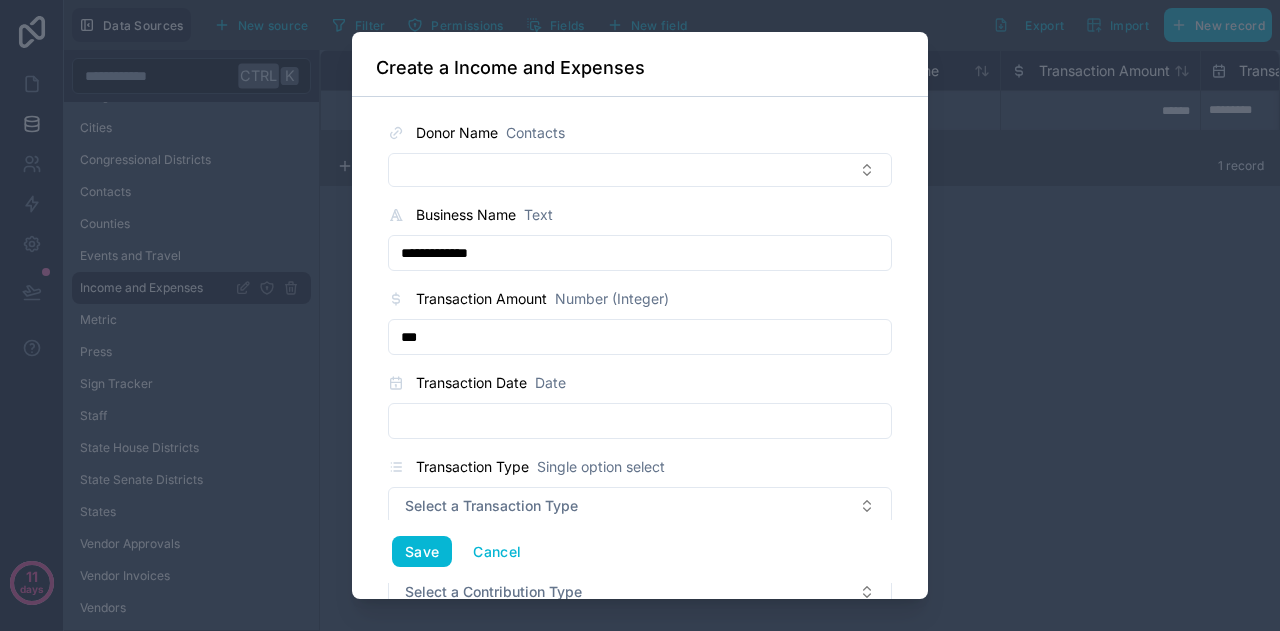 scroll, scrollTop: 194, scrollLeft: 0, axis: vertical 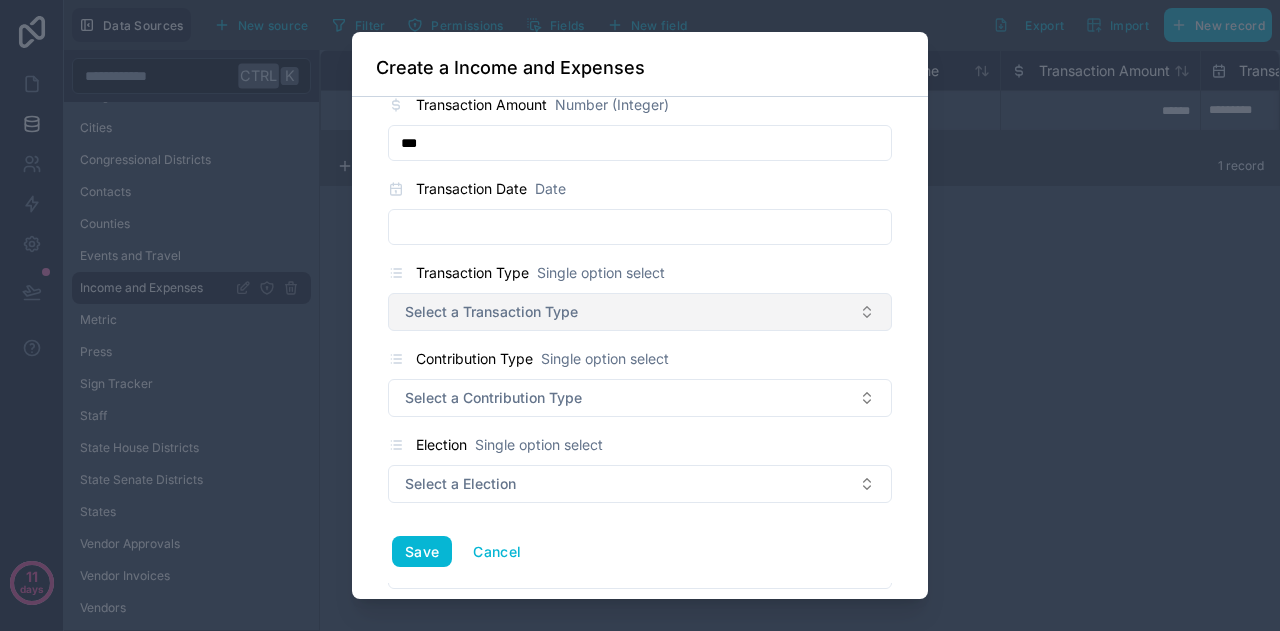 click on "Select a Transaction Type" at bounding box center (491, 312) 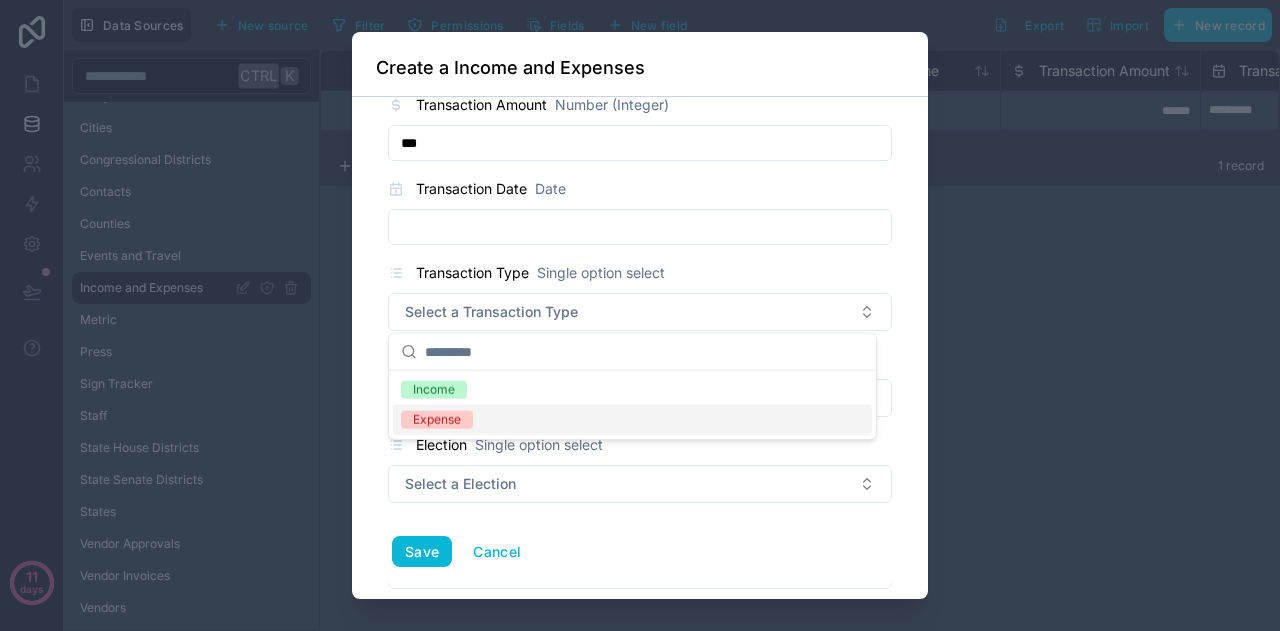 click on "Expense" at bounding box center (437, 420) 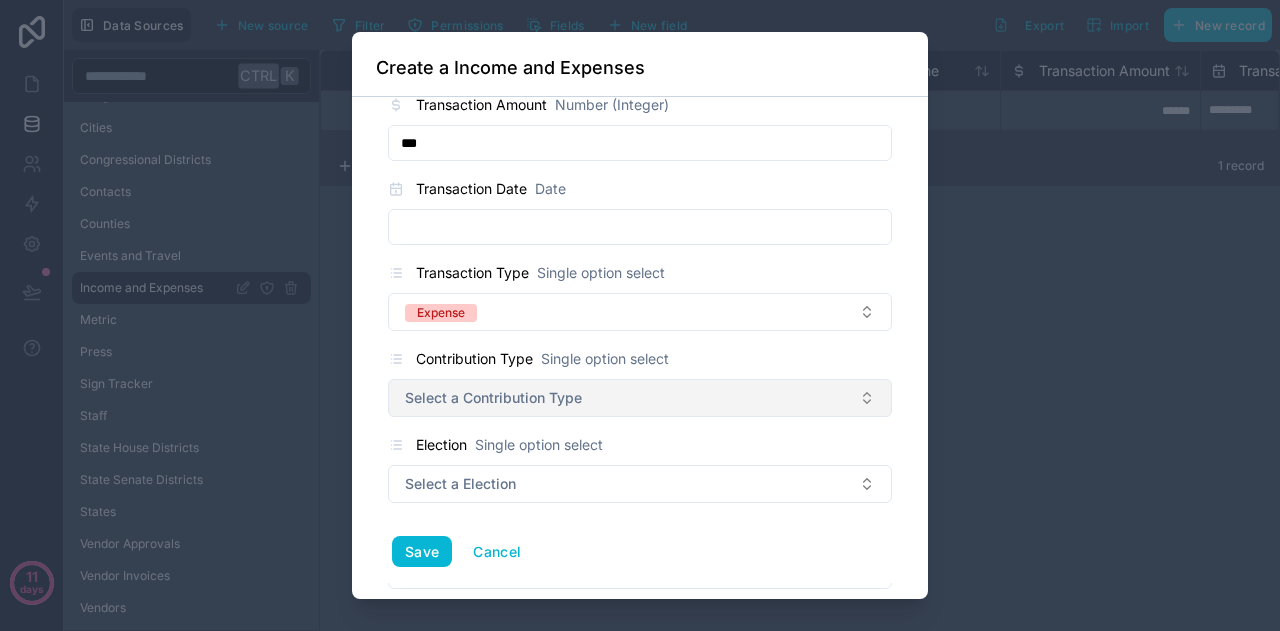 click on "Select a Contribution Type" at bounding box center [493, 398] 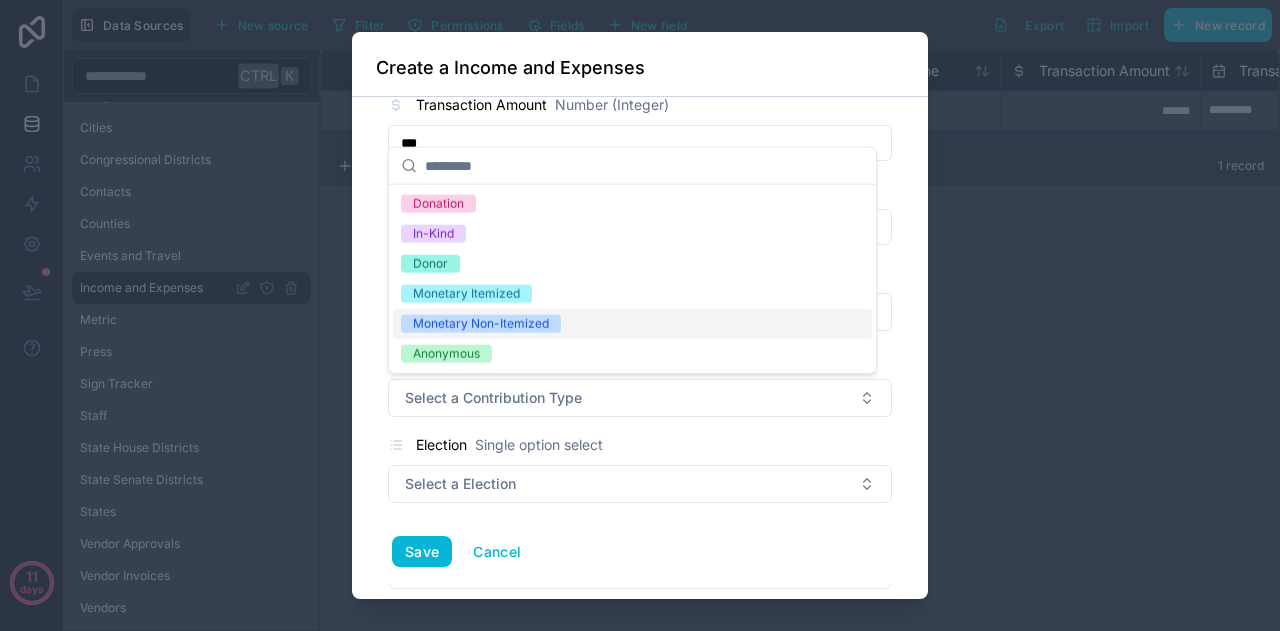 click on "**********" at bounding box center (640, 348) 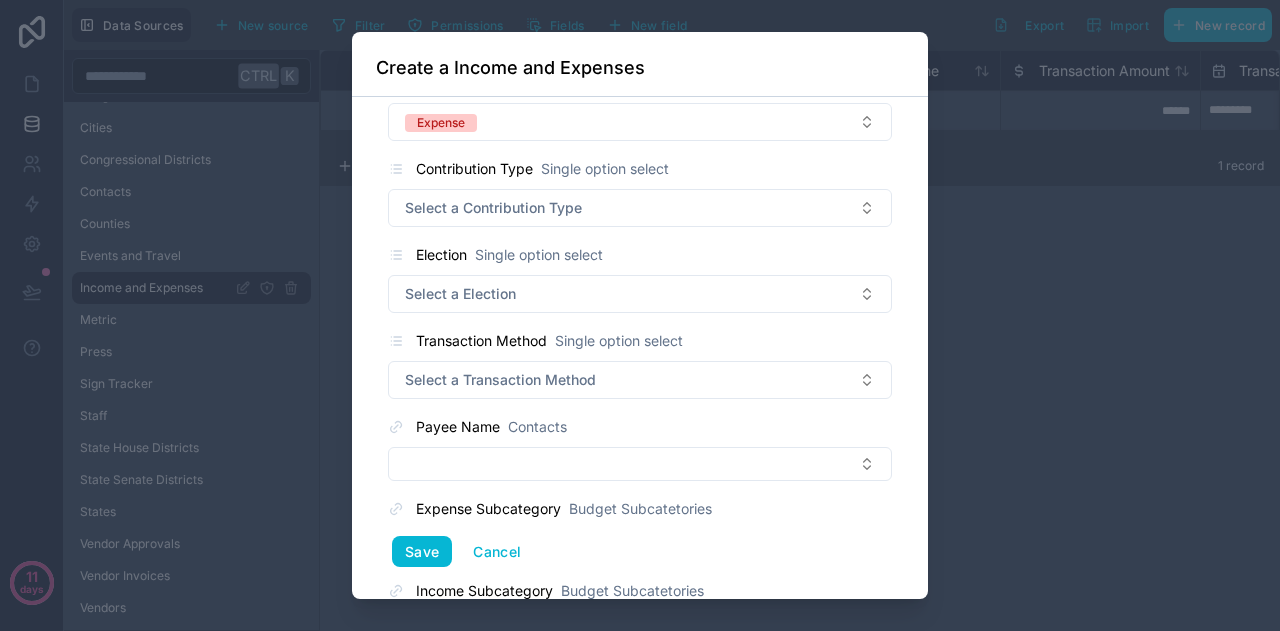 scroll, scrollTop: 390, scrollLeft: 0, axis: vertical 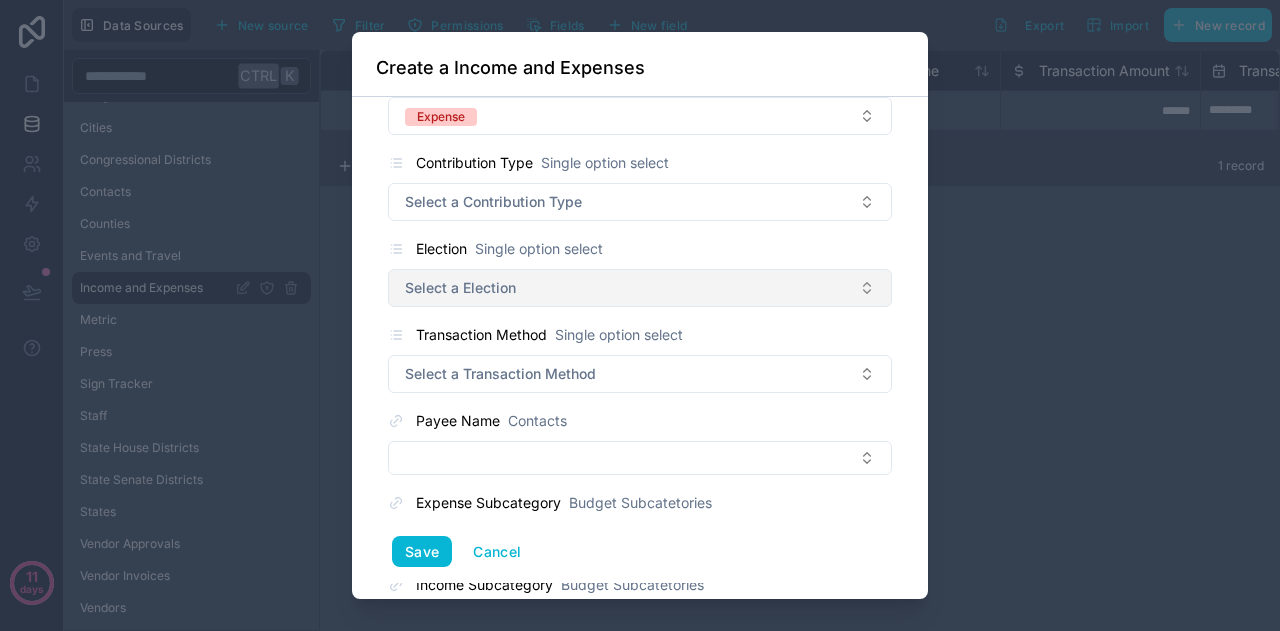 click on "Select a Election" at bounding box center (640, 288) 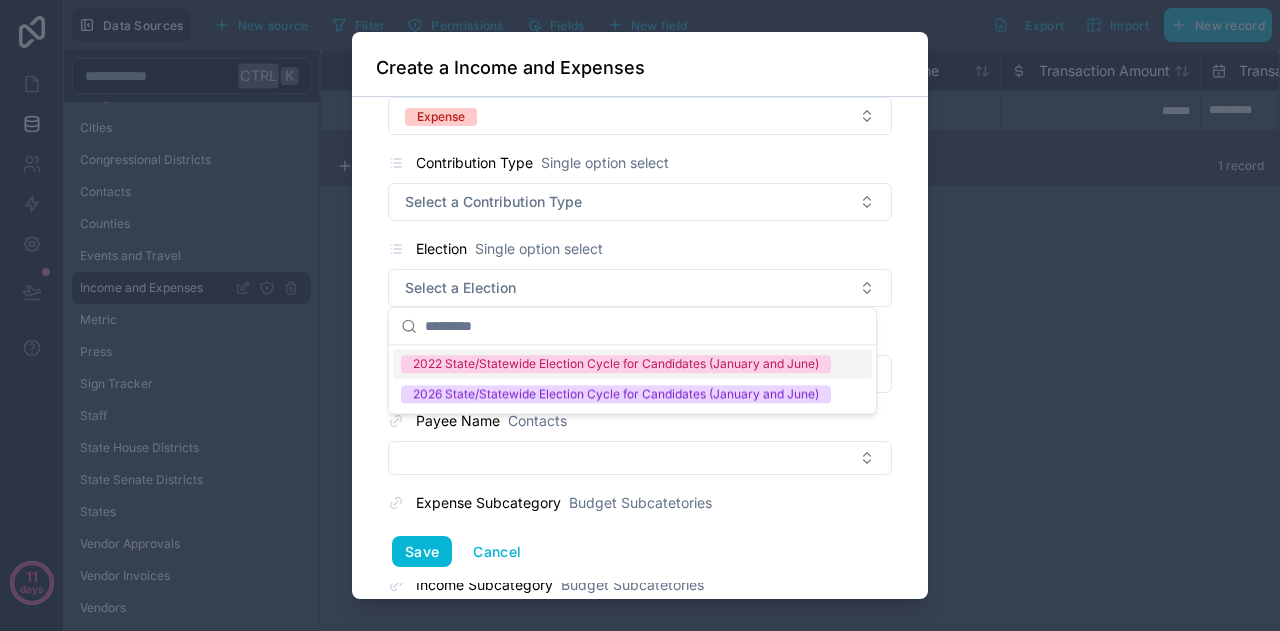 click on "**********" at bounding box center (640, 348) 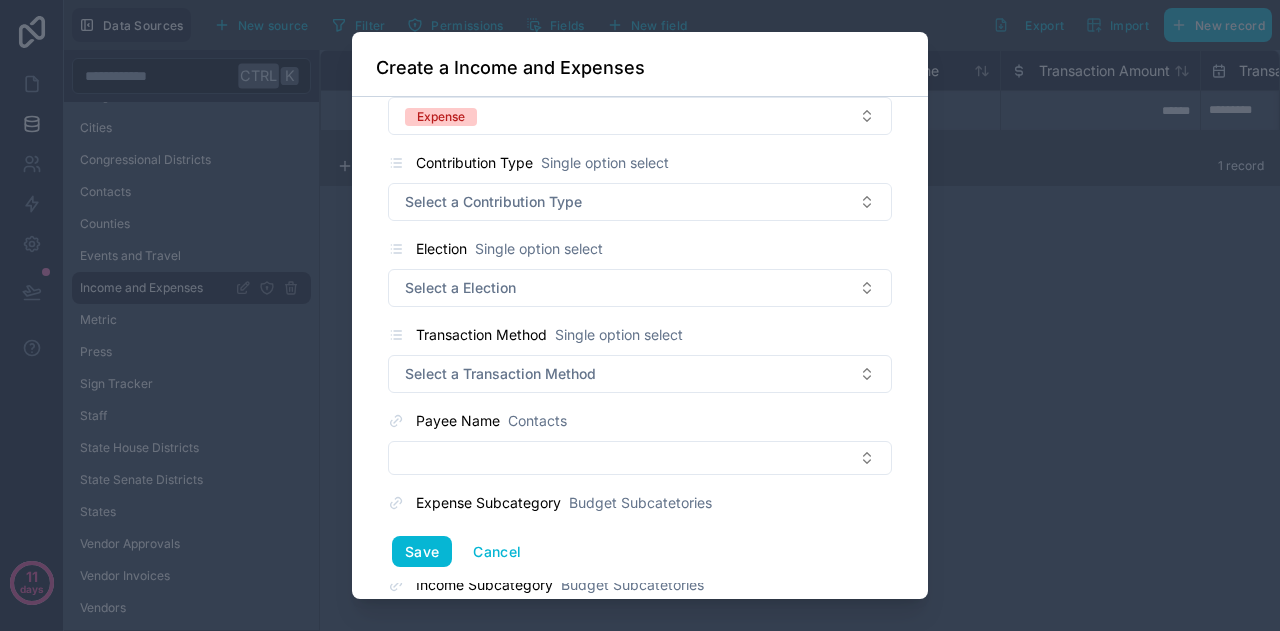scroll, scrollTop: 488, scrollLeft: 0, axis: vertical 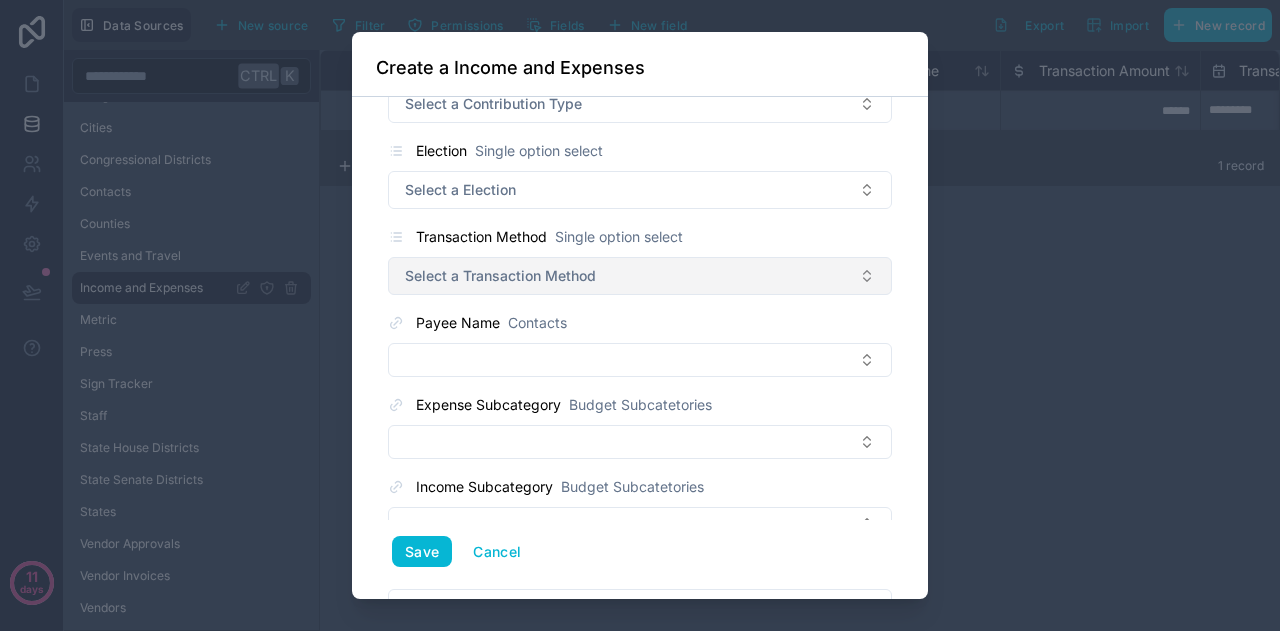 click on "Select a Transaction Method" at bounding box center (500, 276) 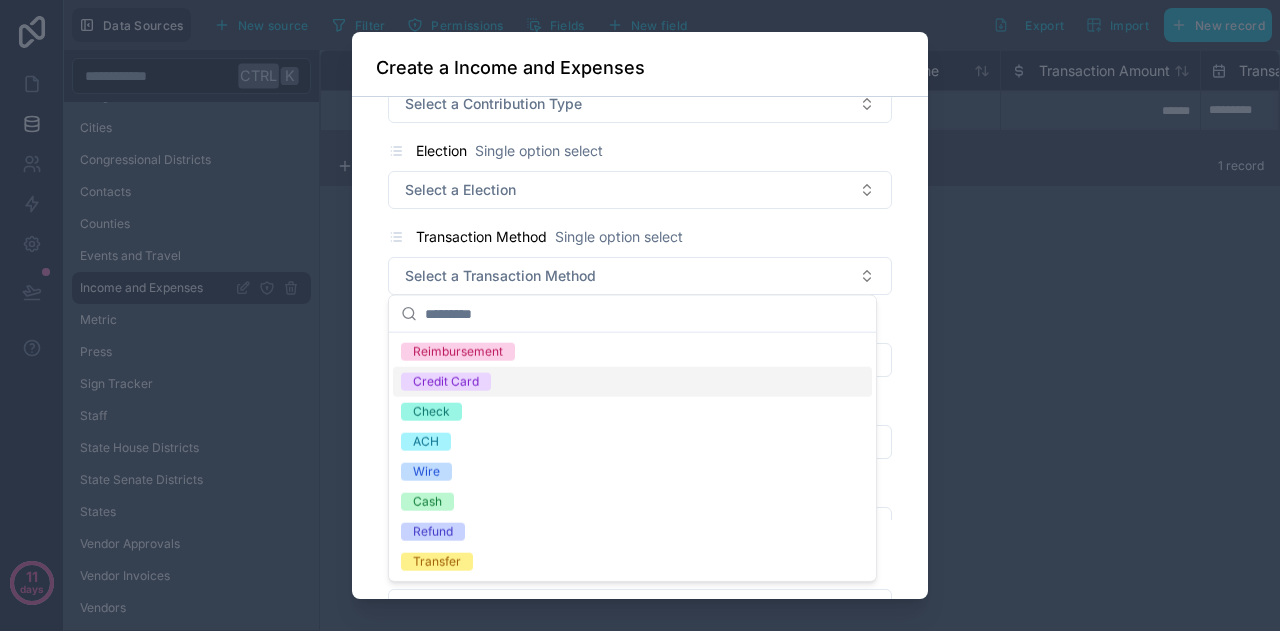 click on "Credit Card" at bounding box center (446, 382) 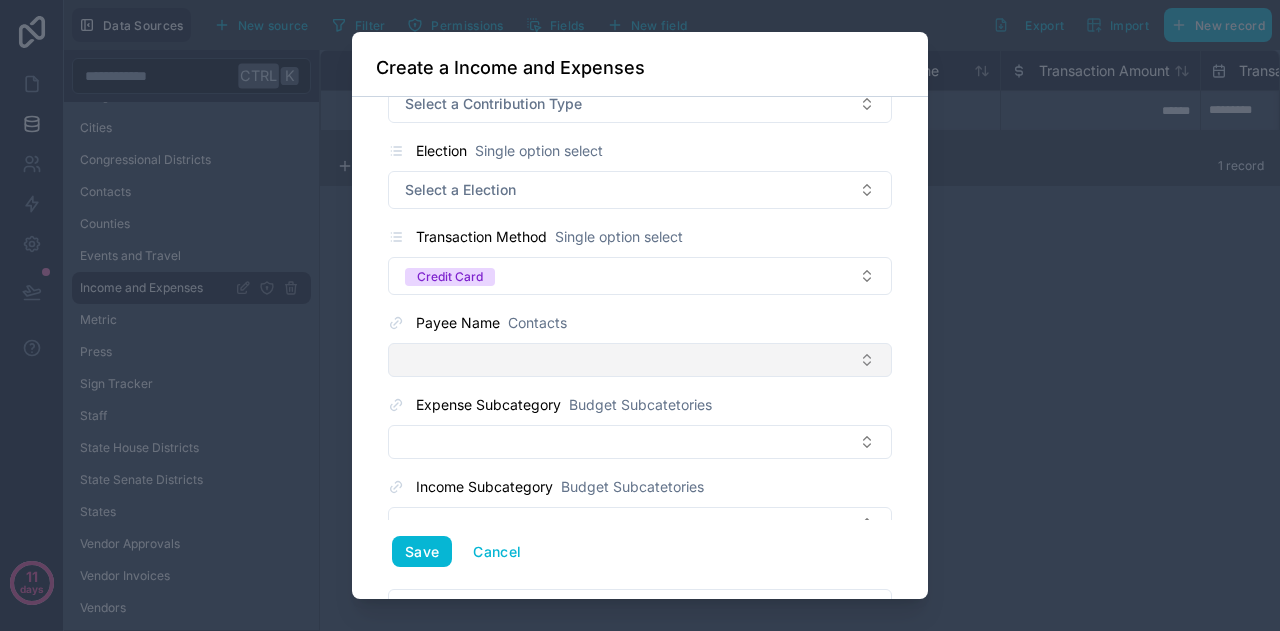 click at bounding box center (640, 360) 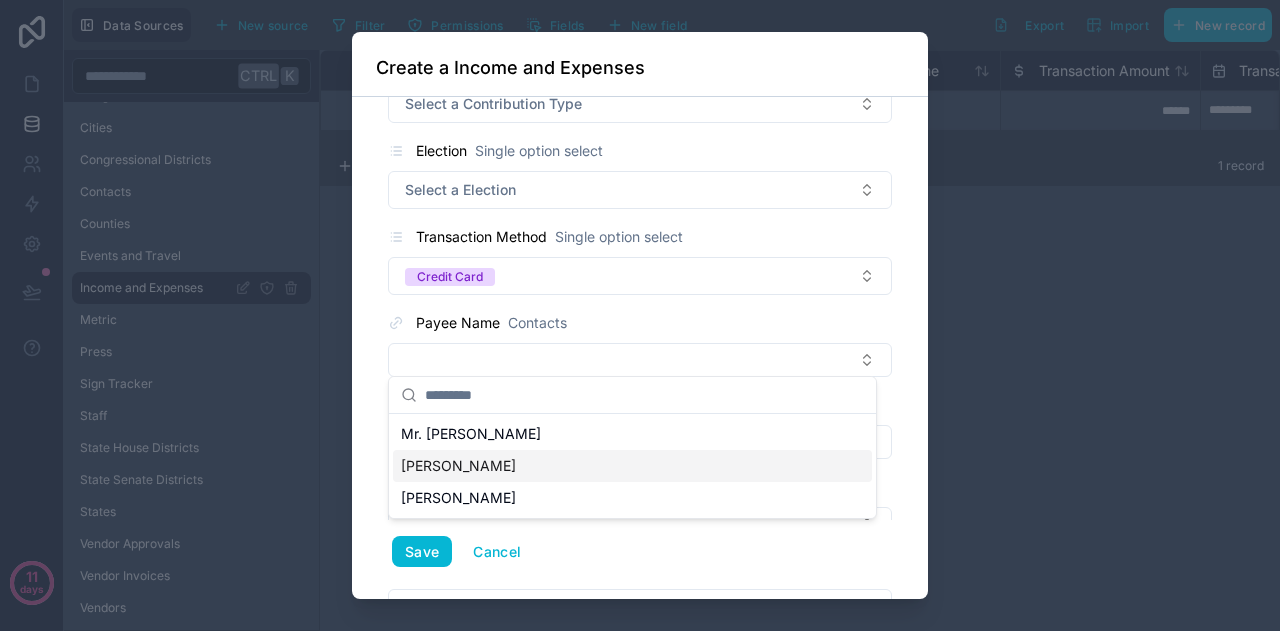 click on "[PERSON_NAME]" at bounding box center [458, 466] 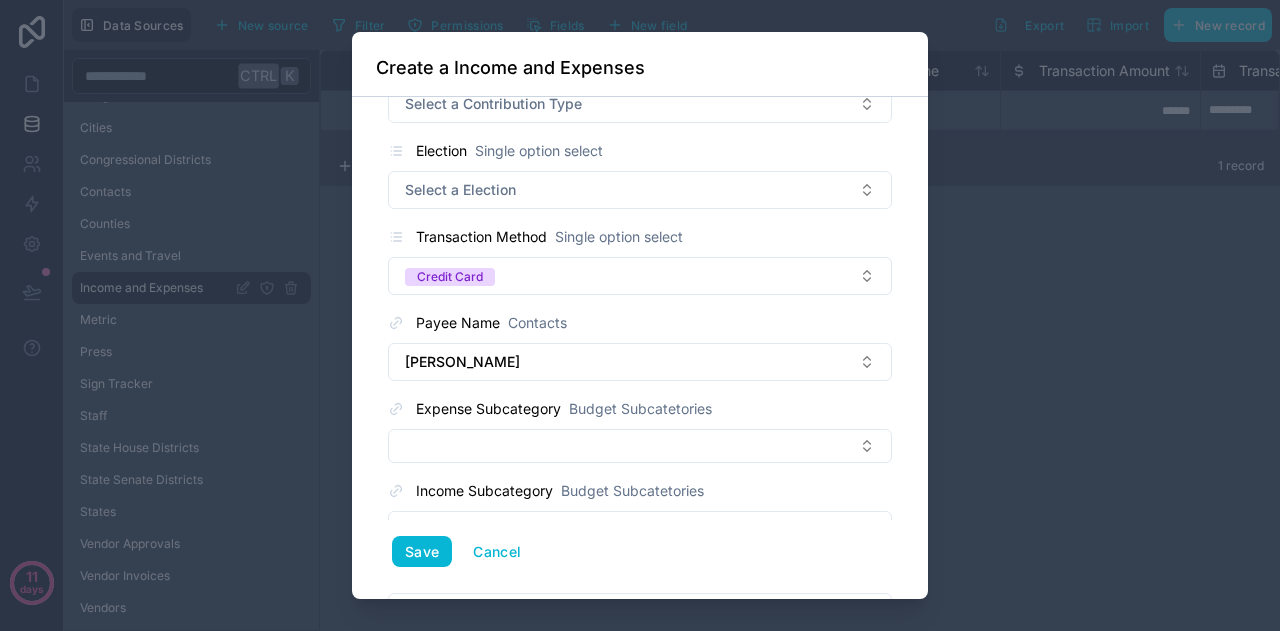 click on "**********" at bounding box center (640, 348) 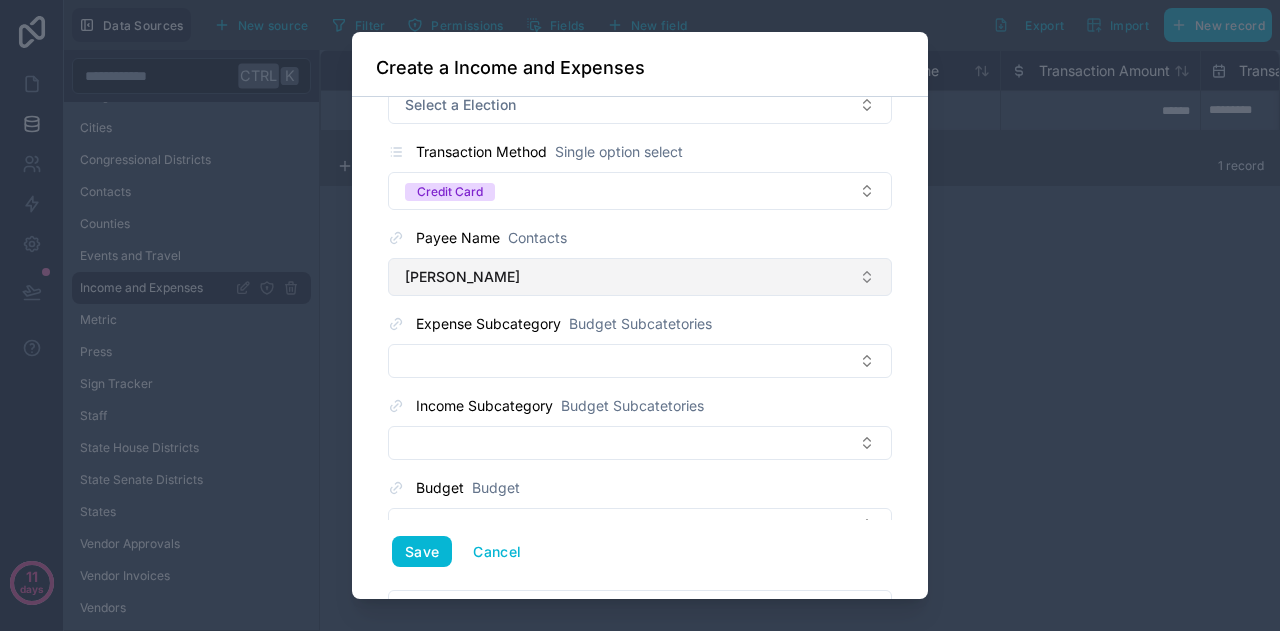 click on "[PERSON_NAME]" at bounding box center (640, 277) 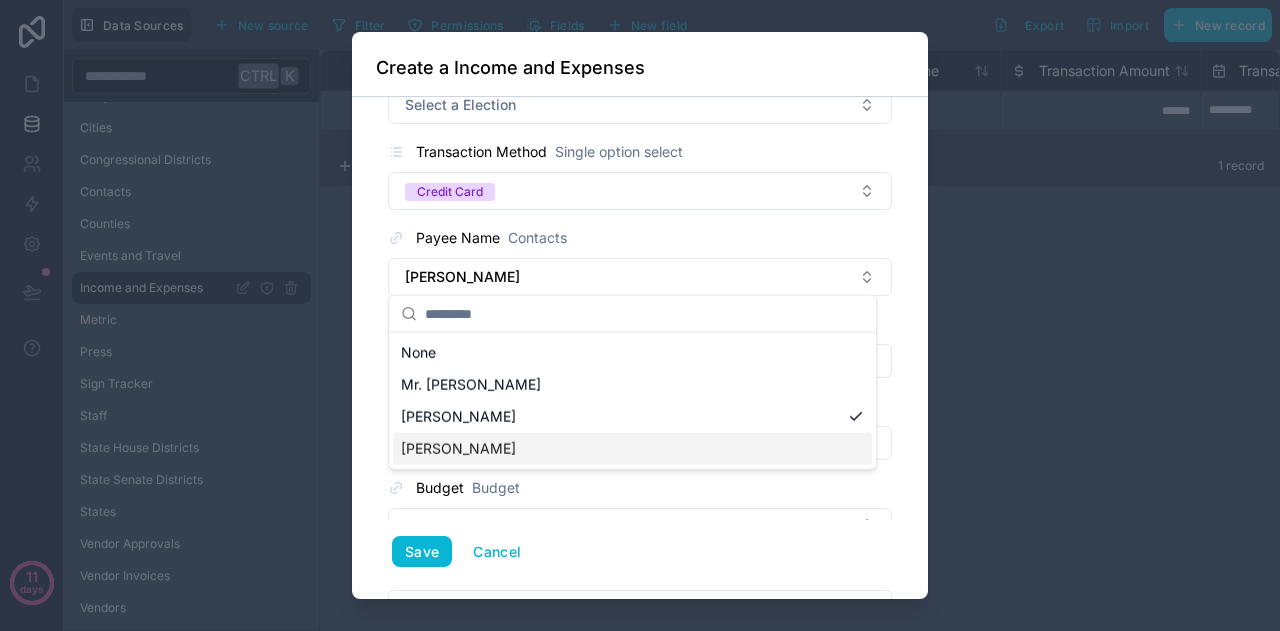 click on "[PERSON_NAME]" at bounding box center (458, 449) 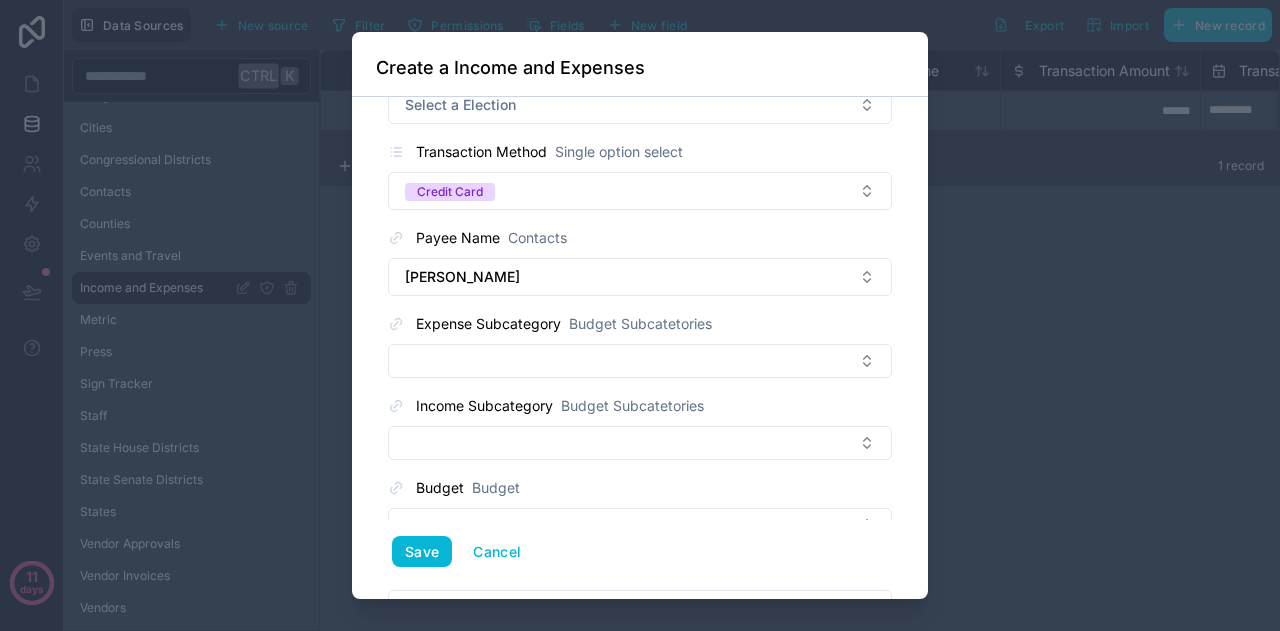click on "**********" at bounding box center [640, 348] 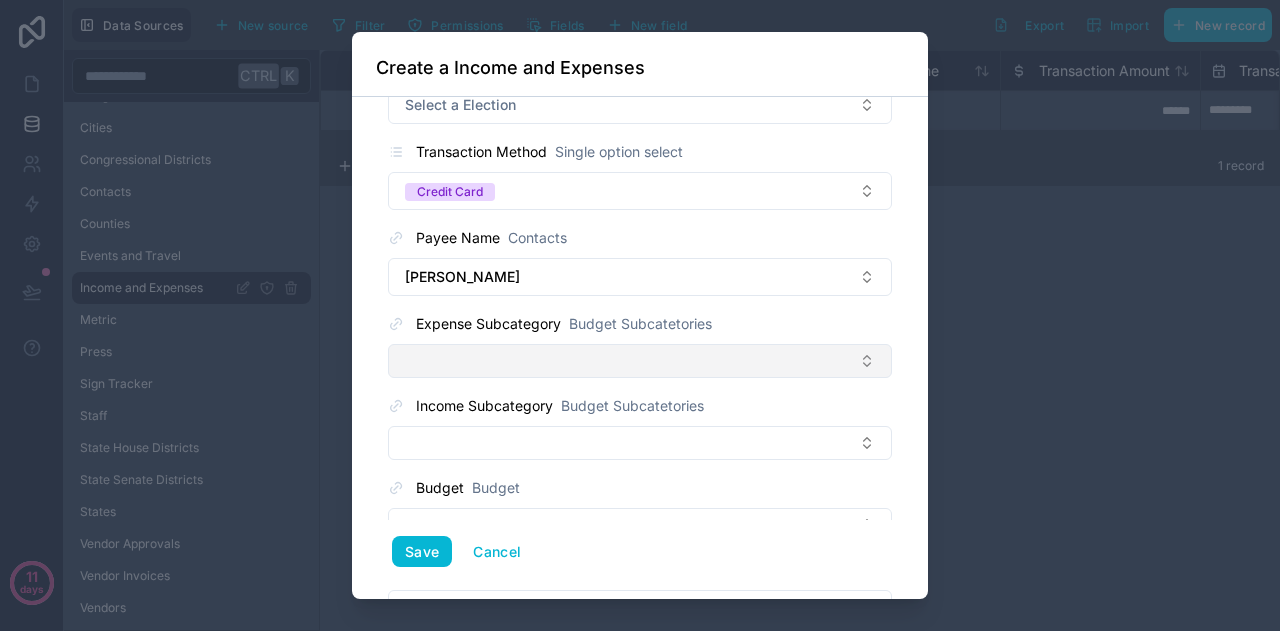click at bounding box center [640, 361] 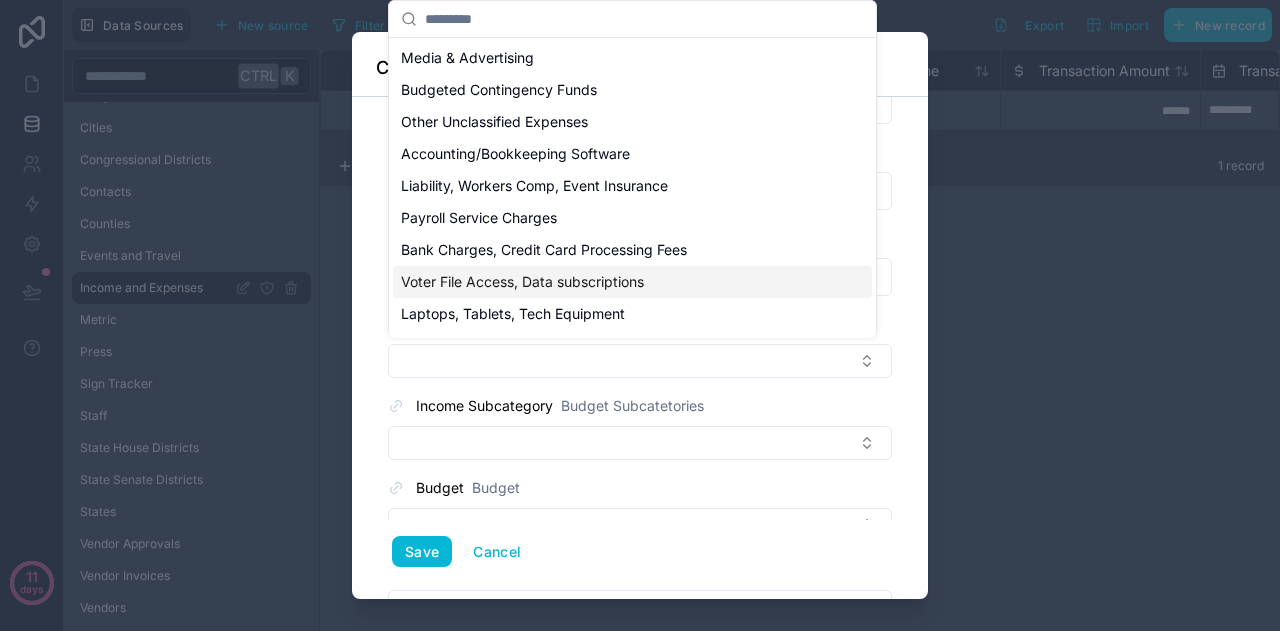 click on "Voter File Access, Data subscriptions" at bounding box center (522, 282) 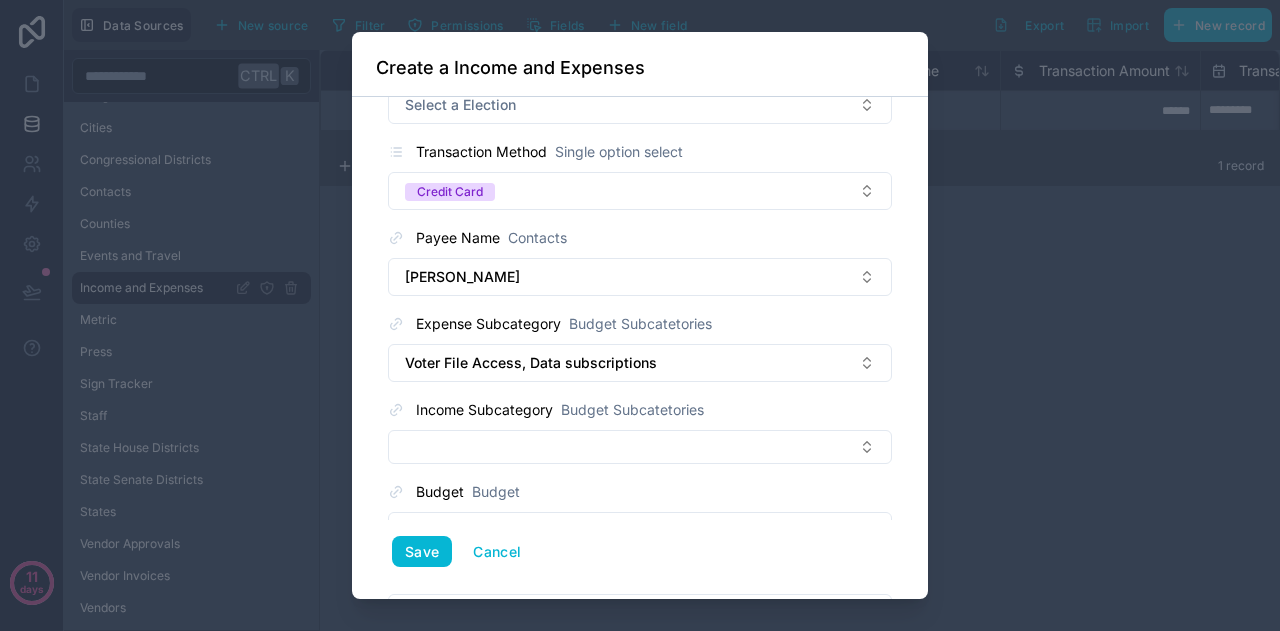 scroll, scrollTop: 715, scrollLeft: 0, axis: vertical 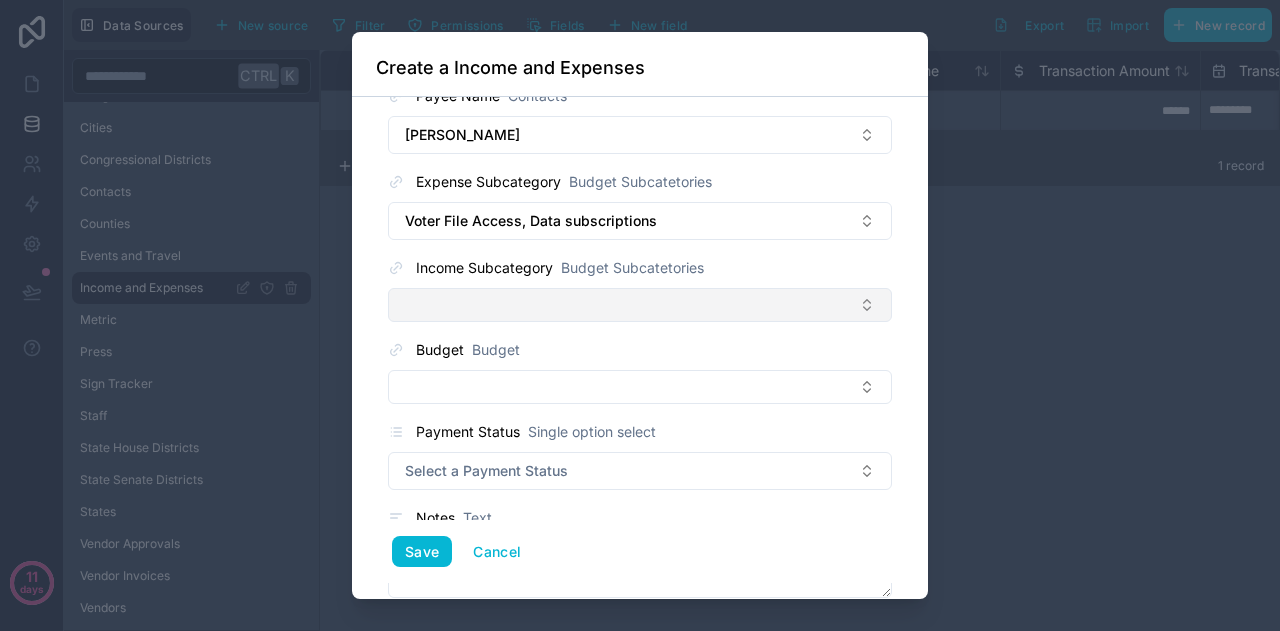click at bounding box center (640, 305) 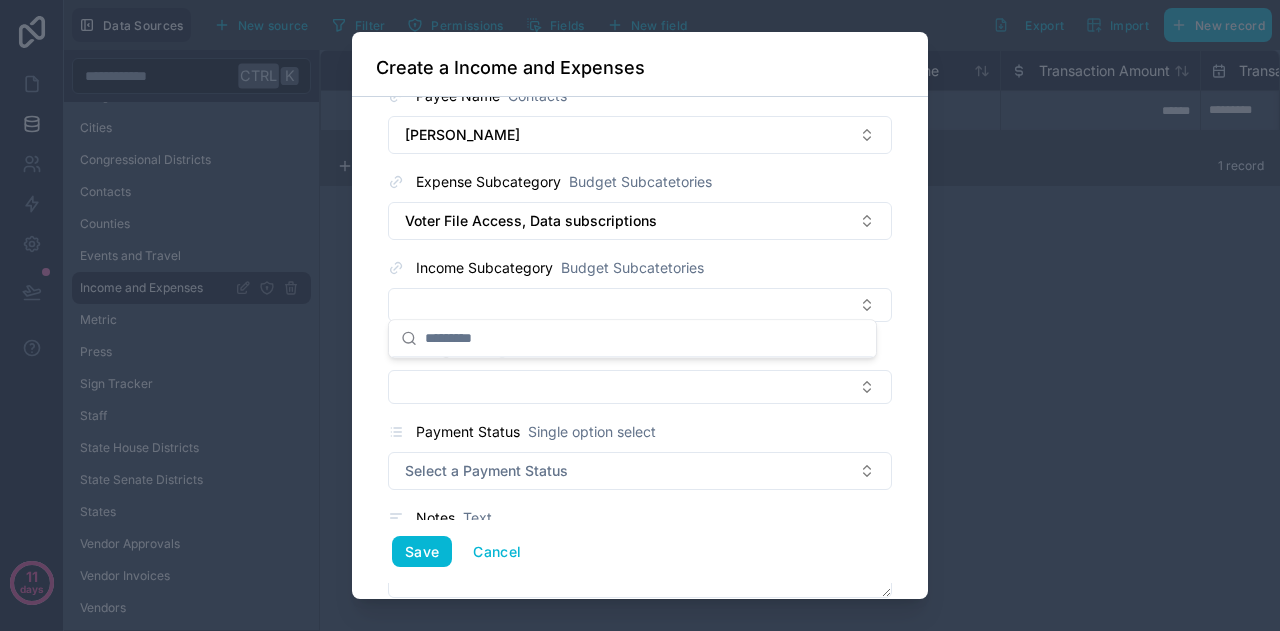 click on "**********" at bounding box center (640, 348) 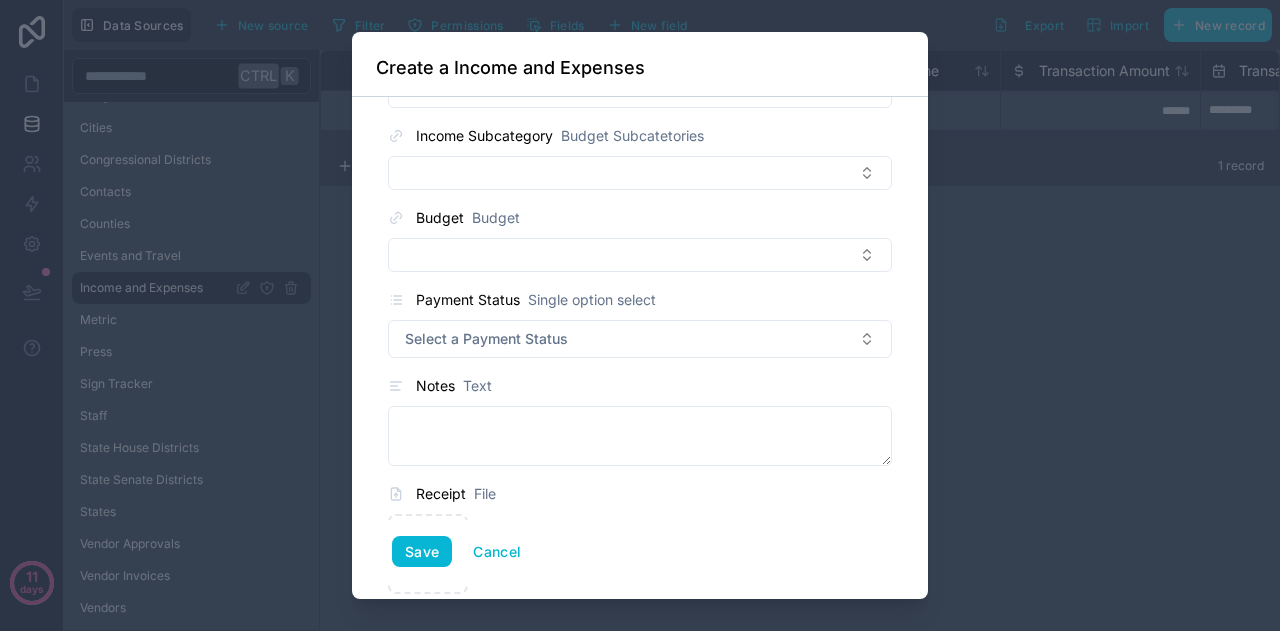 scroll, scrollTop: 997, scrollLeft: 0, axis: vertical 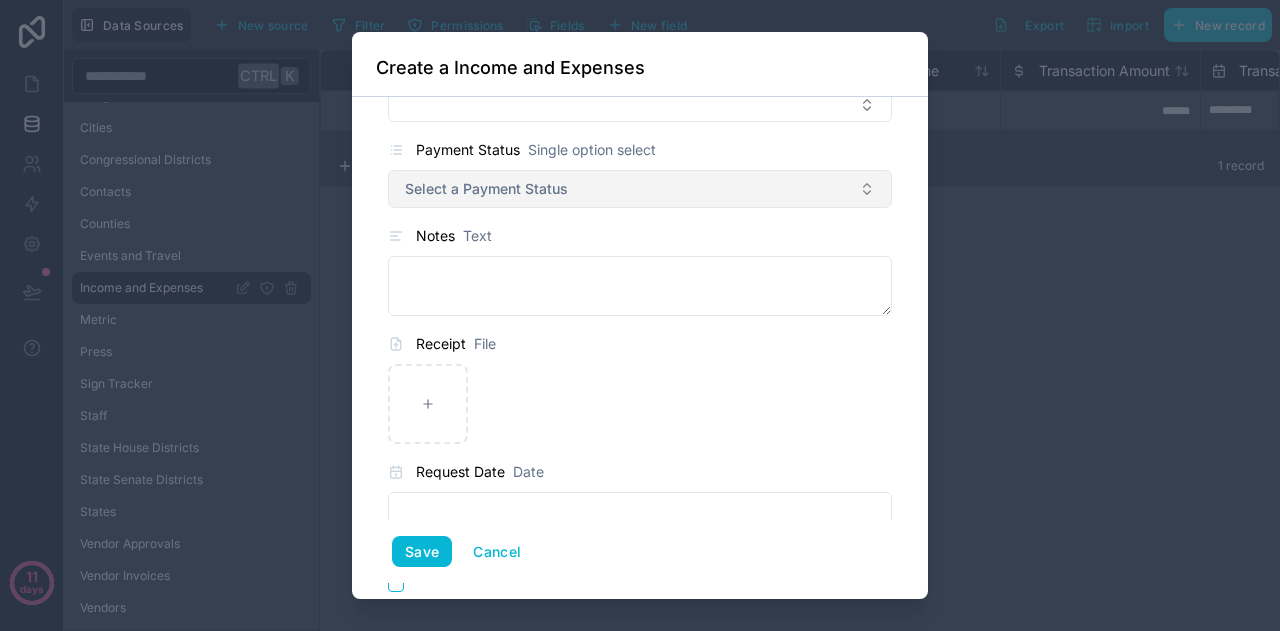 click on "Select a Payment Status" at bounding box center (486, 189) 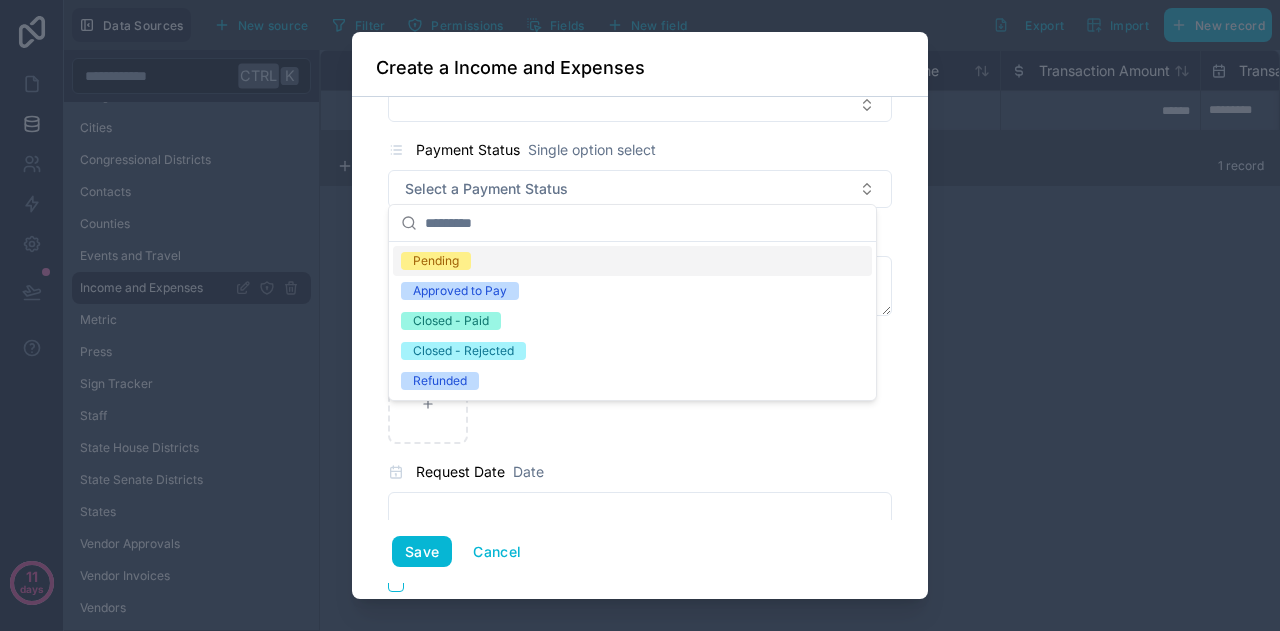 click on "Pending" at bounding box center [632, 261] 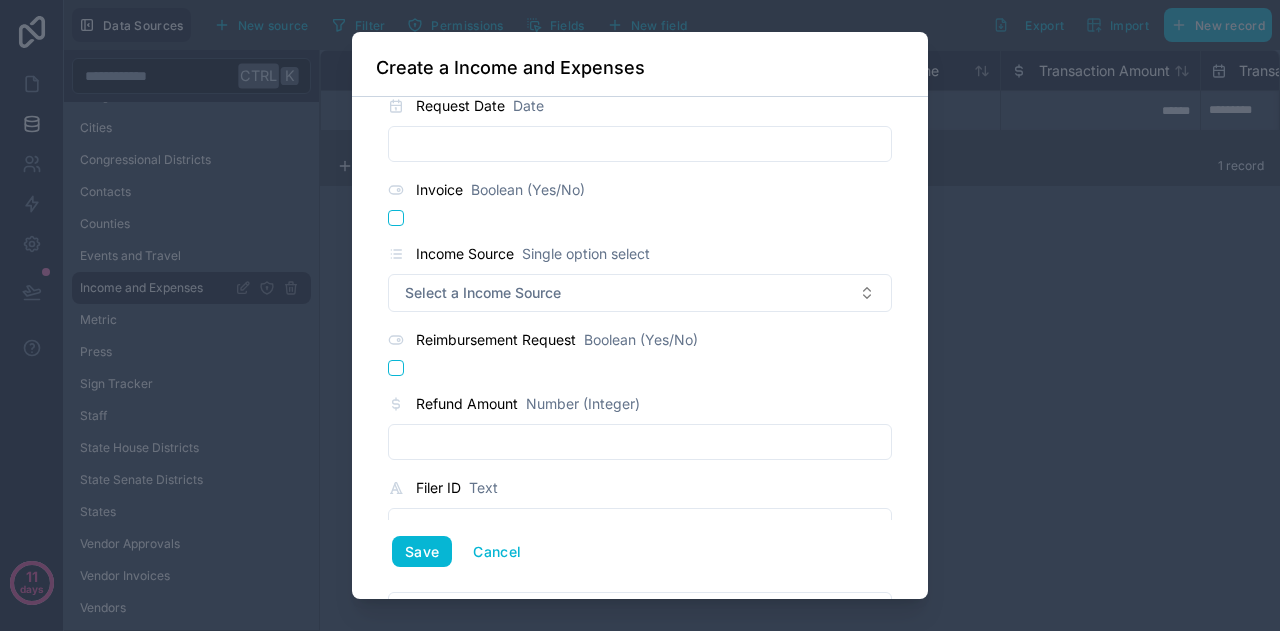 scroll, scrollTop: 1250, scrollLeft: 0, axis: vertical 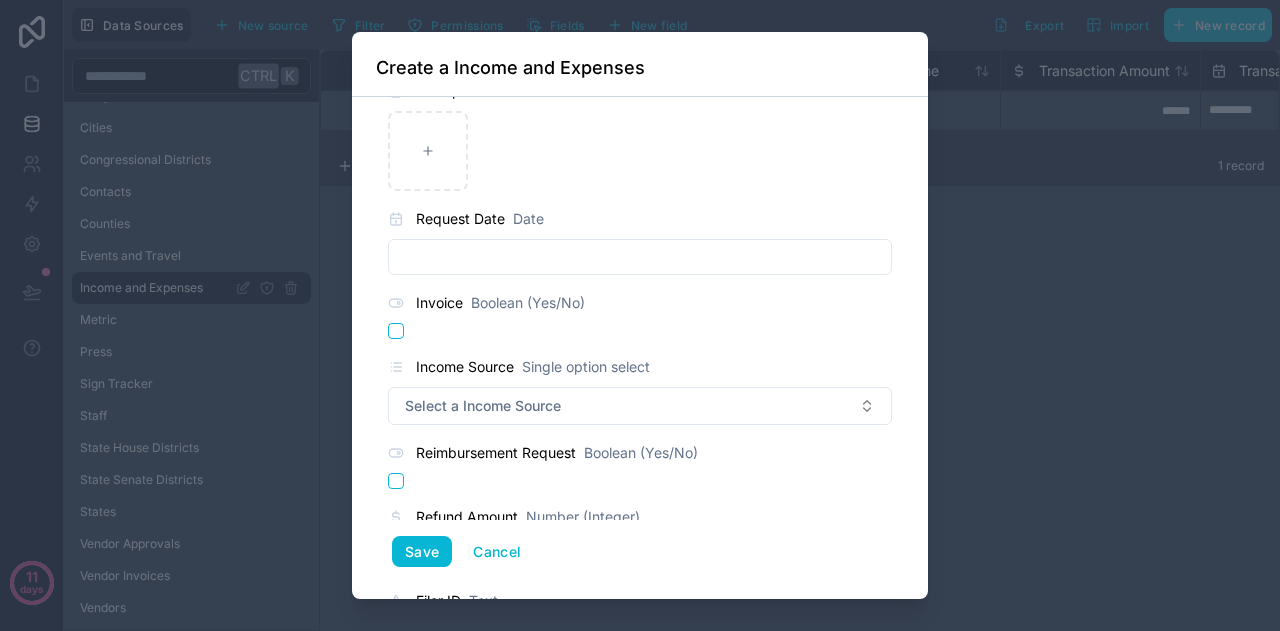 click at bounding box center [640, 257] 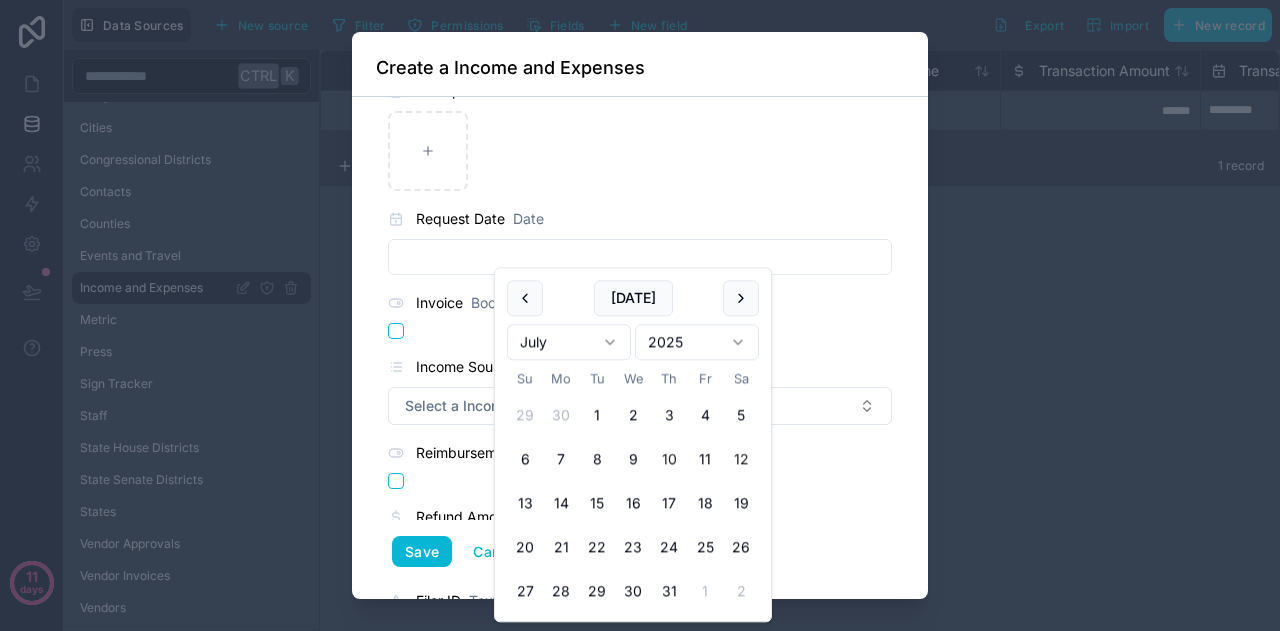 click on "12" at bounding box center (741, 460) 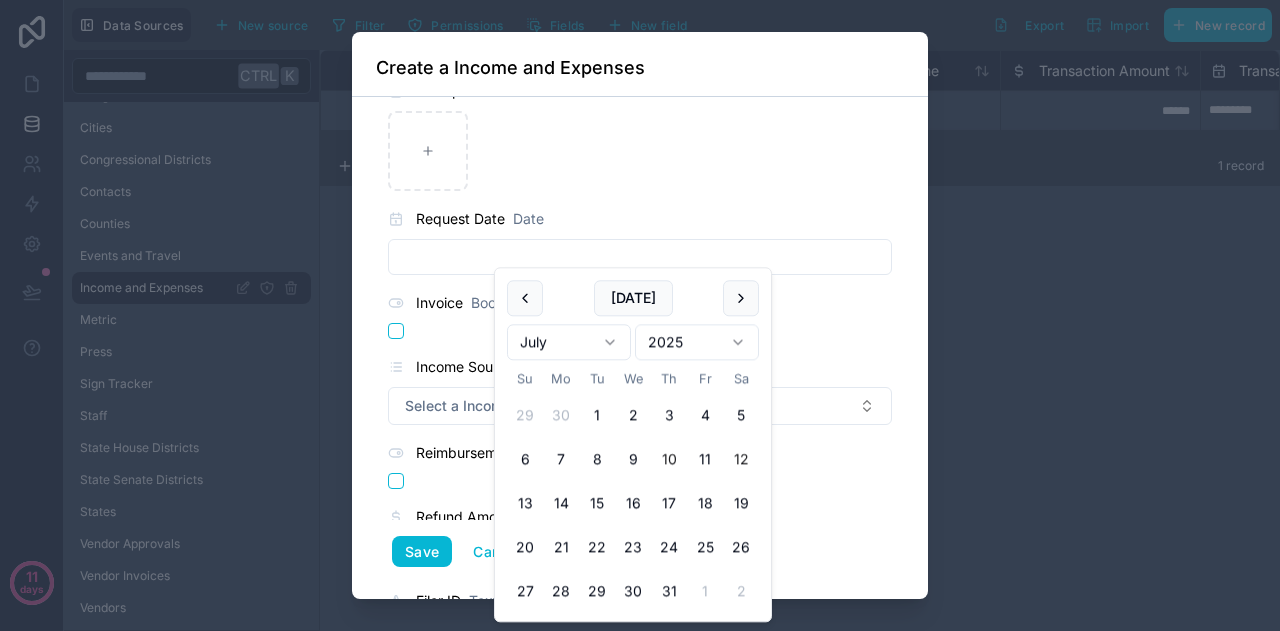 type on "*********" 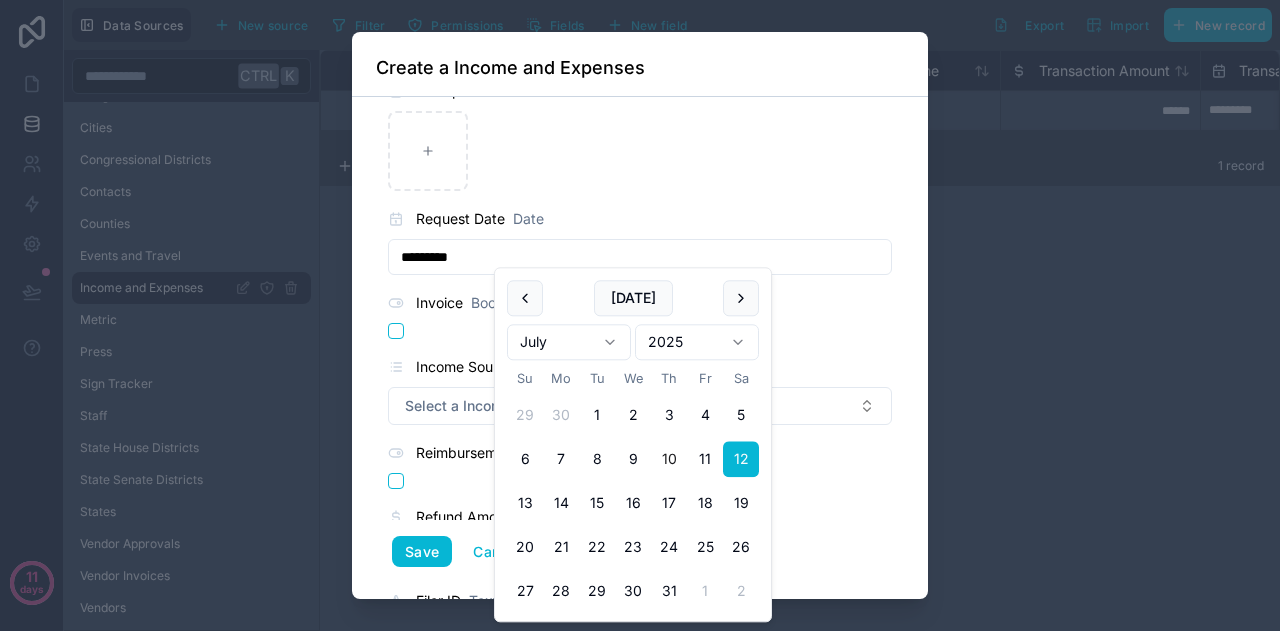 click on "**********" at bounding box center [640, 348] 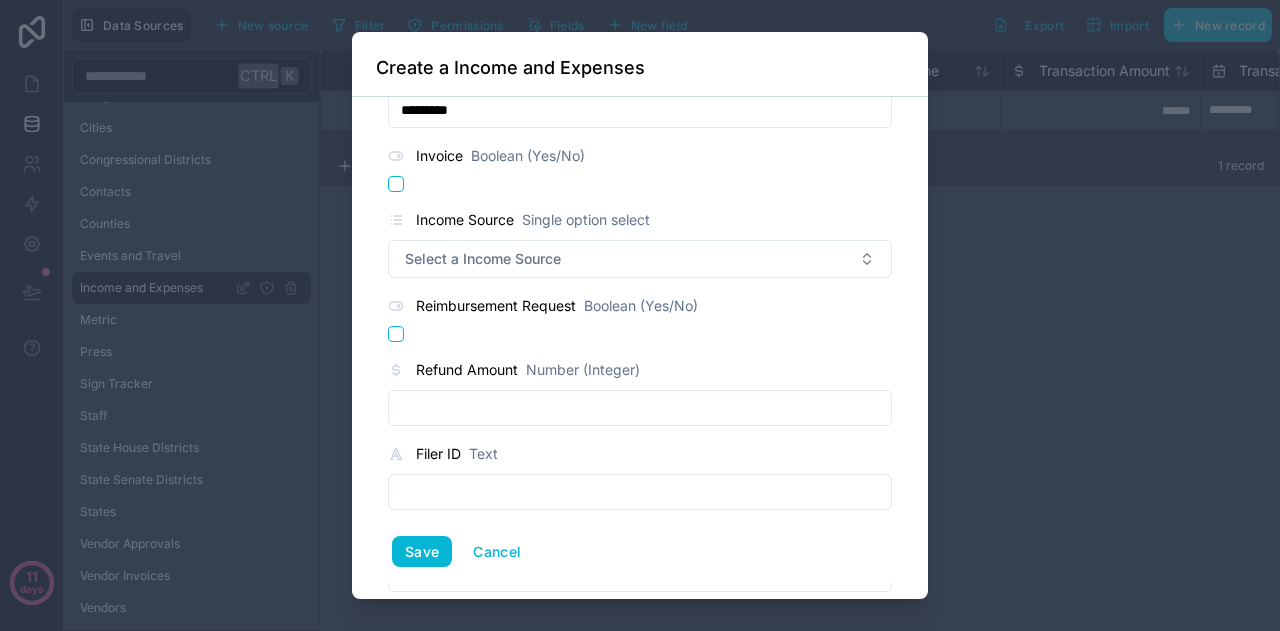 scroll, scrollTop: 1396, scrollLeft: 0, axis: vertical 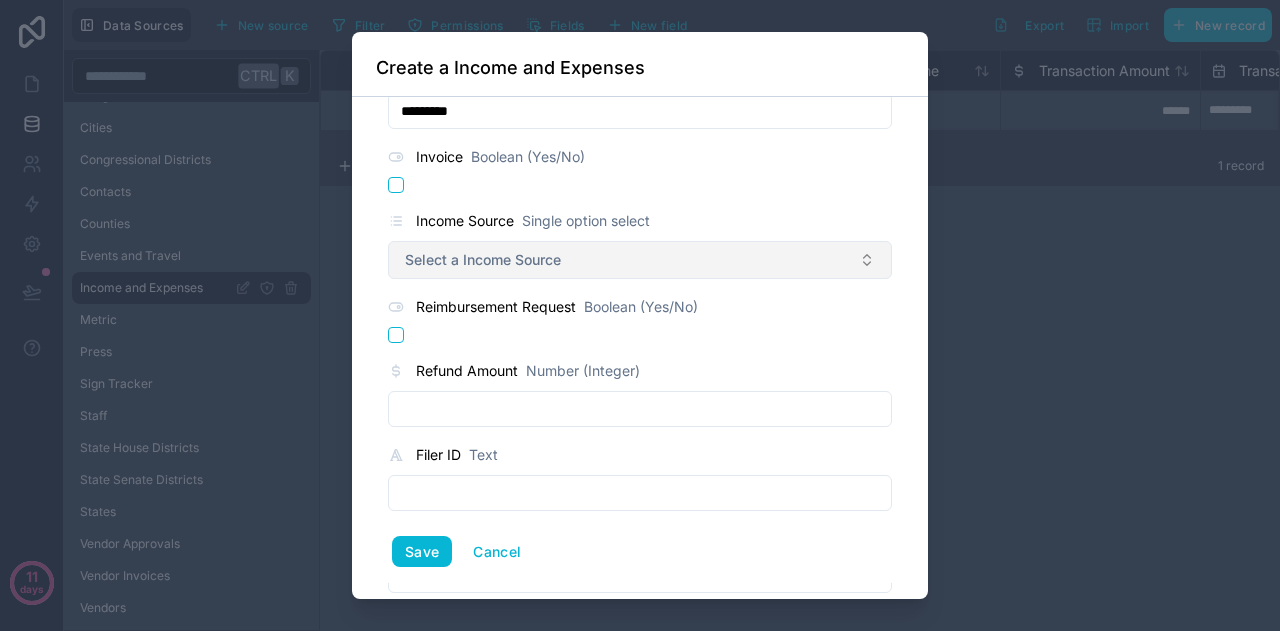 click on "Select a Income Source" at bounding box center (483, 260) 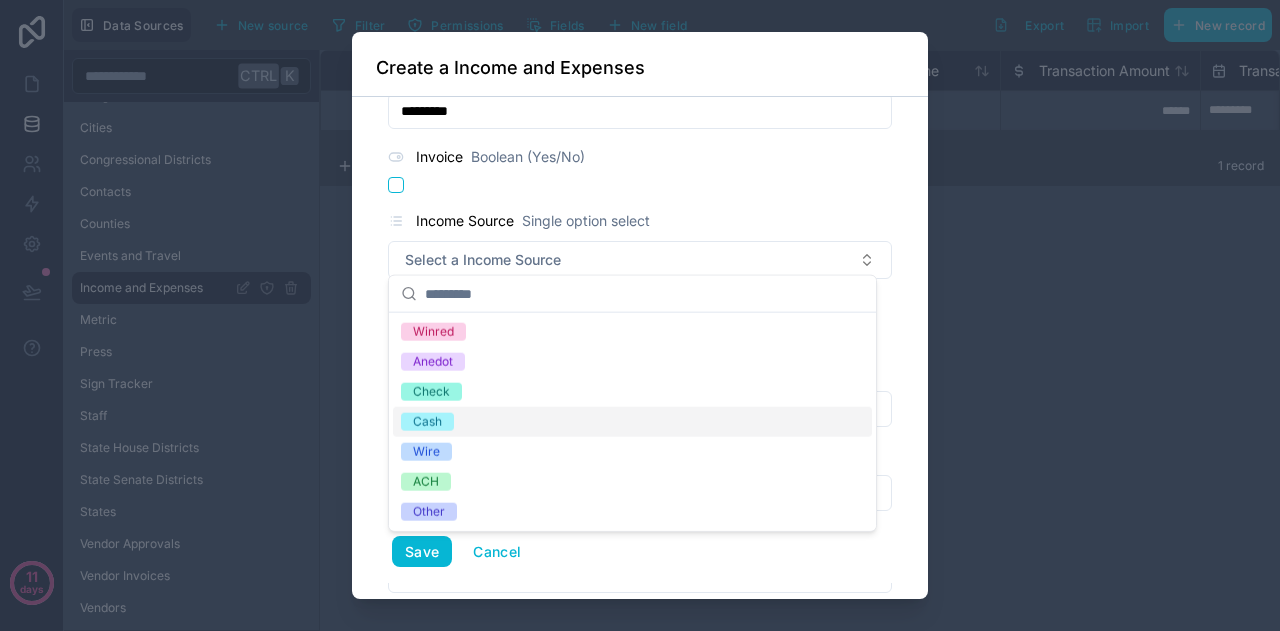 click on "**********" at bounding box center [640, 348] 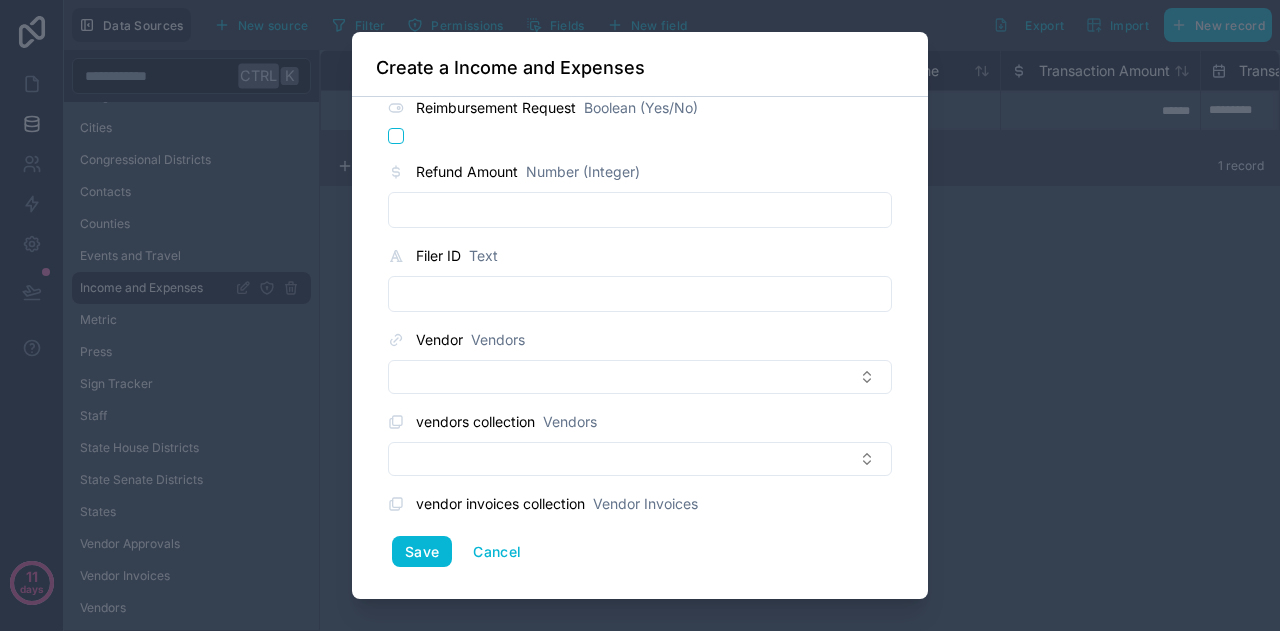 scroll, scrollTop: 1638, scrollLeft: 0, axis: vertical 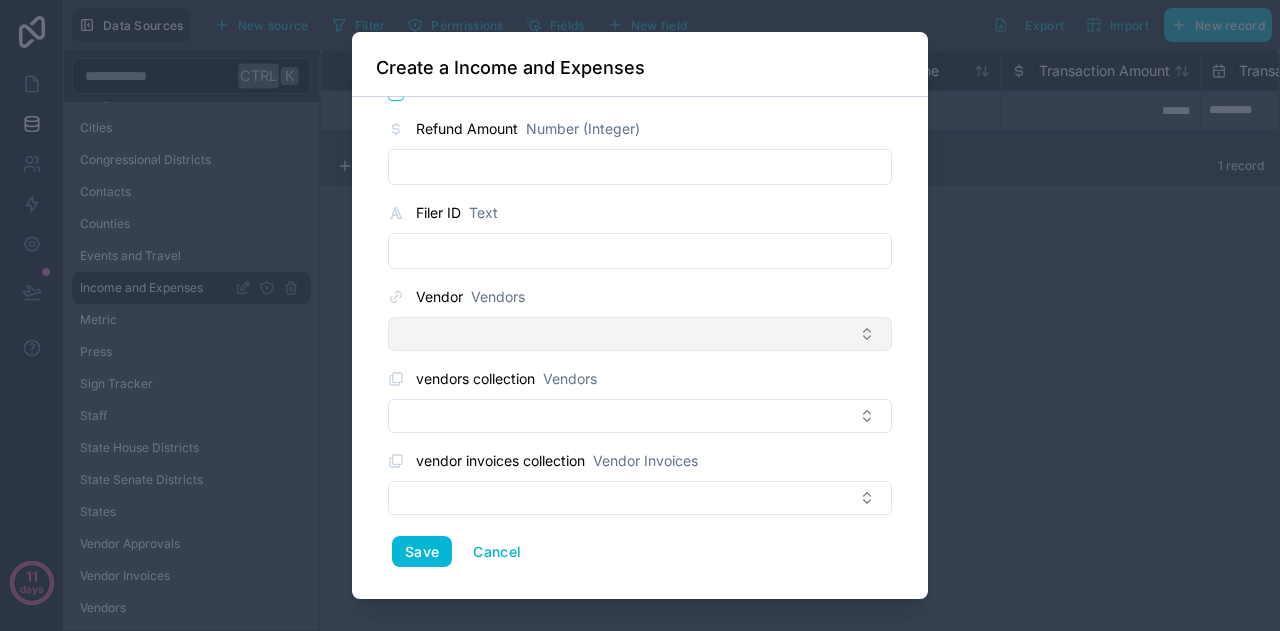 click at bounding box center [640, 334] 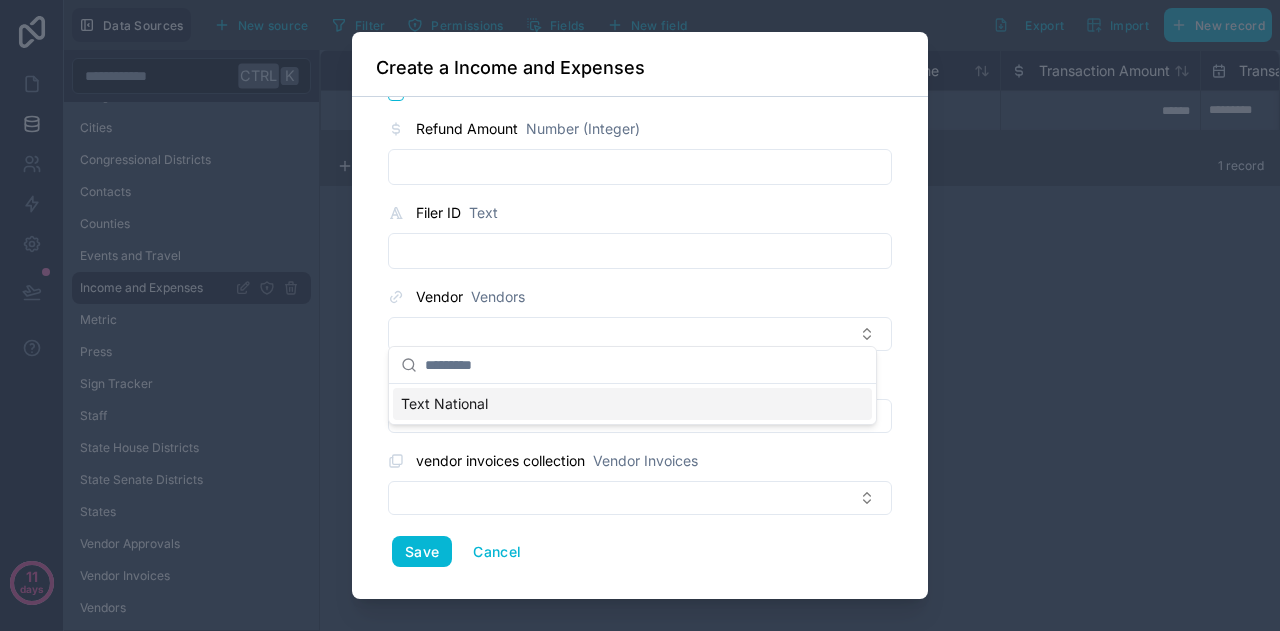 click on "Text National" at bounding box center (444, 404) 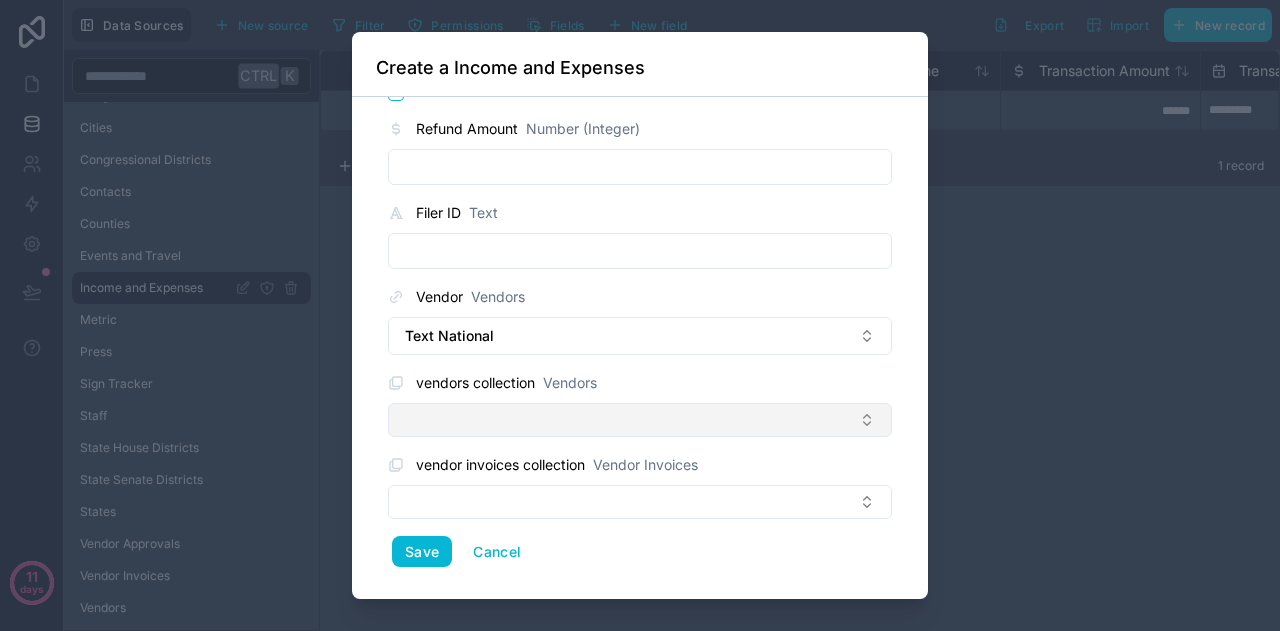 click at bounding box center [640, 420] 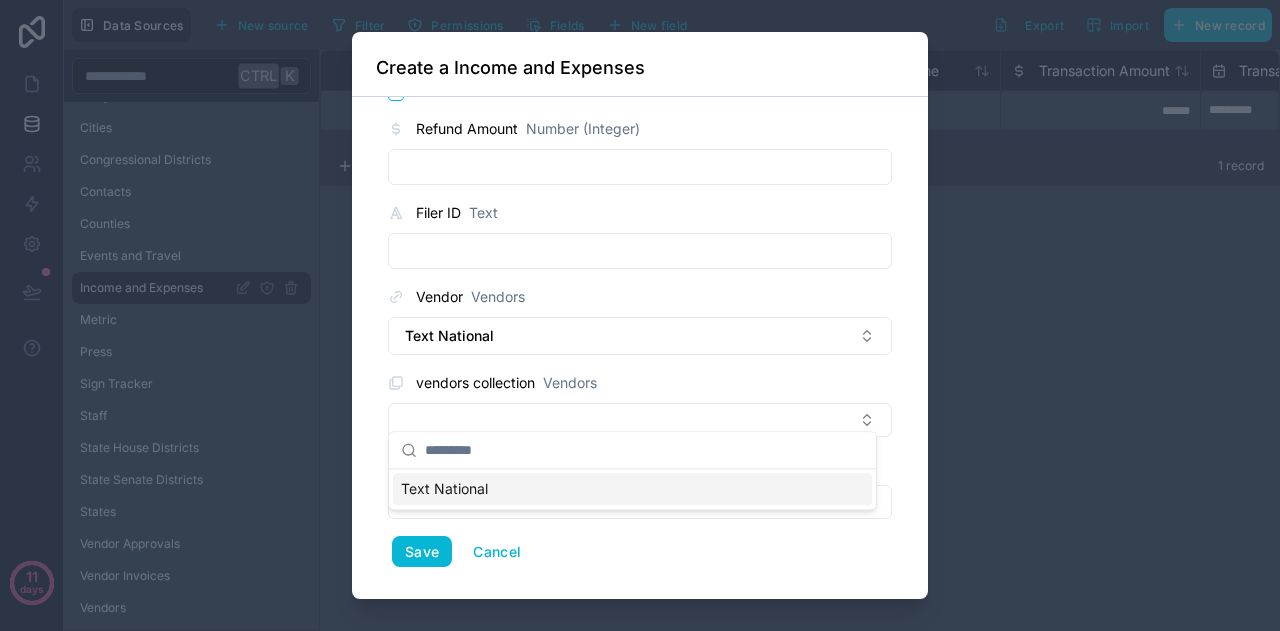 click on "Text National" at bounding box center (444, 489) 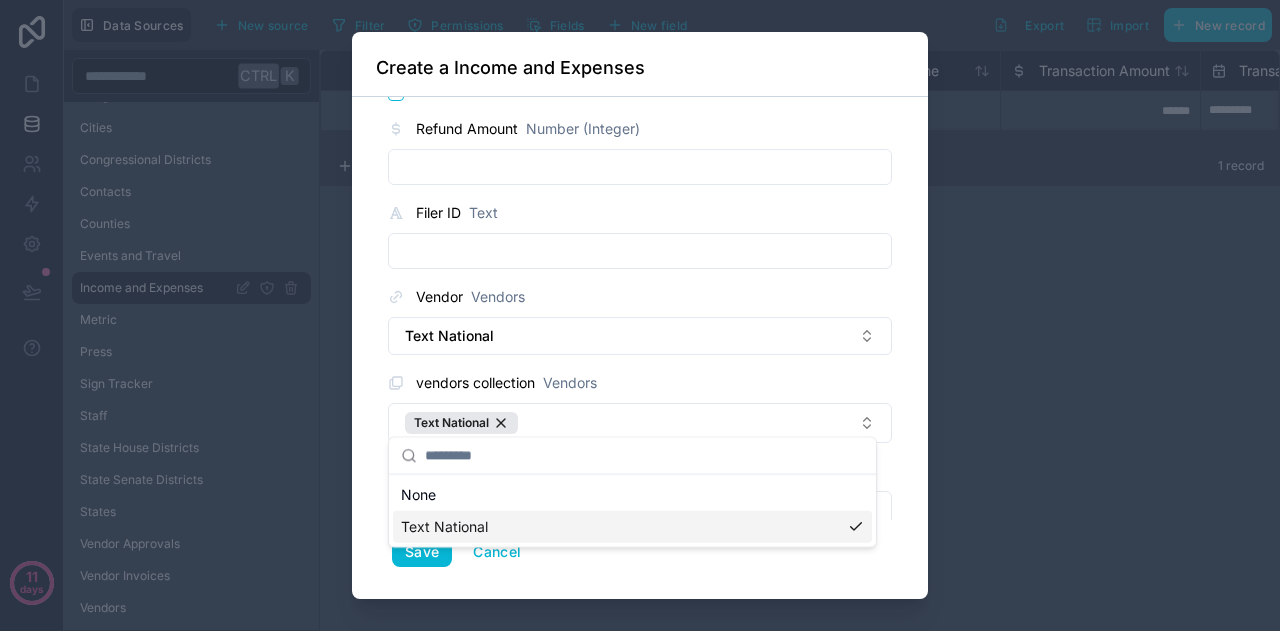 click on "**********" at bounding box center (640, 348) 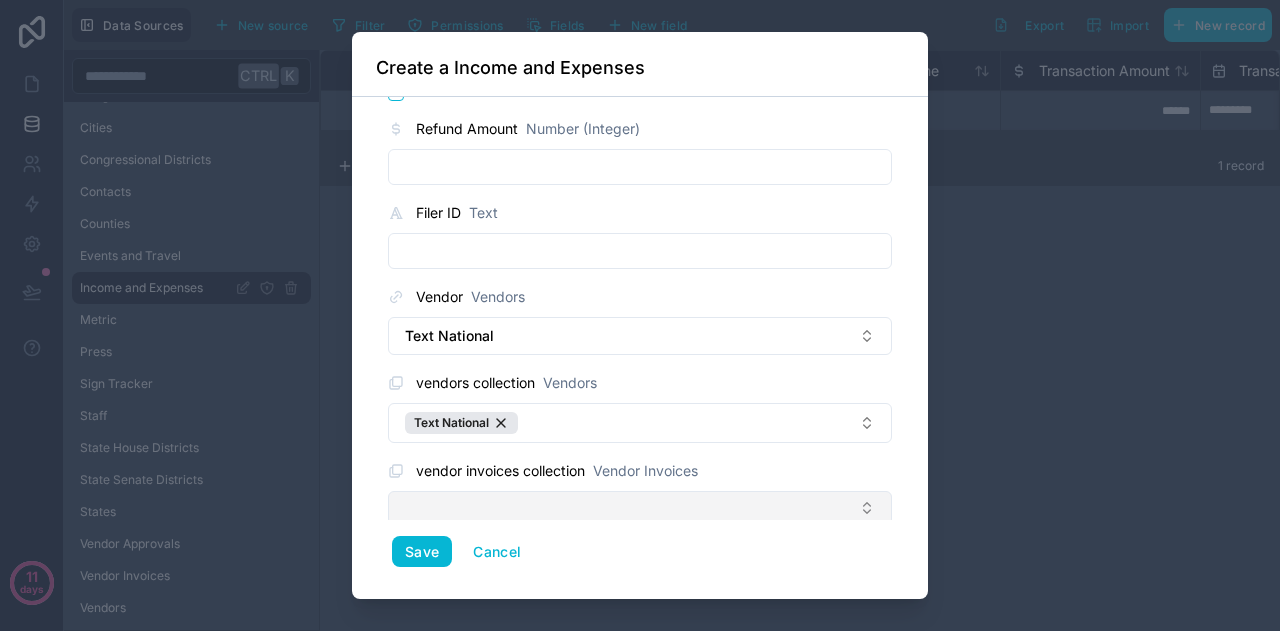 click at bounding box center (640, 508) 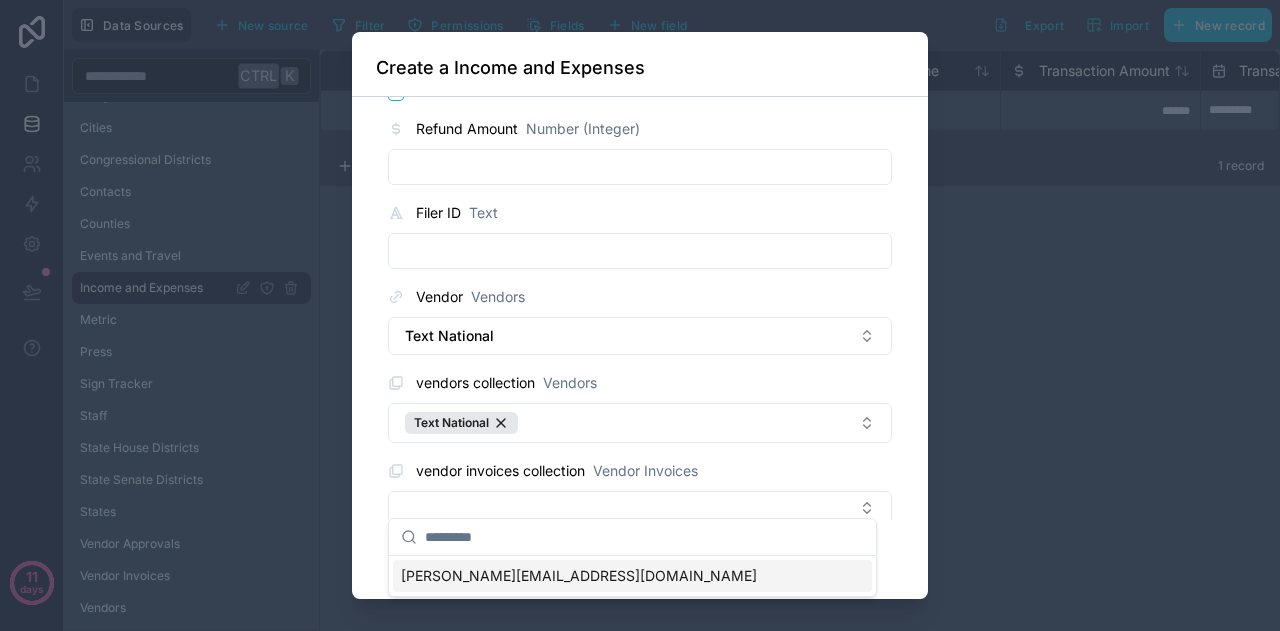 click on "[PERSON_NAME][EMAIL_ADDRESS][DOMAIN_NAME]" at bounding box center (579, 576) 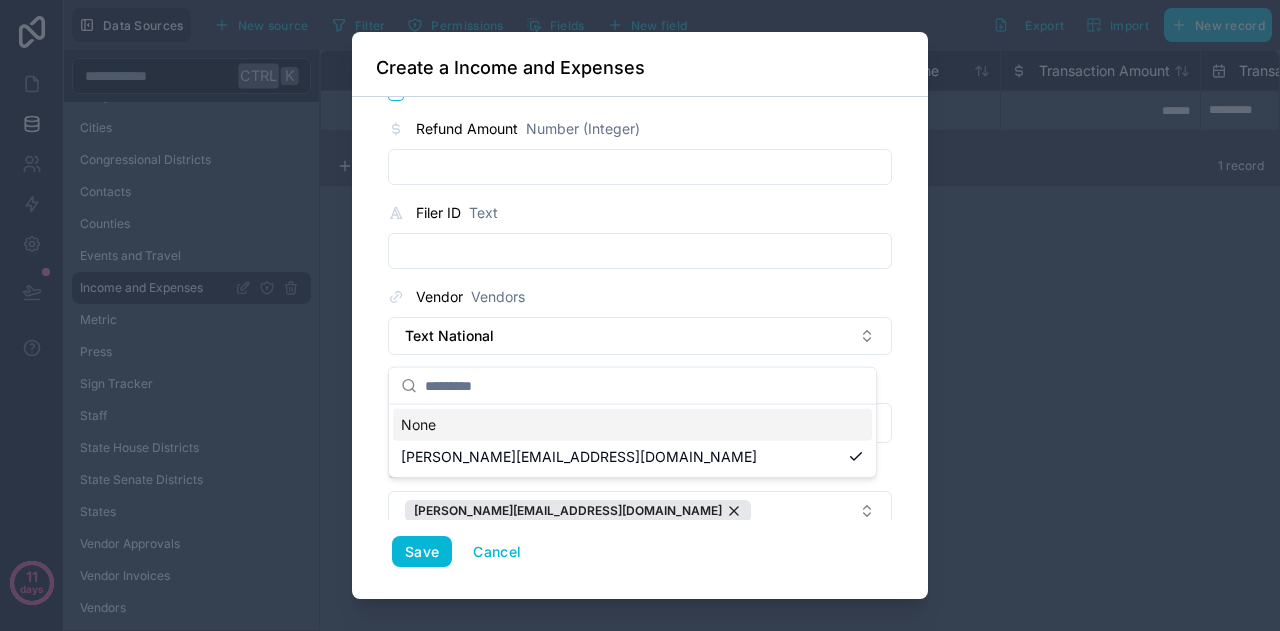 click on "**********" at bounding box center (640, 348) 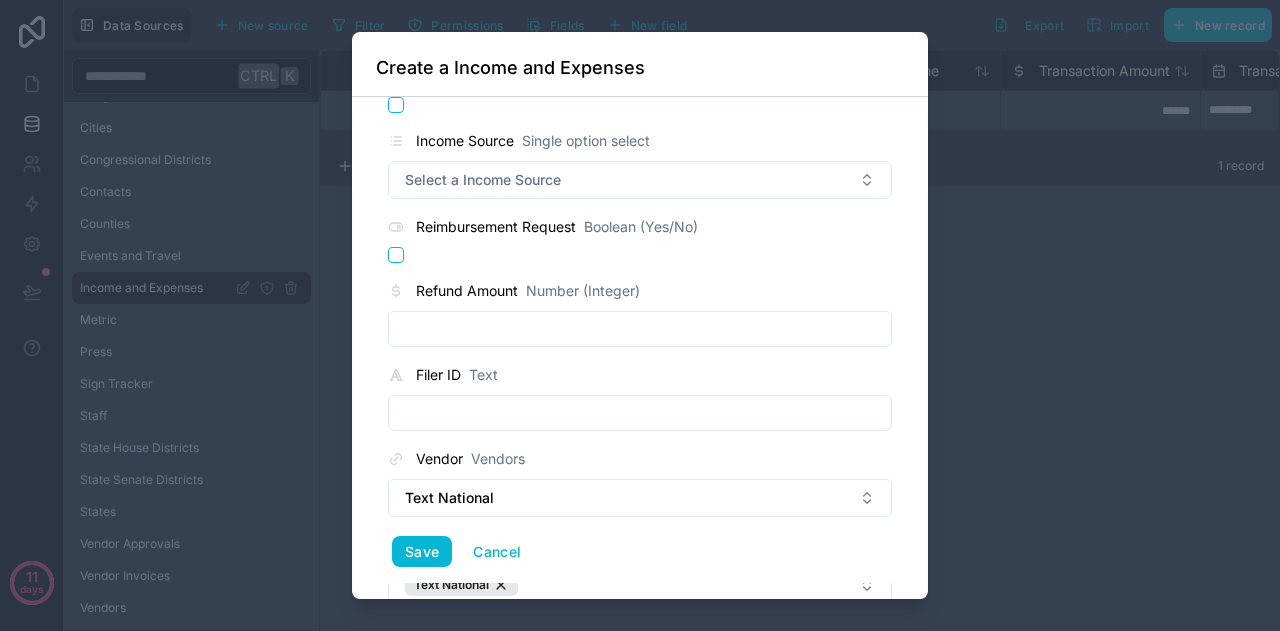 scroll, scrollTop: 1652, scrollLeft: 0, axis: vertical 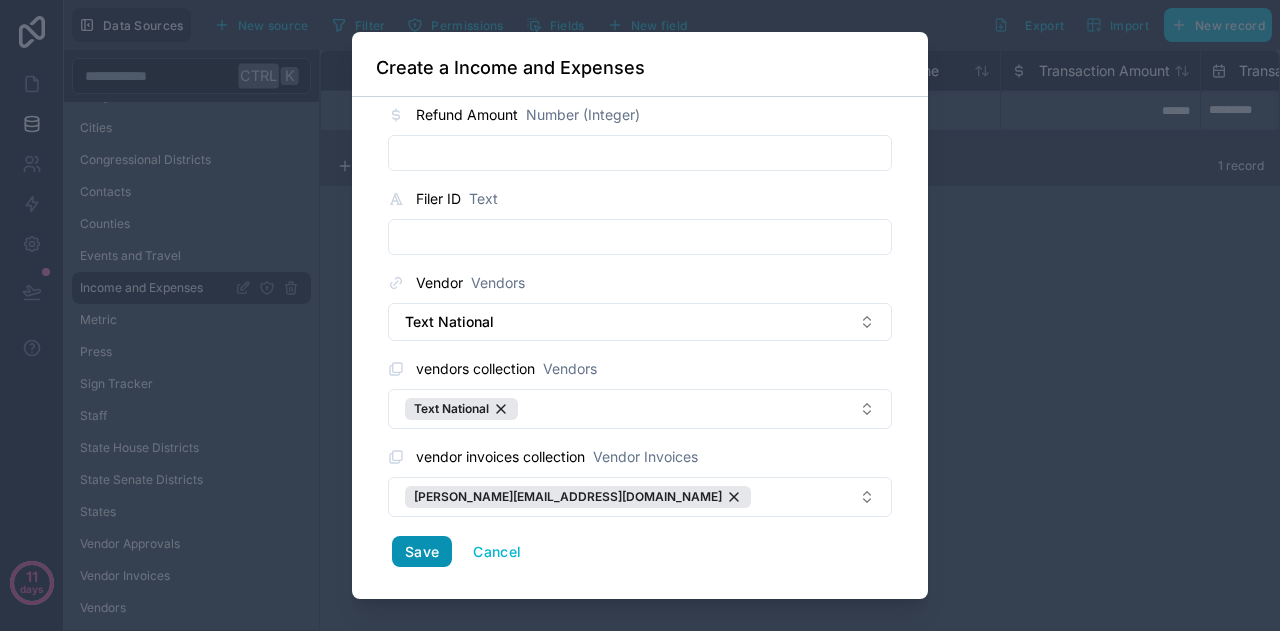click on "Save" at bounding box center (422, 552) 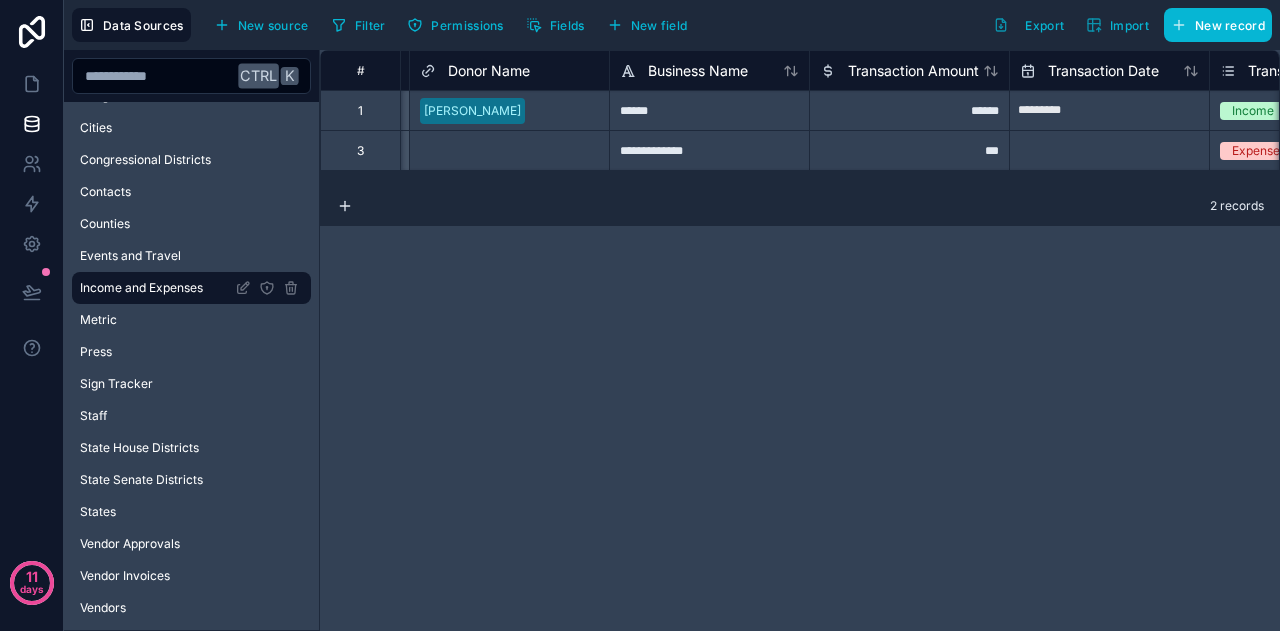 scroll, scrollTop: 0, scrollLeft: 0, axis: both 